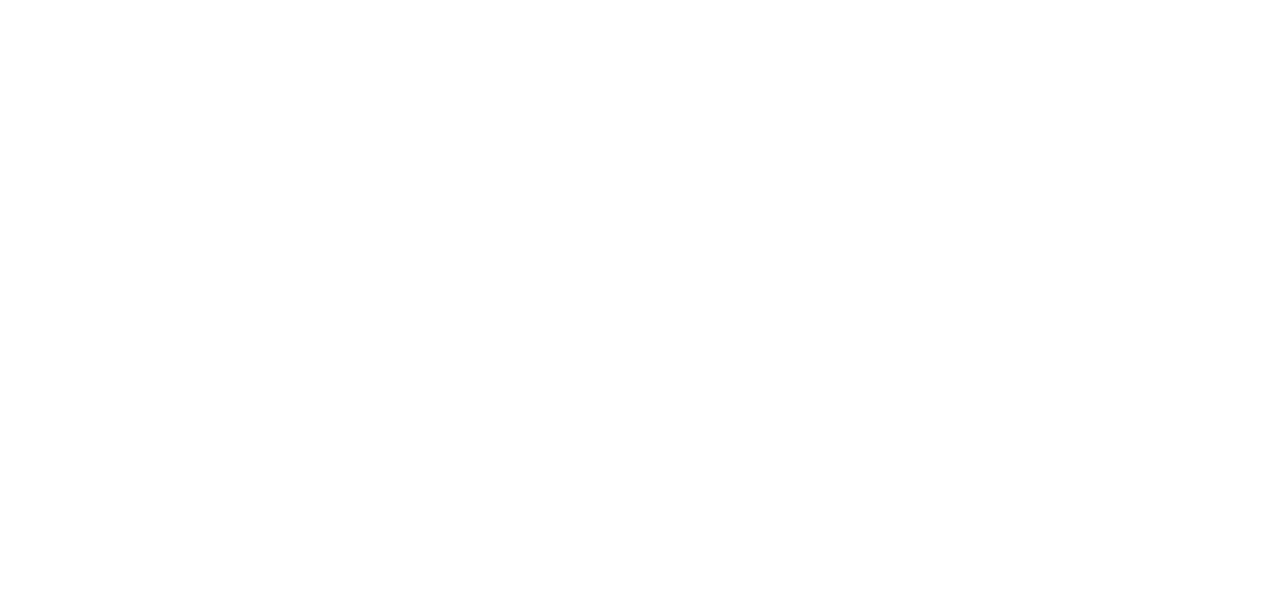 scroll, scrollTop: 0, scrollLeft: 0, axis: both 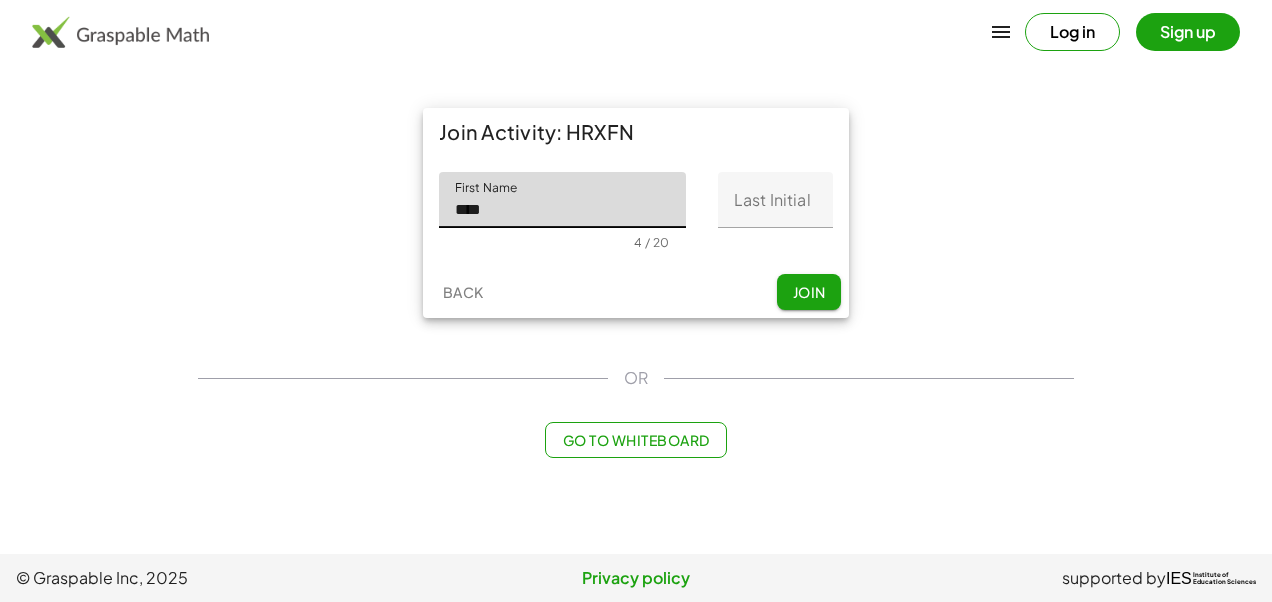 type on "***" 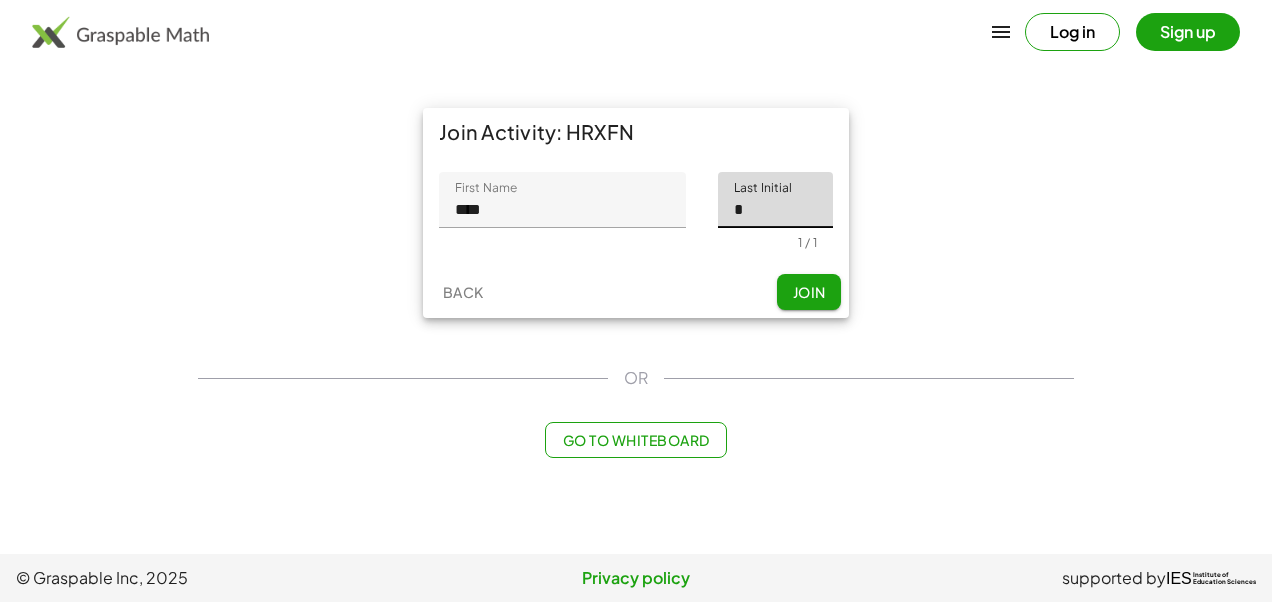 type on "*" 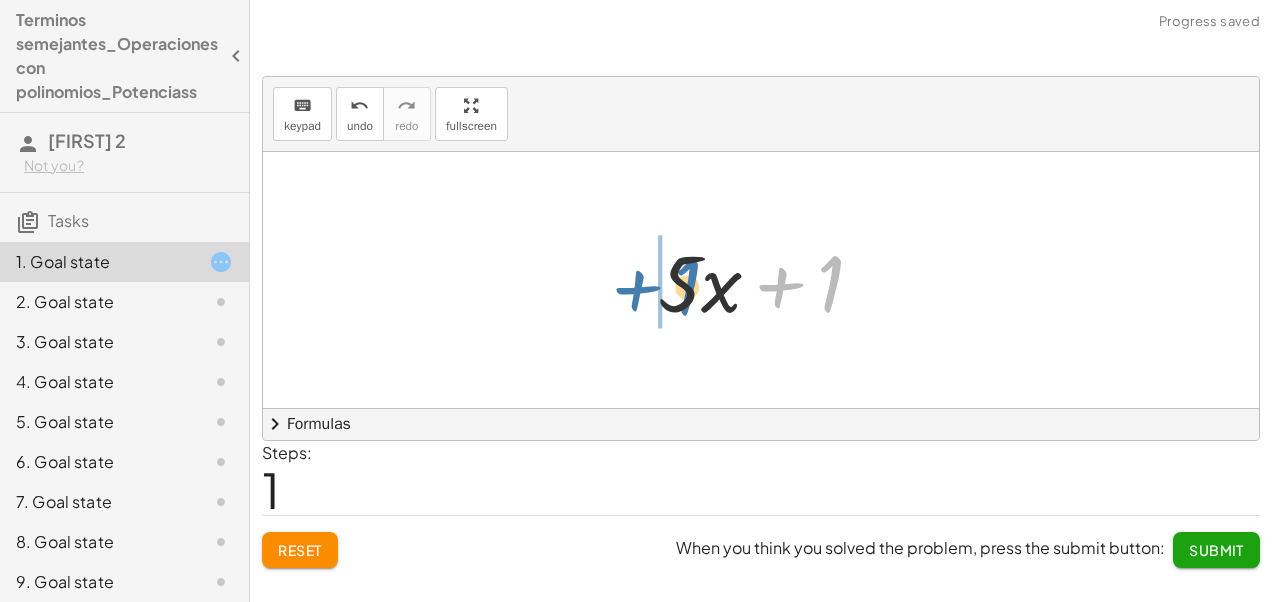 drag, startPoint x: 834, startPoint y: 284, endPoint x: 690, endPoint y: 287, distance: 144.03125 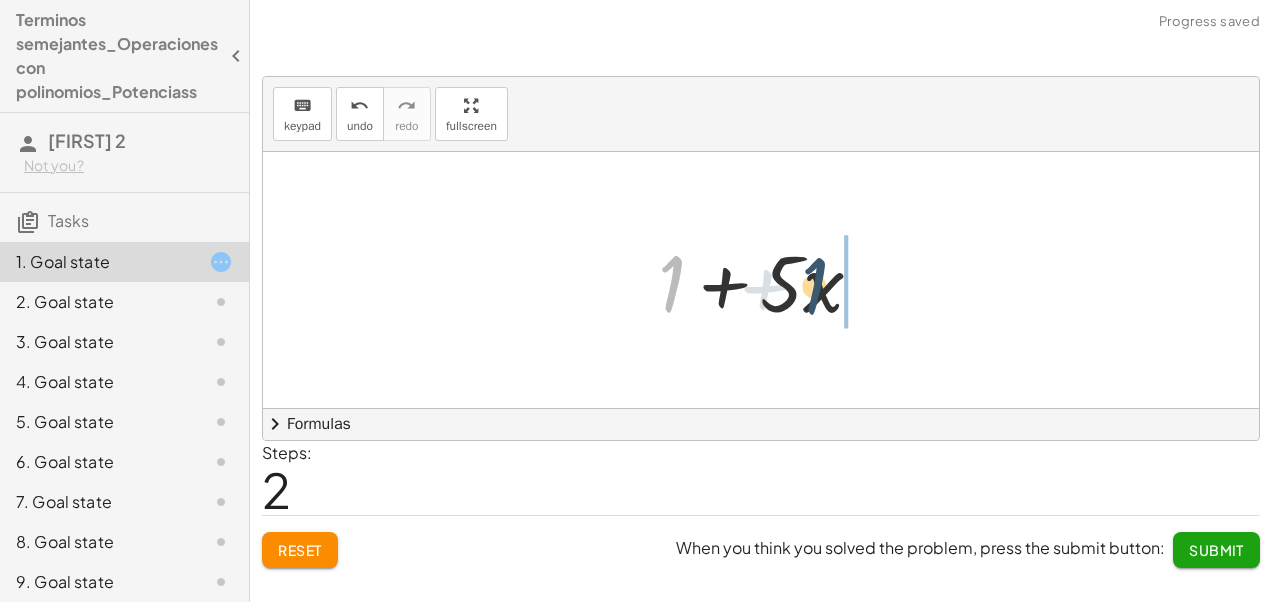 drag, startPoint x: 672, startPoint y: 282, endPoint x: 816, endPoint y: 284, distance: 144.01389 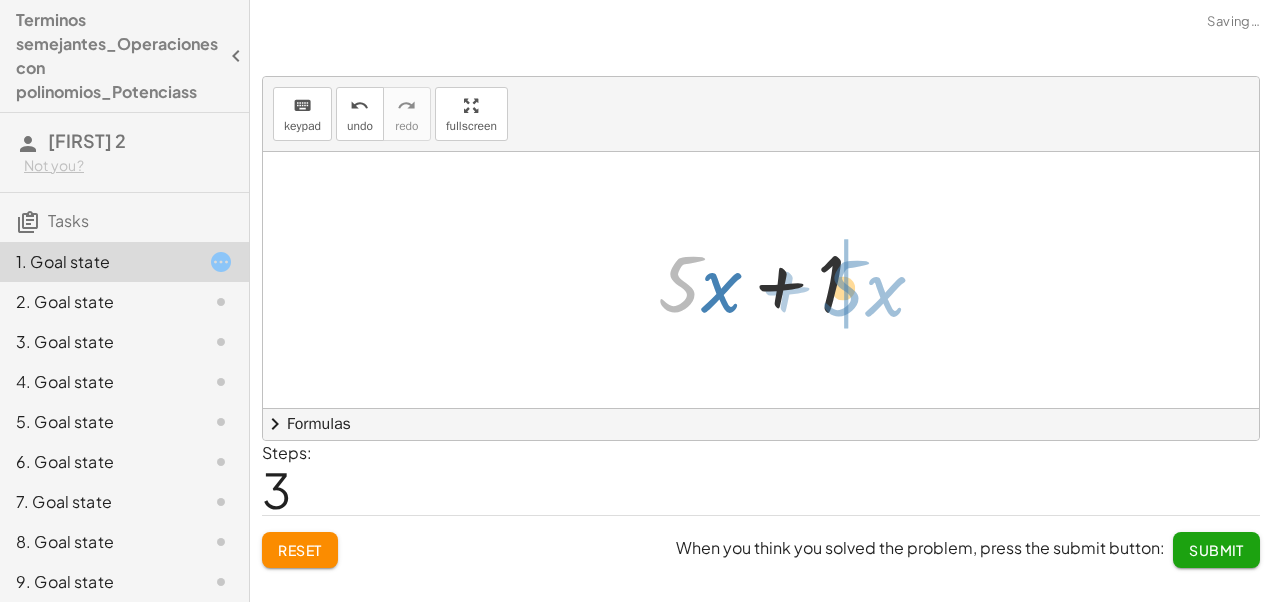 drag, startPoint x: 682, startPoint y: 280, endPoint x: 848, endPoint y: 279, distance: 166.003 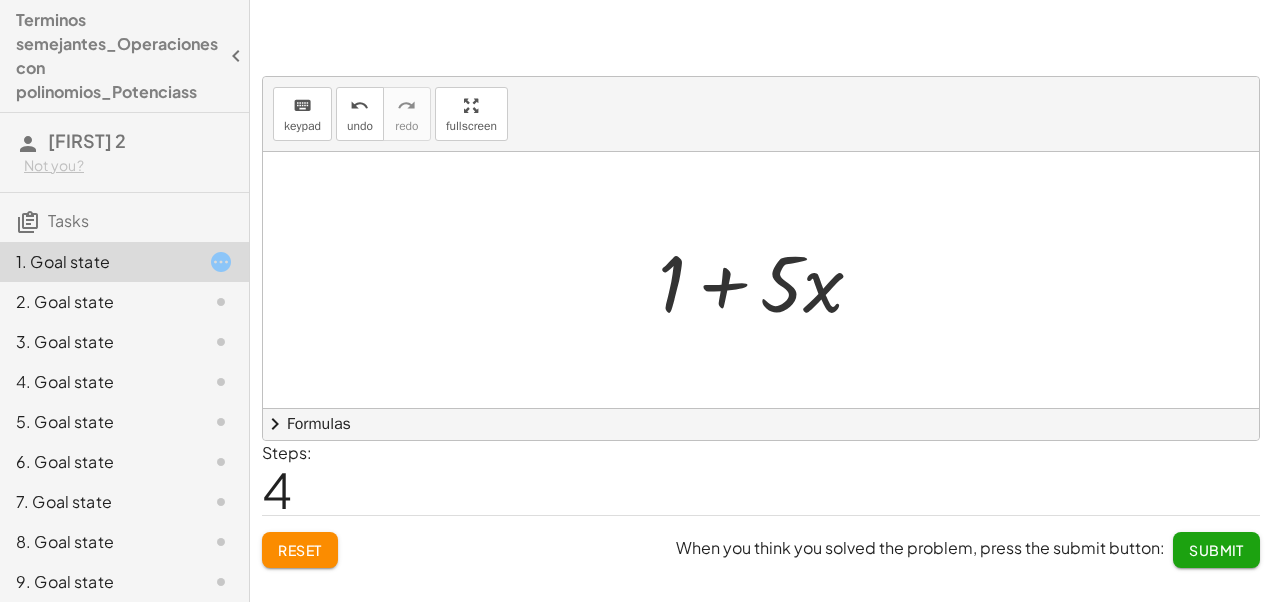 click on "Submit" 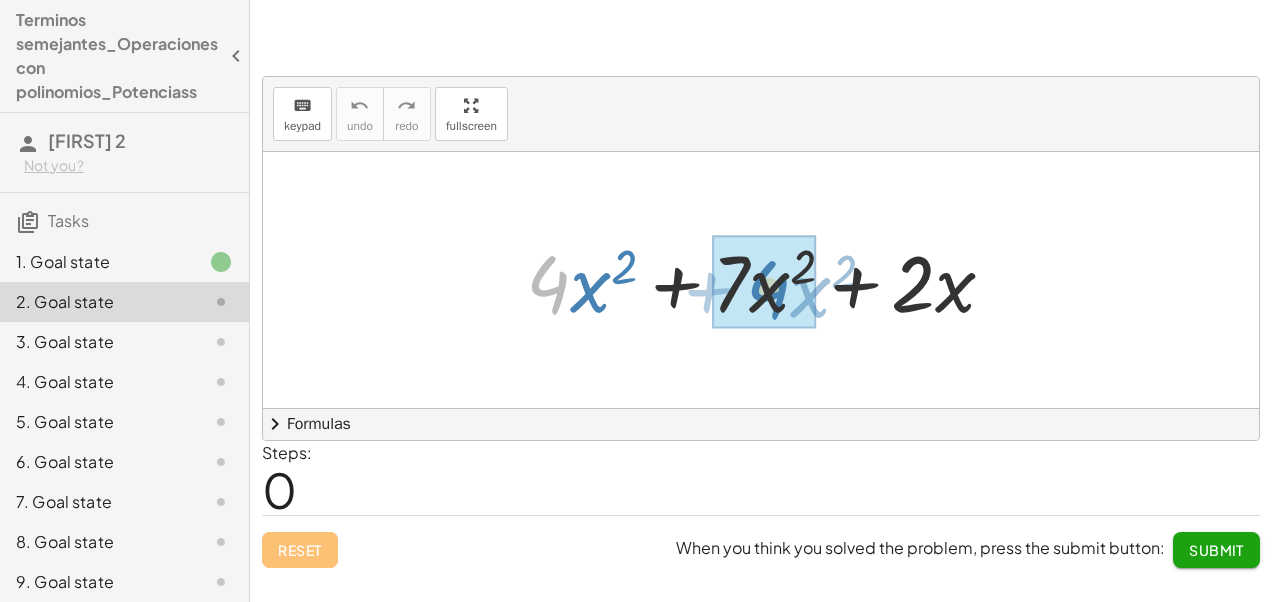 drag, startPoint x: 546, startPoint y: 273, endPoint x: 762, endPoint y: 278, distance: 216.05786 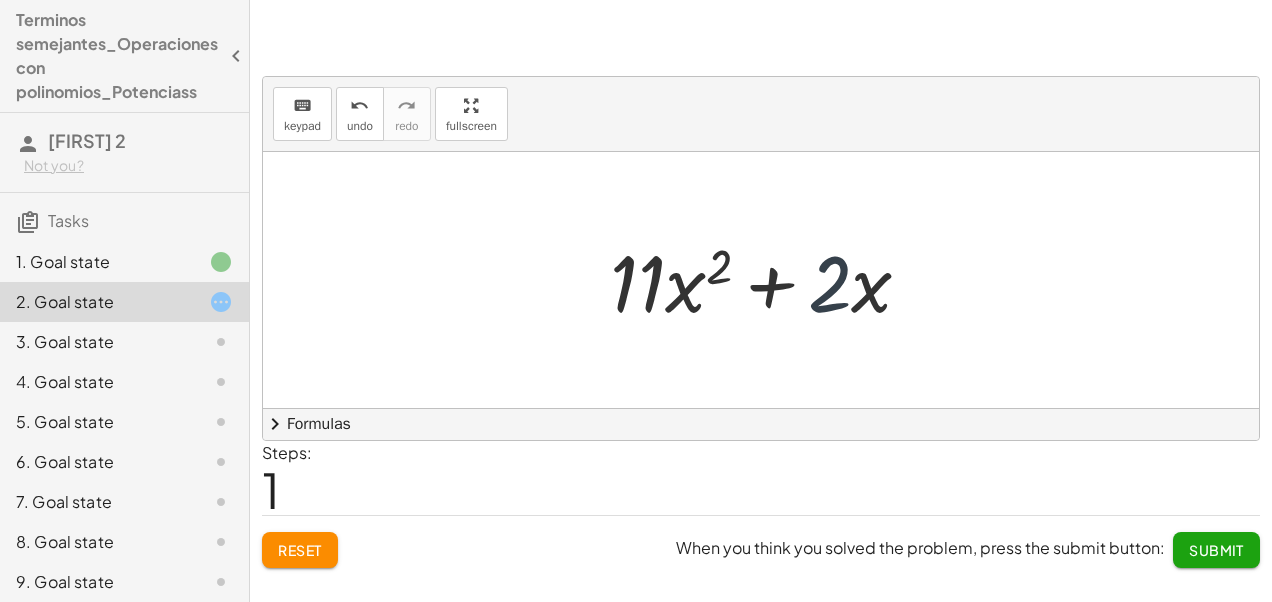 click at bounding box center (769, 280) 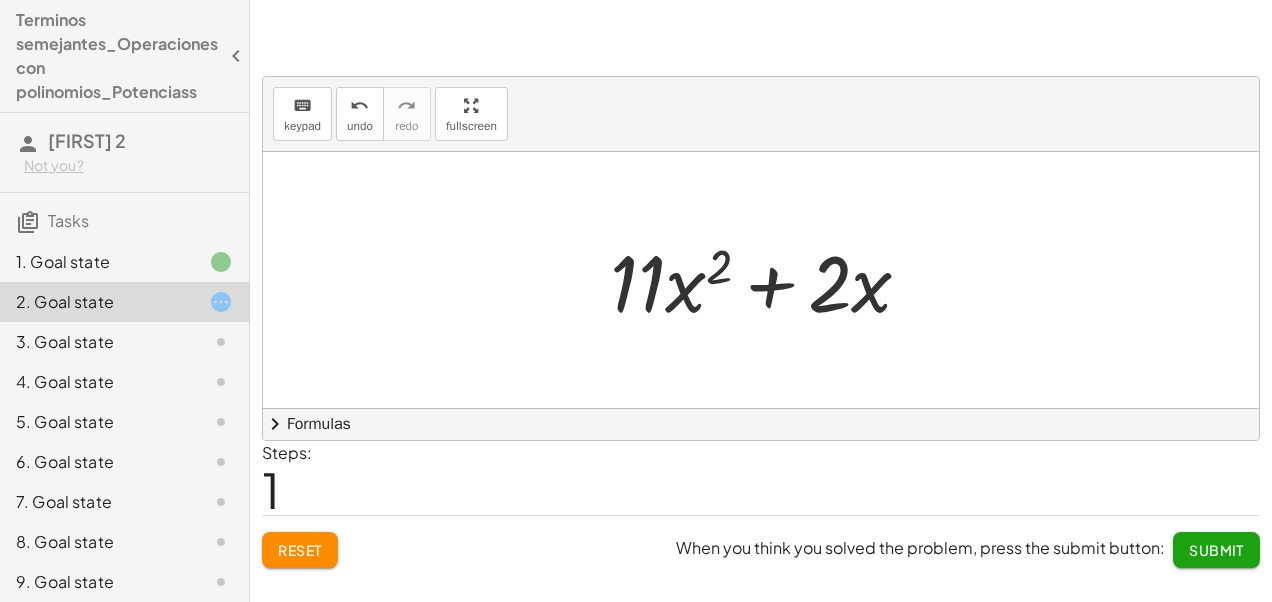 click on "Submit" at bounding box center [1216, 550] 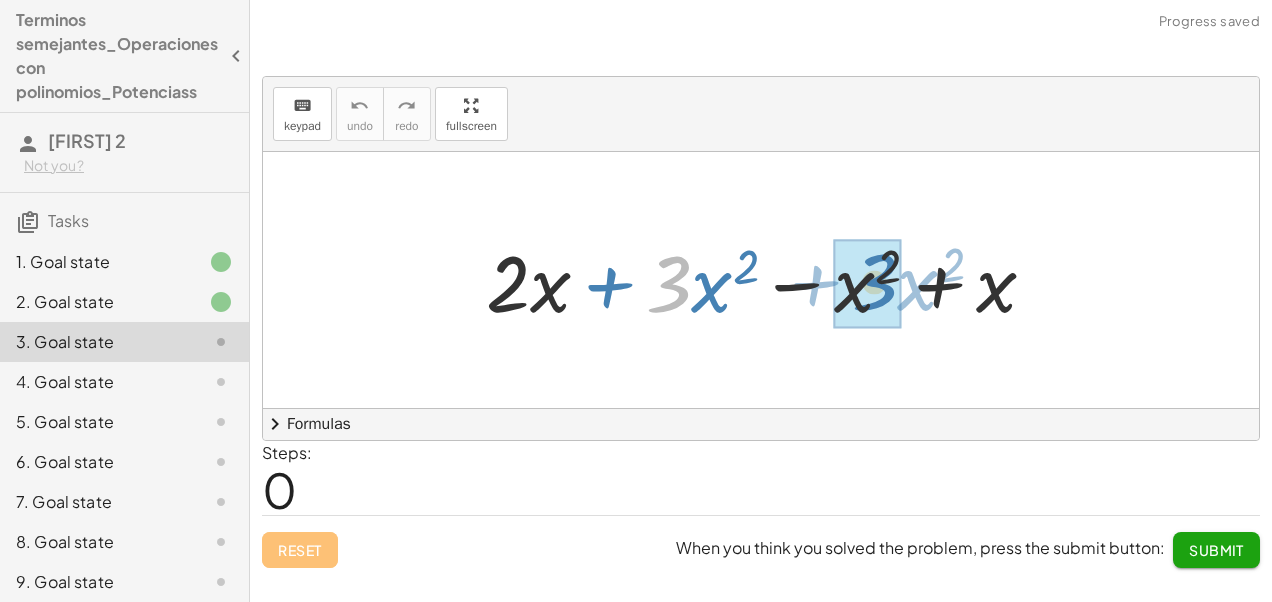 drag, startPoint x: 682, startPoint y: 304, endPoint x: 888, endPoint y: 302, distance: 206.0097 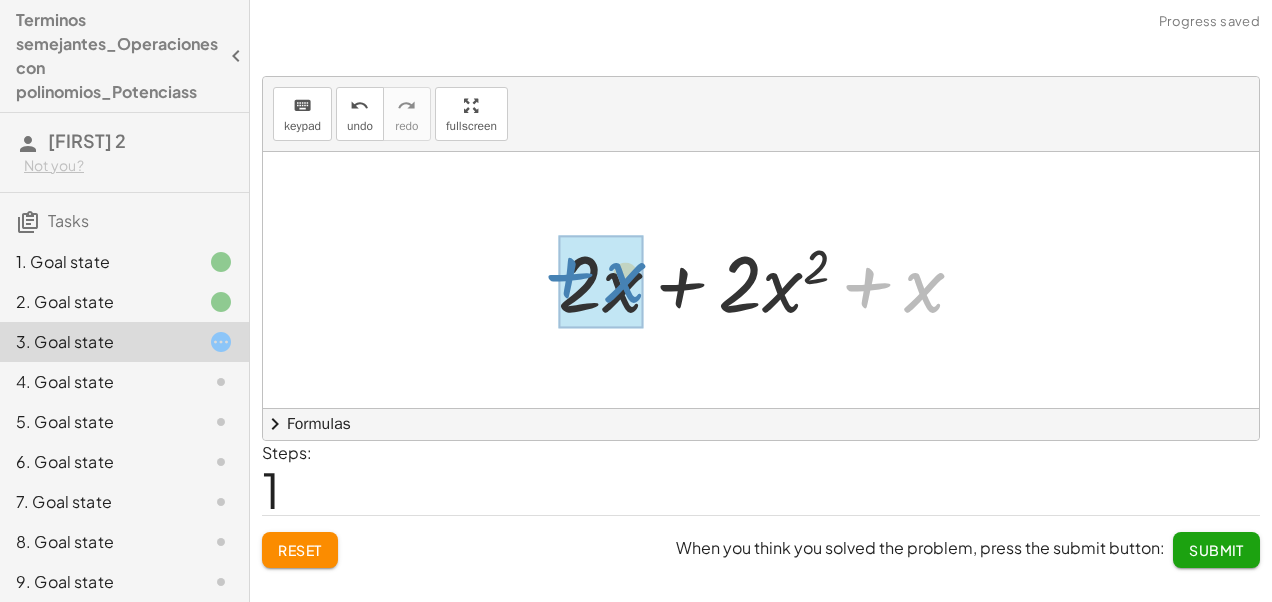 drag, startPoint x: 920, startPoint y: 298, endPoint x: 626, endPoint y: 288, distance: 294.17 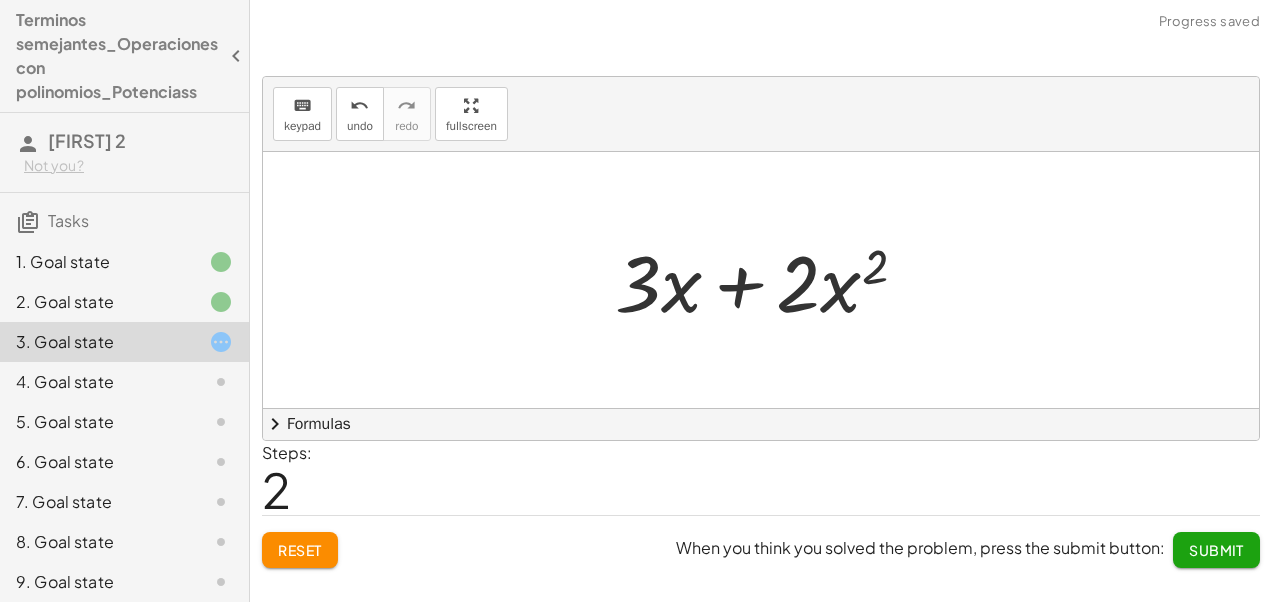 click on "Submit" 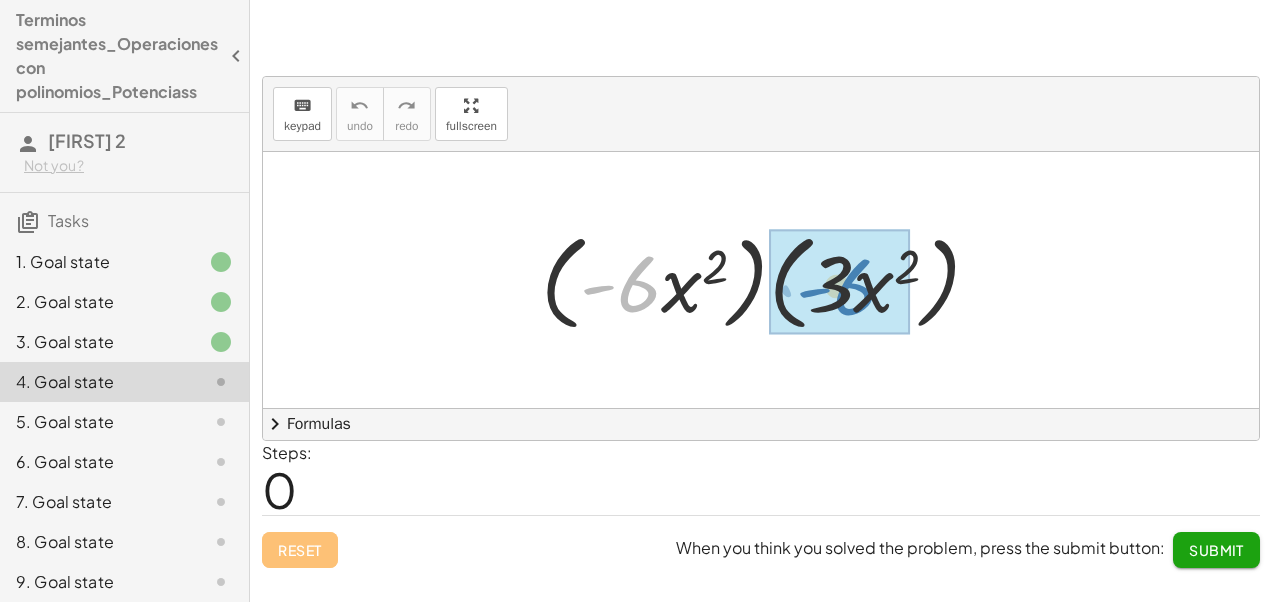 drag, startPoint x: 646, startPoint y: 294, endPoint x: 865, endPoint y: 295, distance: 219.00229 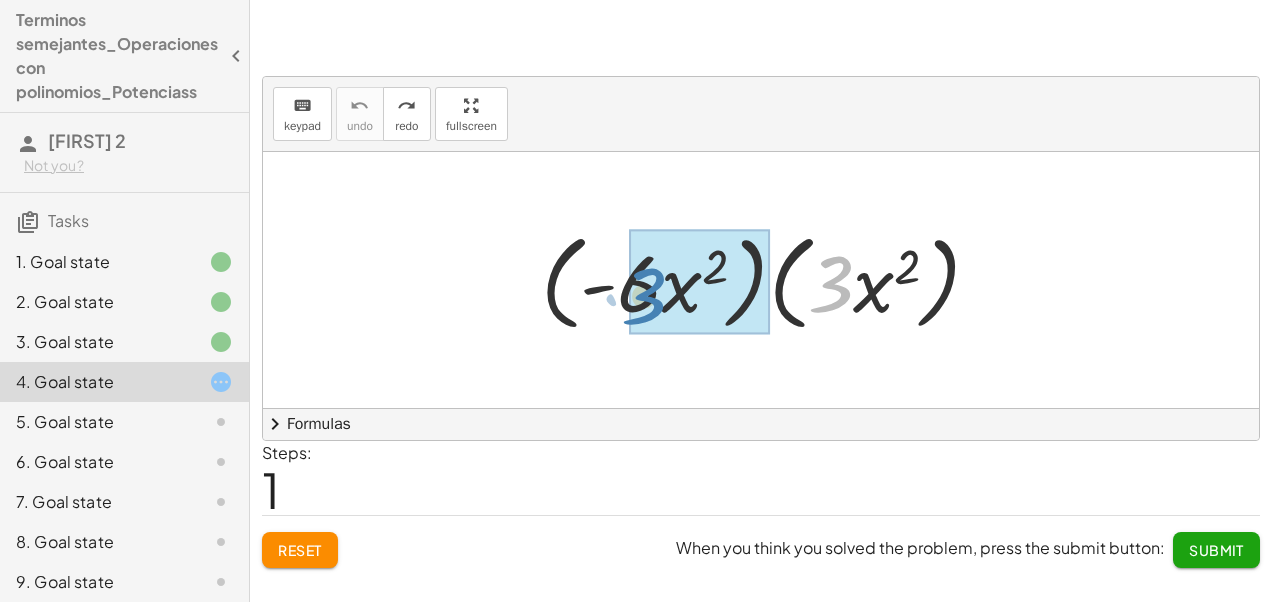 drag, startPoint x: 825, startPoint y: 292, endPoint x: 625, endPoint y: 301, distance: 200.2024 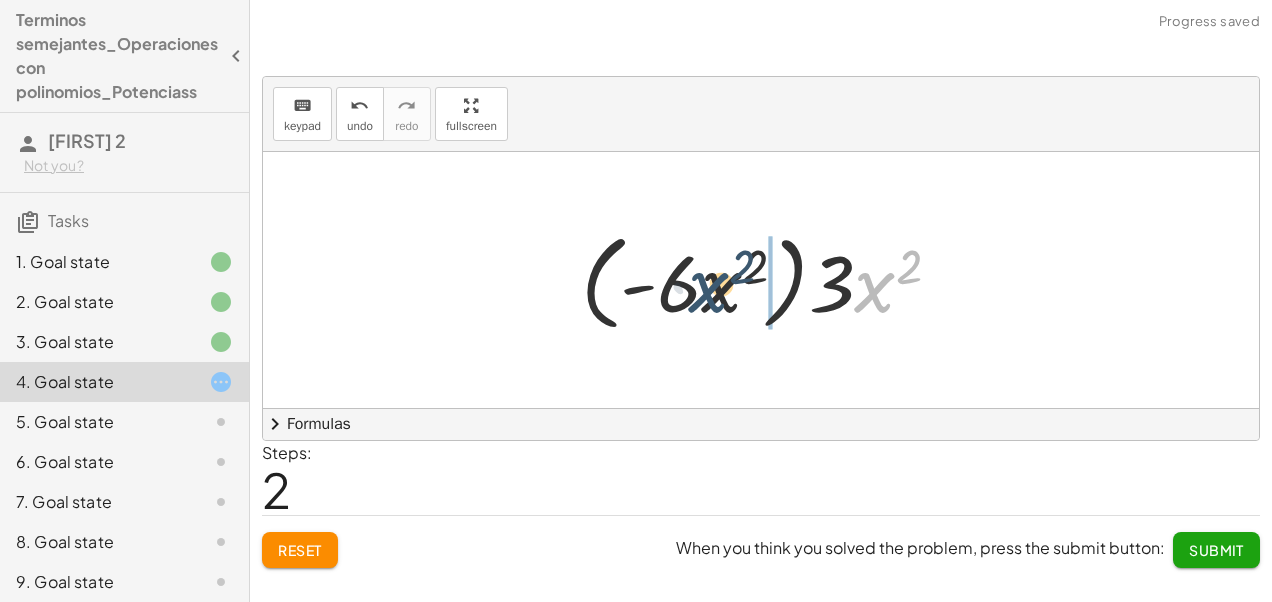 drag, startPoint x: 882, startPoint y: 292, endPoint x: 714, endPoint y: 292, distance: 168 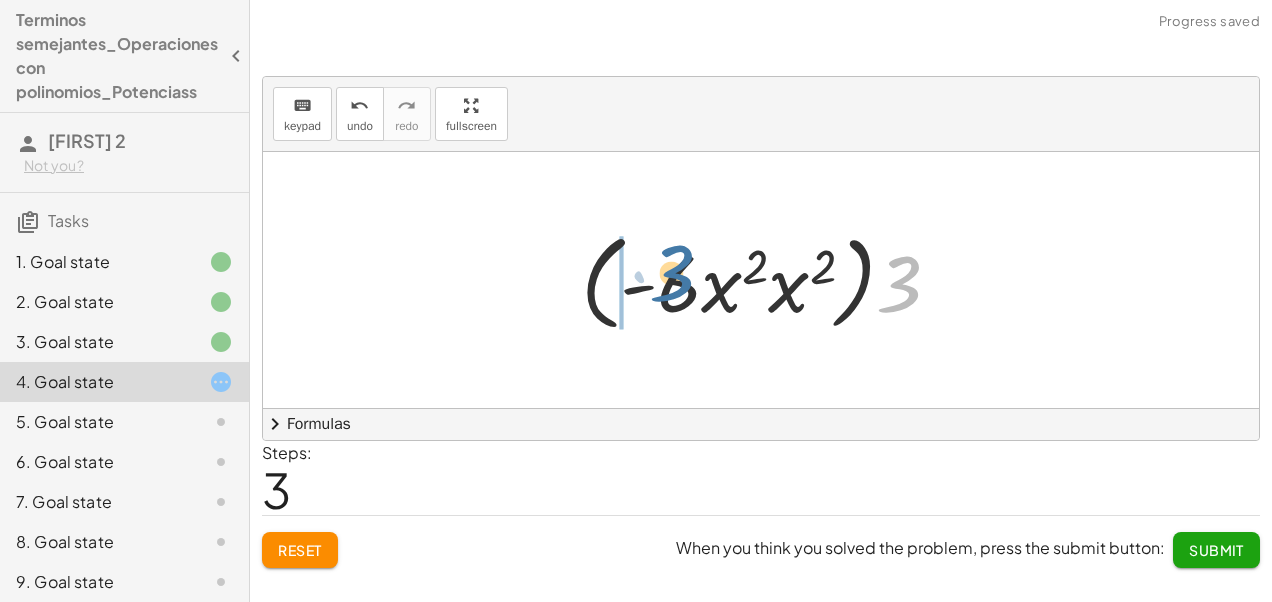 drag, startPoint x: 904, startPoint y: 286, endPoint x: 676, endPoint y: 274, distance: 228.31557 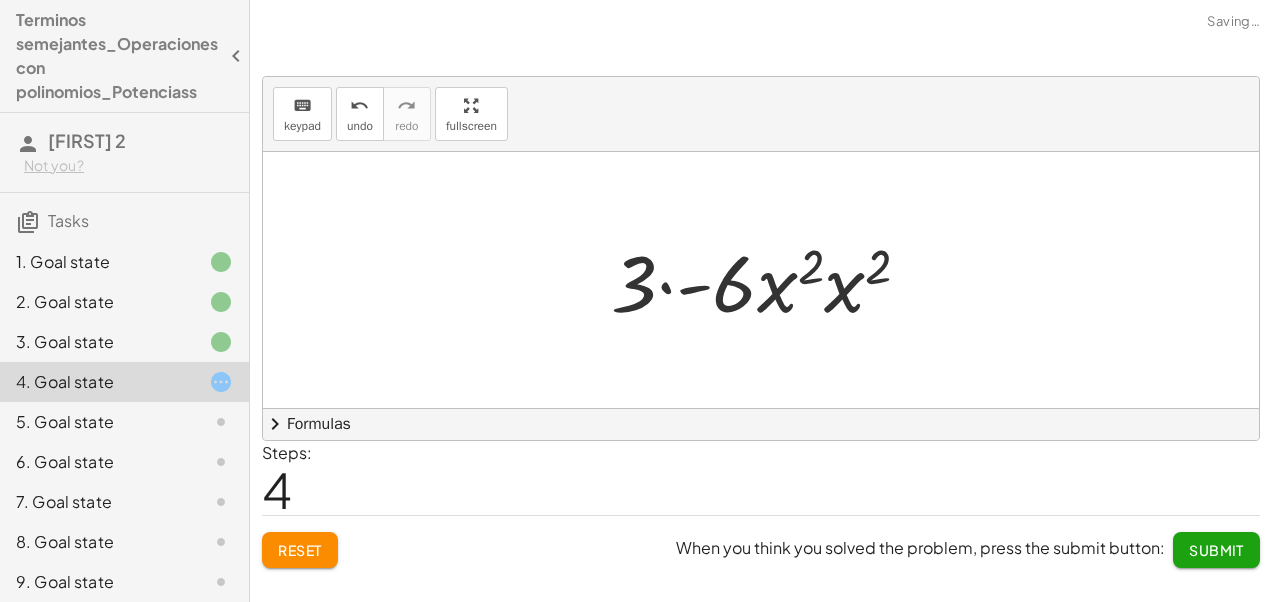 click on "keyboard keypad undo undo redo redo fullscreen" at bounding box center (761, 114) 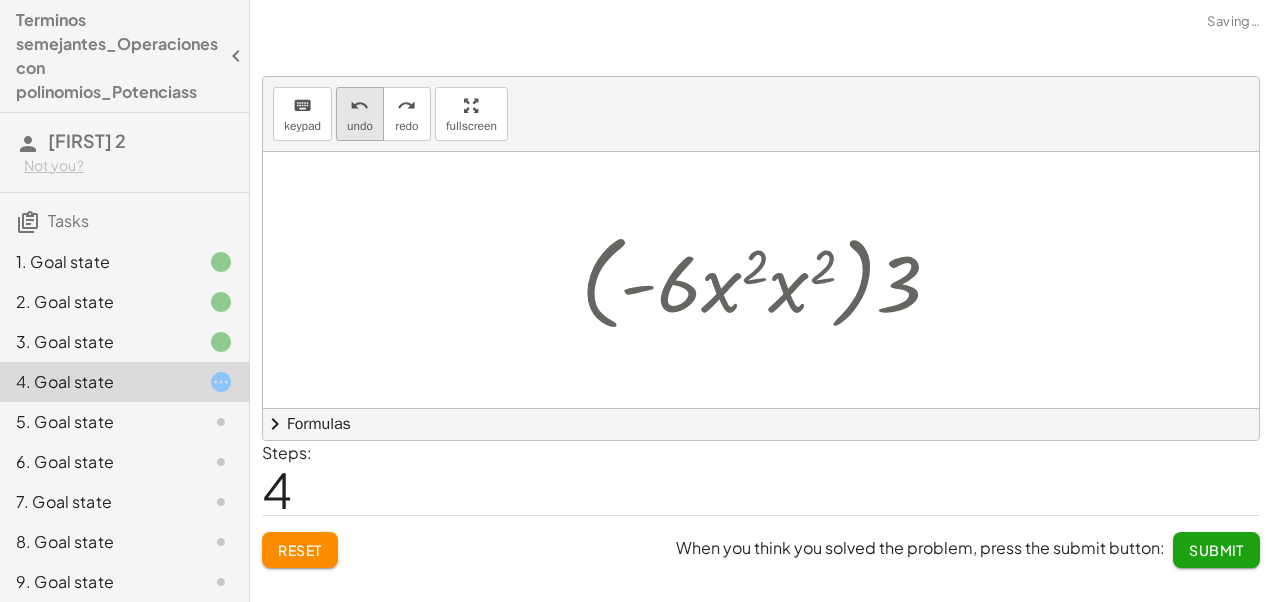 click on "undo" at bounding box center [360, 105] 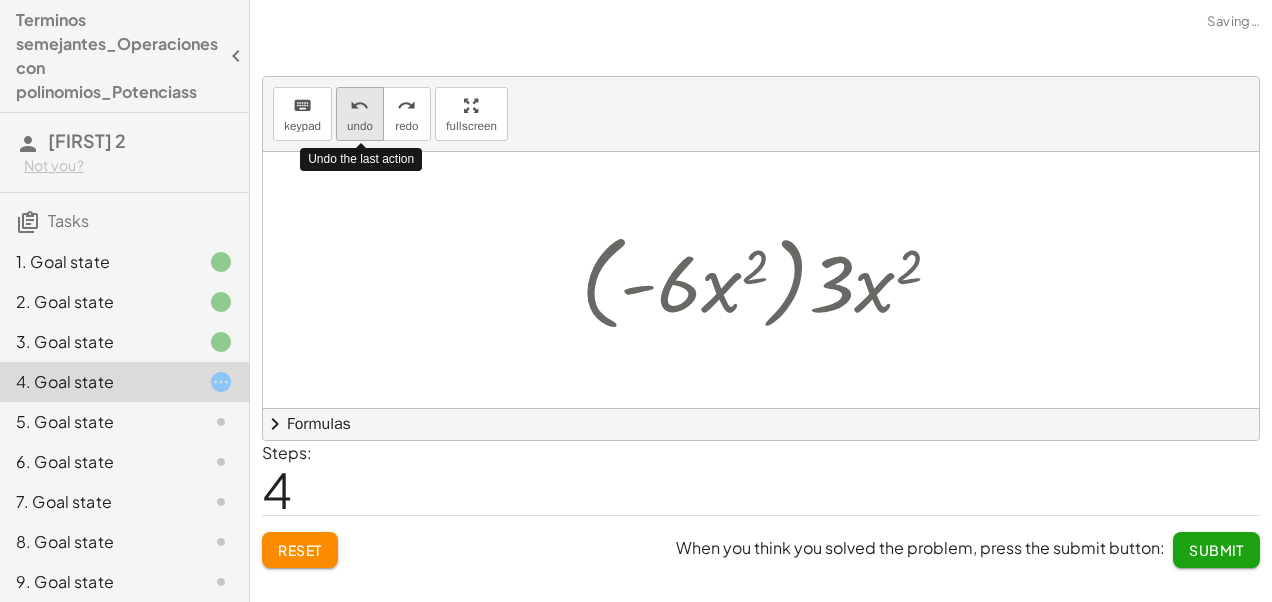 click on "undo" at bounding box center [360, 105] 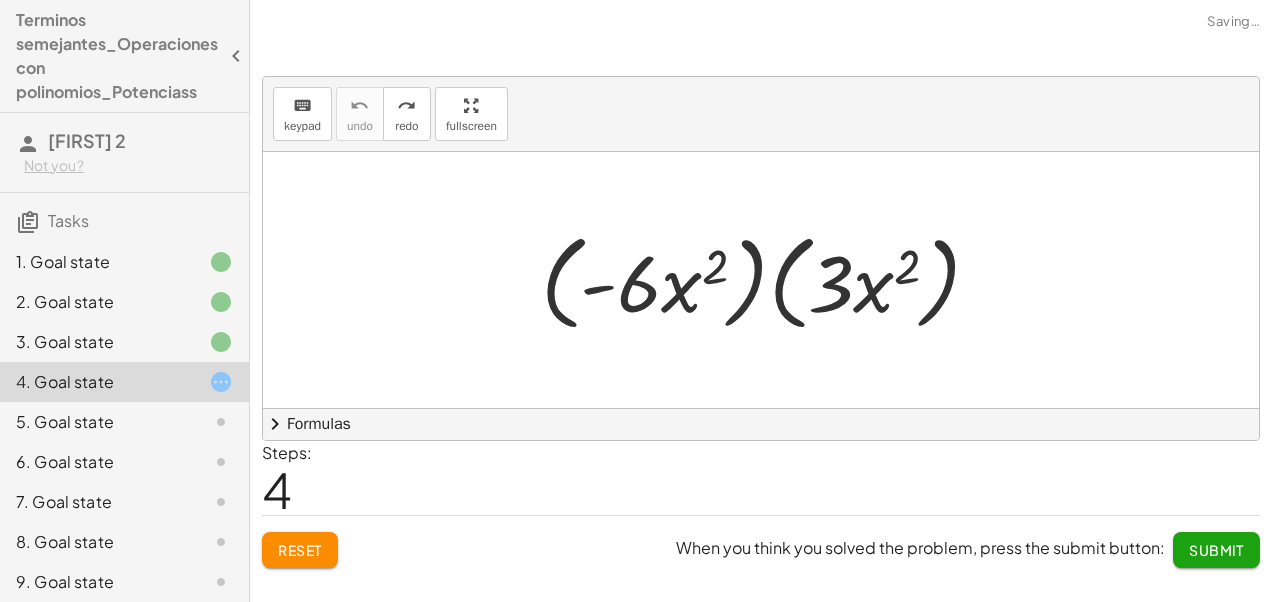 click on "Steps:  4" at bounding box center (761, 478) 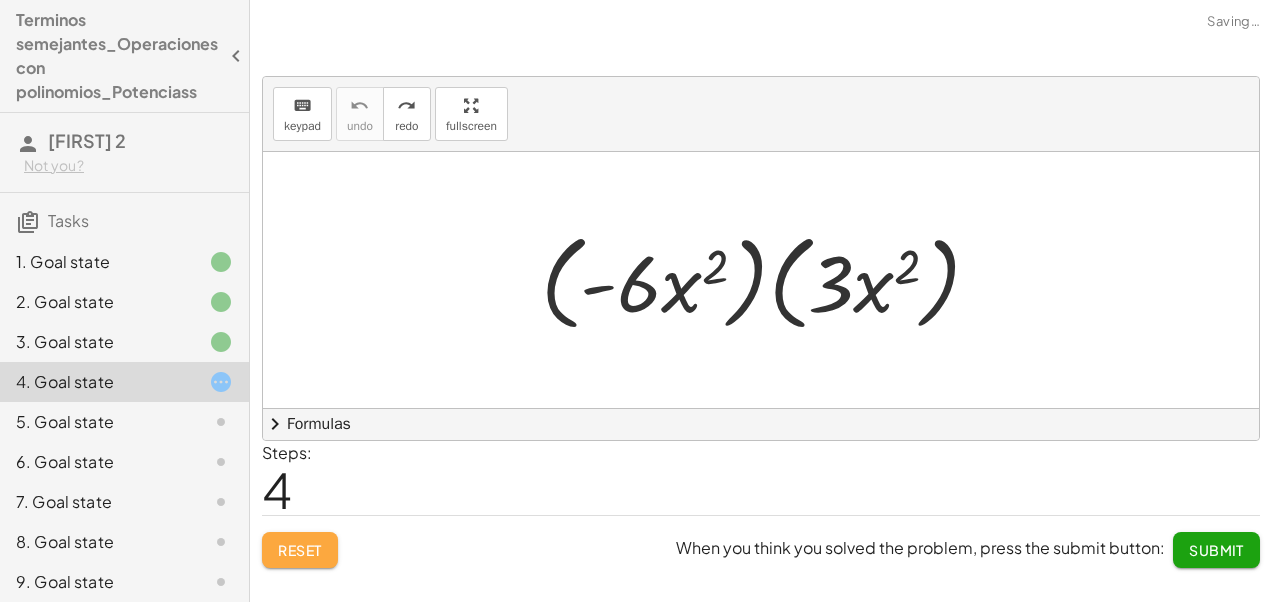 click on "Reset" 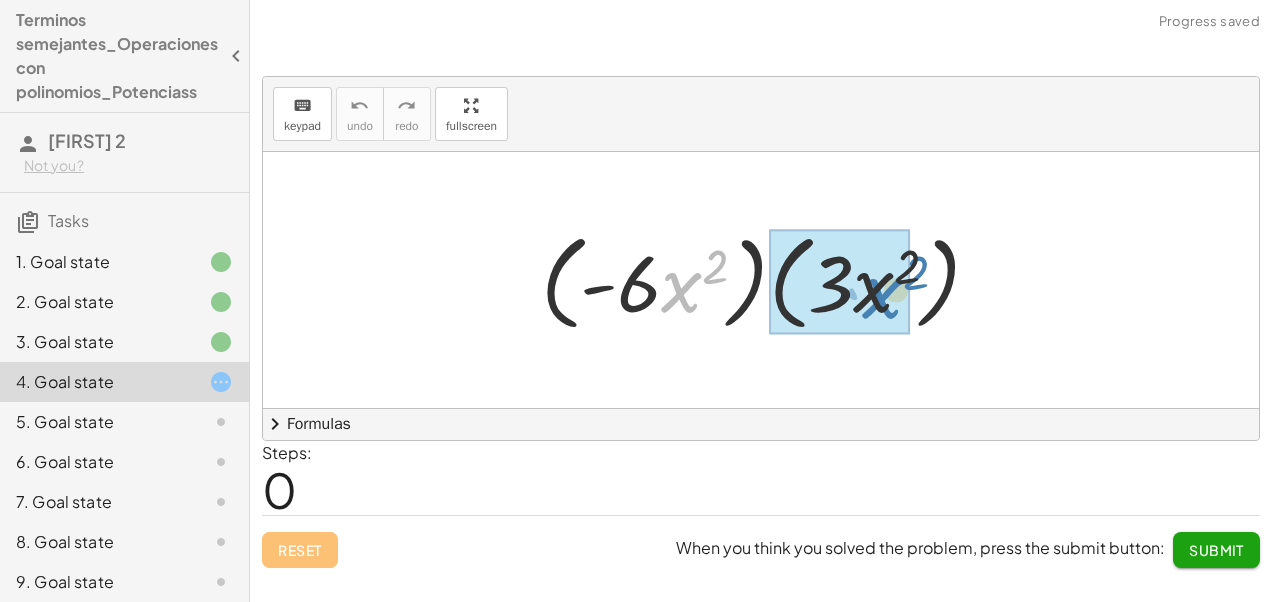 drag, startPoint x: 684, startPoint y: 294, endPoint x: 883, endPoint y: 295, distance: 199.00252 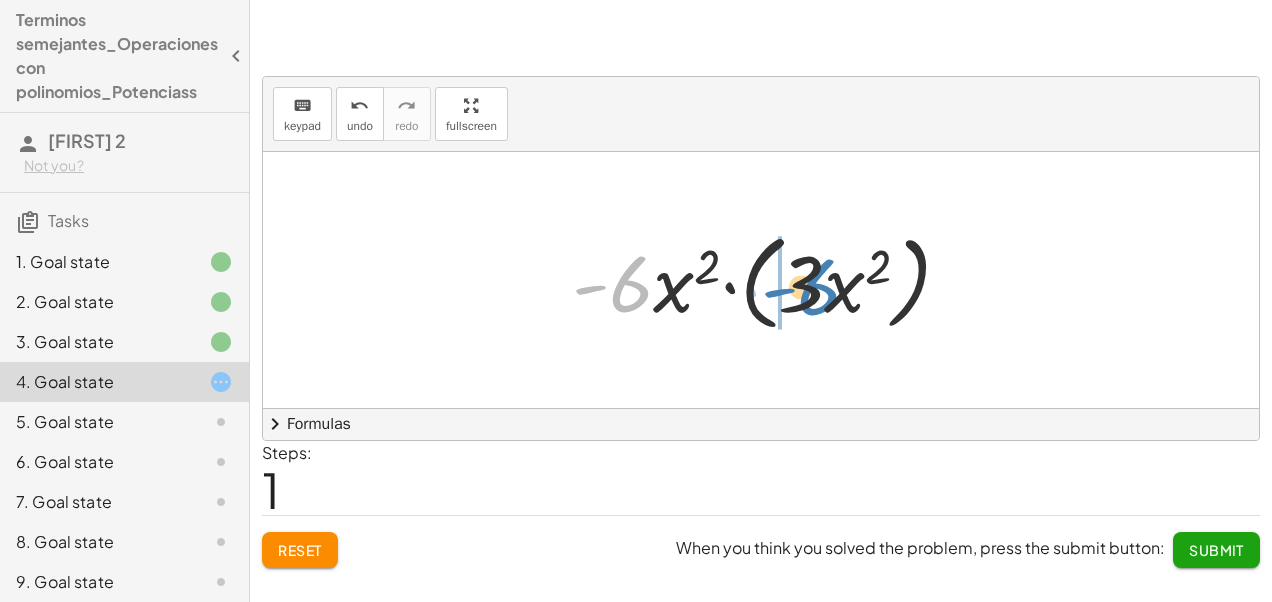 drag, startPoint x: 625, startPoint y: 296, endPoint x: 814, endPoint y: 299, distance: 189.0238 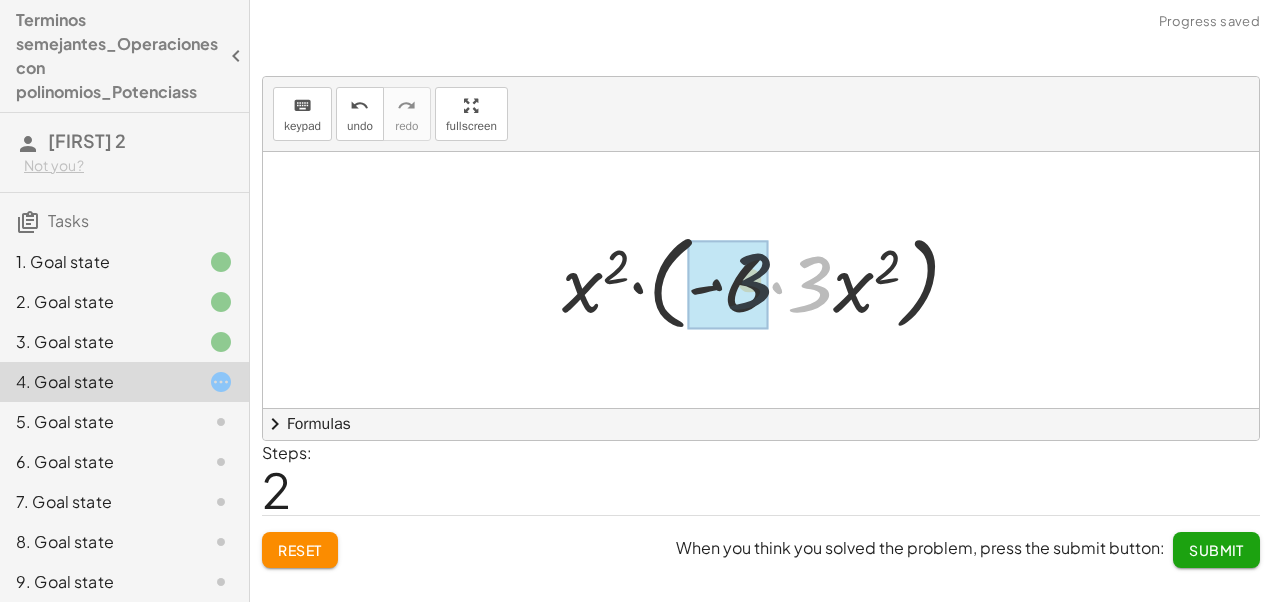 drag, startPoint x: 814, startPoint y: 299, endPoint x: 736, endPoint y: 292, distance: 78.31347 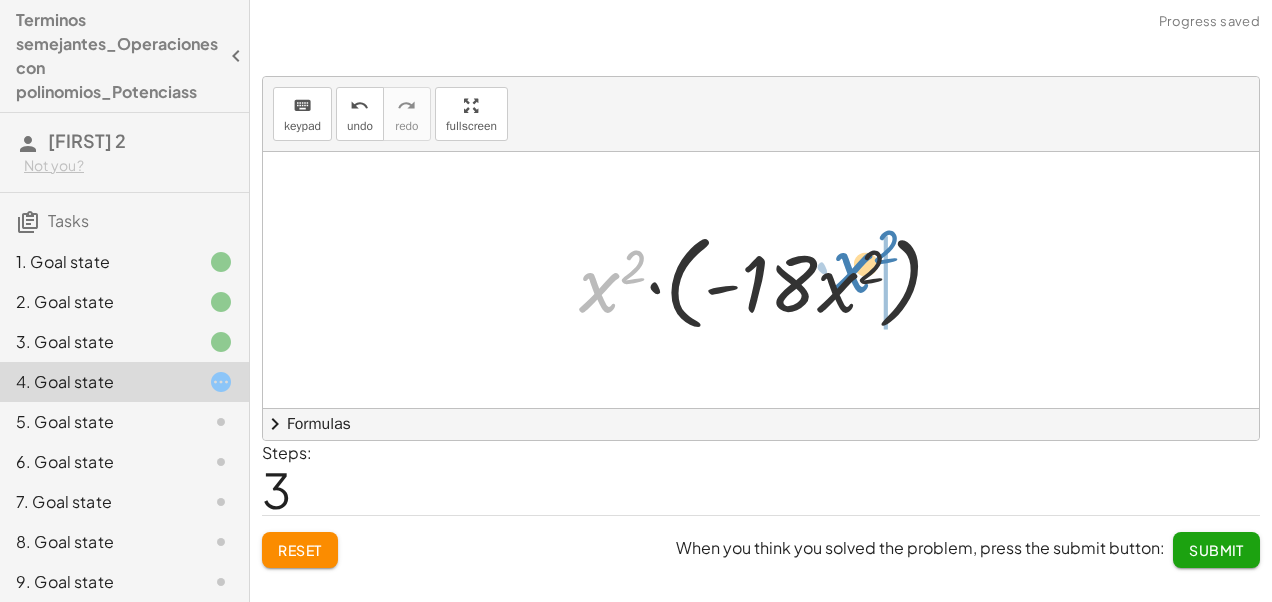 drag, startPoint x: 588, startPoint y: 291, endPoint x: 840, endPoint y: 271, distance: 252.7924 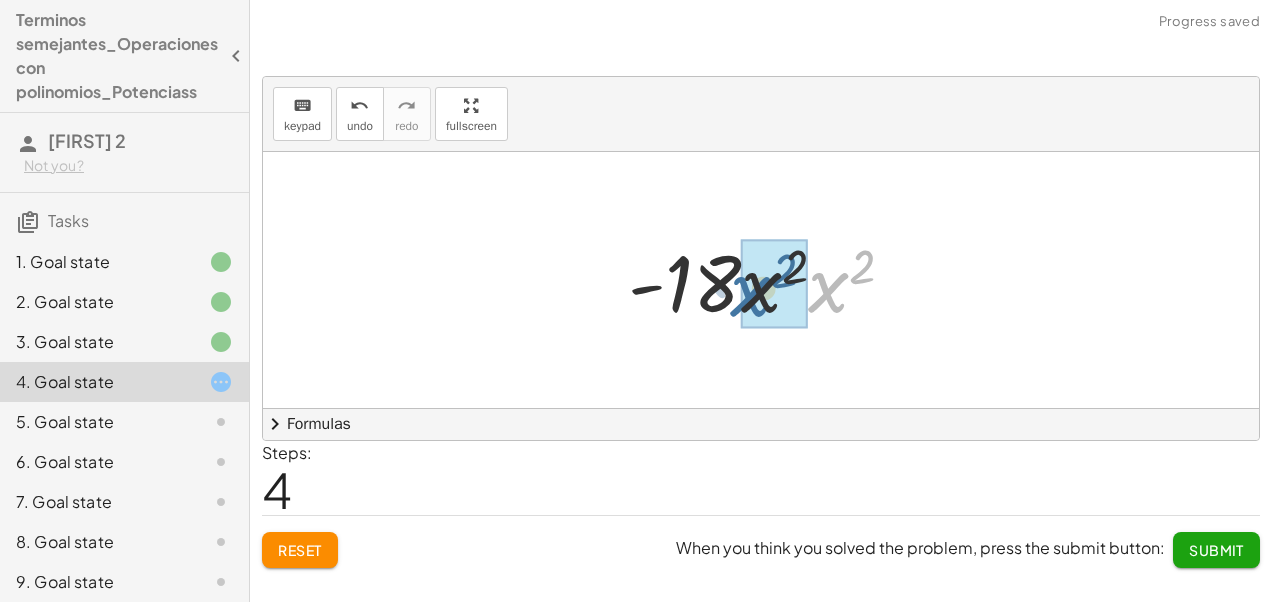 drag, startPoint x: 828, startPoint y: 280, endPoint x: 756, endPoint y: 287, distance: 72.33948 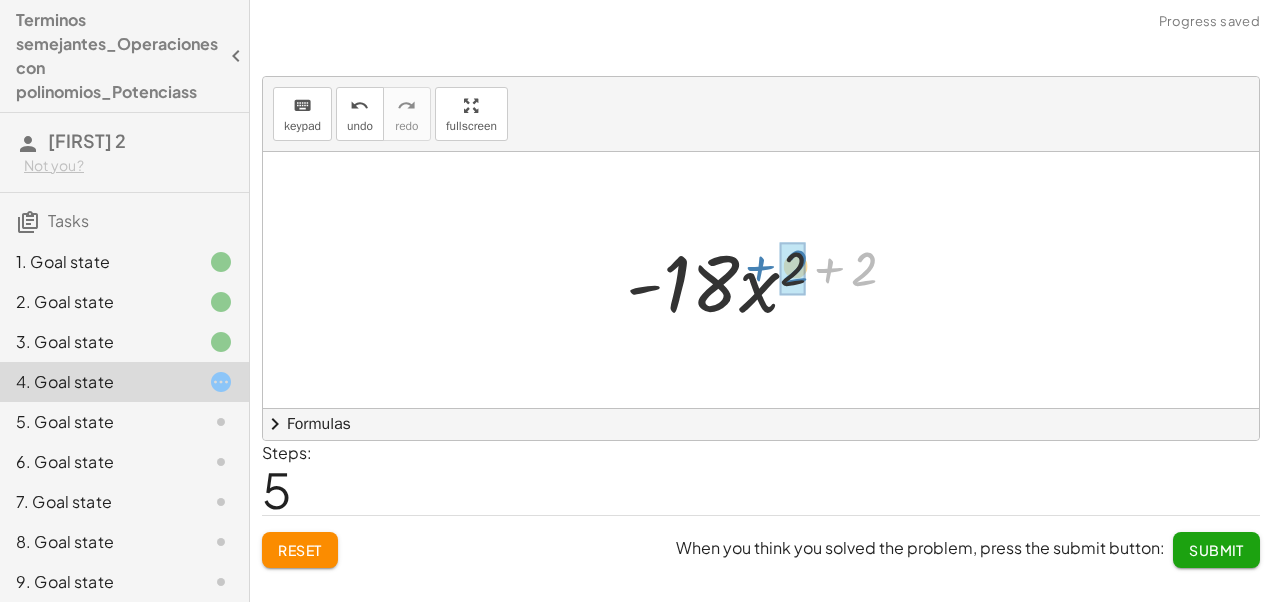 drag, startPoint x: 867, startPoint y: 281, endPoint x: 798, endPoint y: 279, distance: 69.02898 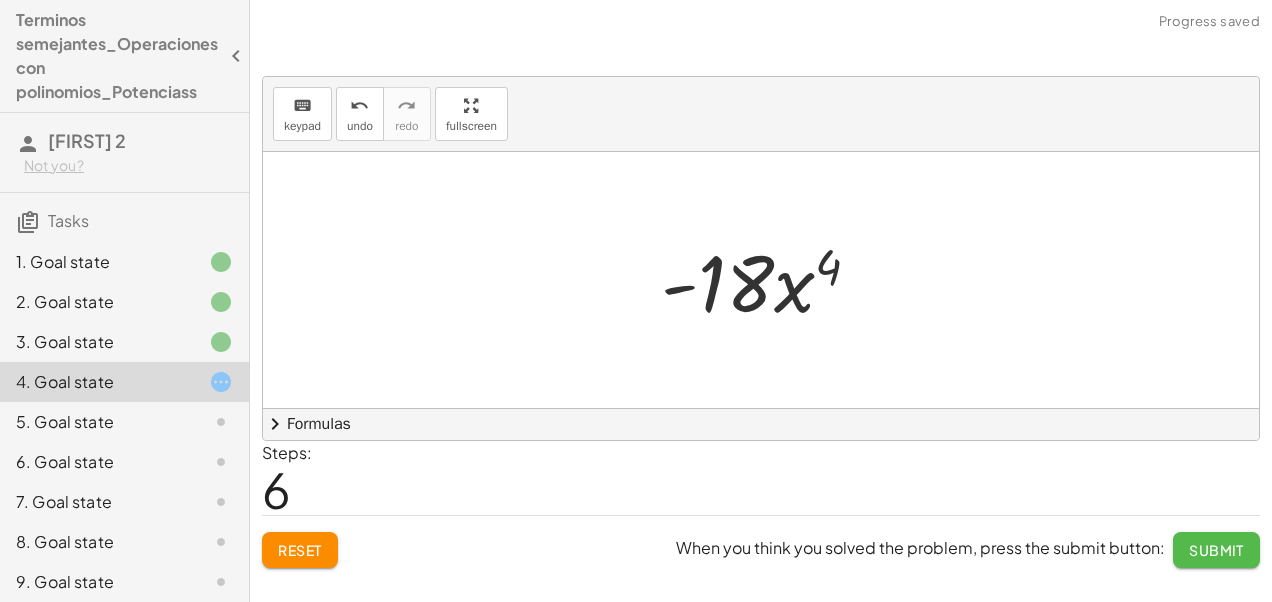 click on "Submit" 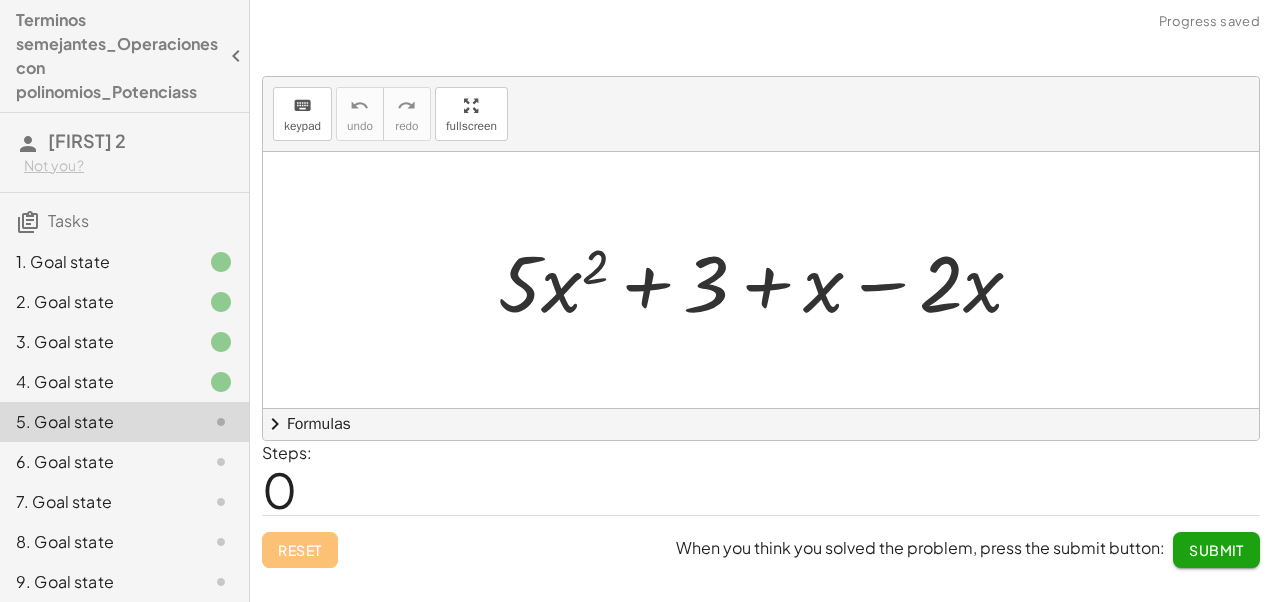 click on "Submit" 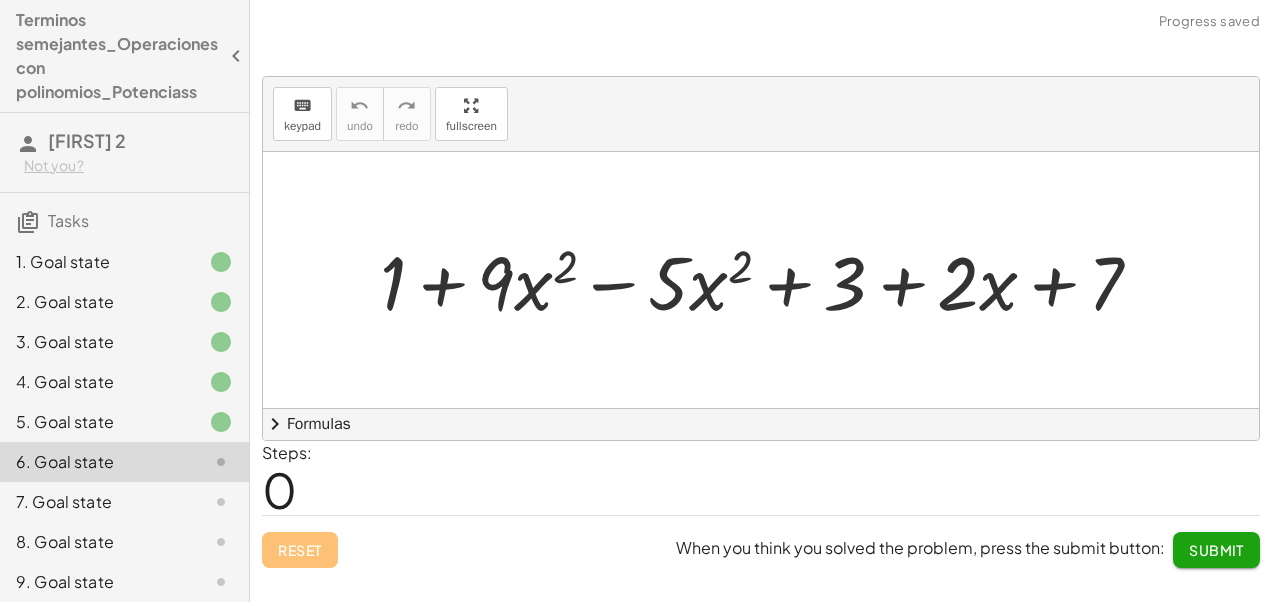 click 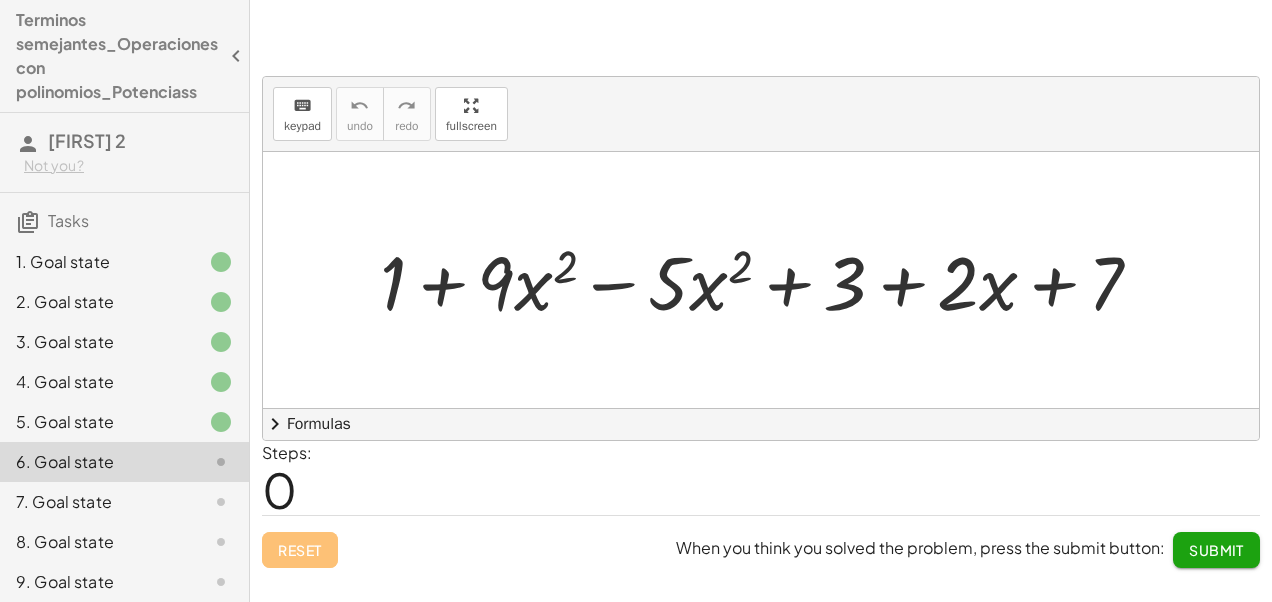 click 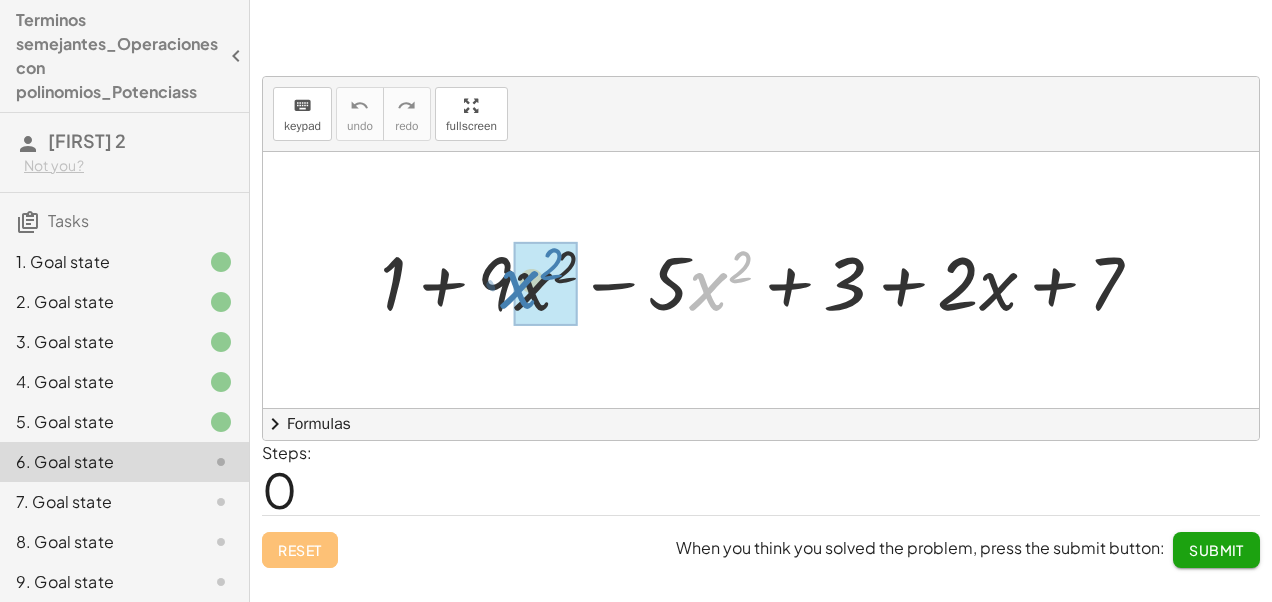 drag, startPoint x: 709, startPoint y: 284, endPoint x: 519, endPoint y: 282, distance: 190.01053 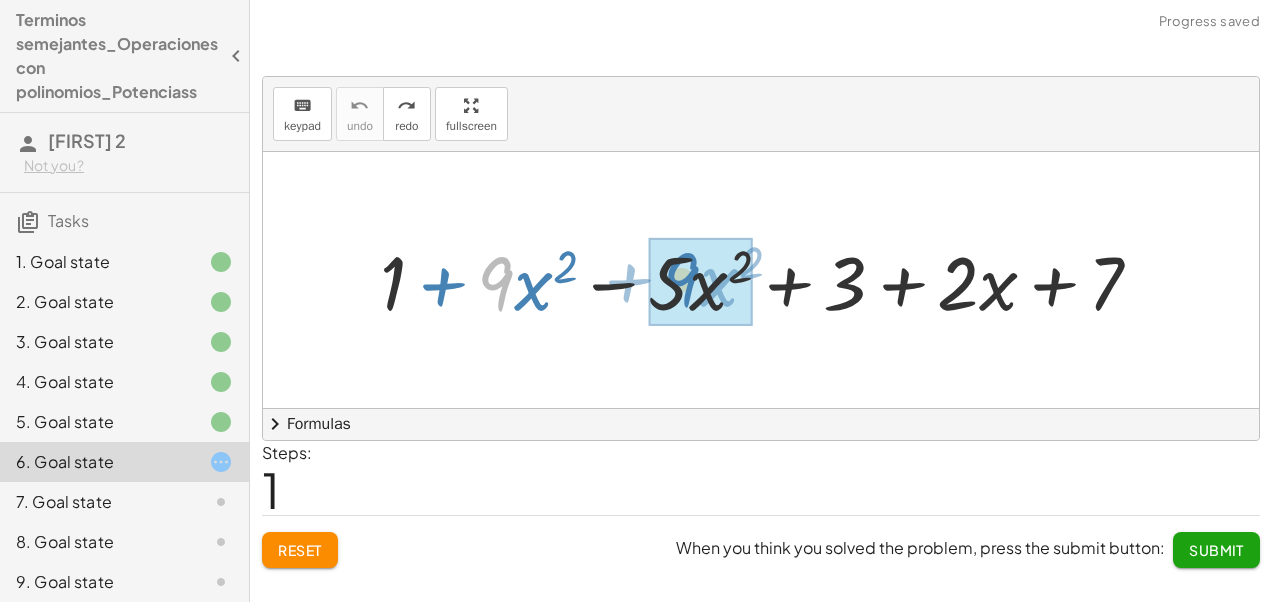 drag, startPoint x: 490, startPoint y: 272, endPoint x: 676, endPoint y: 268, distance: 186.043 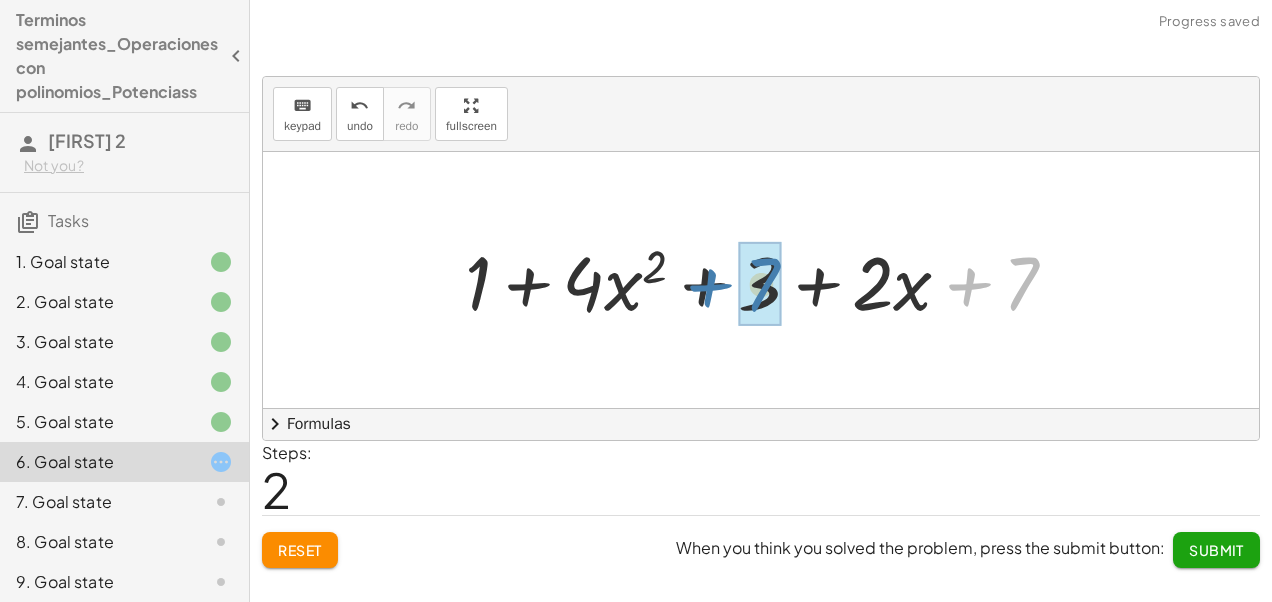 drag, startPoint x: 1030, startPoint y: 290, endPoint x: 770, endPoint y: 292, distance: 260.0077 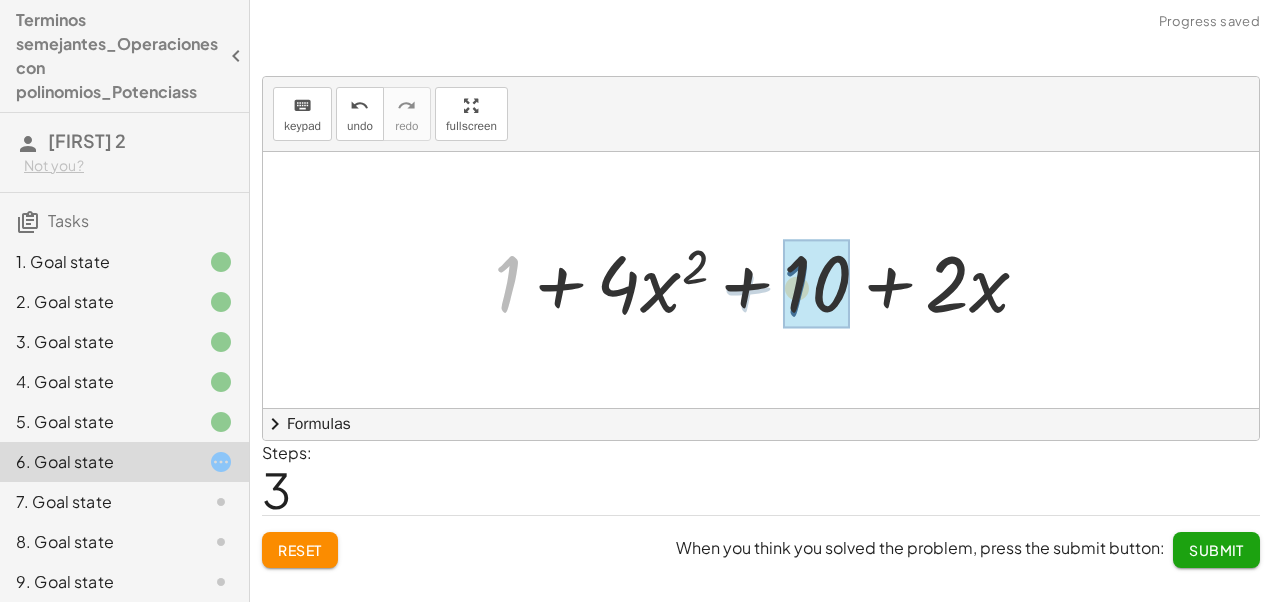drag, startPoint x: 512, startPoint y: 284, endPoint x: 803, endPoint y: 287, distance: 291.01547 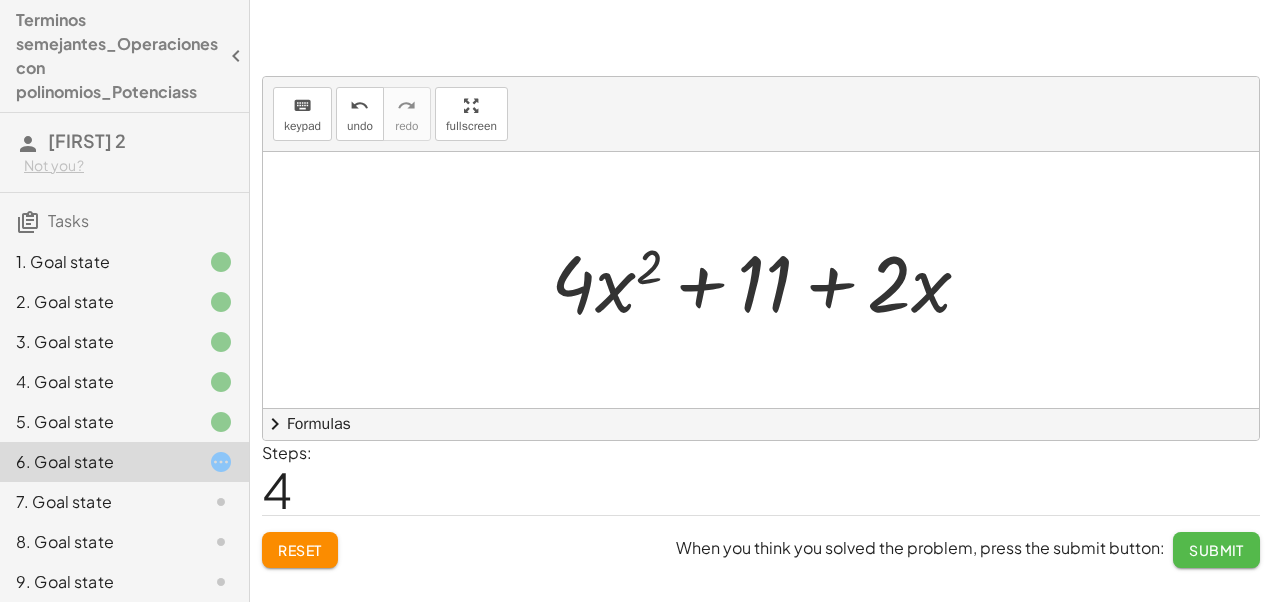 click on "Submit" 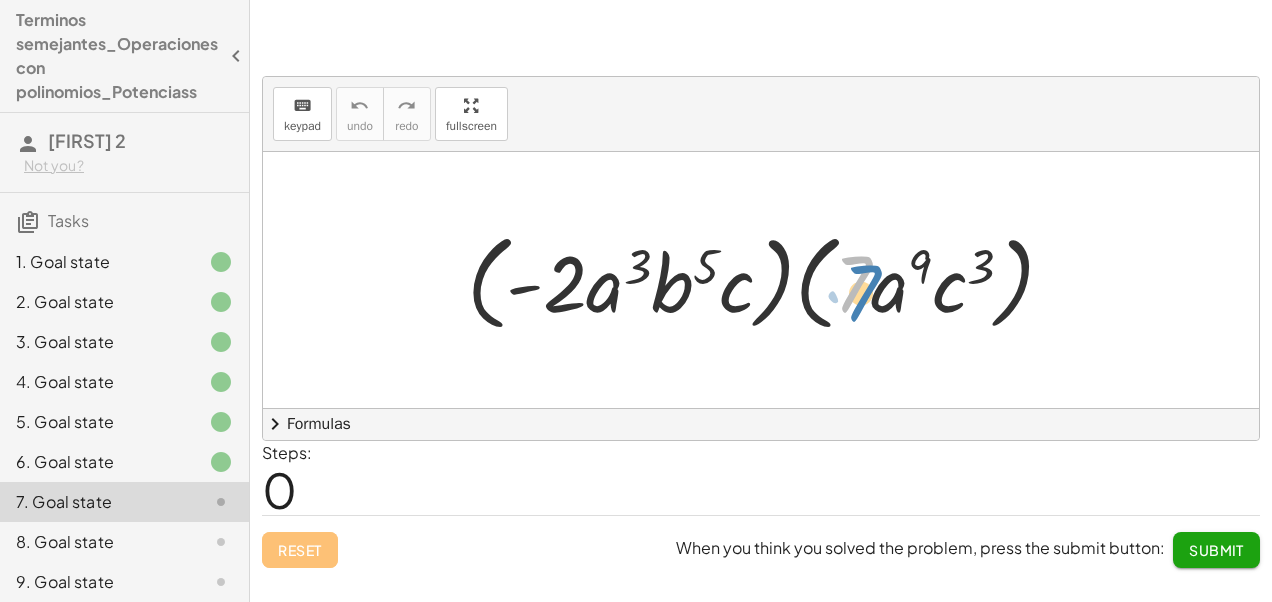 drag, startPoint x: 854, startPoint y: 294, endPoint x: 860, endPoint y: 304, distance: 11.661903 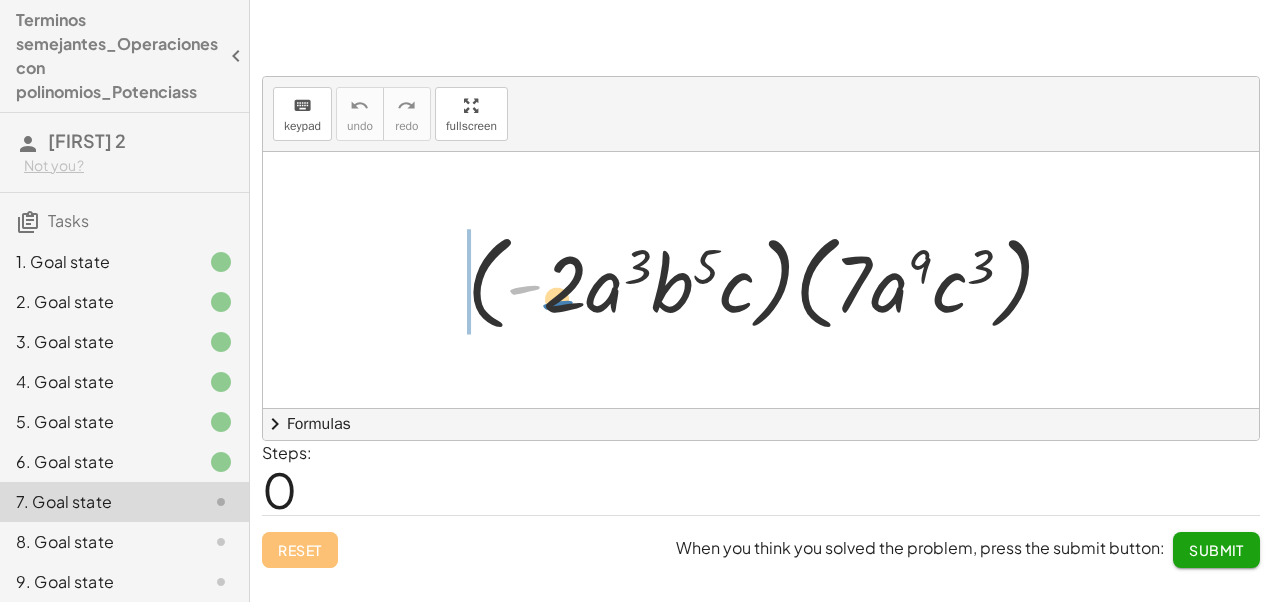 drag, startPoint x: 540, startPoint y: 272, endPoint x: 511, endPoint y: 276, distance: 29.274563 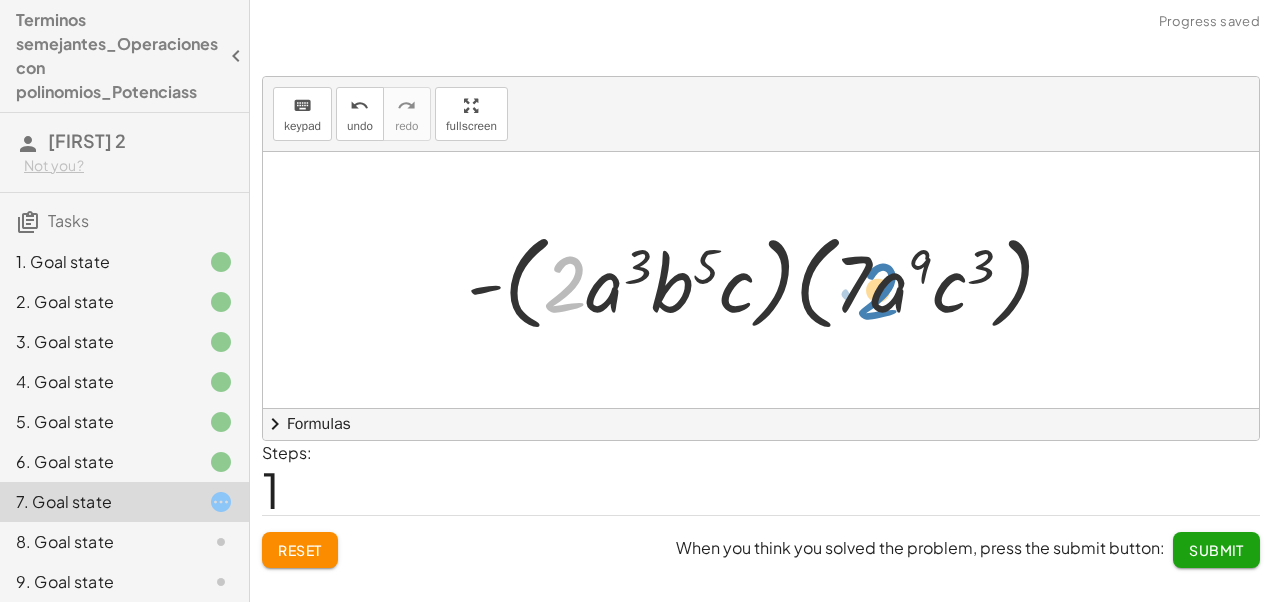 drag, startPoint x: 575, startPoint y: 276, endPoint x: 887, endPoint y: 280, distance: 312.02563 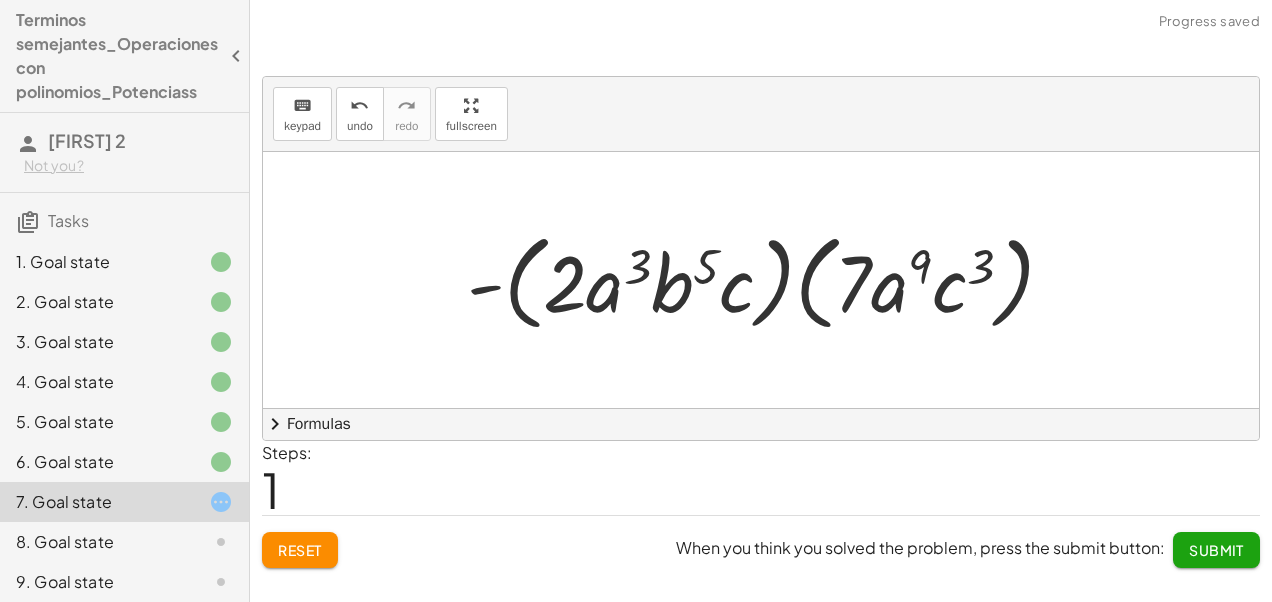 click at bounding box center (761, 280) 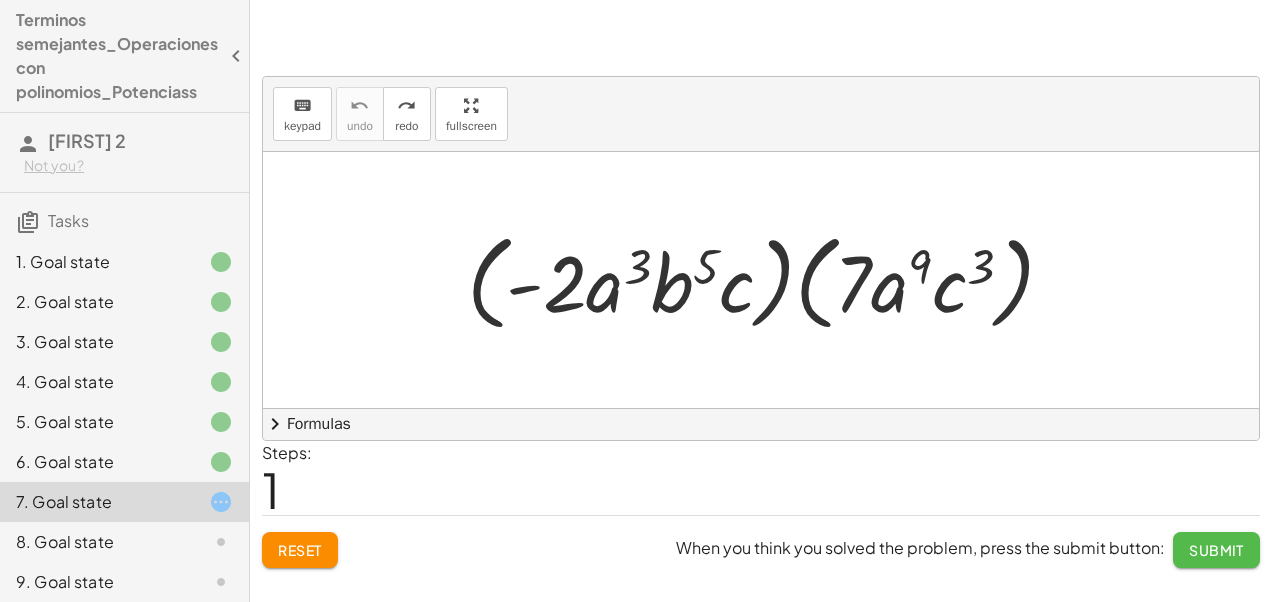 click on "Submit" at bounding box center [1216, 550] 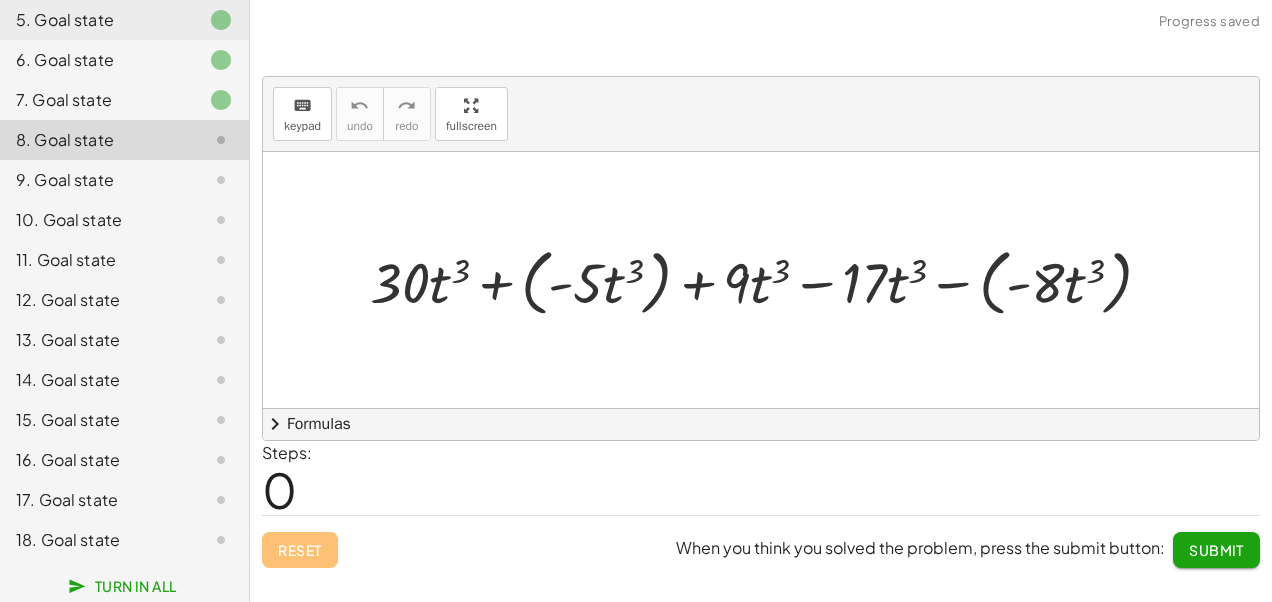 scroll, scrollTop: 404, scrollLeft: 0, axis: vertical 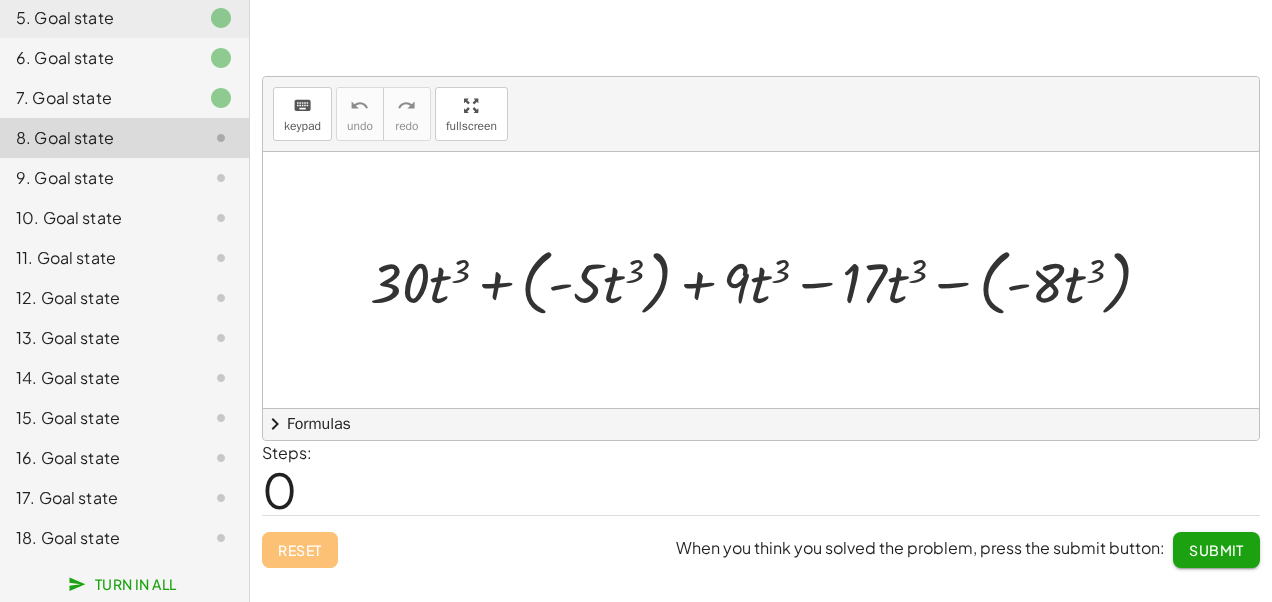 click on "Turn In All" 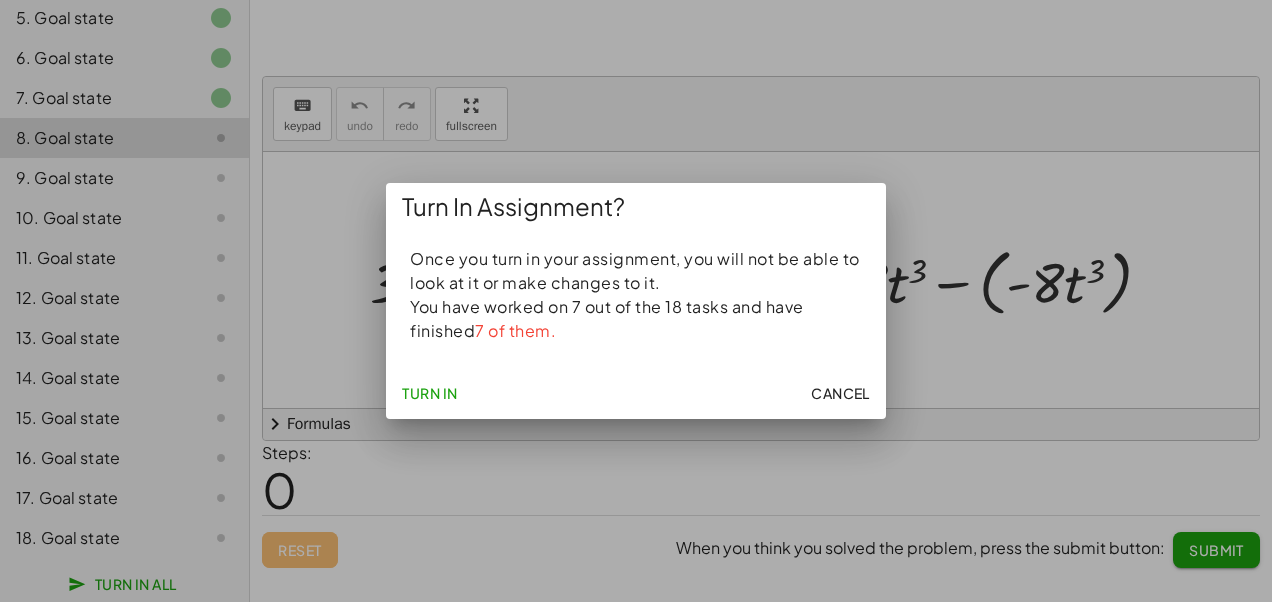 click on "Cancel" 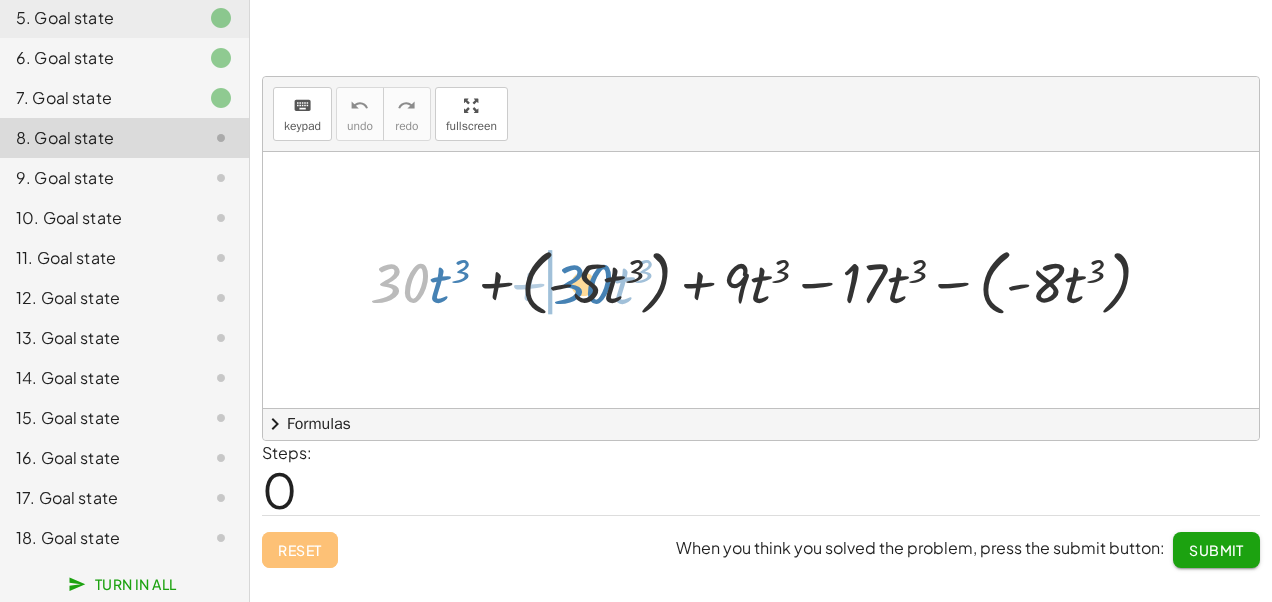 drag, startPoint x: 398, startPoint y: 284, endPoint x: 582, endPoint y: 285, distance: 184.00272 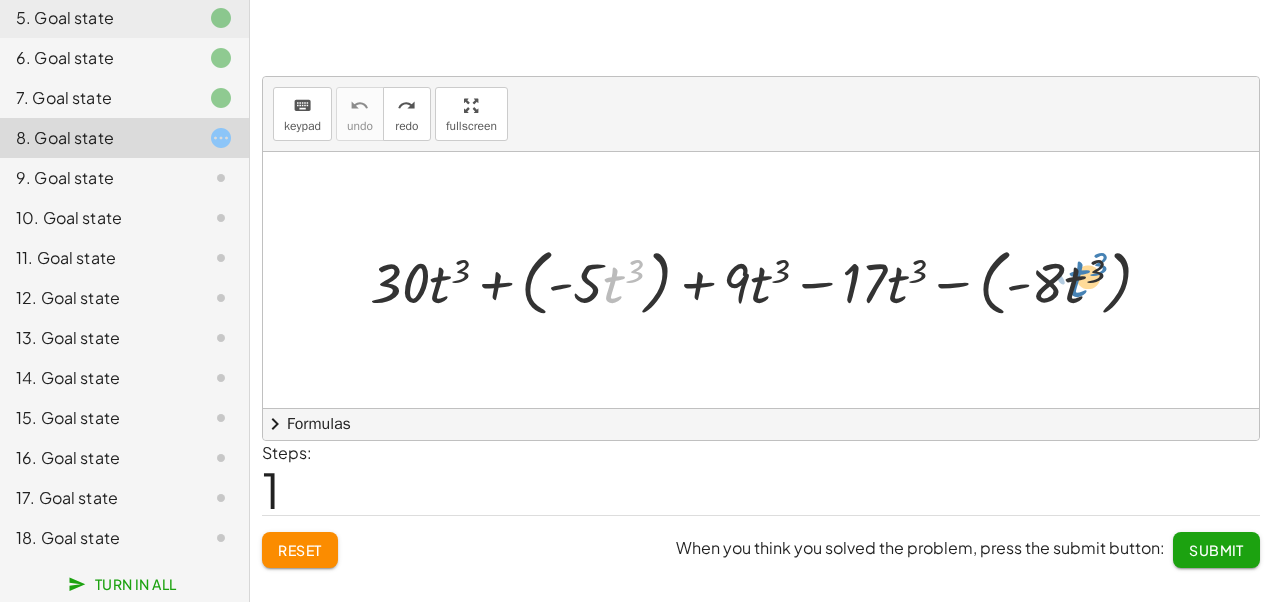 drag, startPoint x: 623, startPoint y: 285, endPoint x: 1088, endPoint y: 278, distance: 465.05267 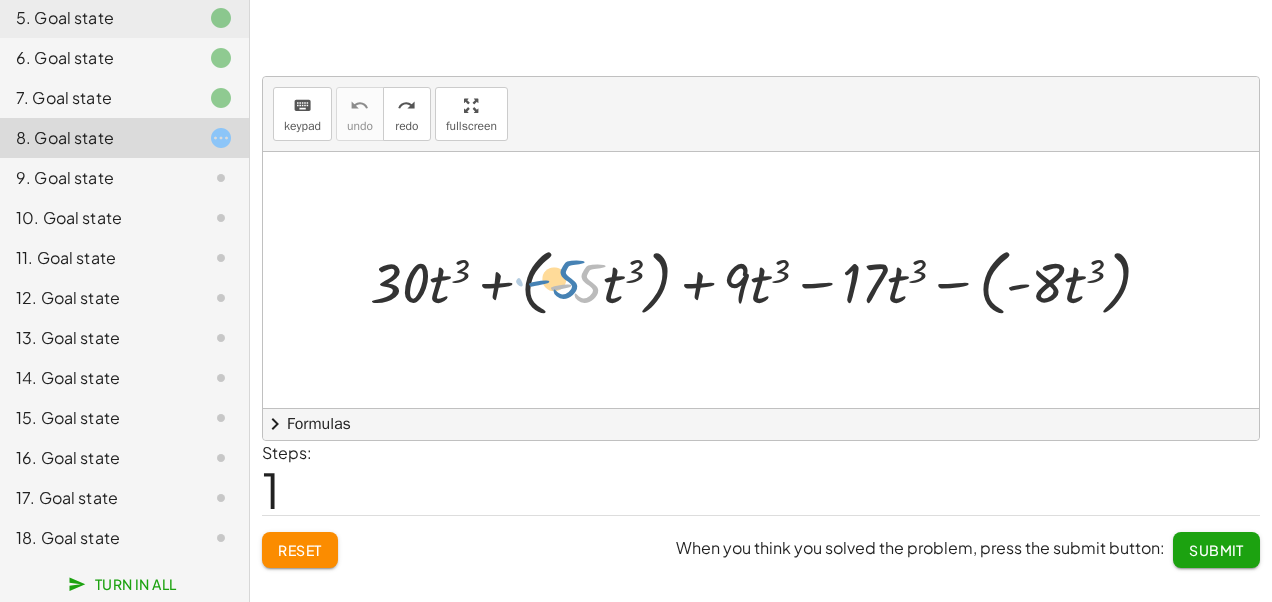 click at bounding box center [768, 280] 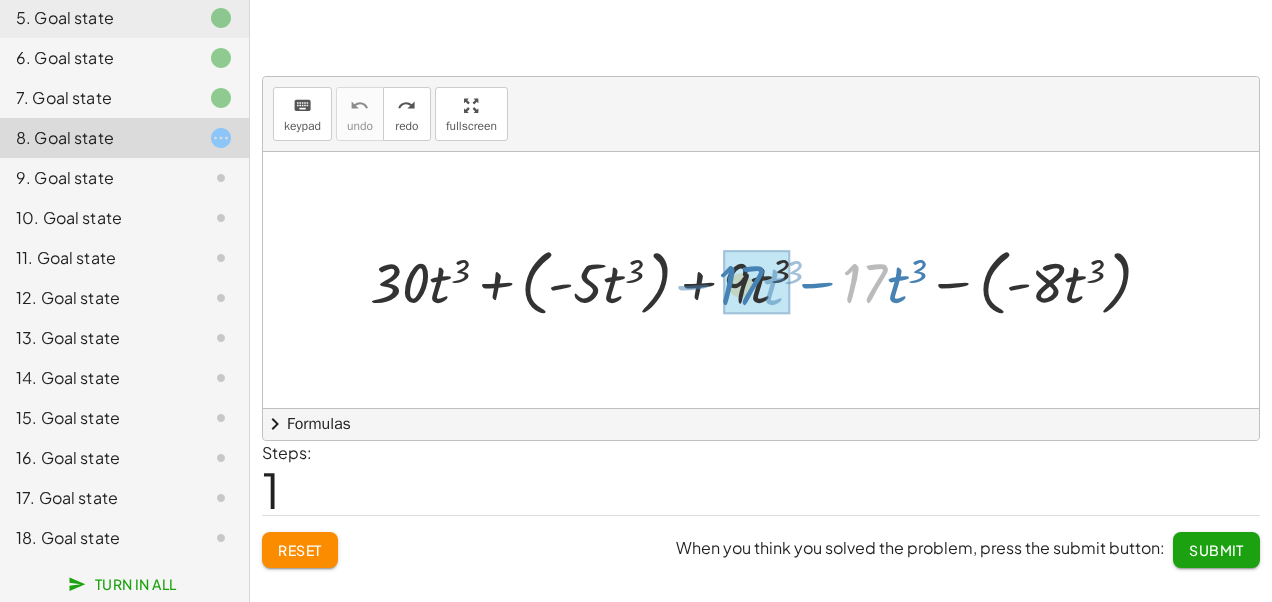 drag, startPoint x: 886, startPoint y: 284, endPoint x: 763, endPoint y: 286, distance: 123.01626 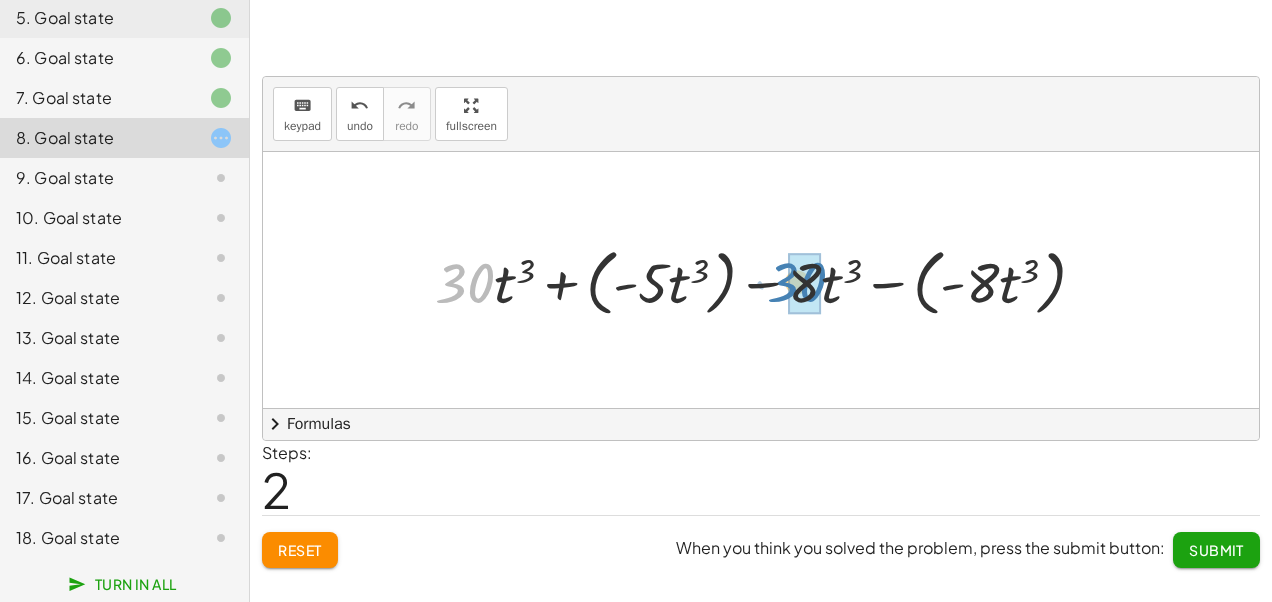 drag, startPoint x: 465, startPoint y: 282, endPoint x: 798, endPoint y: 280, distance: 333.006 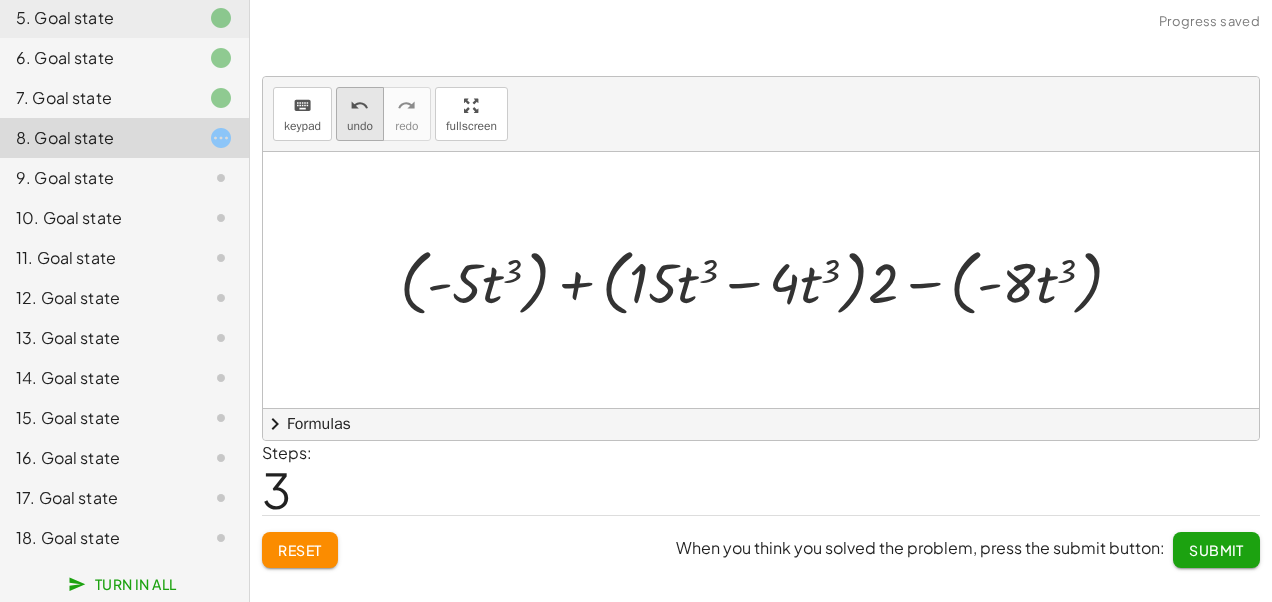 click on "undo undo" at bounding box center (360, 114) 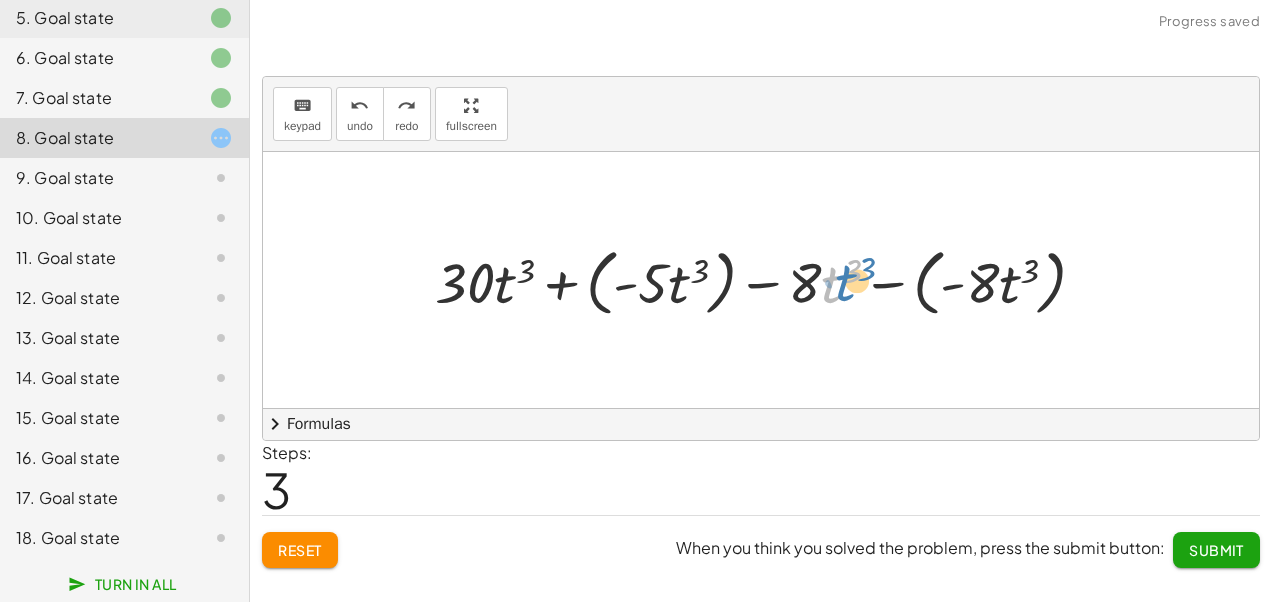 drag, startPoint x: 825, startPoint y: 282, endPoint x: 839, endPoint y: 280, distance: 14.142136 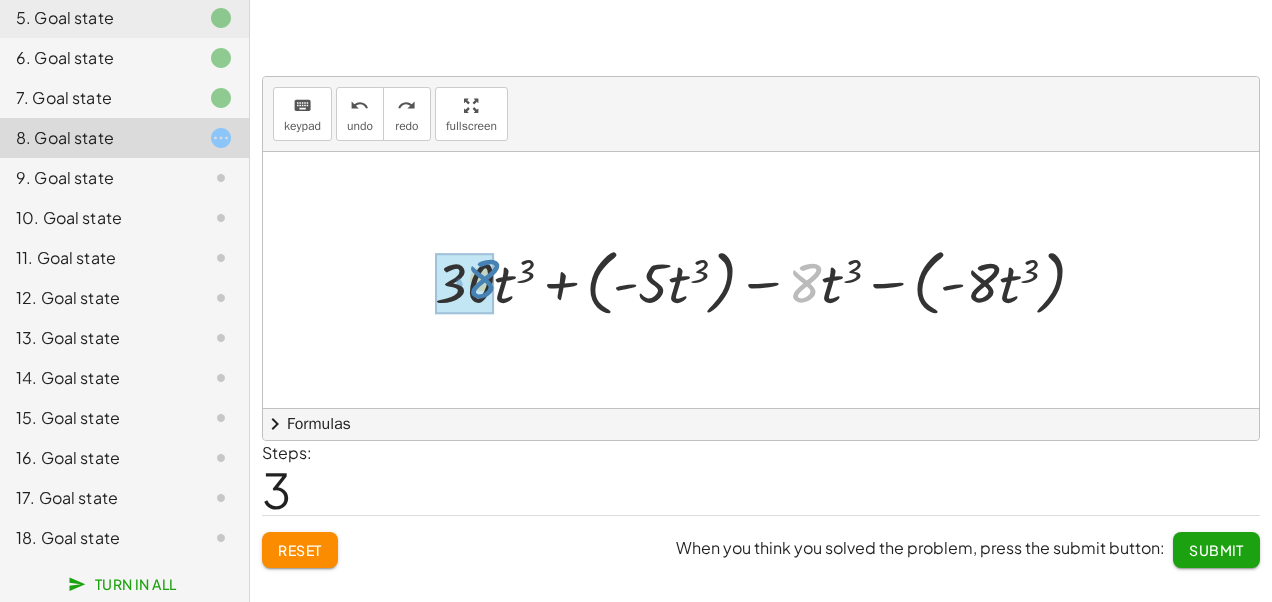 drag, startPoint x: 805, startPoint y: 276, endPoint x: 484, endPoint y: 271, distance: 321.03894 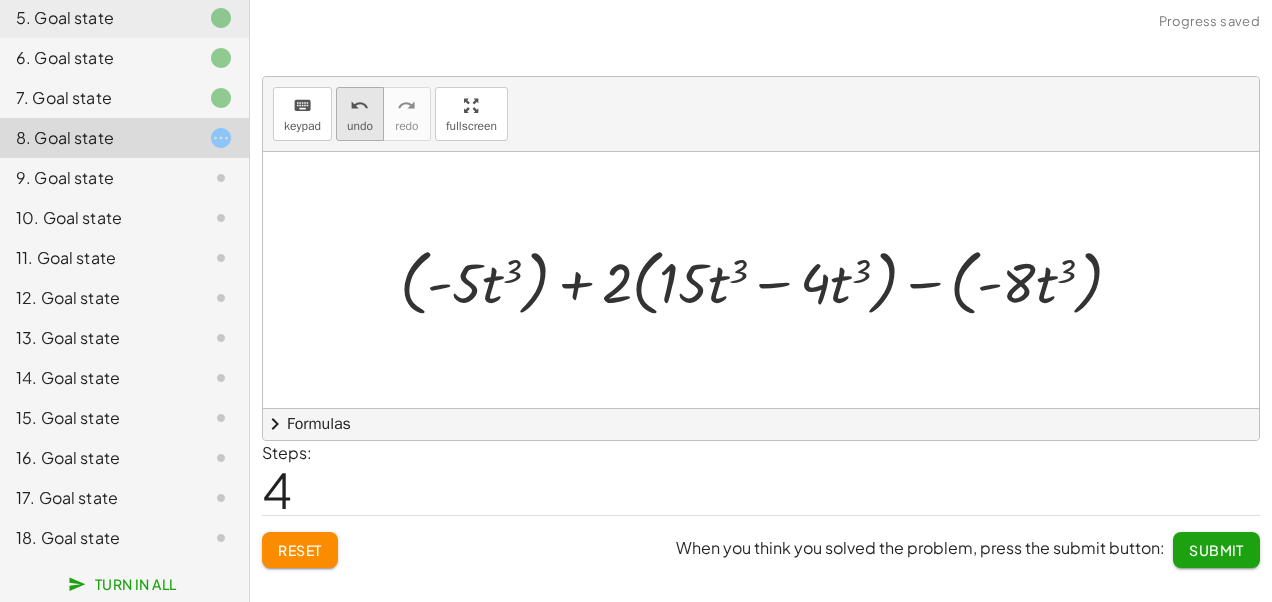 click on "undo" at bounding box center (359, 106) 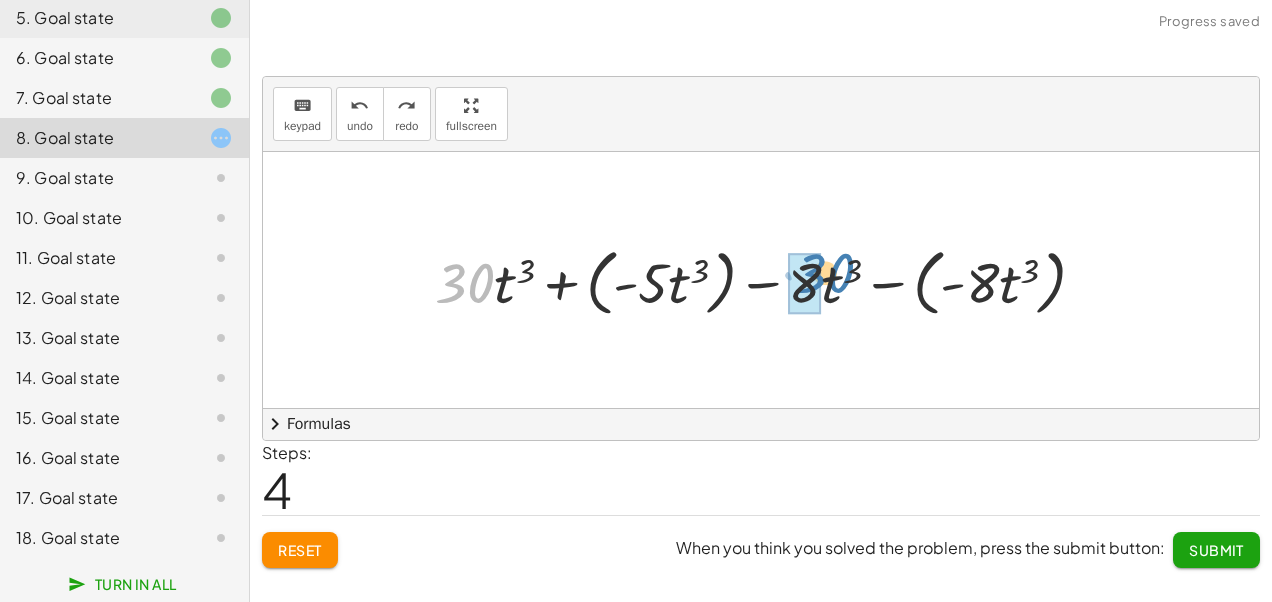 drag, startPoint x: 464, startPoint y: 290, endPoint x: 824, endPoint y: 280, distance: 360.13885 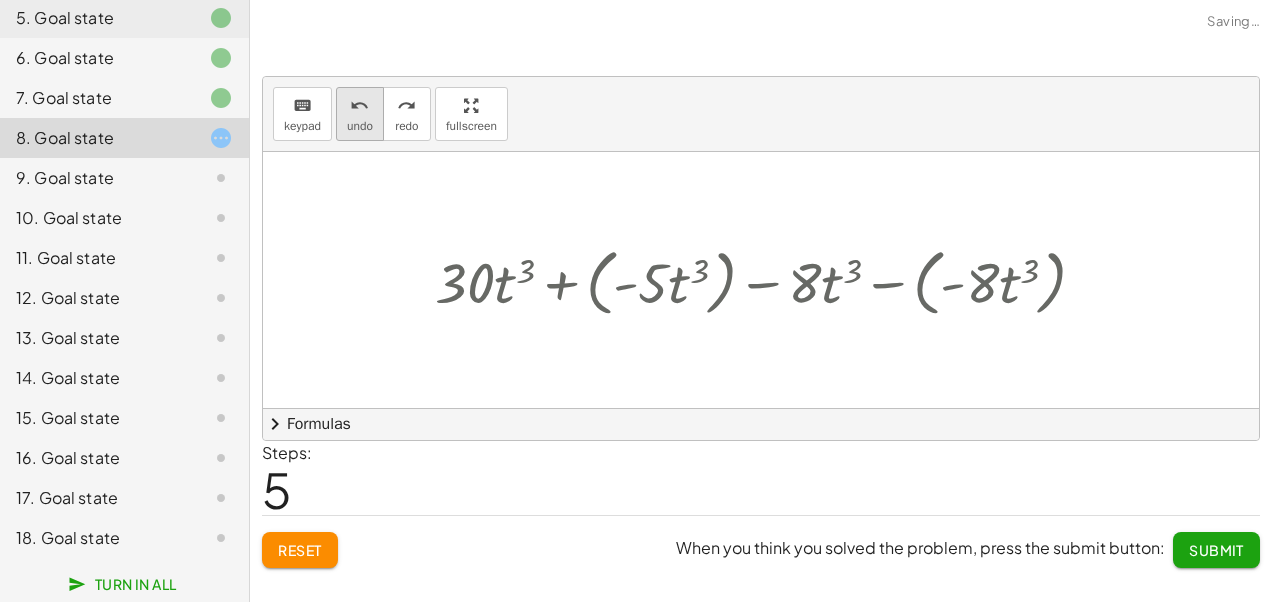 click on "undo" at bounding box center (359, 106) 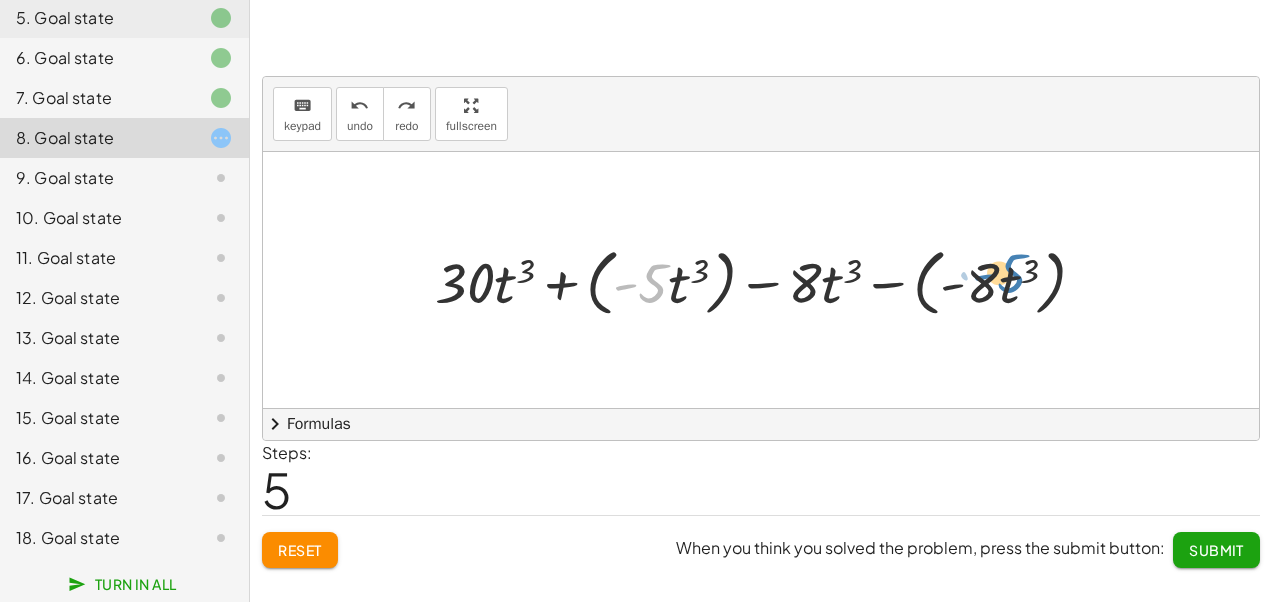 drag, startPoint x: 644, startPoint y: 270, endPoint x: 1002, endPoint y: 260, distance: 358.13965 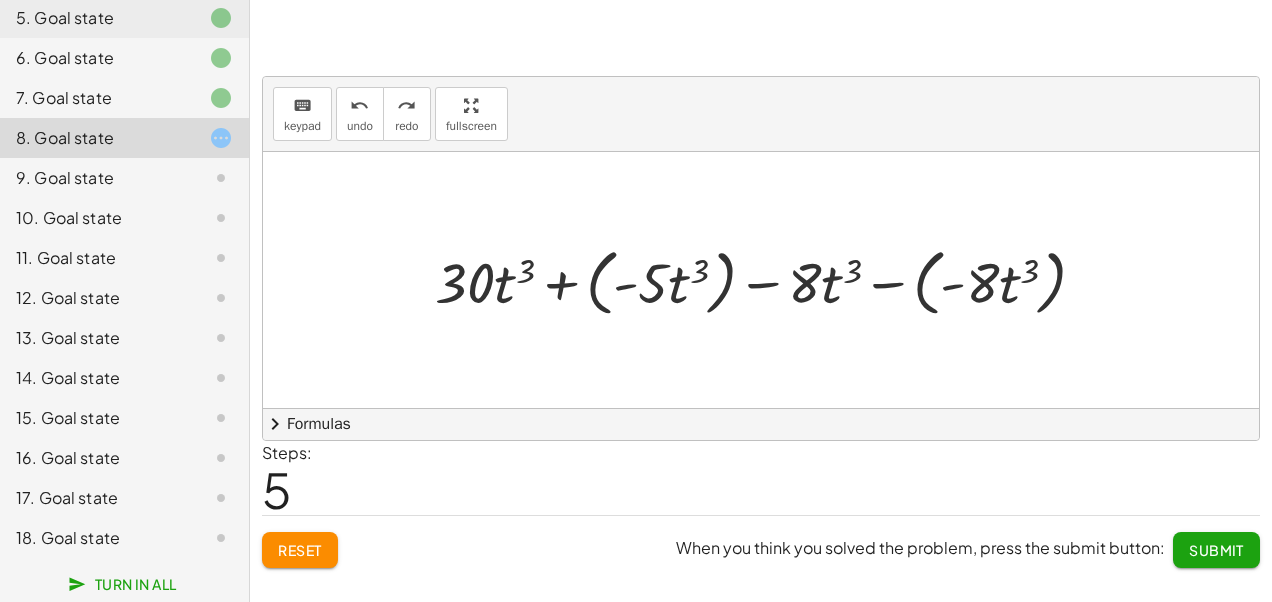 click at bounding box center [768, 280] 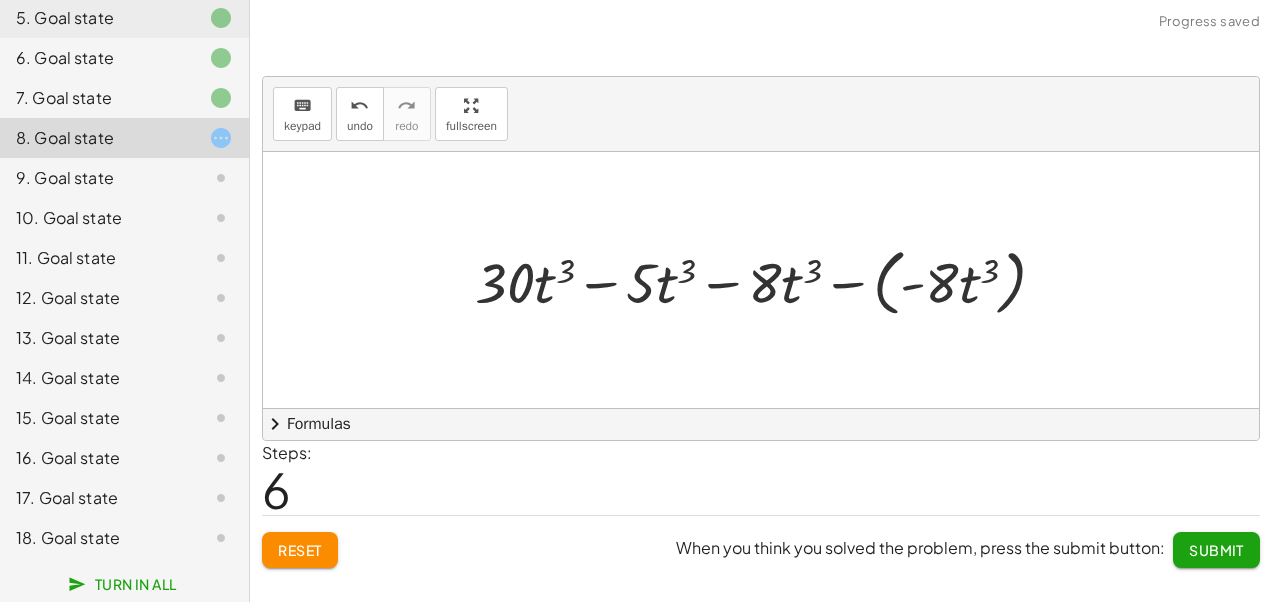 click at bounding box center [768, 280] 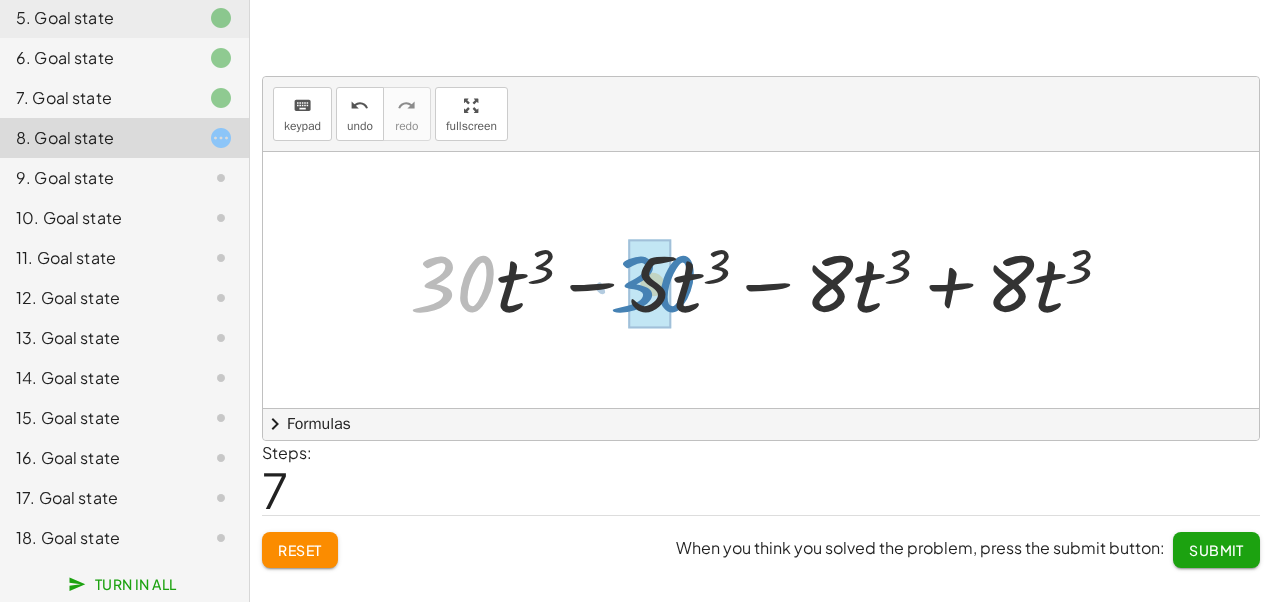 drag, startPoint x: 420, startPoint y: 261, endPoint x: 621, endPoint y: 260, distance: 201.00249 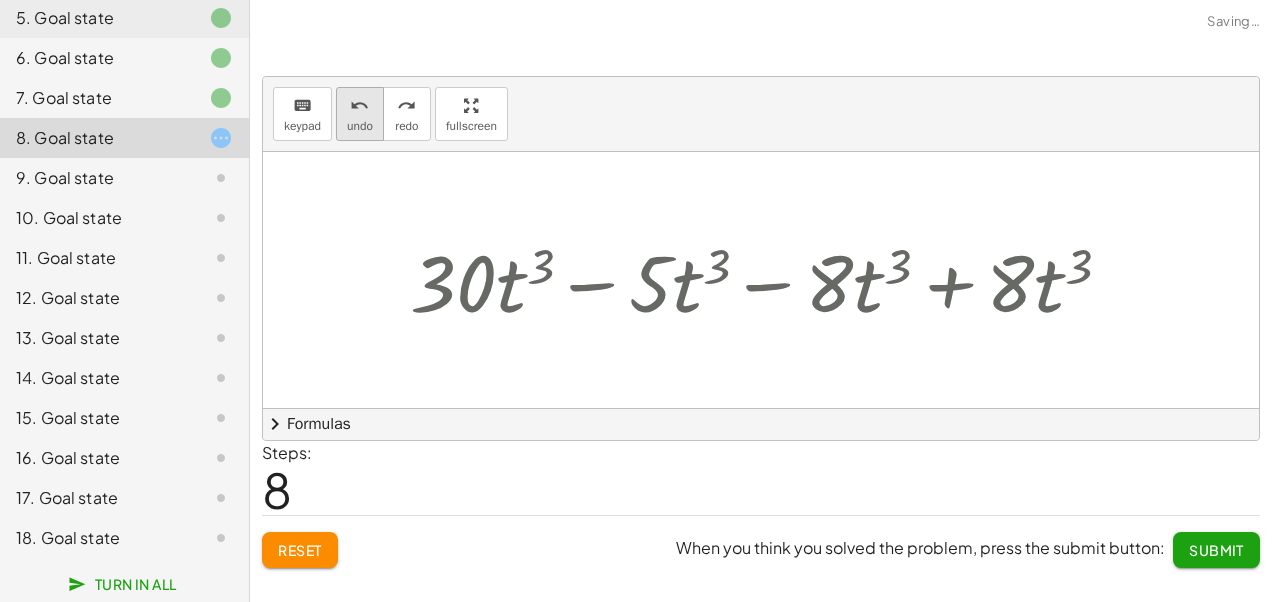 click on "undo" at bounding box center [360, 105] 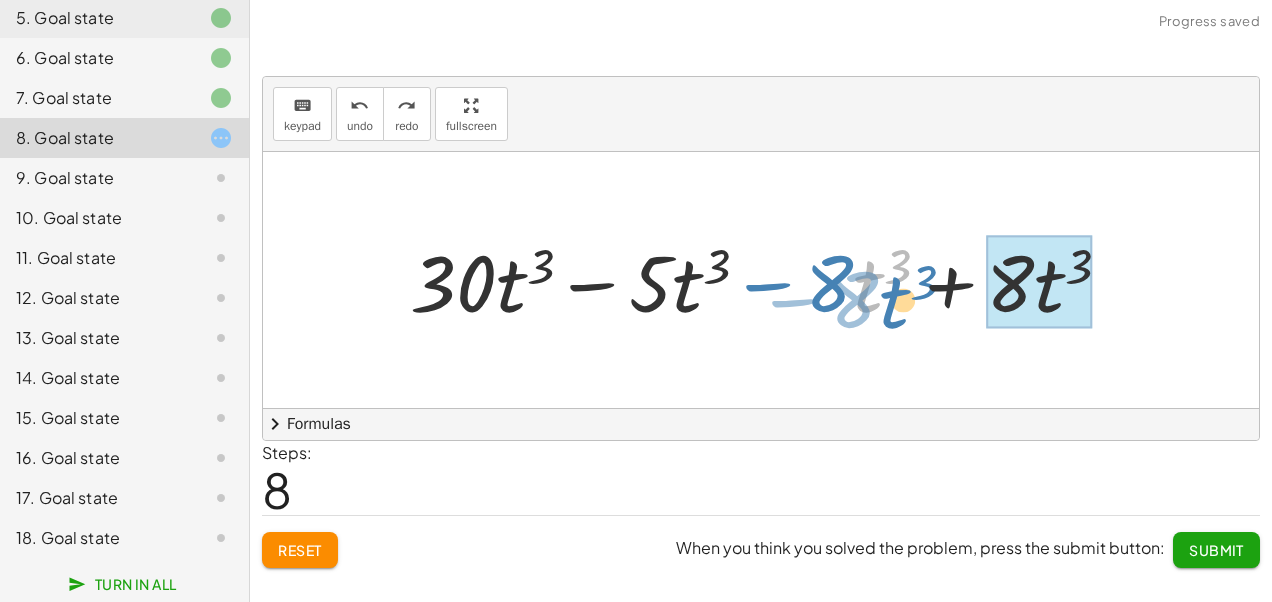 drag, startPoint x: 872, startPoint y: 292, endPoint x: 887, endPoint y: 303, distance: 18.601076 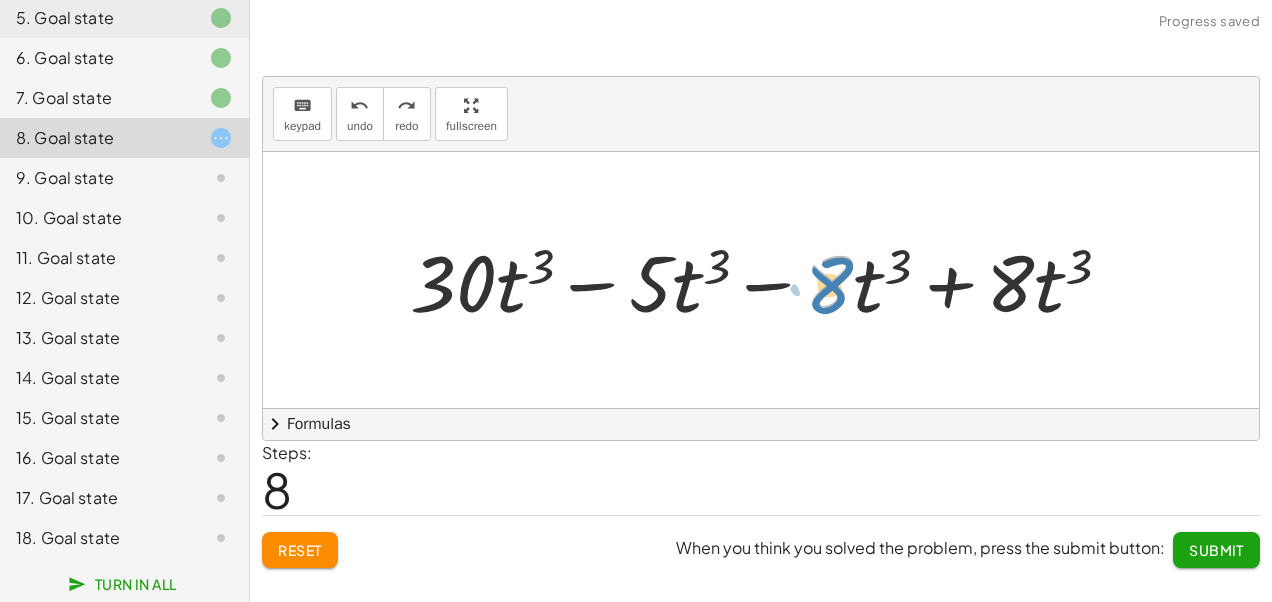 click at bounding box center (768, 280) 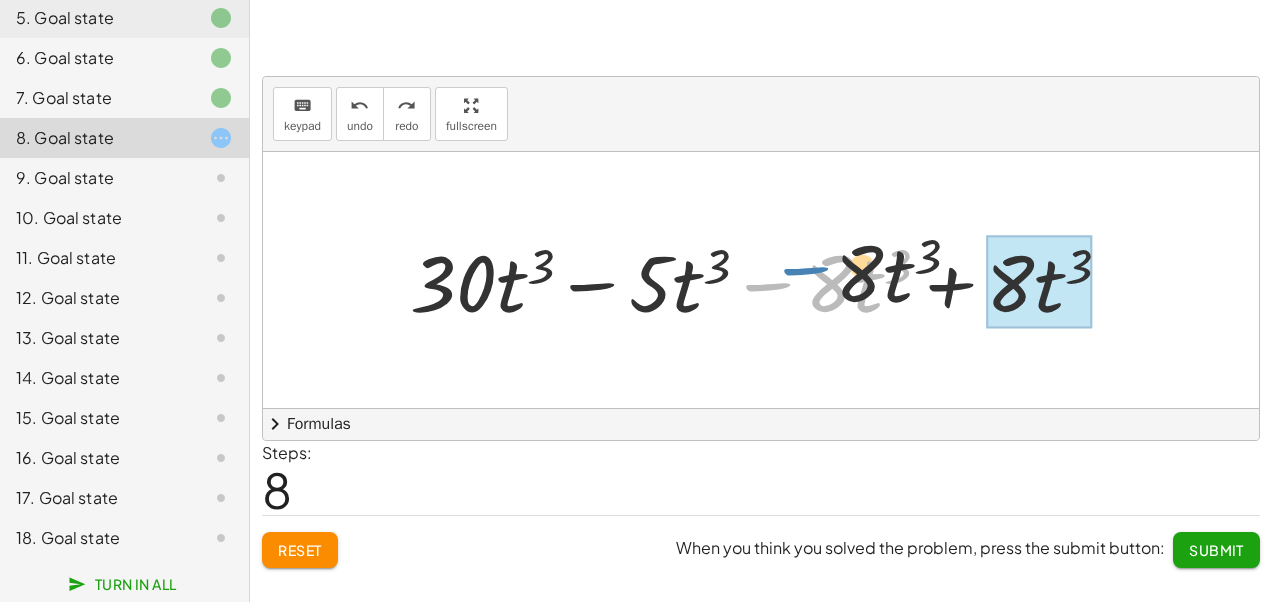drag, startPoint x: 785, startPoint y: 279, endPoint x: 833, endPoint y: 263, distance: 50.596443 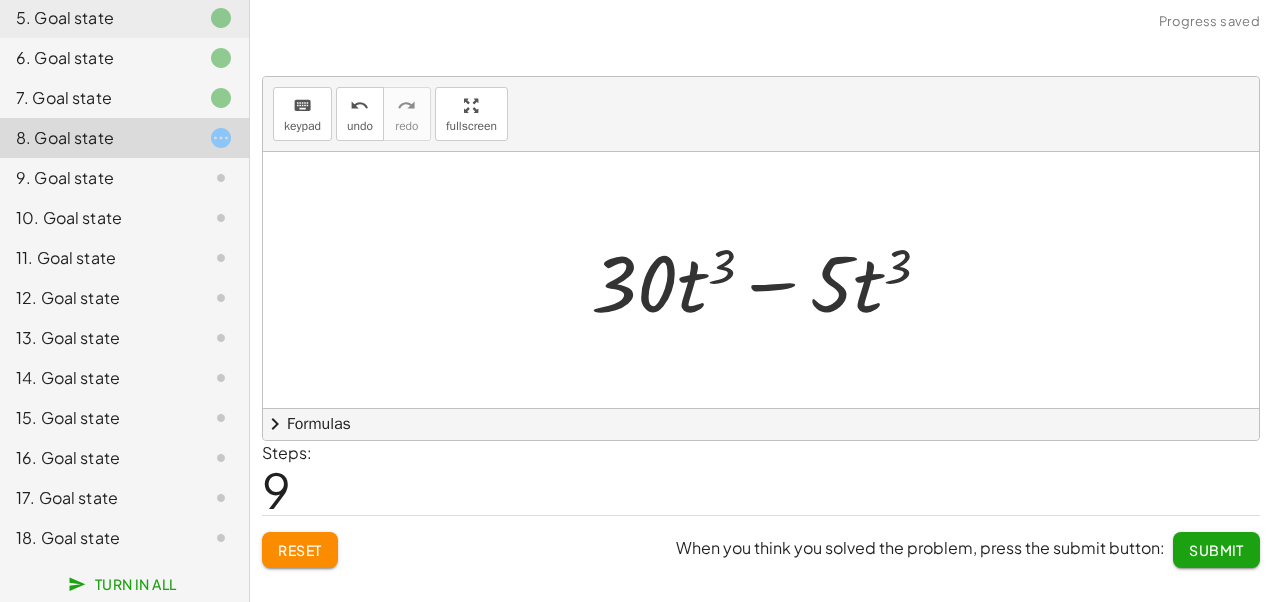 click at bounding box center (768, 280) 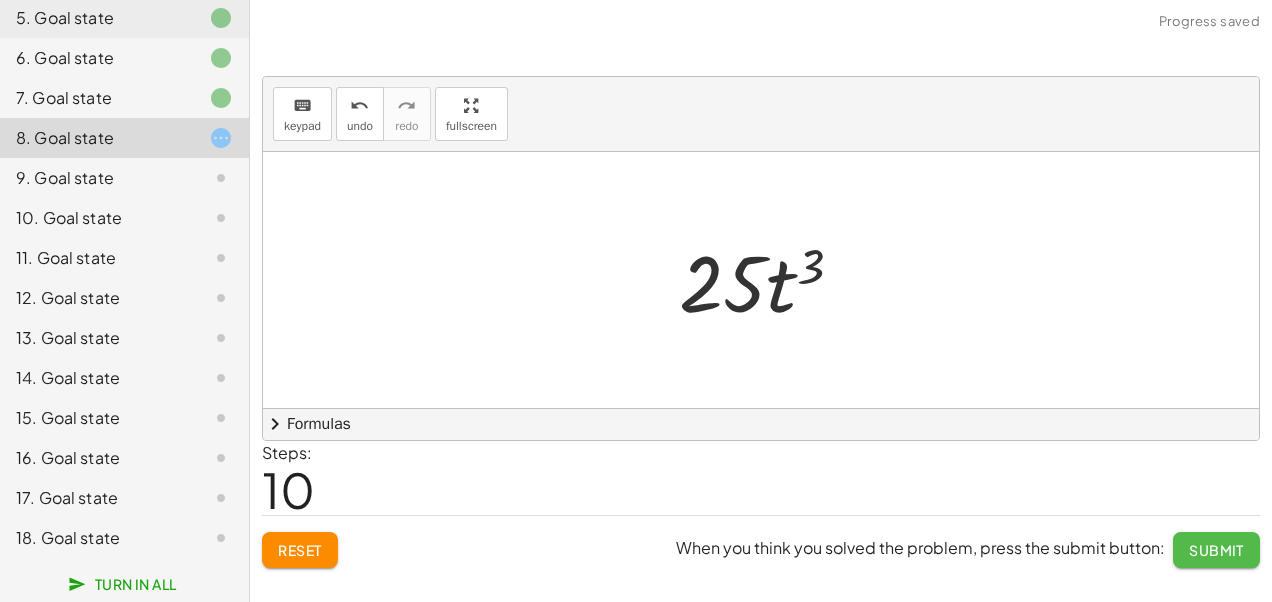click on "Submit" 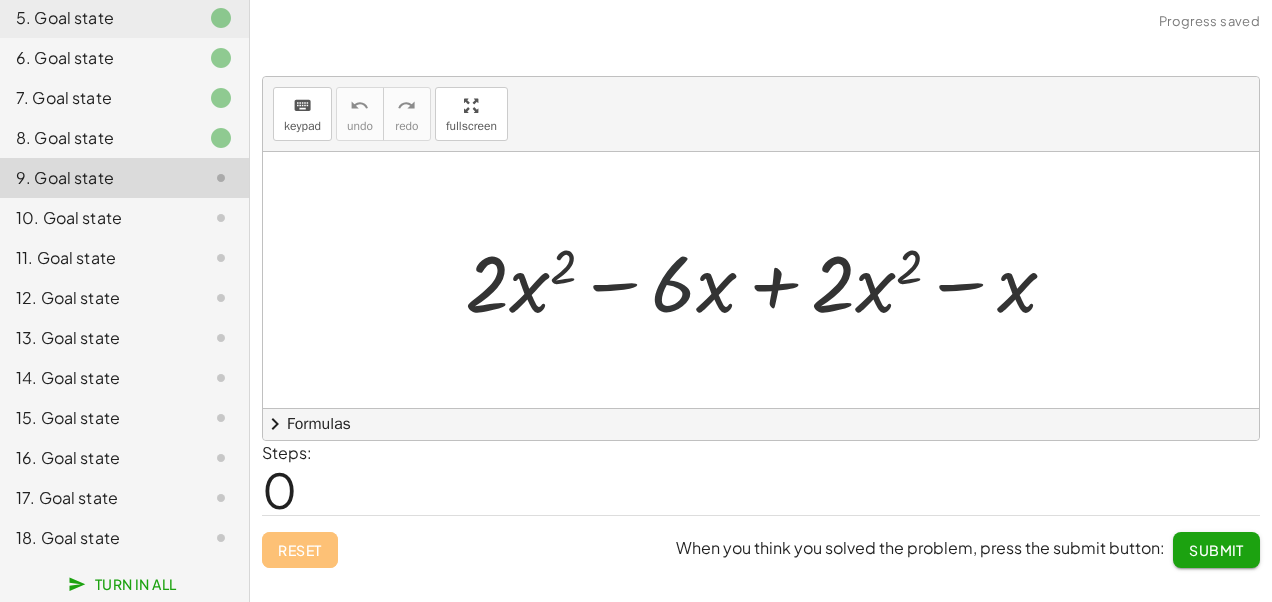 click at bounding box center (769, 280) 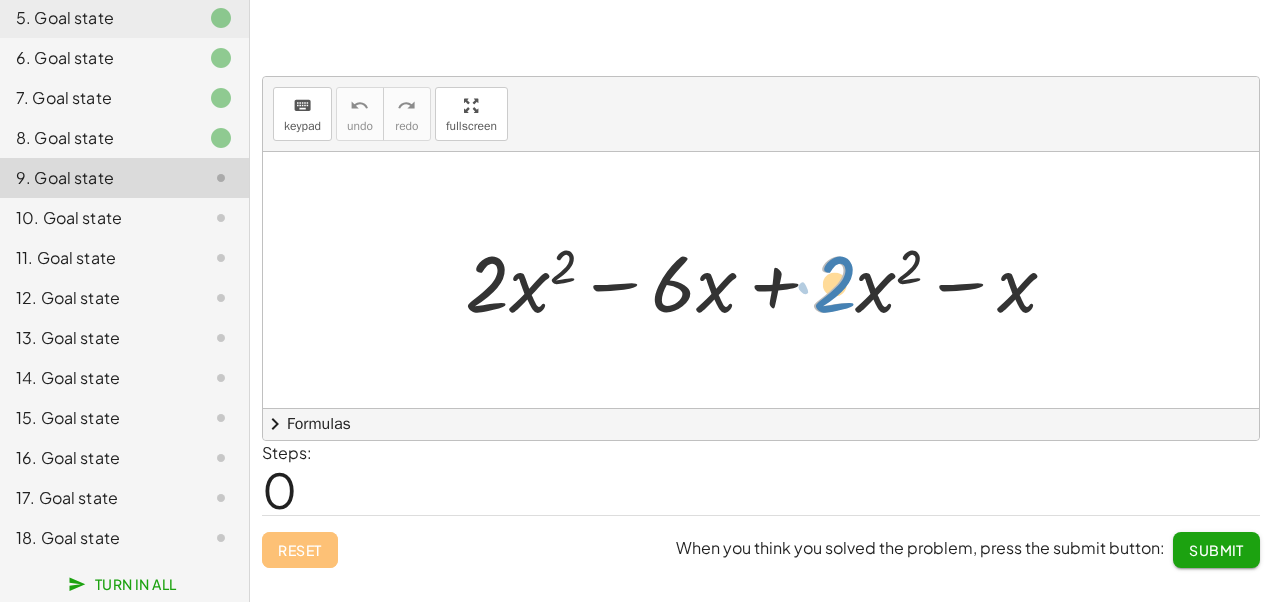 click at bounding box center (769, 280) 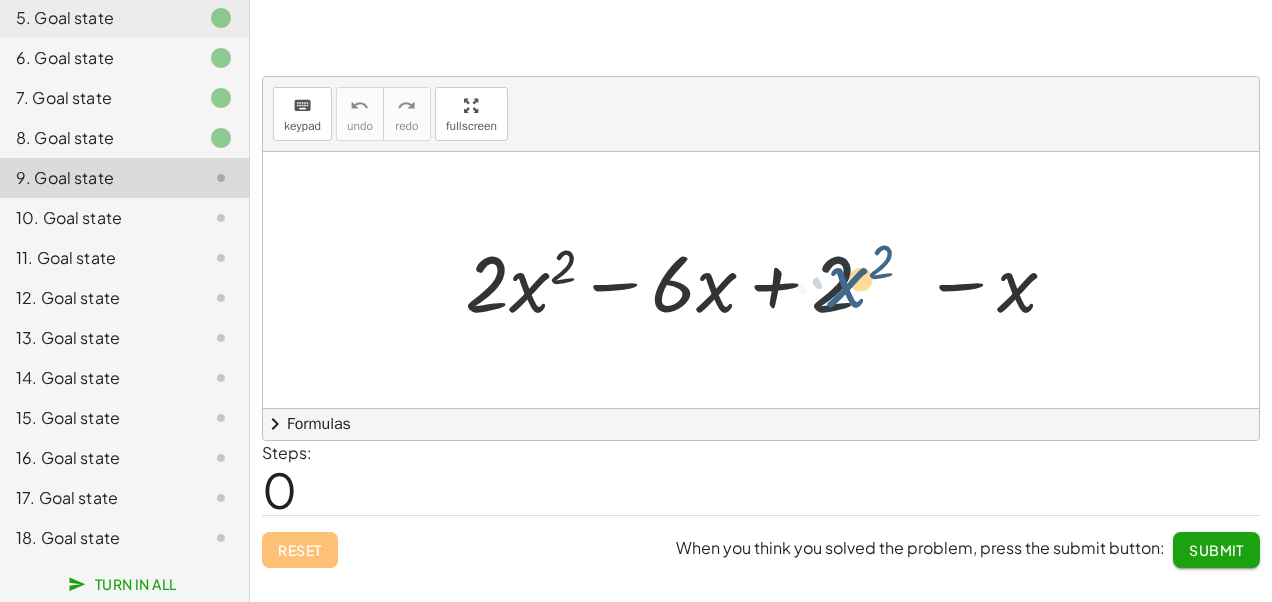 drag, startPoint x: 888, startPoint y: 298, endPoint x: 860, endPoint y: 293, distance: 28.442924 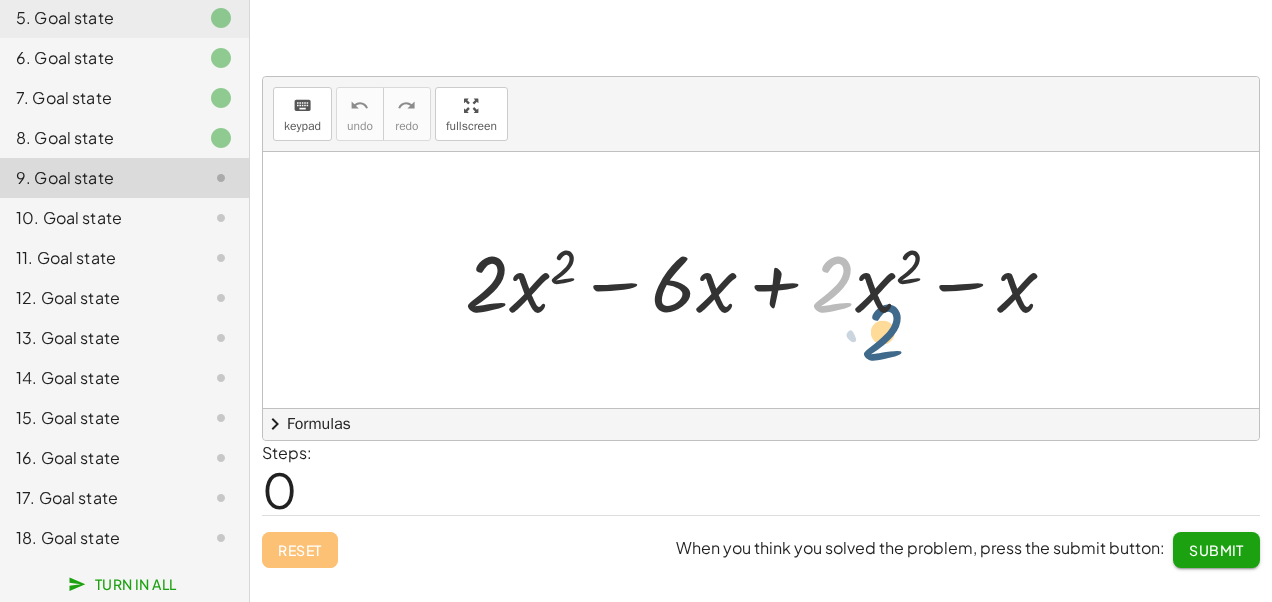 drag, startPoint x: 838, startPoint y: 250, endPoint x: 850, endPoint y: 257, distance: 13.892444 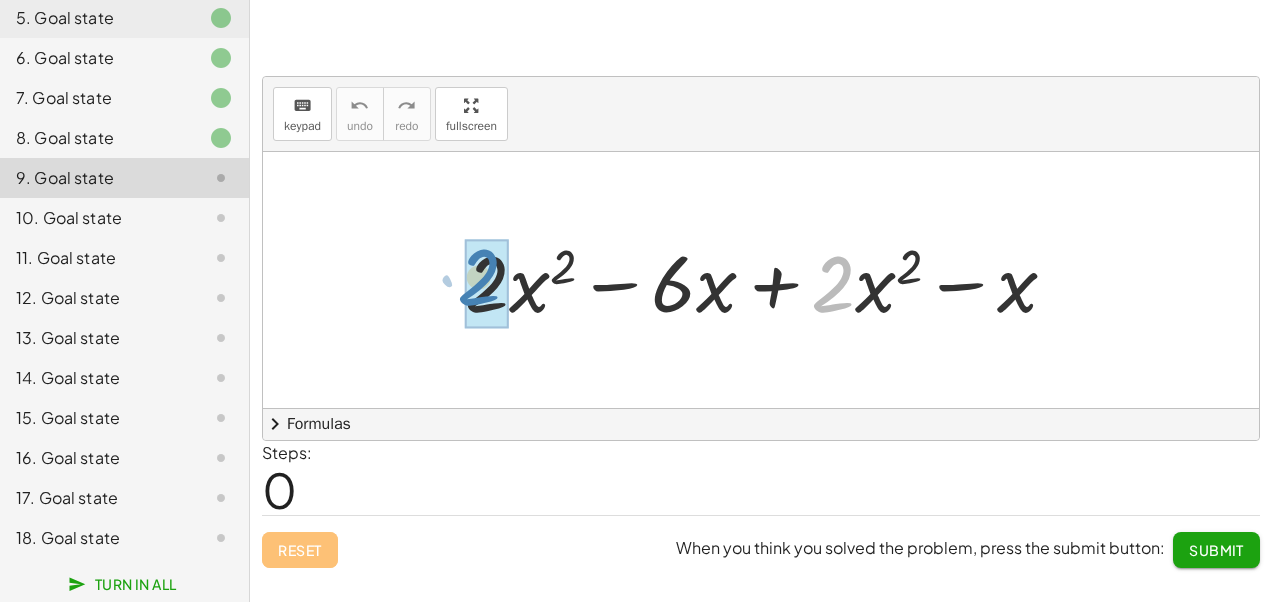 drag, startPoint x: 840, startPoint y: 280, endPoint x: 493, endPoint y: 282, distance: 347.00577 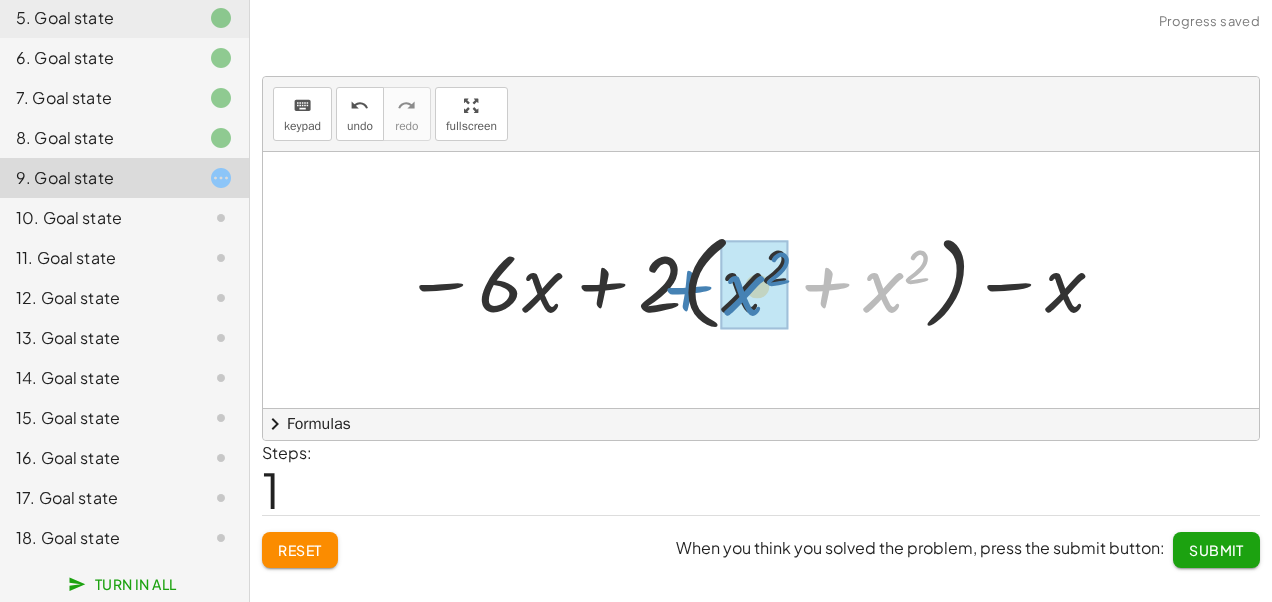 drag, startPoint x: 886, startPoint y: 290, endPoint x: 747, endPoint y: 292, distance: 139.01439 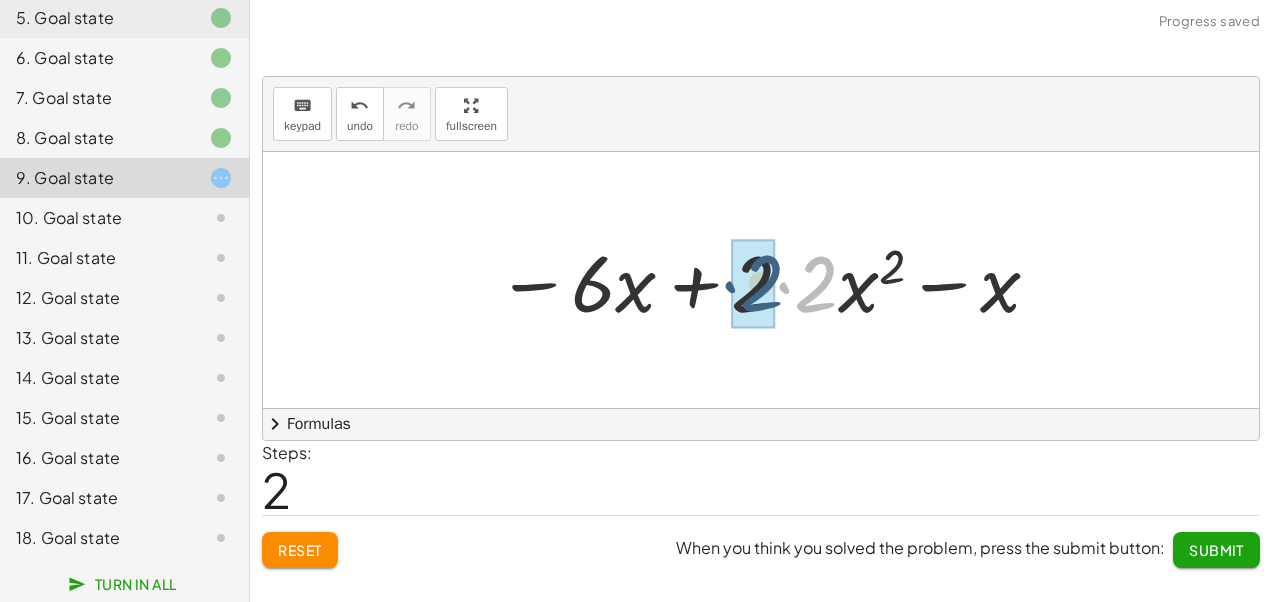 drag, startPoint x: 810, startPoint y: 287, endPoint x: 754, endPoint y: 286, distance: 56.008926 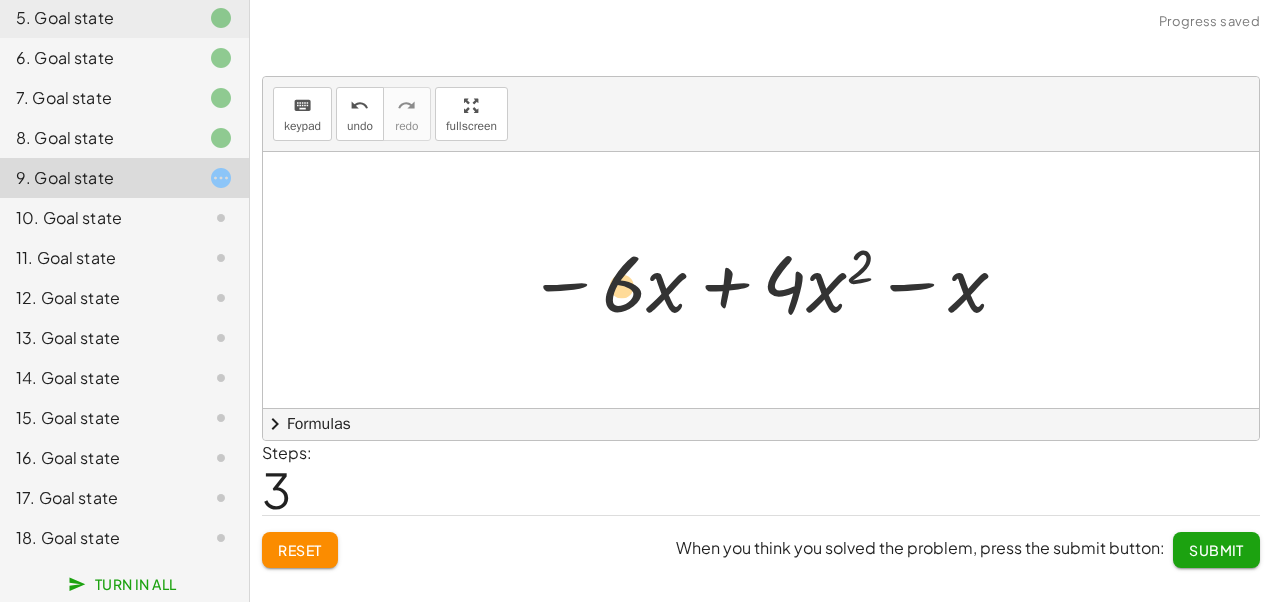 click at bounding box center [769, 280] 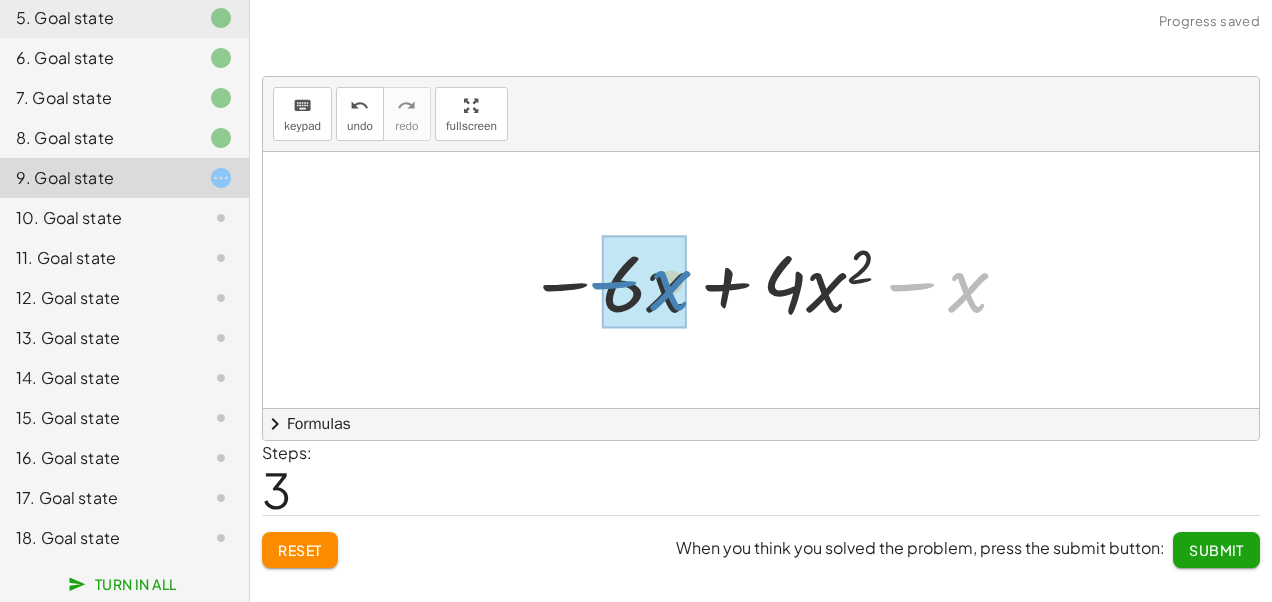drag, startPoint x: 963, startPoint y: 289, endPoint x: 664, endPoint y: 288, distance: 299.00168 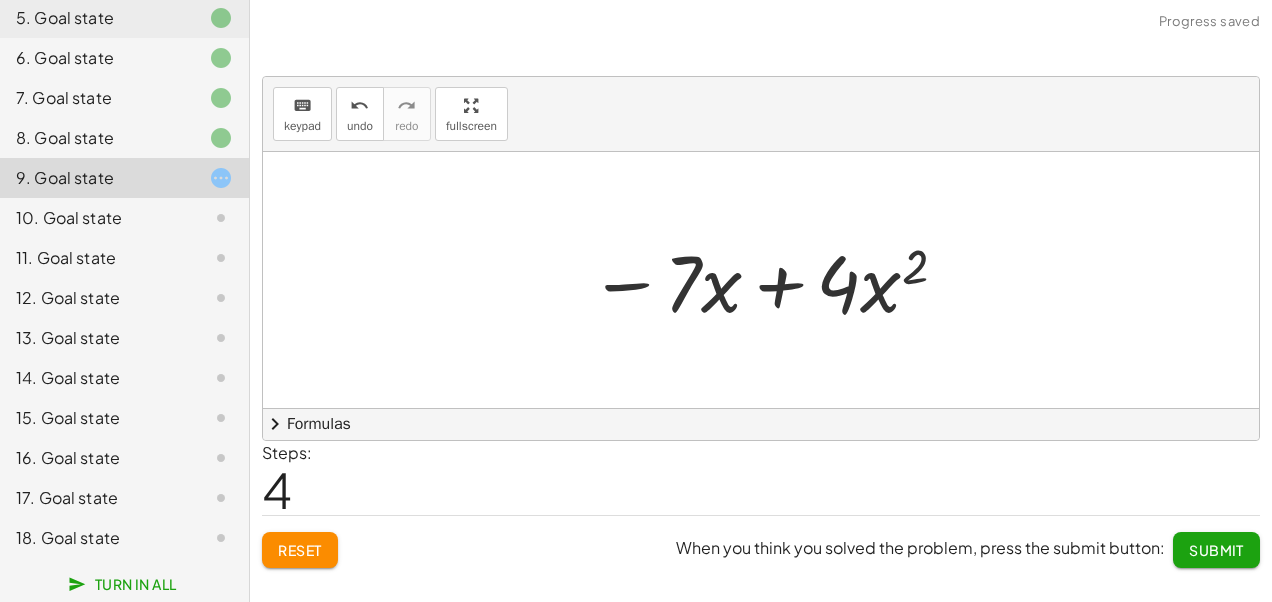 click on "Submit" 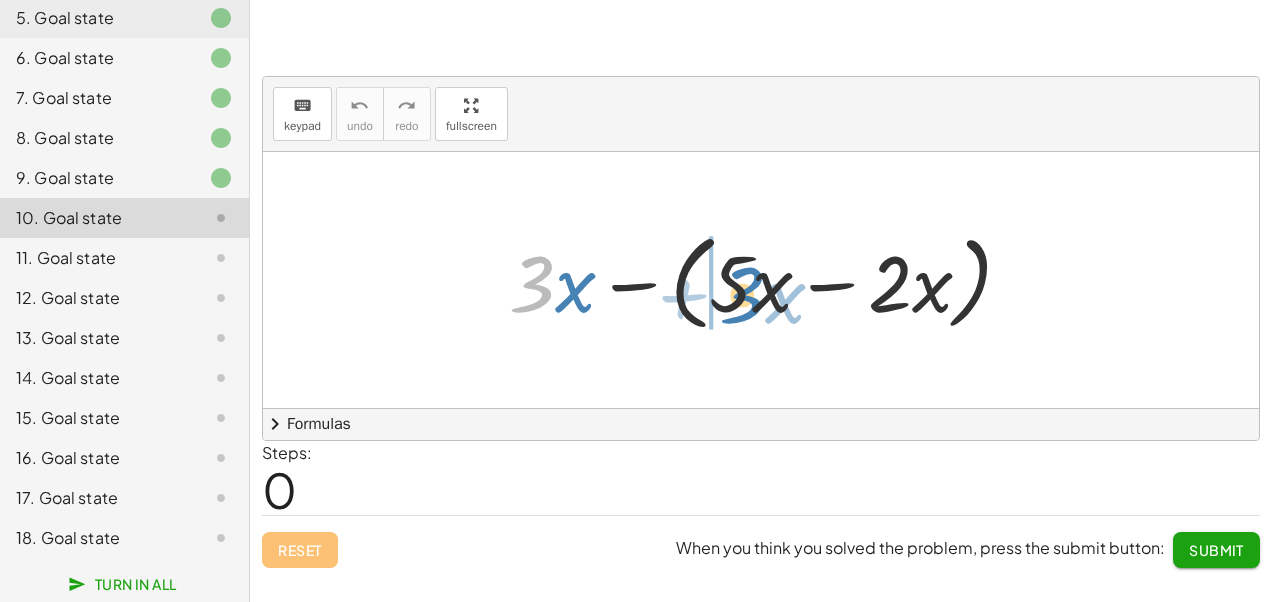 drag, startPoint x: 530, startPoint y: 273, endPoint x: 740, endPoint y: 284, distance: 210.2879 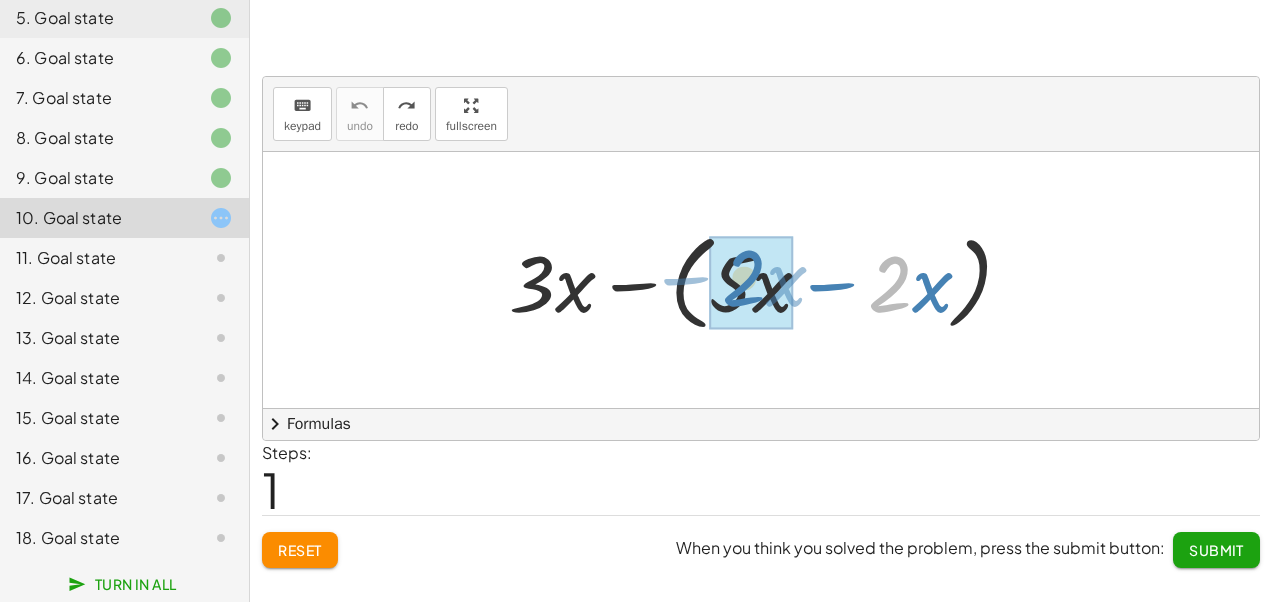 drag, startPoint x: 898, startPoint y: 301, endPoint x: 744, endPoint y: 296, distance: 154.08115 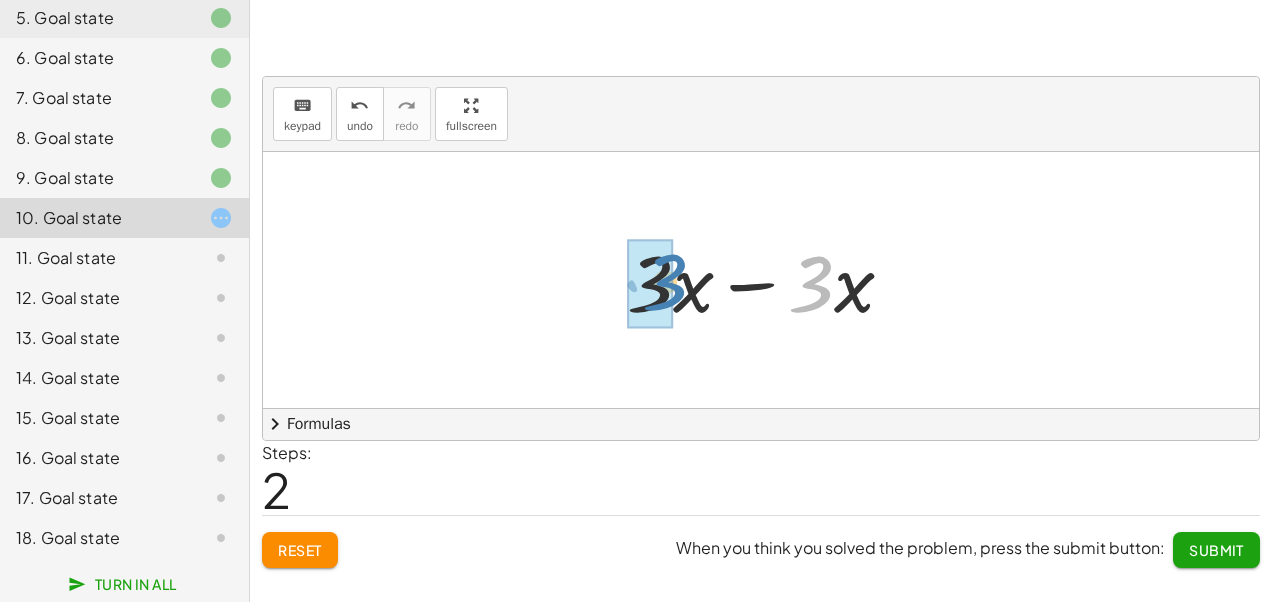 drag, startPoint x: 816, startPoint y: 295, endPoint x: 665, endPoint y: 295, distance: 151 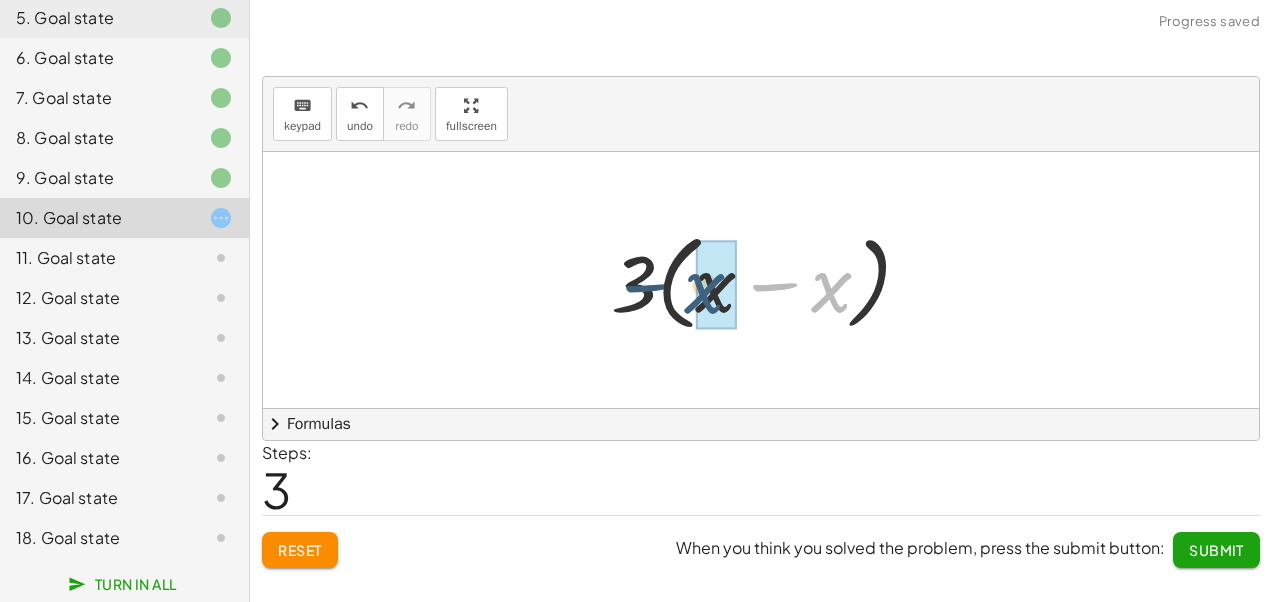 drag, startPoint x: 838, startPoint y: 296, endPoint x: 738, endPoint y: 296, distance: 100 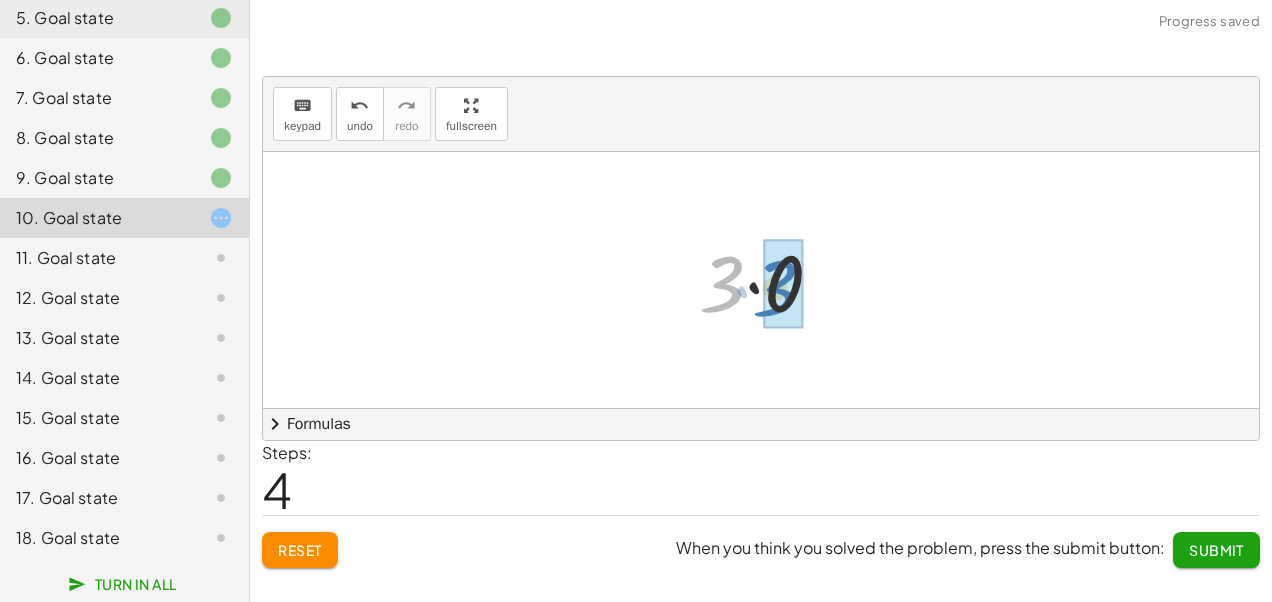 drag, startPoint x: 723, startPoint y: 298, endPoint x: 778, endPoint y: 302, distance: 55.145264 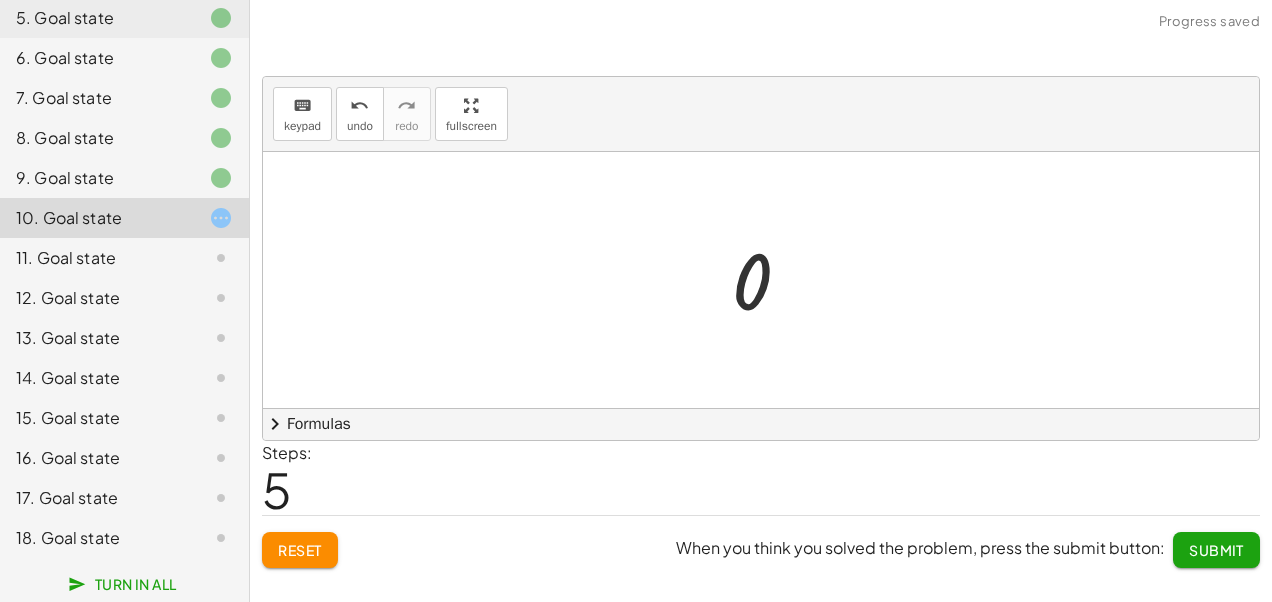 click on "Submit" 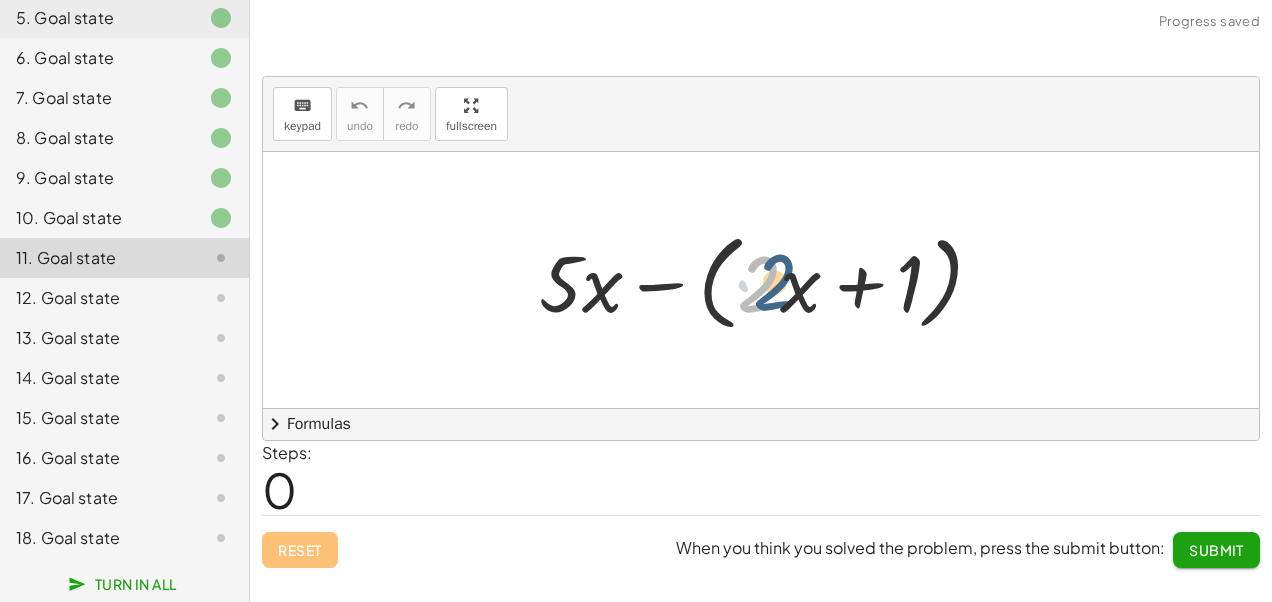 drag, startPoint x: 756, startPoint y: 307, endPoint x: 773, endPoint y: 304, distance: 17.262676 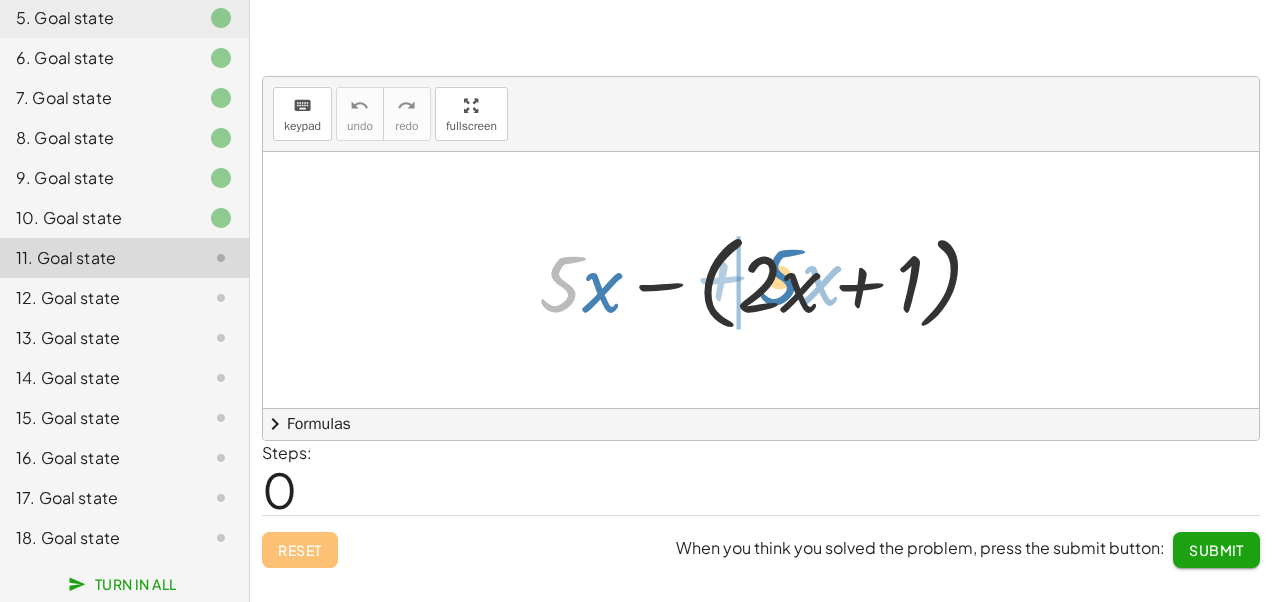 drag, startPoint x: 549, startPoint y: 301, endPoint x: 768, endPoint y: 294, distance: 219.11185 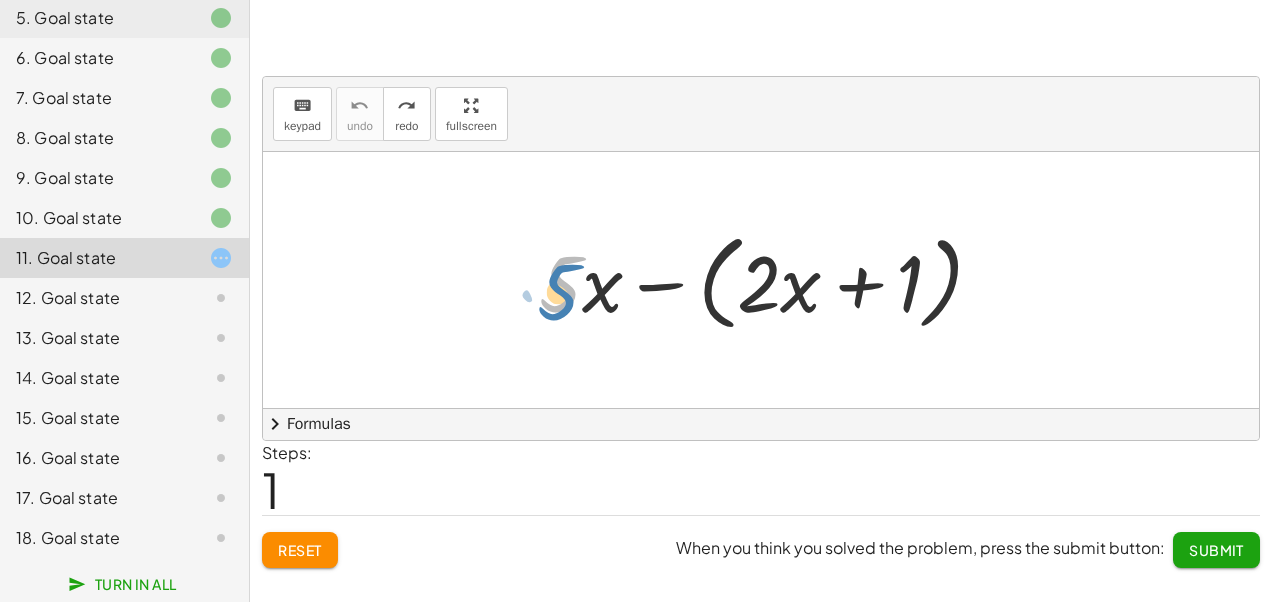 click at bounding box center (769, 280) 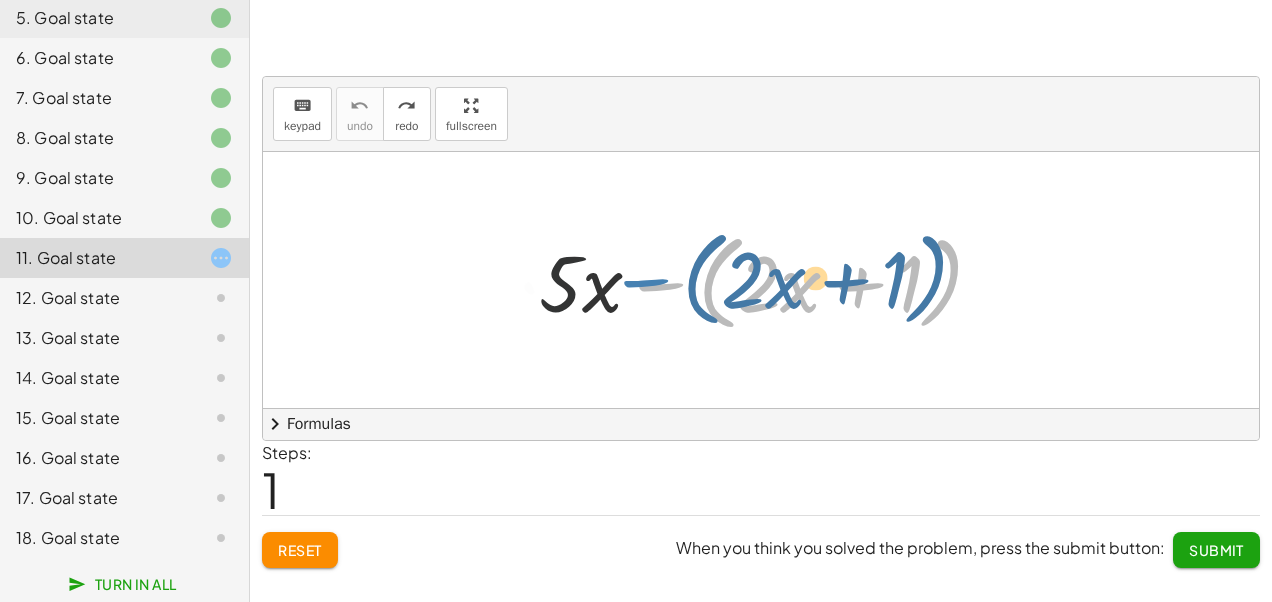 drag, startPoint x: 632, startPoint y: 329, endPoint x: 617, endPoint y: 325, distance: 15.524175 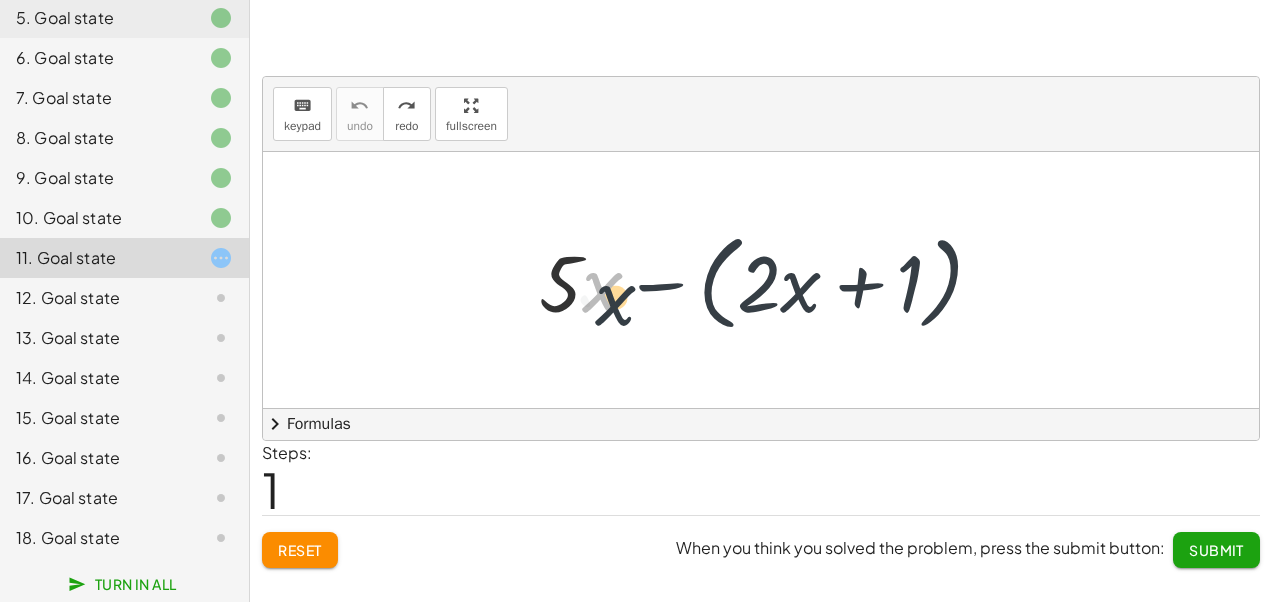 drag, startPoint x: 591, startPoint y: 311, endPoint x: 602, endPoint y: 310, distance: 11.045361 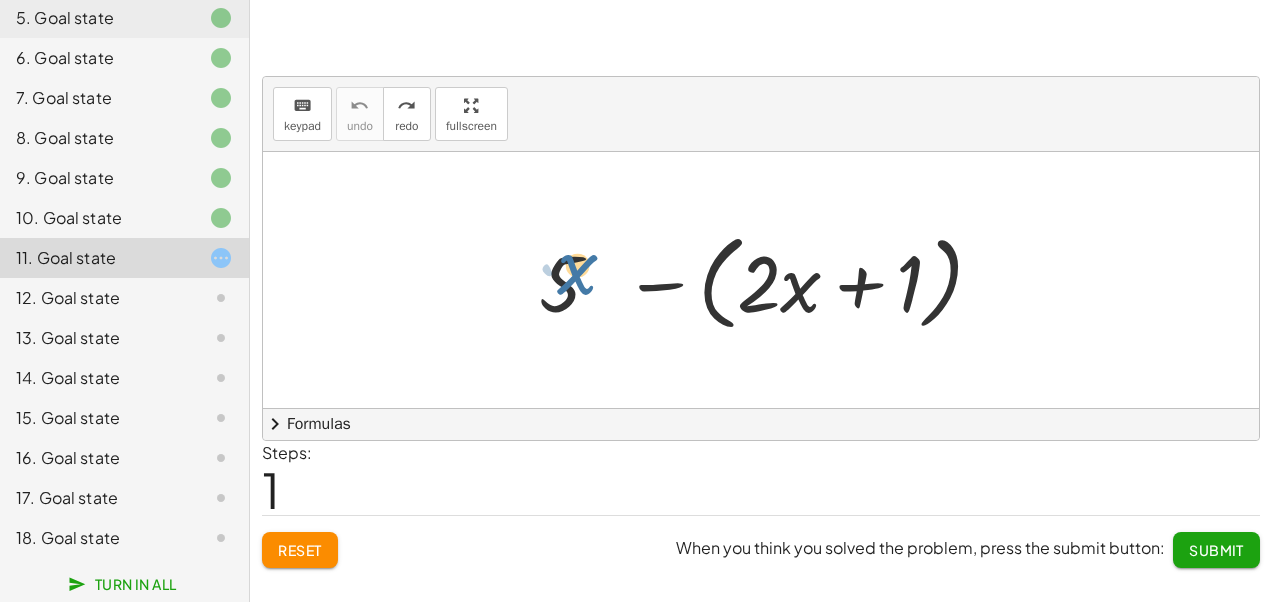 drag, startPoint x: 610, startPoint y: 326, endPoint x: 592, endPoint y: 320, distance: 18.973665 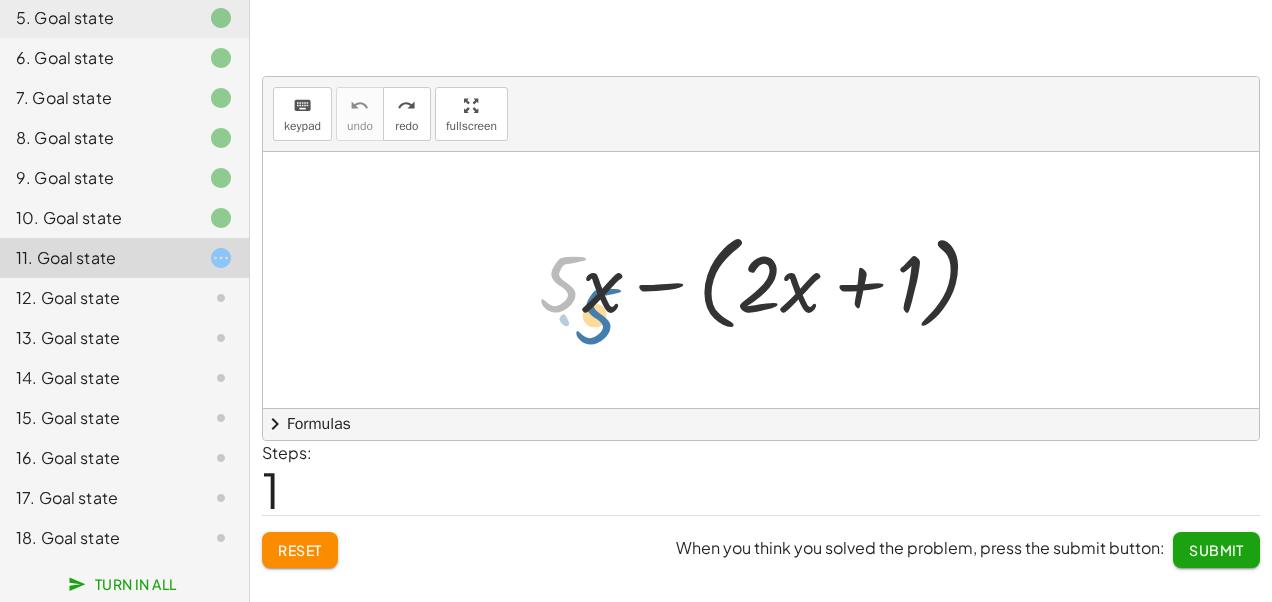 drag, startPoint x: 558, startPoint y: 242, endPoint x: 592, endPoint y: 263, distance: 39.962482 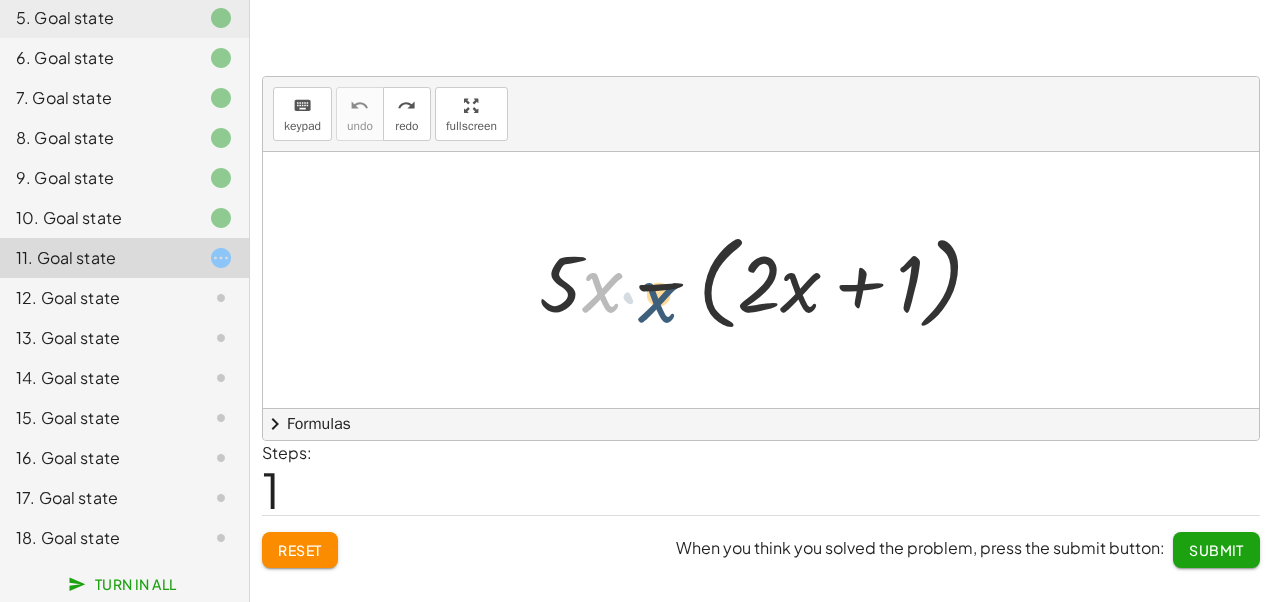 drag, startPoint x: 592, startPoint y: 280, endPoint x: 623, endPoint y: 280, distance: 31 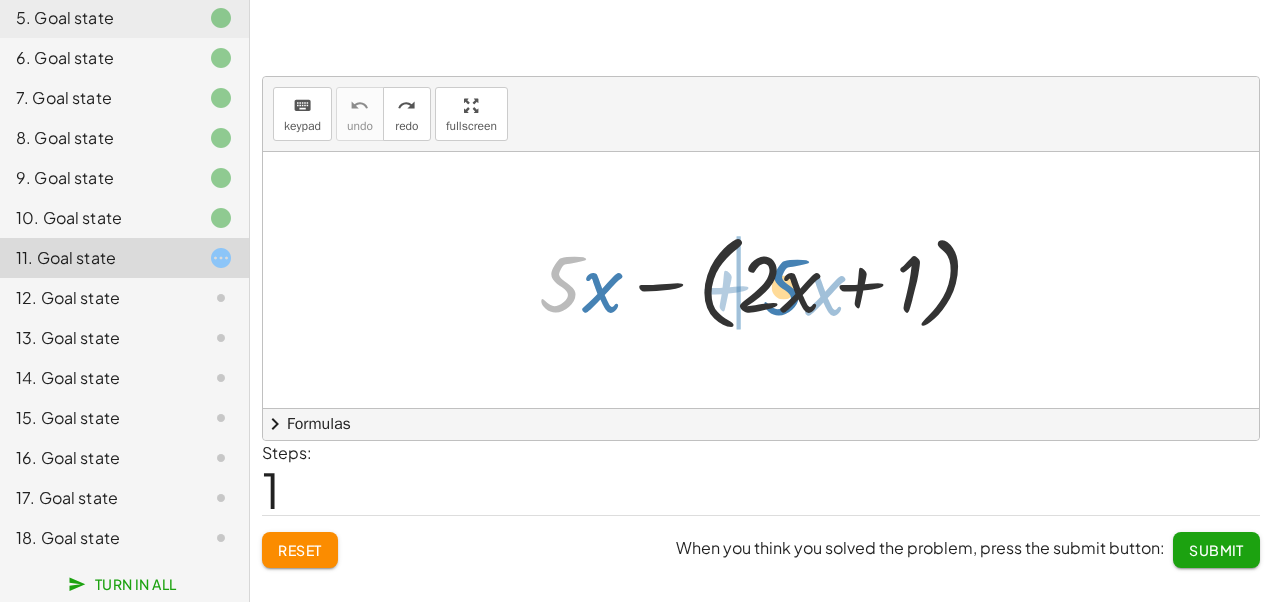 drag, startPoint x: 548, startPoint y: 269, endPoint x: 769, endPoint y: 272, distance: 221.02036 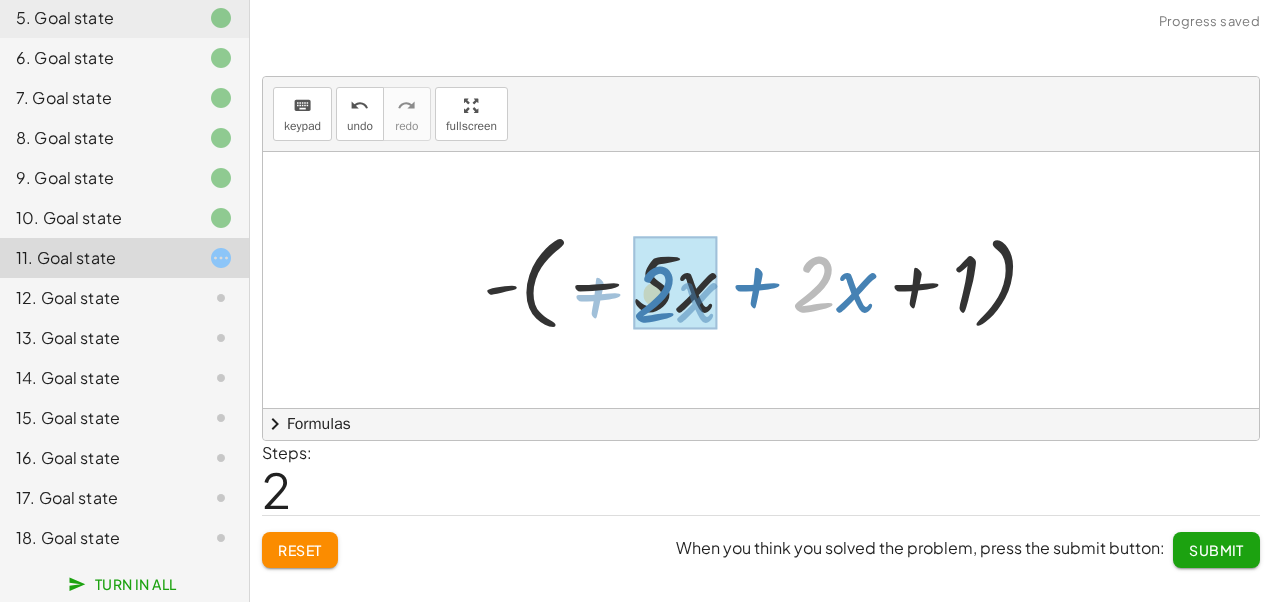 drag, startPoint x: 823, startPoint y: 286, endPoint x: 665, endPoint y: 288, distance: 158.01266 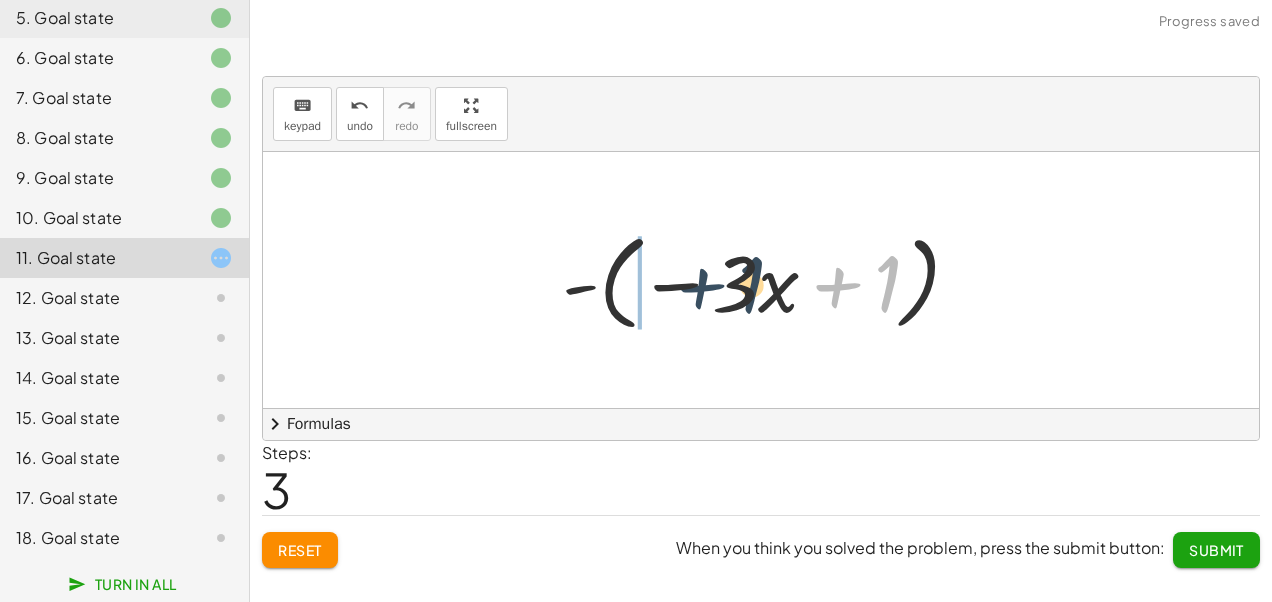 drag, startPoint x: 848, startPoint y: 282, endPoint x: 710, endPoint y: 282, distance: 138 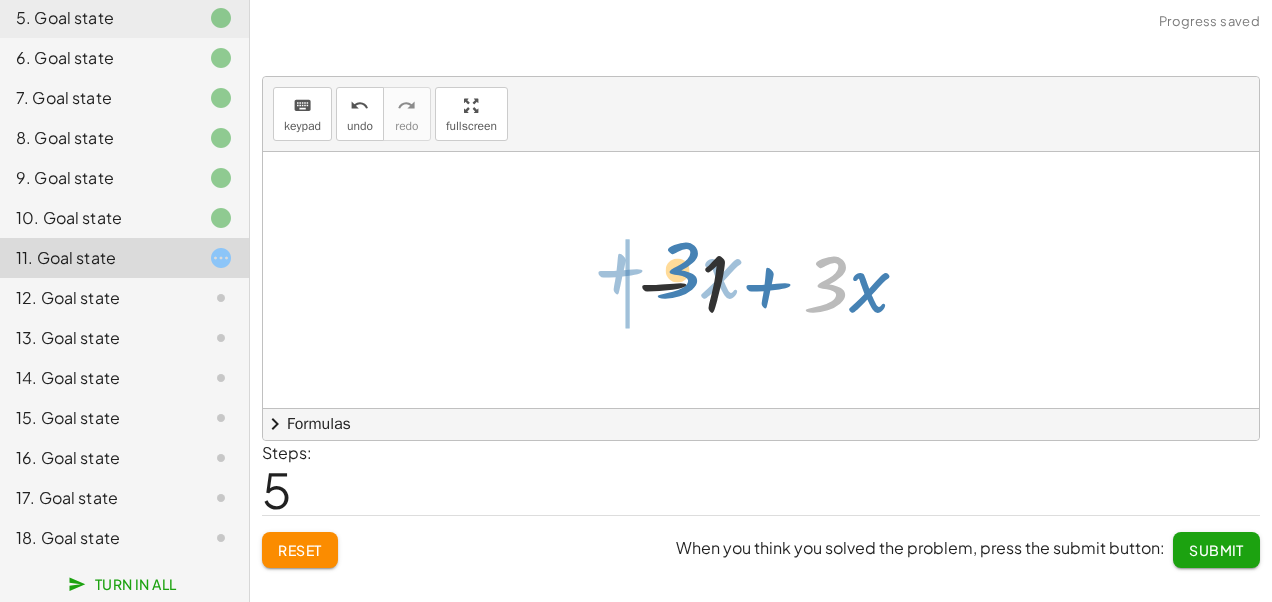 drag, startPoint x: 832, startPoint y: 302, endPoint x: 682, endPoint y: 289, distance: 150.56229 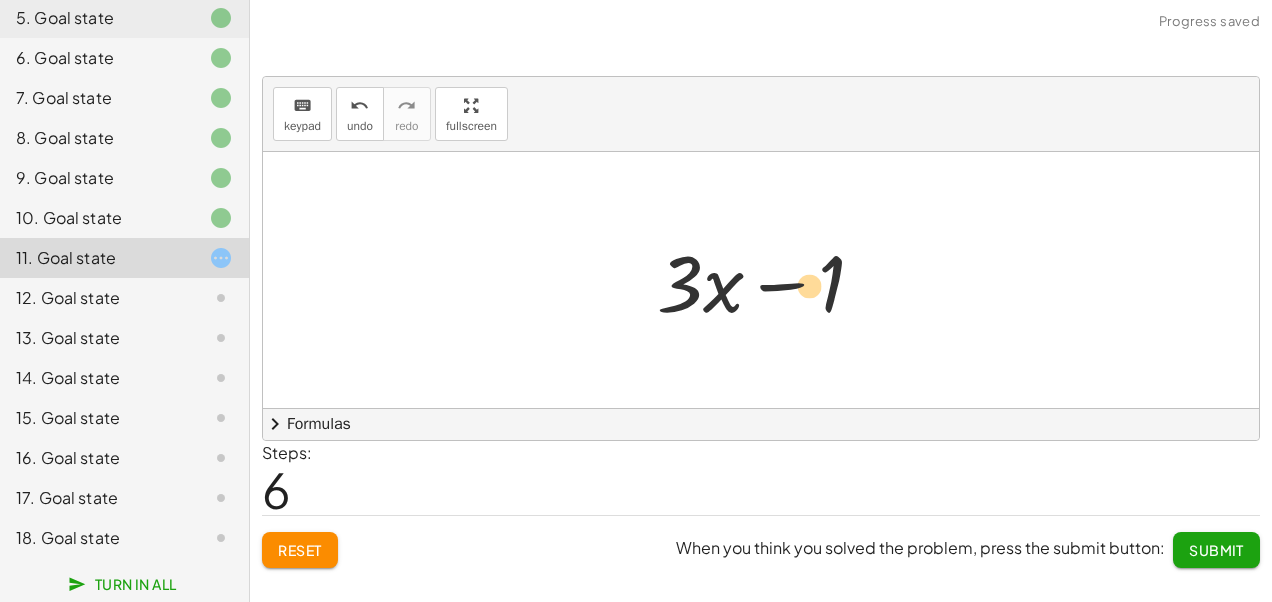 drag, startPoint x: 672, startPoint y: 295, endPoint x: 810, endPoint y: 296, distance: 138.00362 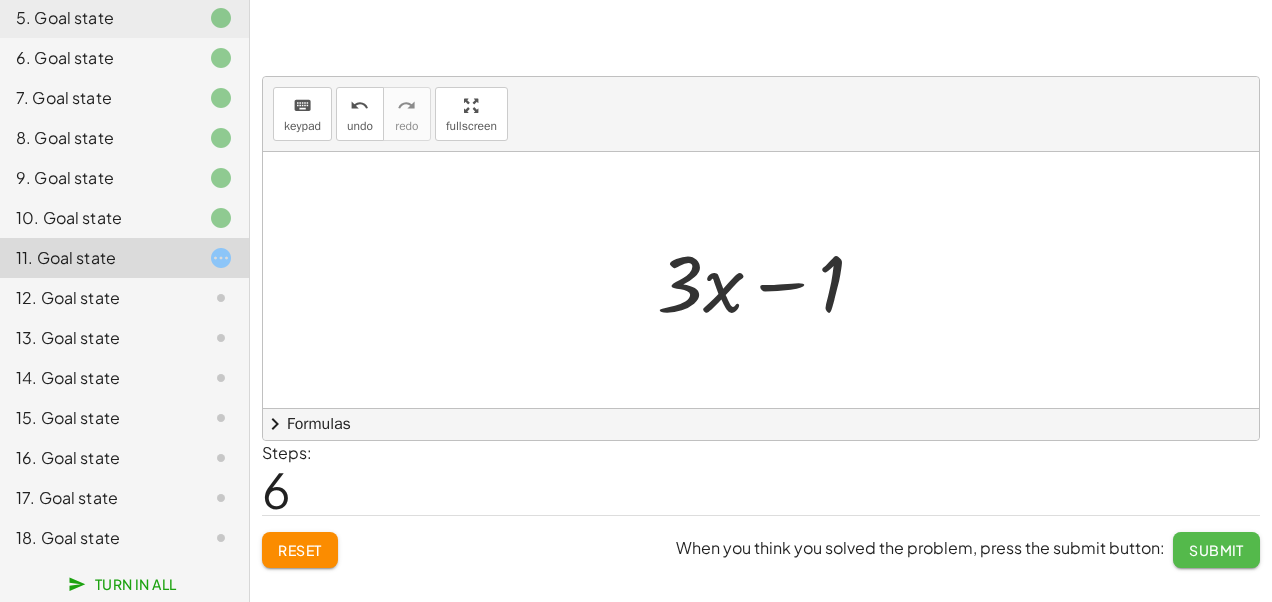 click on "Submit" 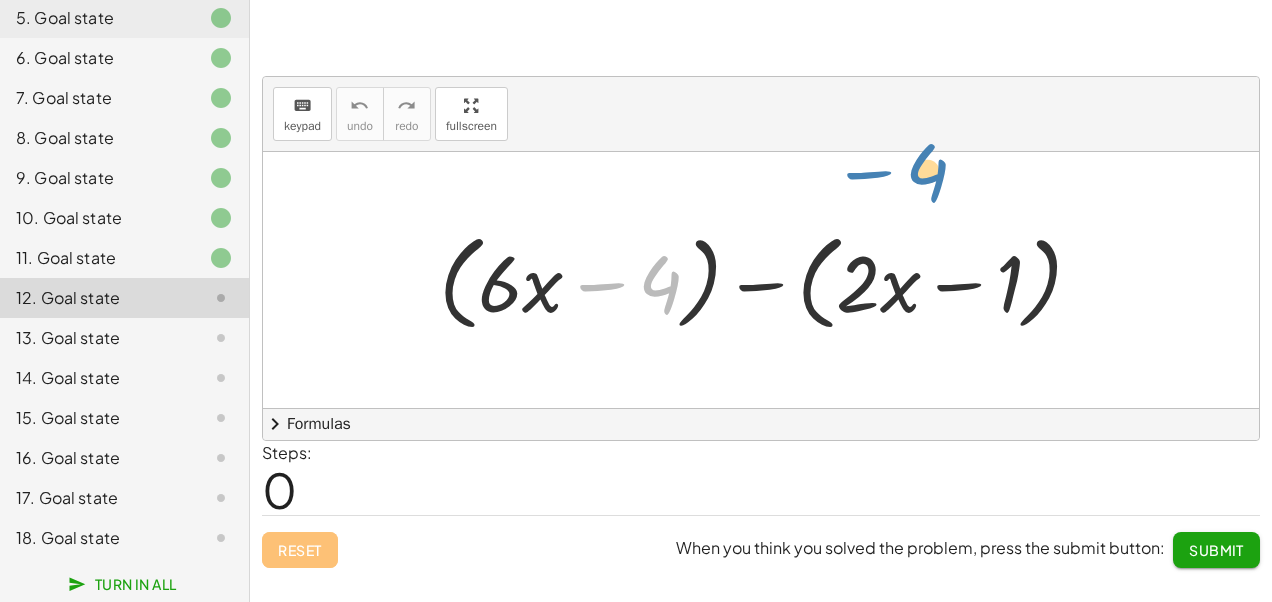 drag, startPoint x: 666, startPoint y: 284, endPoint x: 875, endPoint y: 97, distance: 280.44608 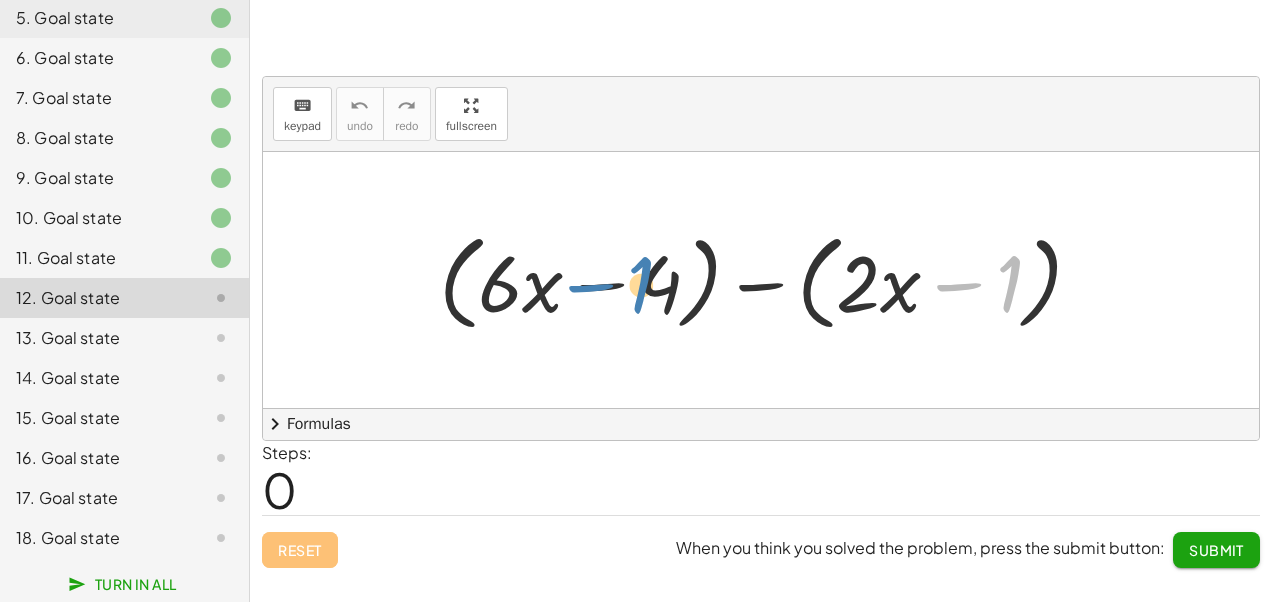 drag, startPoint x: 962, startPoint y: 279, endPoint x: 594, endPoint y: 280, distance: 368.00137 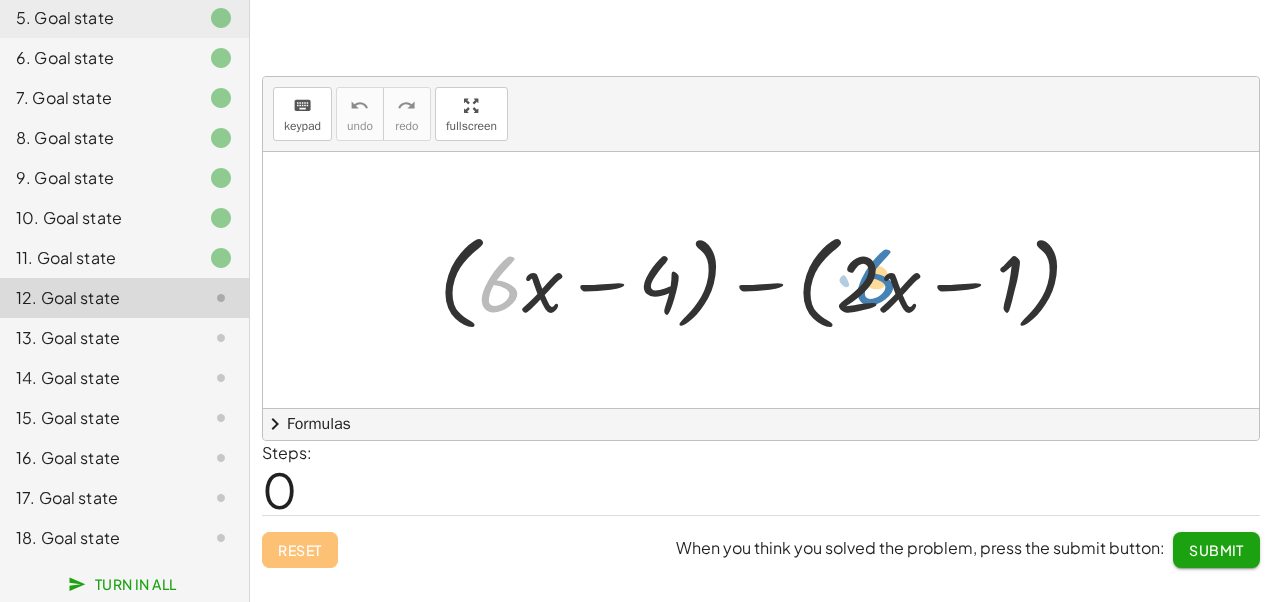 drag, startPoint x: 495, startPoint y: 298, endPoint x: 869, endPoint y: 297, distance: 374.00134 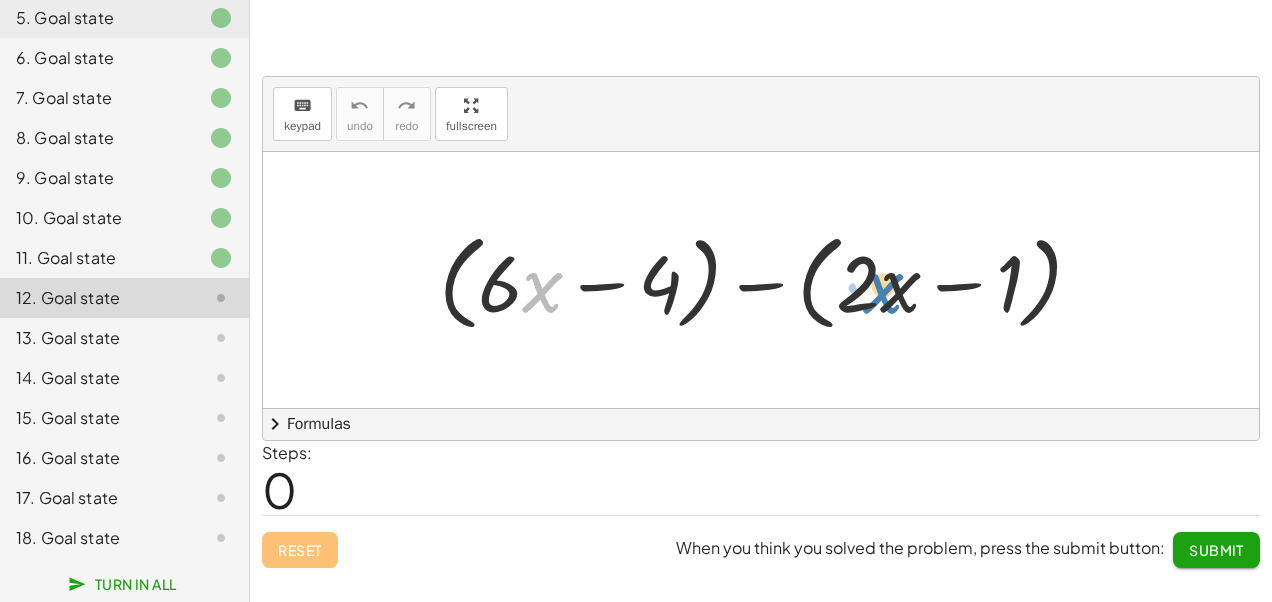 drag, startPoint x: 550, startPoint y: 332, endPoint x: 891, endPoint y: 331, distance: 341.00146 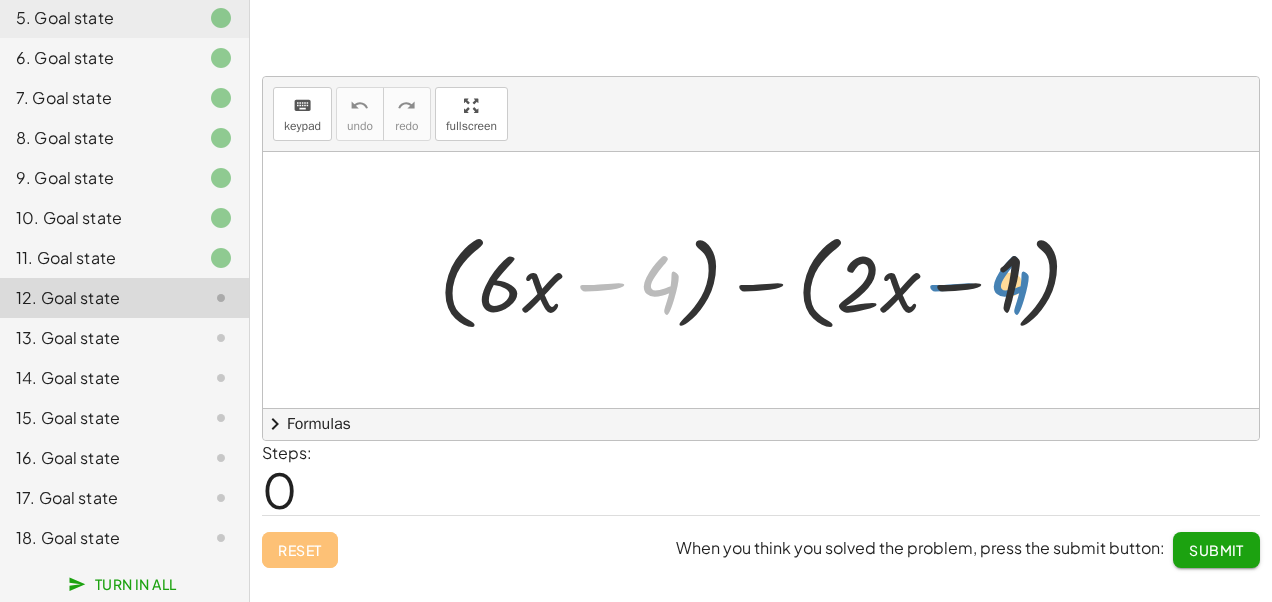 drag, startPoint x: 614, startPoint y: 288, endPoint x: 966, endPoint y: 287, distance: 352.00143 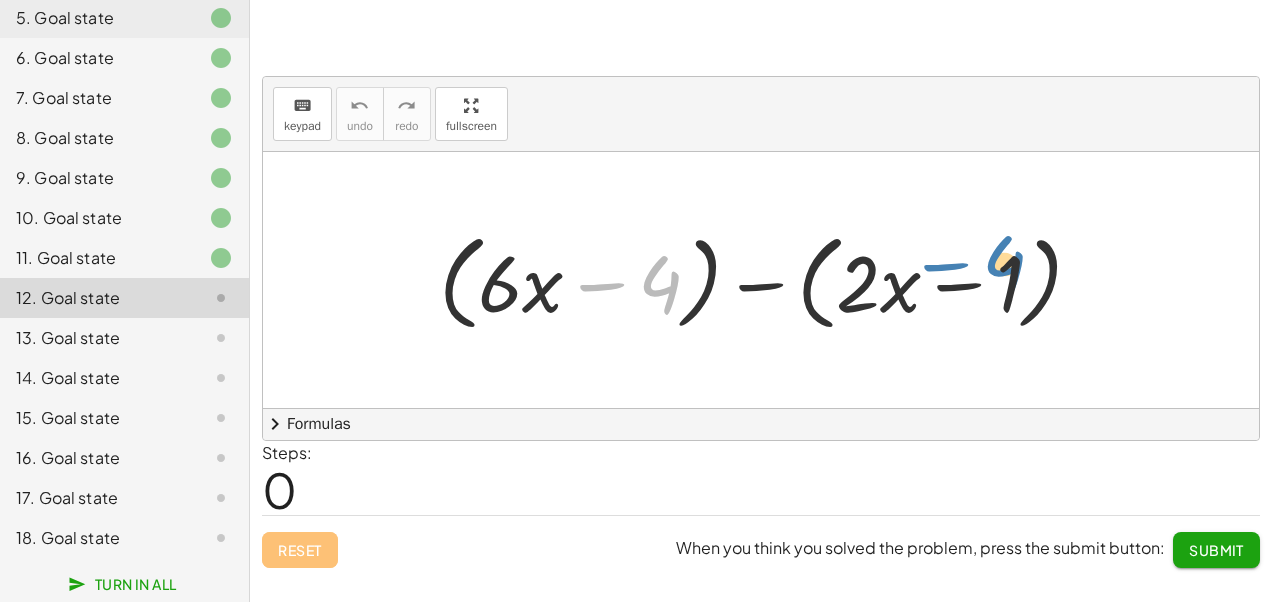 drag, startPoint x: 648, startPoint y: 278, endPoint x: 992, endPoint y: 258, distance: 344.5809 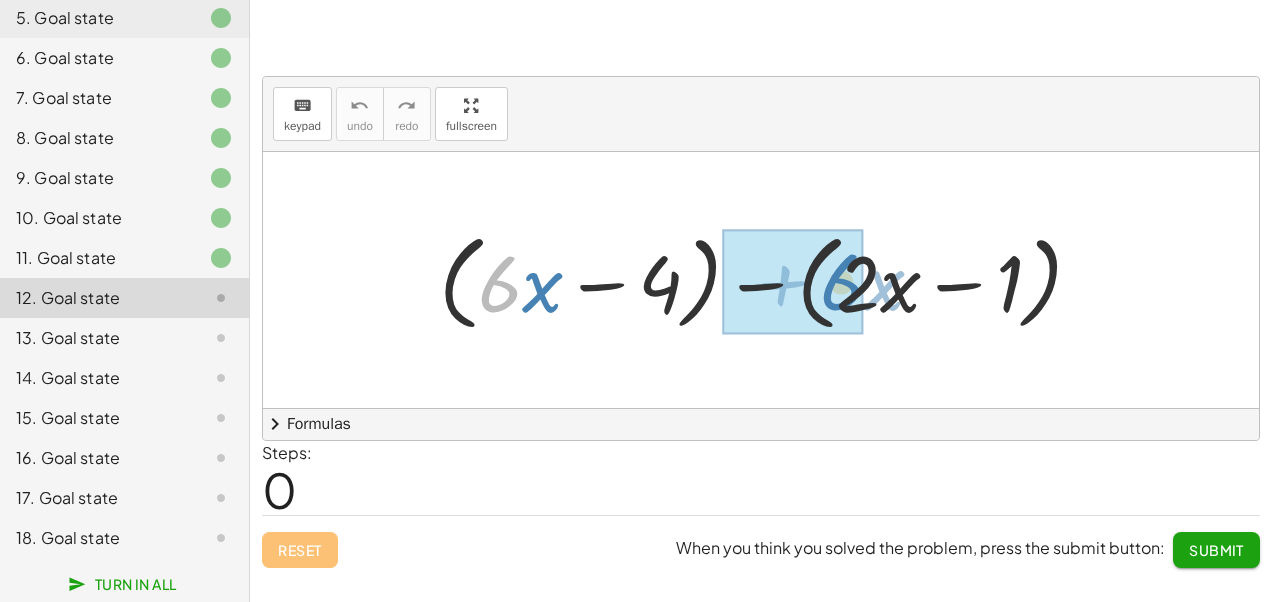 drag, startPoint x: 490, startPoint y: 288, endPoint x: 831, endPoint y: 286, distance: 341.00586 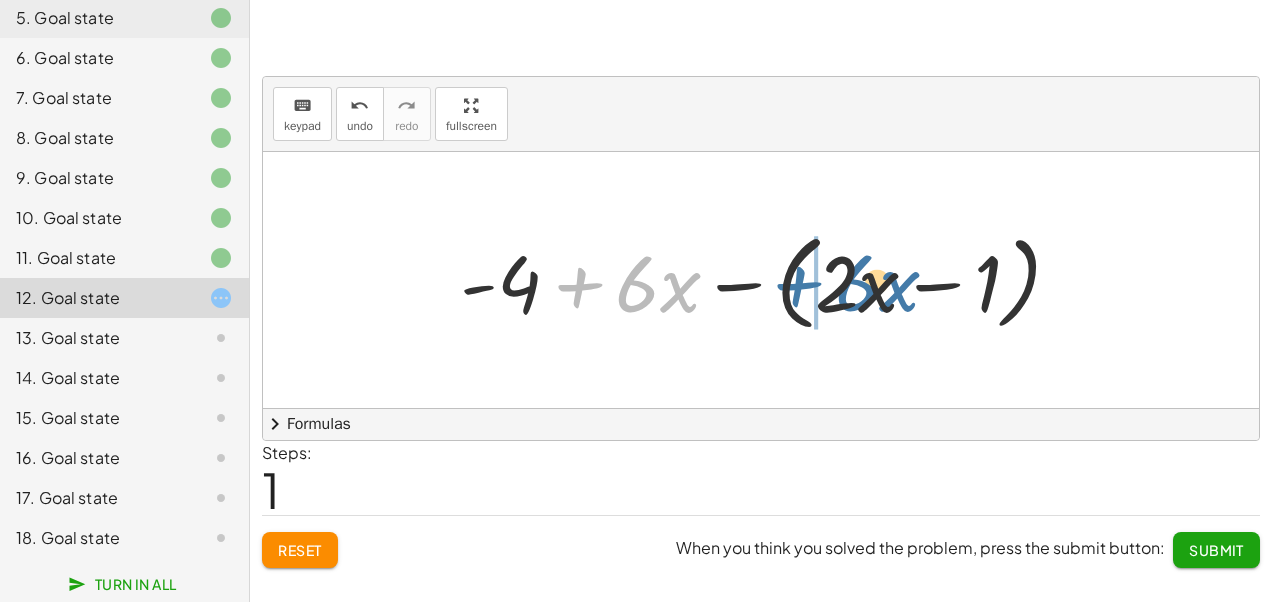 drag, startPoint x: 598, startPoint y: 304, endPoint x: 818, endPoint y: 304, distance: 220 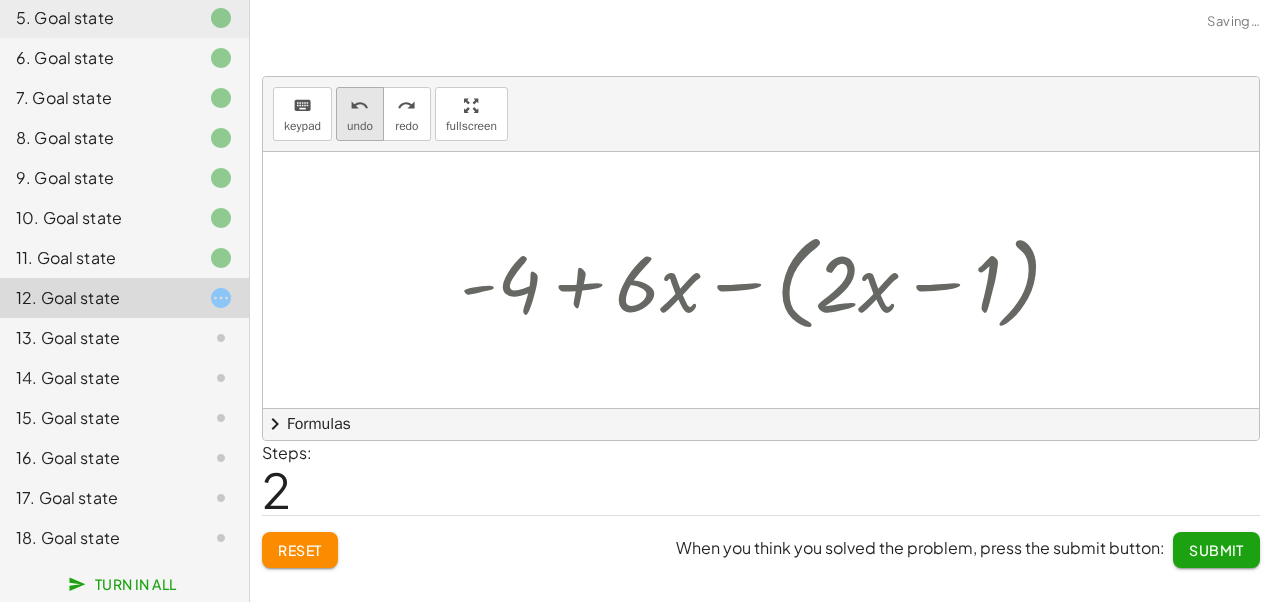 click on "undo" at bounding box center [360, 126] 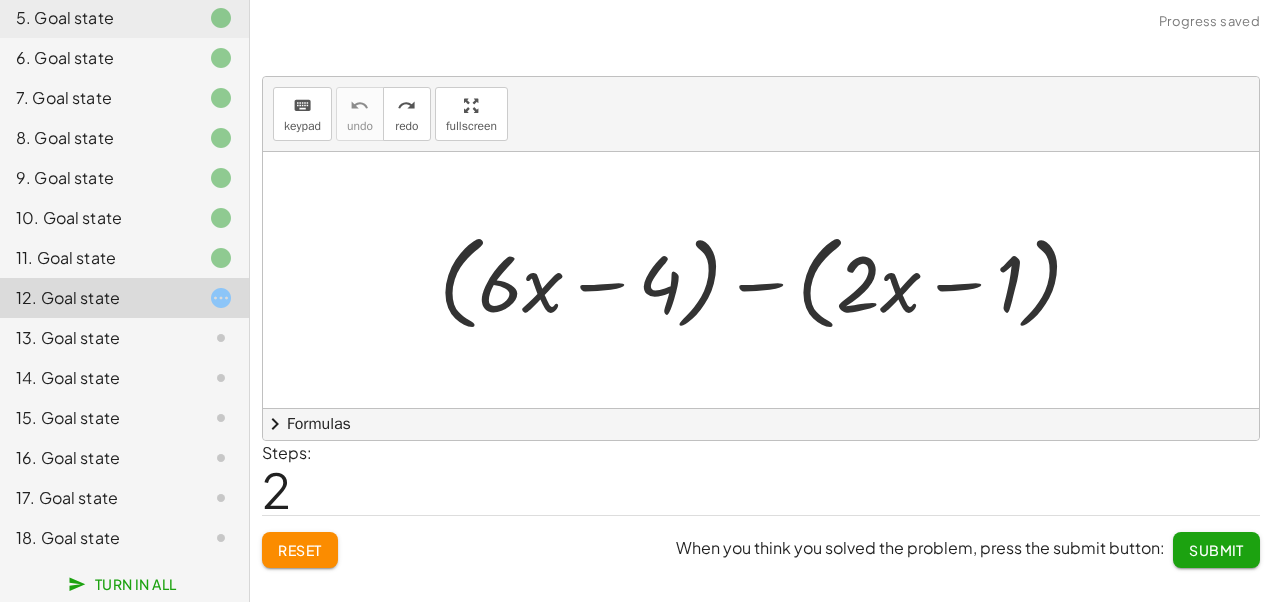drag, startPoint x: 390, startPoint y: 194, endPoint x: 622, endPoint y: 274, distance: 245.40579 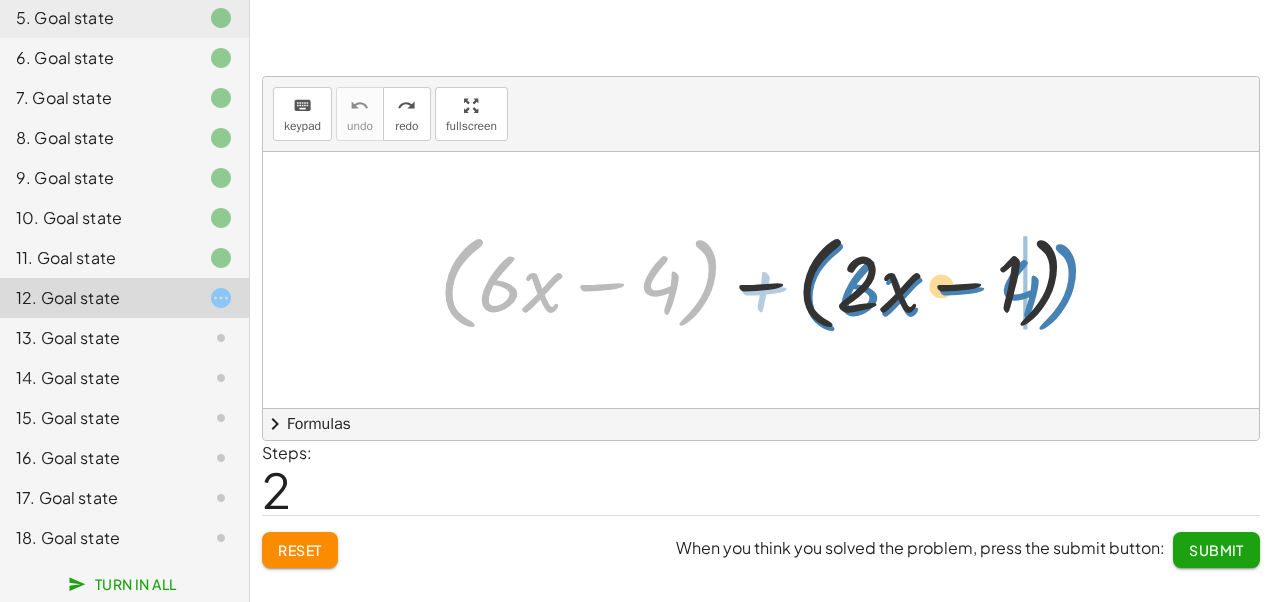drag, startPoint x: 456, startPoint y: 260, endPoint x: 815, endPoint y: 264, distance: 359.02228 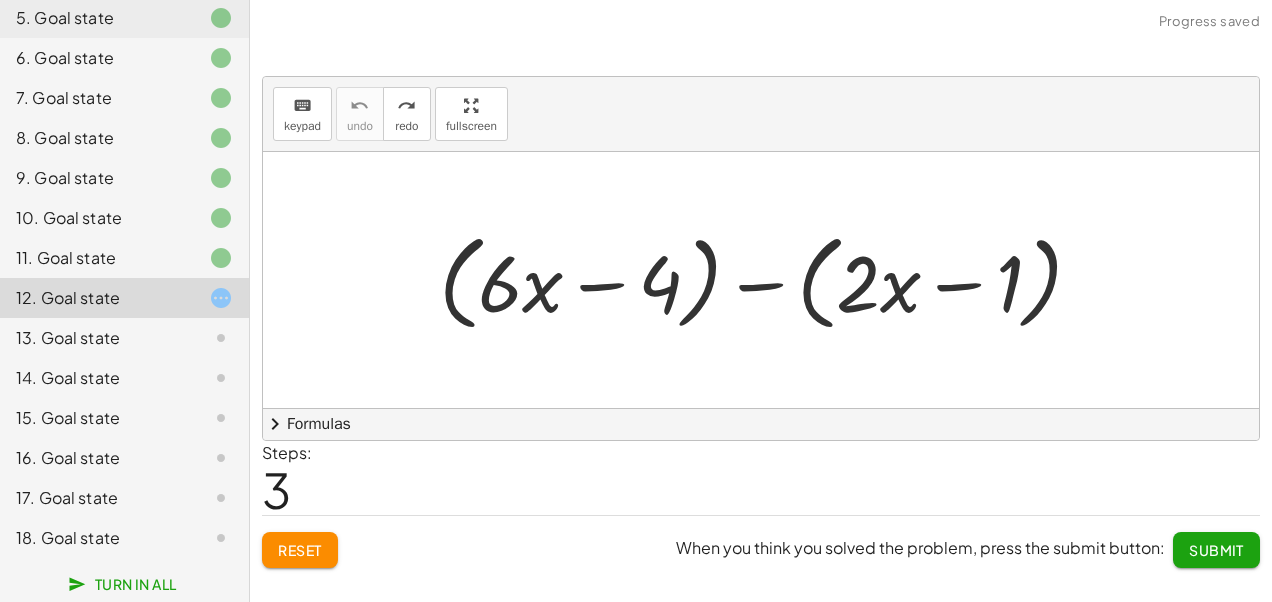 click on "13. Goal state" 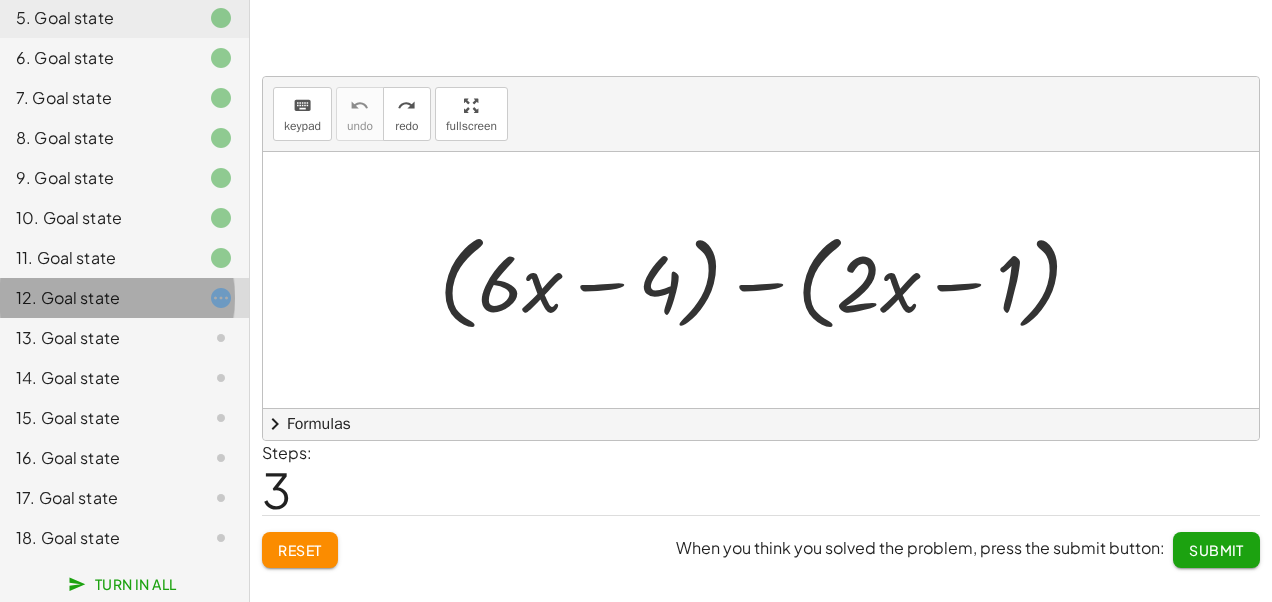 click 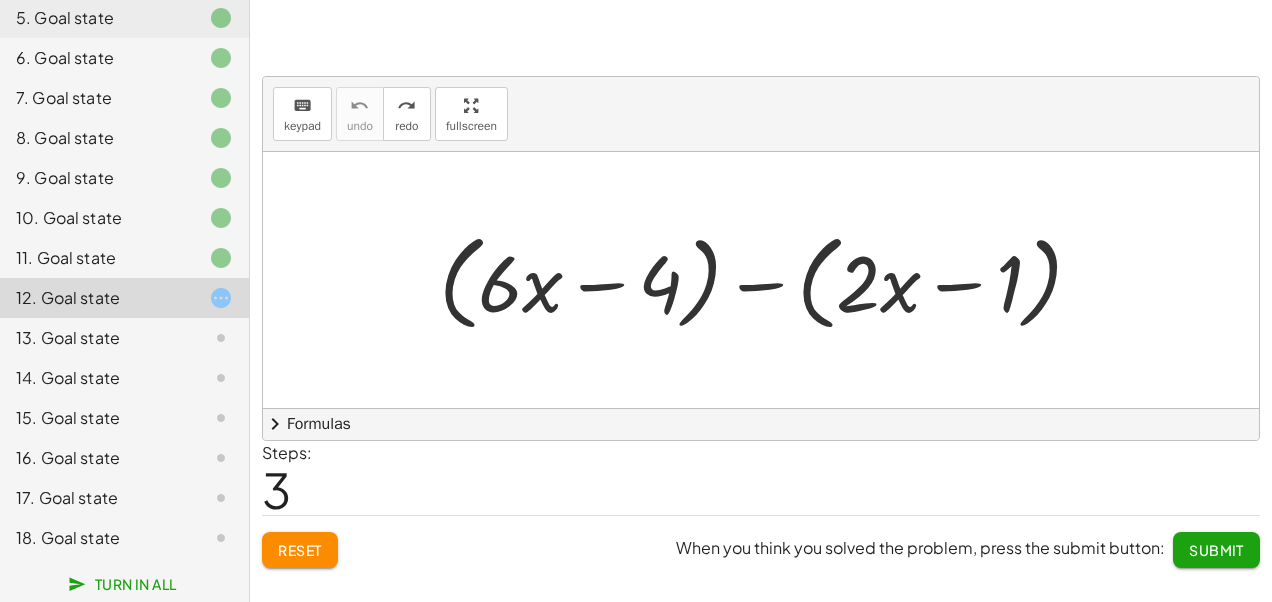 drag, startPoint x: 1180, startPoint y: 530, endPoint x: 1196, endPoint y: 529, distance: 16.03122 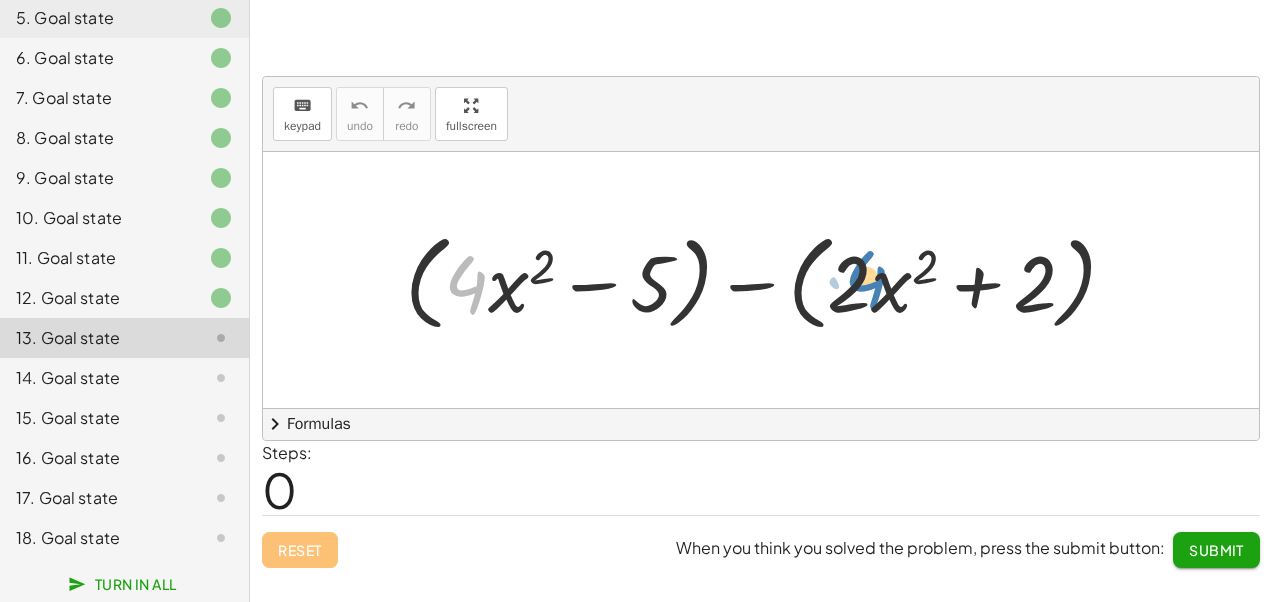 drag, startPoint x: 484, startPoint y: 296, endPoint x: 880, endPoint y: 290, distance: 396.04544 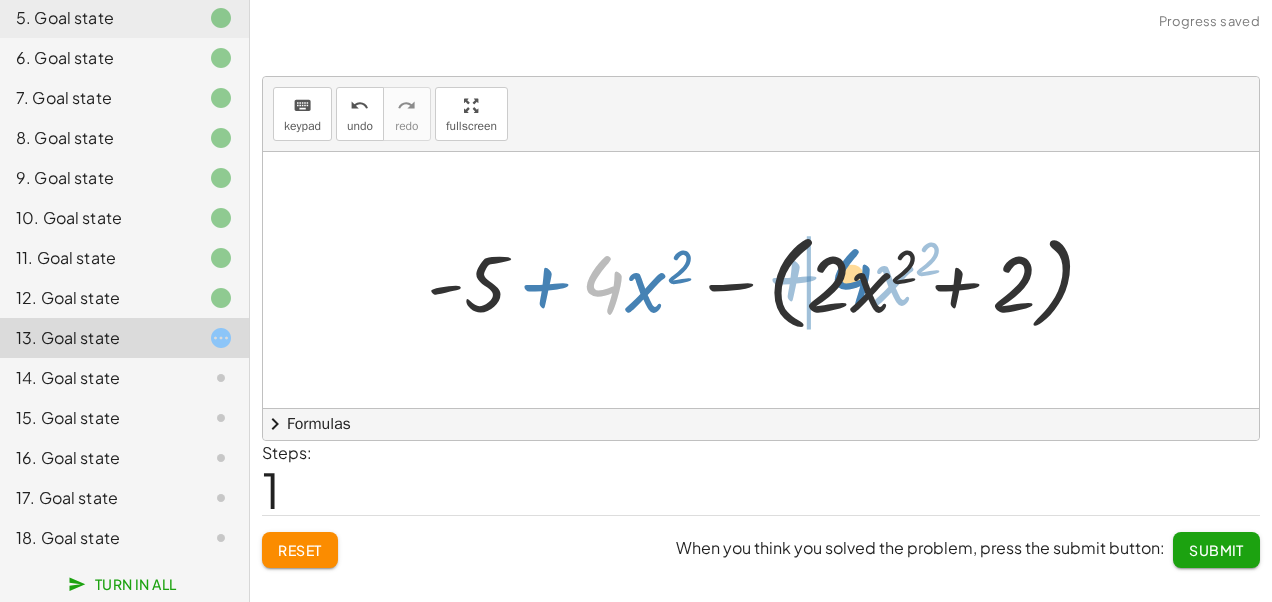 drag, startPoint x: 608, startPoint y: 286, endPoint x: 856, endPoint y: 278, distance: 248.129 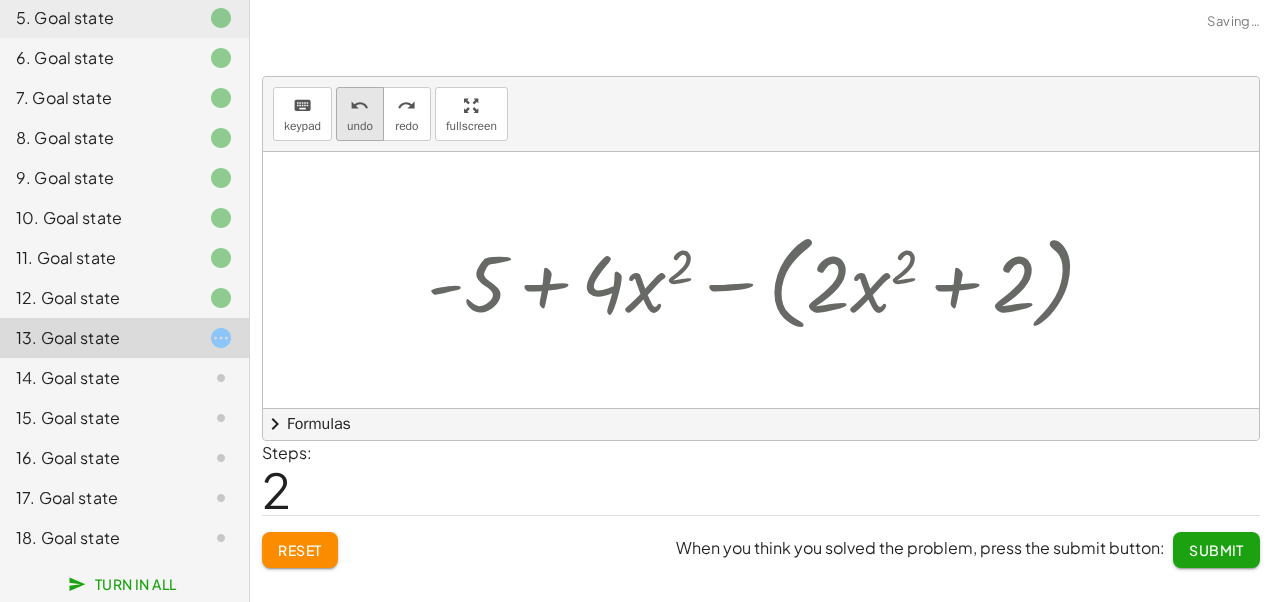 click on "undo" at bounding box center [360, 126] 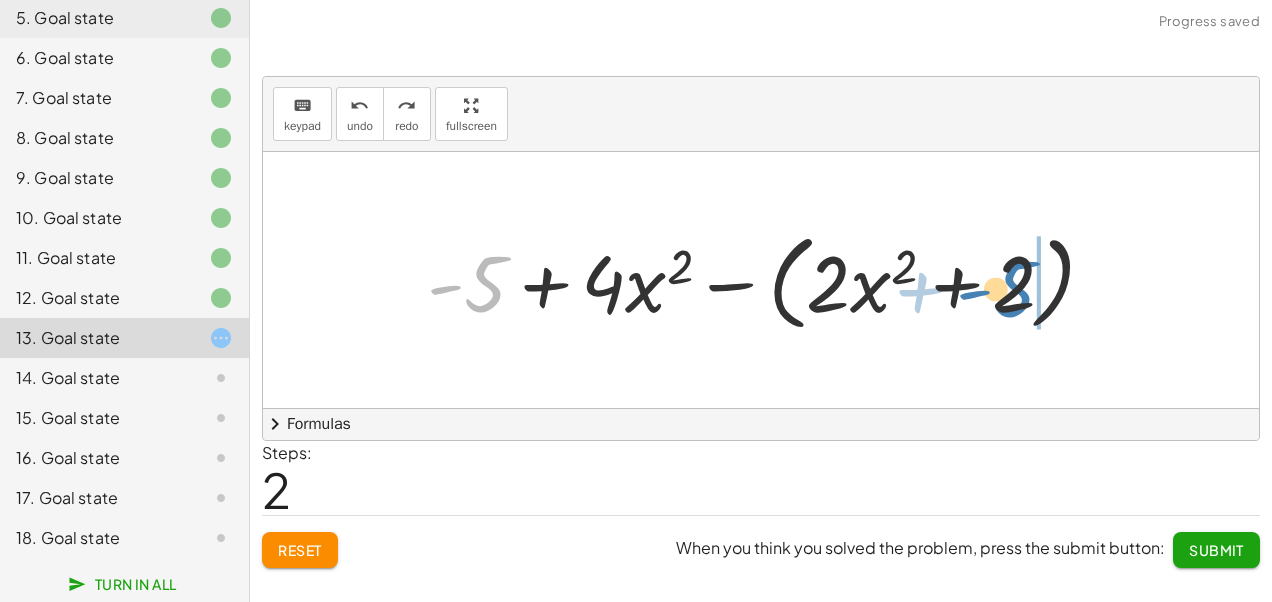 drag, startPoint x: 470, startPoint y: 302, endPoint x: 1002, endPoint y: 307, distance: 532.0235 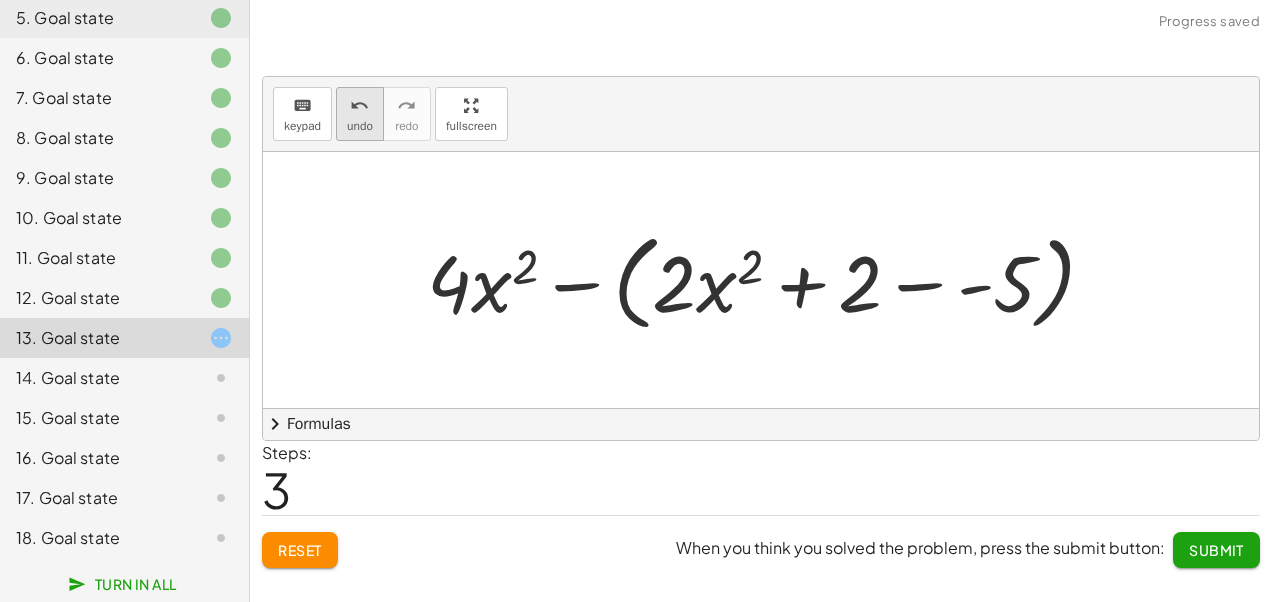 click on "undo" at bounding box center [359, 106] 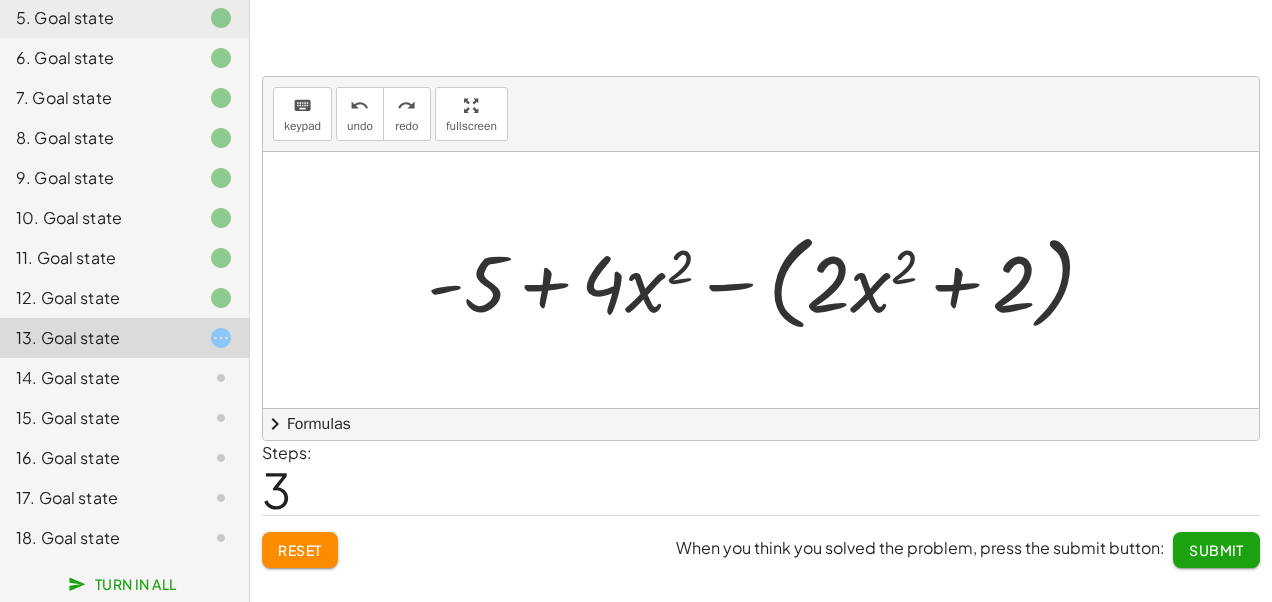 click on "Reset" 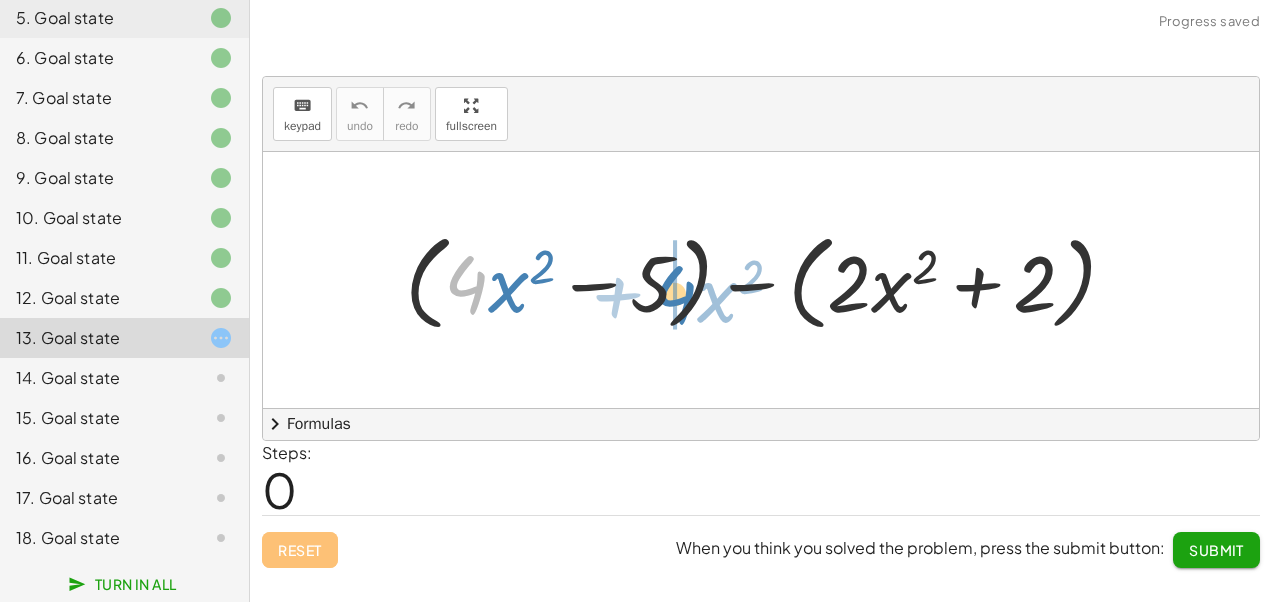 drag, startPoint x: 476, startPoint y: 294, endPoint x: 688, endPoint y: 304, distance: 212.23572 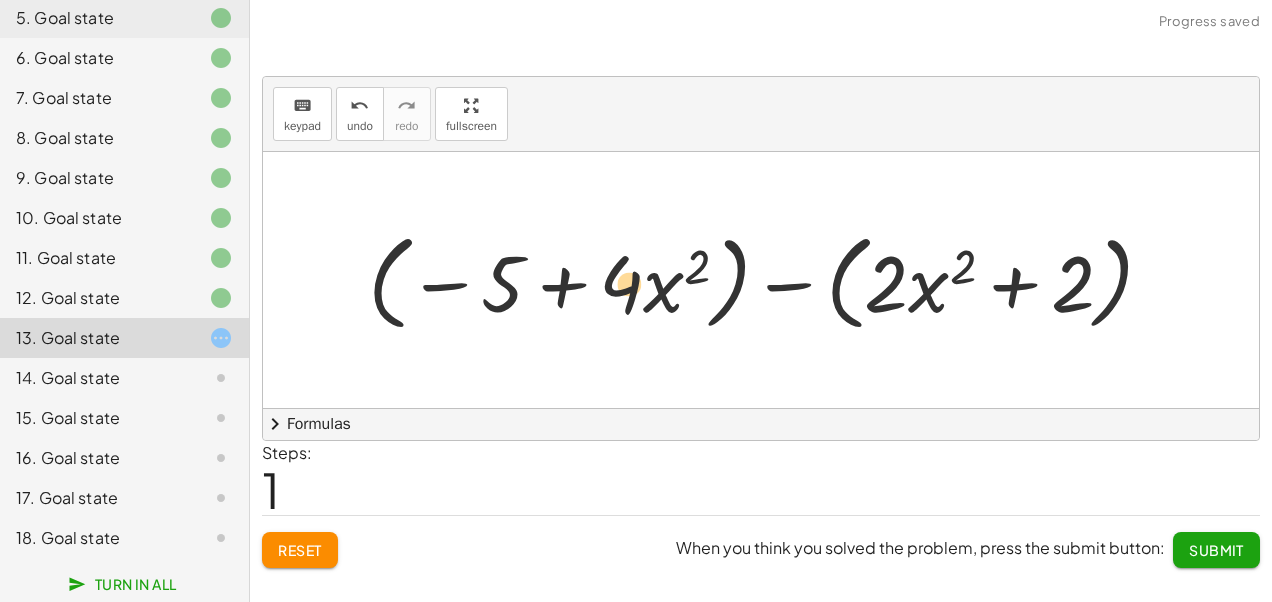 drag, startPoint x: 898, startPoint y: 297, endPoint x: 641, endPoint y: 297, distance: 257 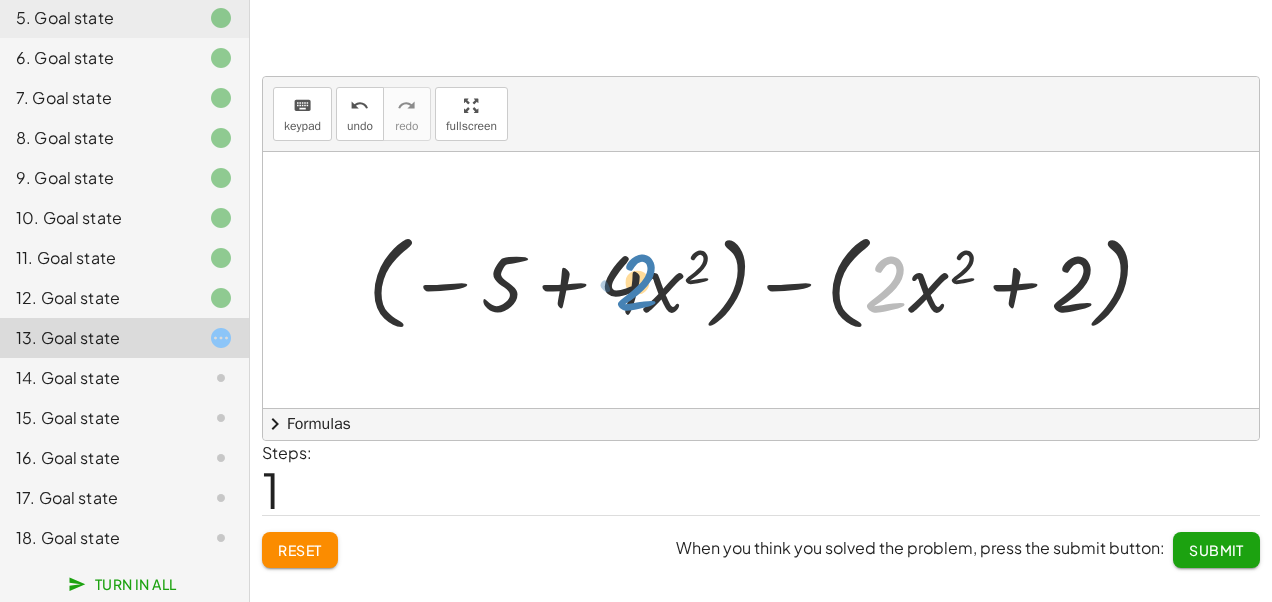 drag, startPoint x: 894, startPoint y: 292, endPoint x: 645, endPoint y: 290, distance: 249.00803 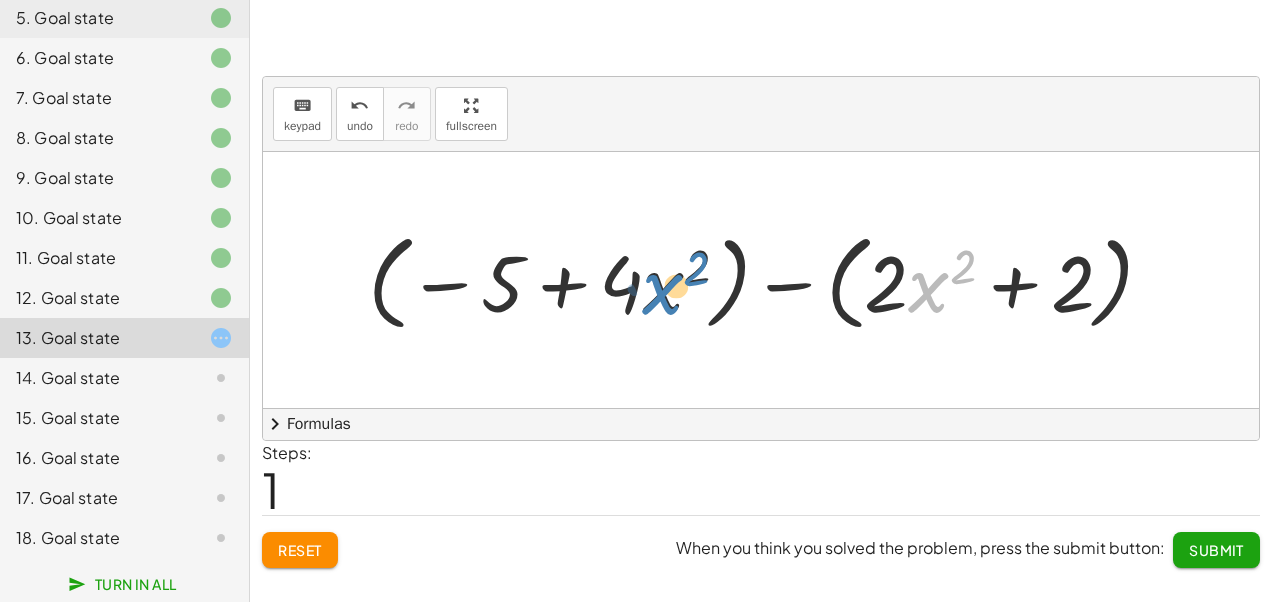 drag, startPoint x: 936, startPoint y: 292, endPoint x: 670, endPoint y: 294, distance: 266.0075 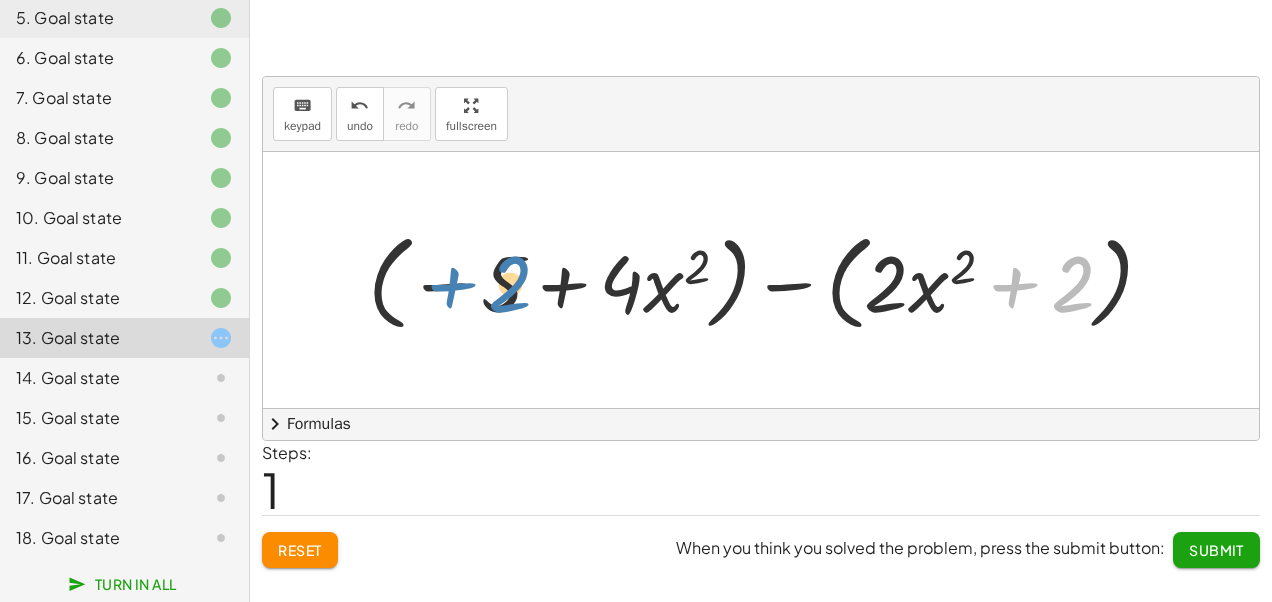 drag, startPoint x: 1072, startPoint y: 304, endPoint x: 510, endPoint y: 304, distance: 562 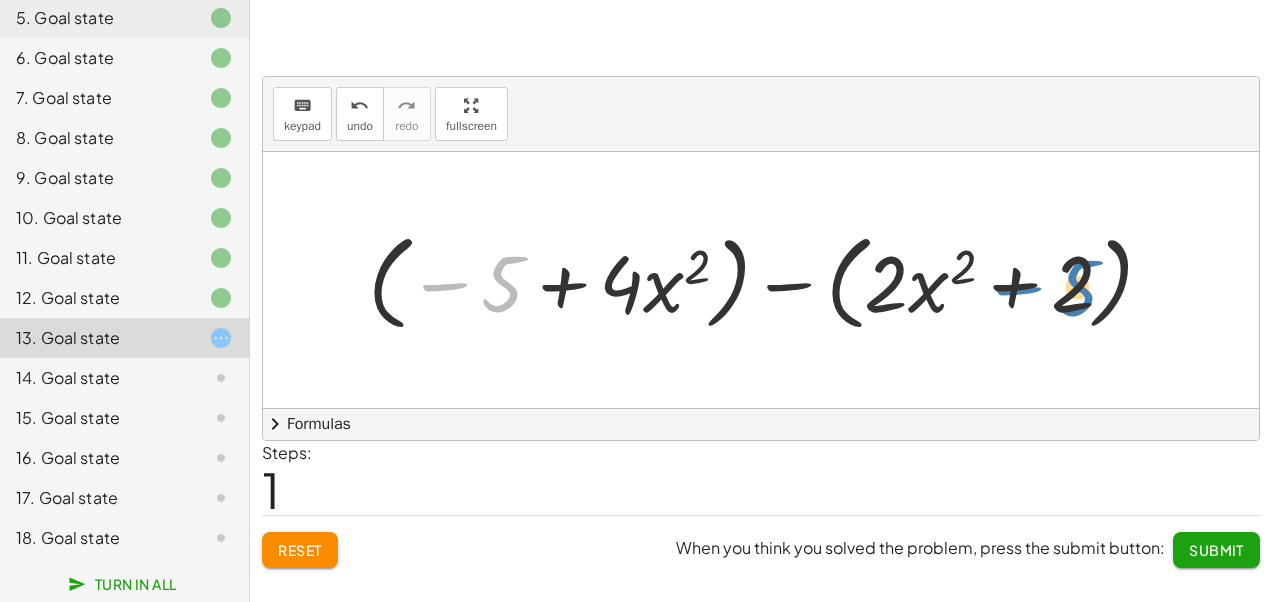 drag, startPoint x: 507, startPoint y: 283, endPoint x: 1081, endPoint y: 286, distance: 574.0078 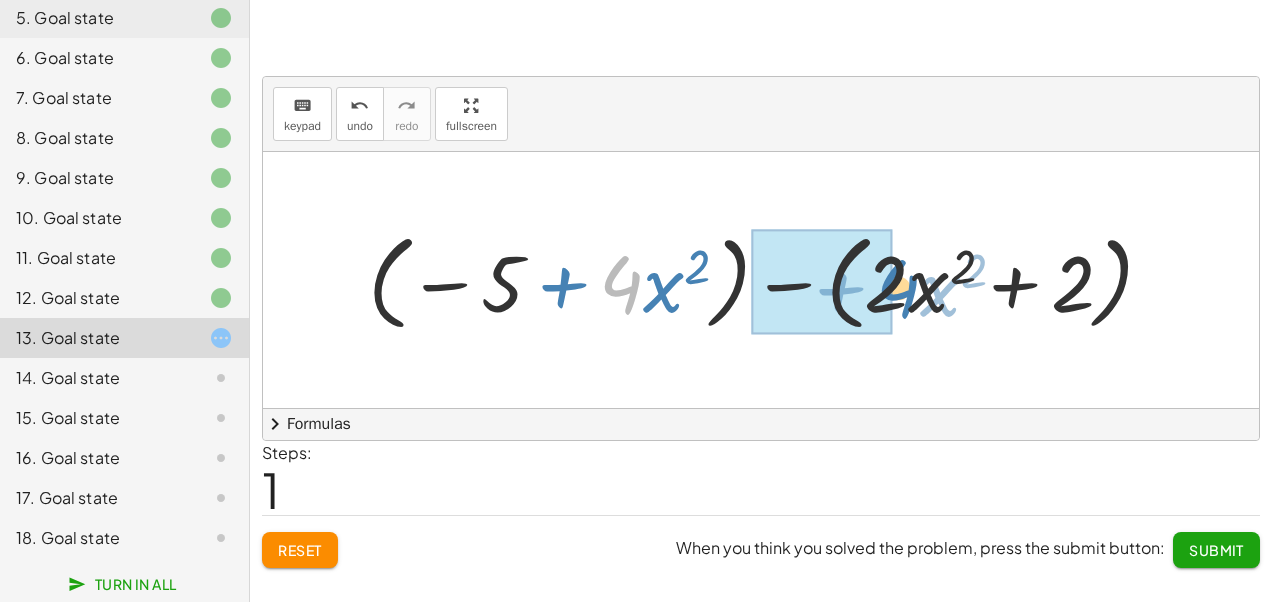 drag, startPoint x: 627, startPoint y: 292, endPoint x: 905, endPoint y: 296, distance: 278.02878 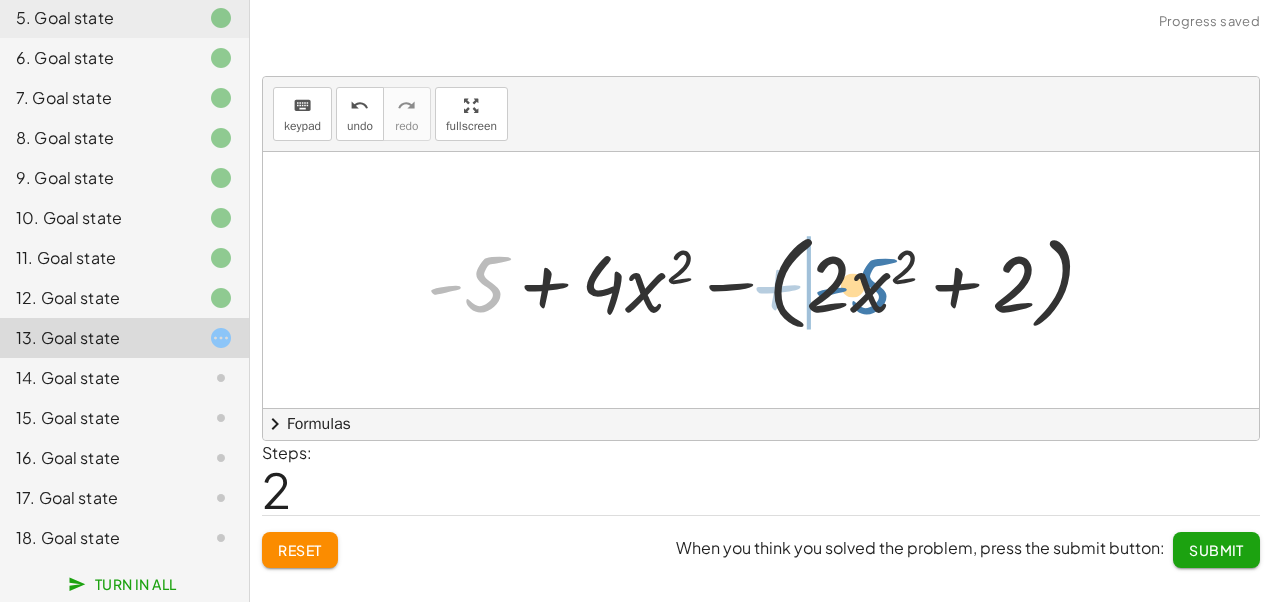drag, startPoint x: 492, startPoint y: 276, endPoint x: 853, endPoint y: 278, distance: 361.00555 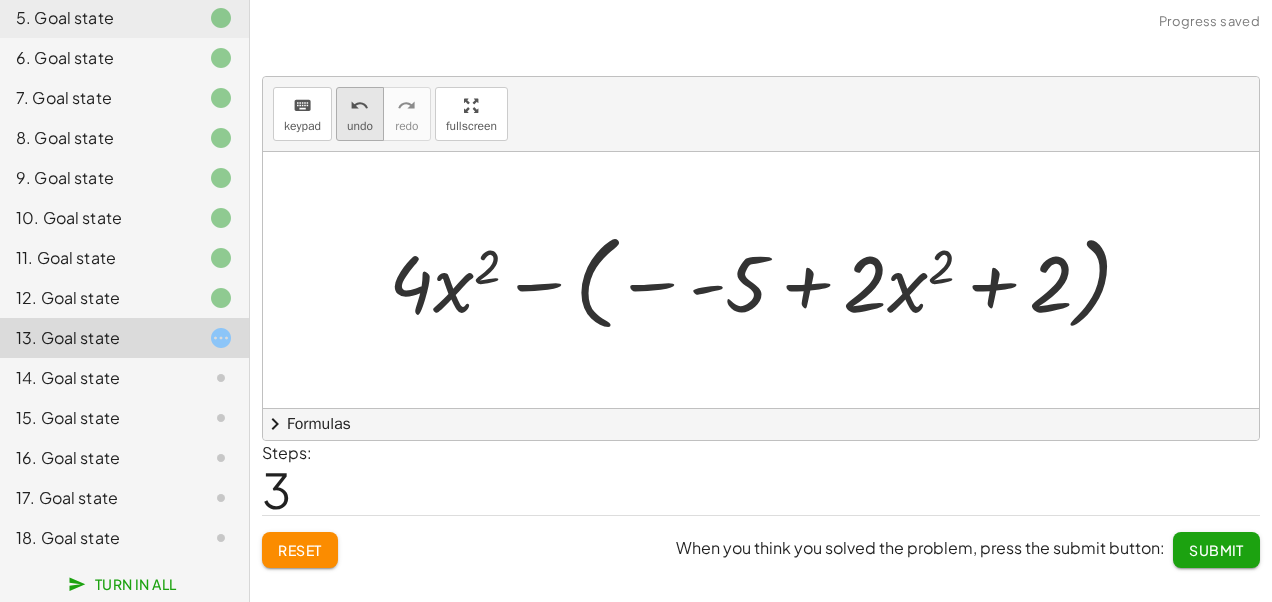 click on "undo" at bounding box center [359, 106] 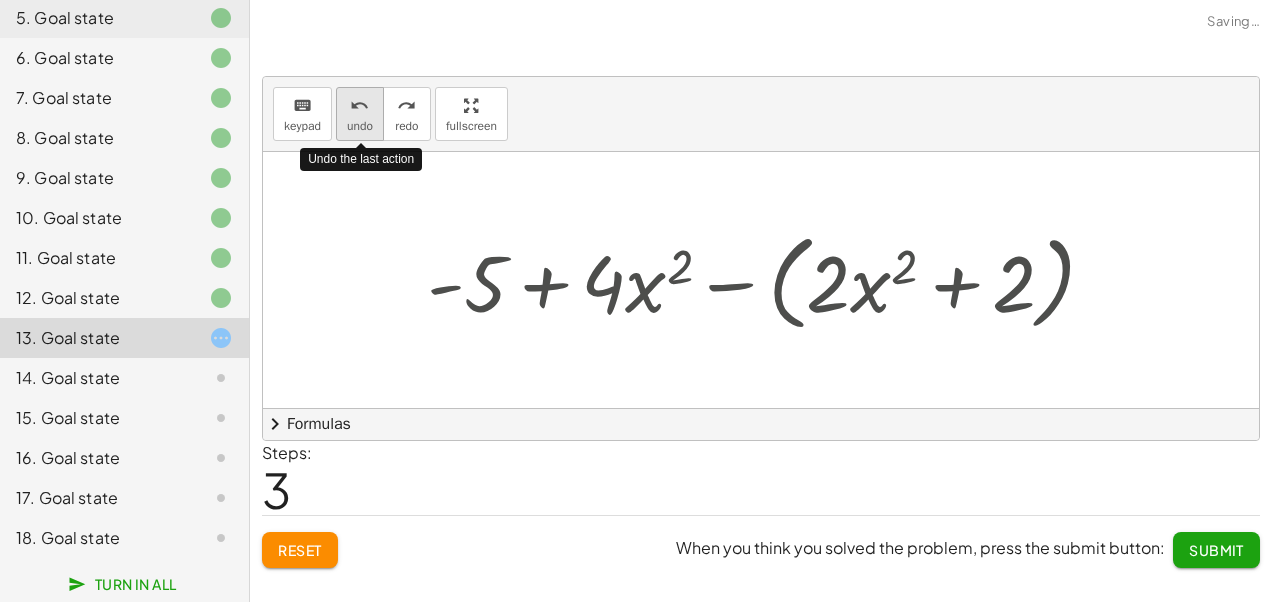 click on "undo" at bounding box center (359, 106) 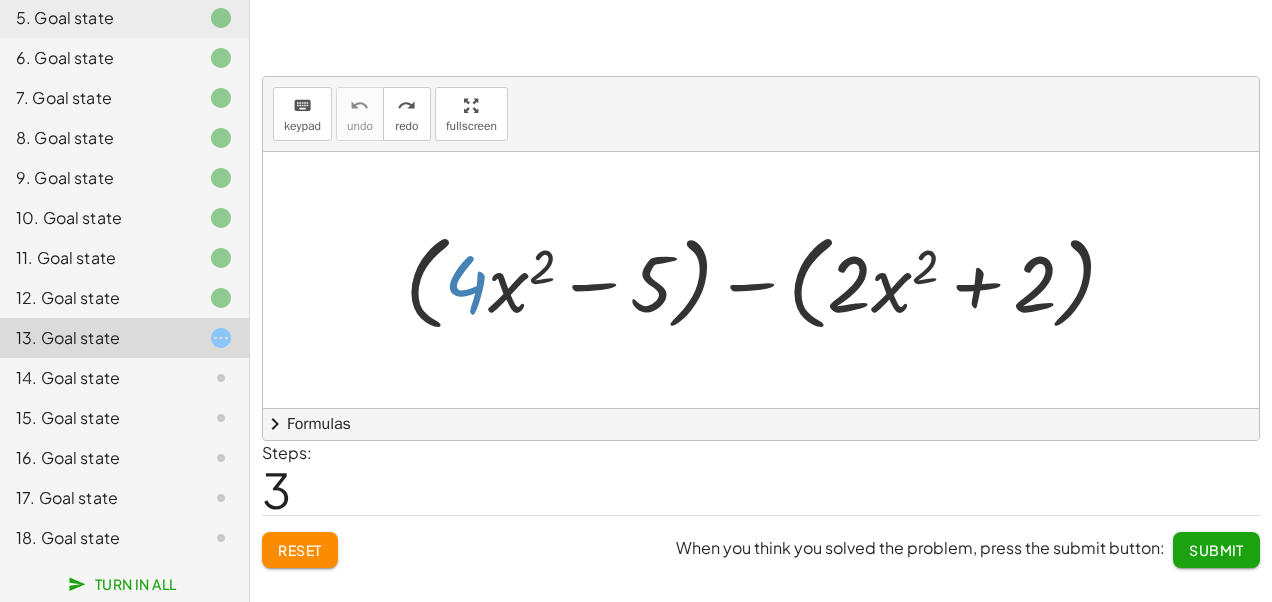 click on "Reset" 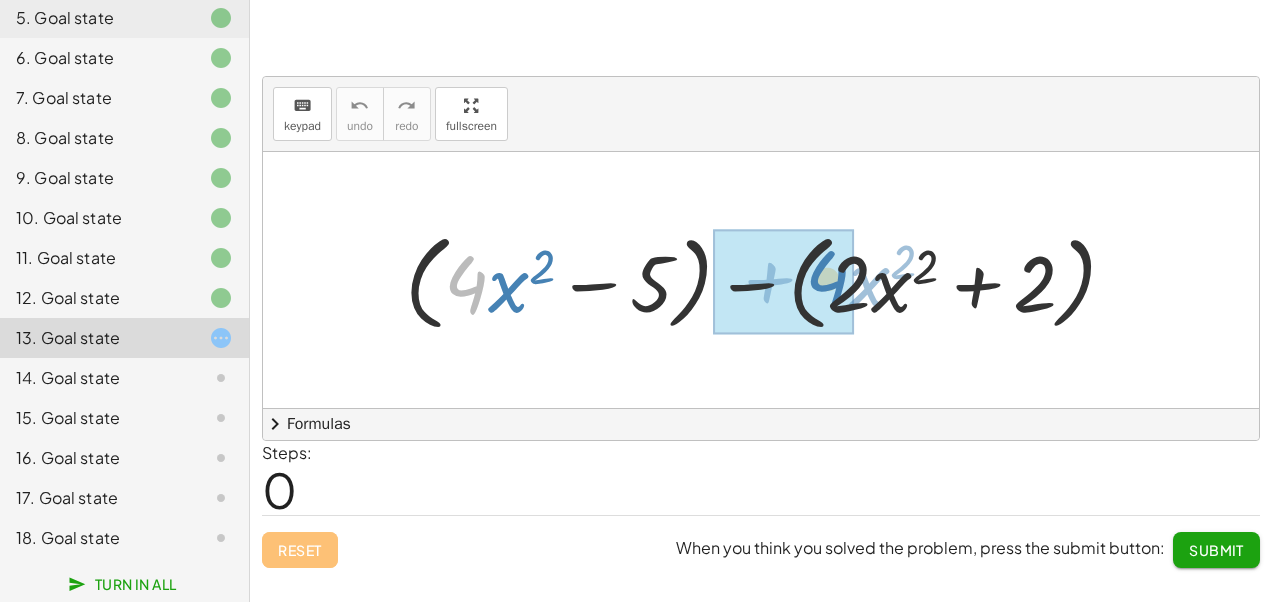 drag, startPoint x: 469, startPoint y: 281, endPoint x: 830, endPoint y: 276, distance: 361.03464 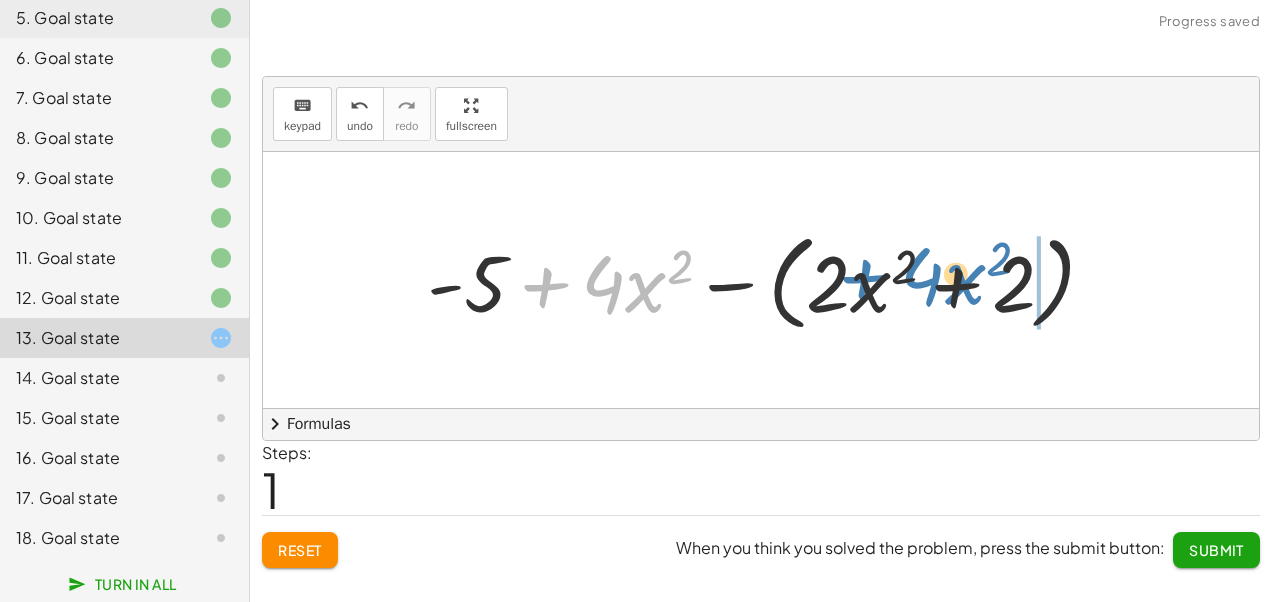 drag, startPoint x: 606, startPoint y: 284, endPoint x: 856, endPoint y: 276, distance: 250.12796 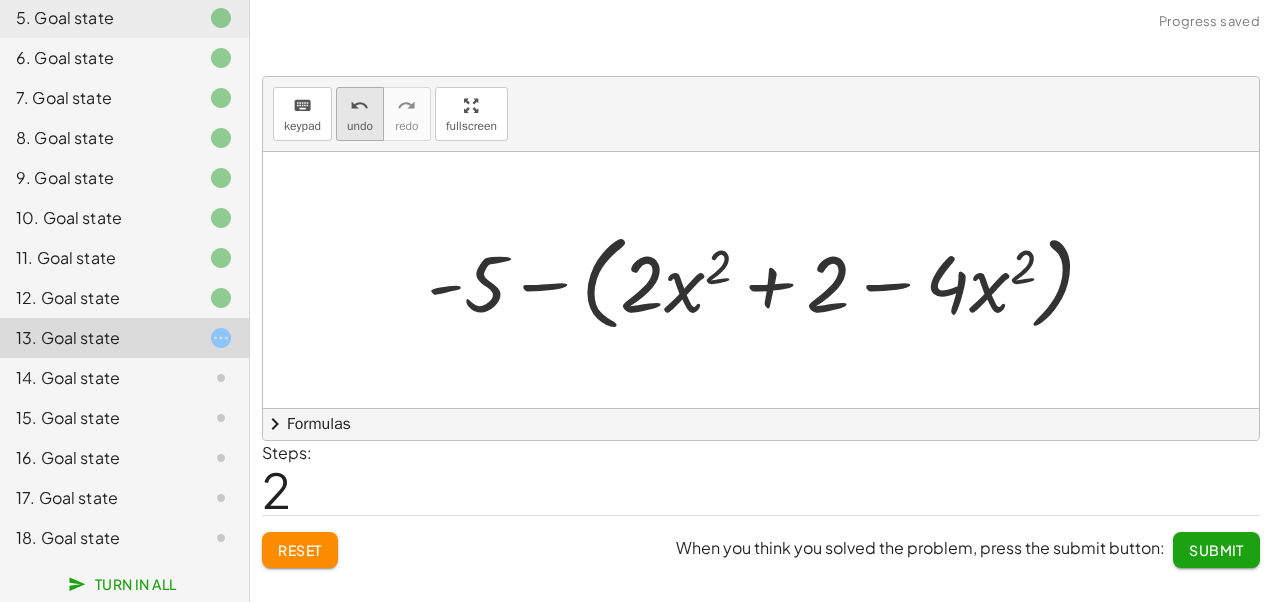 click on "undo undo" at bounding box center [360, 114] 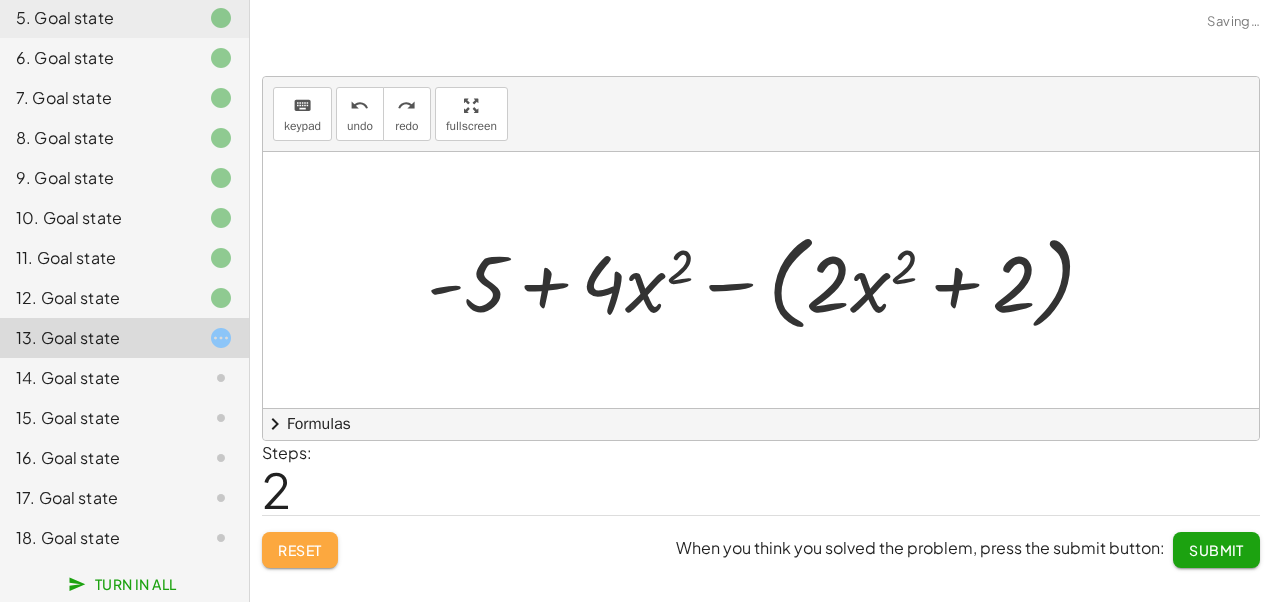 click on "Reset" 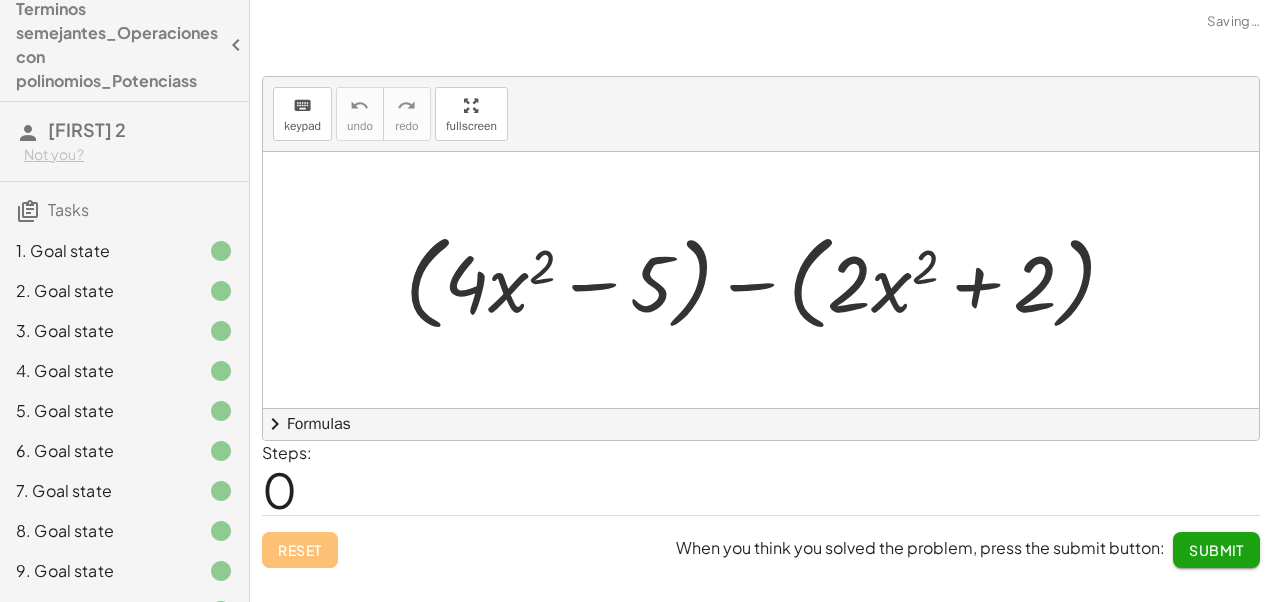 scroll, scrollTop: 0, scrollLeft: 0, axis: both 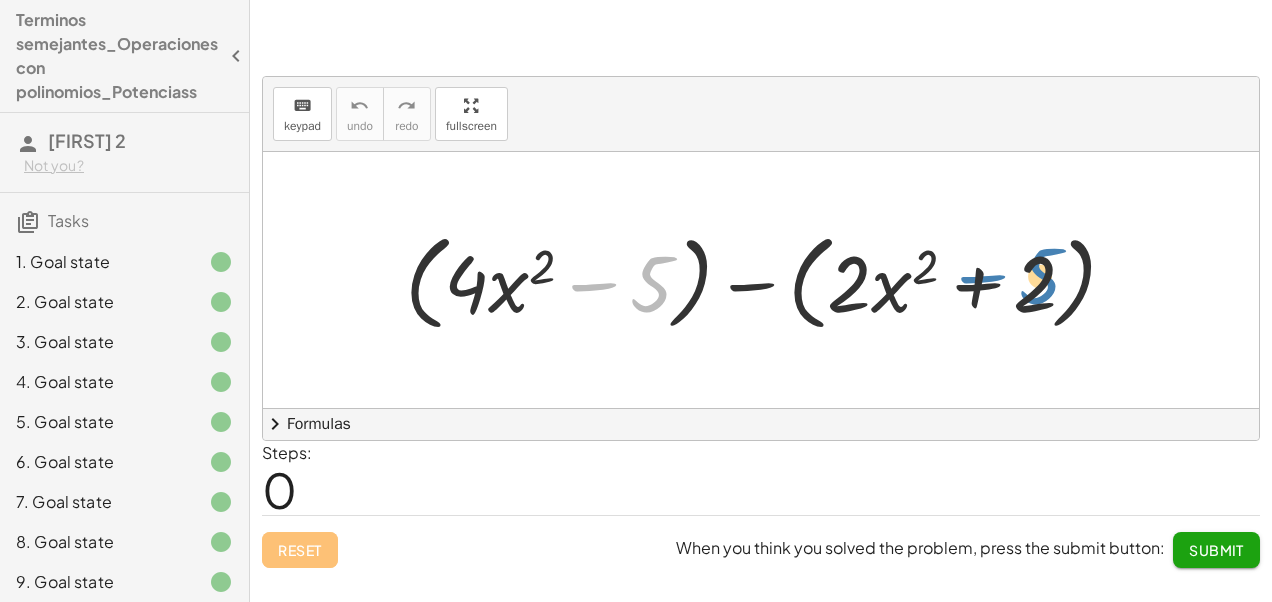 drag, startPoint x: 658, startPoint y: 290, endPoint x: 1047, endPoint y: 282, distance: 389.08224 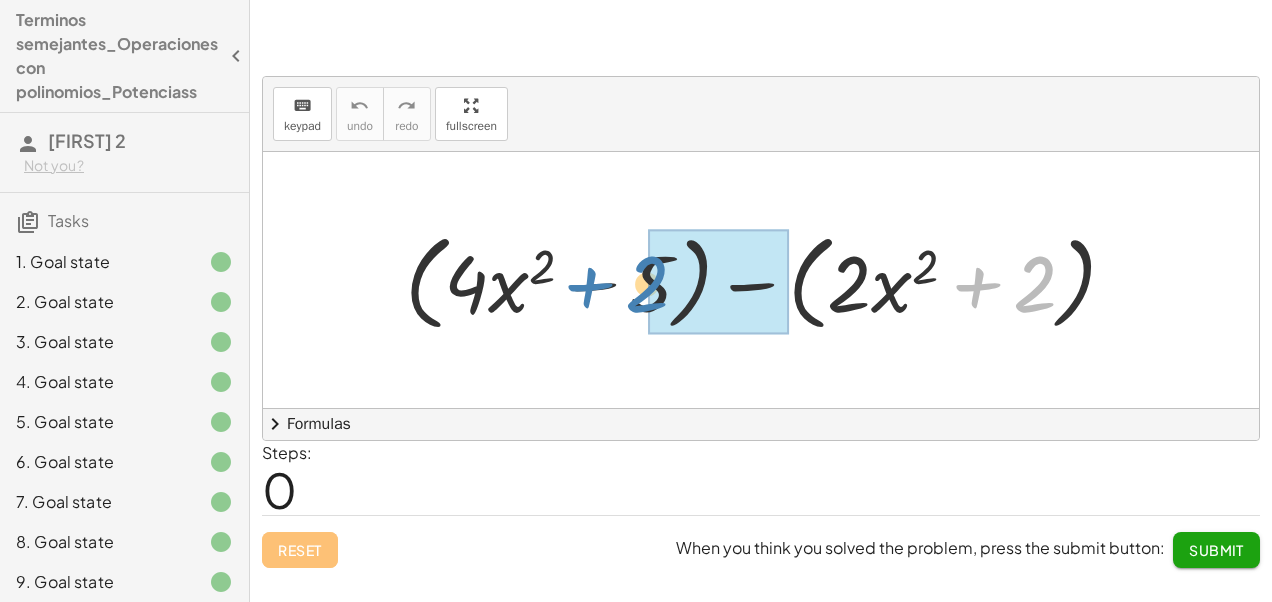 drag, startPoint x: 1038, startPoint y: 304, endPoint x: 650, endPoint y: 304, distance: 388 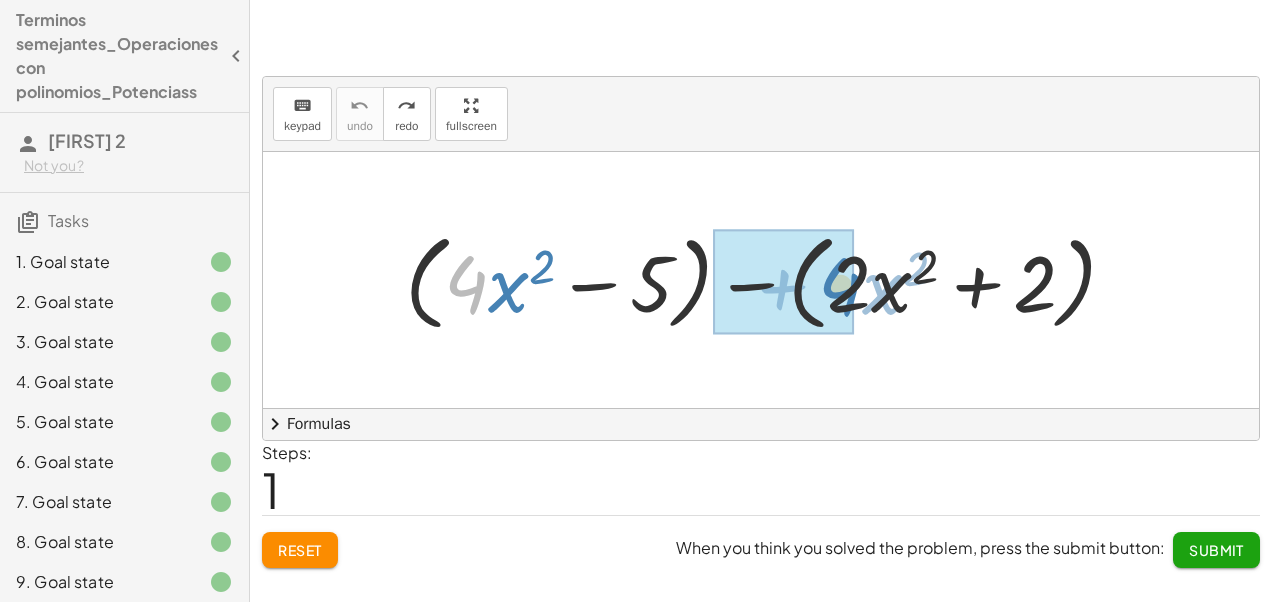drag, startPoint x: 477, startPoint y: 292, endPoint x: 851, endPoint y: 294, distance: 374.00534 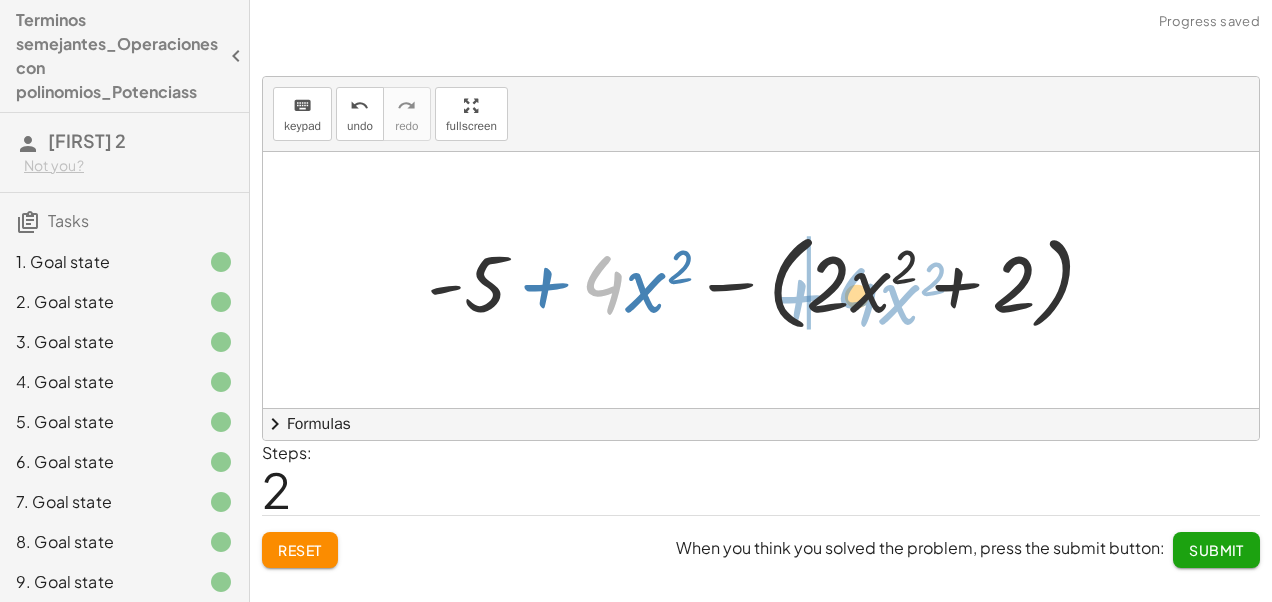 drag, startPoint x: 602, startPoint y: 290, endPoint x: 856, endPoint y: 302, distance: 254.28331 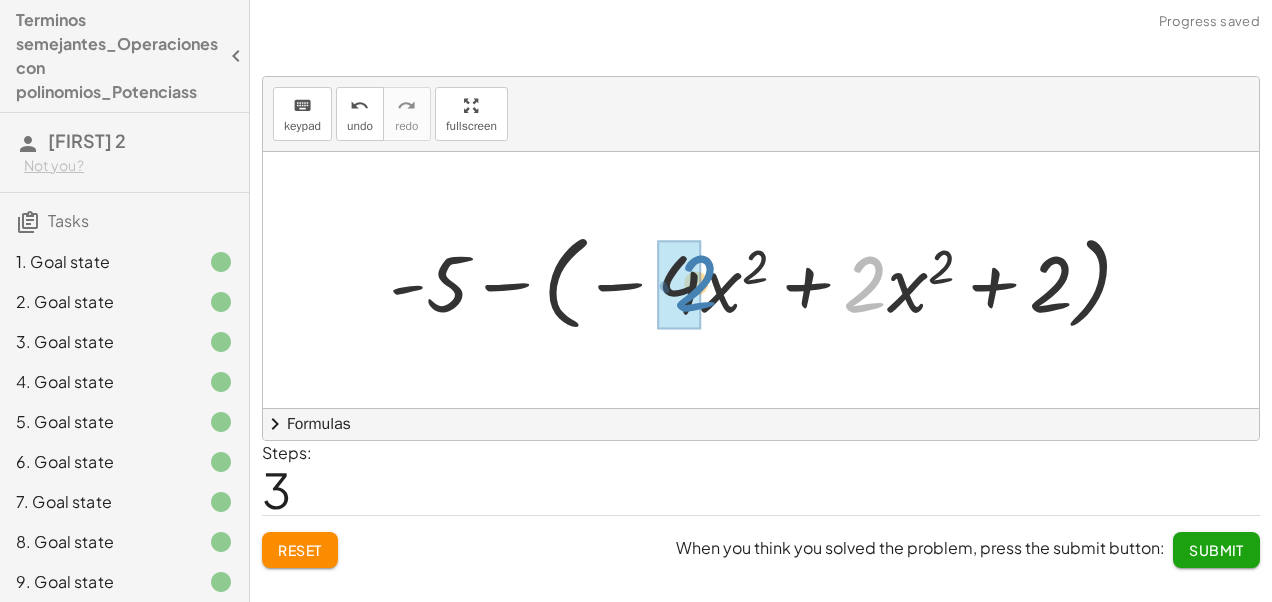drag, startPoint x: 856, startPoint y: 302, endPoint x: 684, endPoint y: 300, distance: 172.01163 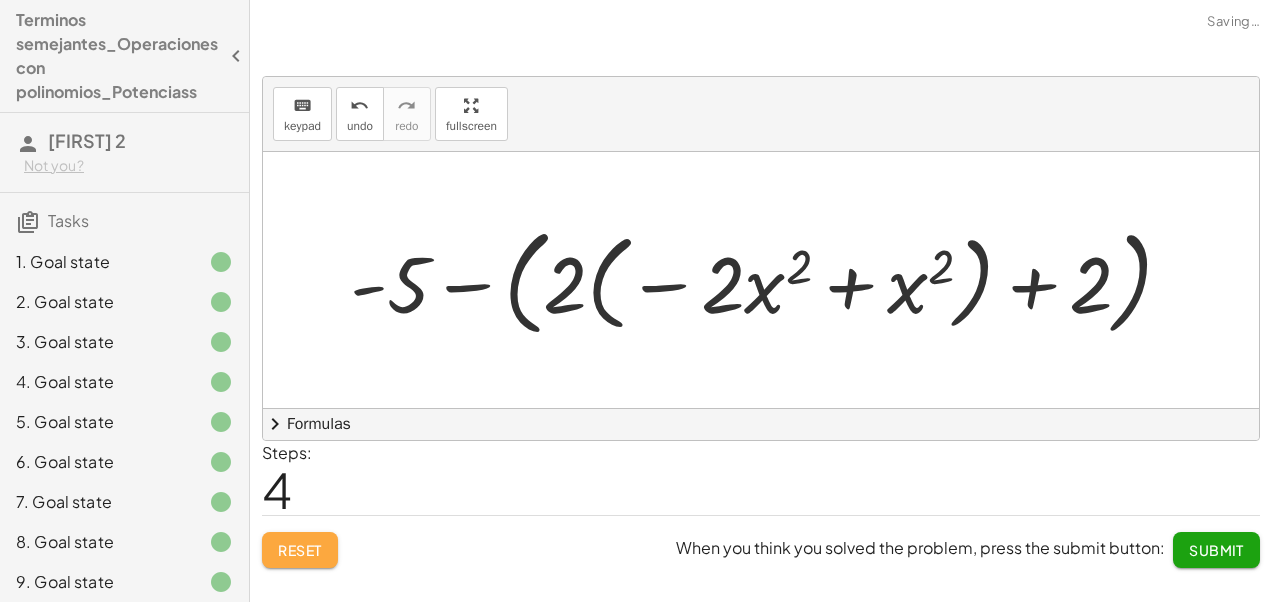 click on "Reset" at bounding box center (300, 550) 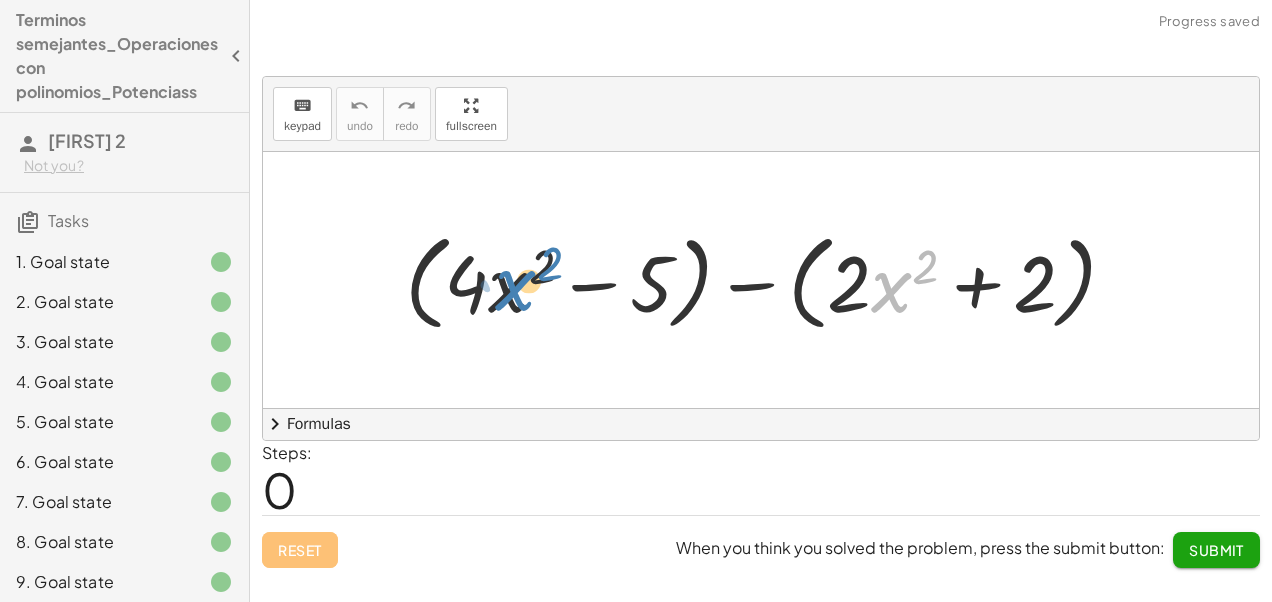 drag, startPoint x: 887, startPoint y: 304, endPoint x: 508, endPoint y: 304, distance: 379 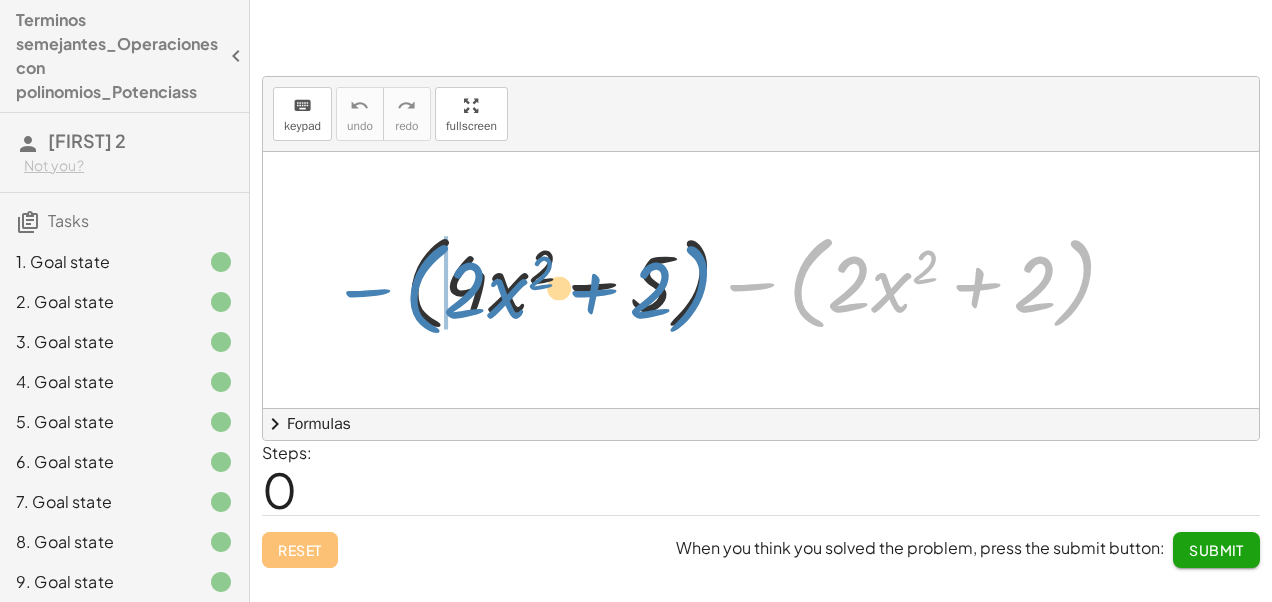 drag, startPoint x: 825, startPoint y: 246, endPoint x: 441, endPoint y: 253, distance: 384.06378 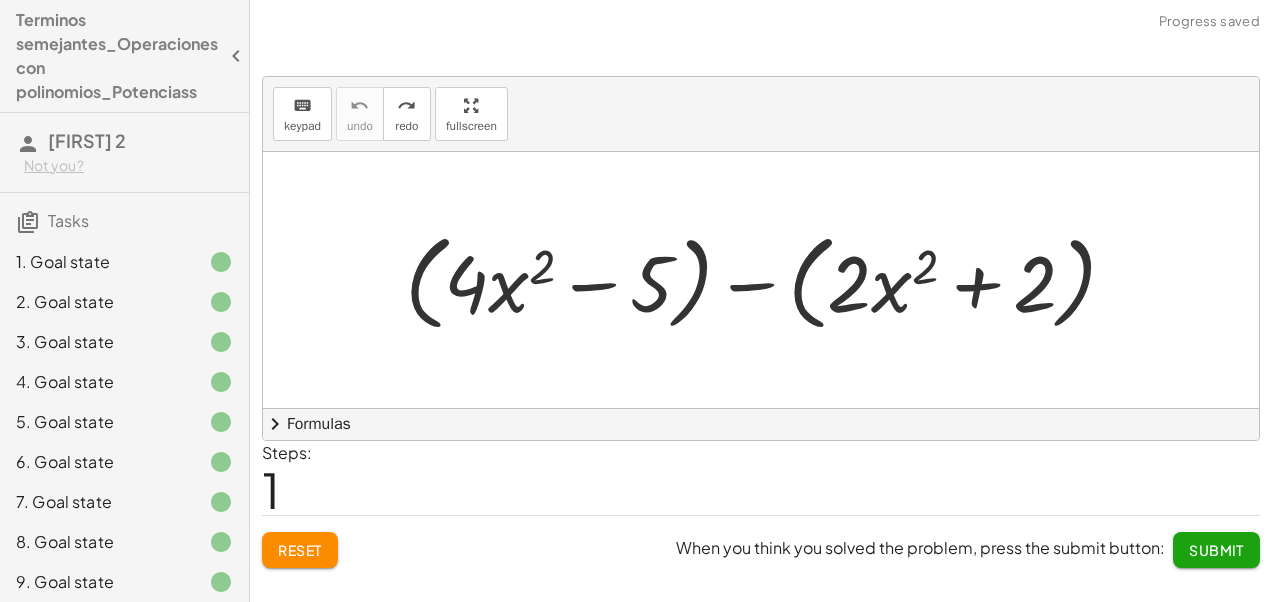click on "Reset" at bounding box center (300, 550) 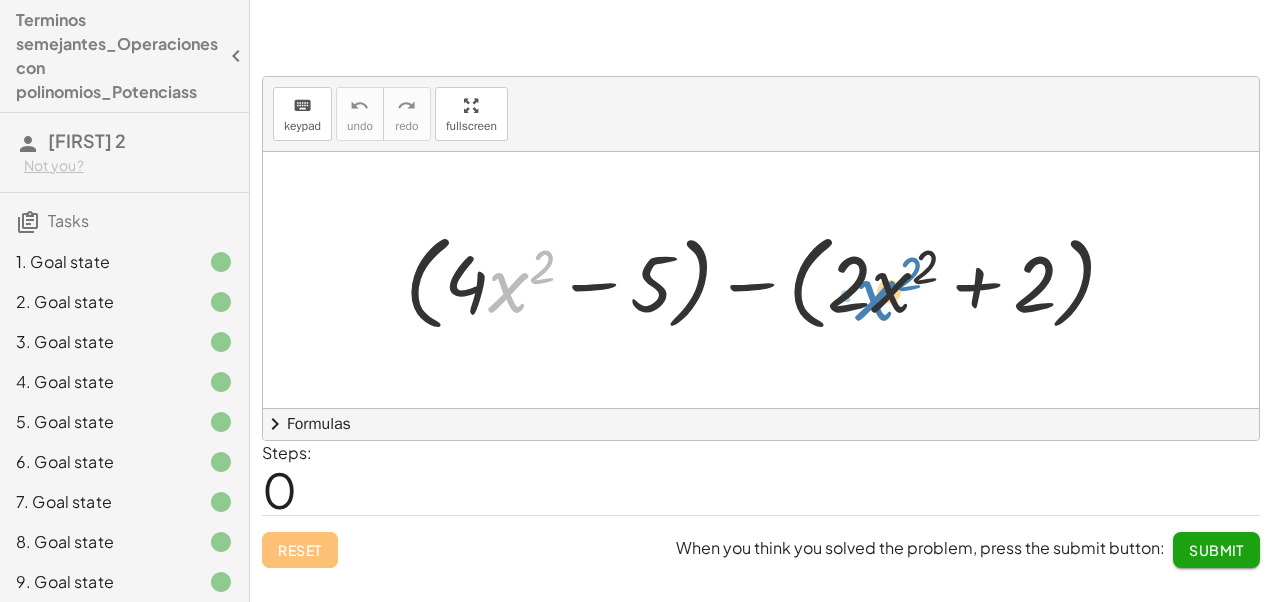 drag, startPoint x: 504, startPoint y: 284, endPoint x: 871, endPoint y: 292, distance: 367.0872 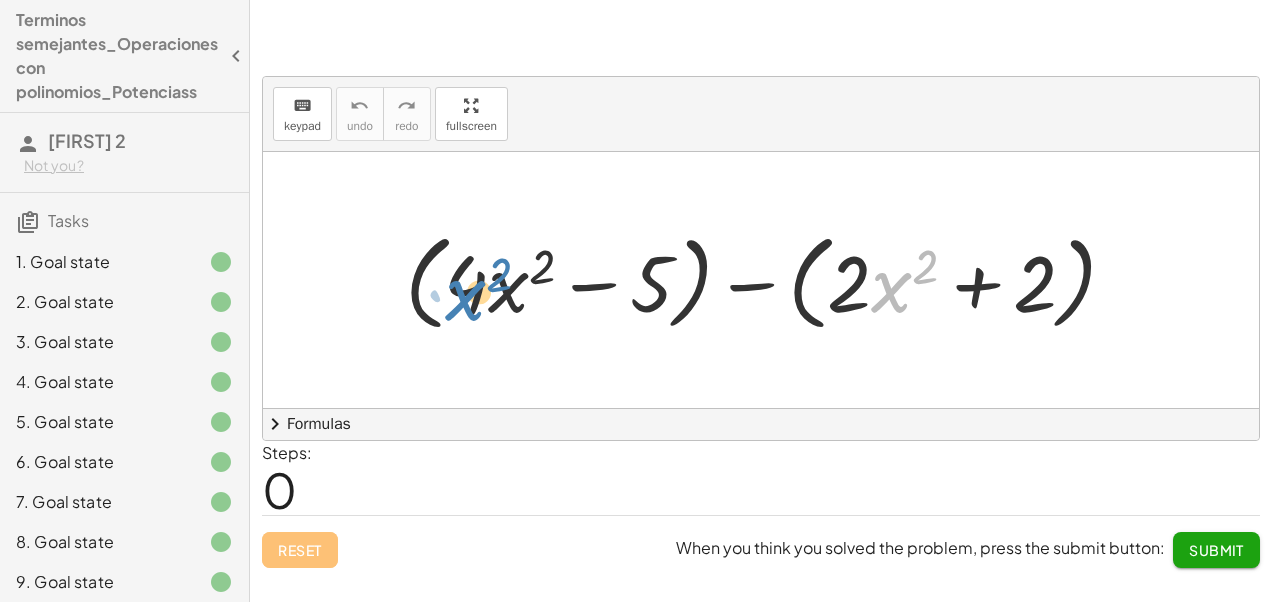 drag, startPoint x: 890, startPoint y: 300, endPoint x: 480, endPoint y: 298, distance: 410.00488 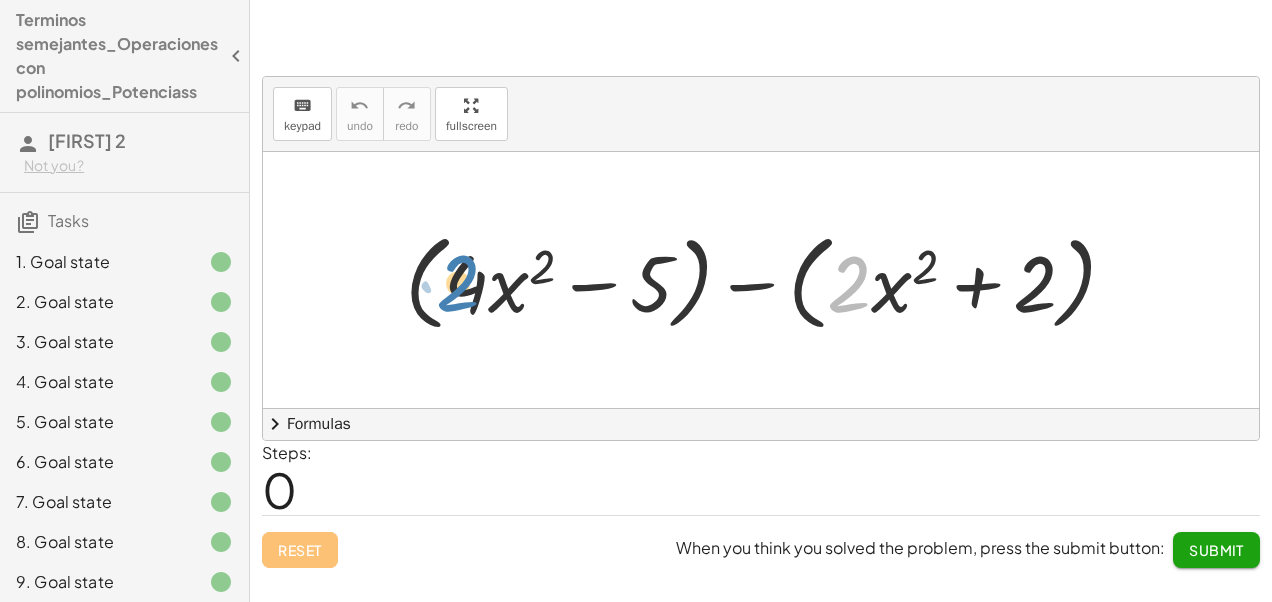 drag, startPoint x: 846, startPoint y: 290, endPoint x: 454, endPoint y: 289, distance: 392.00128 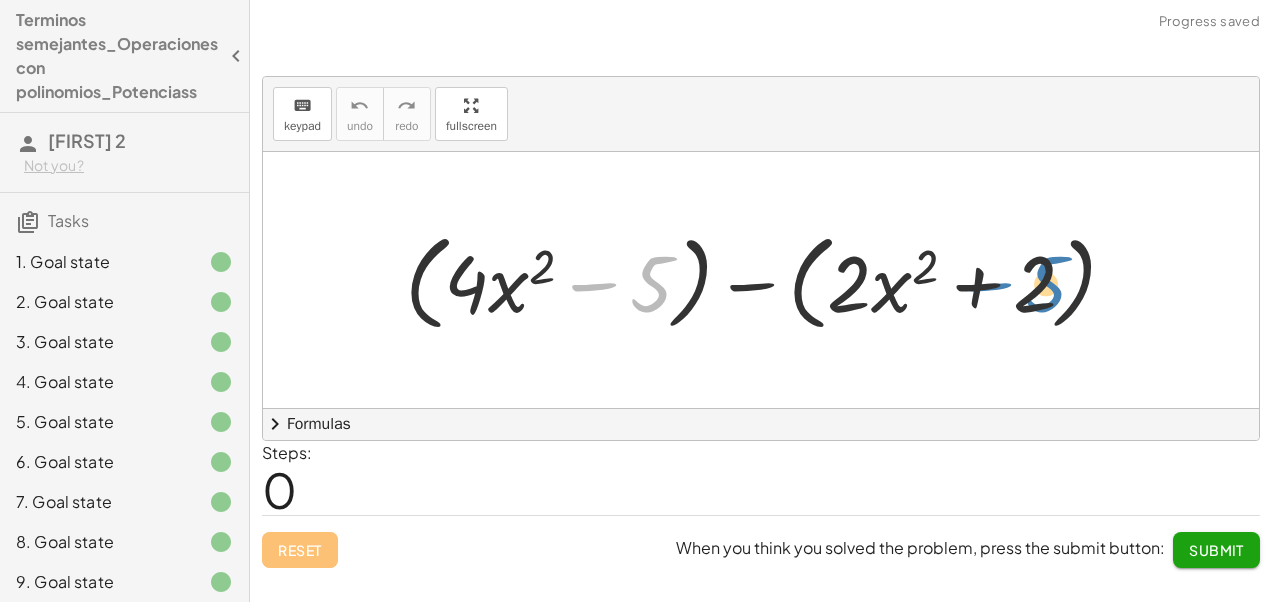 drag, startPoint x: 648, startPoint y: 296, endPoint x: 1043, endPoint y: 294, distance: 395.00507 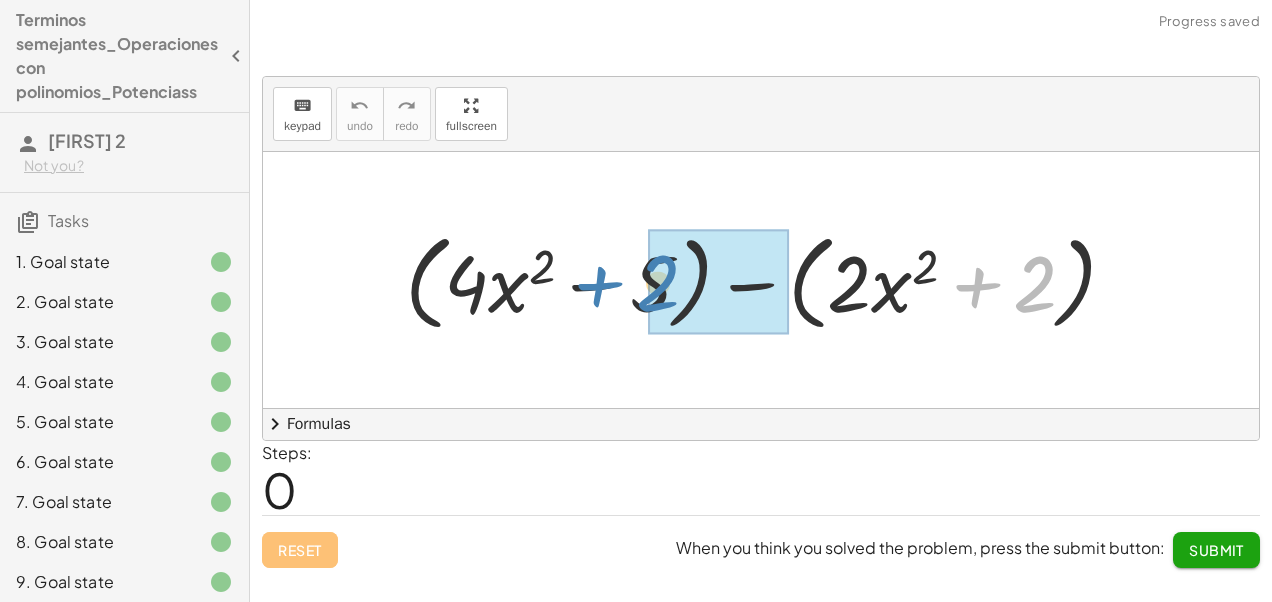 drag, startPoint x: 1043, startPoint y: 294, endPoint x: 664, endPoint y: 295, distance: 379.0013 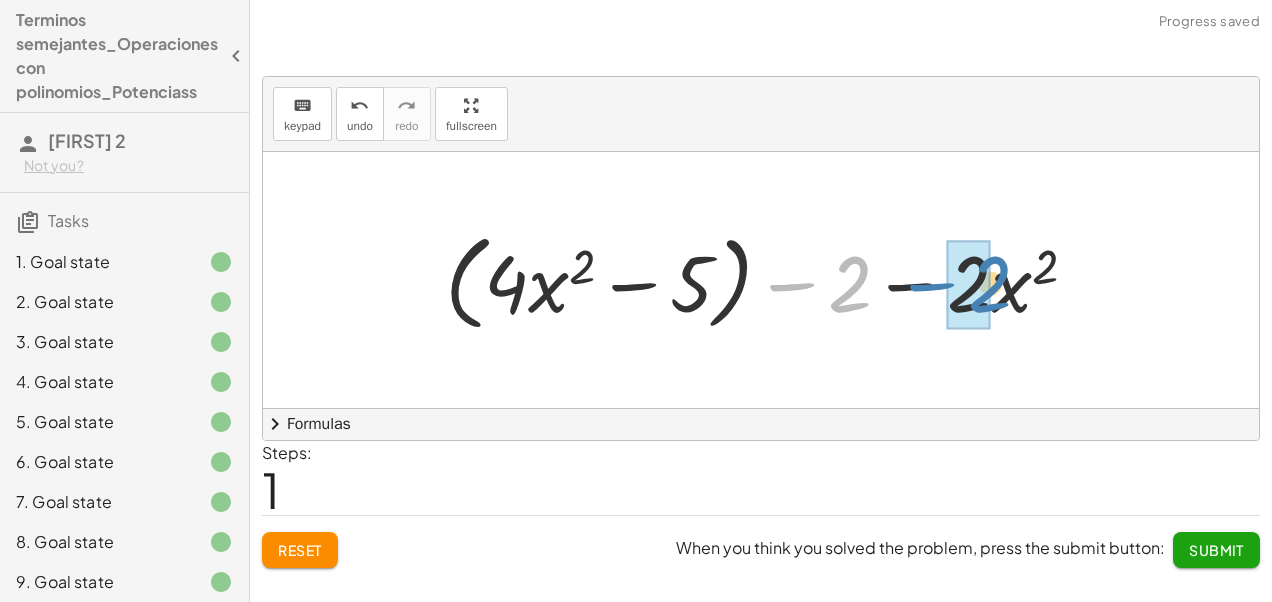 drag, startPoint x: 844, startPoint y: 296, endPoint x: 984, endPoint y: 295, distance: 140.00357 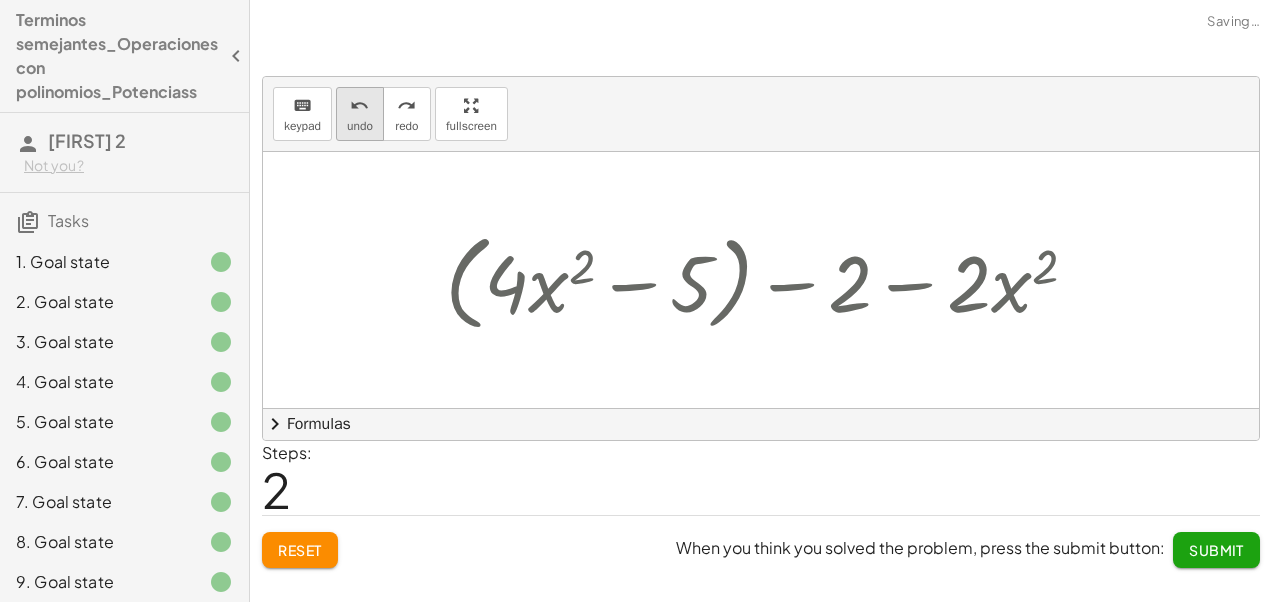 click on "undo undo" at bounding box center [360, 114] 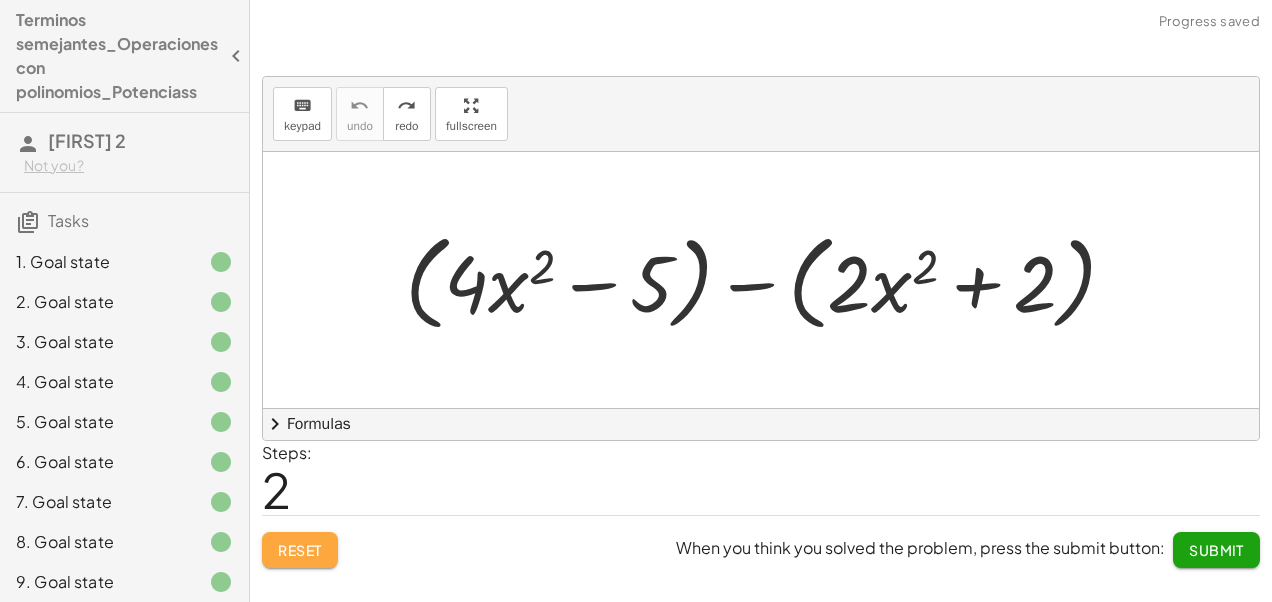 click on "Reset" at bounding box center (300, 550) 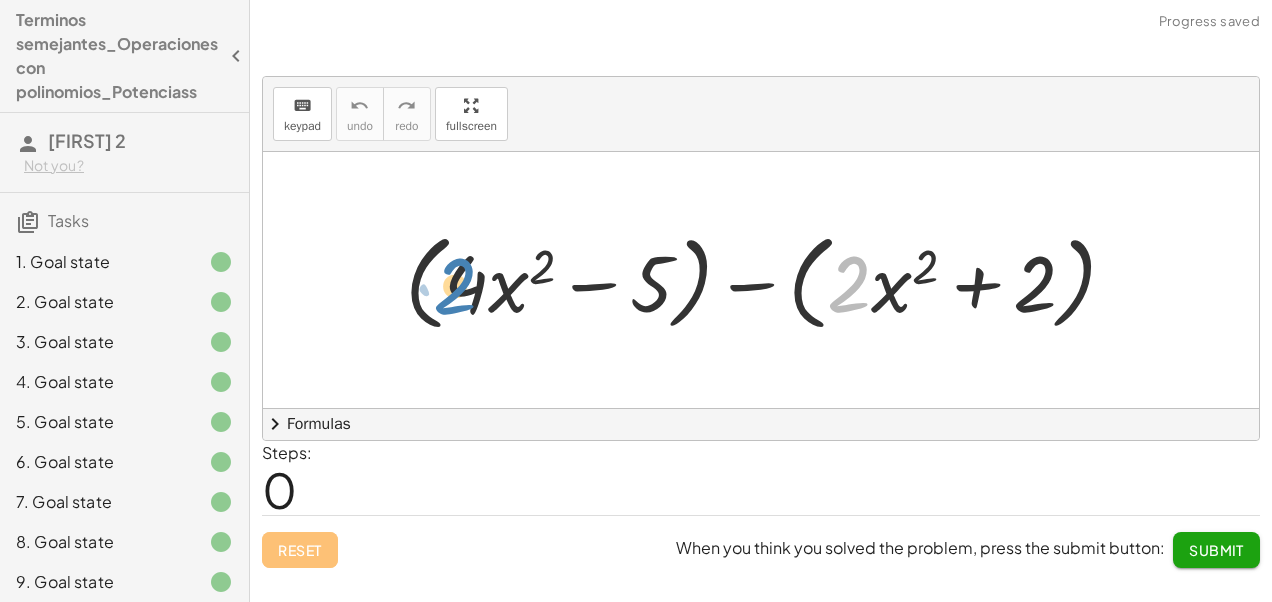 drag, startPoint x: 865, startPoint y: 295, endPoint x: 474, endPoint y: 296, distance: 391.00128 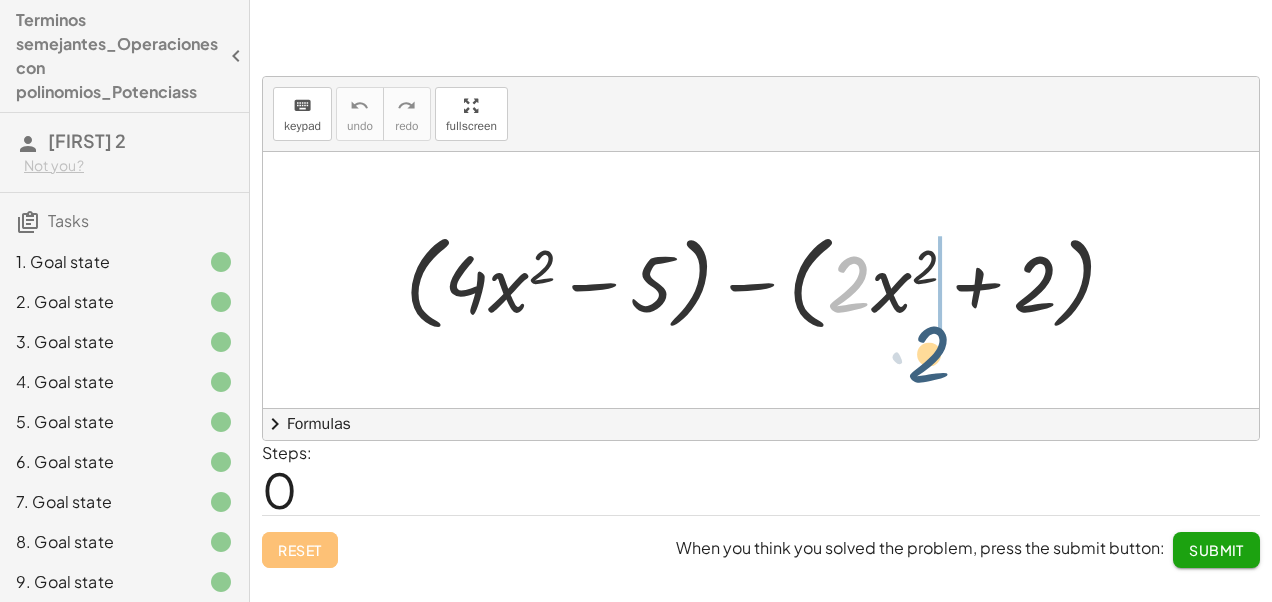 drag, startPoint x: 837, startPoint y: 240, endPoint x: 872, endPoint y: 240, distance: 35 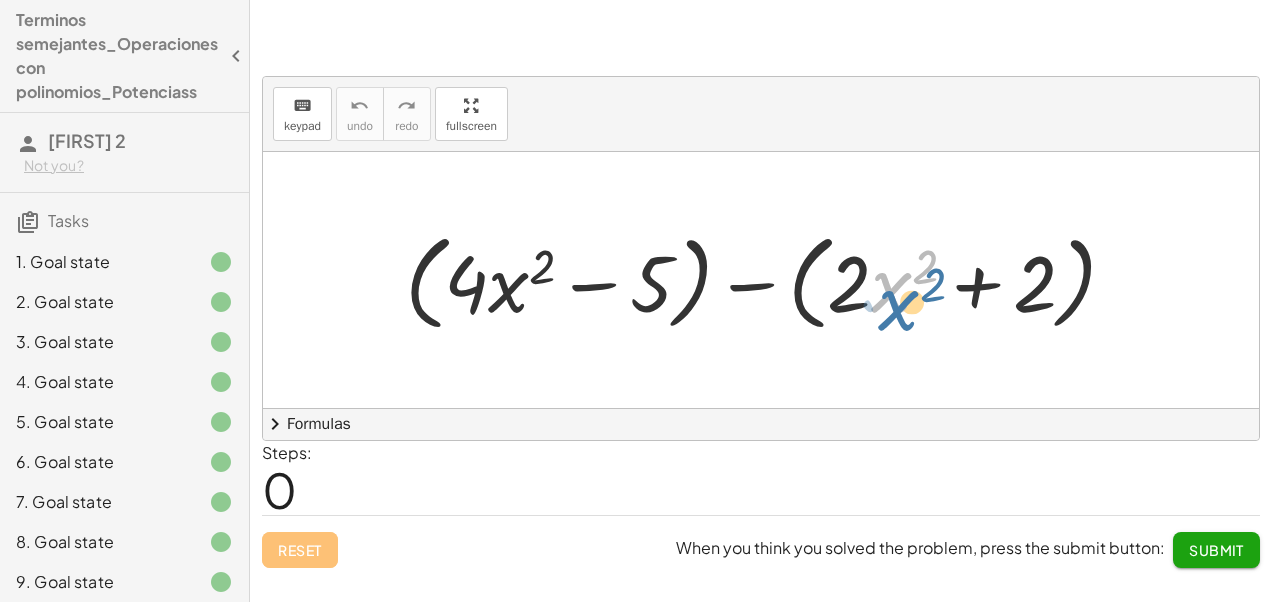 drag, startPoint x: 884, startPoint y: 234, endPoint x: 889, endPoint y: 248, distance: 14.866069 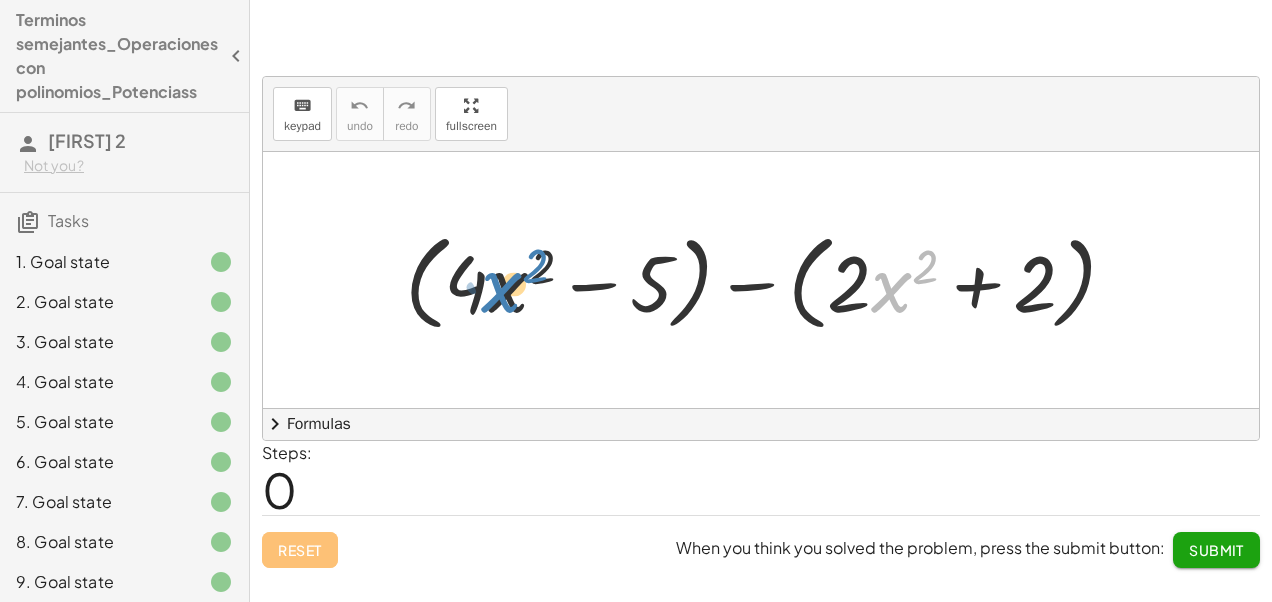 drag, startPoint x: 912, startPoint y: 327, endPoint x: 528, endPoint y: 322, distance: 384.03256 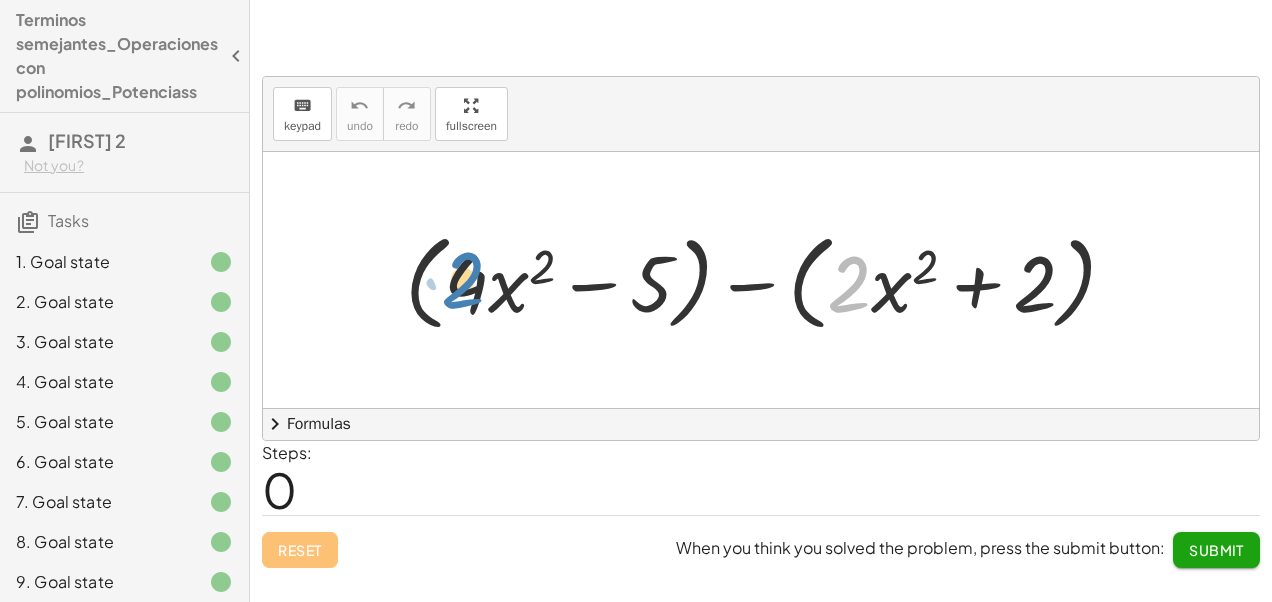 drag, startPoint x: 859, startPoint y: 284, endPoint x: 470, endPoint y: 282, distance: 389.00513 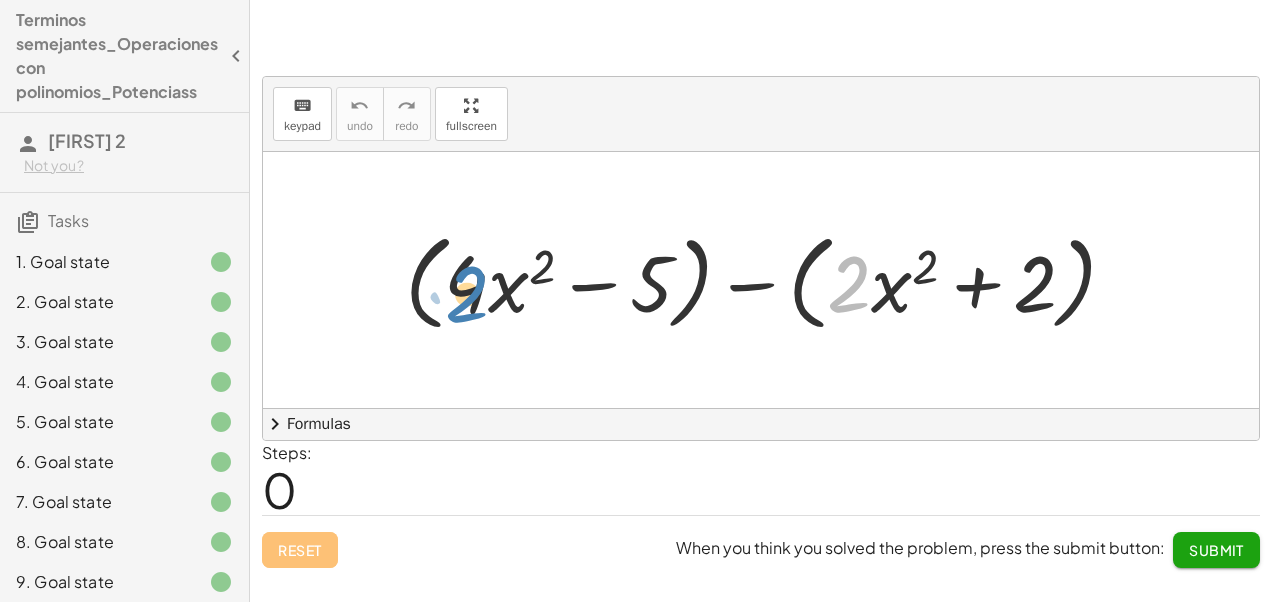 drag, startPoint x: 850, startPoint y: 290, endPoint x: 468, endPoint y: 300, distance: 382.13086 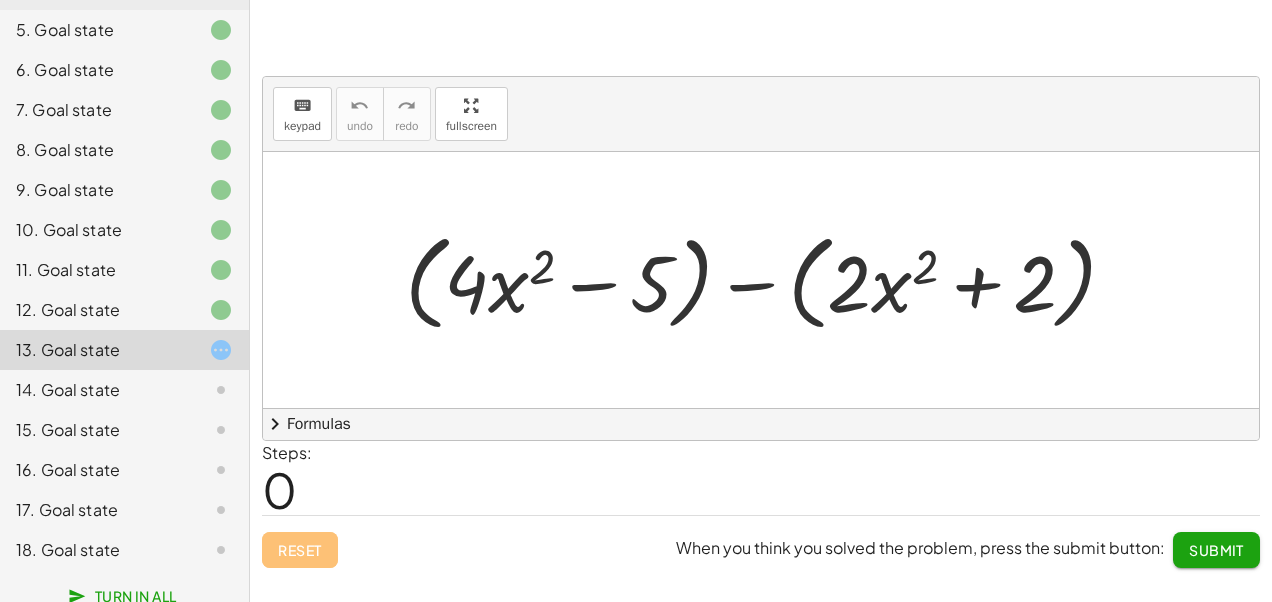 scroll, scrollTop: 404, scrollLeft: 0, axis: vertical 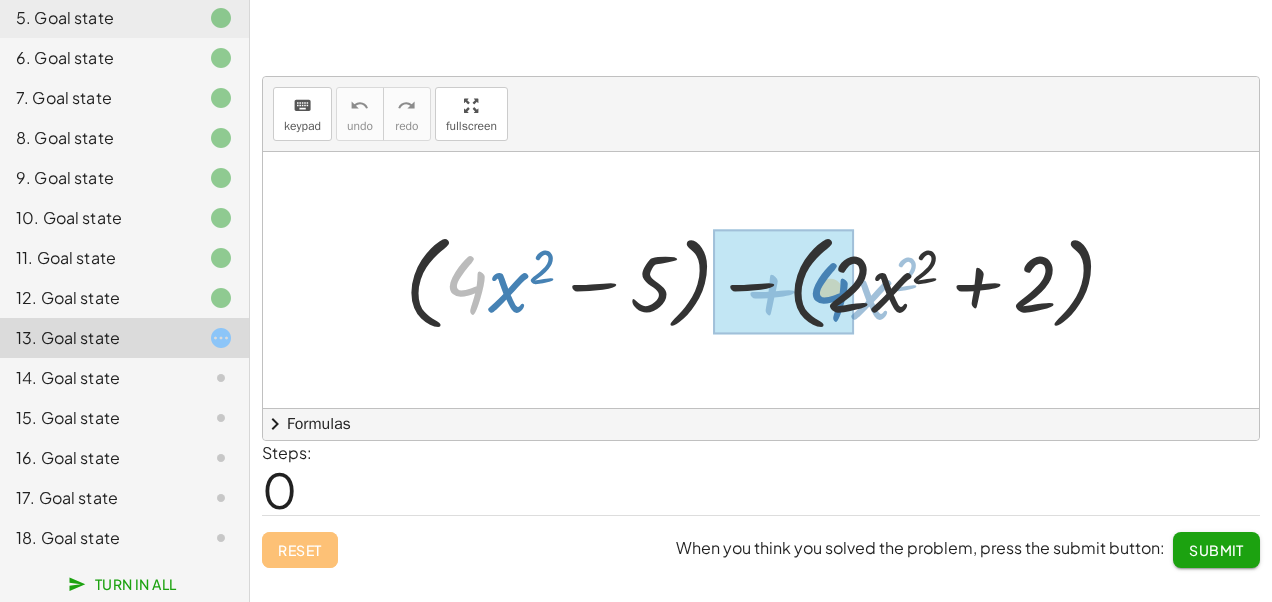 drag, startPoint x: 466, startPoint y: 300, endPoint x: 825, endPoint y: 301, distance: 359.0014 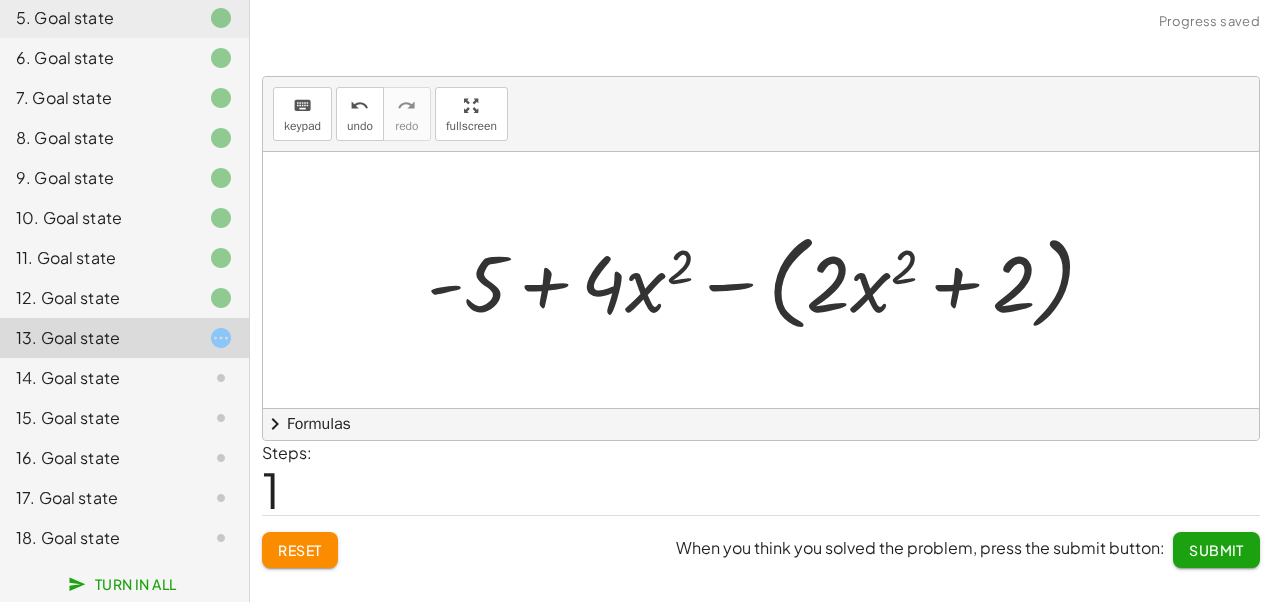 click on "Reset" at bounding box center [300, 550] 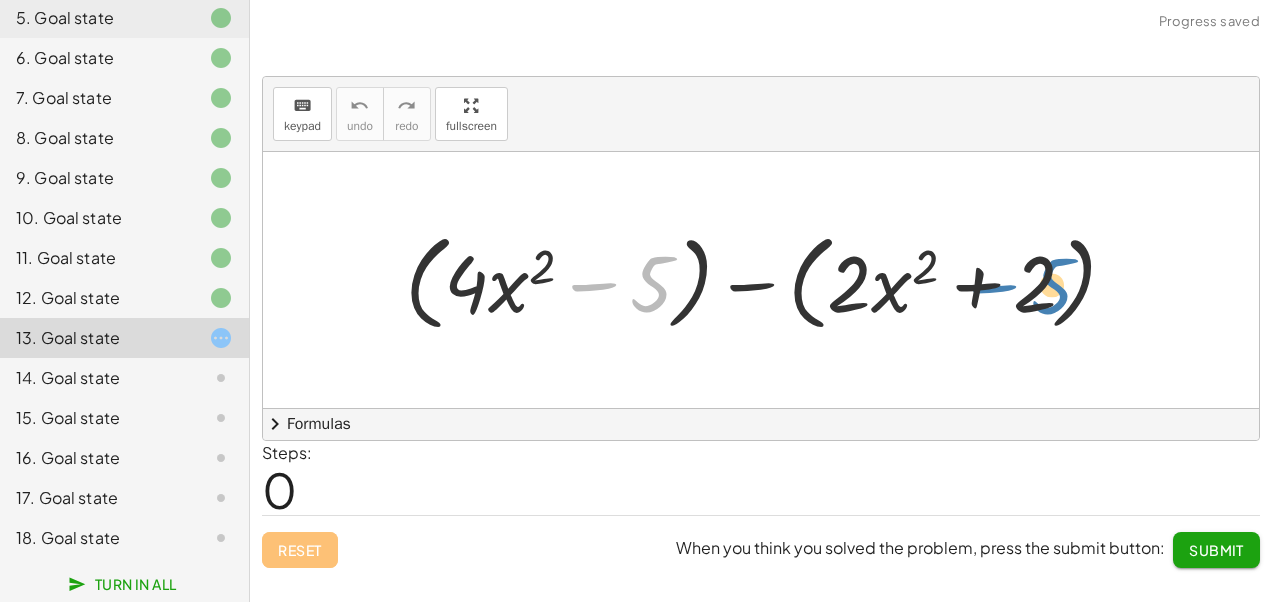 drag, startPoint x: 656, startPoint y: 287, endPoint x: 1057, endPoint y: 288, distance: 401.00125 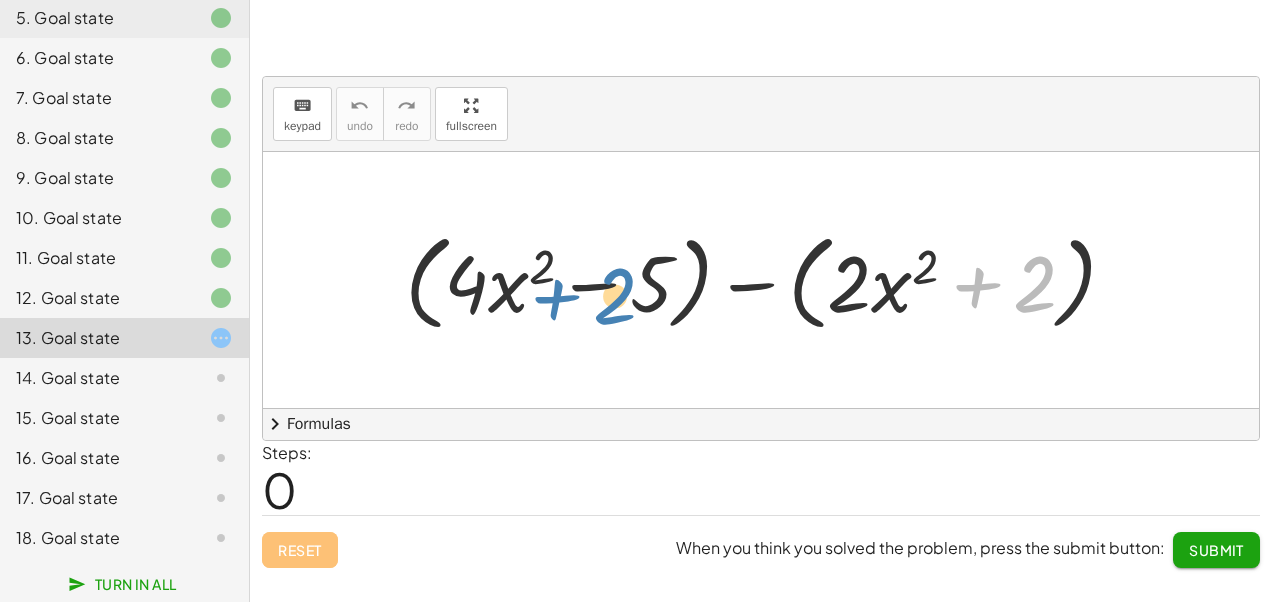 drag, startPoint x: 1028, startPoint y: 302, endPoint x: 618, endPoint y: 314, distance: 410.17557 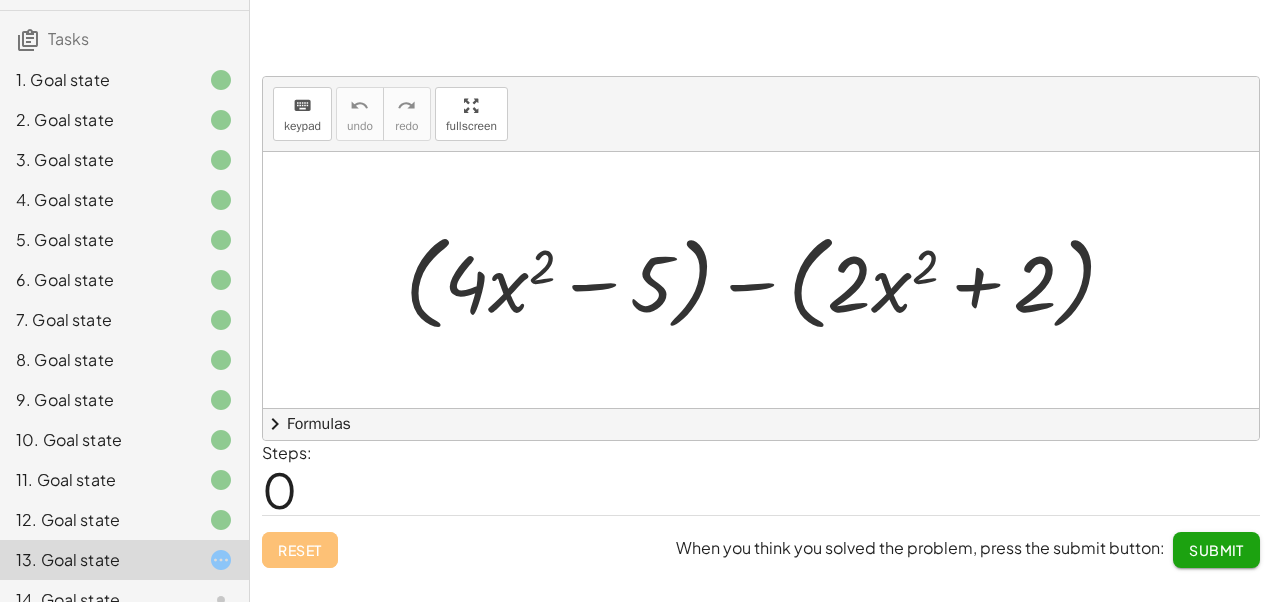 scroll, scrollTop: 104, scrollLeft: 0, axis: vertical 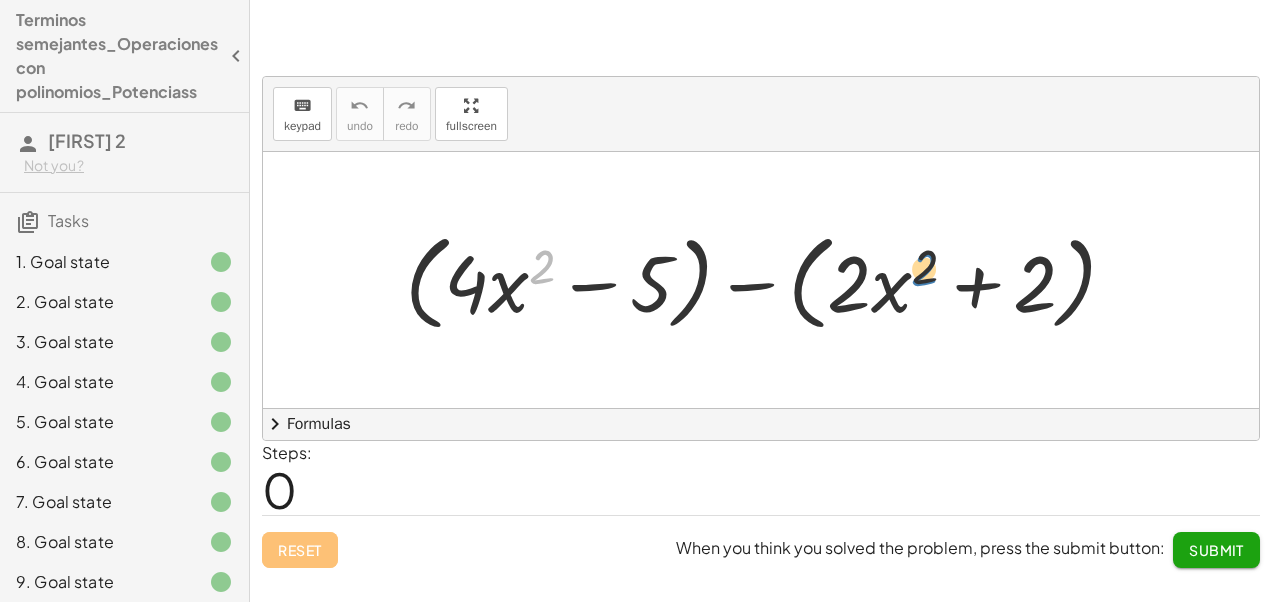 drag, startPoint x: 542, startPoint y: 262, endPoint x: 926, endPoint y: 261, distance: 384.0013 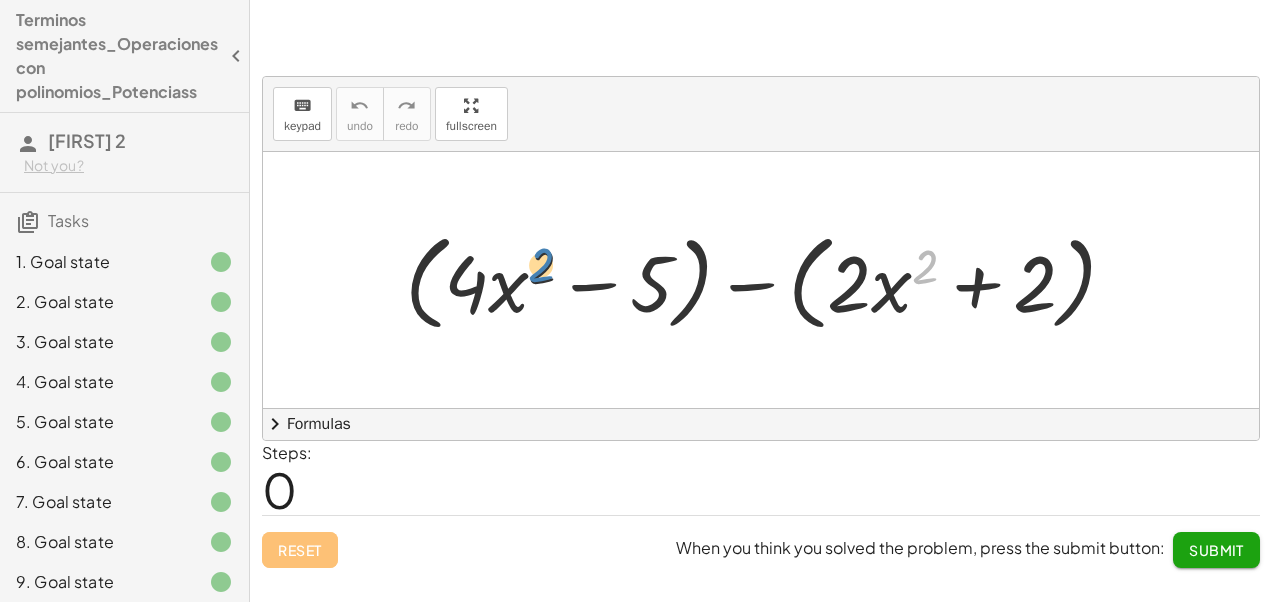 drag, startPoint x: 927, startPoint y: 263, endPoint x: 544, endPoint y: 262, distance: 383.0013 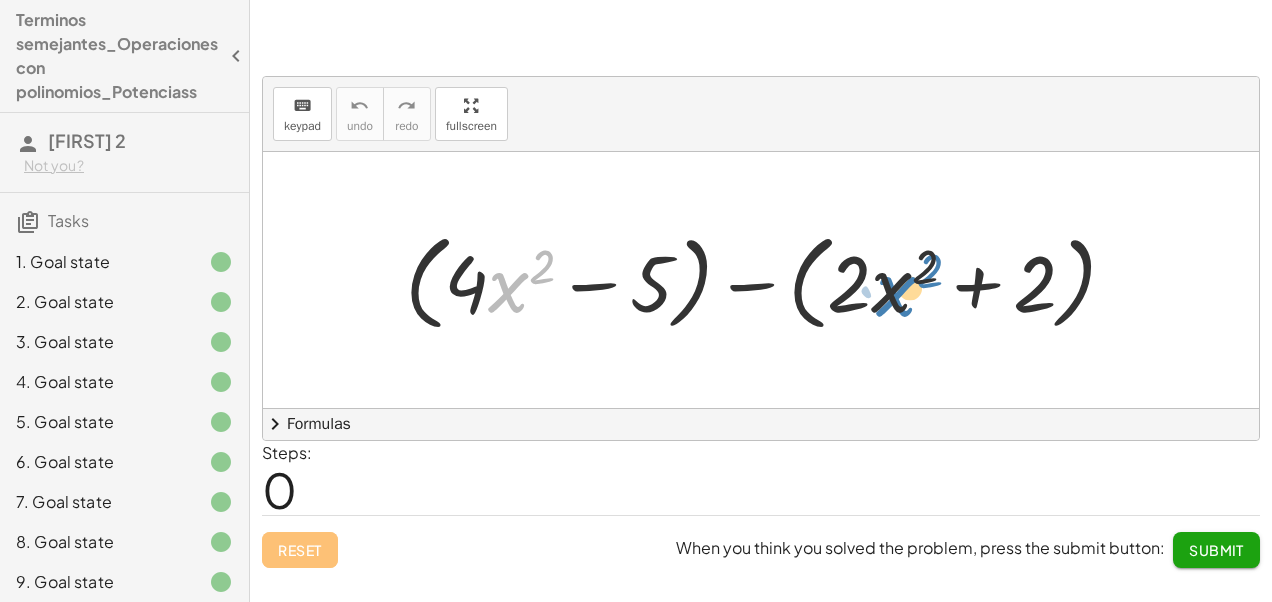 drag, startPoint x: 494, startPoint y: 284, endPoint x: 882, endPoint y: 288, distance: 388.02063 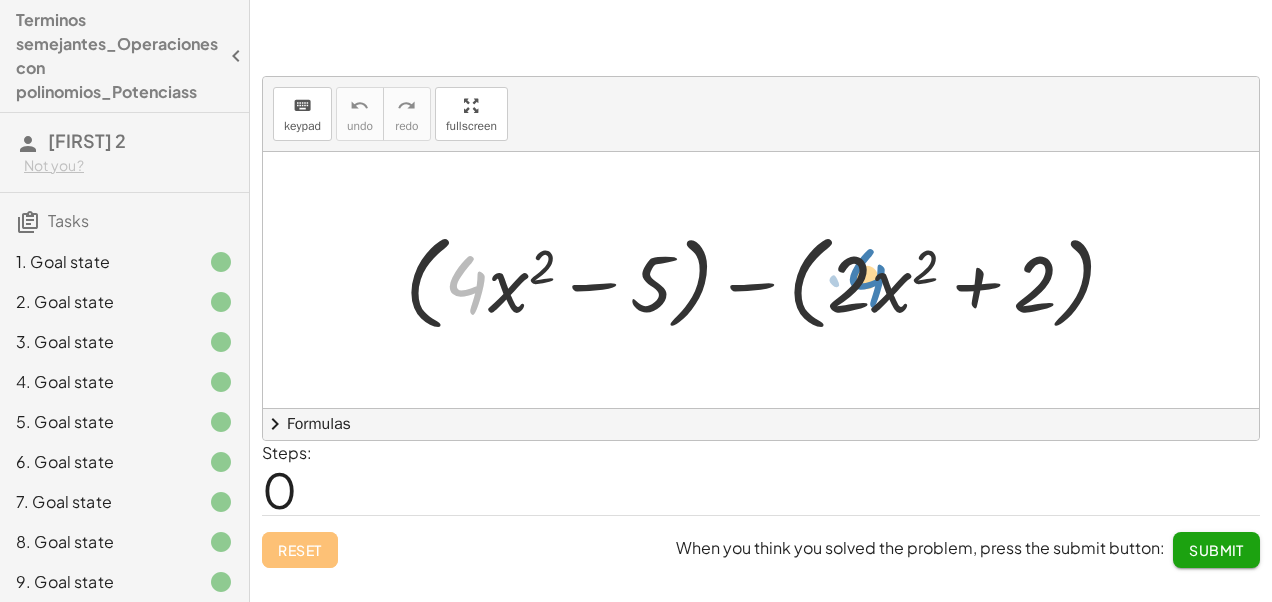 drag, startPoint x: 468, startPoint y: 262, endPoint x: 868, endPoint y: 254, distance: 400.08 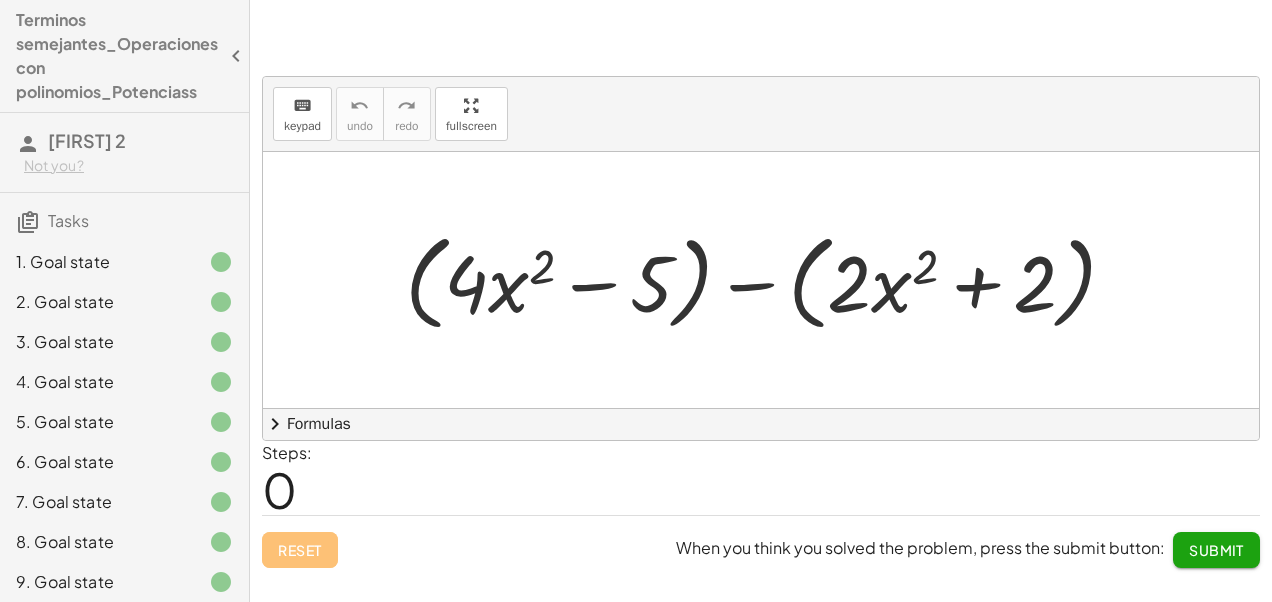 click on "Submit" 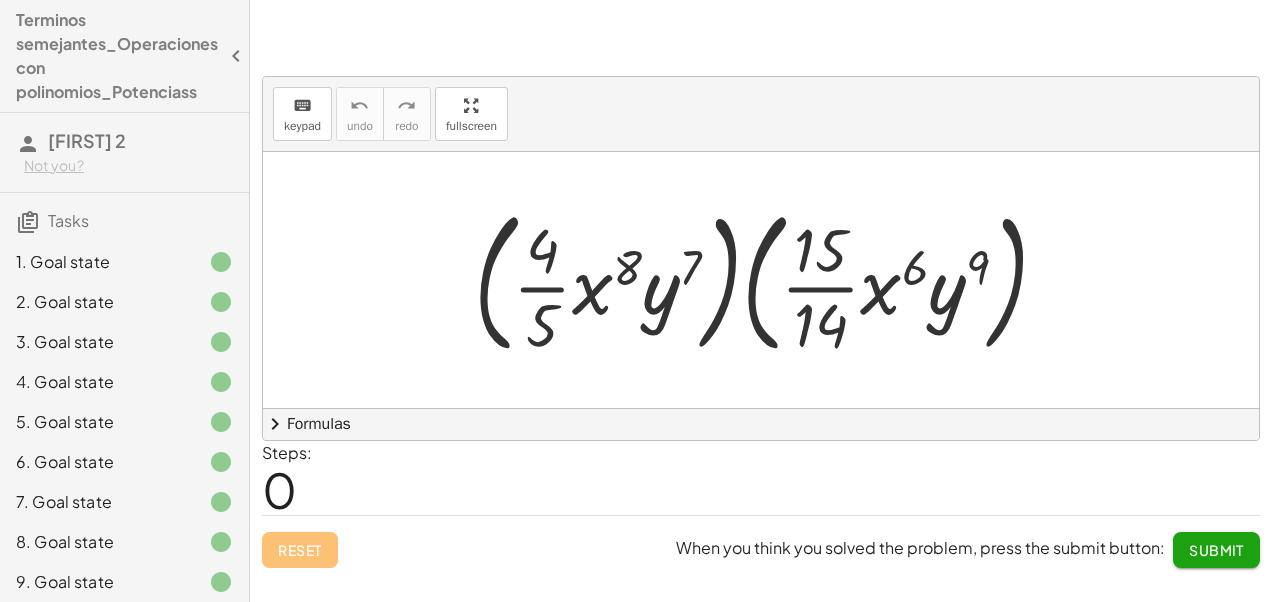 click on "Submit" 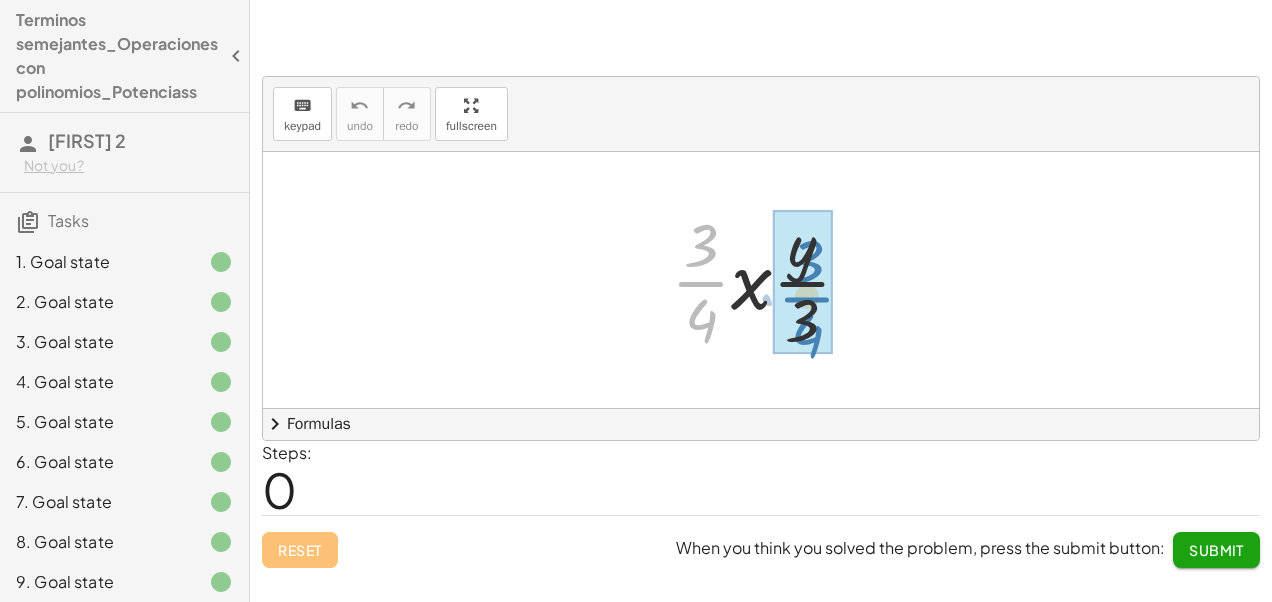 drag, startPoint x: 699, startPoint y: 264, endPoint x: 804, endPoint y: 278, distance: 105.92922 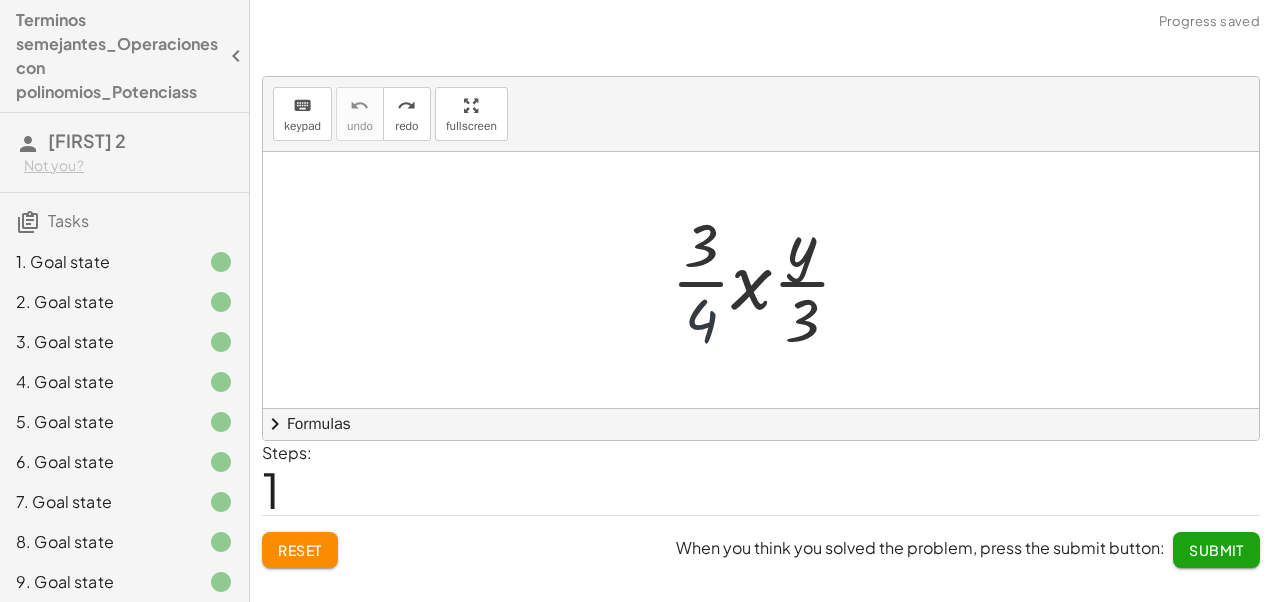 click at bounding box center (769, 280) 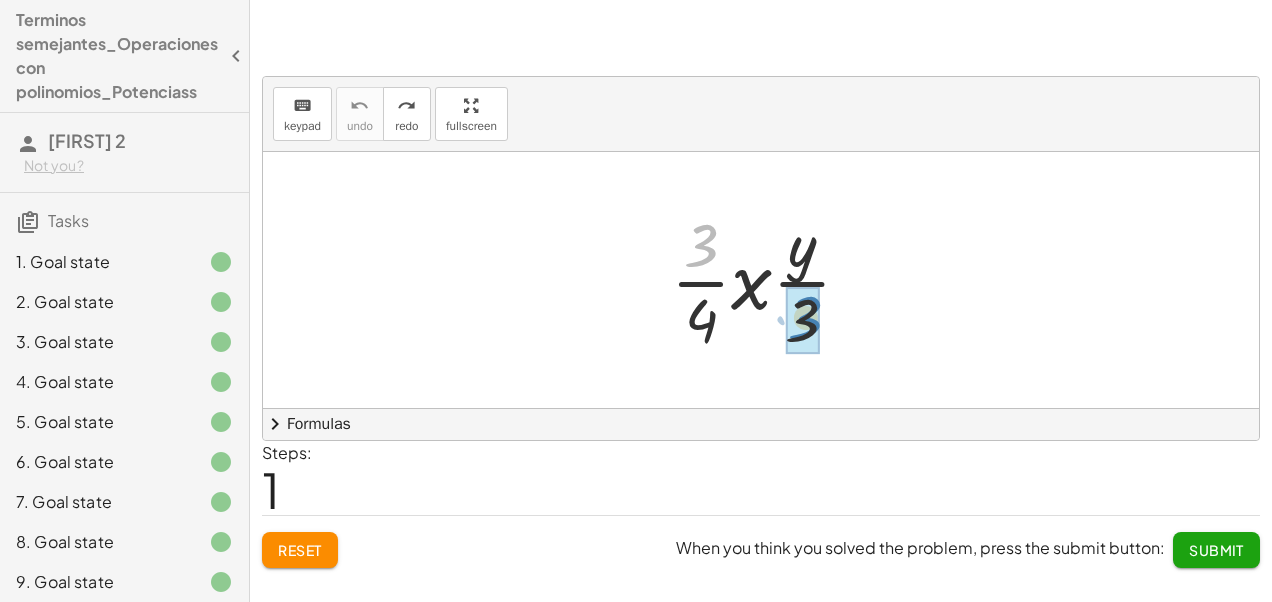 drag, startPoint x: 696, startPoint y: 242, endPoint x: 800, endPoint y: 314, distance: 126.491104 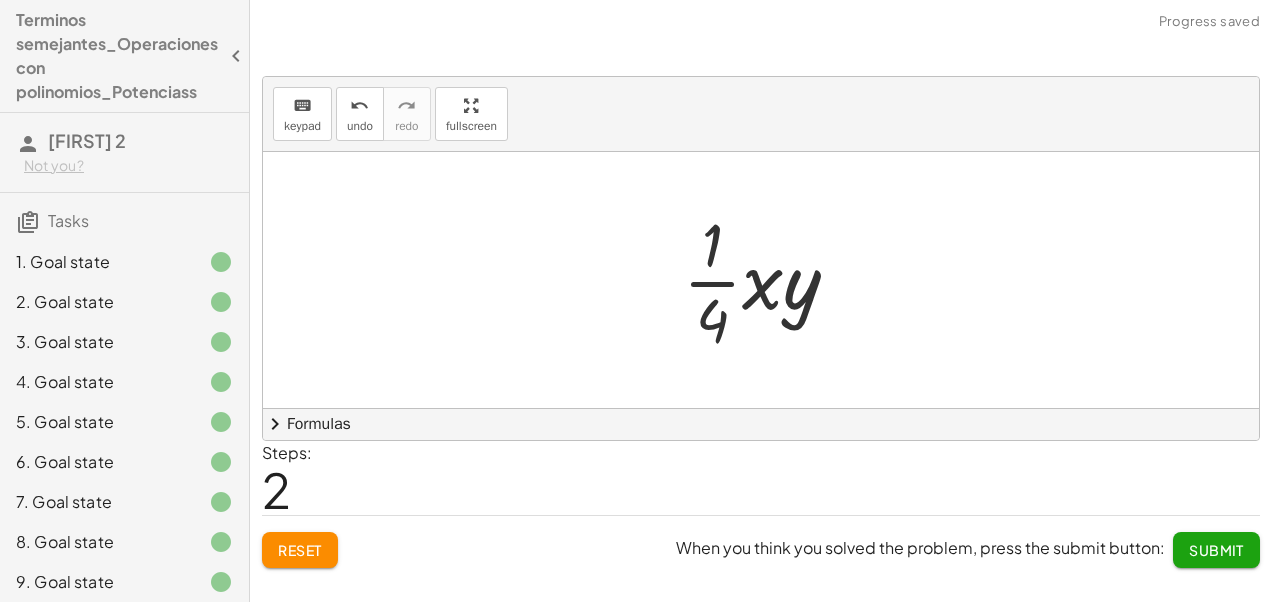 click on "Submit" at bounding box center [1216, 550] 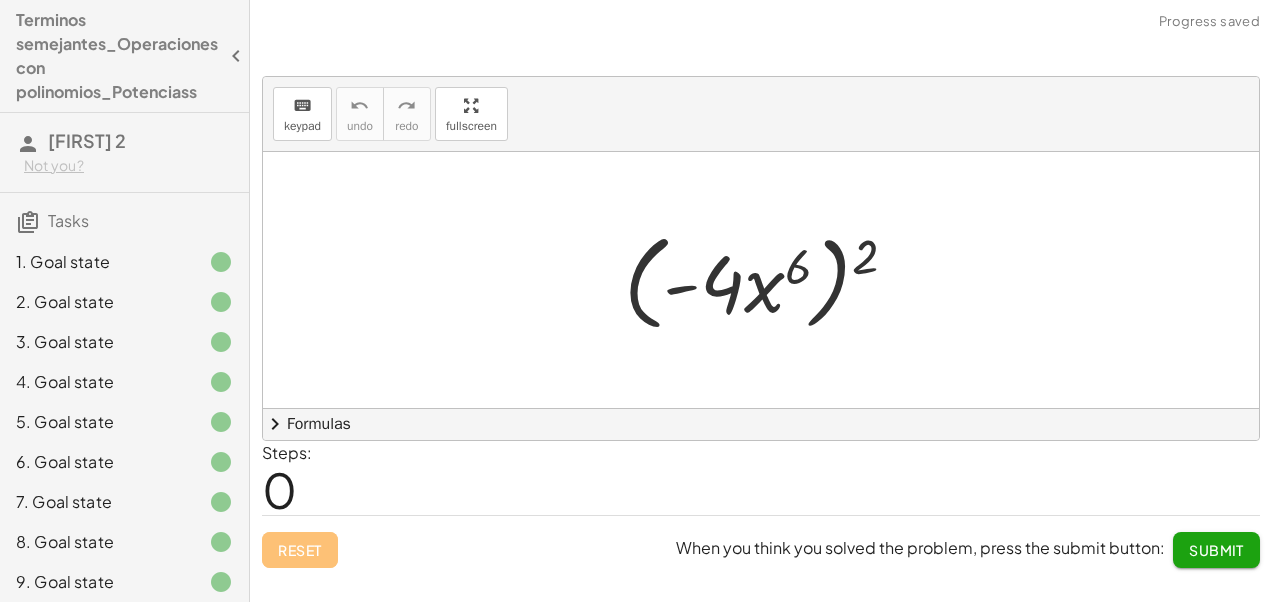 click on "Submit" 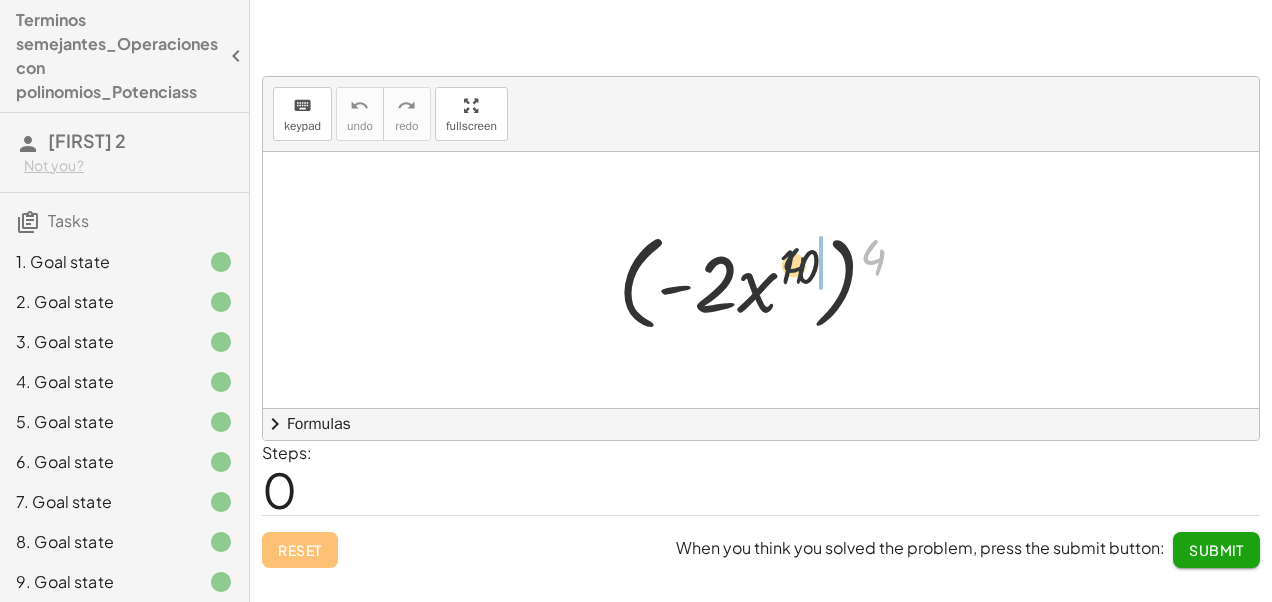 drag, startPoint x: 885, startPoint y: 254, endPoint x: 802, endPoint y: 267, distance: 84.0119 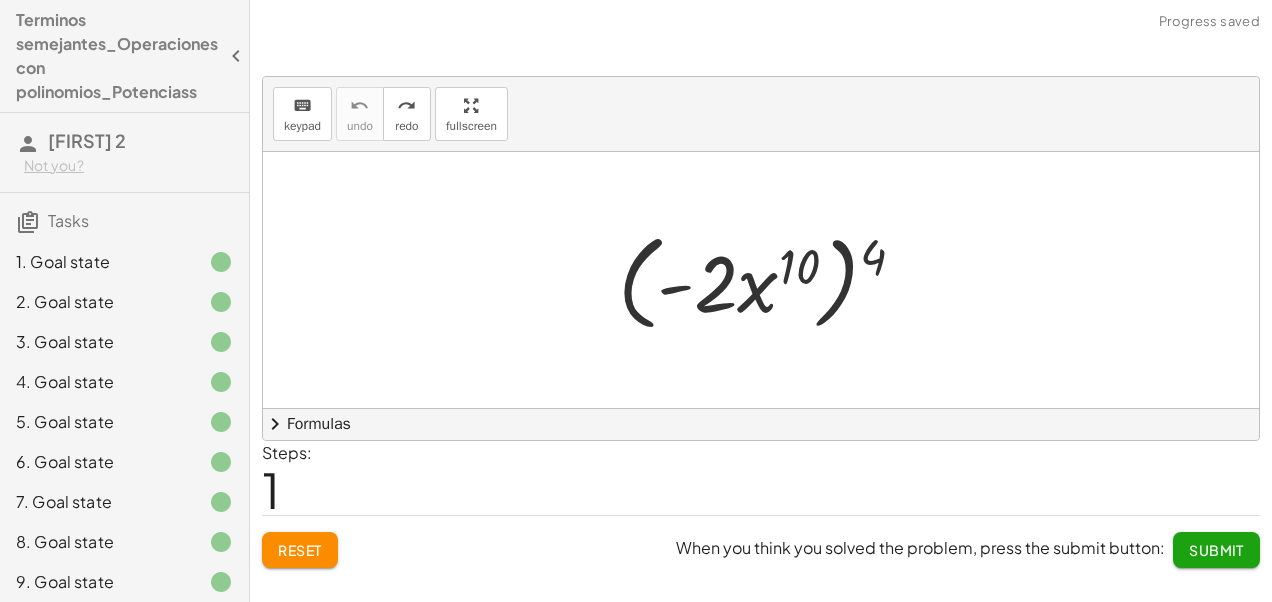 click on "Submit" at bounding box center [1216, 550] 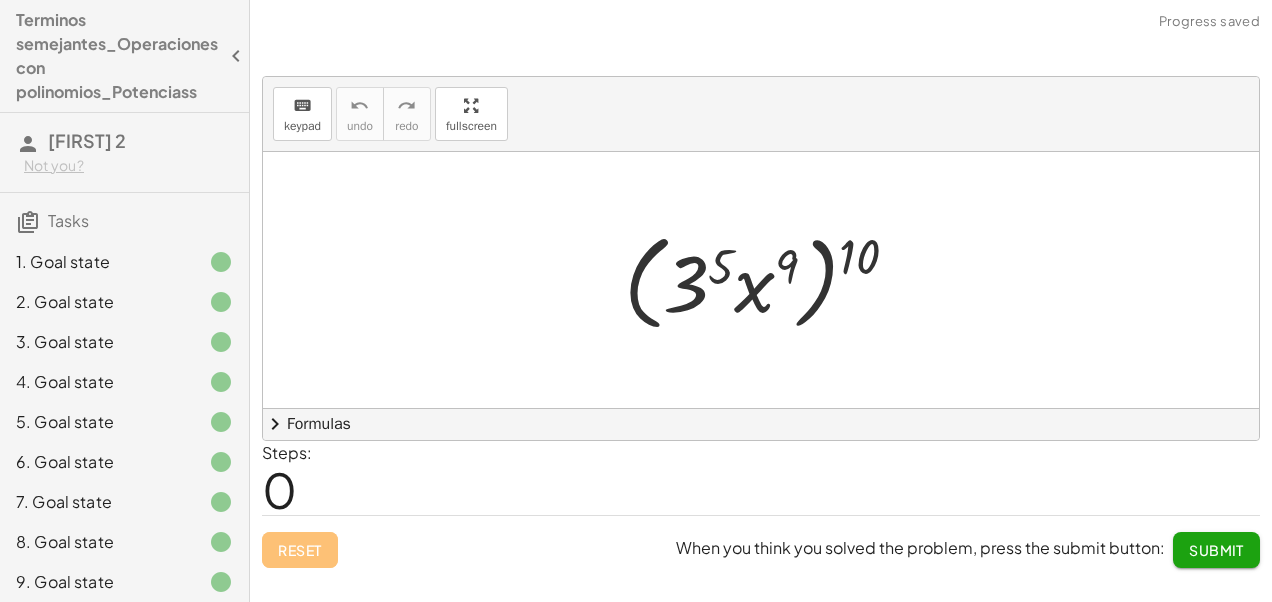click on "Submit" 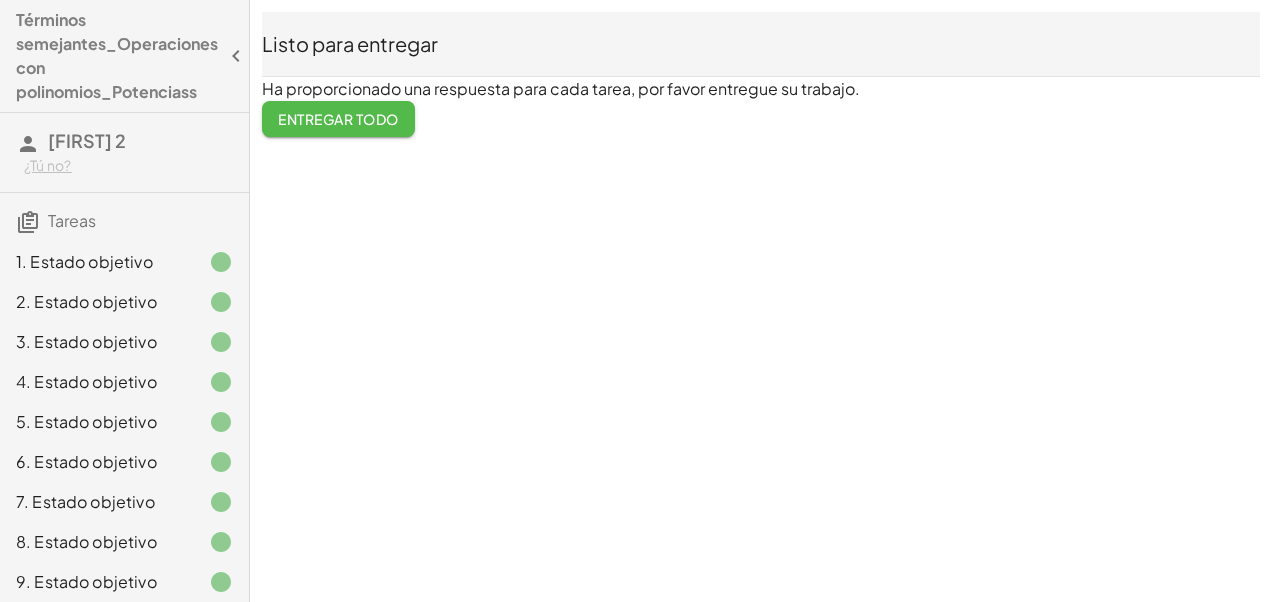 click on "Entregar todo" 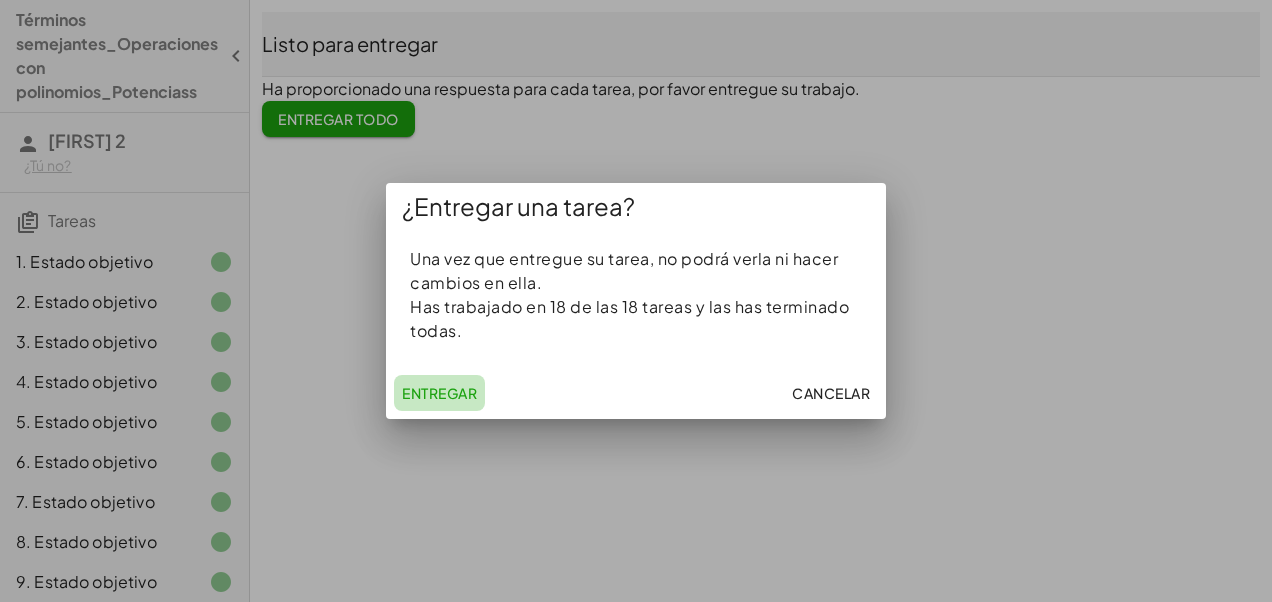click on "Entregar" 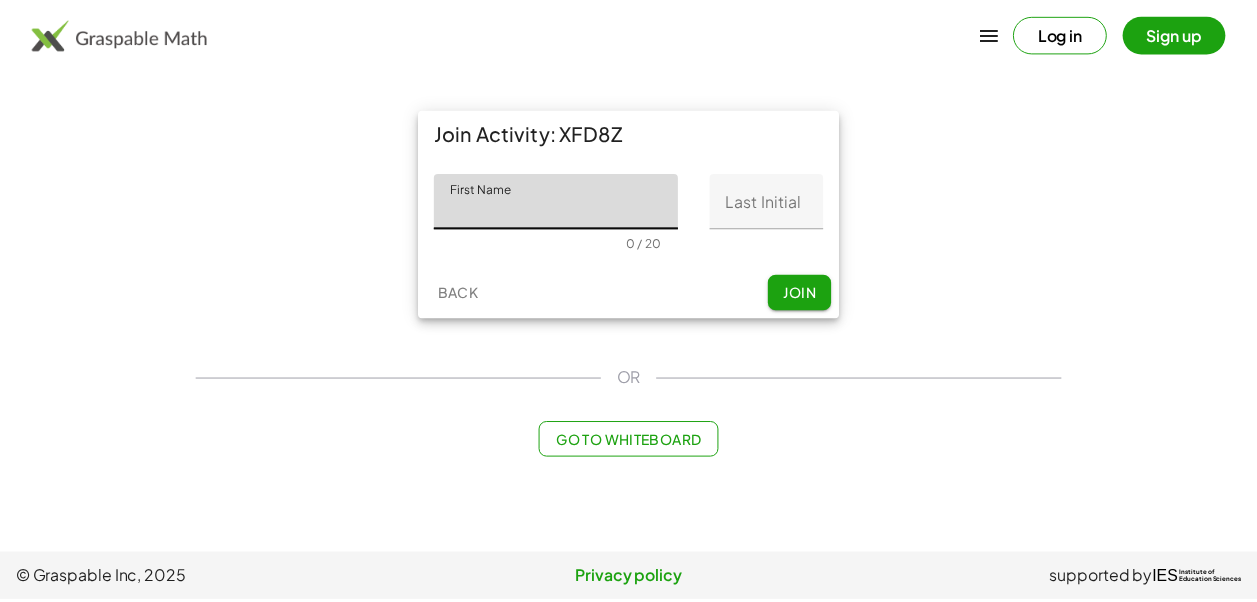 scroll, scrollTop: 0, scrollLeft: 0, axis: both 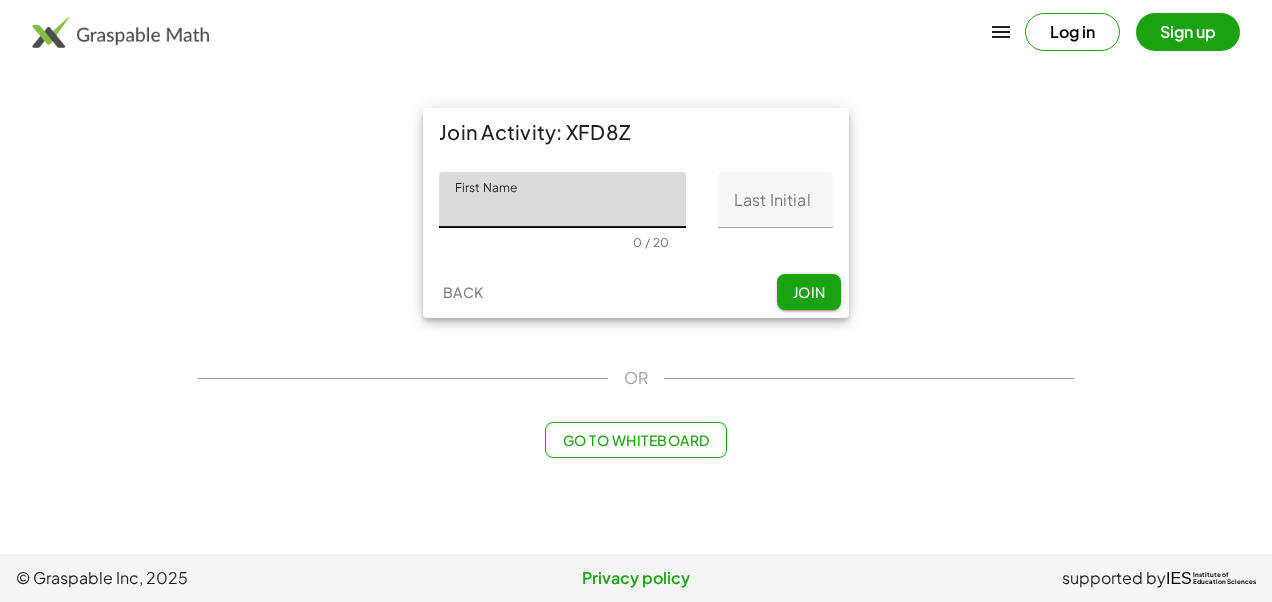 click on "First Name" 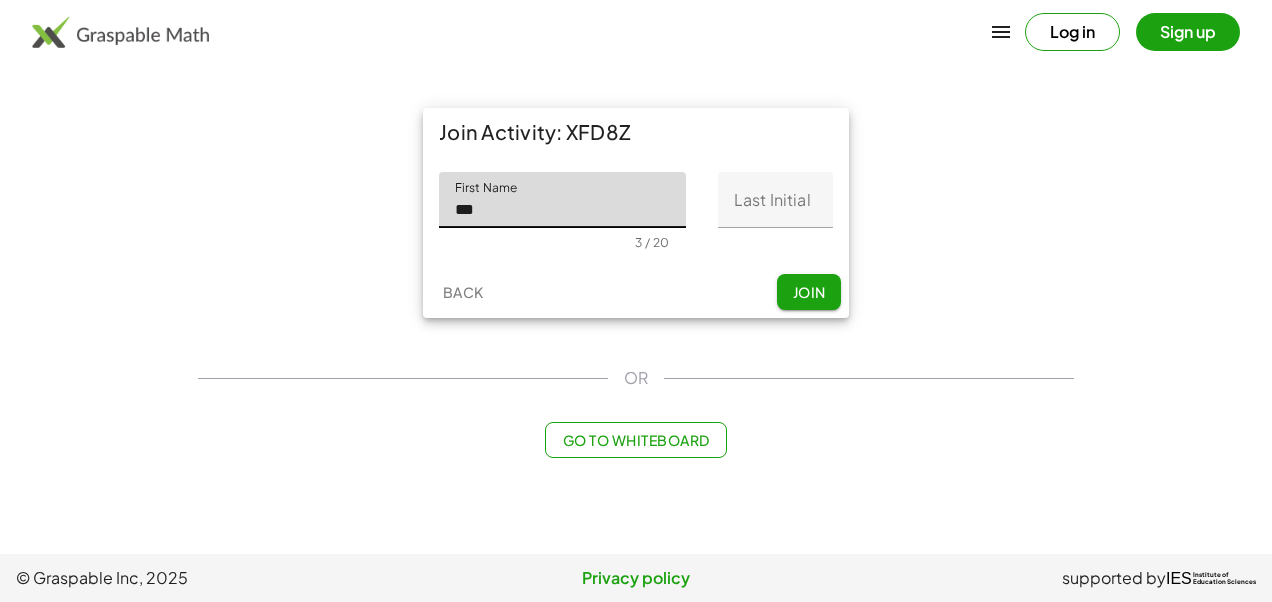 click on "***" 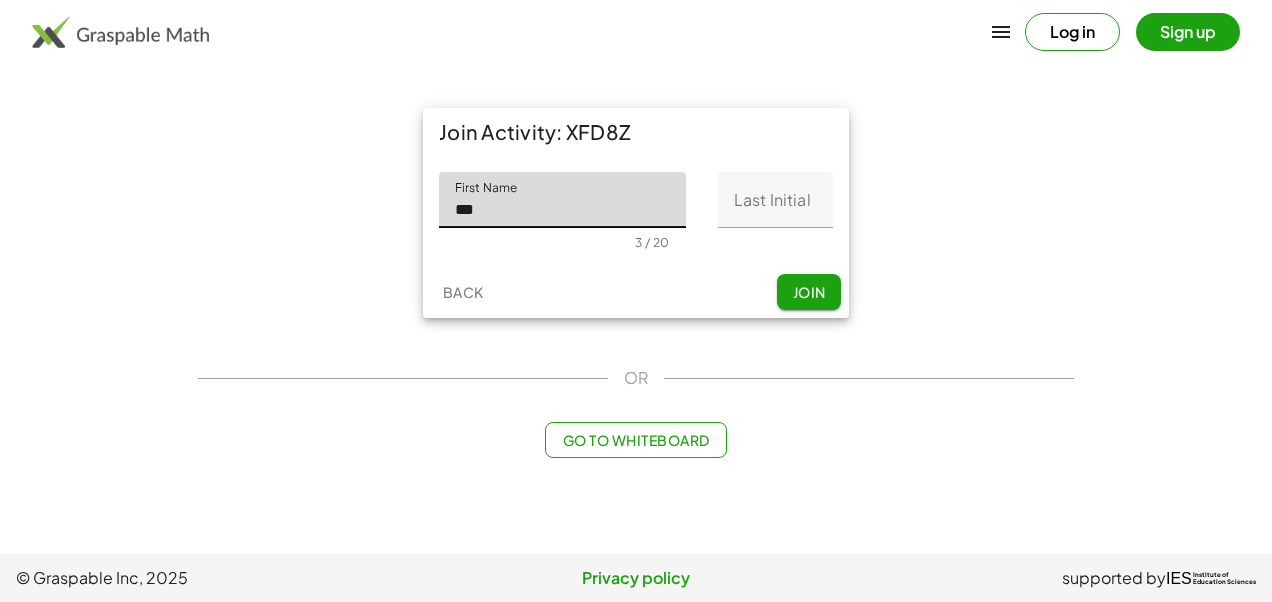 type on "***" 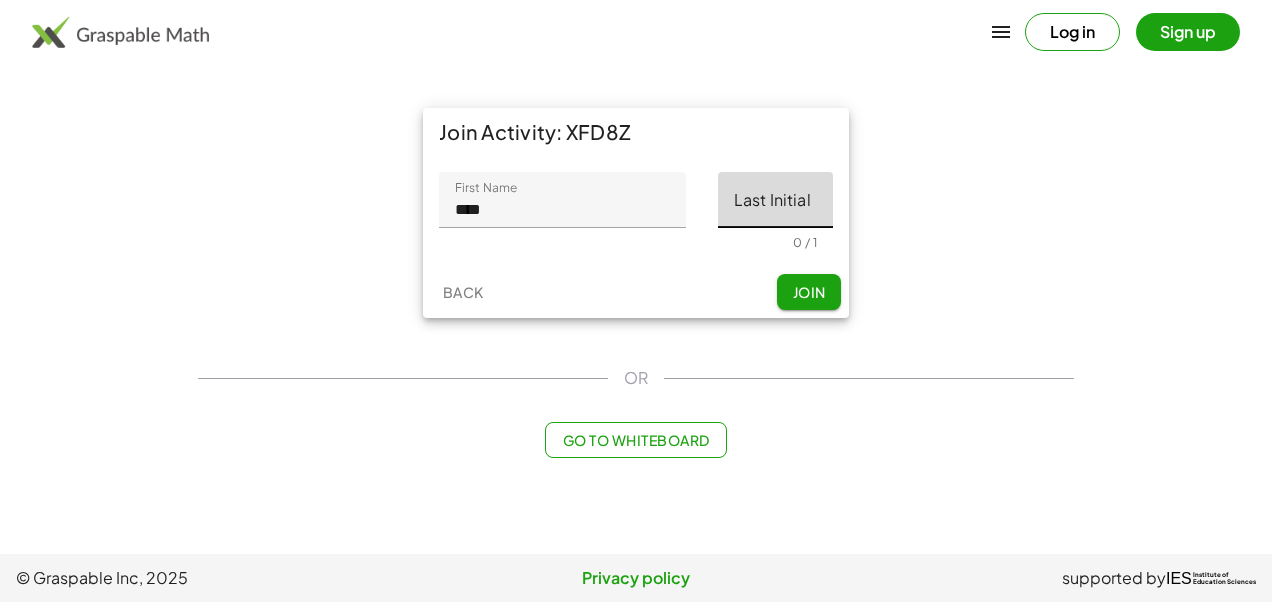 click on "Last Initial" 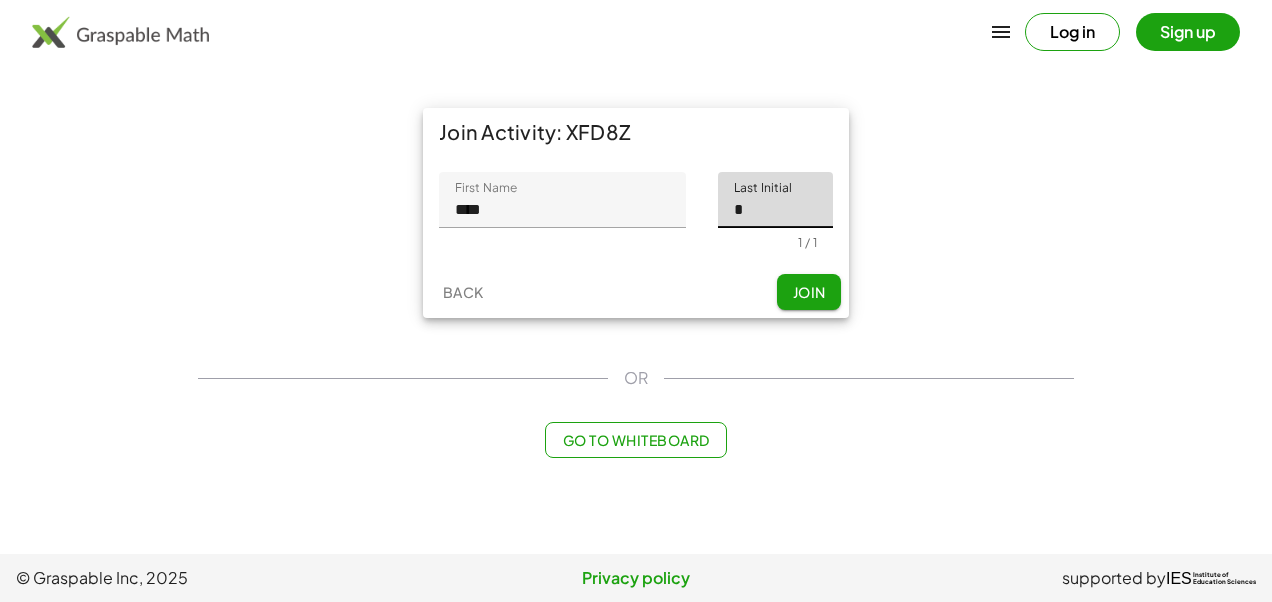 type on "*" 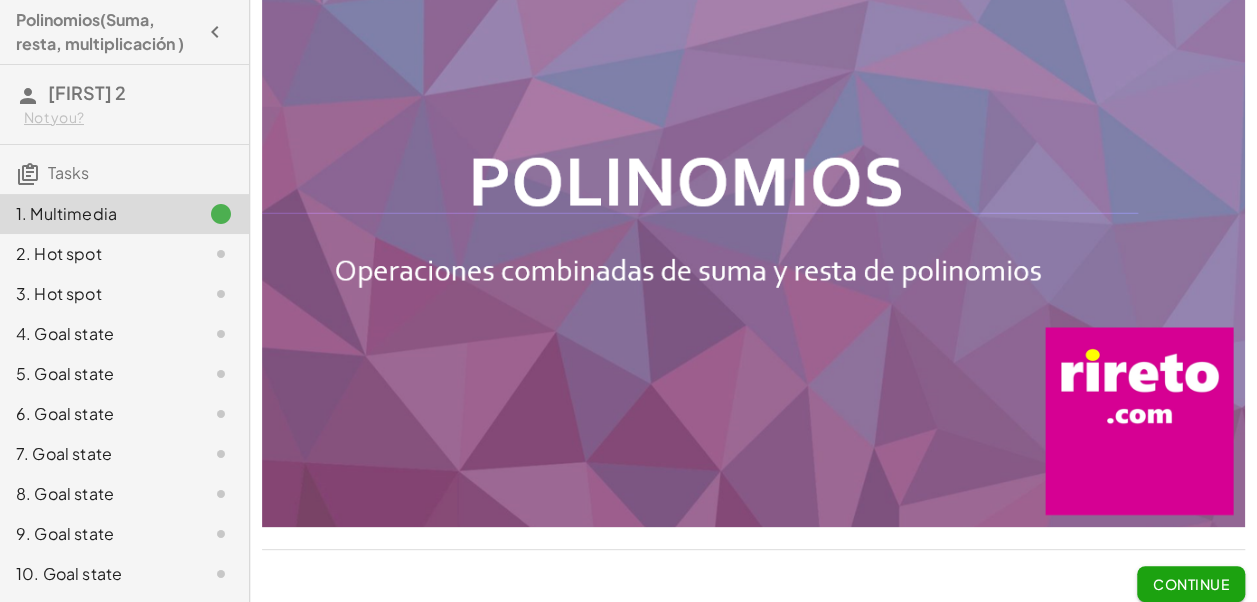 scroll, scrollTop: 102, scrollLeft: 0, axis: vertical 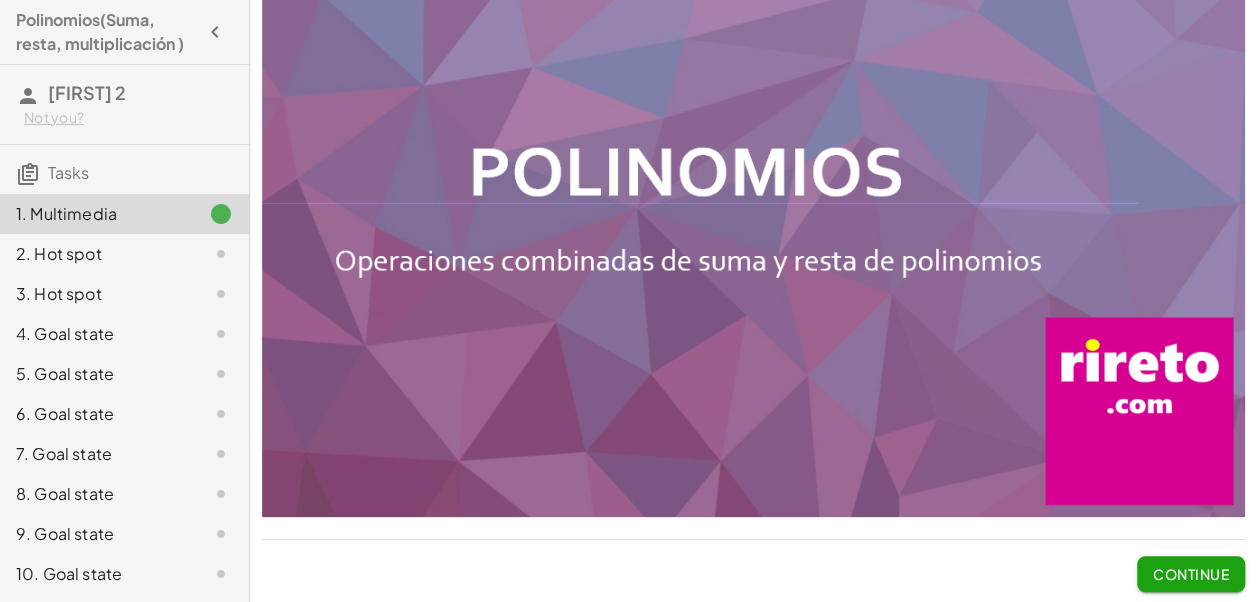 click on "Continue" 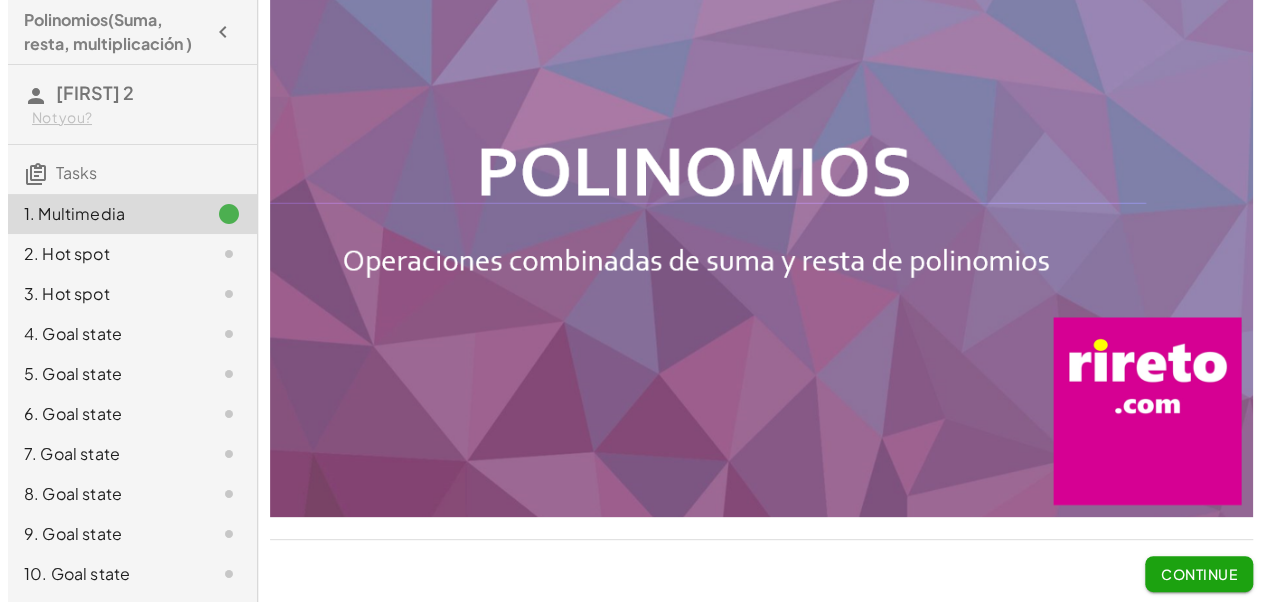 scroll, scrollTop: 0, scrollLeft: 0, axis: both 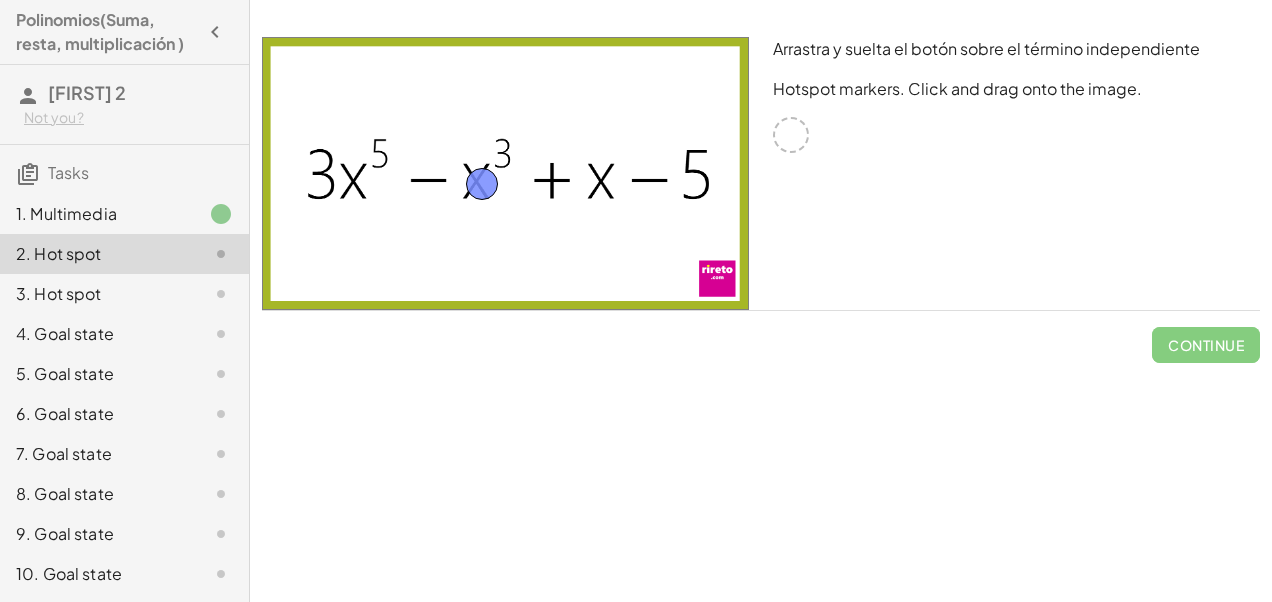 drag, startPoint x: 797, startPoint y: 129, endPoint x: 485, endPoint y: 185, distance: 316.9858 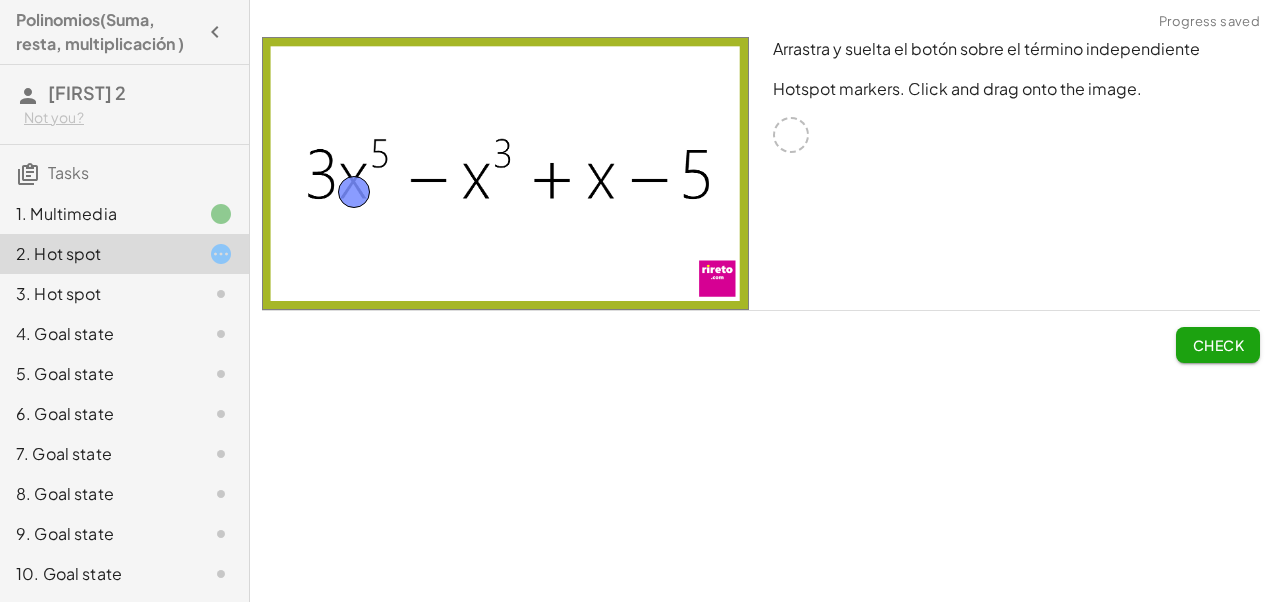 drag, startPoint x: 471, startPoint y: 189, endPoint x: 346, endPoint y: 190, distance: 125.004 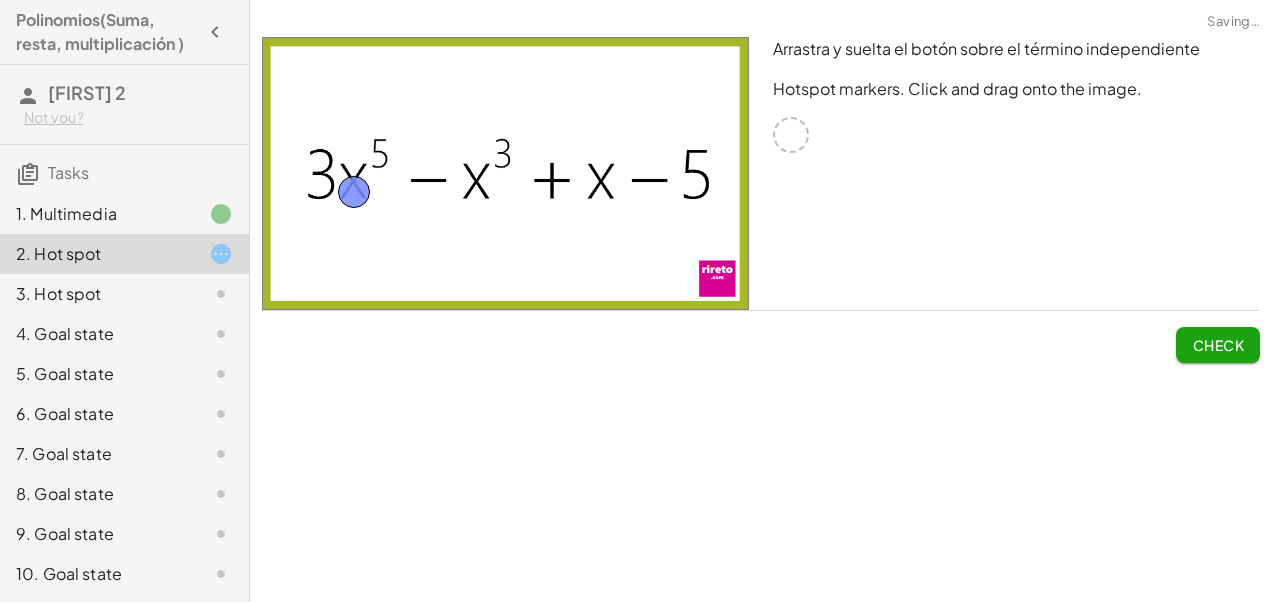 drag, startPoint x: 349, startPoint y: 169, endPoint x: 482, endPoint y: 179, distance: 133.37541 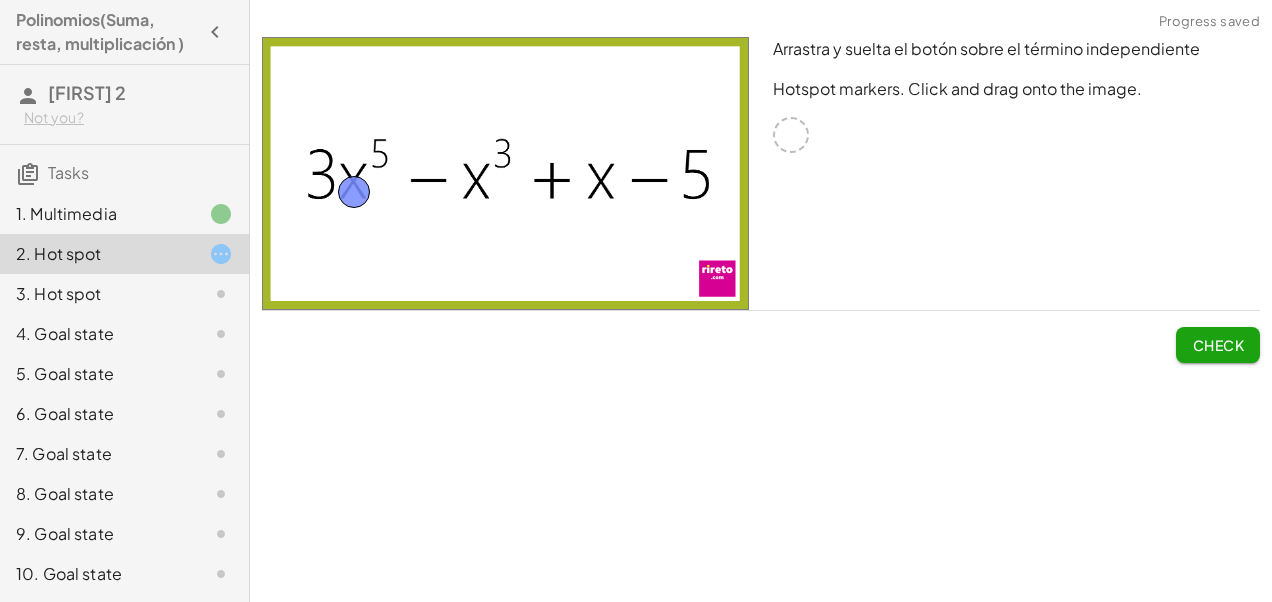 click at bounding box center [505, 173] 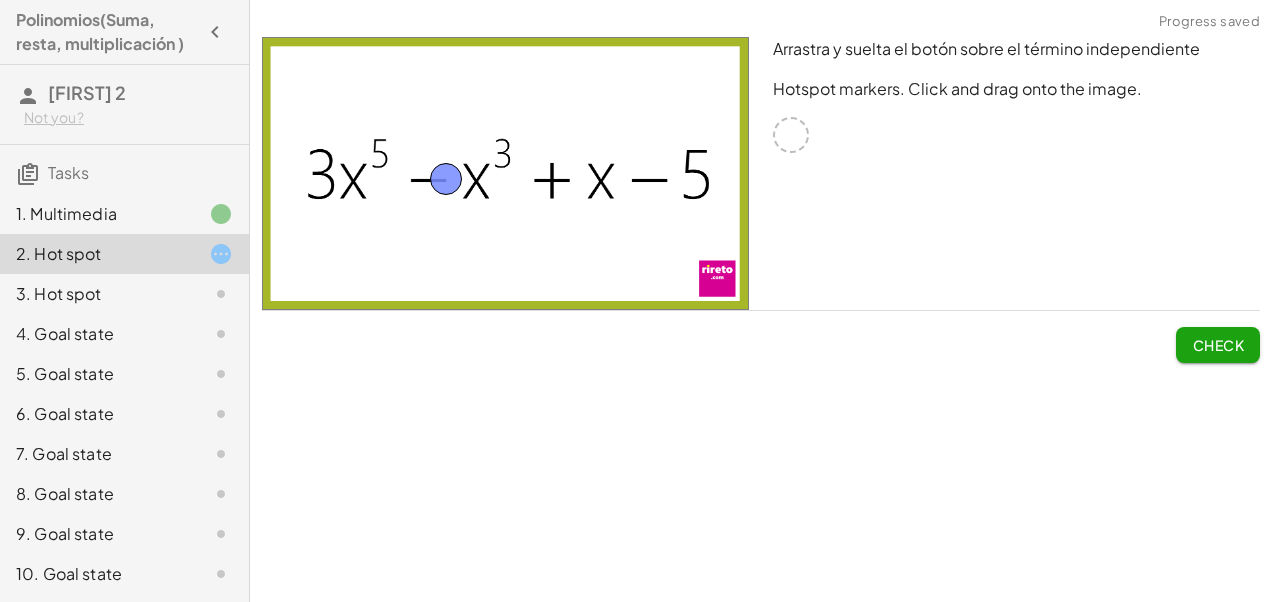 drag, startPoint x: 348, startPoint y: 190, endPoint x: 458, endPoint y: 180, distance: 110.45361 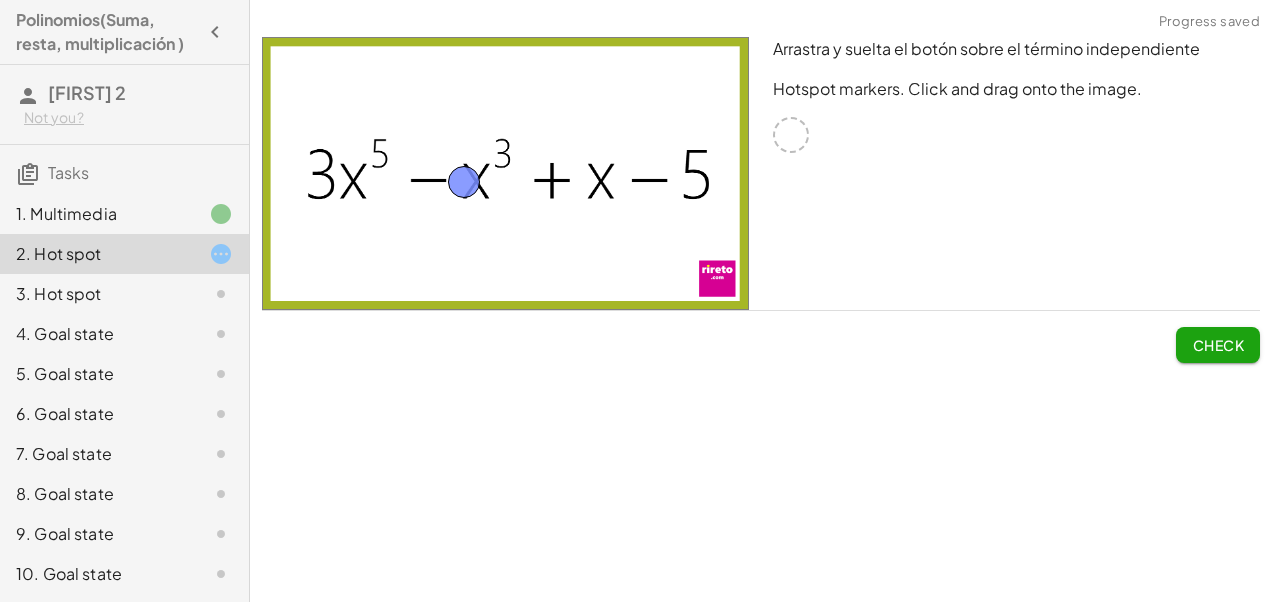 drag, startPoint x: 486, startPoint y: 162, endPoint x: 334, endPoint y: 163, distance: 152.0033 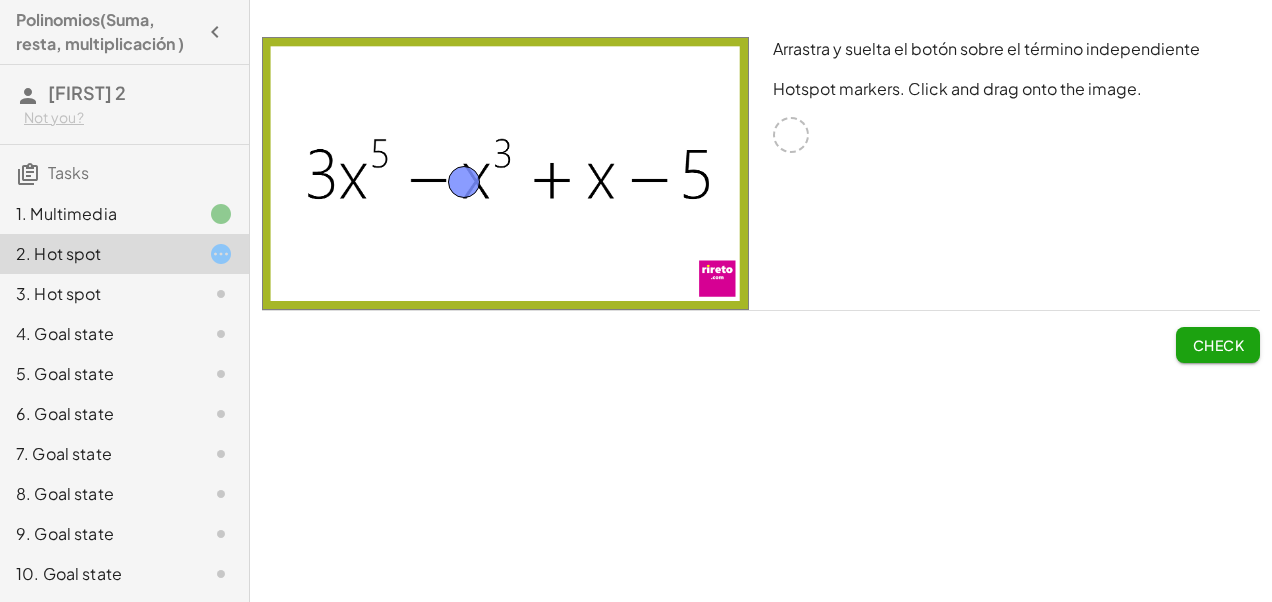 click at bounding box center (505, 173) 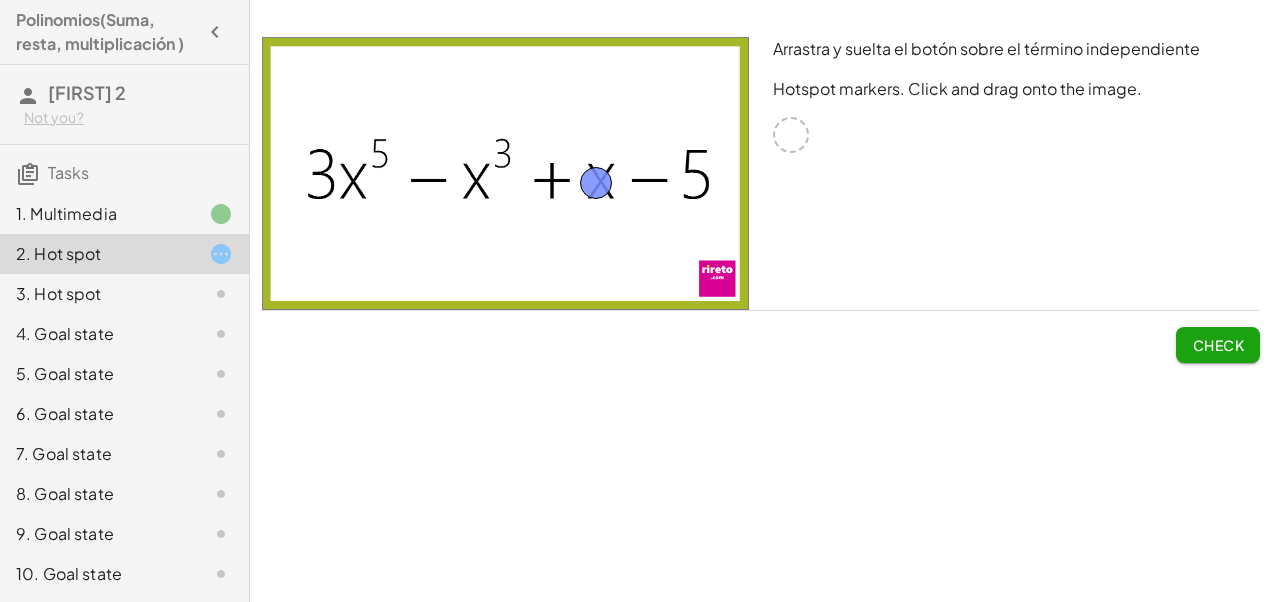 drag, startPoint x: 457, startPoint y: 178, endPoint x: 590, endPoint y: 180, distance: 133.01503 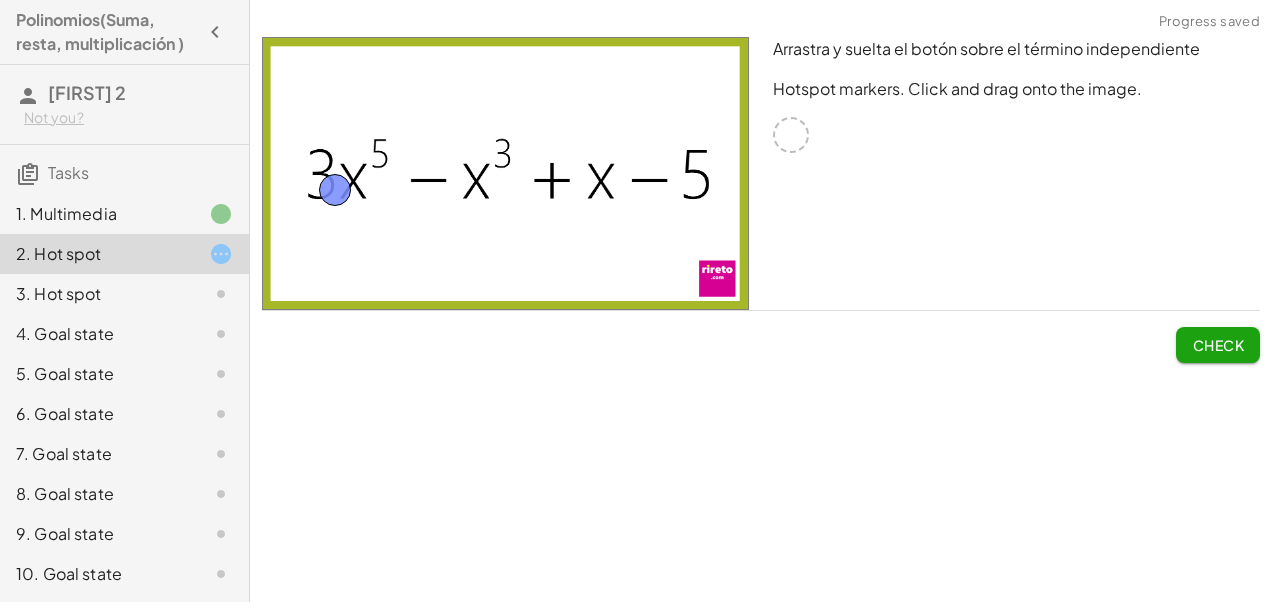 drag, startPoint x: 596, startPoint y: 187, endPoint x: 334, endPoint y: 193, distance: 262.0687 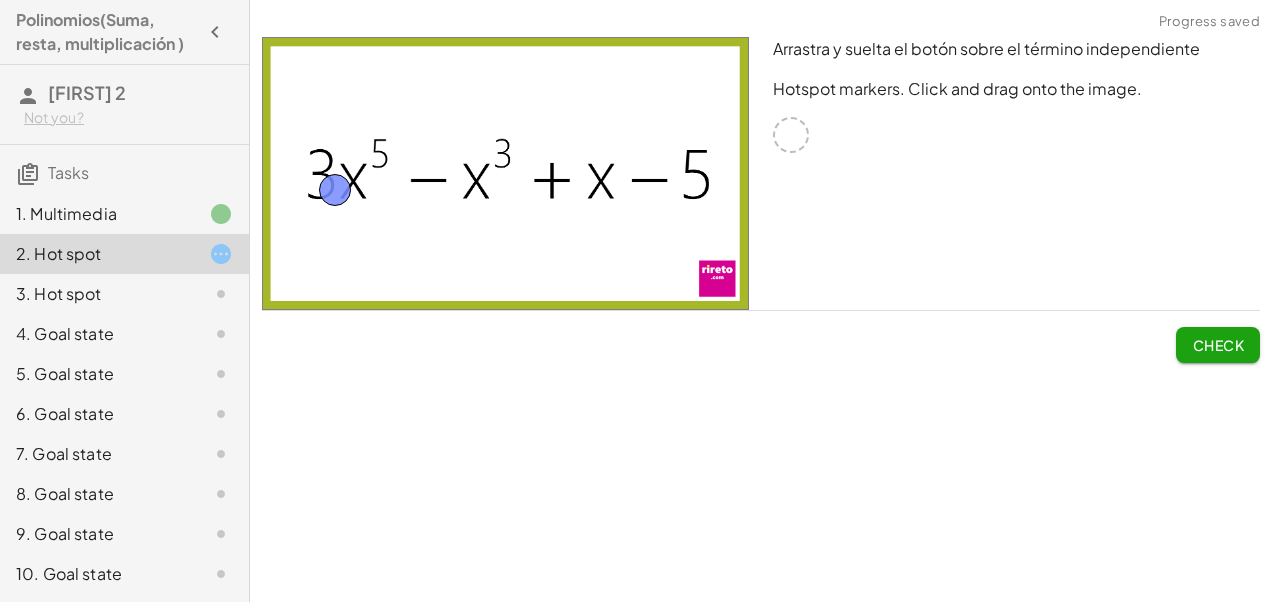 click on "Check" 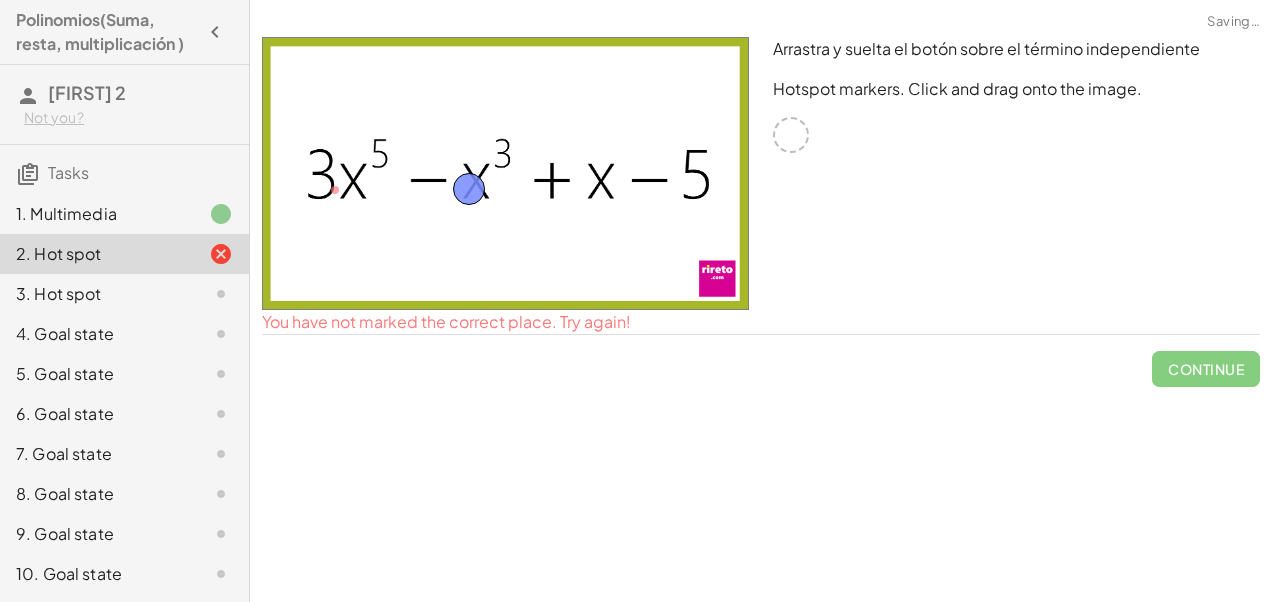 drag, startPoint x: 330, startPoint y: 191, endPoint x: 464, endPoint y: 190, distance: 134.00374 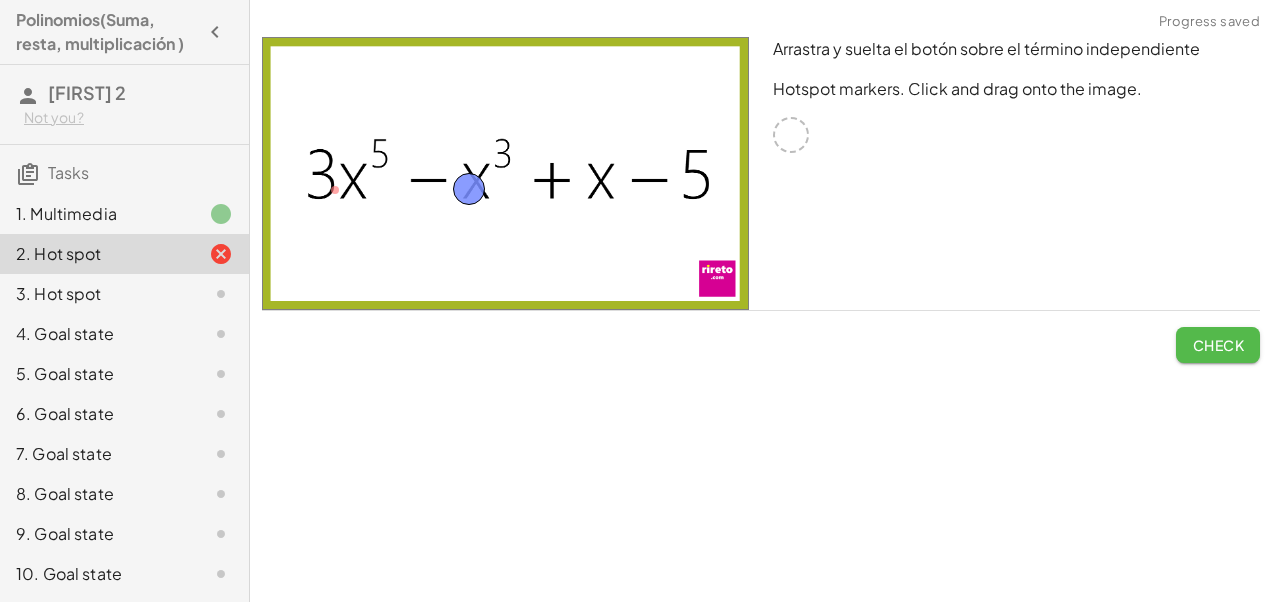 click on "Check" 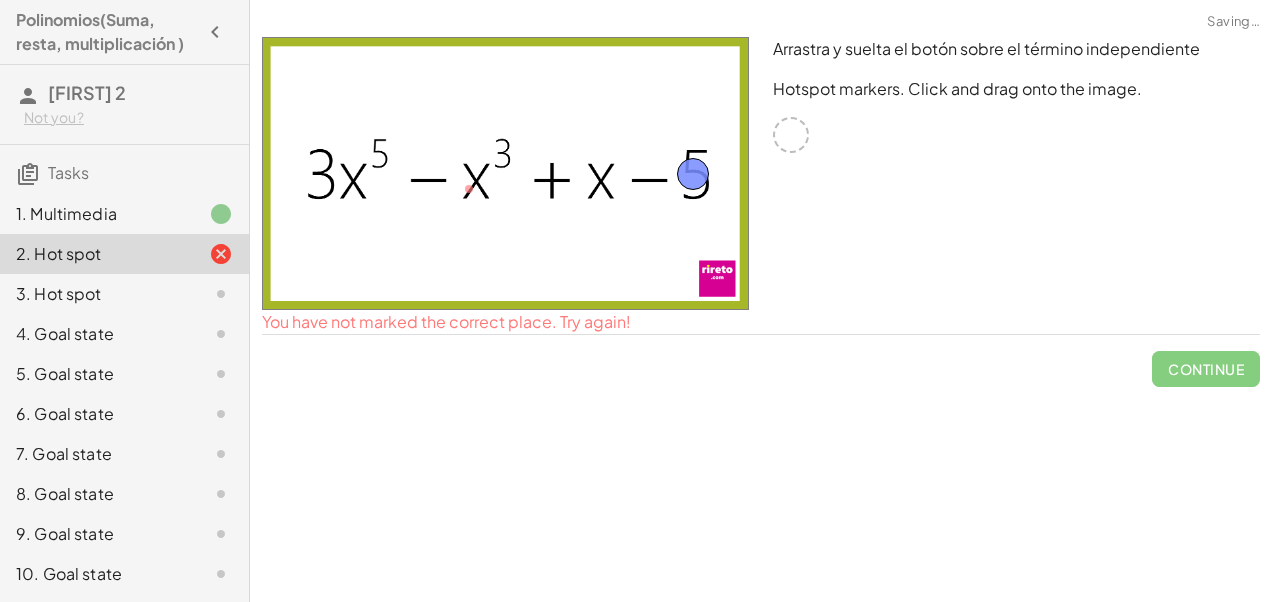 drag, startPoint x: 468, startPoint y: 180, endPoint x: 695, endPoint y: 165, distance: 227.49506 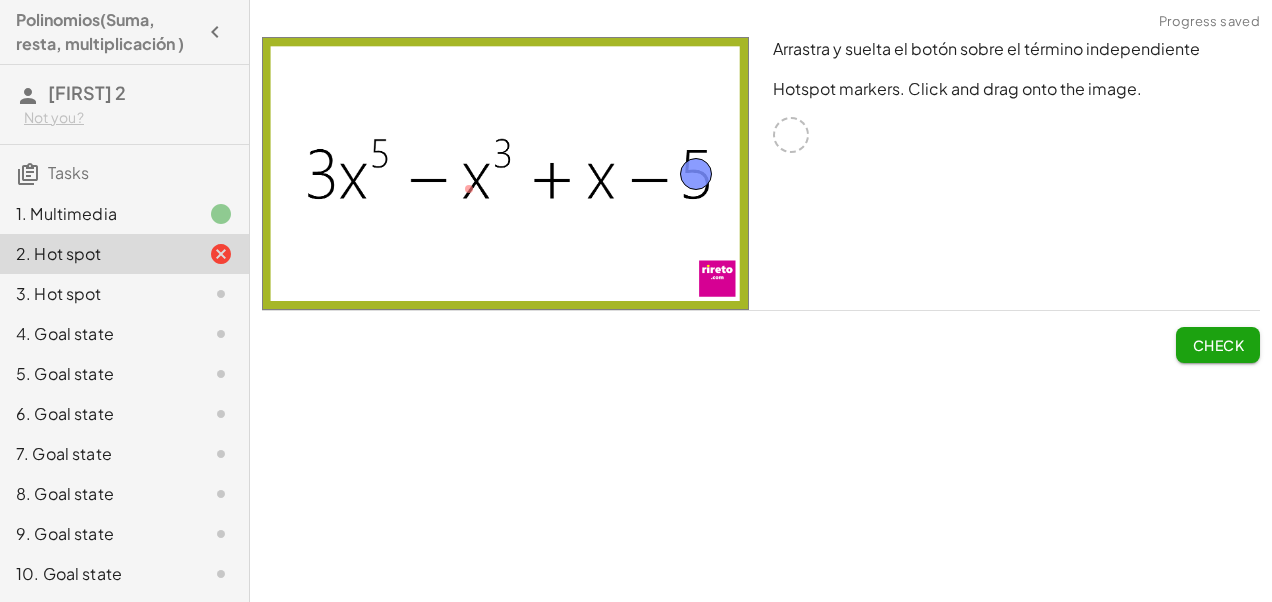click on "Check" at bounding box center [1218, 345] 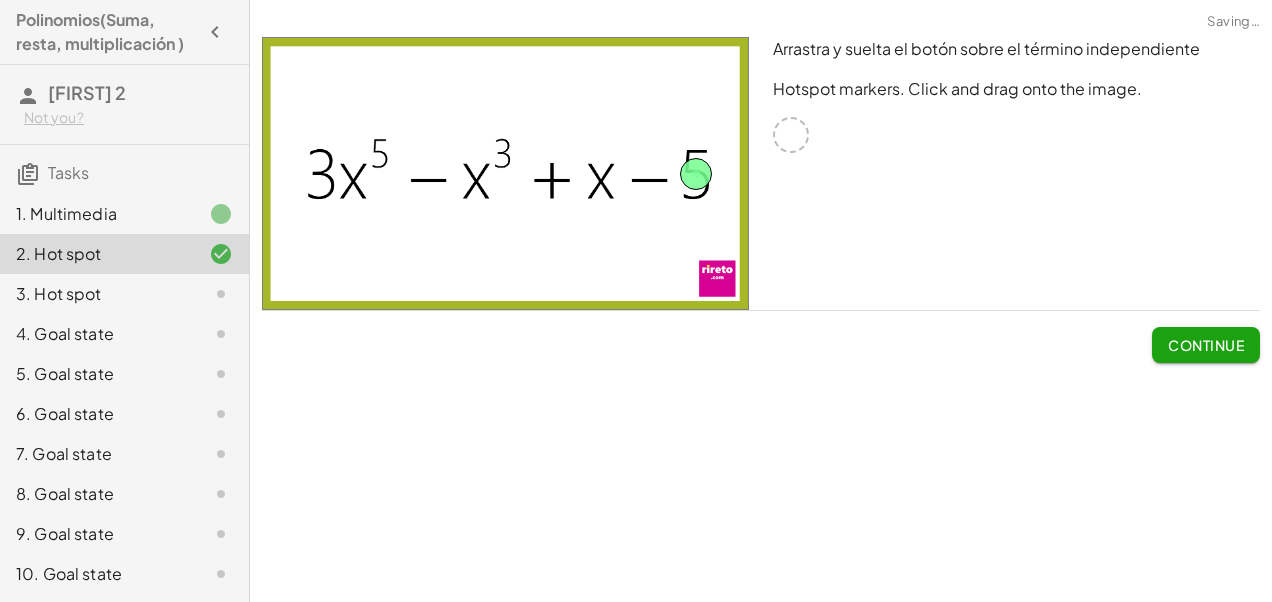 click on "Continue" 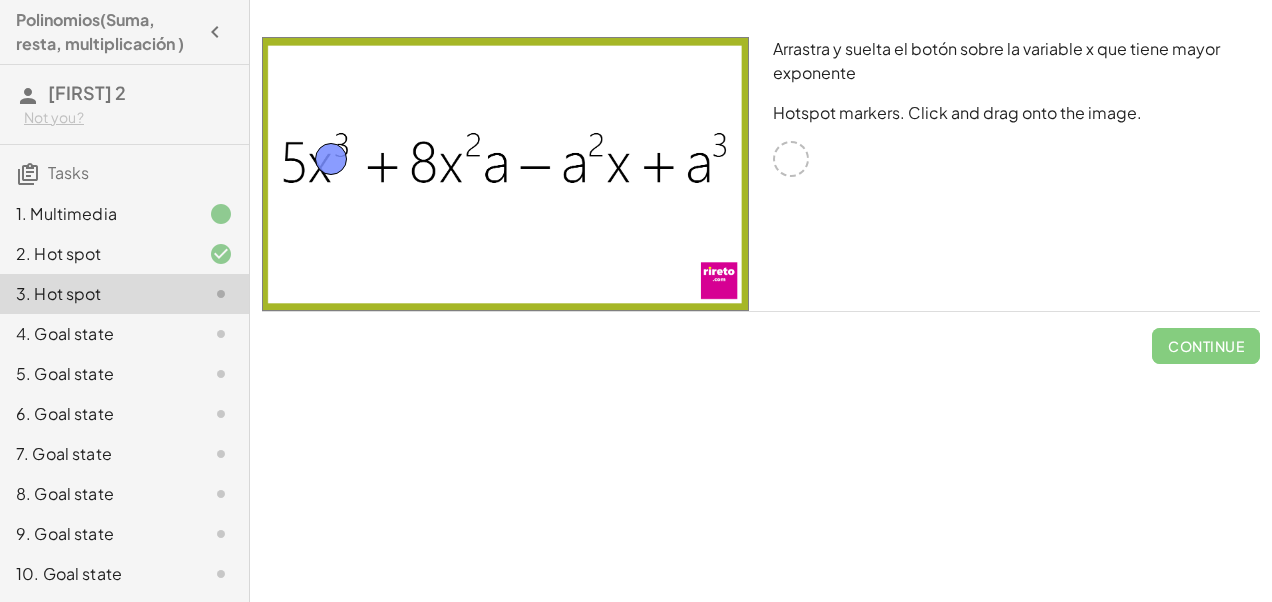 drag, startPoint x: 793, startPoint y: 160, endPoint x: 333, endPoint y: 160, distance: 460 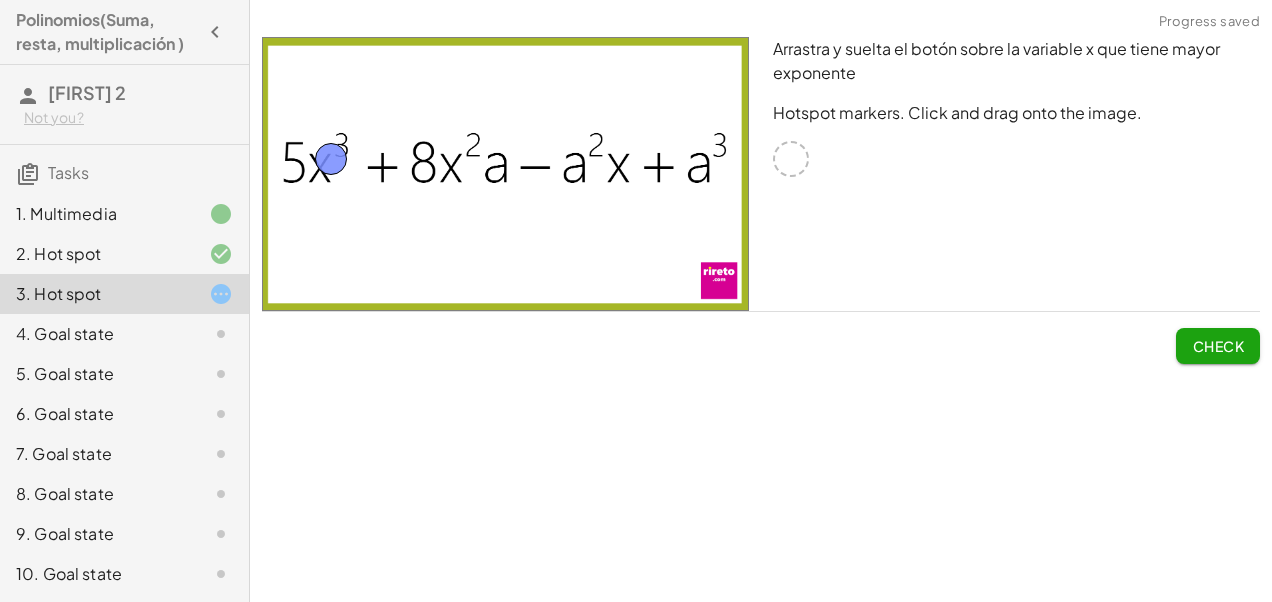 click on "Check" 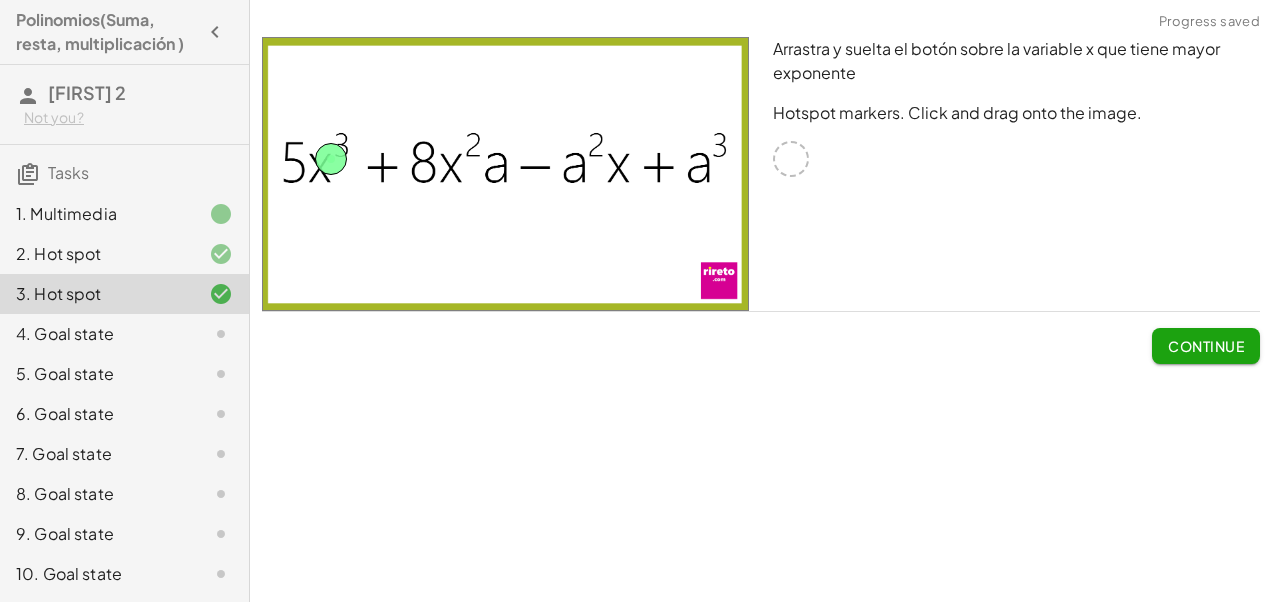 click on "Continue" 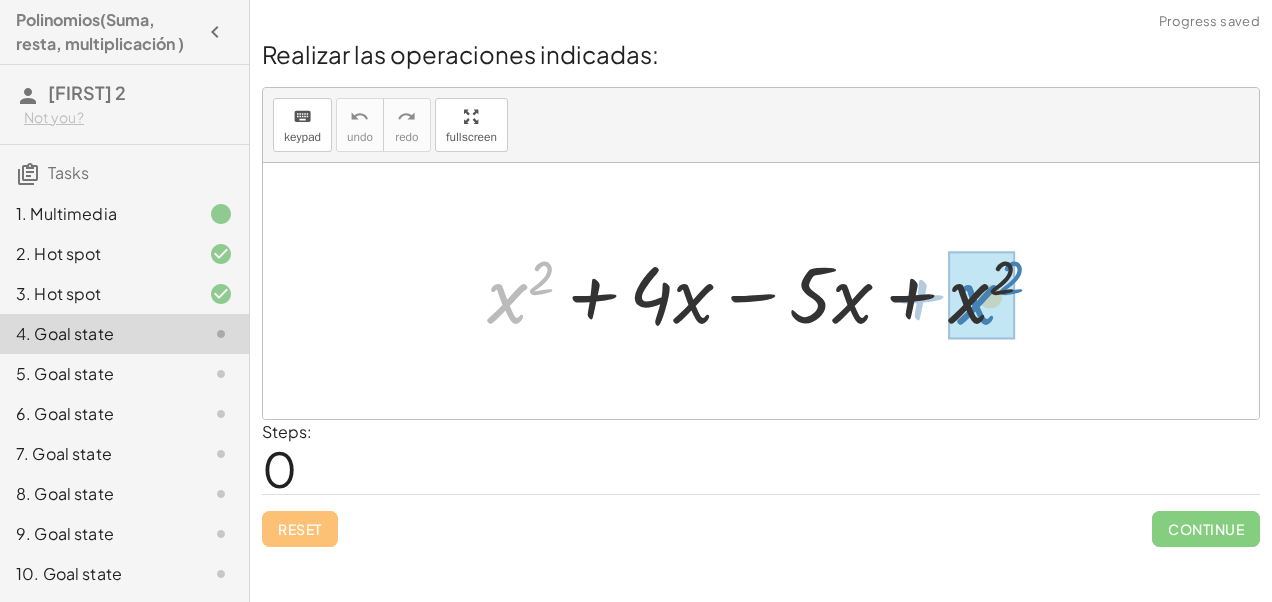 drag, startPoint x: 500, startPoint y: 302, endPoint x: 970, endPoint y: 302, distance: 470 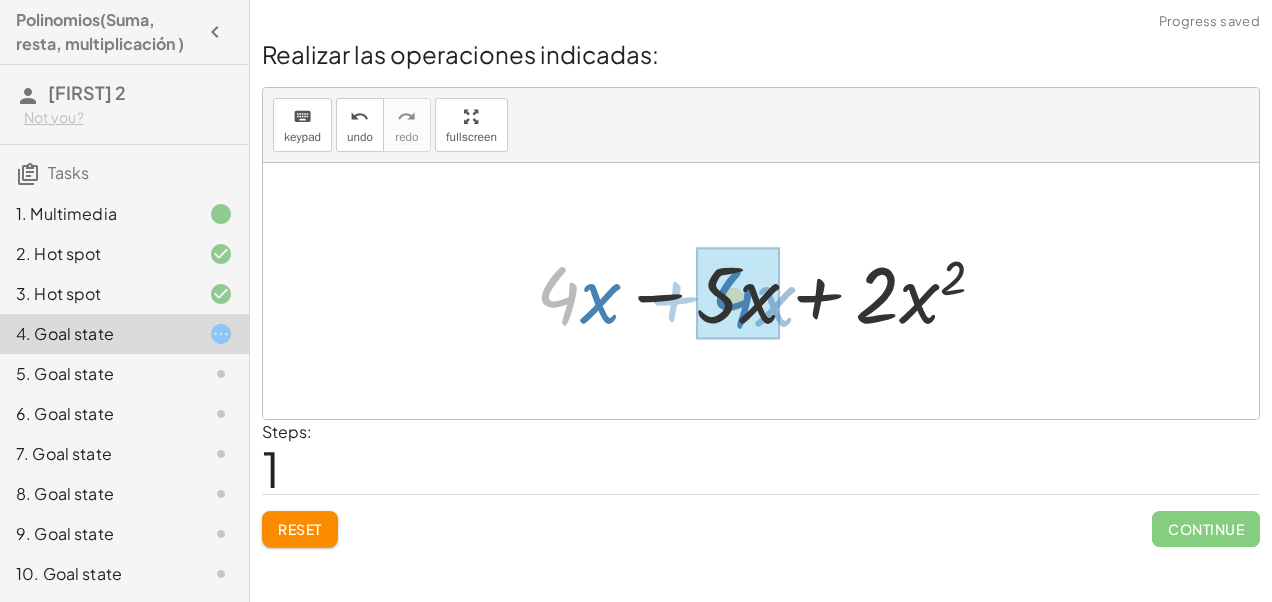 drag, startPoint x: 558, startPoint y: 291, endPoint x: 739, endPoint y: 290, distance: 181.00276 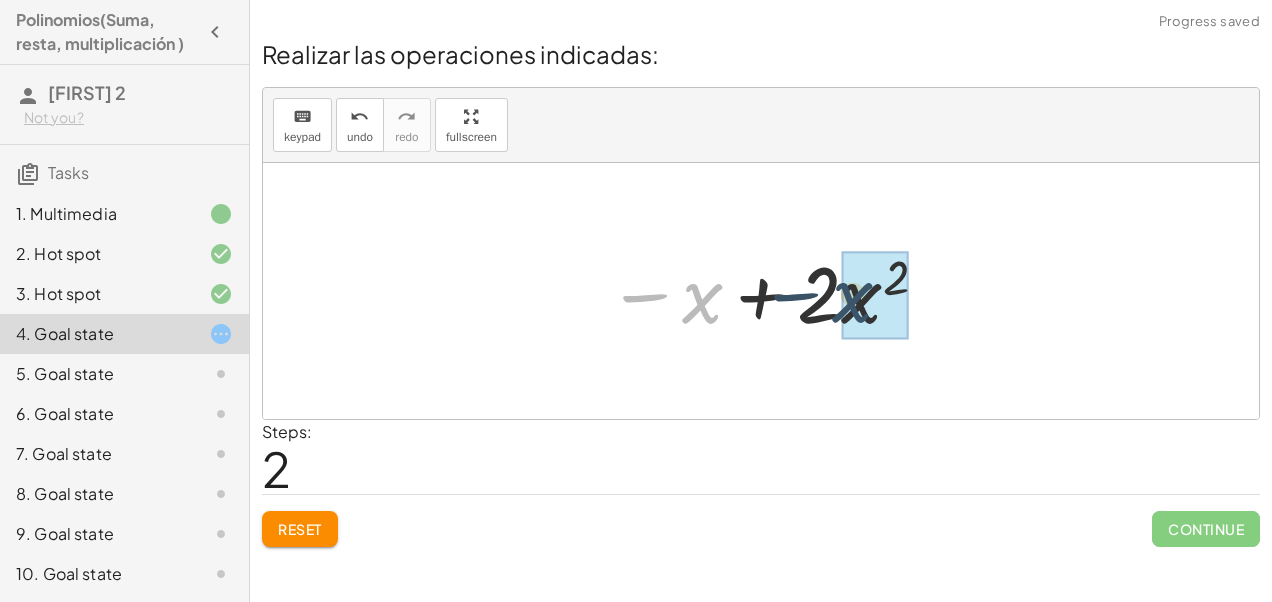 drag, startPoint x: 692, startPoint y: 305, endPoint x: 848, endPoint y: 304, distance: 156.0032 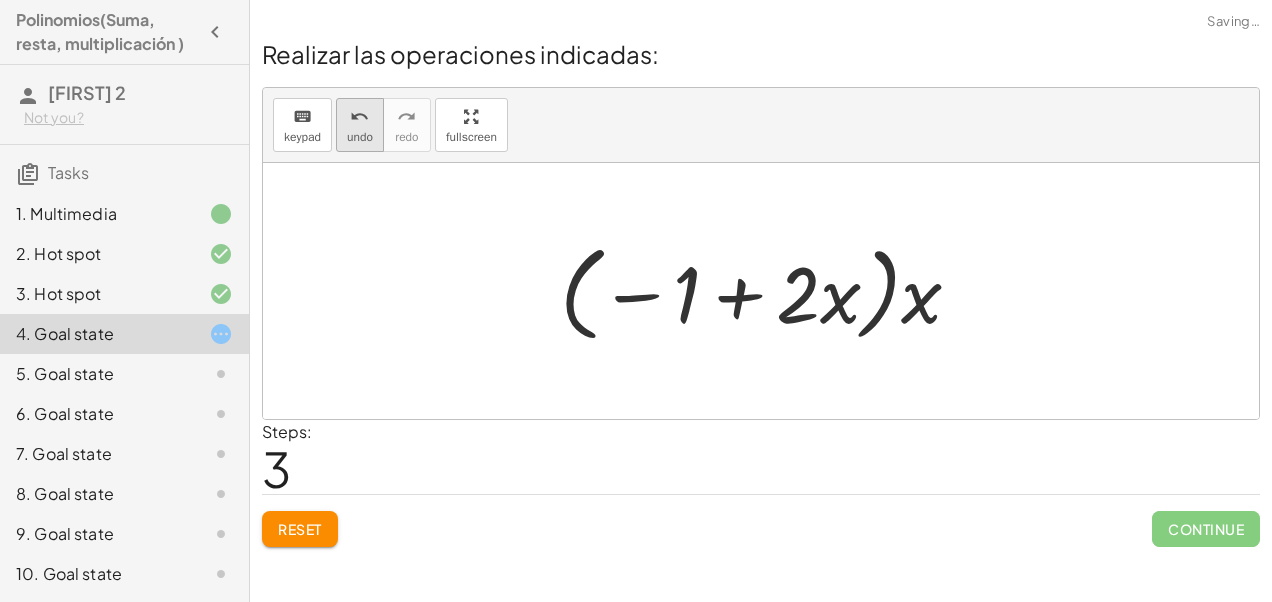 click on "undo" at bounding box center [359, 117] 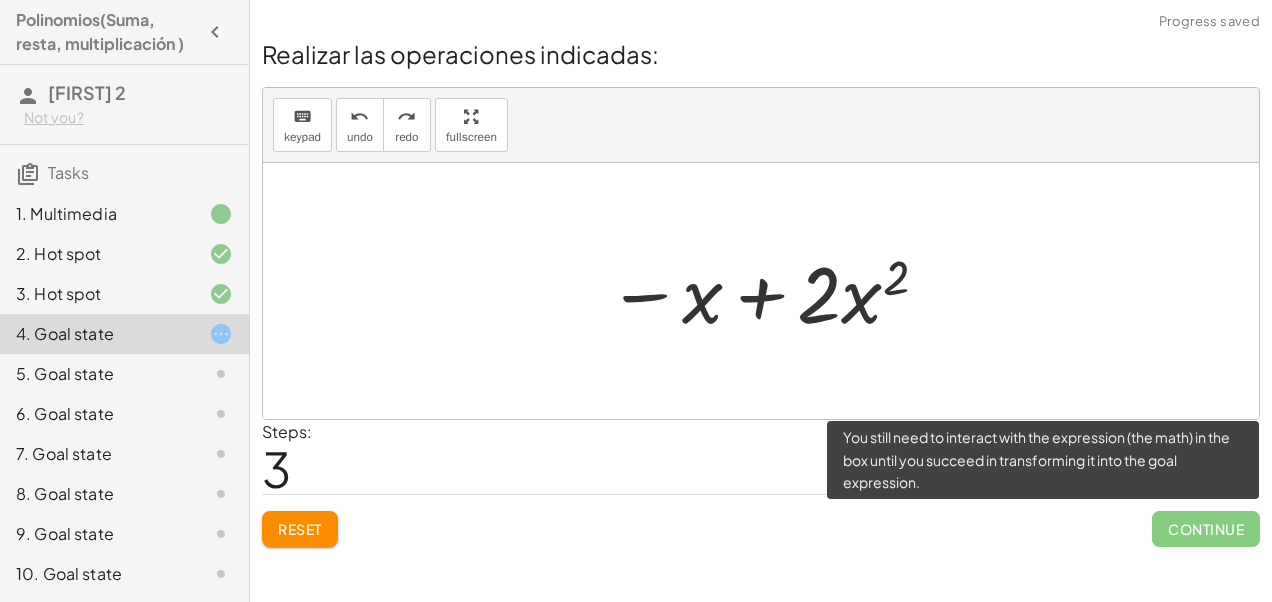 click on "Continue" 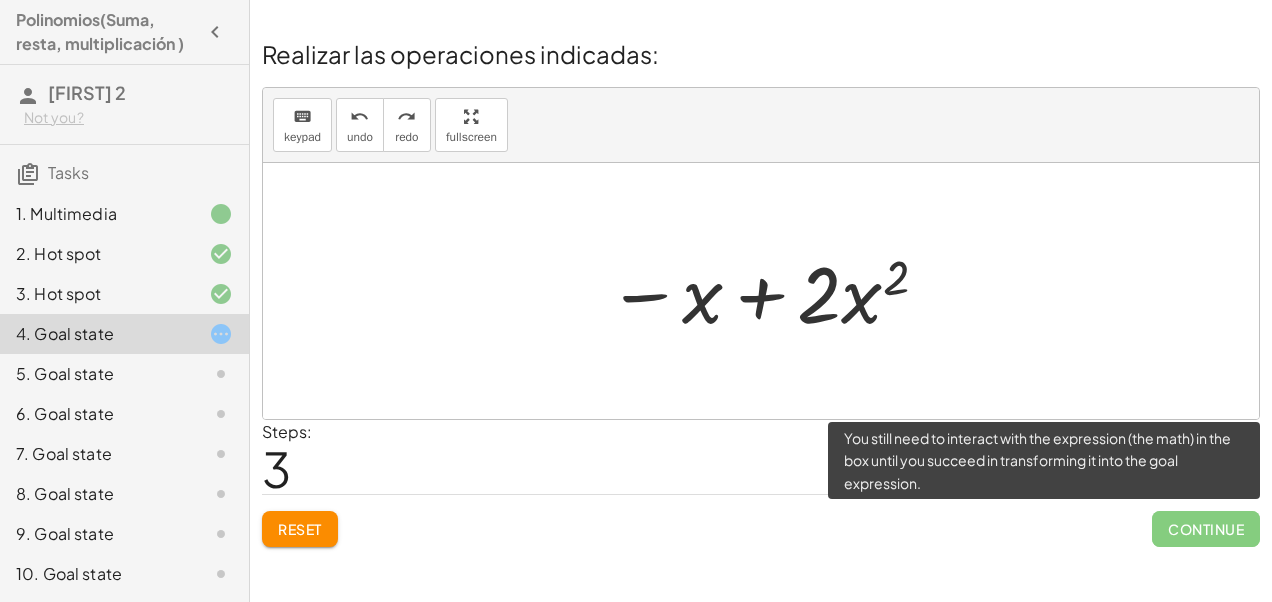 click on "Continue" 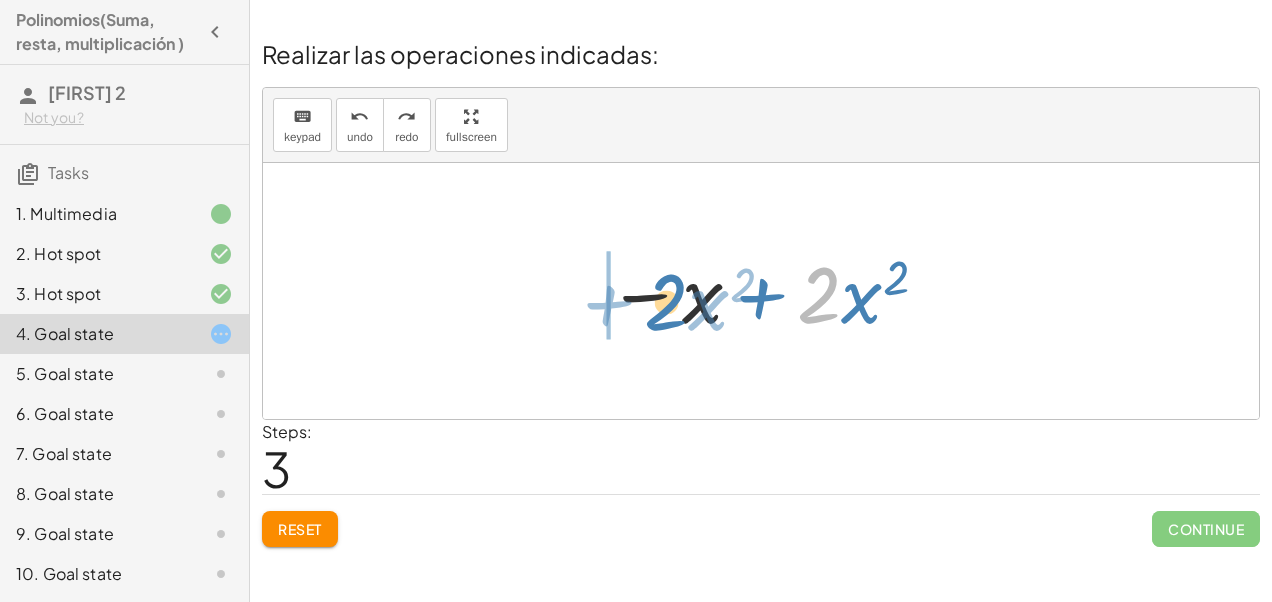 drag, startPoint x: 816, startPoint y: 309, endPoint x: 663, endPoint y: 316, distance: 153.16005 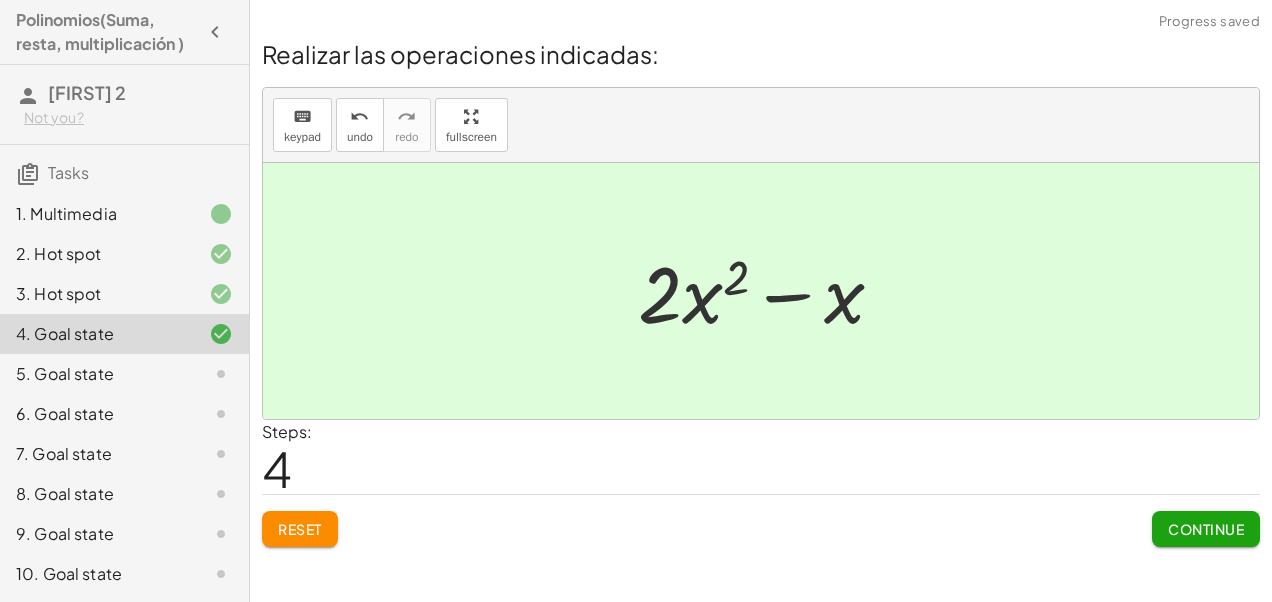 click on "Continue" 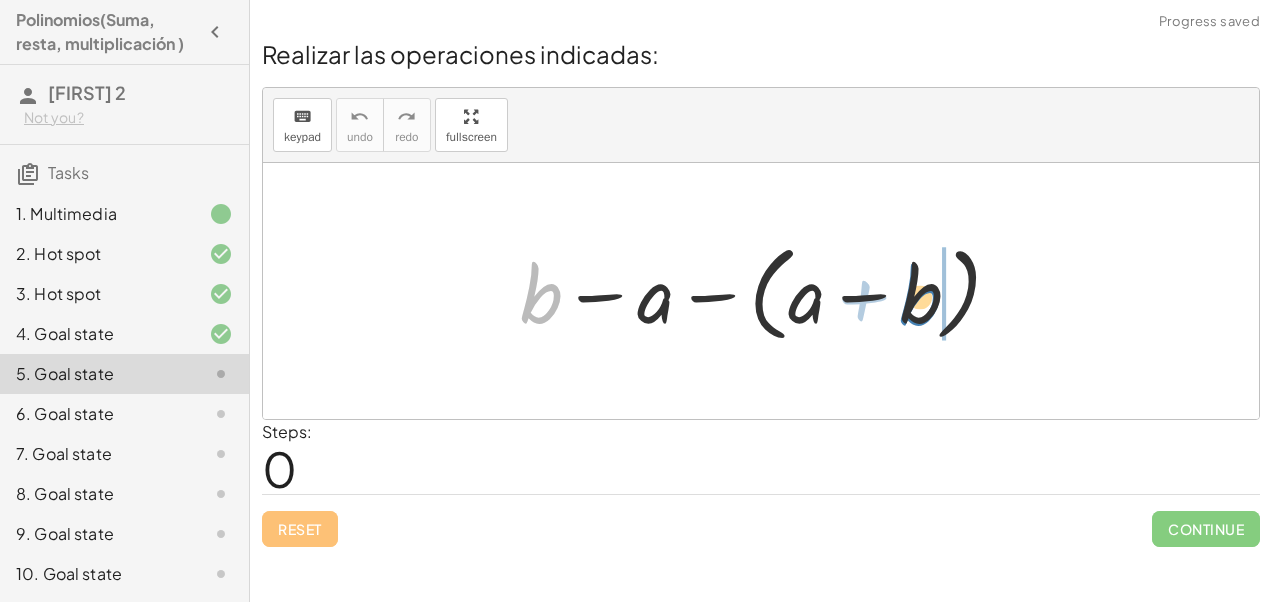 drag, startPoint x: 539, startPoint y: 293, endPoint x: 911, endPoint y: 295, distance: 372.00537 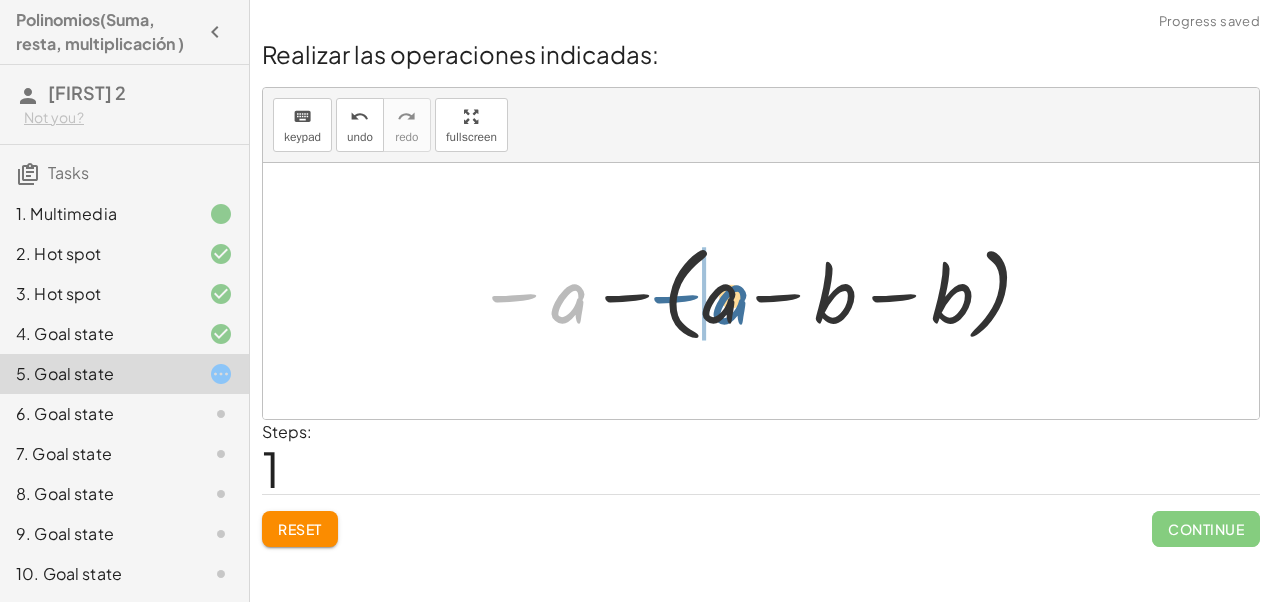 drag, startPoint x: 566, startPoint y: 305, endPoint x: 706, endPoint y: 312, distance: 140.1749 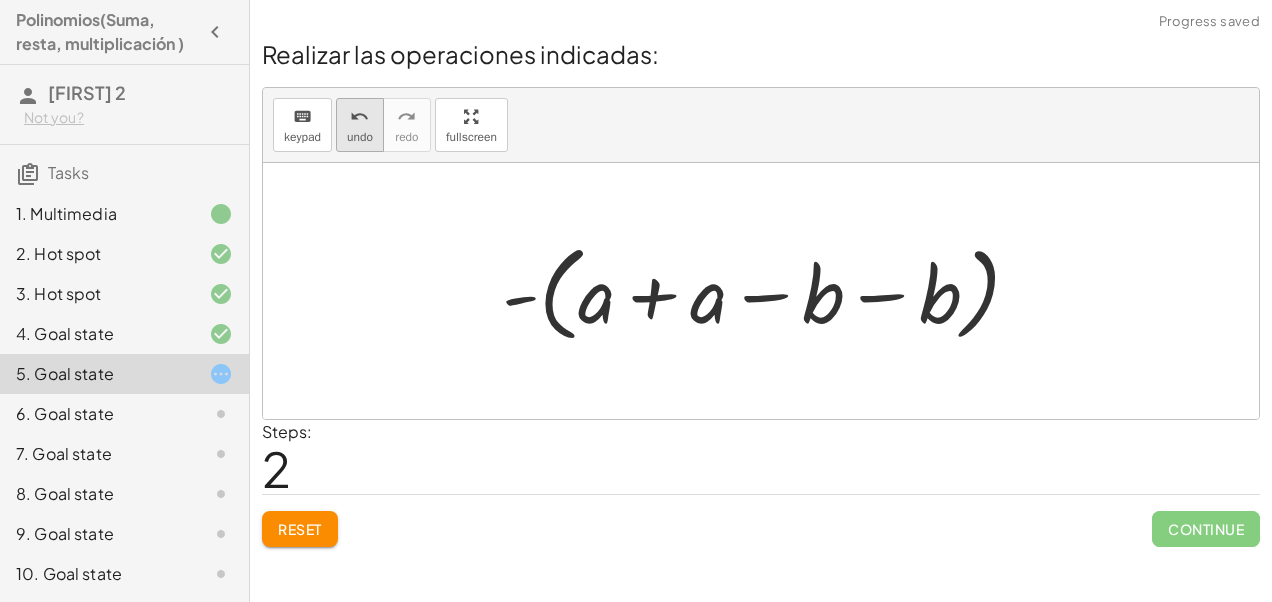 click on "undo" at bounding box center (360, 116) 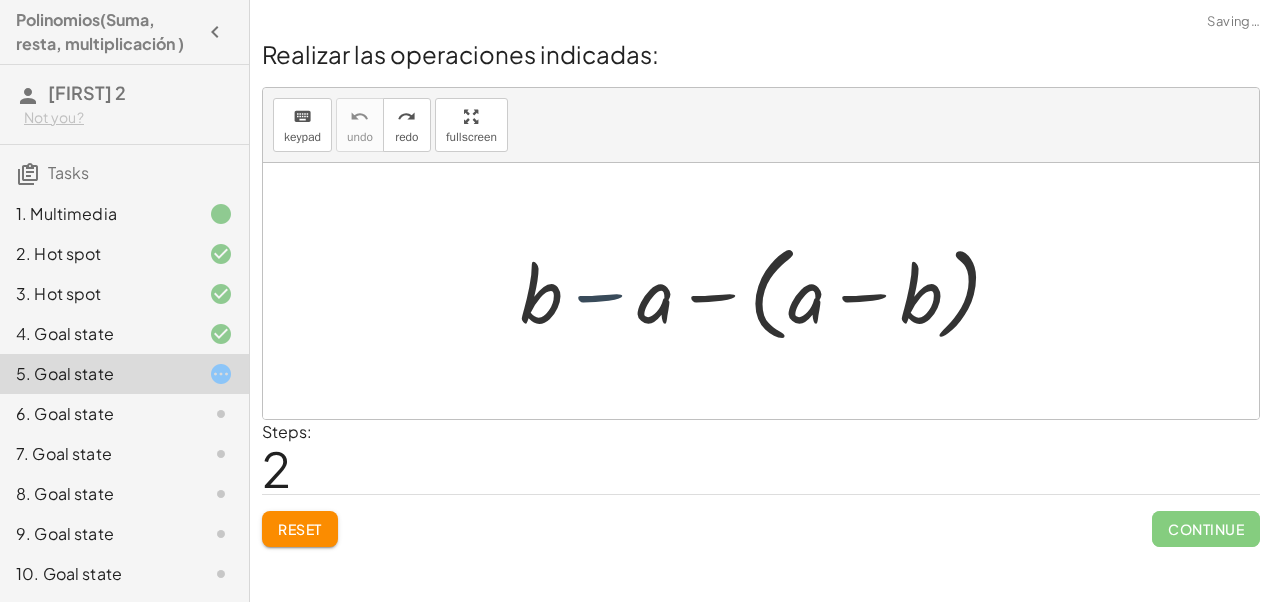 click at bounding box center (768, 291) 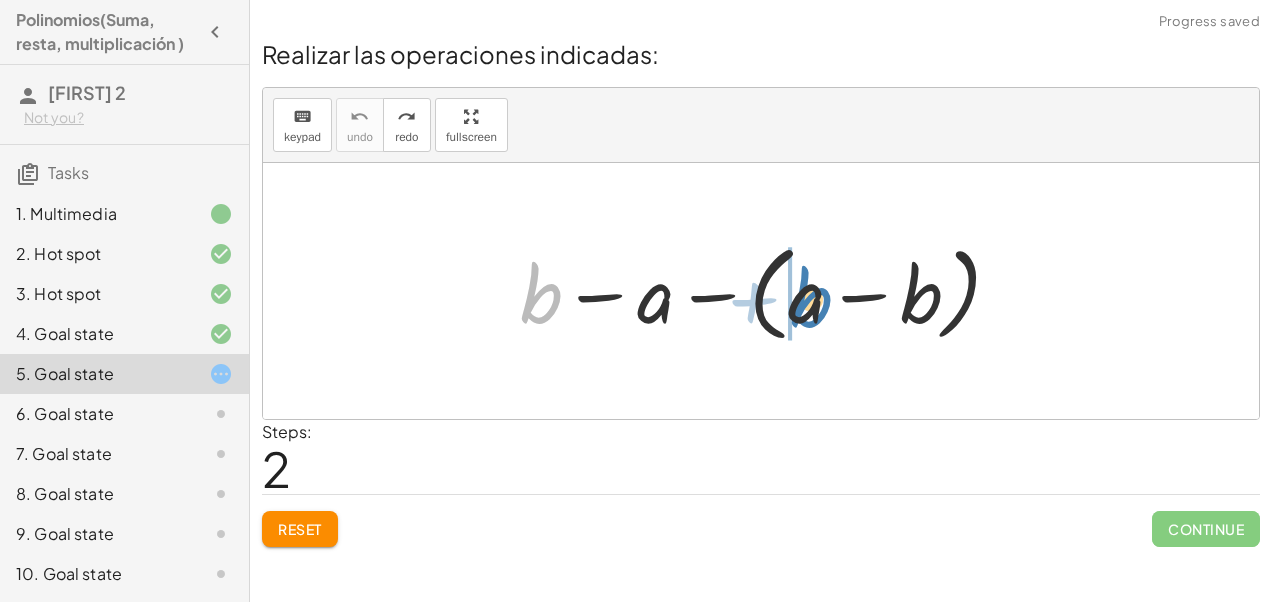 drag, startPoint x: 541, startPoint y: 298, endPoint x: 811, endPoint y: 302, distance: 270.02963 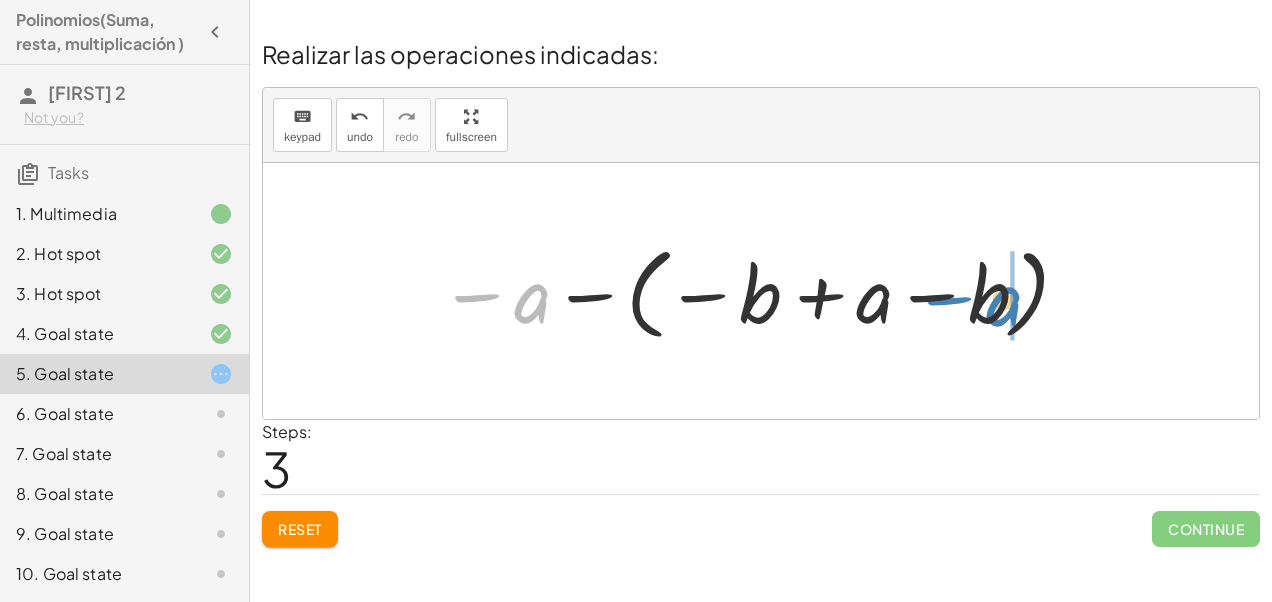 drag, startPoint x: 534, startPoint y: 310, endPoint x: 987, endPoint y: 294, distance: 453.28247 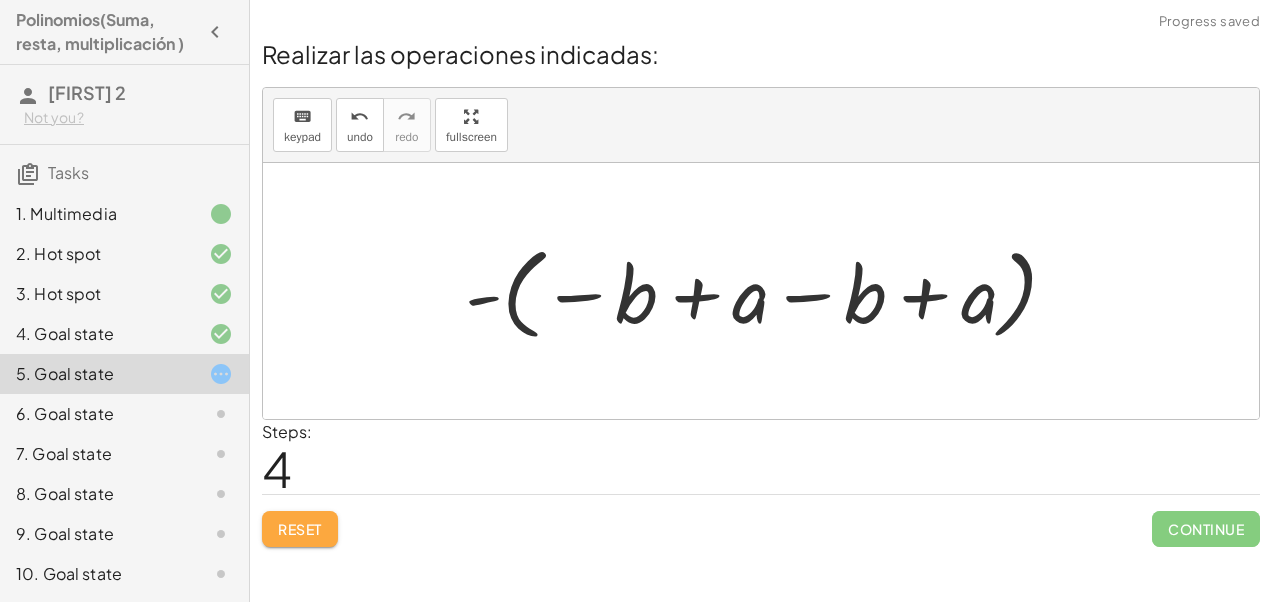 click on "Reset" at bounding box center (300, 529) 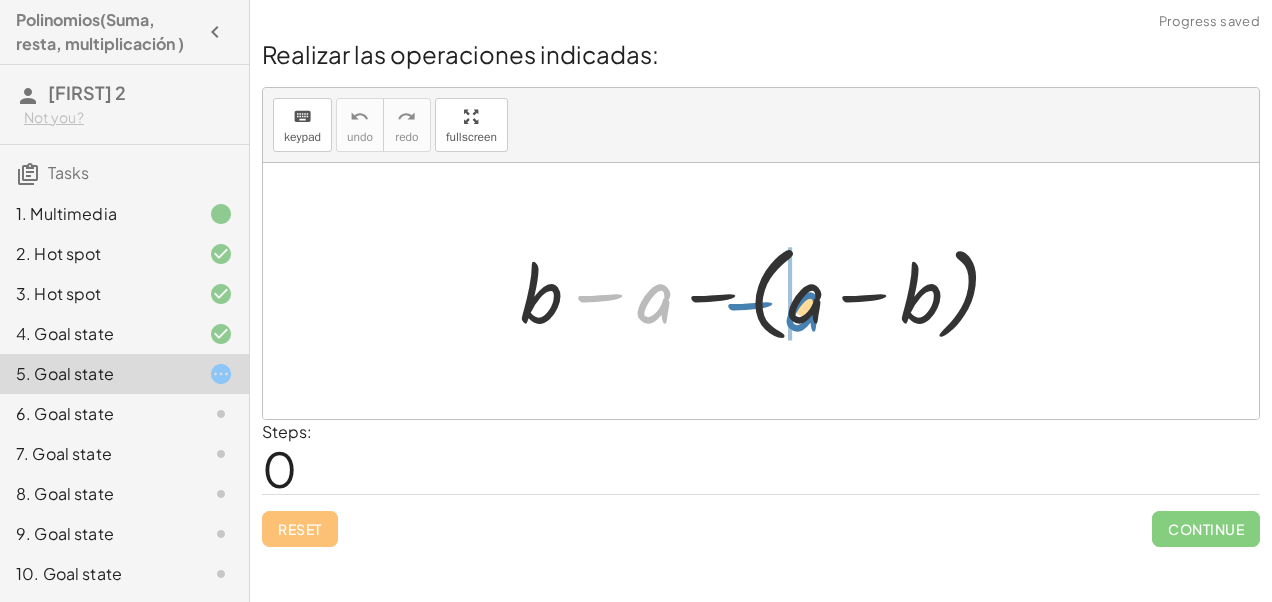 drag, startPoint x: 660, startPoint y: 302, endPoint x: 810, endPoint y: 310, distance: 150.21318 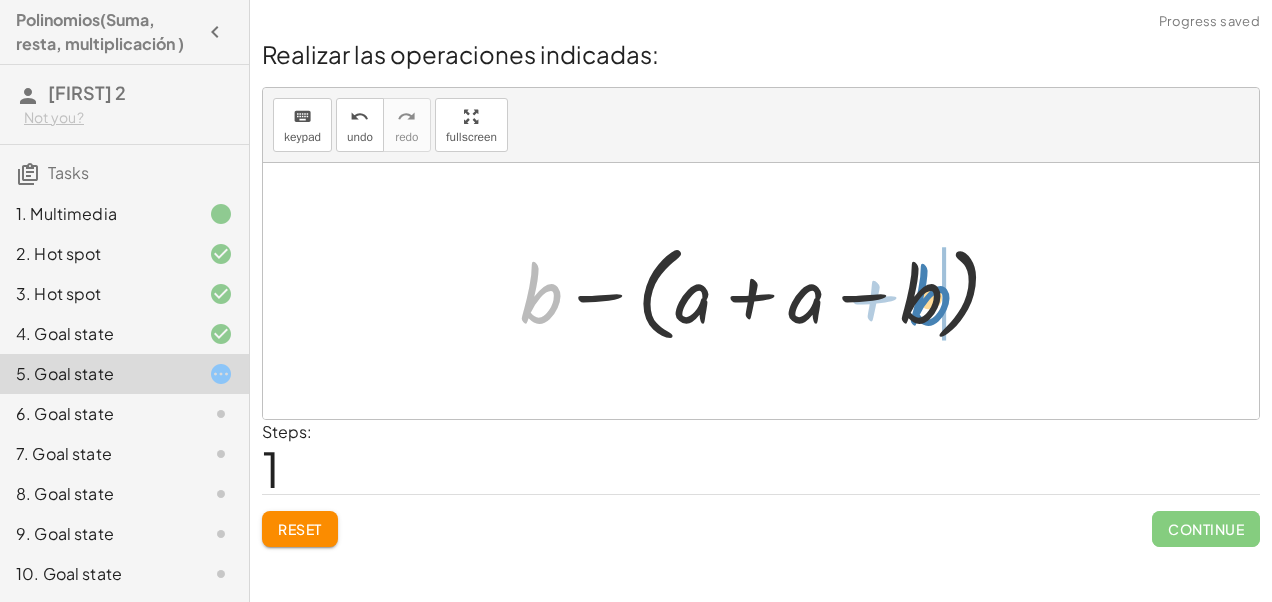 drag, startPoint x: 533, startPoint y: 302, endPoint x: 924, endPoint y: 304, distance: 391.00513 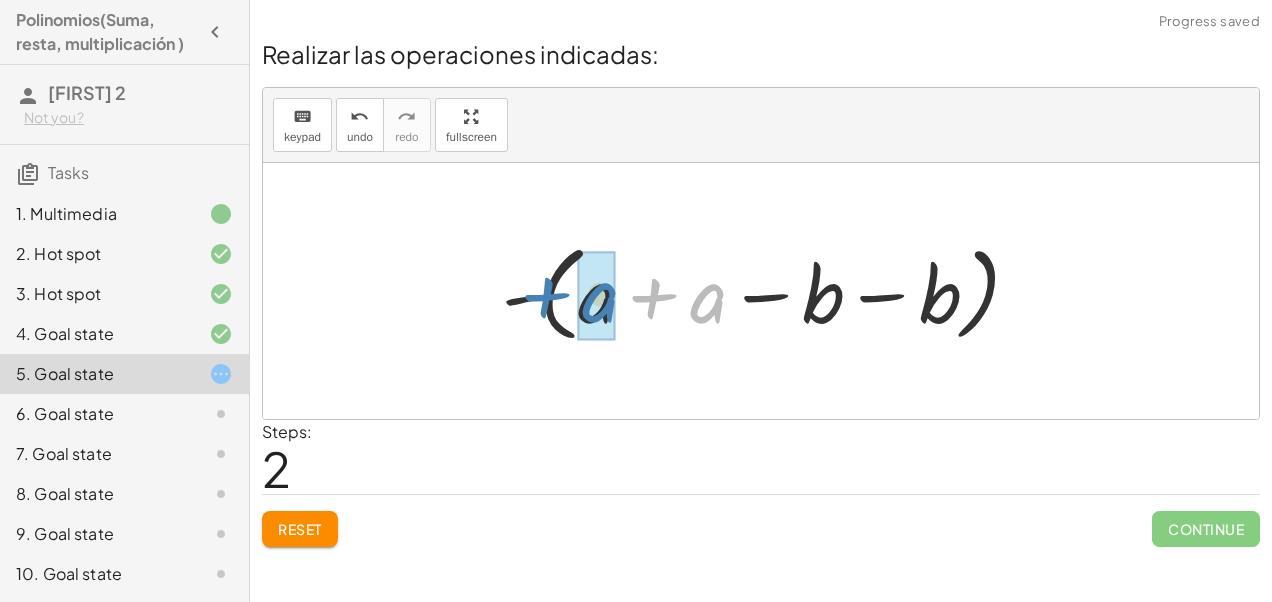 drag, startPoint x: 706, startPoint y: 313, endPoint x: 597, endPoint y: 312, distance: 109.004585 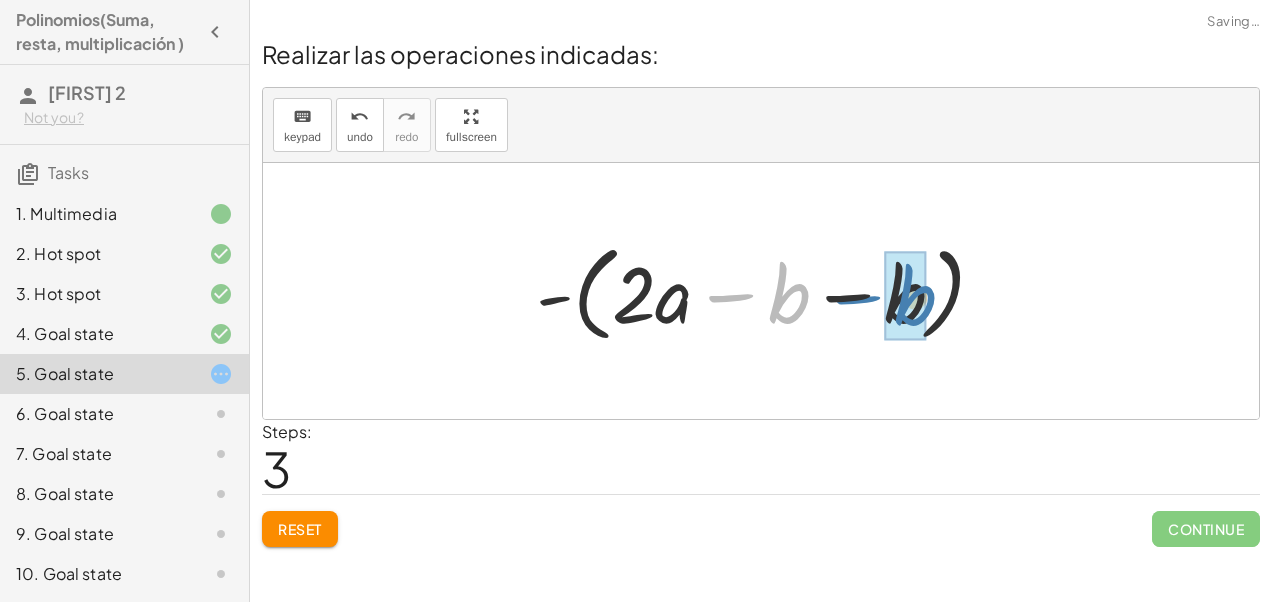 drag, startPoint x: 778, startPoint y: 302, endPoint x: 905, endPoint y: 303, distance: 127.00394 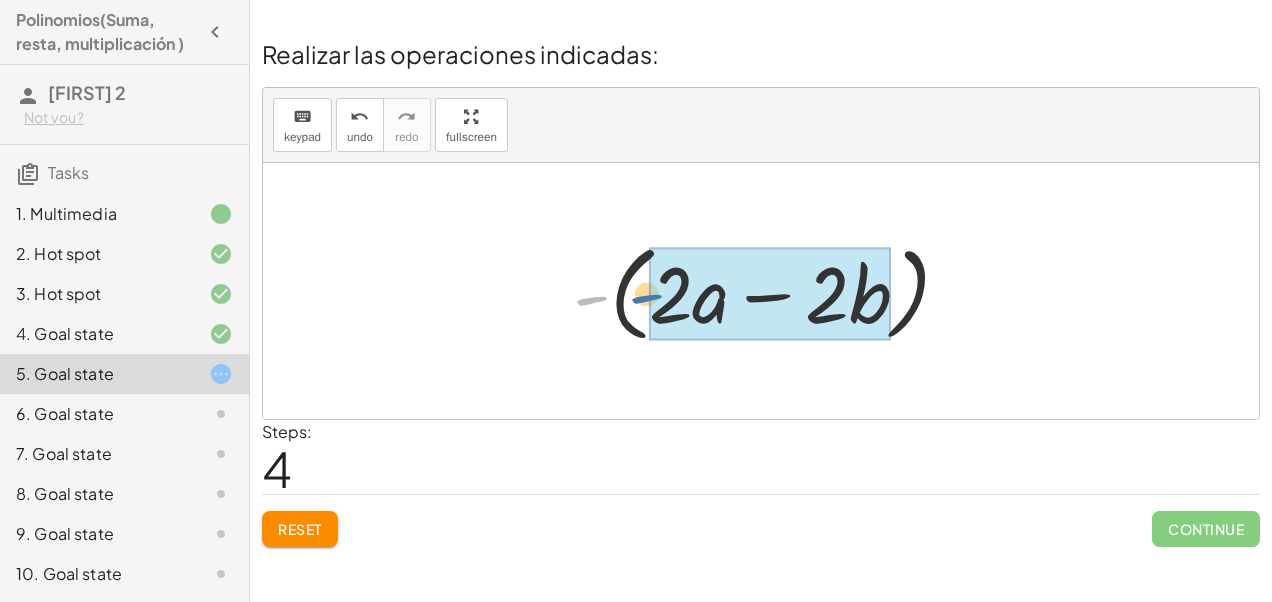 drag, startPoint x: 577, startPoint y: 298, endPoint x: 634, endPoint y: 296, distance: 57.035076 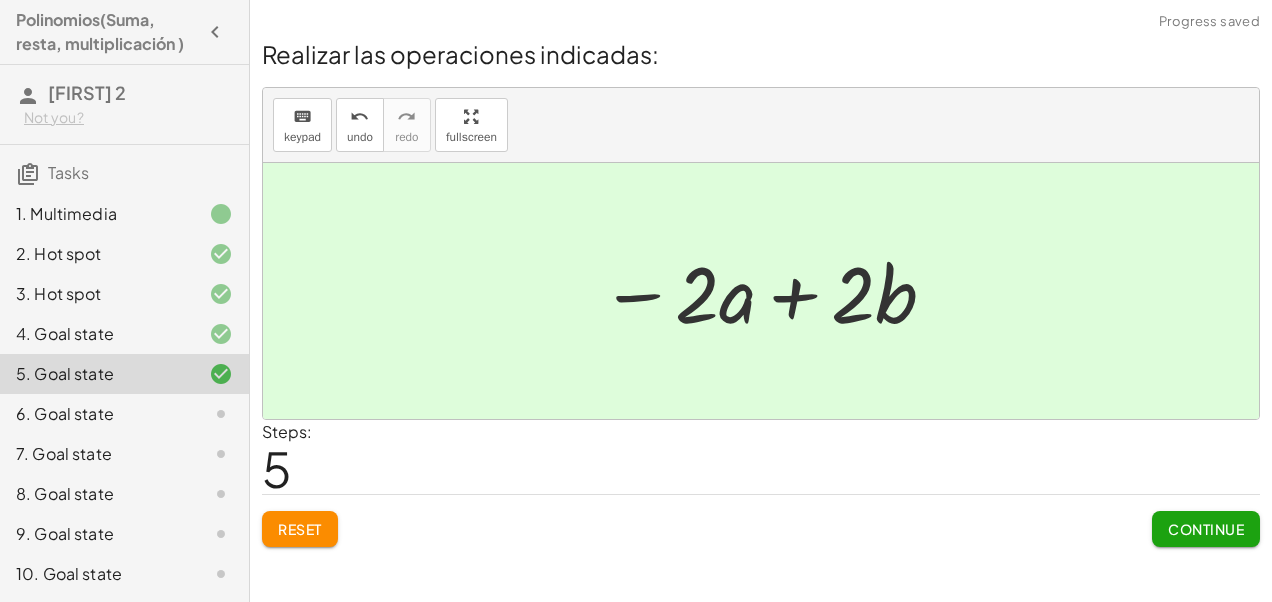 click on "Continue" 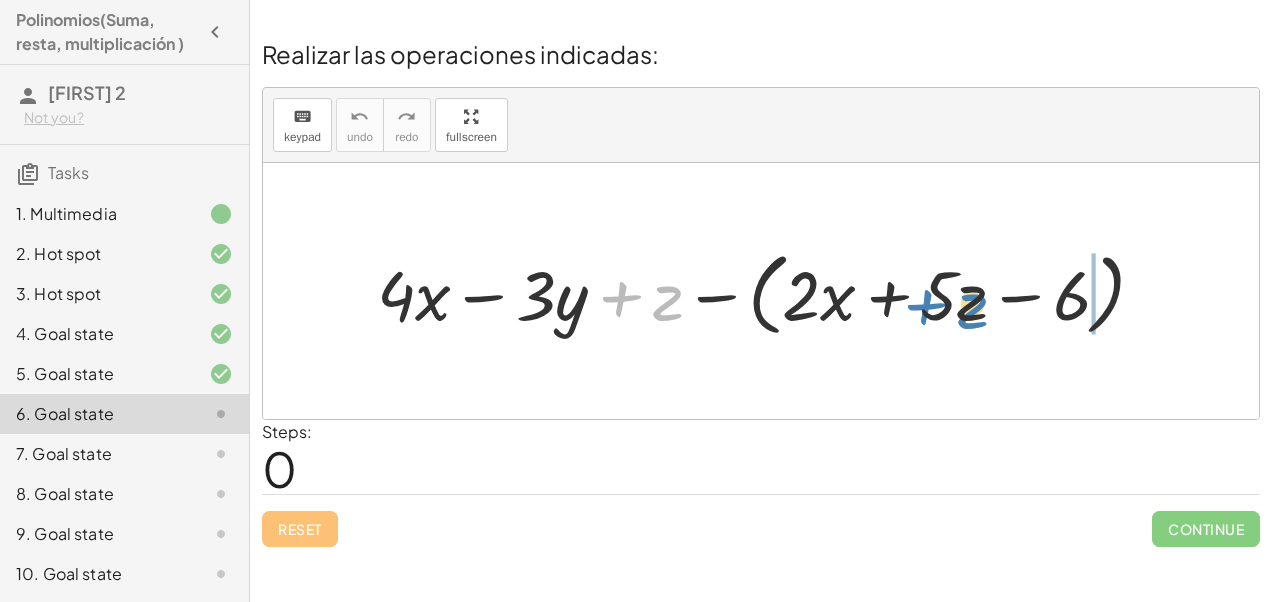 drag, startPoint x: 668, startPoint y: 304, endPoint x: 972, endPoint y: 312, distance: 304.10526 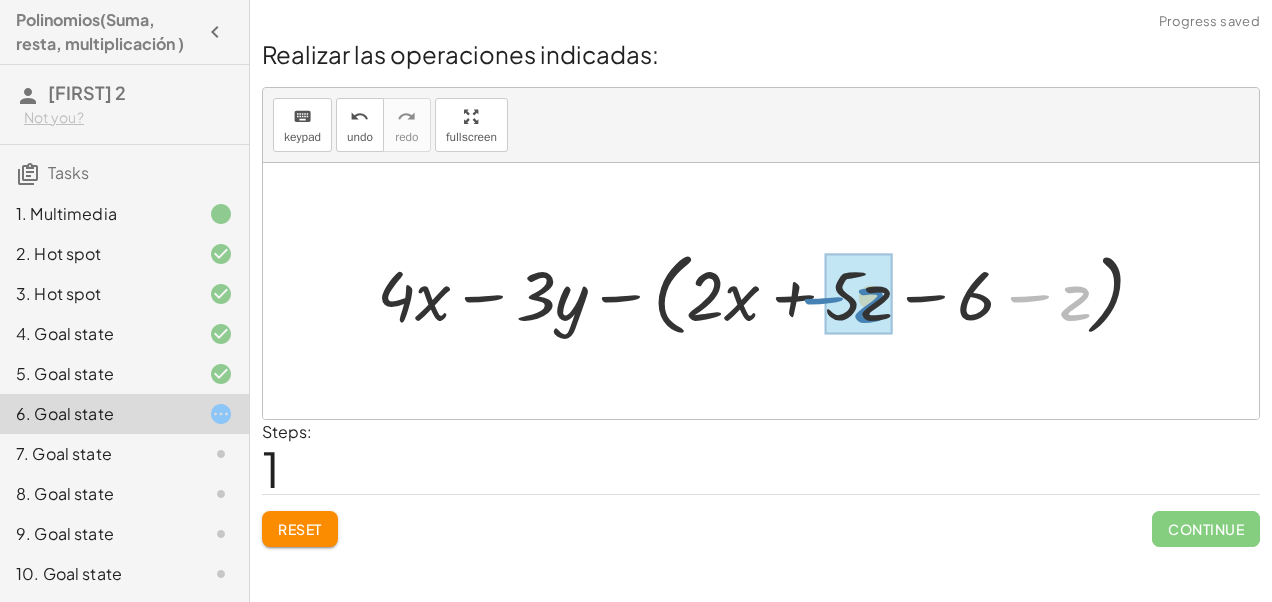 drag, startPoint x: 1068, startPoint y: 302, endPoint x: 863, endPoint y: 304, distance: 205.00975 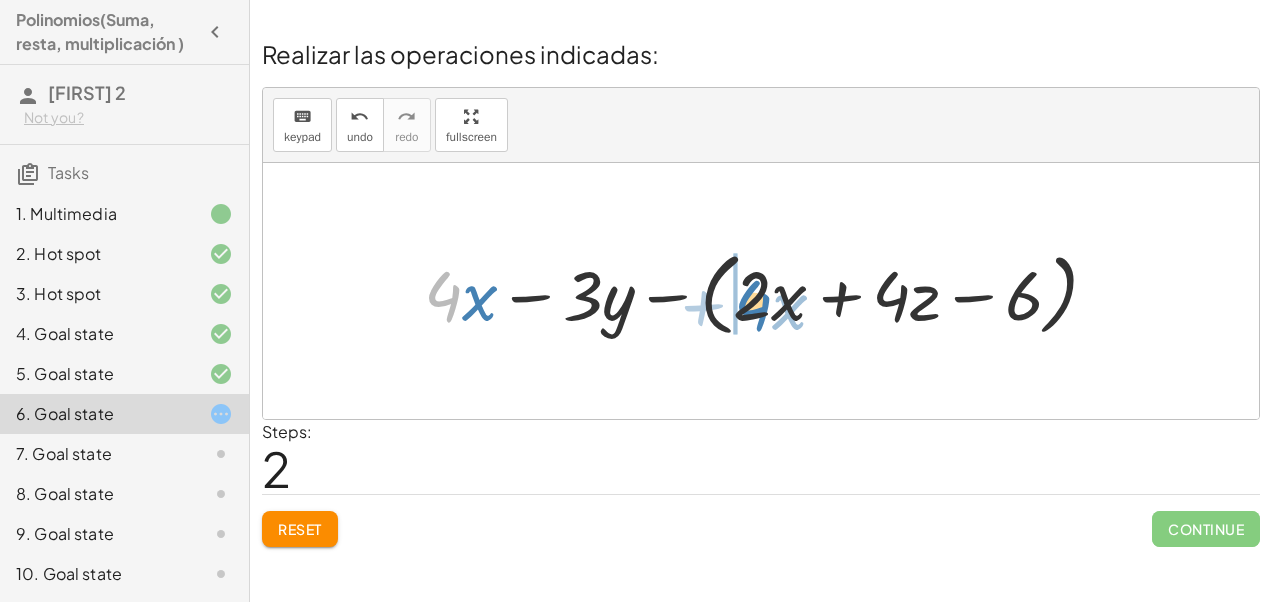 drag, startPoint x: 444, startPoint y: 295, endPoint x: 754, endPoint y: 304, distance: 310.1306 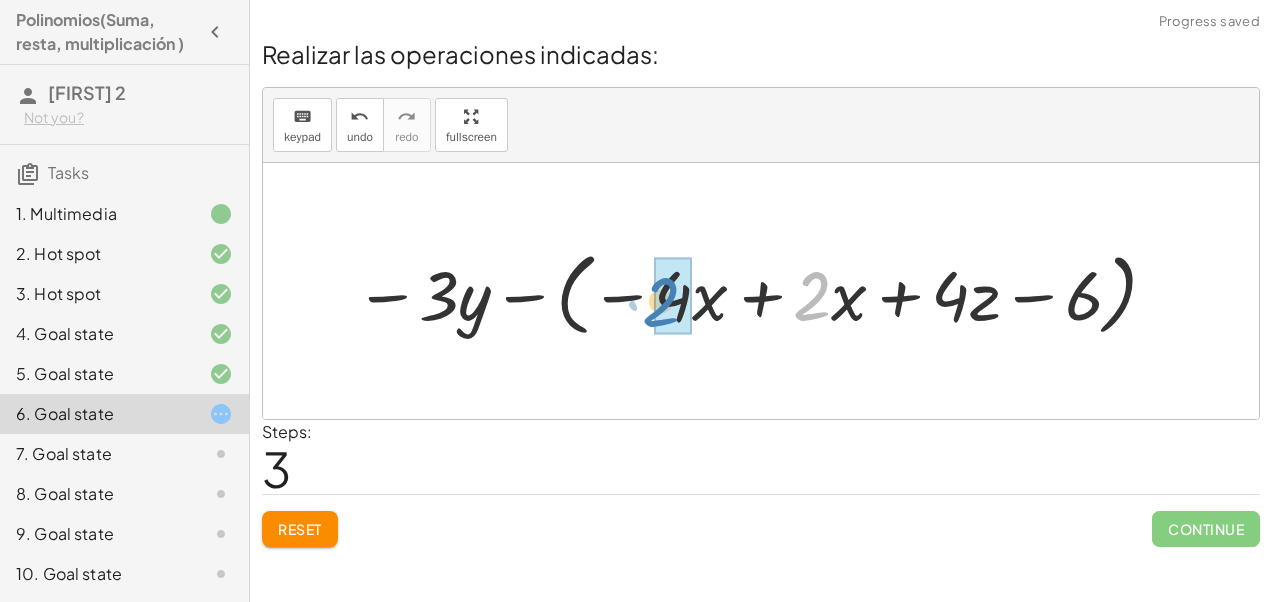 drag, startPoint x: 807, startPoint y: 312, endPoint x: 662, endPoint y: 318, distance: 145.12408 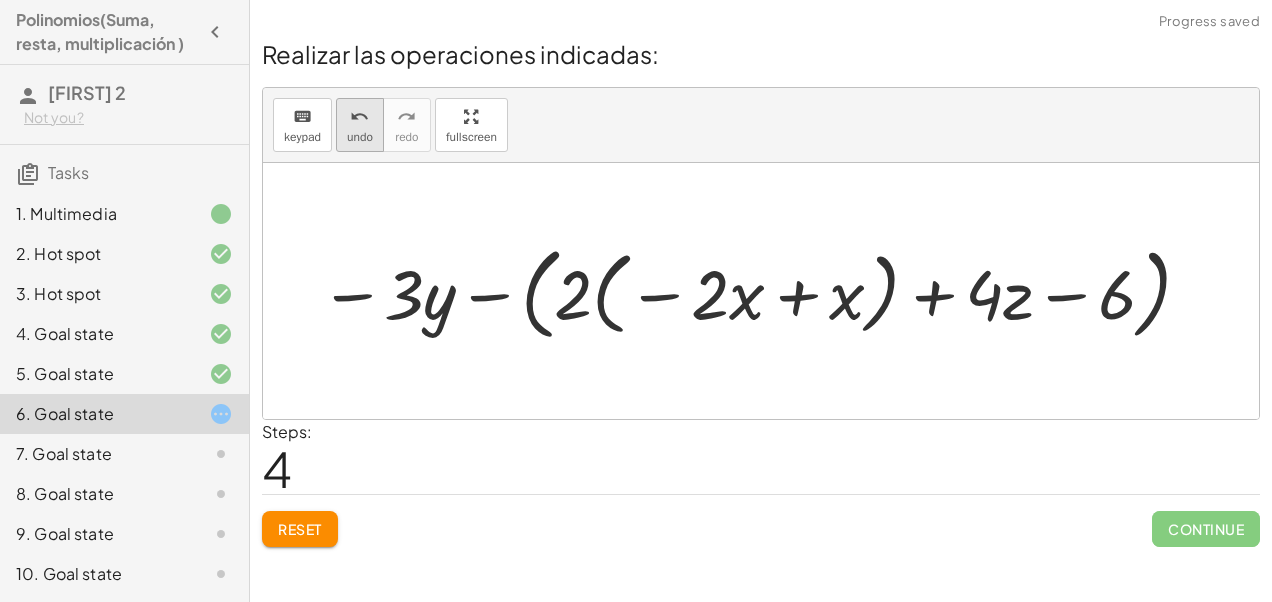 click on "undo undo" at bounding box center [360, 125] 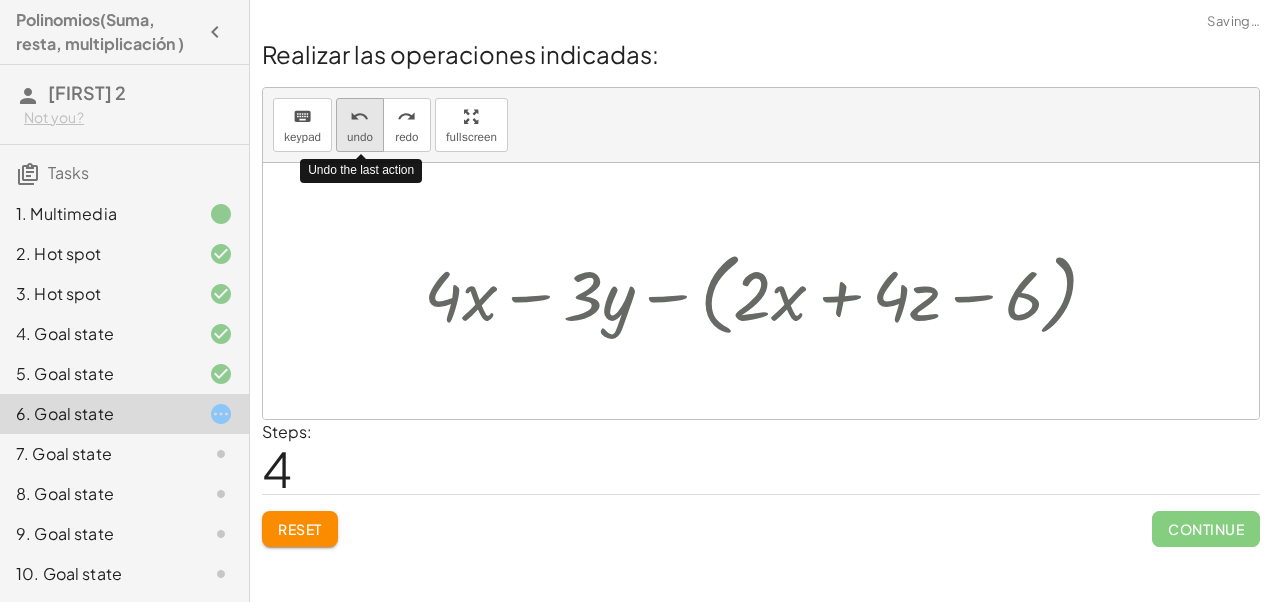 click on "undo undo" at bounding box center [360, 125] 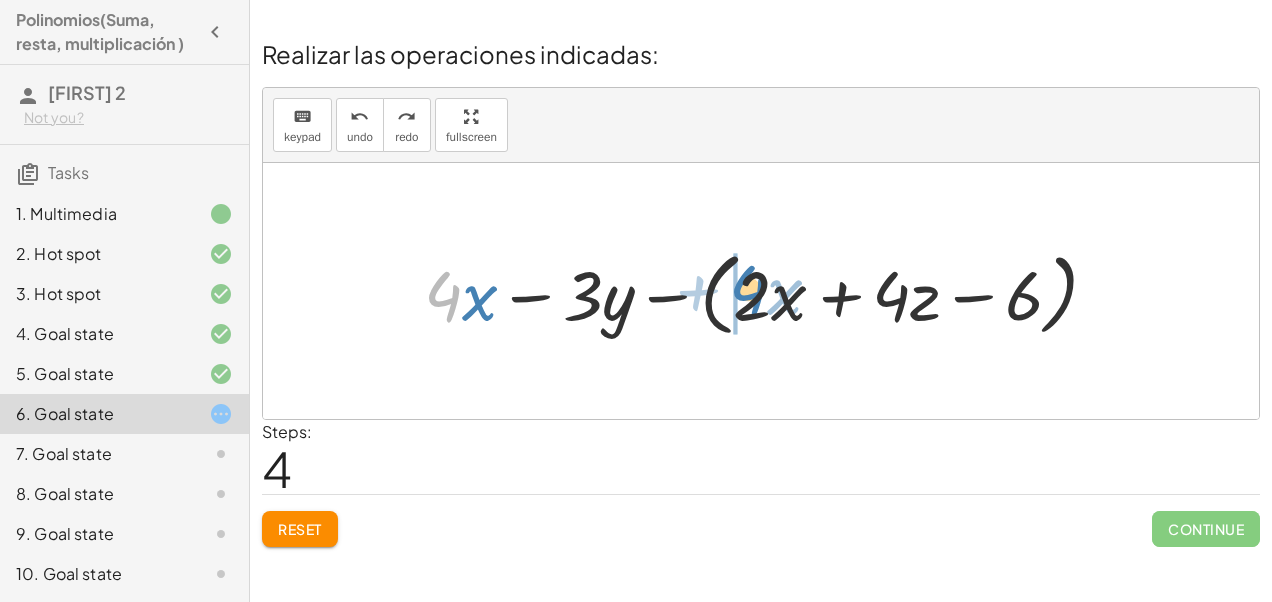 drag, startPoint x: 448, startPoint y: 303, endPoint x: 753, endPoint y: 298, distance: 305.041 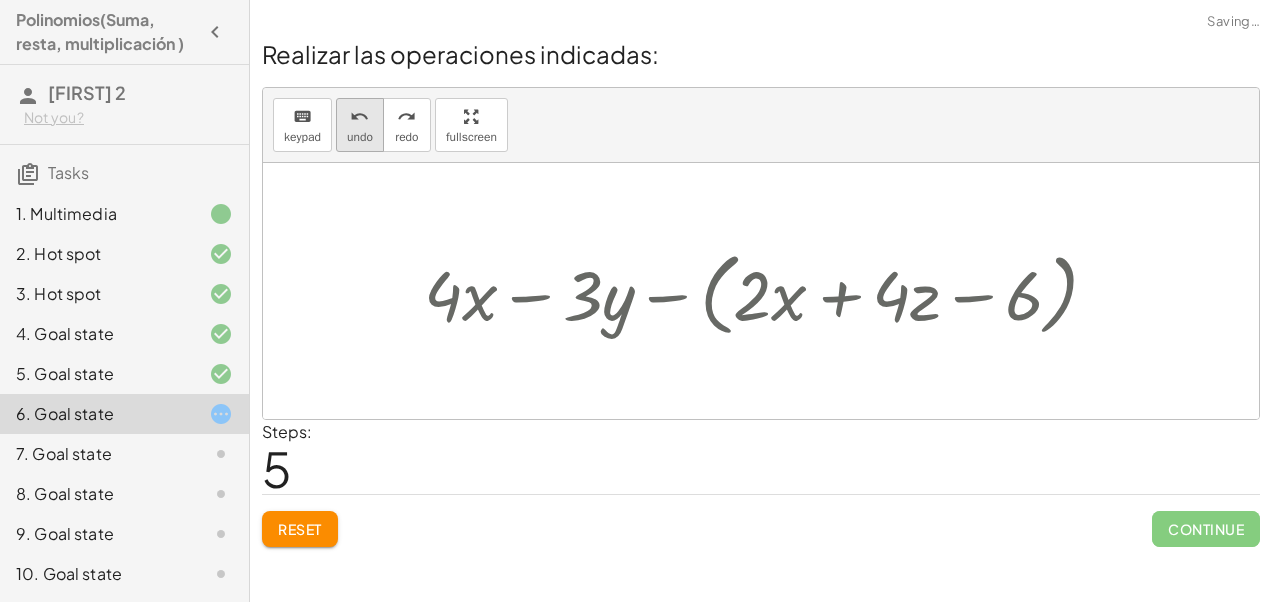 click on "undo undo" at bounding box center (360, 125) 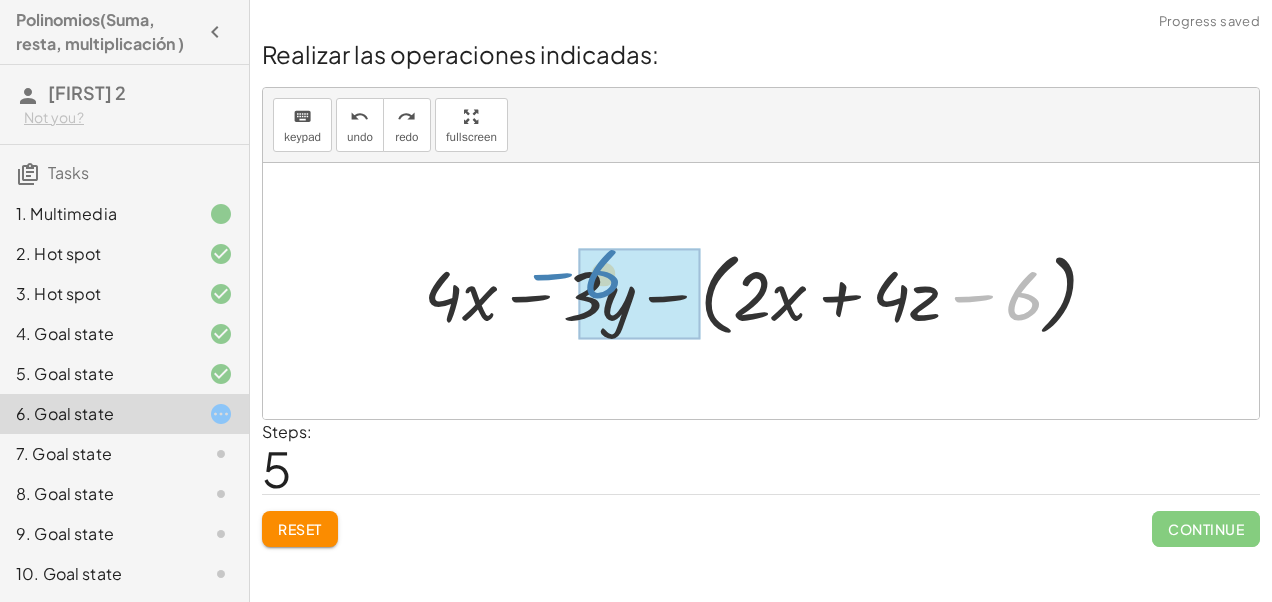 drag, startPoint x: 982, startPoint y: 305, endPoint x: 576, endPoint y: 306, distance: 406.00122 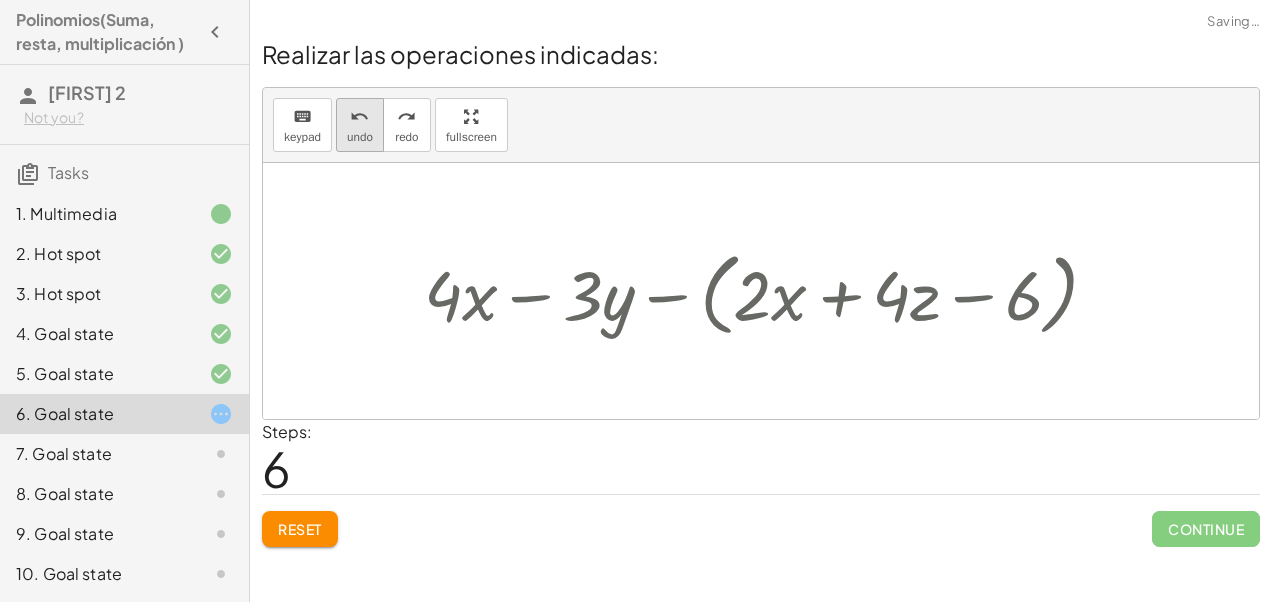 click on "undo undo" at bounding box center (360, 125) 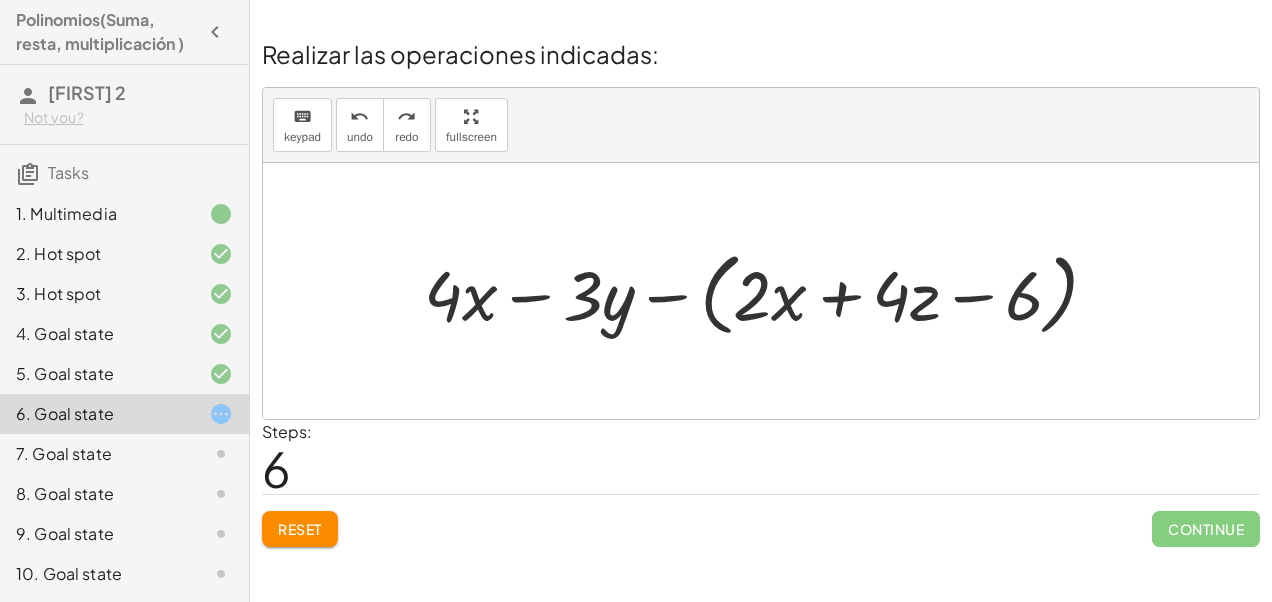 click at bounding box center (769, 291) 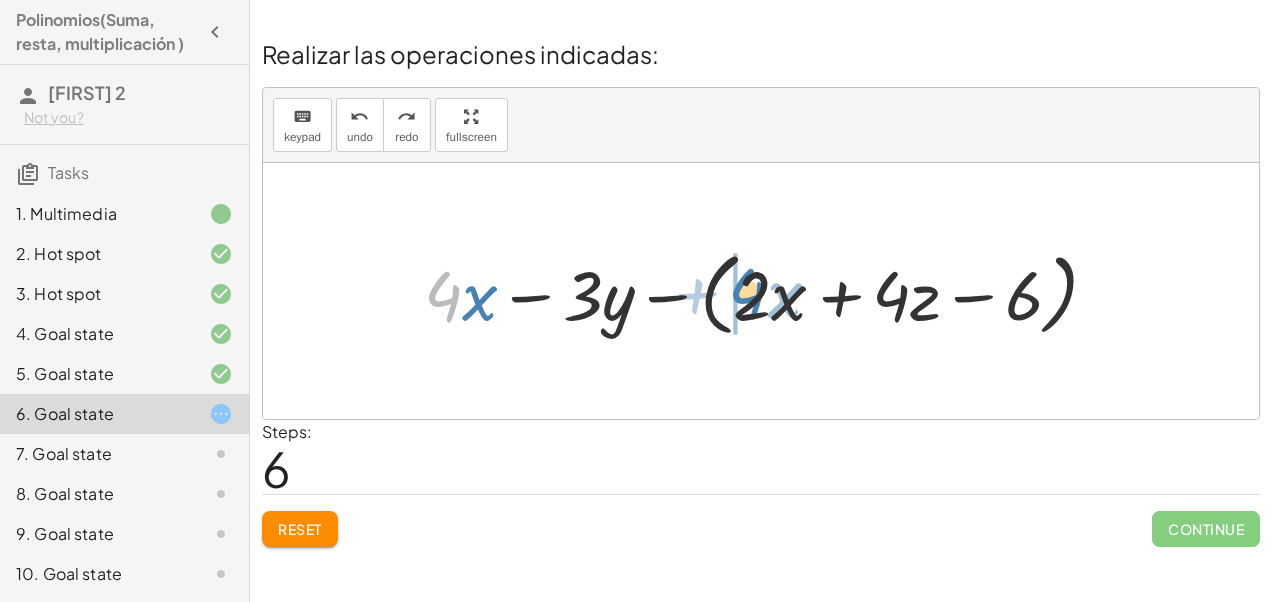 drag, startPoint x: 429, startPoint y: 300, endPoint x: 734, endPoint y: 297, distance: 305.01474 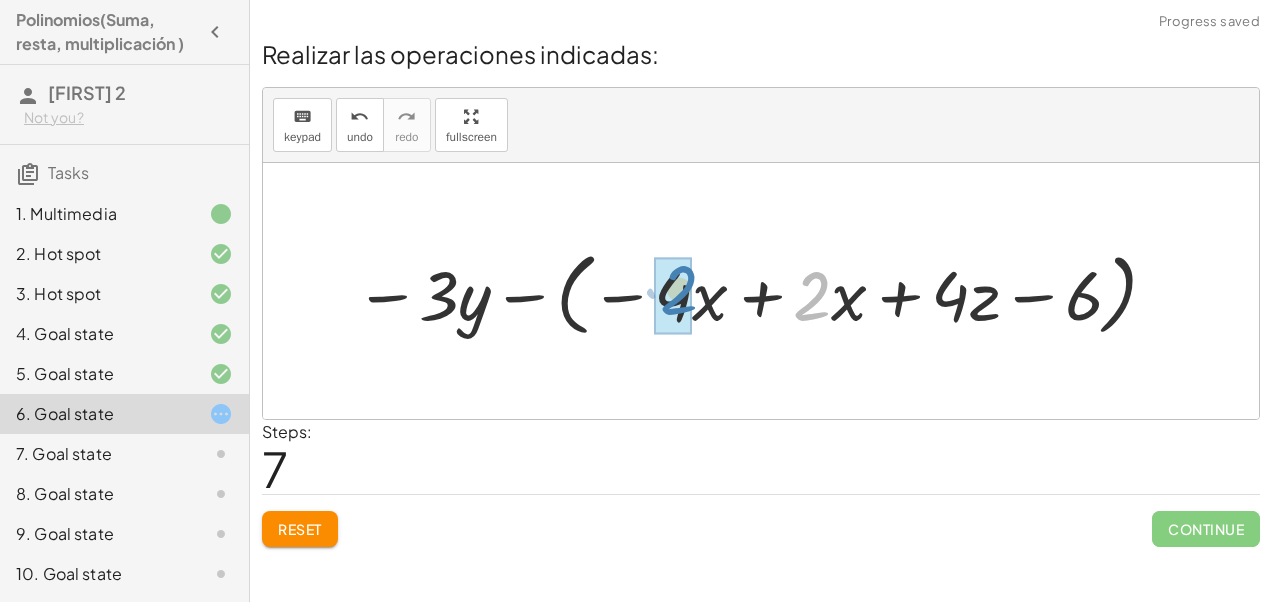 drag, startPoint x: 811, startPoint y: 310, endPoint x: 674, endPoint y: 313, distance: 137.03284 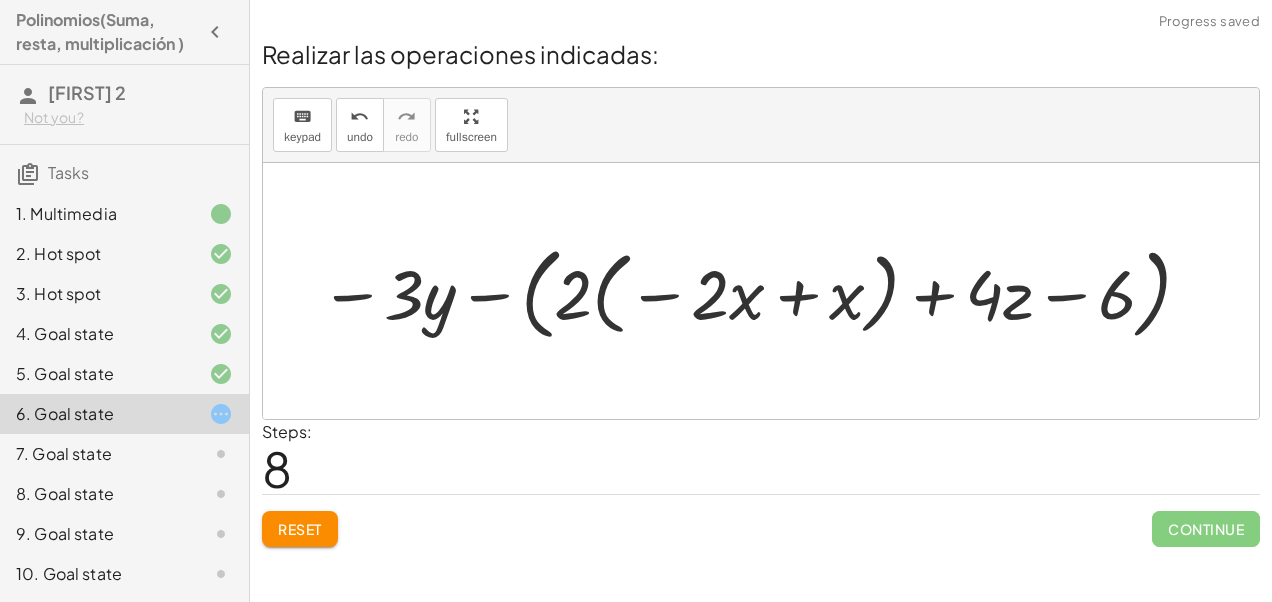 click on "Reset" 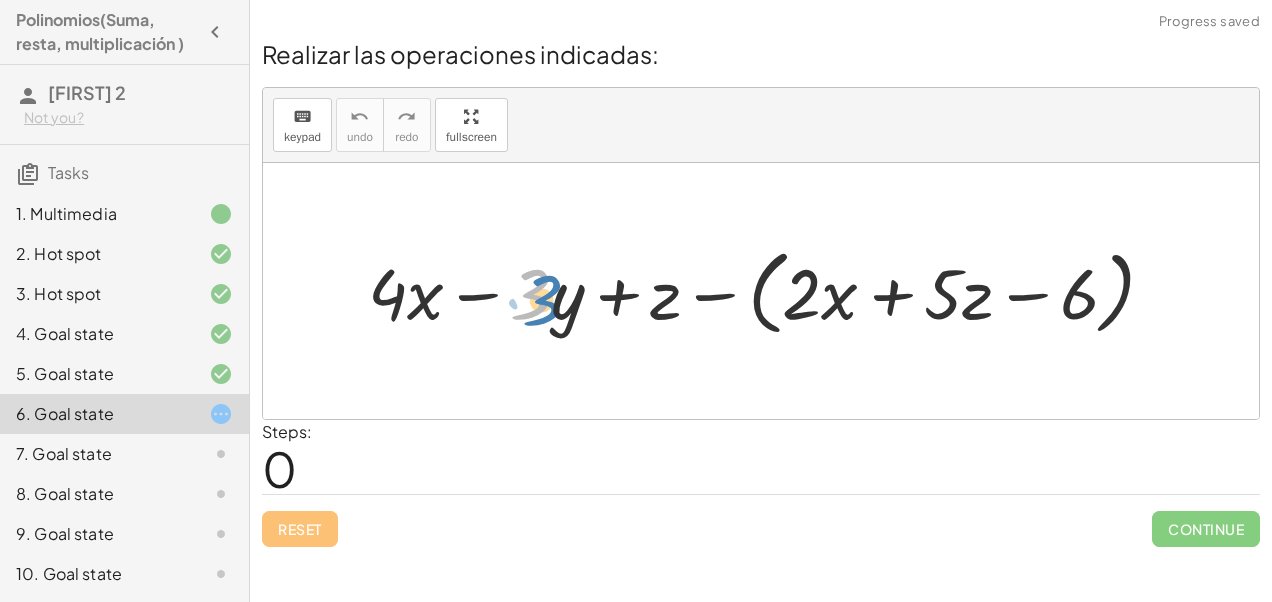 drag, startPoint x: 546, startPoint y: 302, endPoint x: 561, endPoint y: 307, distance: 15.811388 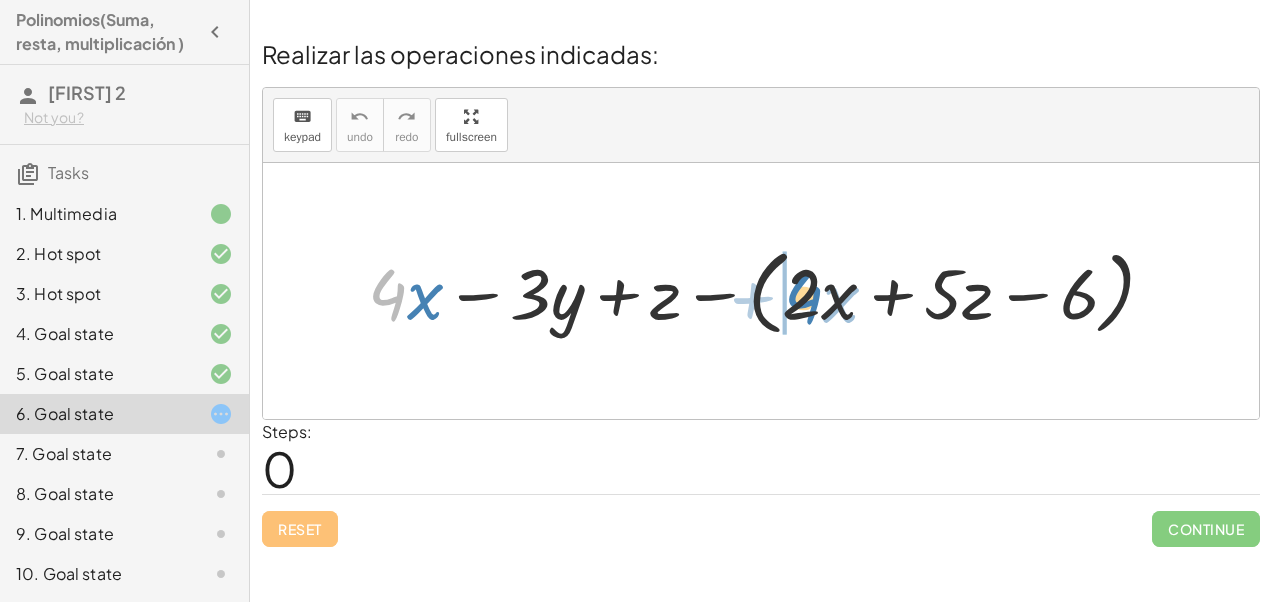 drag, startPoint x: 396, startPoint y: 298, endPoint x: 812, endPoint y: 302, distance: 416.01923 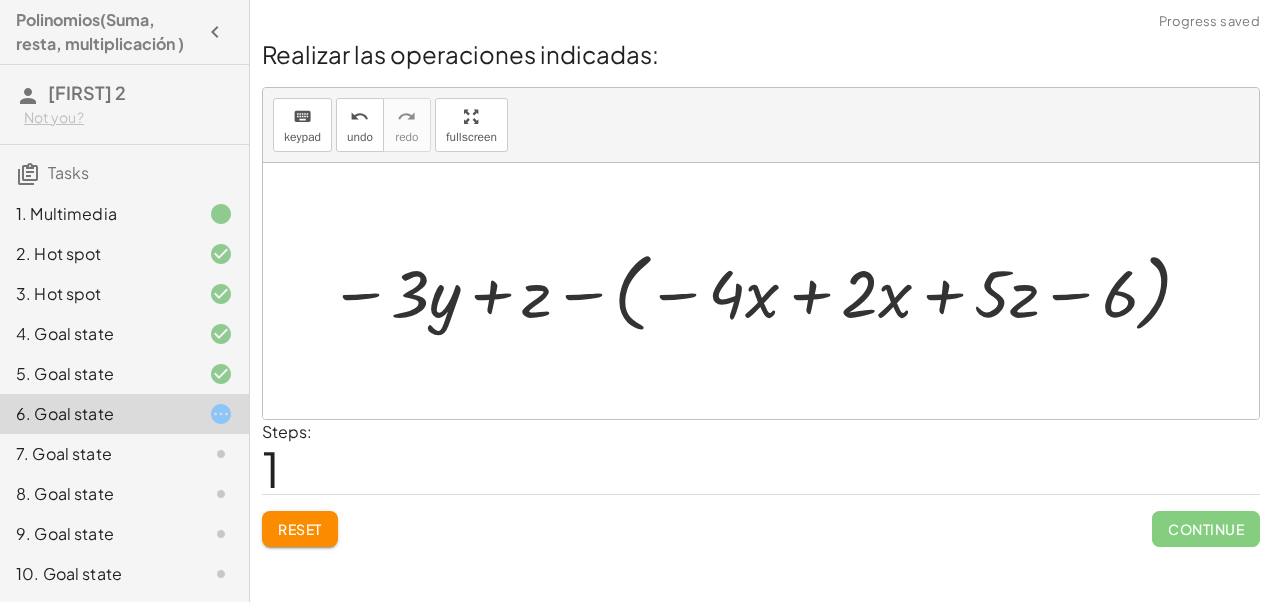 click at bounding box center (763, 290) 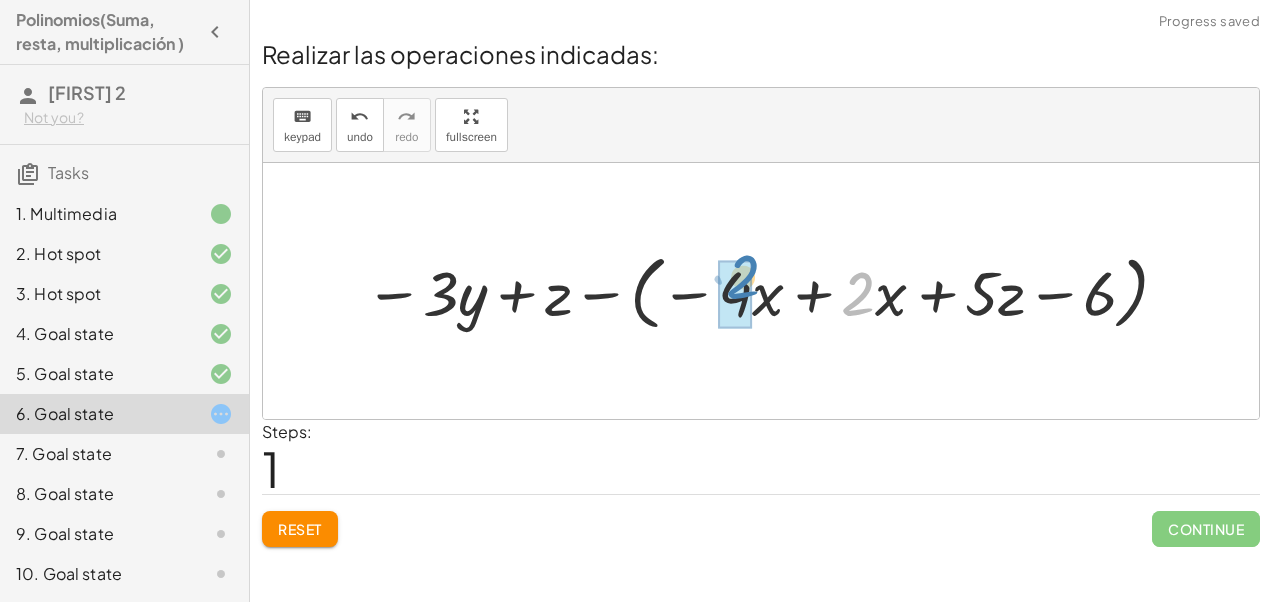 drag, startPoint x: 849, startPoint y: 298, endPoint x: 733, endPoint y: 290, distance: 116.275536 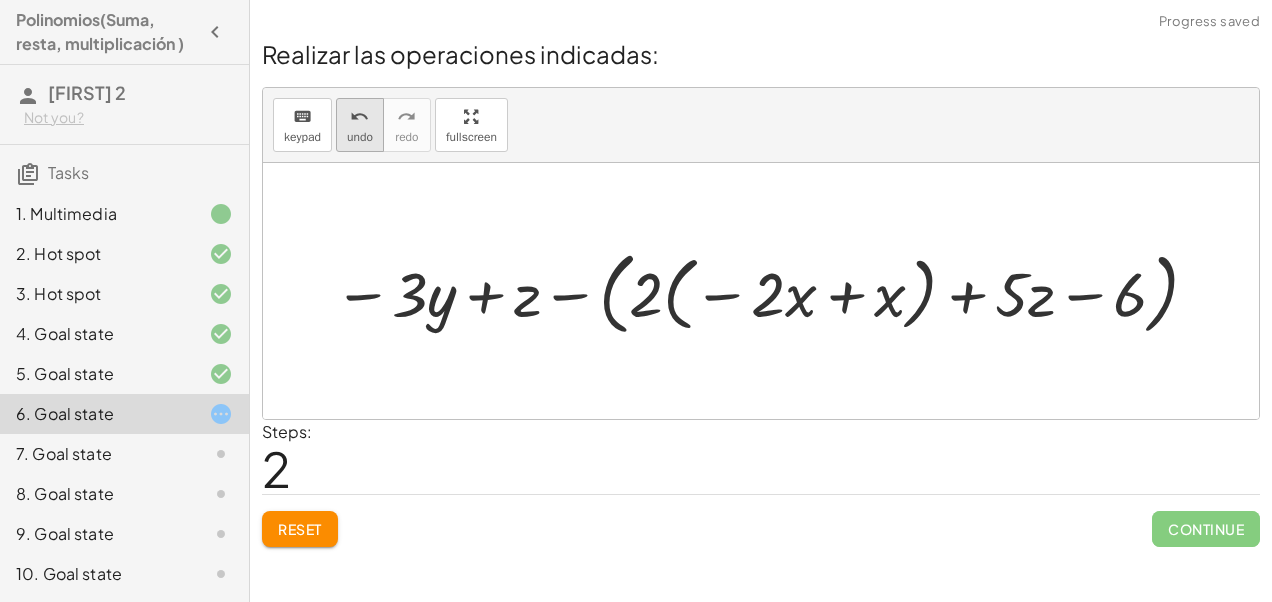 click on "undo undo" at bounding box center (360, 125) 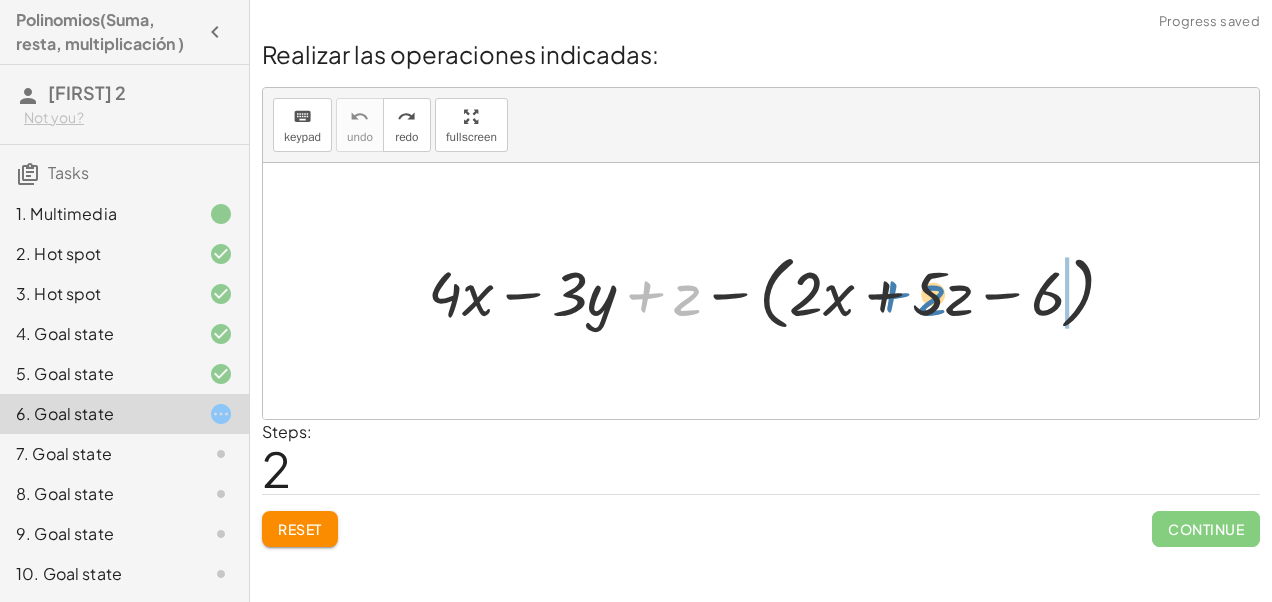 drag, startPoint x: 640, startPoint y: 296, endPoint x: 888, endPoint y: 294, distance: 248.00807 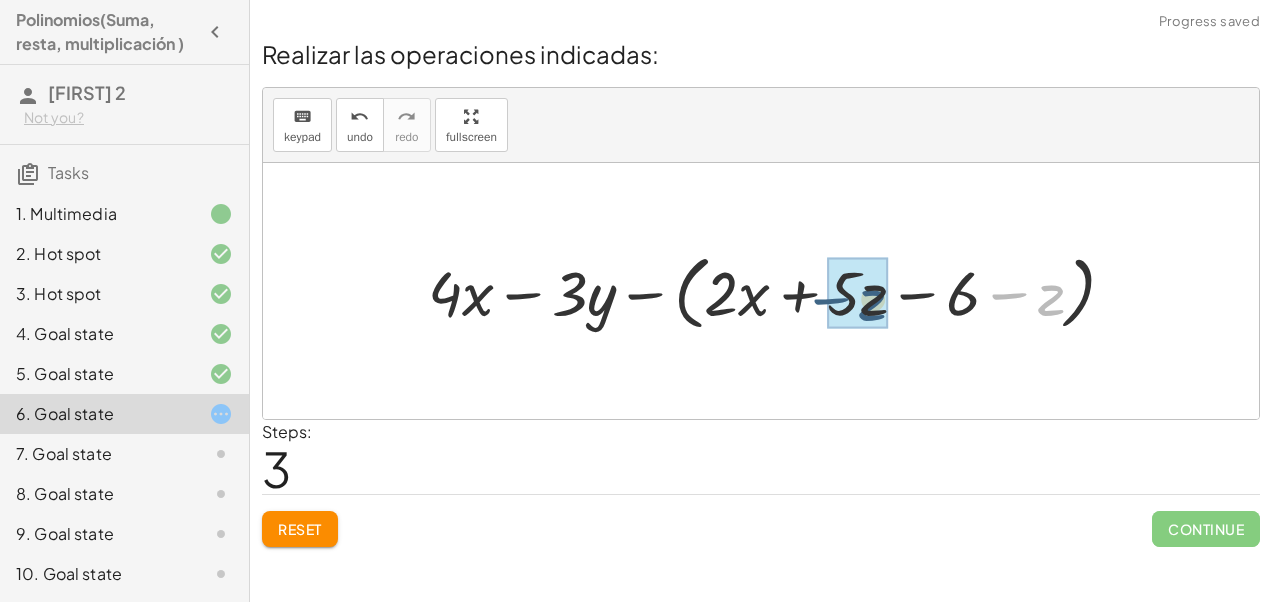 drag, startPoint x: 1057, startPoint y: 303, endPoint x: 876, endPoint y: 308, distance: 181.06905 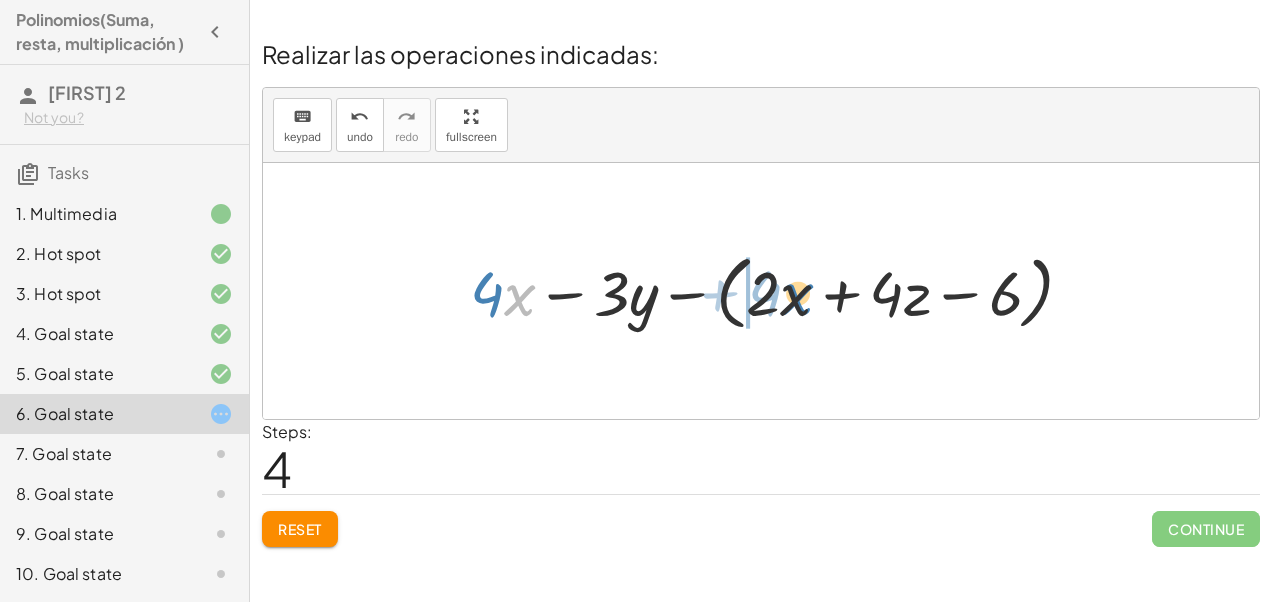 drag, startPoint x: 522, startPoint y: 297, endPoint x: 800, endPoint y: 296, distance: 278.0018 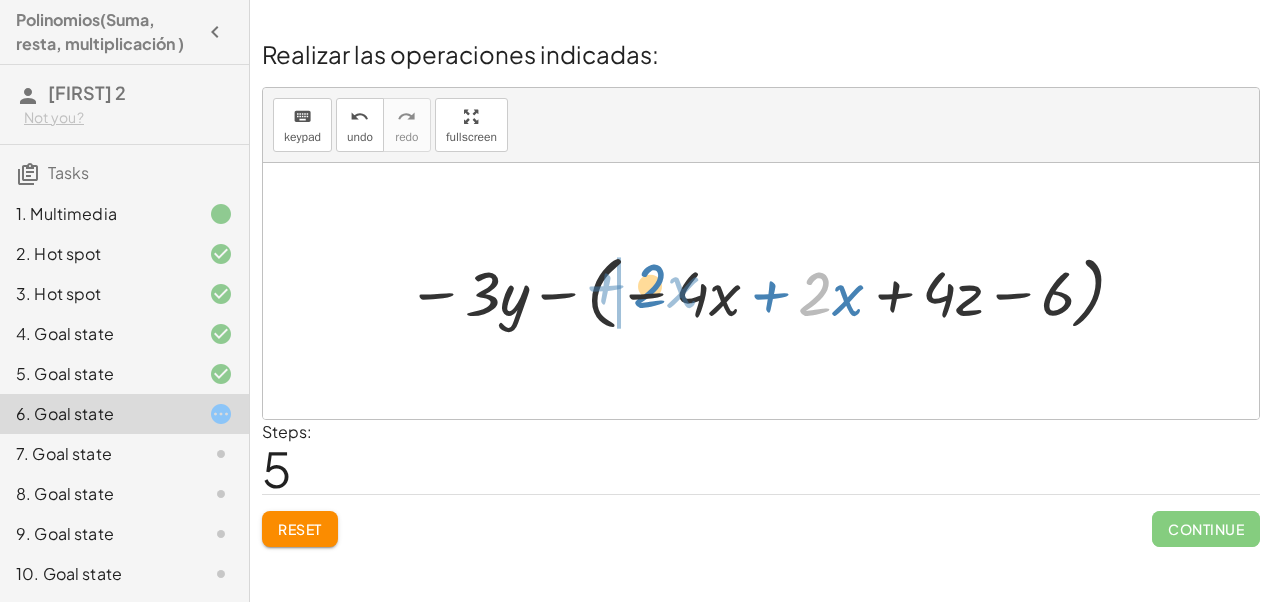 drag, startPoint x: 806, startPoint y: 304, endPoint x: 641, endPoint y: 296, distance: 165.19383 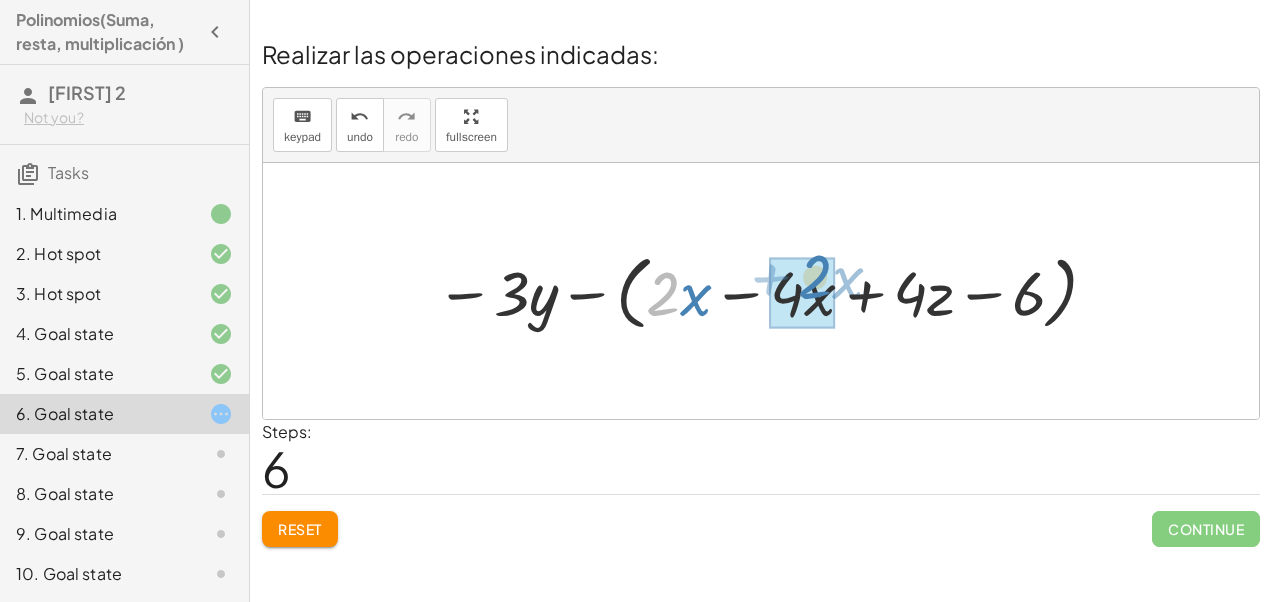 drag, startPoint x: 654, startPoint y: 302, endPoint x: 806, endPoint y: 285, distance: 152.94771 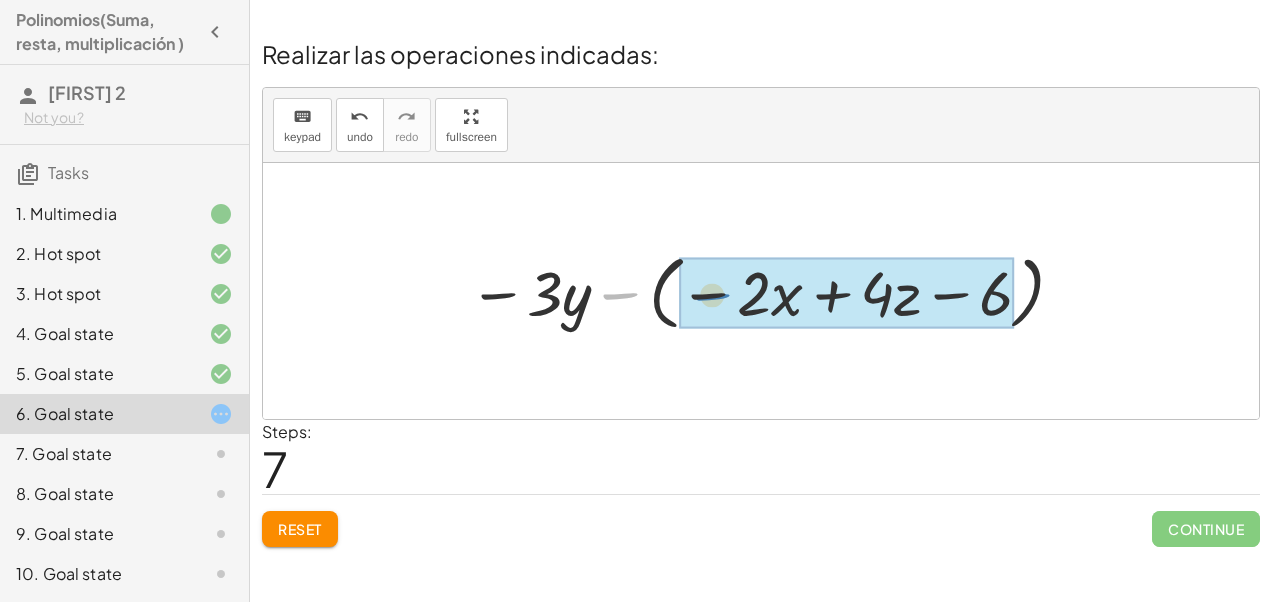 drag, startPoint x: 606, startPoint y: 295, endPoint x: 698, endPoint y: 297, distance: 92.021736 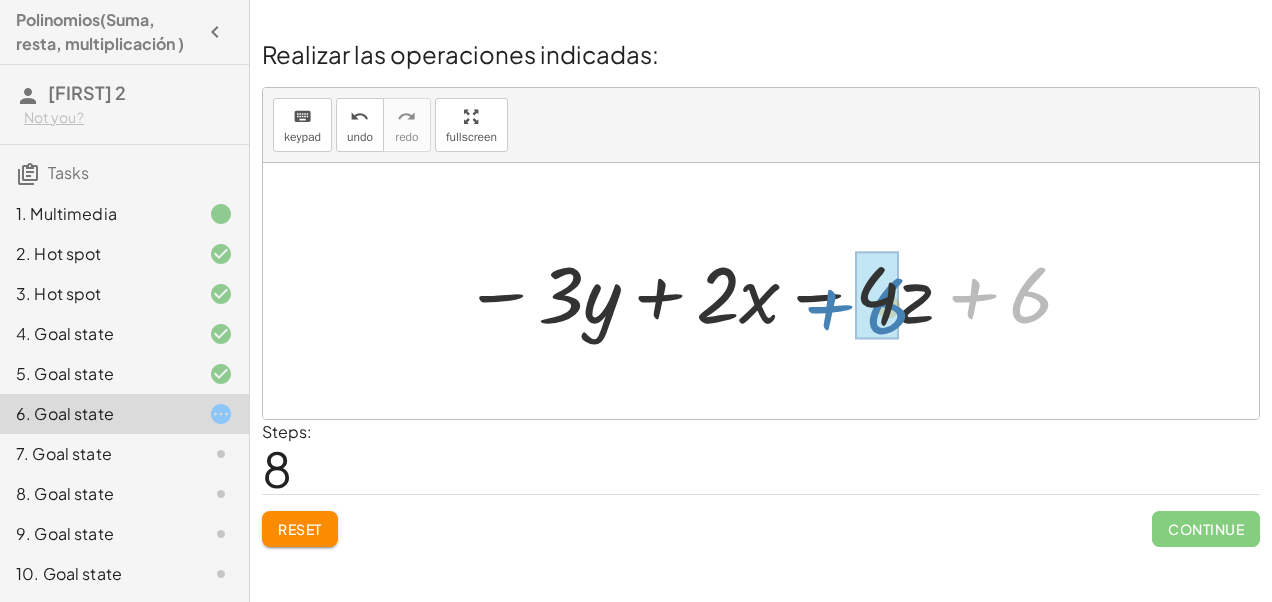 drag, startPoint x: 1036, startPoint y: 300, endPoint x: 892, endPoint y: 308, distance: 144.22205 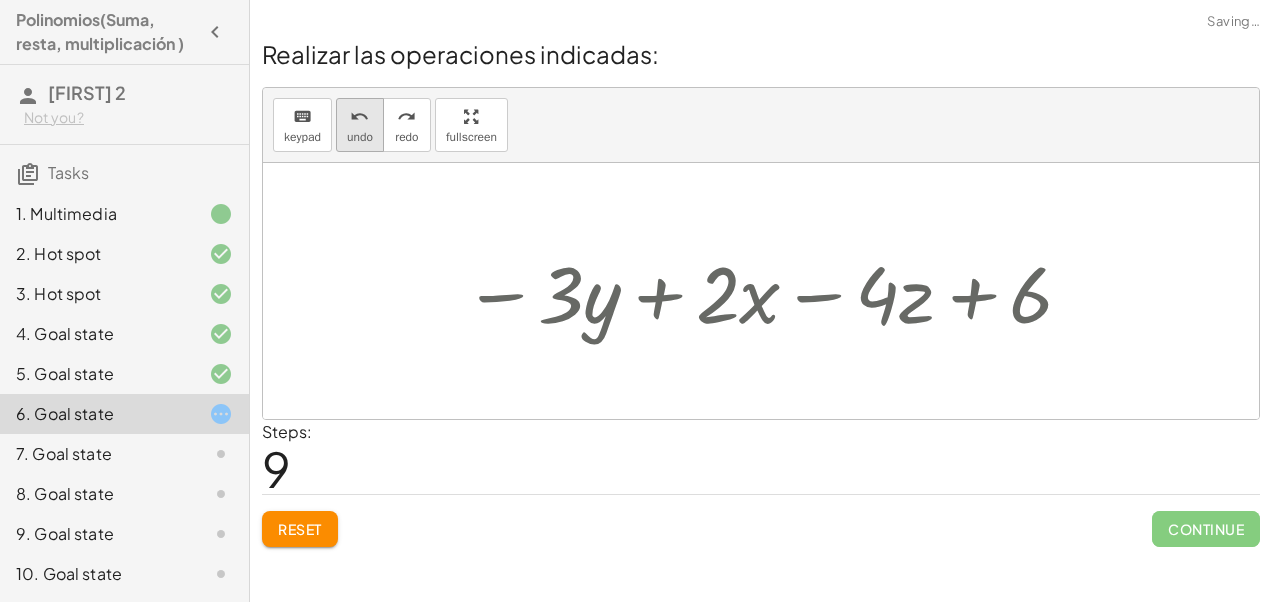 click on "undo" at bounding box center [360, 137] 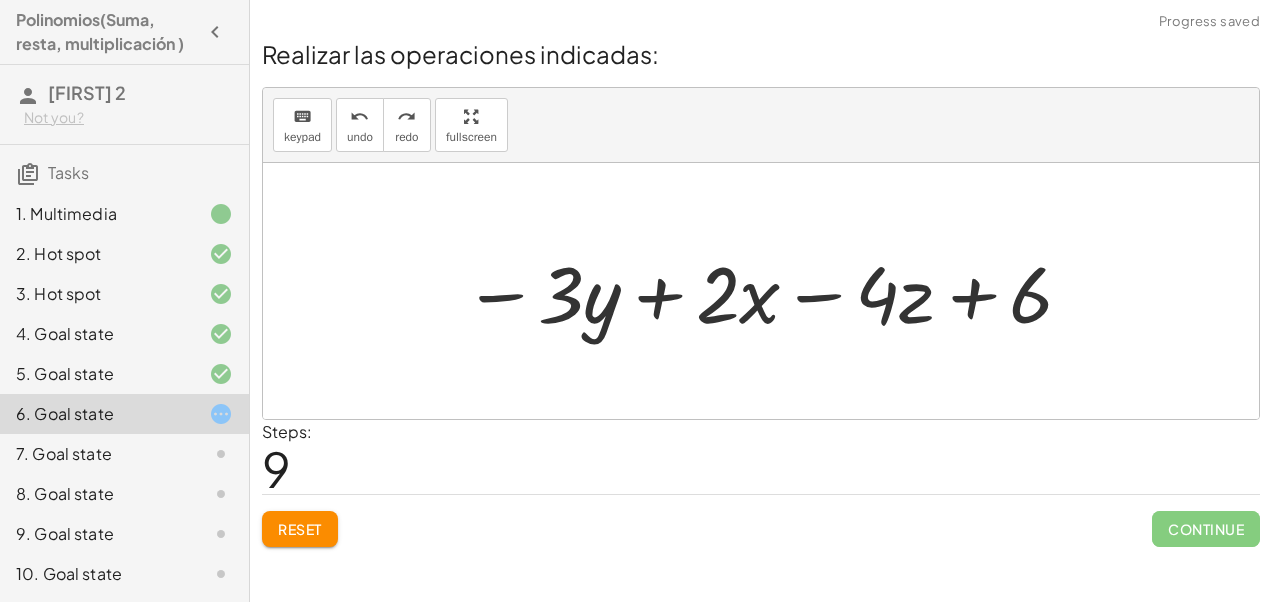 click at bounding box center (761, 291) 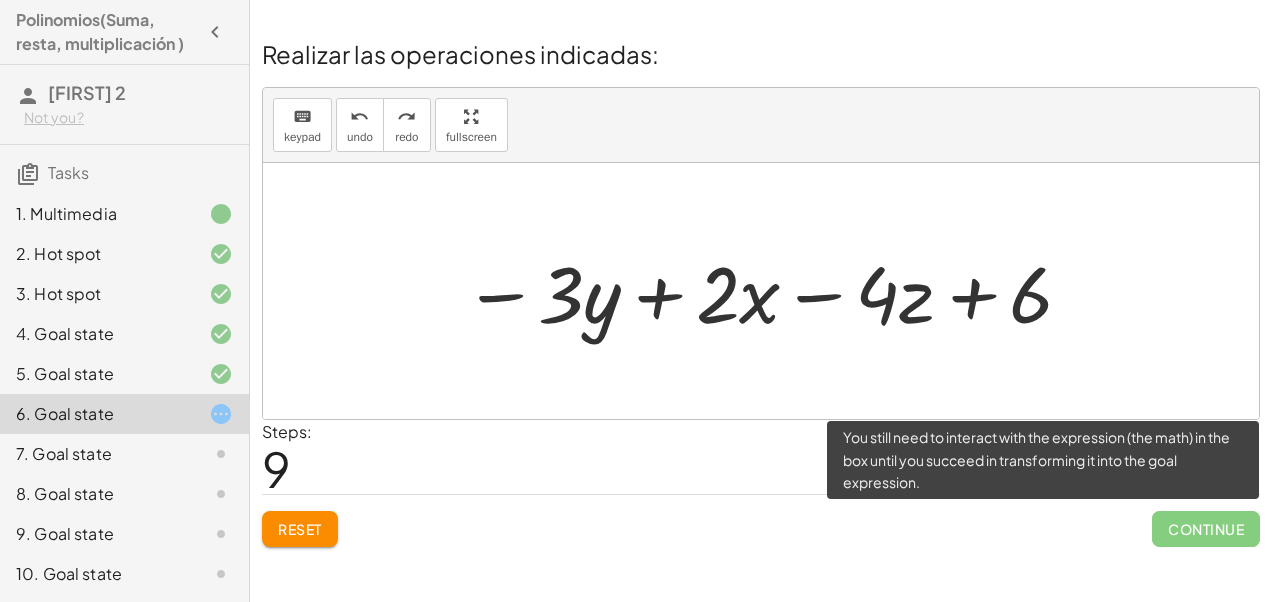 click on "Continue" 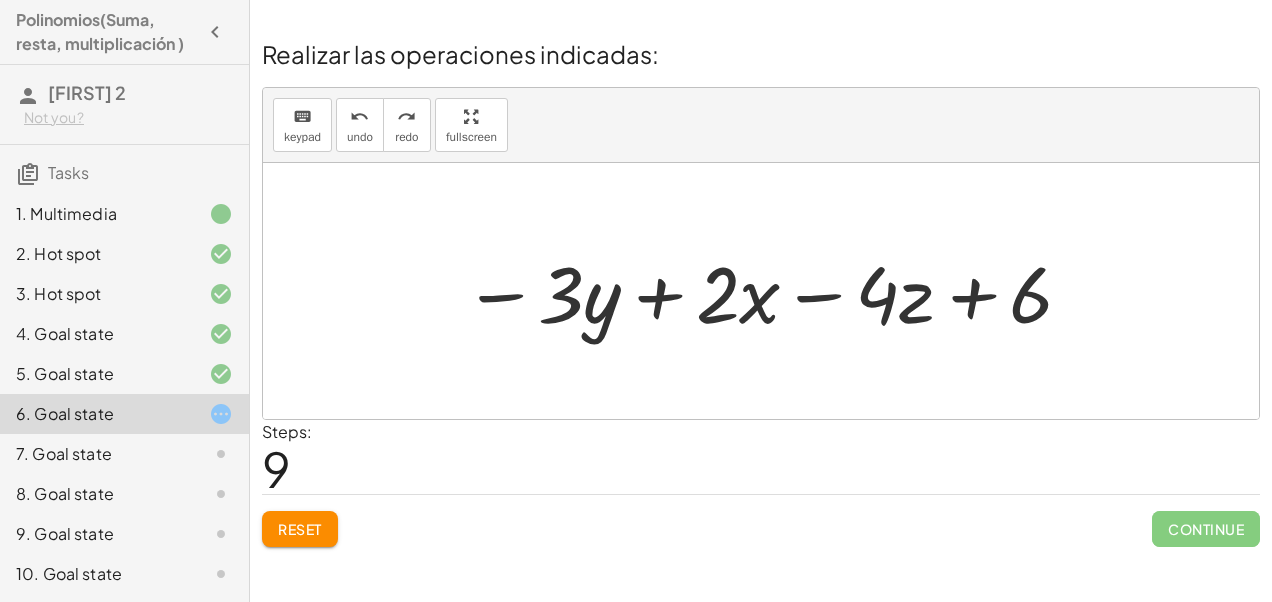 click at bounding box center [769, 291] 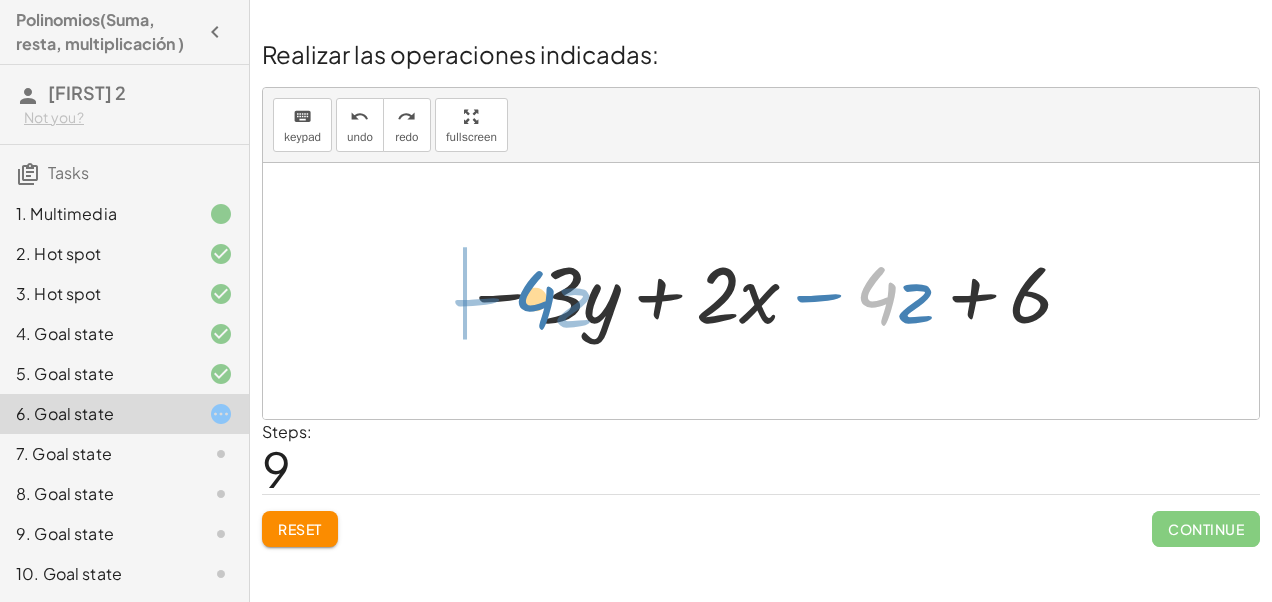 drag, startPoint x: 895, startPoint y: 324, endPoint x: 554, endPoint y: 328, distance: 341.02347 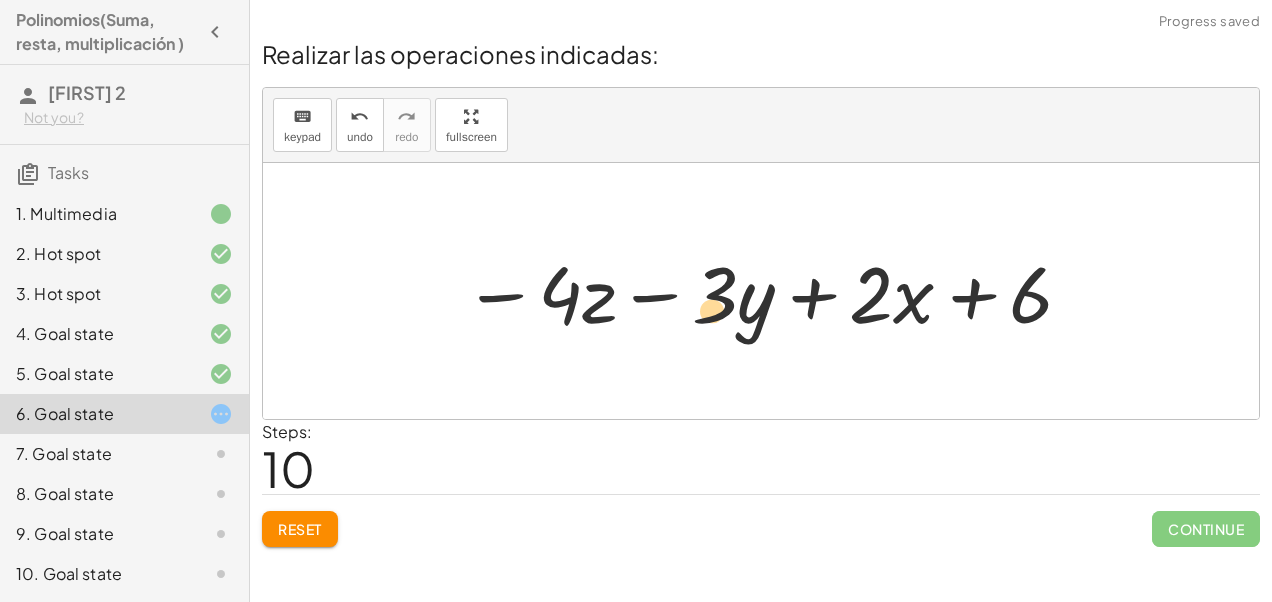 drag, startPoint x: 564, startPoint y: 320, endPoint x: 730, endPoint y: 342, distance: 167.45149 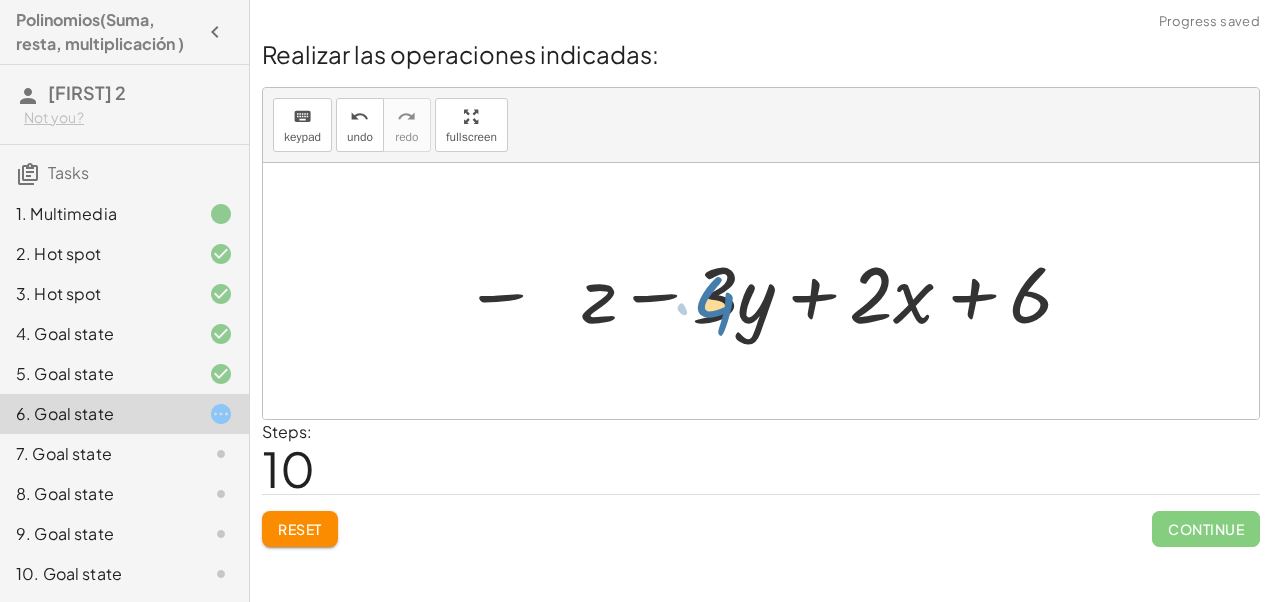 drag, startPoint x: 577, startPoint y: 306, endPoint x: 736, endPoint y: 314, distance: 159.20113 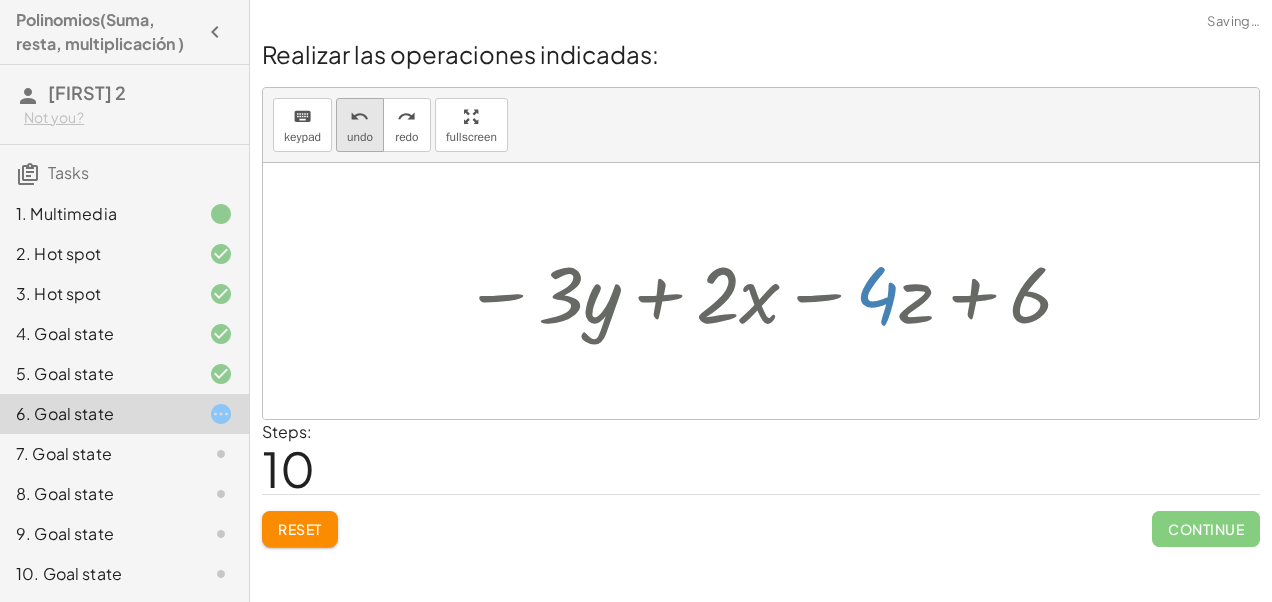 click on "undo undo" at bounding box center [360, 125] 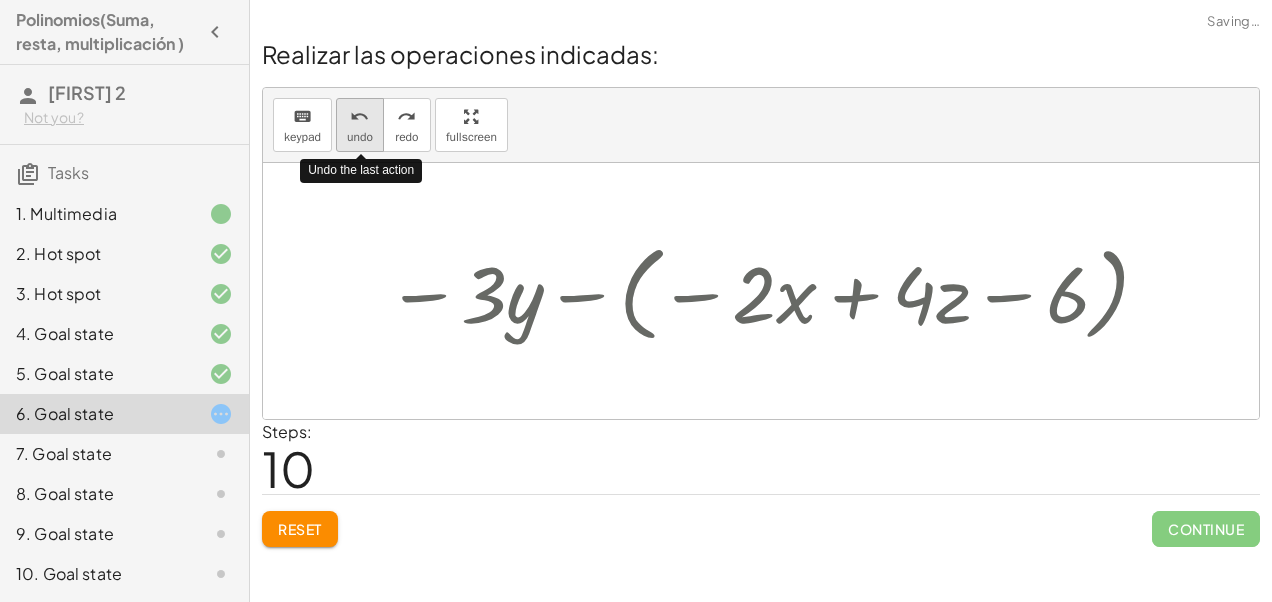 click on "undo undo" at bounding box center (360, 125) 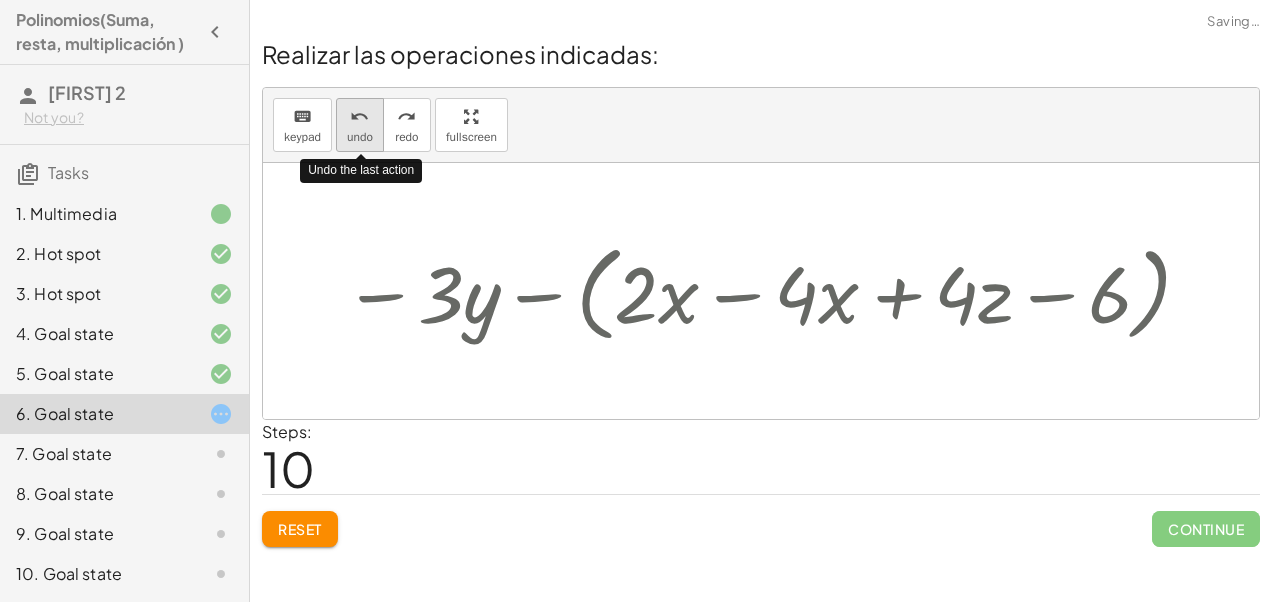 click on "undo undo" at bounding box center (360, 125) 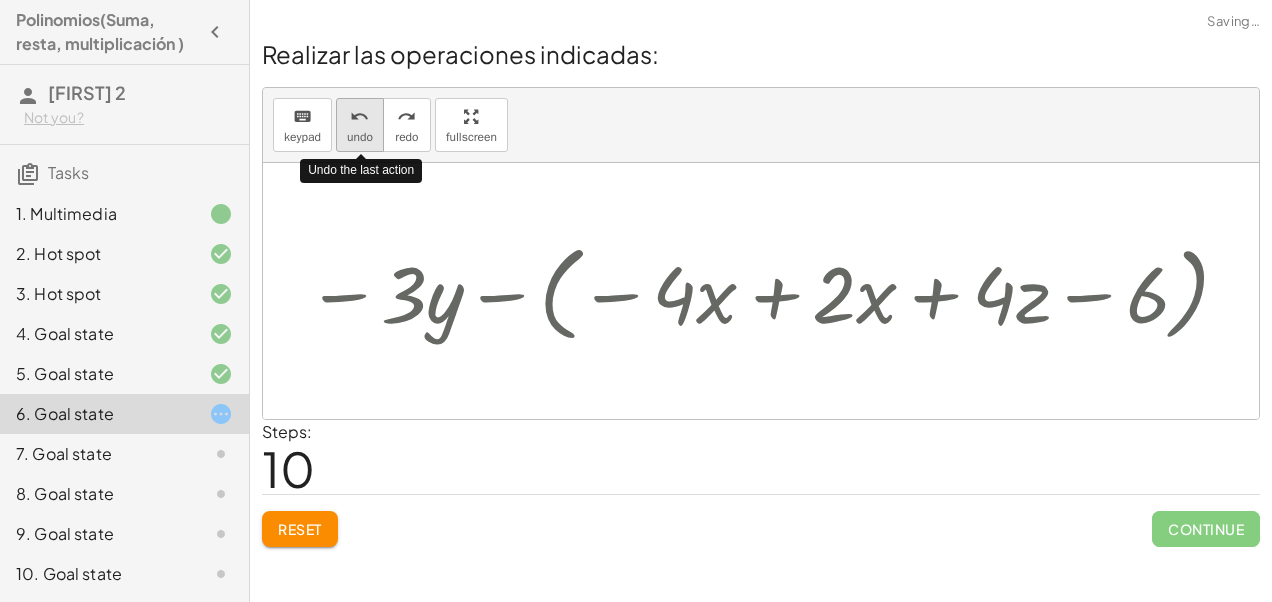 click on "undo undo" at bounding box center [360, 125] 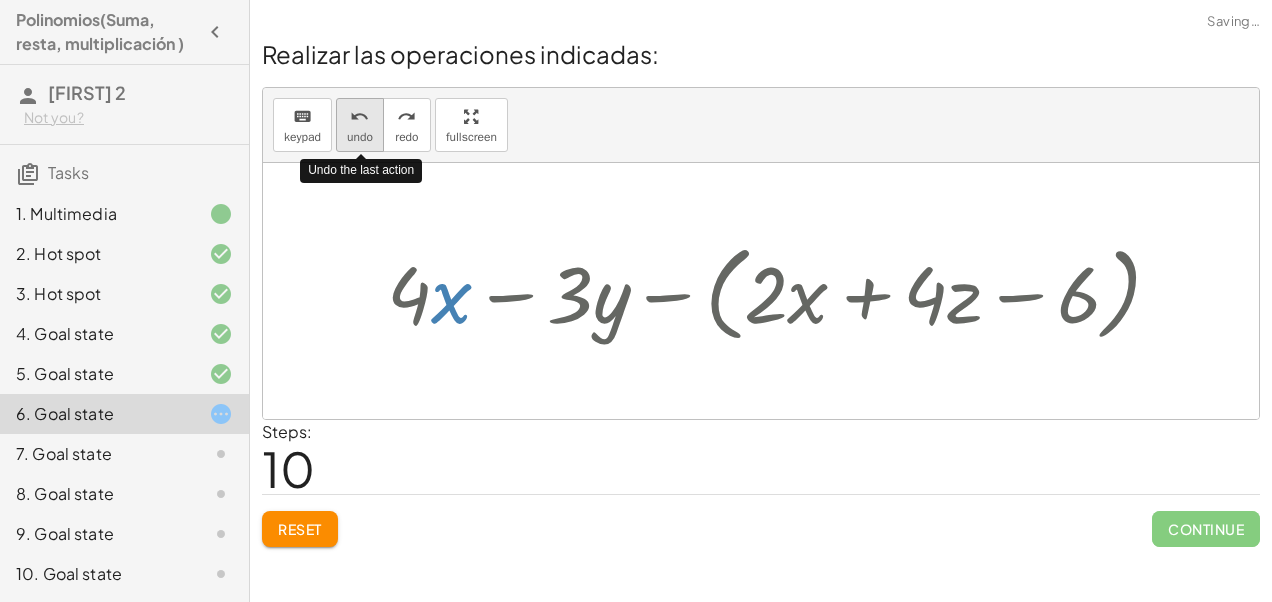 click on "undo undo" at bounding box center (360, 125) 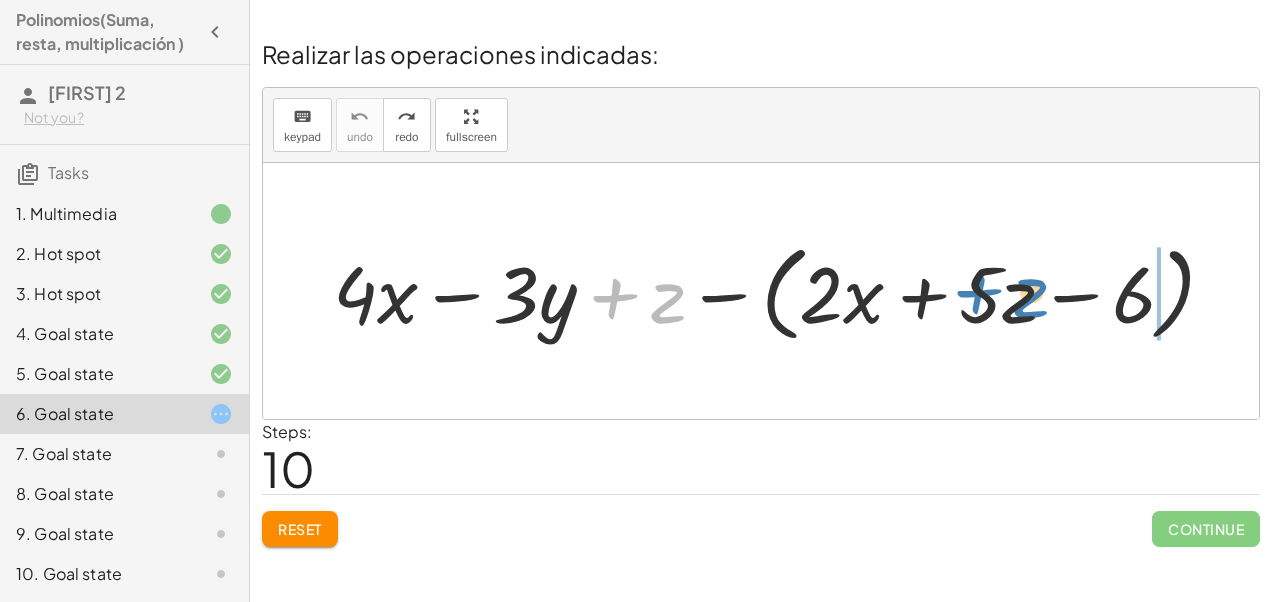 drag, startPoint x: 677, startPoint y: 309, endPoint x: 1040, endPoint y: 304, distance: 363.03442 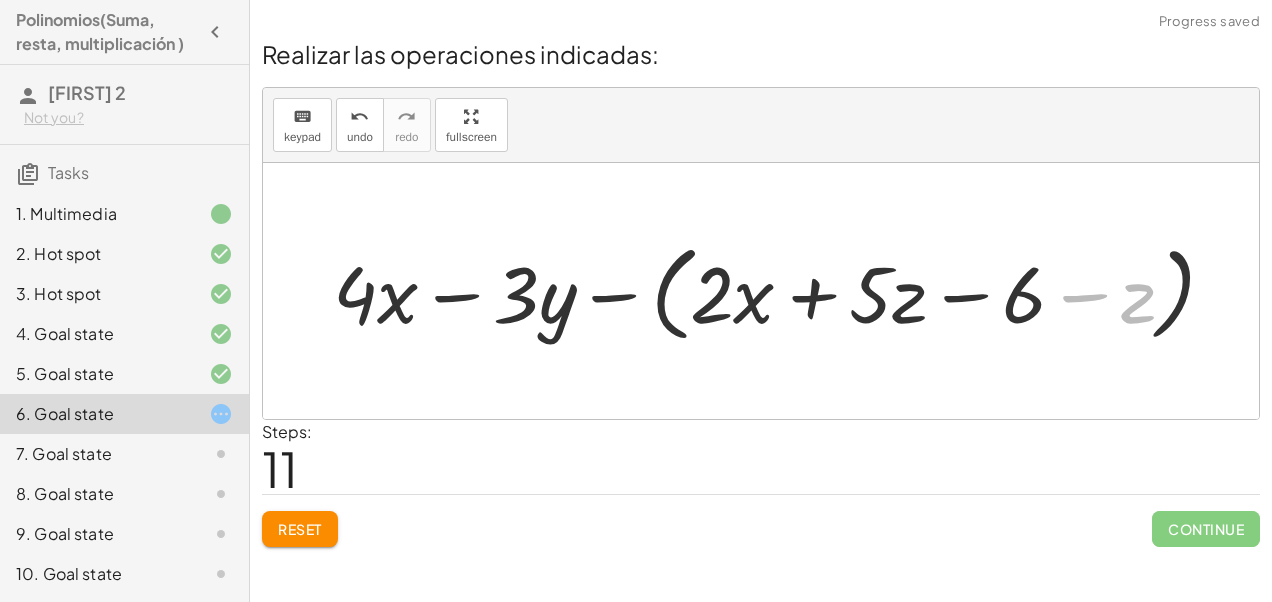 drag, startPoint x: 1111, startPoint y: 324, endPoint x: 1268, endPoint y: -69, distance: 423.1997 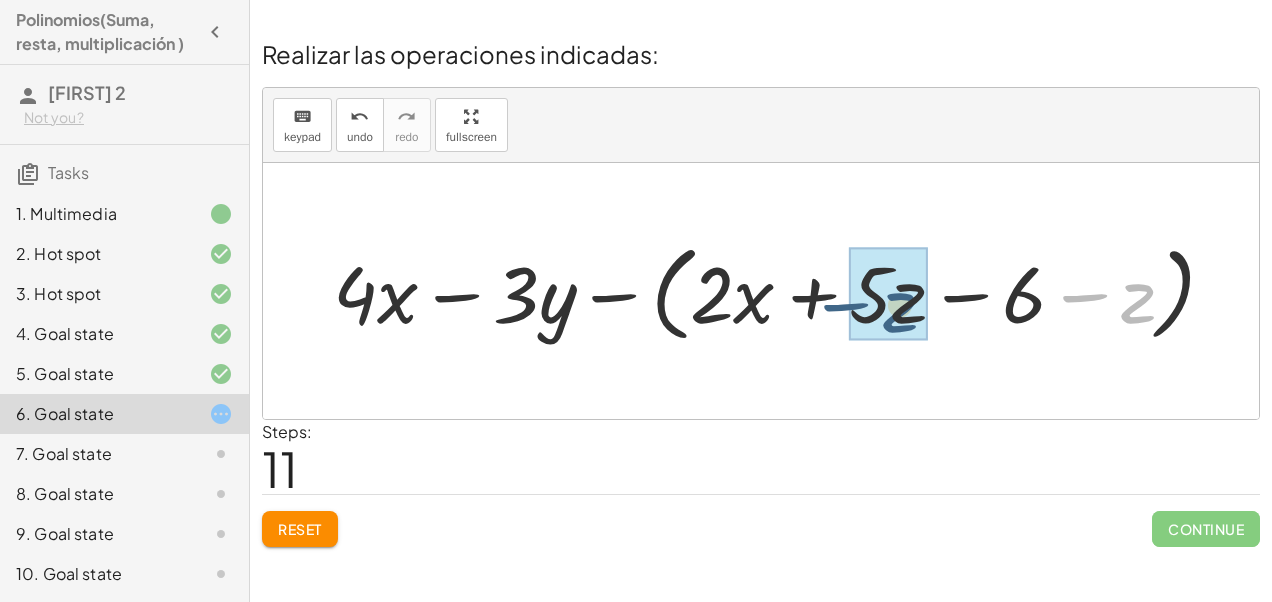 drag, startPoint x: 1139, startPoint y: 310, endPoint x: 900, endPoint y: 319, distance: 239.1694 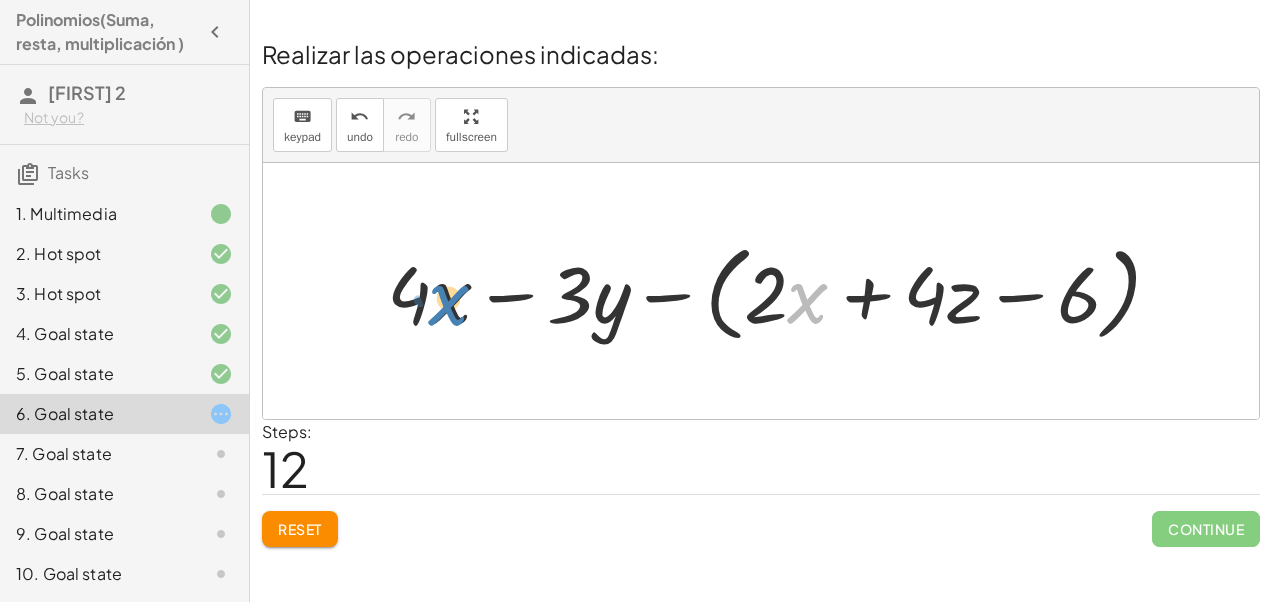 drag, startPoint x: 811, startPoint y: 314, endPoint x: 452, endPoint y: 316, distance: 359.00558 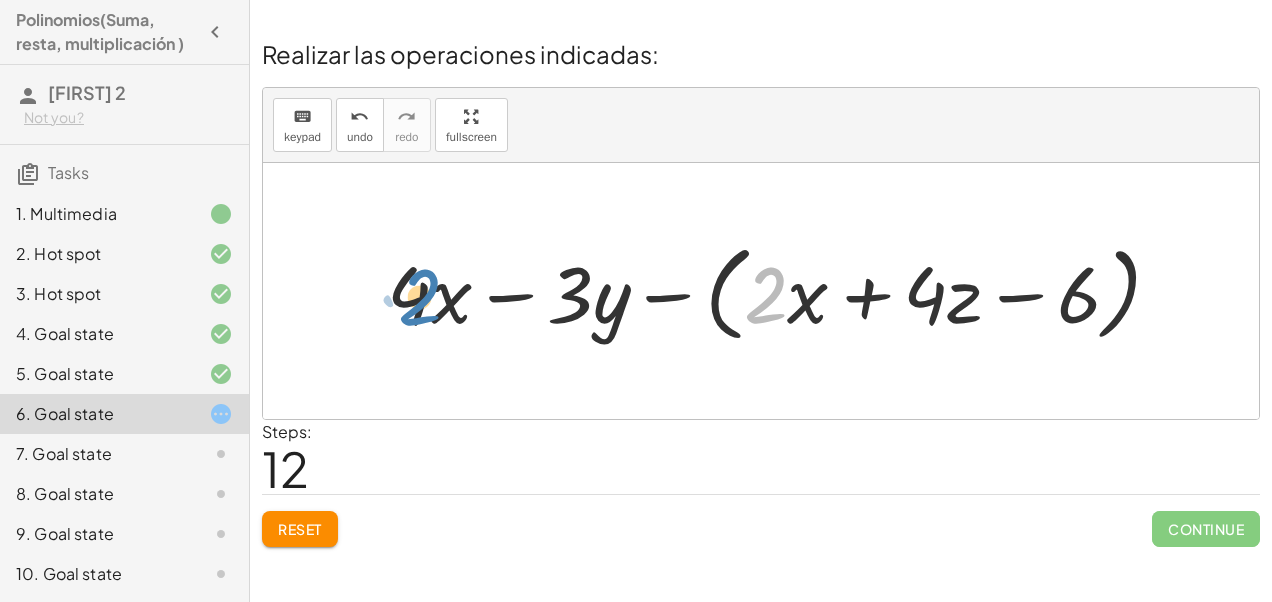 drag, startPoint x: 768, startPoint y: 314, endPoint x: 421, endPoint y: 314, distance: 347 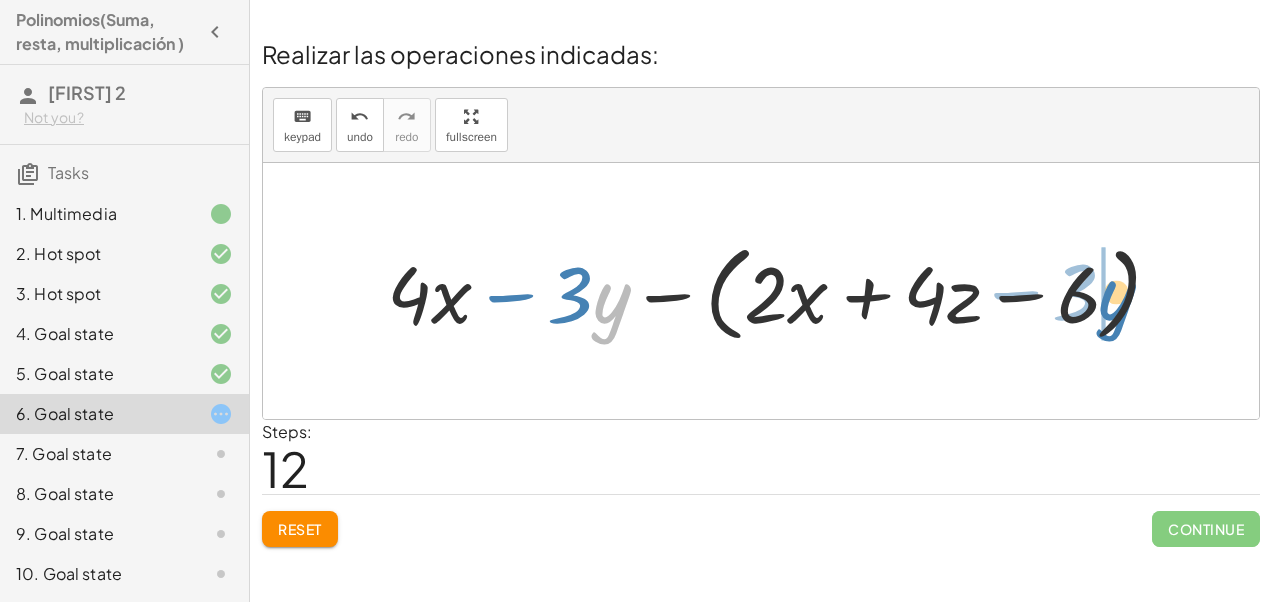 drag, startPoint x: 608, startPoint y: 316, endPoint x: 1112, endPoint y: 310, distance: 504.0357 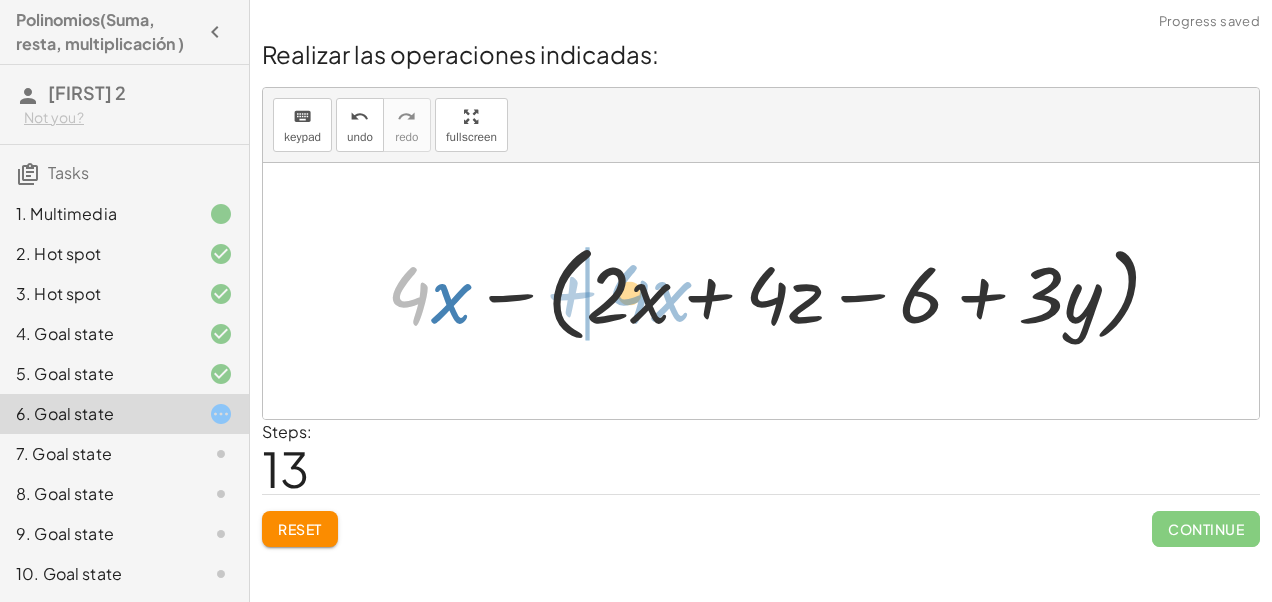 drag, startPoint x: 424, startPoint y: 295, endPoint x: 644, endPoint y: 293, distance: 220.0091 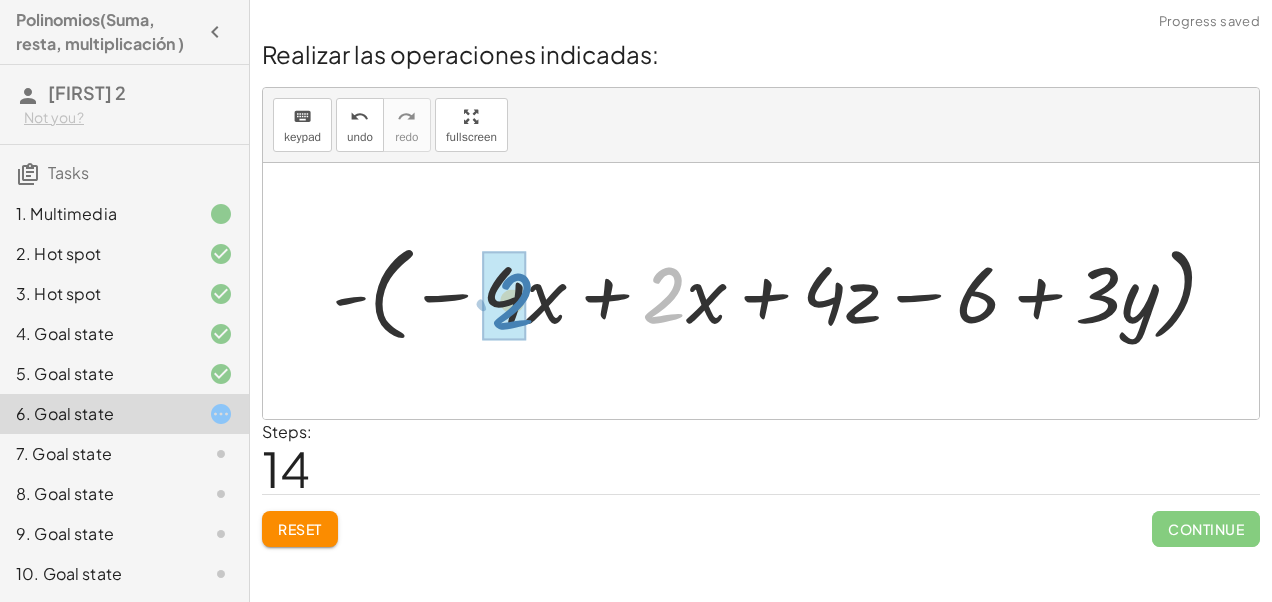 drag, startPoint x: 658, startPoint y: 298, endPoint x: 505, endPoint y: 304, distance: 153.1176 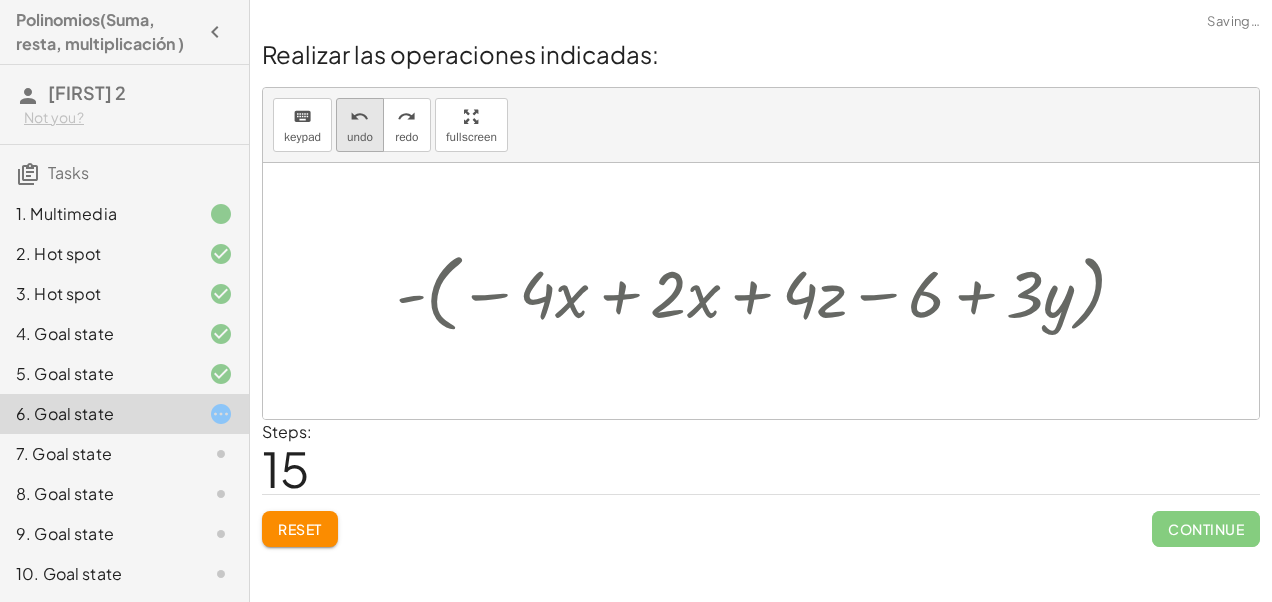 drag, startPoint x: 366, startPoint y: 142, endPoint x: 376, endPoint y: 148, distance: 11.661903 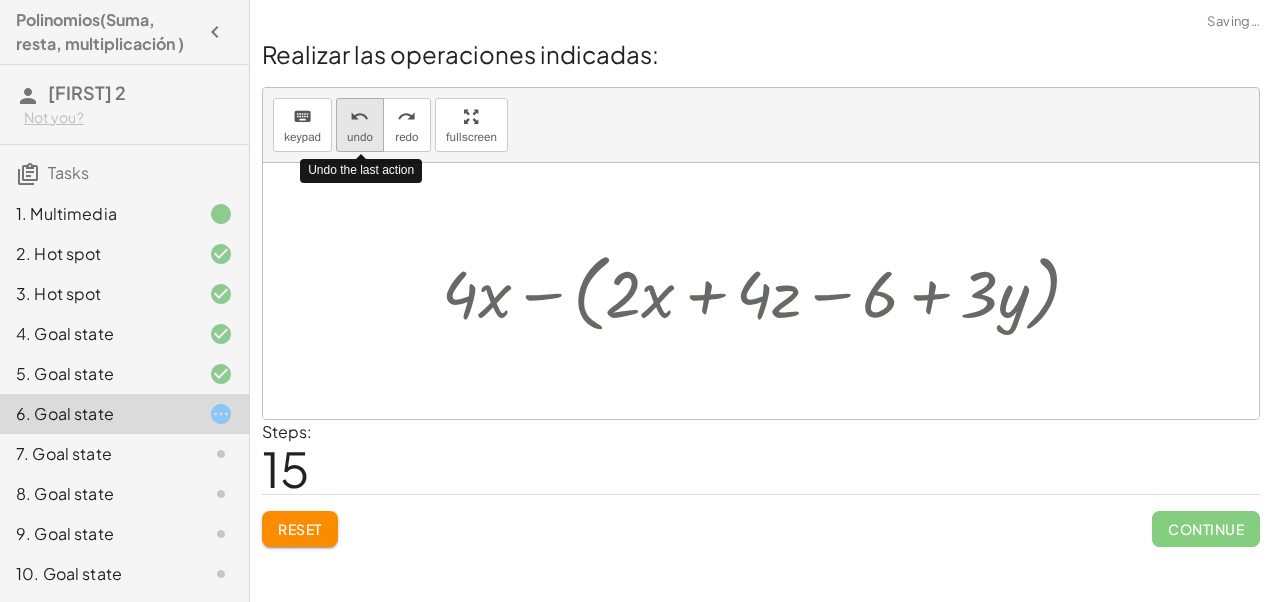 click on "undo undo" at bounding box center [360, 125] 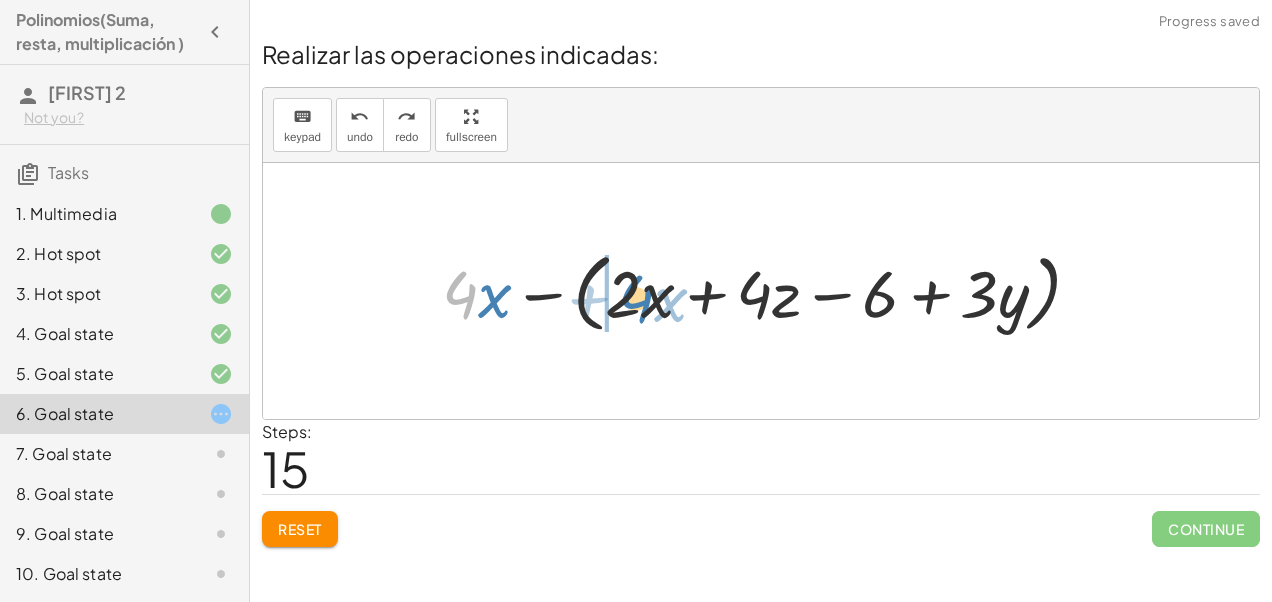 drag, startPoint x: 452, startPoint y: 298, endPoint x: 628, endPoint y: 302, distance: 176.04546 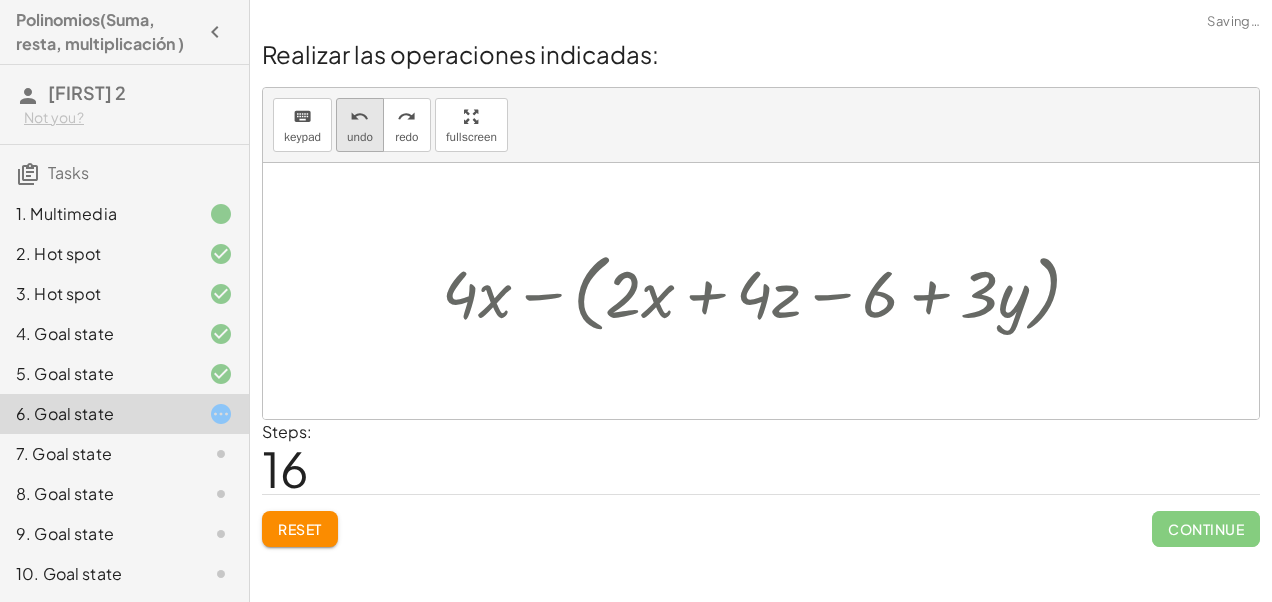 click on "undo" at bounding box center [359, 117] 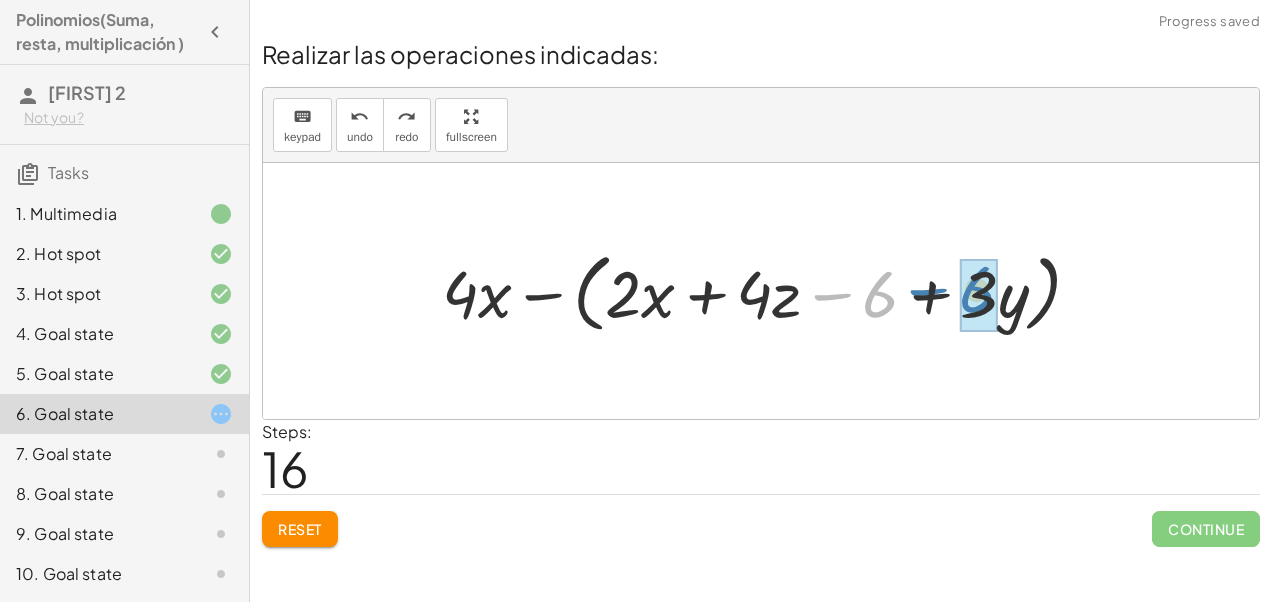 drag, startPoint x: 872, startPoint y: 311, endPoint x: 968, endPoint y: 306, distance: 96.13012 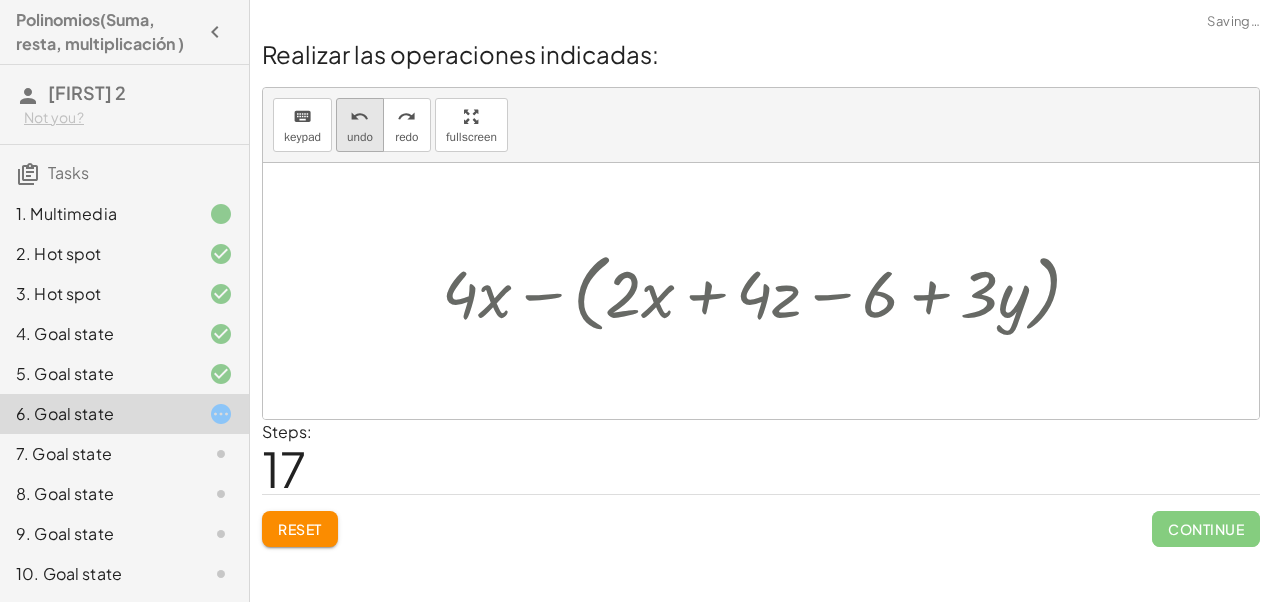 click on "undo" at bounding box center [360, 137] 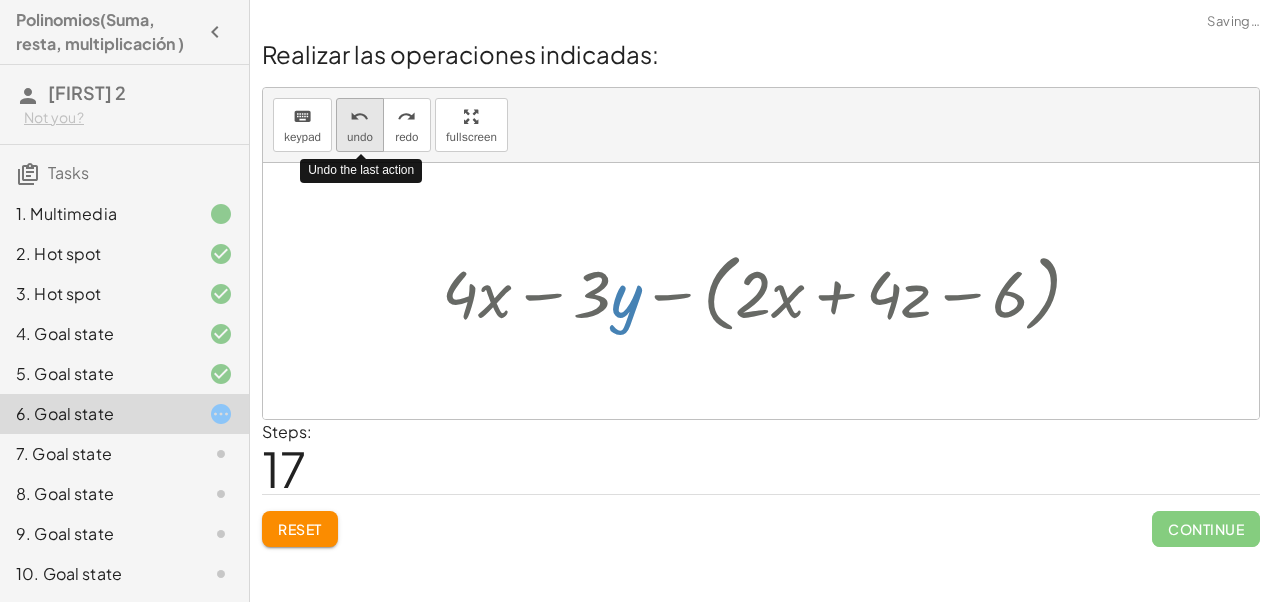click on "undo" at bounding box center (360, 137) 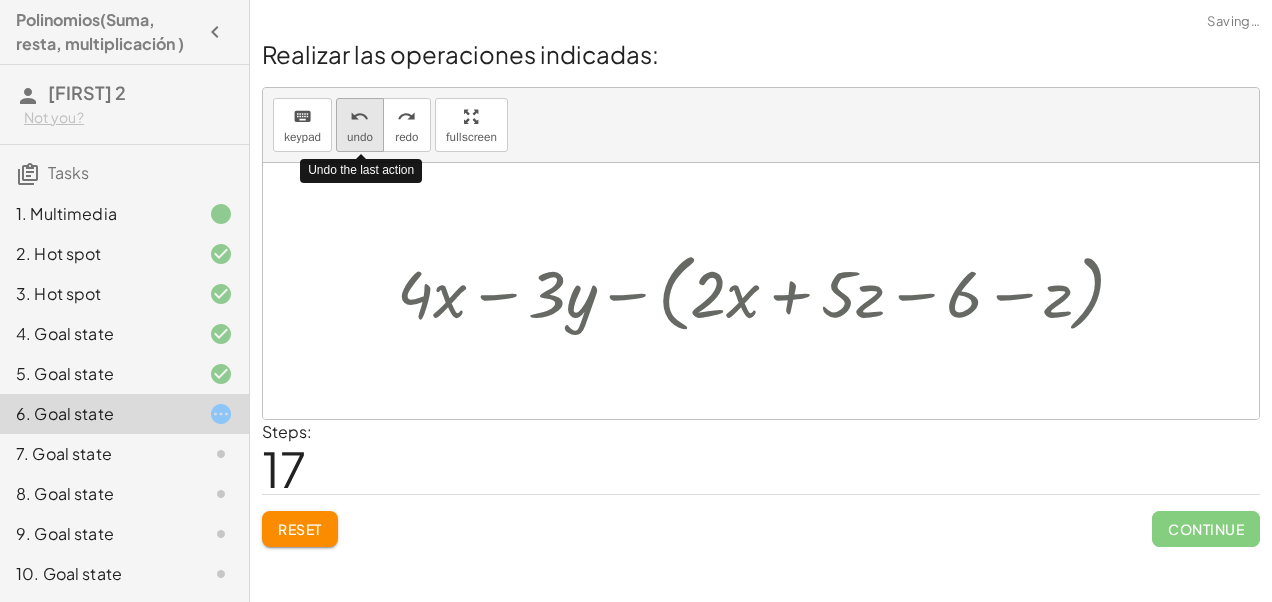 click on "undo" at bounding box center (360, 137) 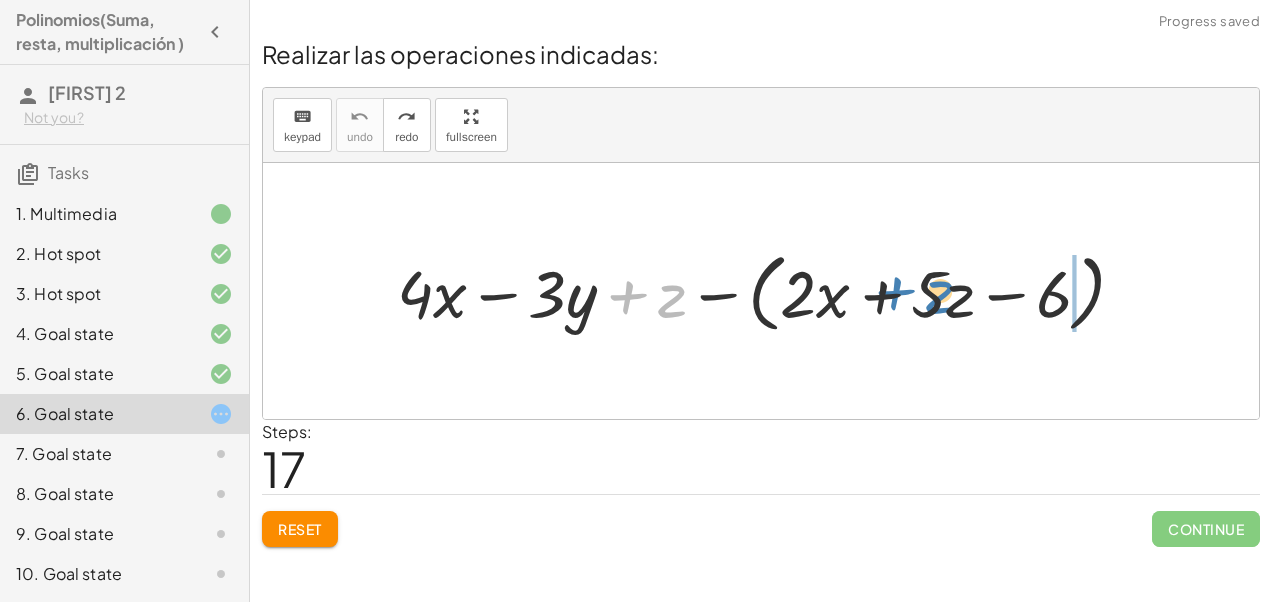 drag, startPoint x: 678, startPoint y: 314, endPoint x: 946, endPoint y: 310, distance: 268.02985 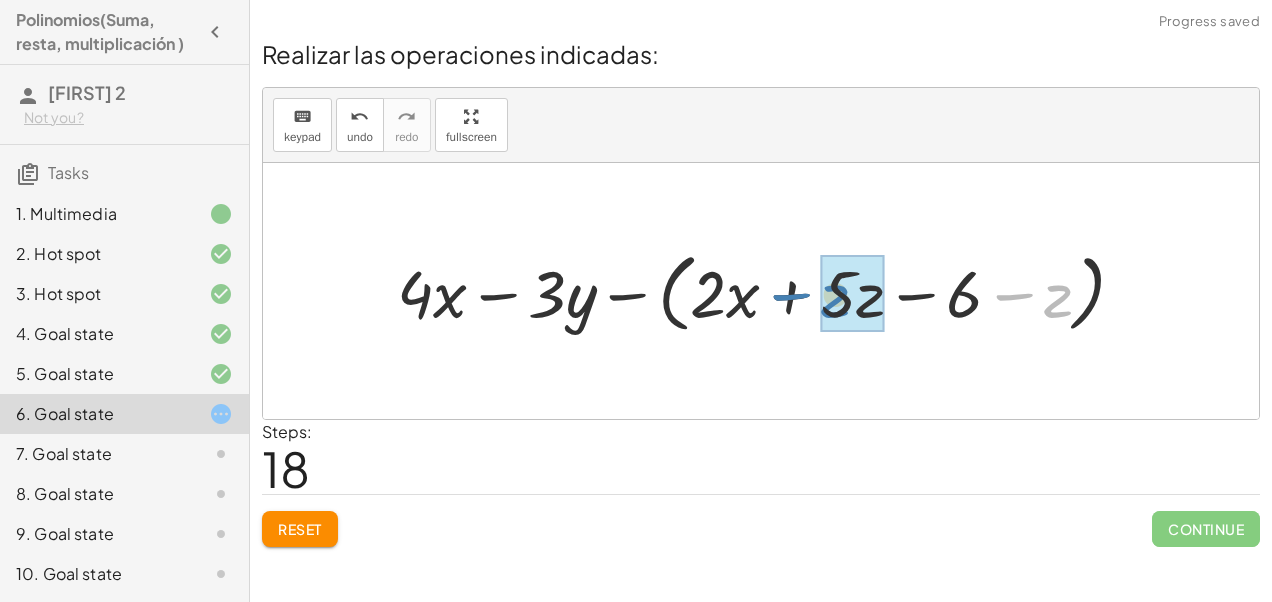 drag, startPoint x: 1070, startPoint y: 303, endPoint x: 847, endPoint y: 303, distance: 223 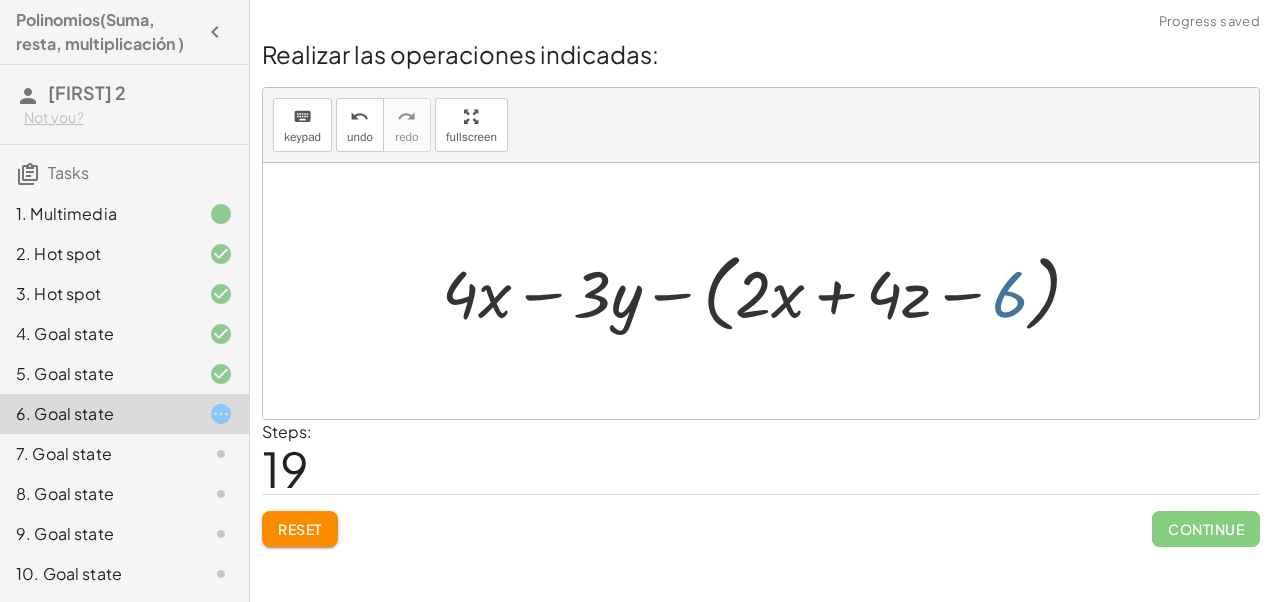 click at bounding box center (769, 291) 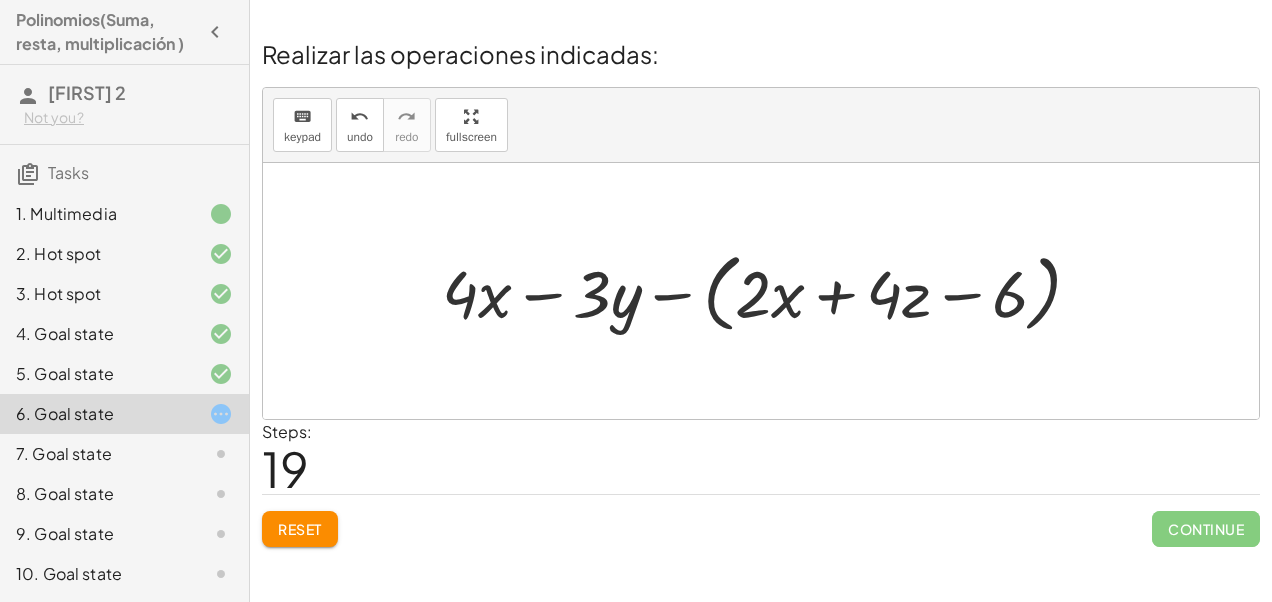 click on "Reset" 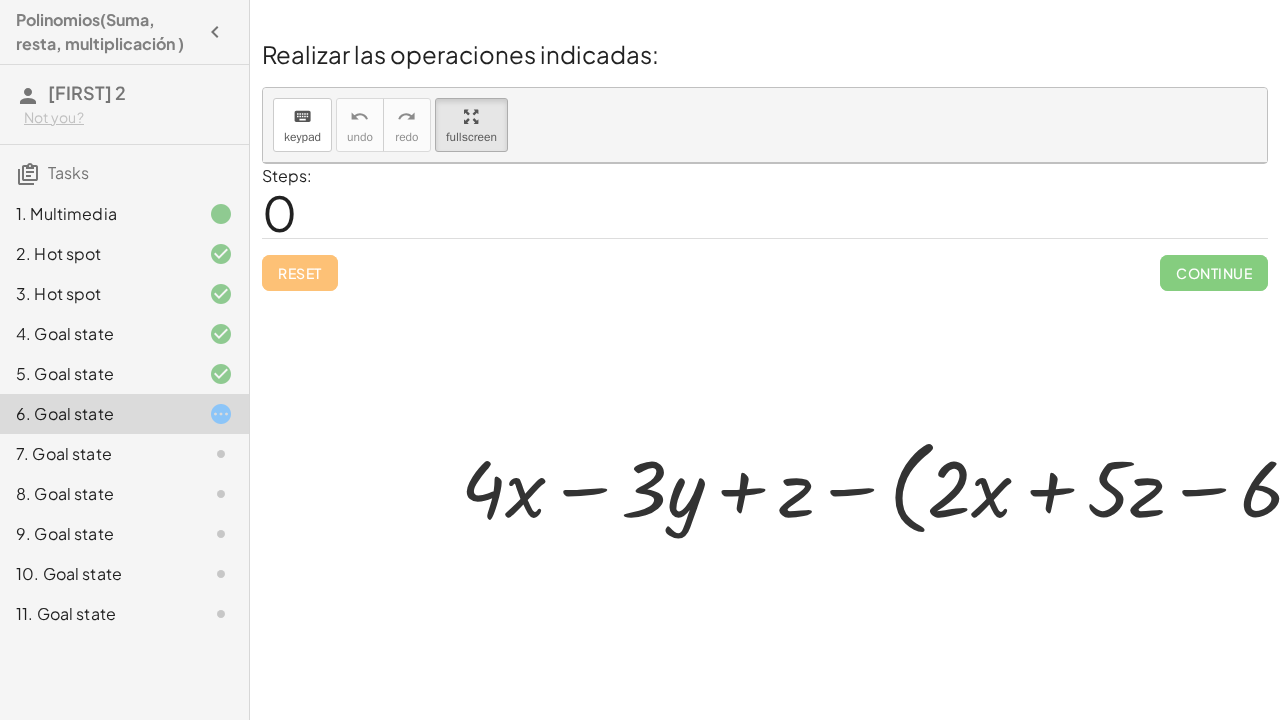 drag, startPoint x: 464, startPoint y: 112, endPoint x: 468, endPoint y: 186, distance: 74.10803 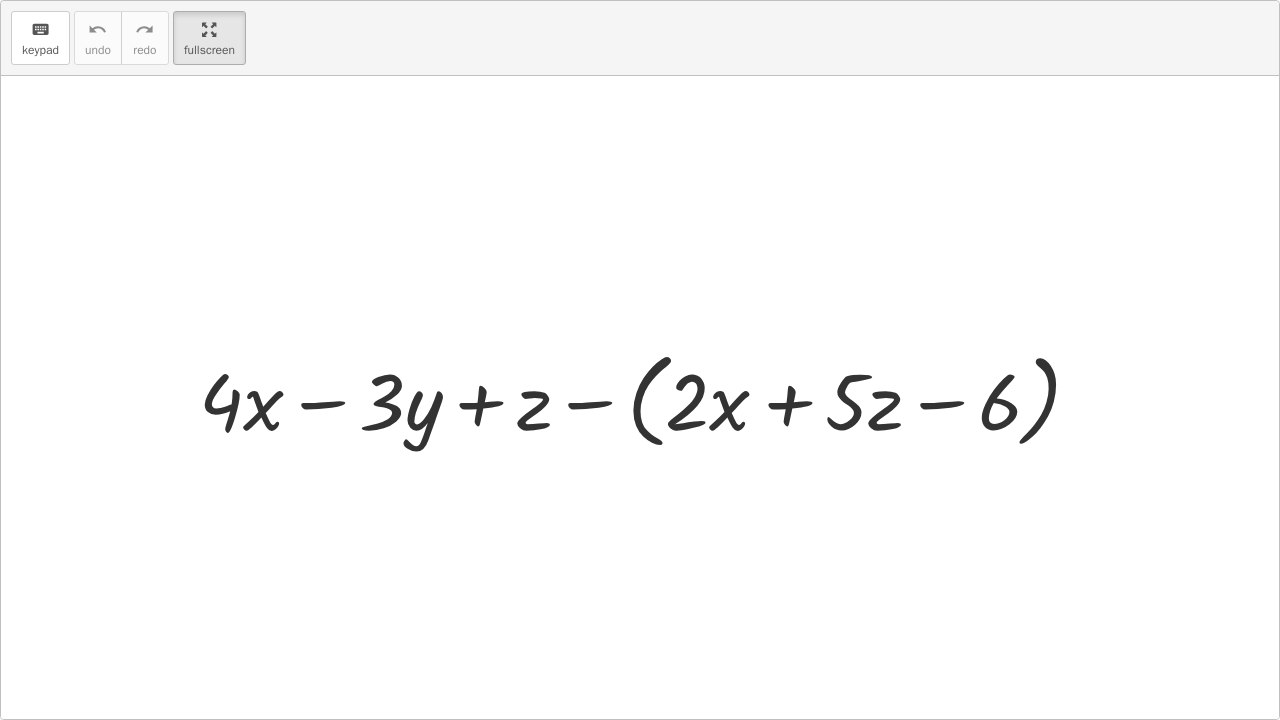 click on "keyboard keypad undo undo redo redo fullscreen + · 4 · x − · 3 · y + z − ( + · 2 · x + · 5 · z − 6 ) ×" at bounding box center (640, 360) 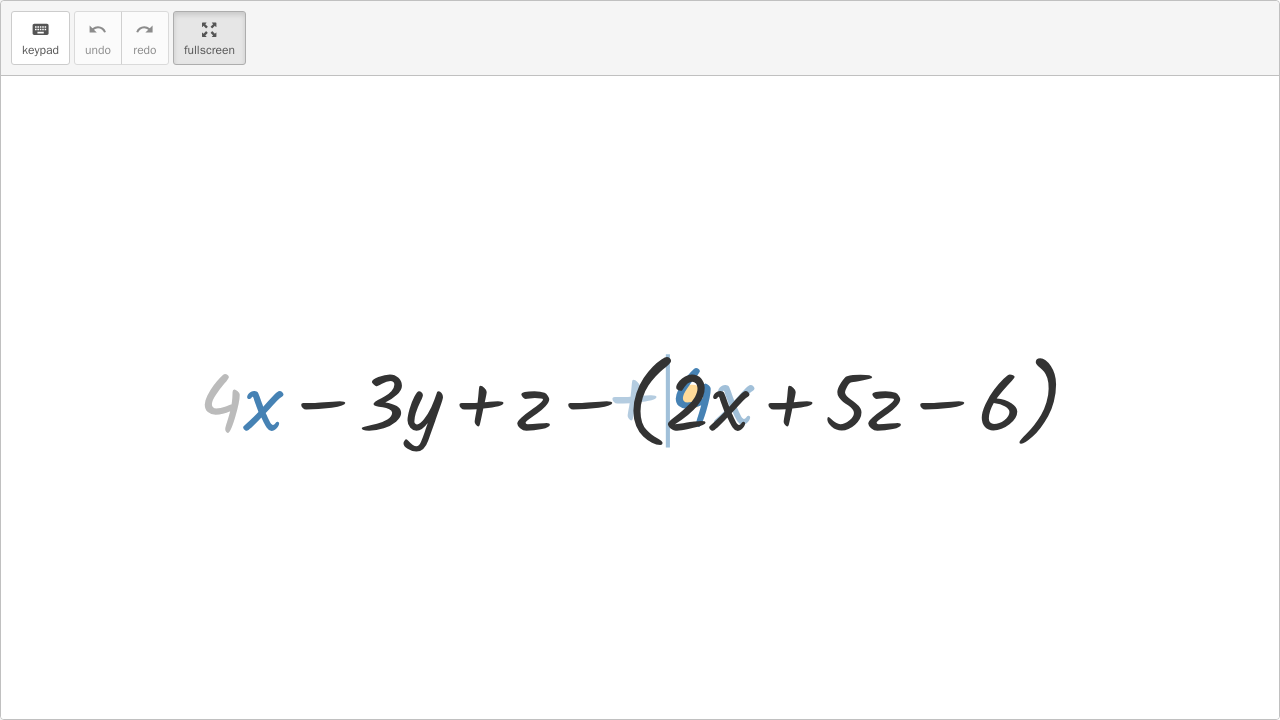 drag, startPoint x: 192, startPoint y: 408, endPoint x: 663, endPoint y: 401, distance: 471.052 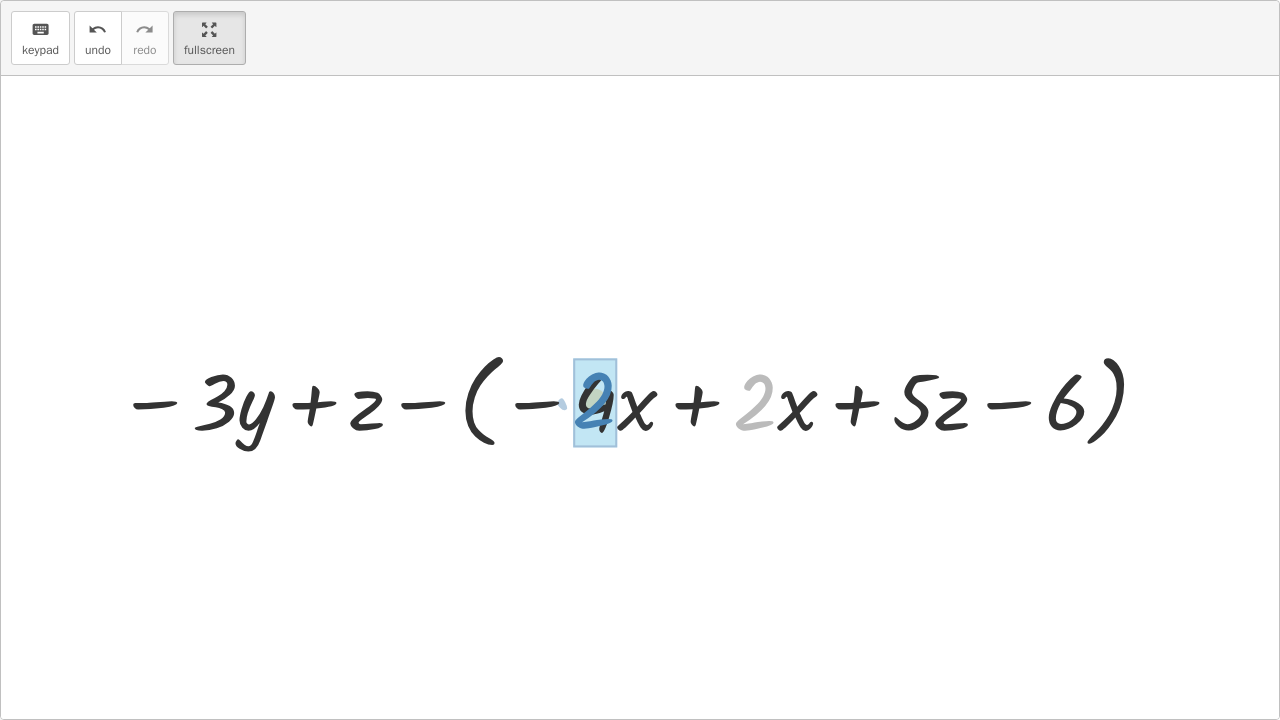 drag, startPoint x: 766, startPoint y: 436, endPoint x: 606, endPoint y: 436, distance: 160 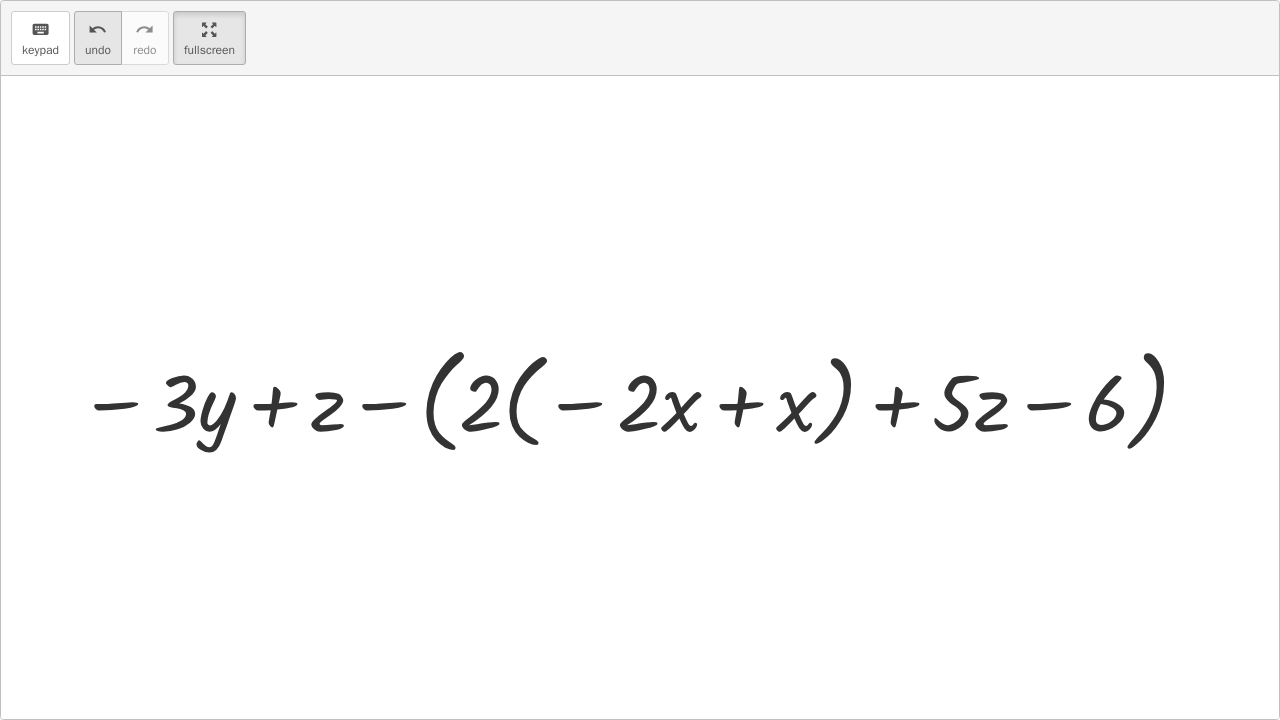 click on "undo undo" at bounding box center [98, 38] 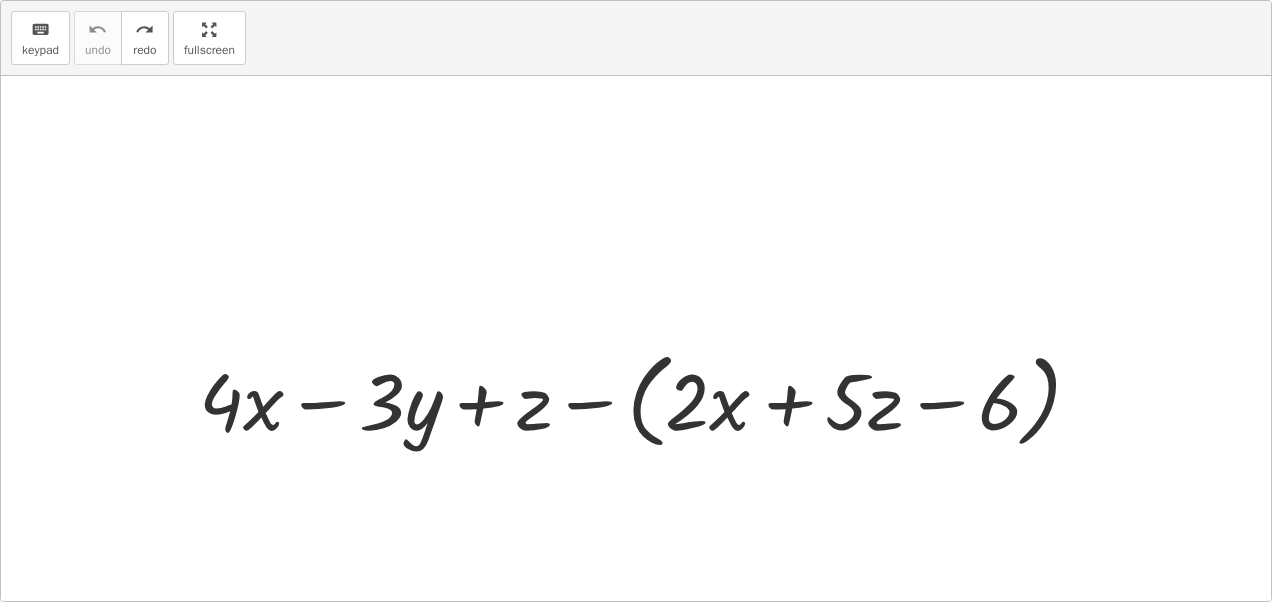 drag, startPoint x: 228, startPoint y: 32, endPoint x: 224, endPoint y: -42, distance: 74.10803 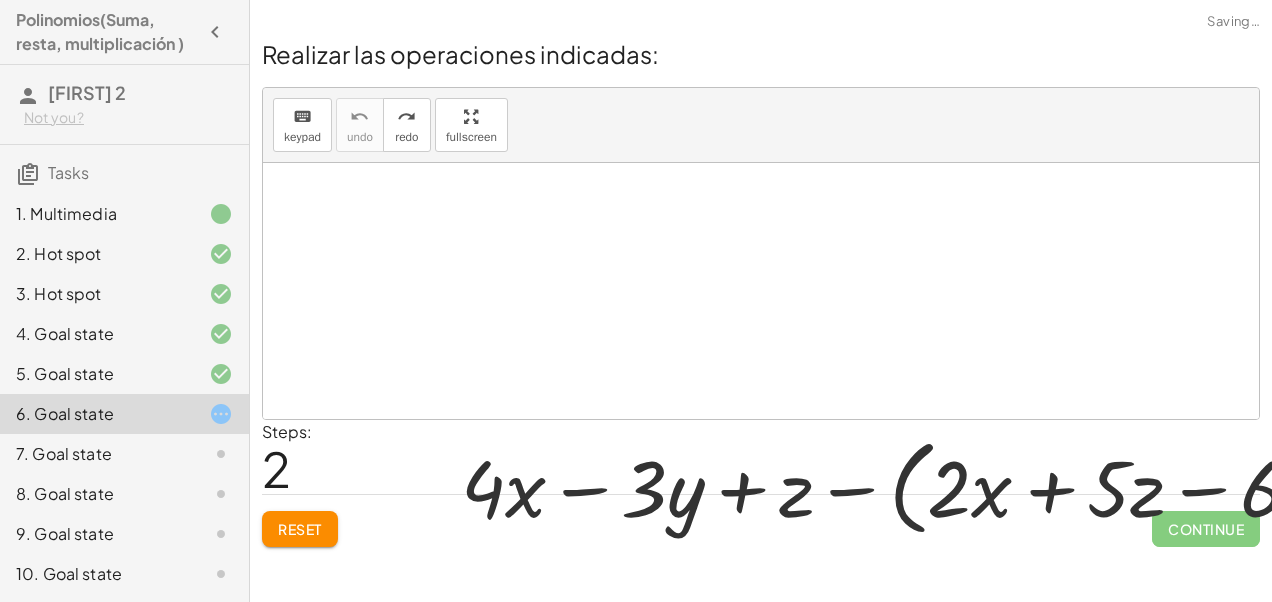 click on "Polinomios(Suma, resta, multiplicación ) Ana  2 Not you? Tasks 1. Multimedia 2. Hot spot 3. Hot spot 4. Goal state 5. Goal state 6. Goal state 7. Goal state 8. Goal state 9. Goal state 10. Goal state 11. Goal state Continue Arrastra y suelta el botón sobre el término independiente Hotspot markers. Click and drag onto the image. Continue Arrastra y suelta el botón sobre la variable x que tiene mayor exponente Hotspot markers. Click and drag onto the image. Continue Realizar las operaciones indicadas: keyboard keypad undo undo redo redo fullscreen + x 2 + · 4 · x − · 5 · x + x 2 + · 4 · x − · 5 · x + · 2 · x 2 − · 1 · x + · 2 · x 2 − x + · 2 · x 2 − x + · 2 · x 2 × Steps:  4 Reset   Continue  Realizar las operaciones indicadas: keyboard keypad undo undo redo redo fullscreen + b − a − ( + a − b ) + b − ( + a + a − b ) - ( + a + a − b − b ) - ( + · 2 · a − b − b ) - ( + · 2 · a − · 2 · b ) a b · 2 · · 2 · − + × Steps:  5 Reset  +" at bounding box center [636, 301] 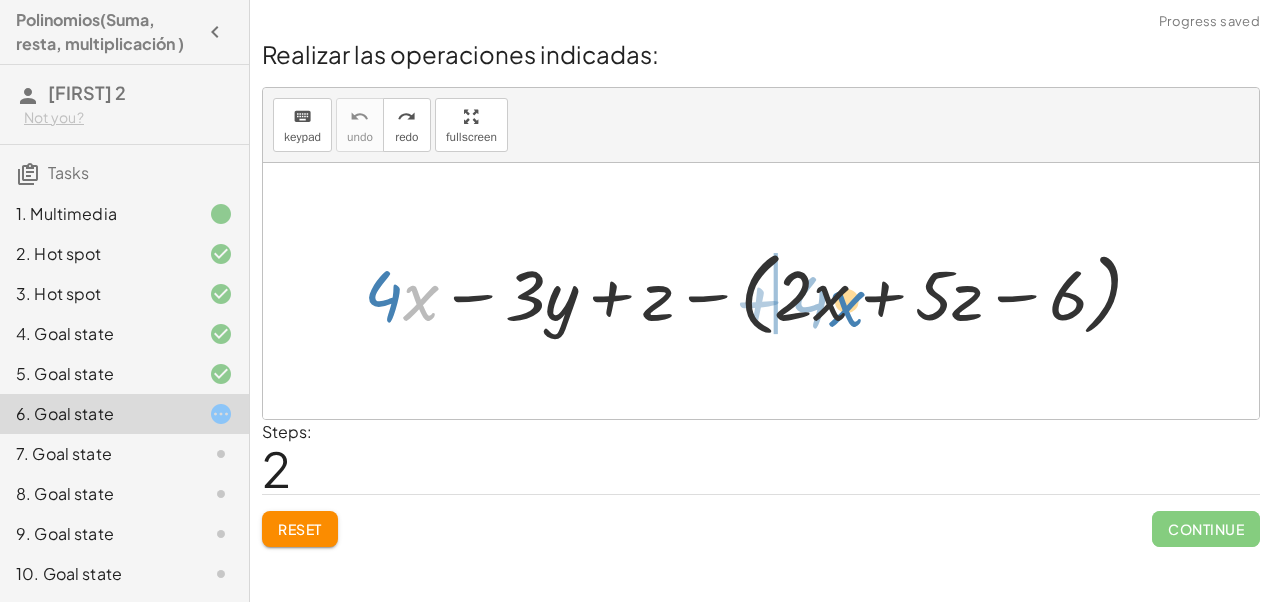 drag, startPoint x: 418, startPoint y: 304, endPoint x: 845, endPoint y: 310, distance: 427.04214 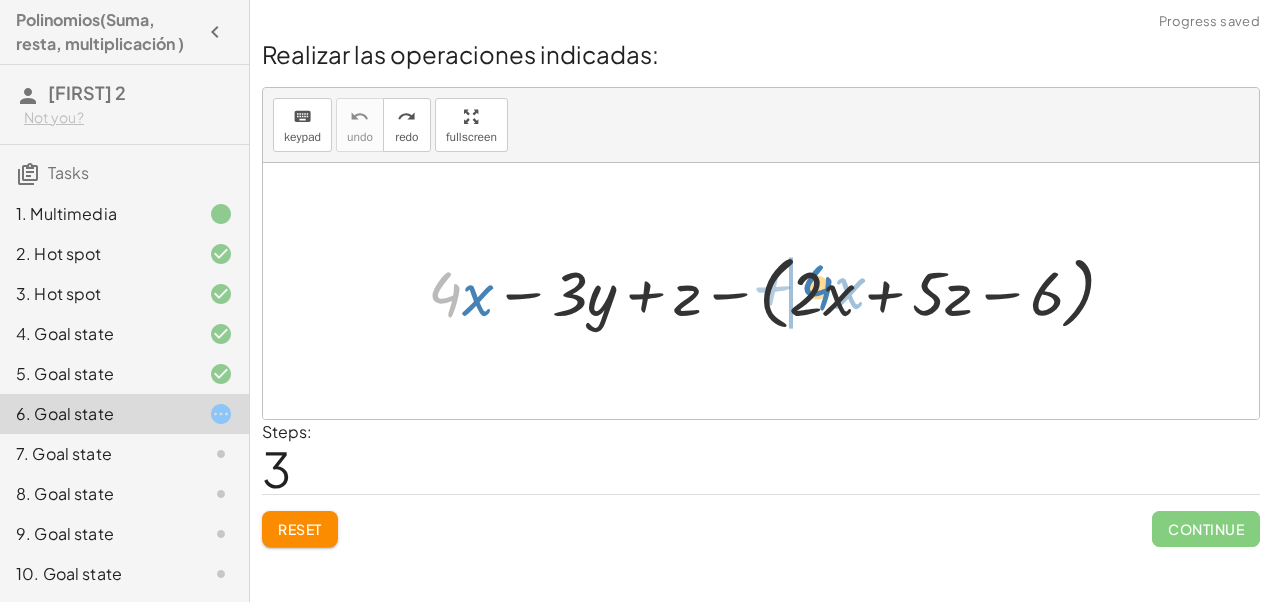 drag, startPoint x: 421, startPoint y: 269, endPoint x: 796, endPoint y: 261, distance: 375.08533 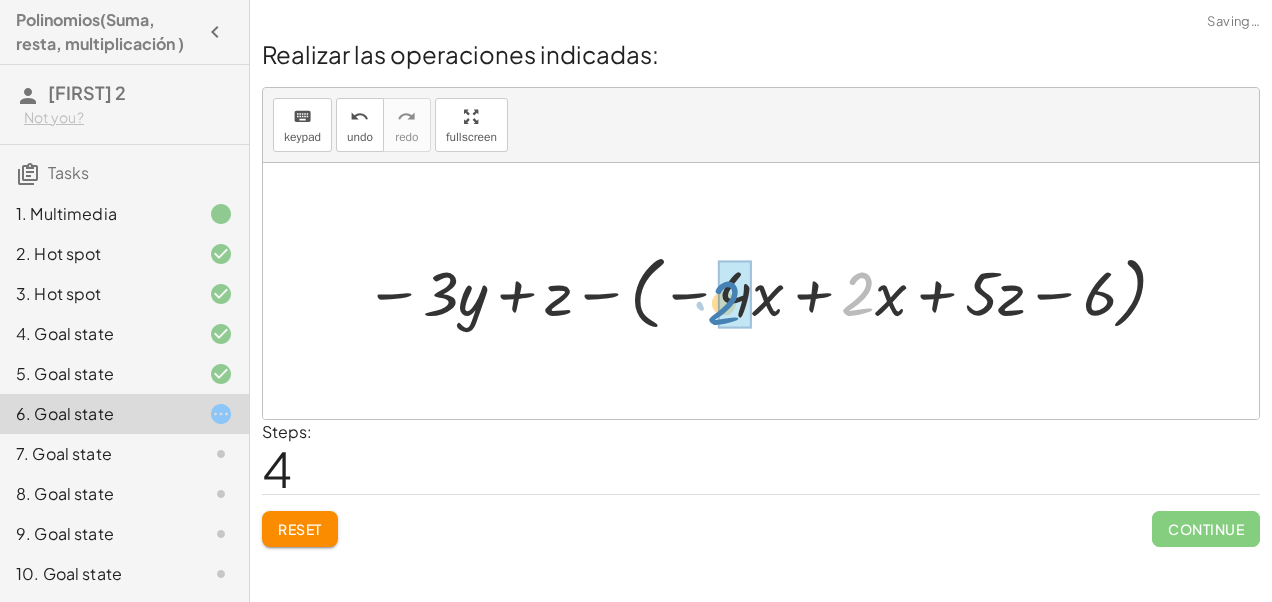 drag, startPoint x: 856, startPoint y: 298, endPoint x: 777, endPoint y: 307, distance: 79.51101 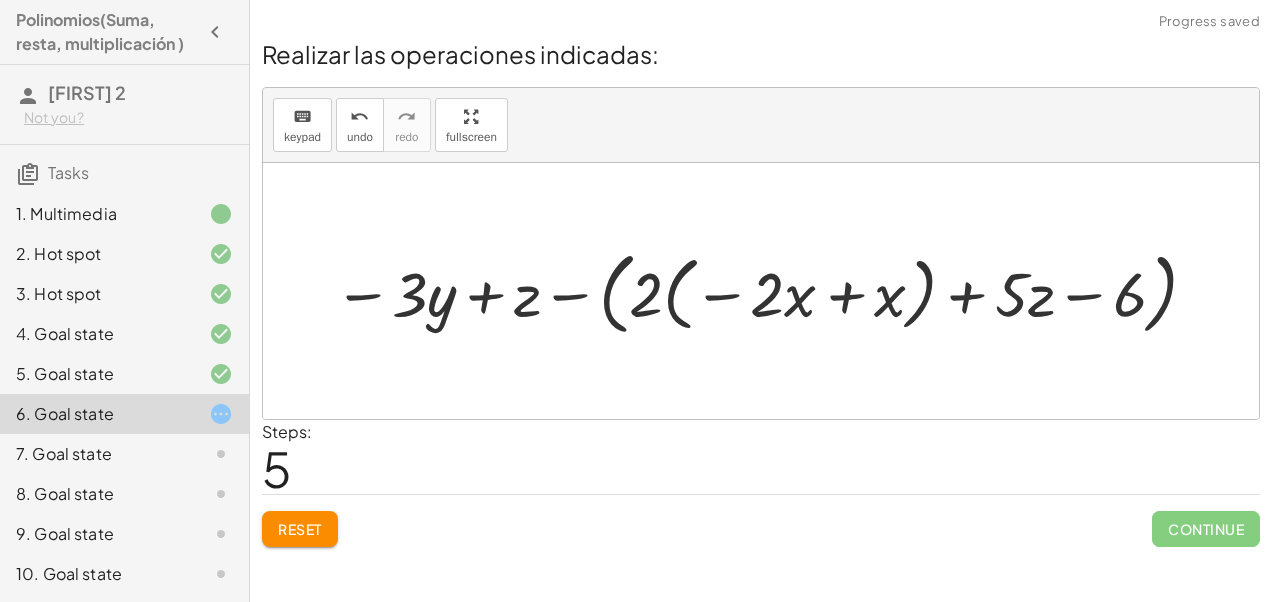 click on "keyboard keypad undo undo redo redo fullscreen" at bounding box center (761, 125) 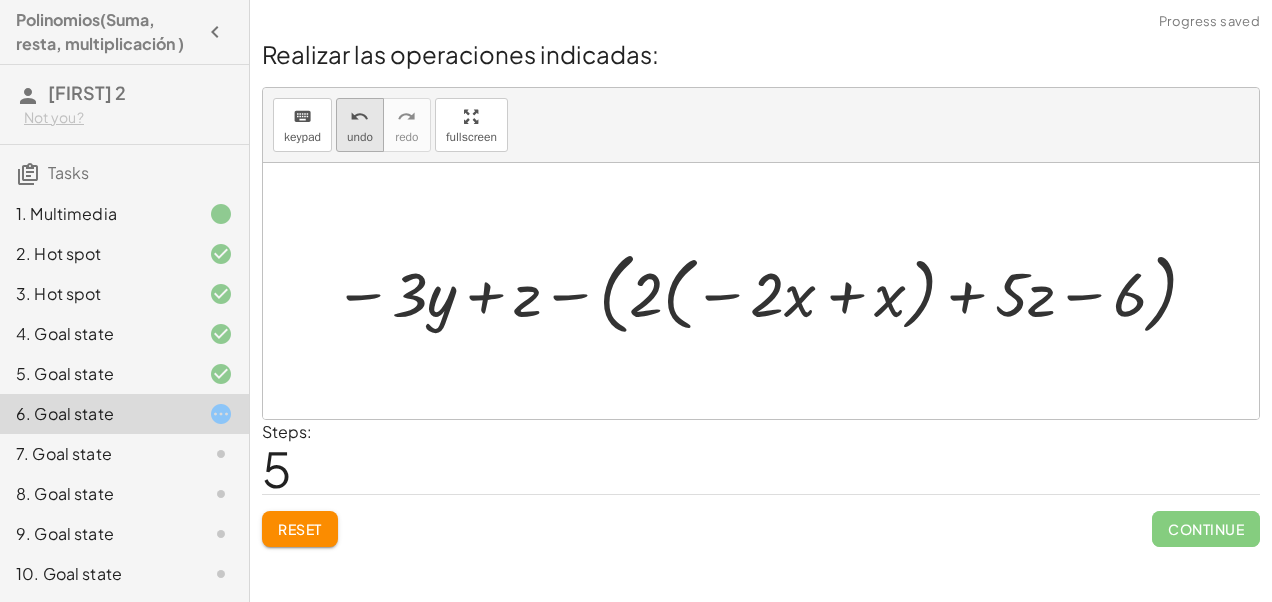 click on "undo" at bounding box center [359, 117] 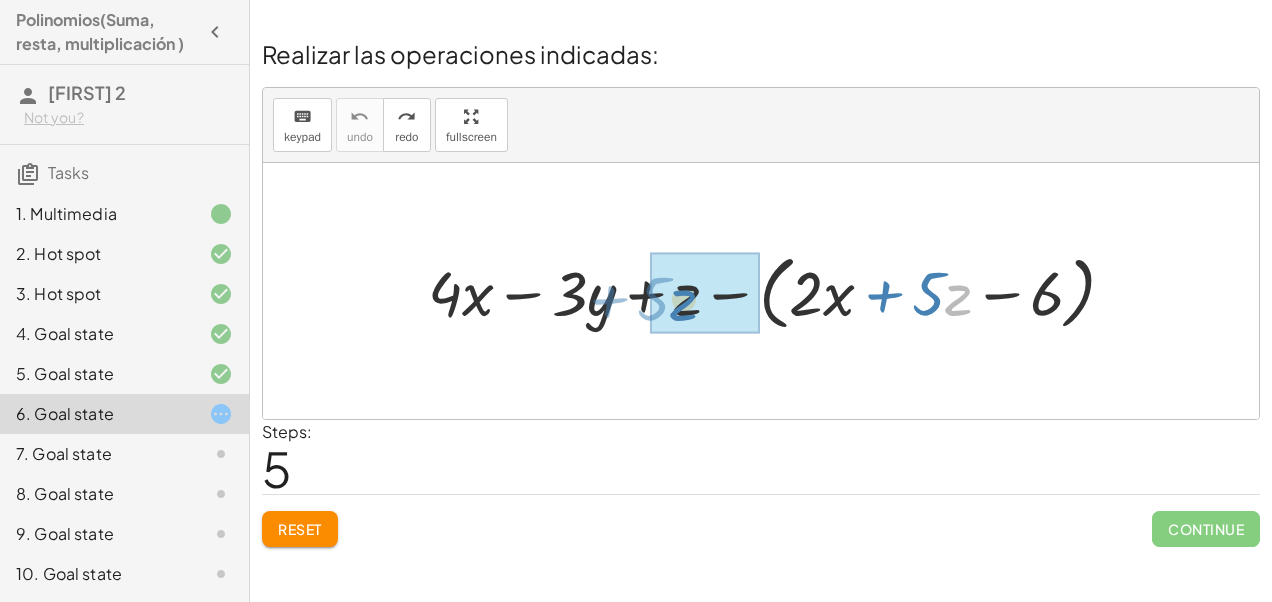 drag, startPoint x: 950, startPoint y: 310, endPoint x: 676, endPoint y: 314, distance: 274.0292 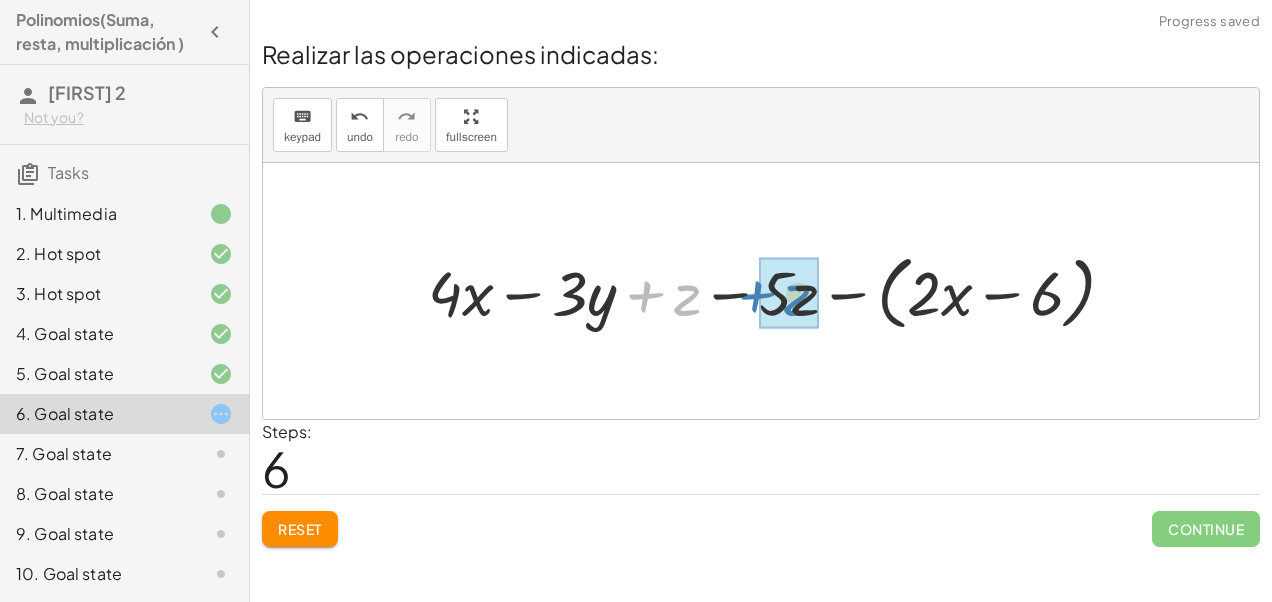 drag, startPoint x: 669, startPoint y: 308, endPoint x: 780, endPoint y: 308, distance: 111 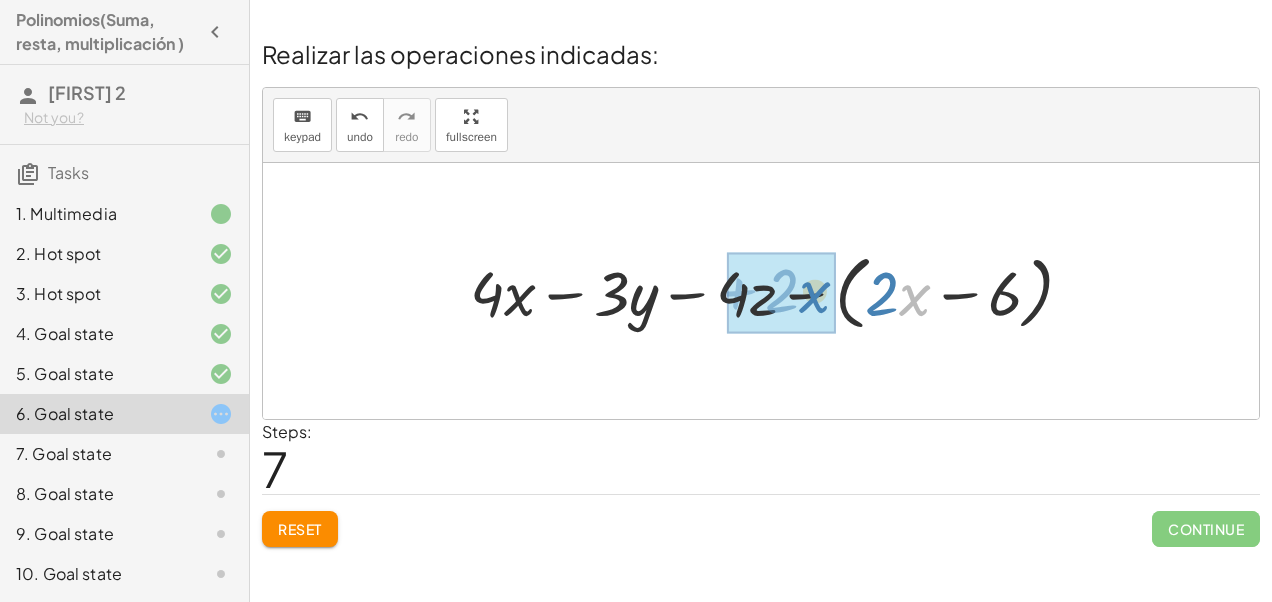 drag, startPoint x: 908, startPoint y: 299, endPoint x: 808, endPoint y: 296, distance: 100.04499 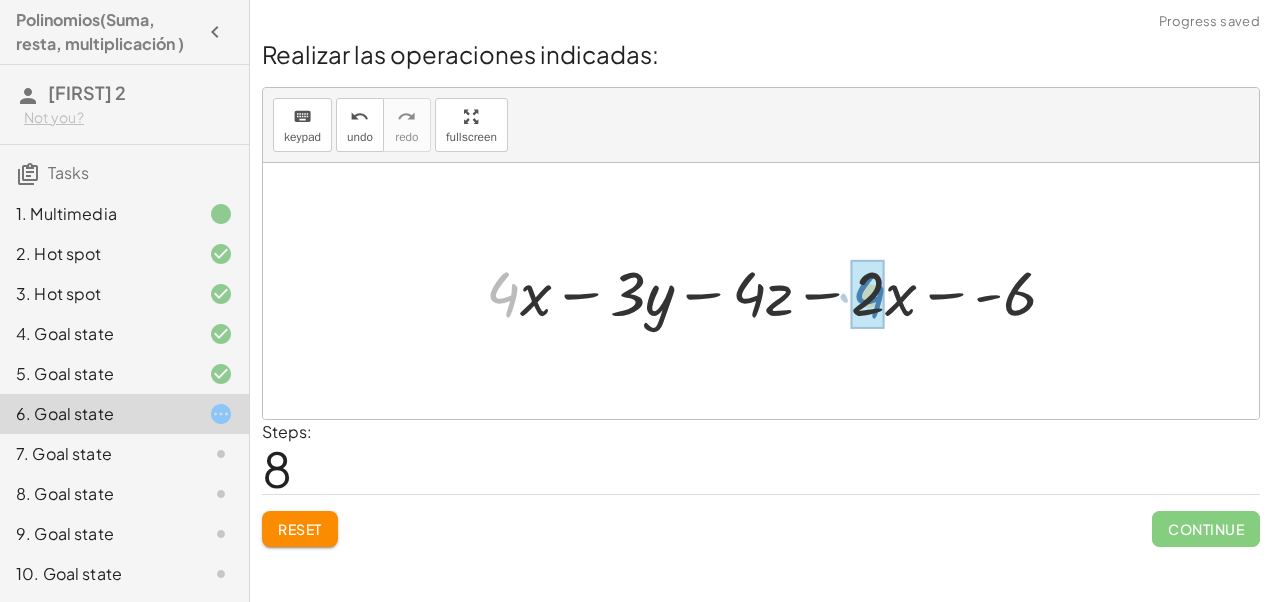 drag, startPoint x: 493, startPoint y: 304, endPoint x: 859, endPoint y: 306, distance: 366.00546 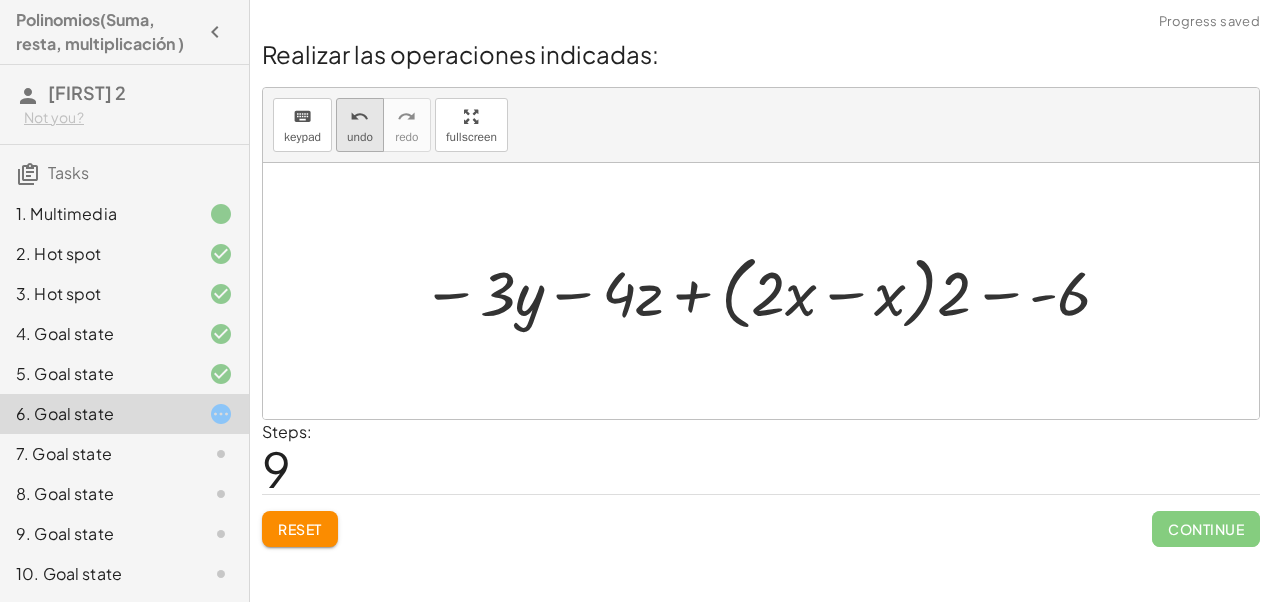 click on "undo" at bounding box center (359, 117) 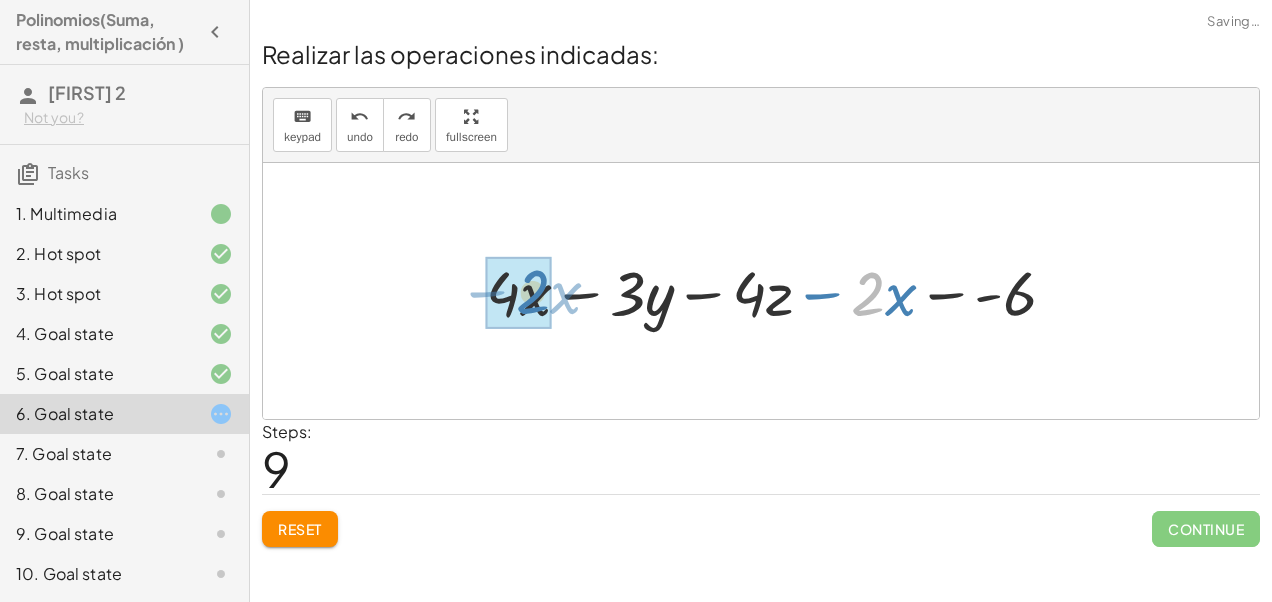 drag, startPoint x: 865, startPoint y: 306, endPoint x: 530, endPoint y: 304, distance: 335.00598 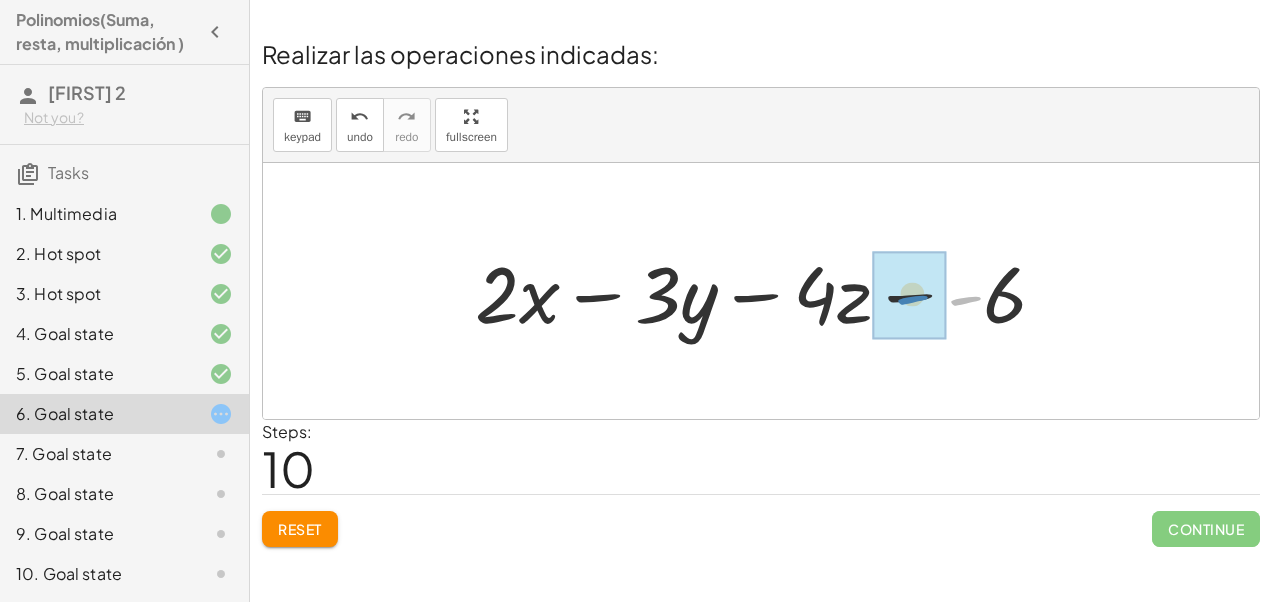 drag, startPoint x: 969, startPoint y: 300, endPoint x: 904, endPoint y: 298, distance: 65.03076 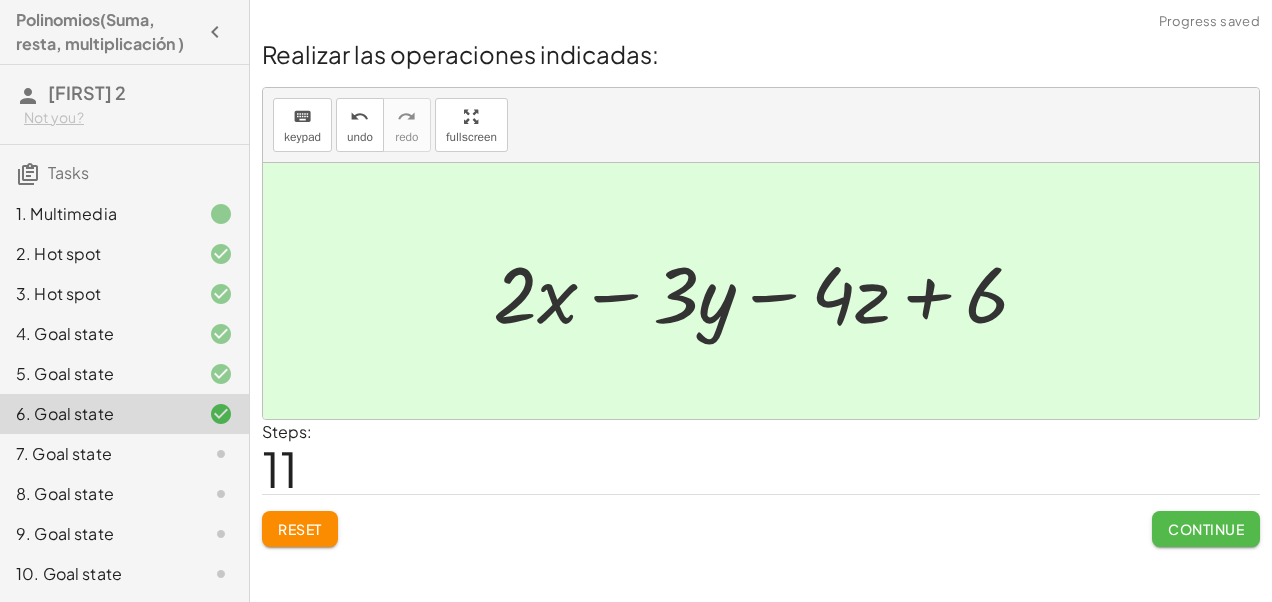 click on "Continue" 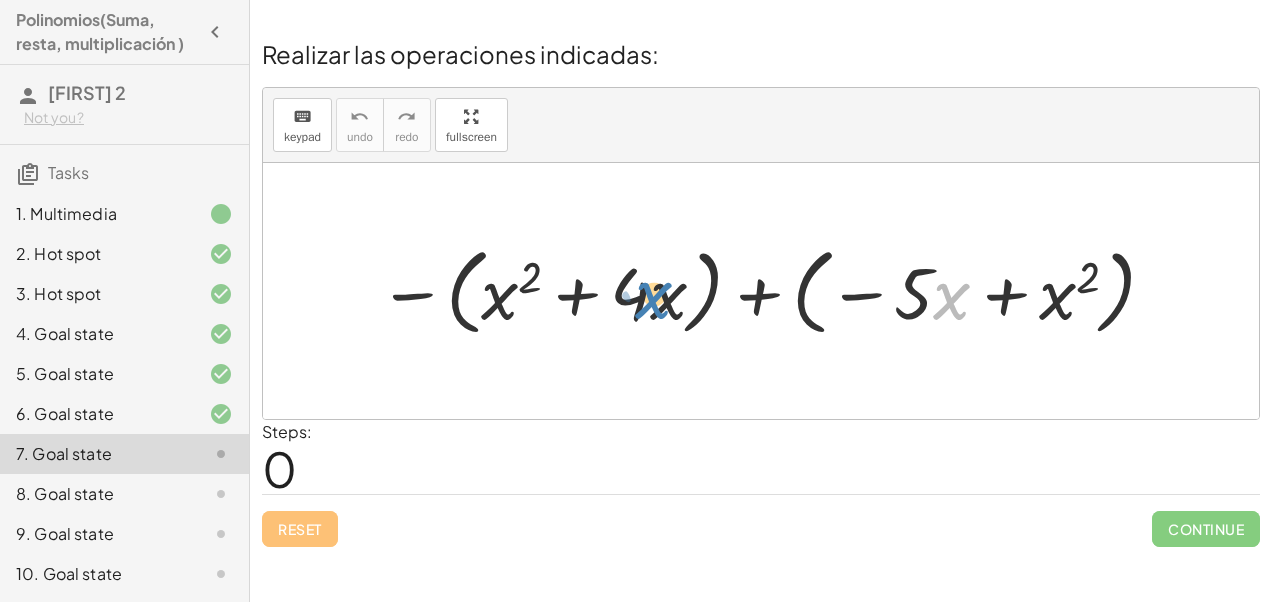 drag, startPoint x: 947, startPoint y: 298, endPoint x: 648, endPoint y: 298, distance: 299 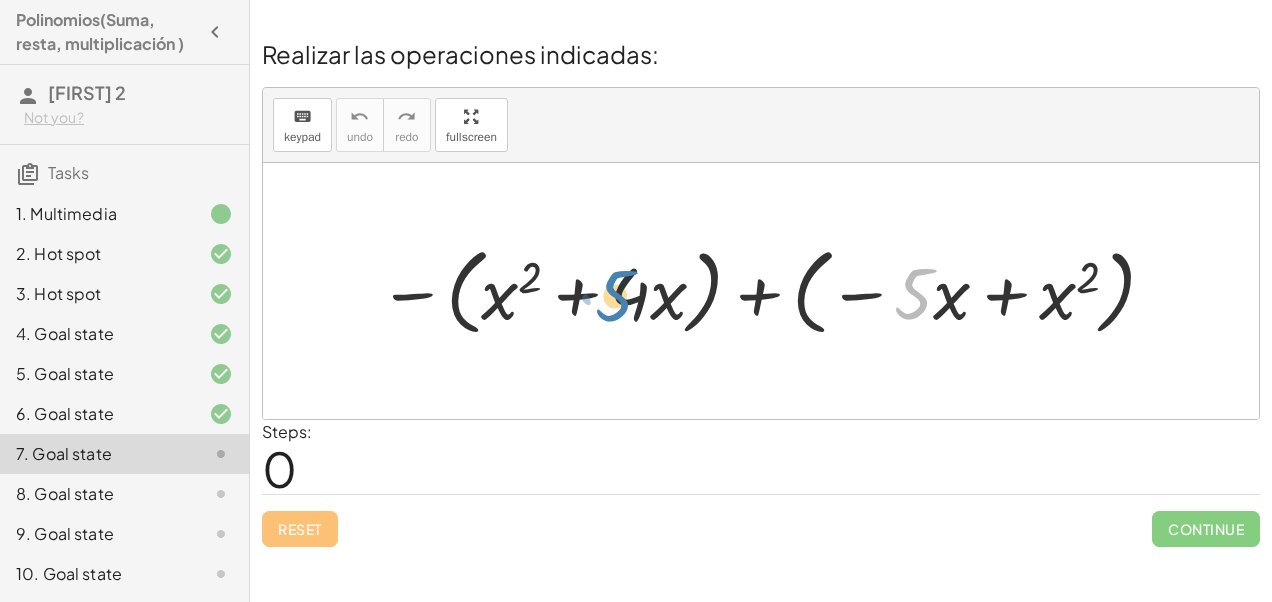 drag, startPoint x: 912, startPoint y: 302, endPoint x: 614, endPoint y: 304, distance: 298.0067 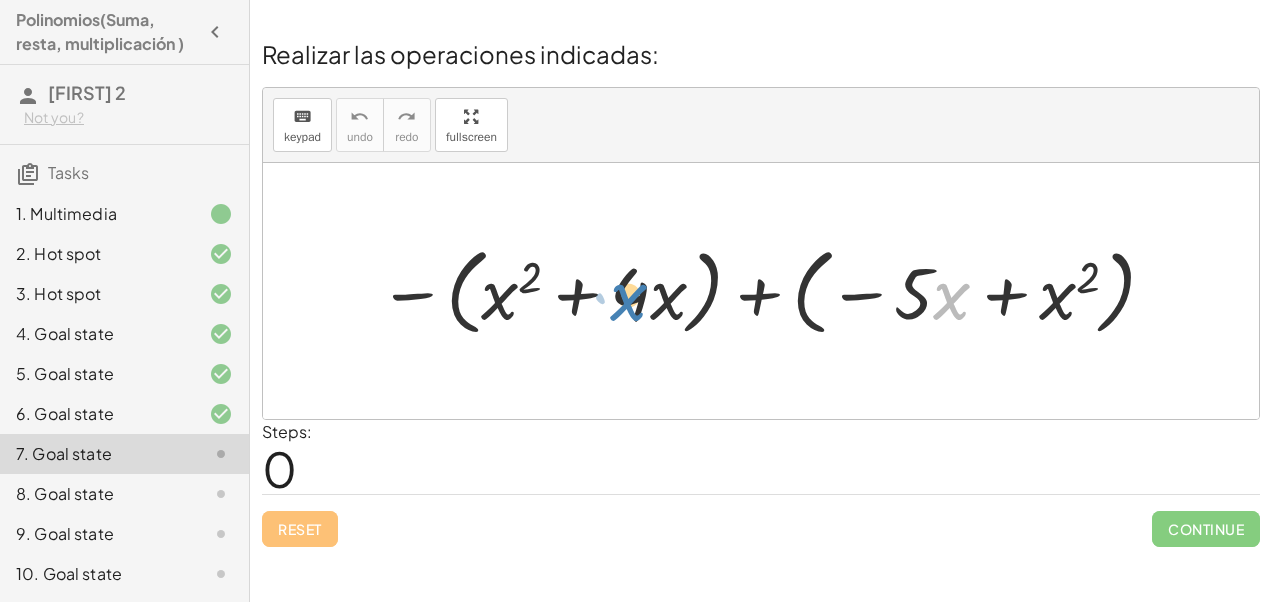 drag, startPoint x: 956, startPoint y: 304, endPoint x: 632, endPoint y: 305, distance: 324.00156 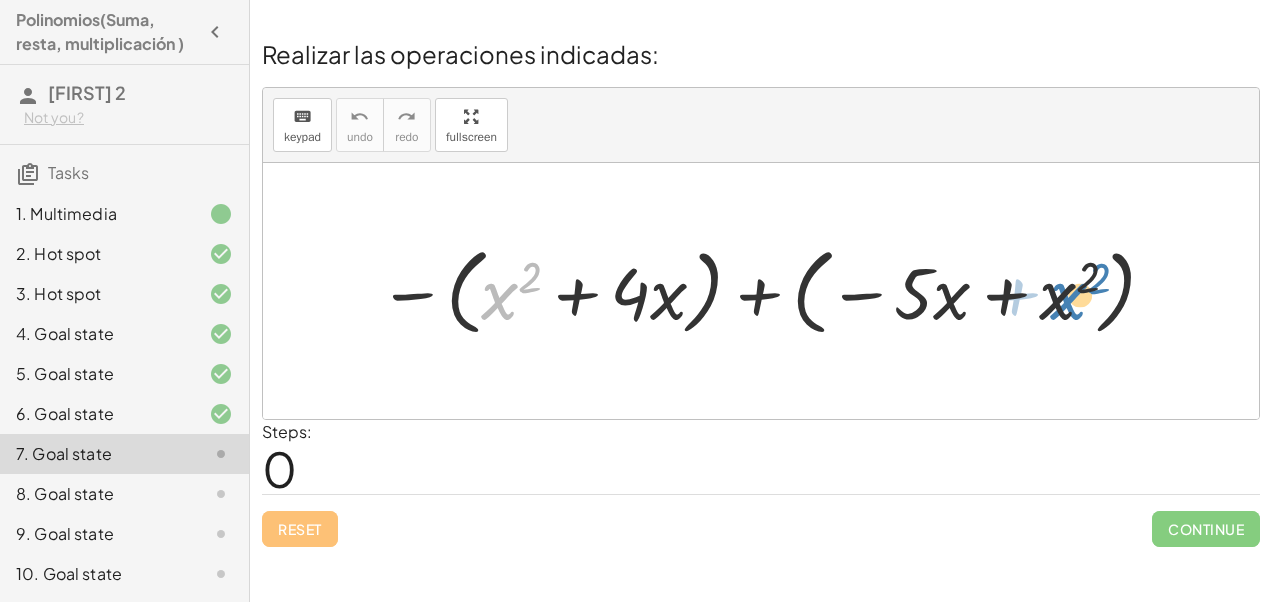 drag, startPoint x: 508, startPoint y: 305, endPoint x: 1076, endPoint y: 306, distance: 568.00085 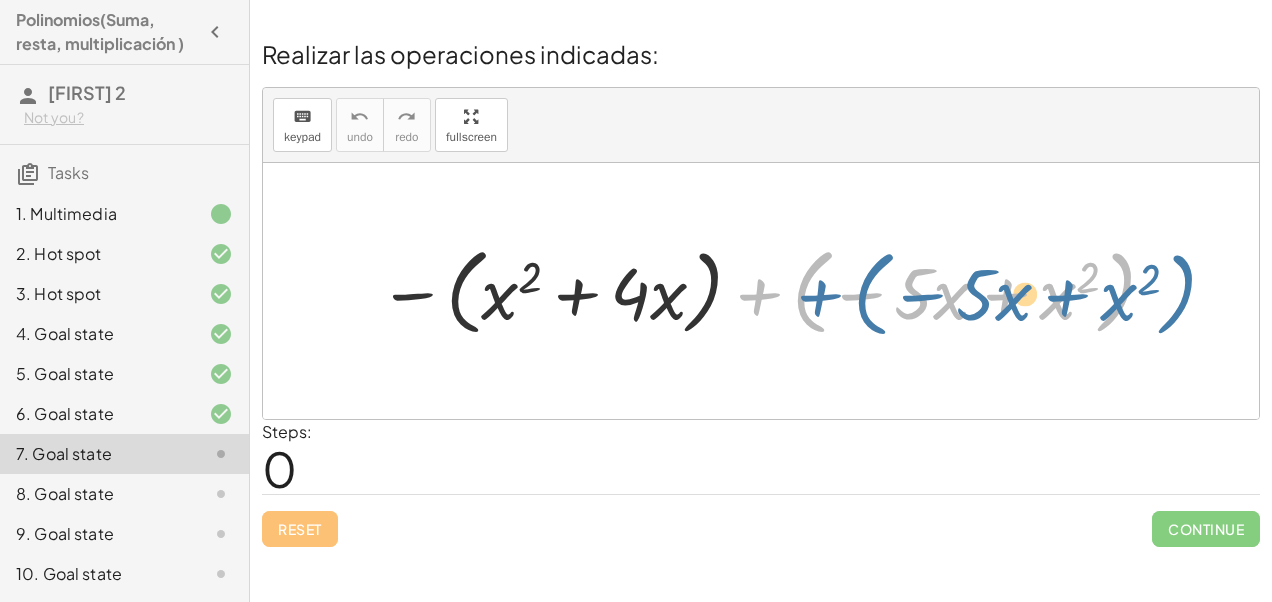 drag, startPoint x: 751, startPoint y: 294, endPoint x: 808, endPoint y: 296, distance: 57.035076 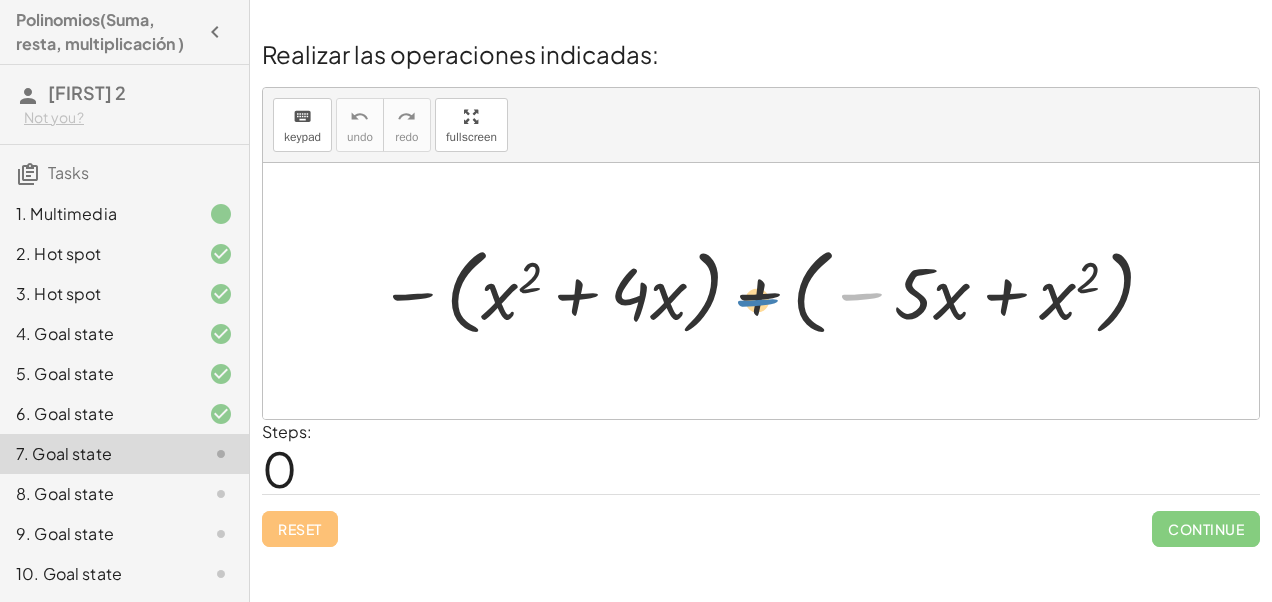 drag, startPoint x: 842, startPoint y: 289, endPoint x: 738, endPoint y: 294, distance: 104.120125 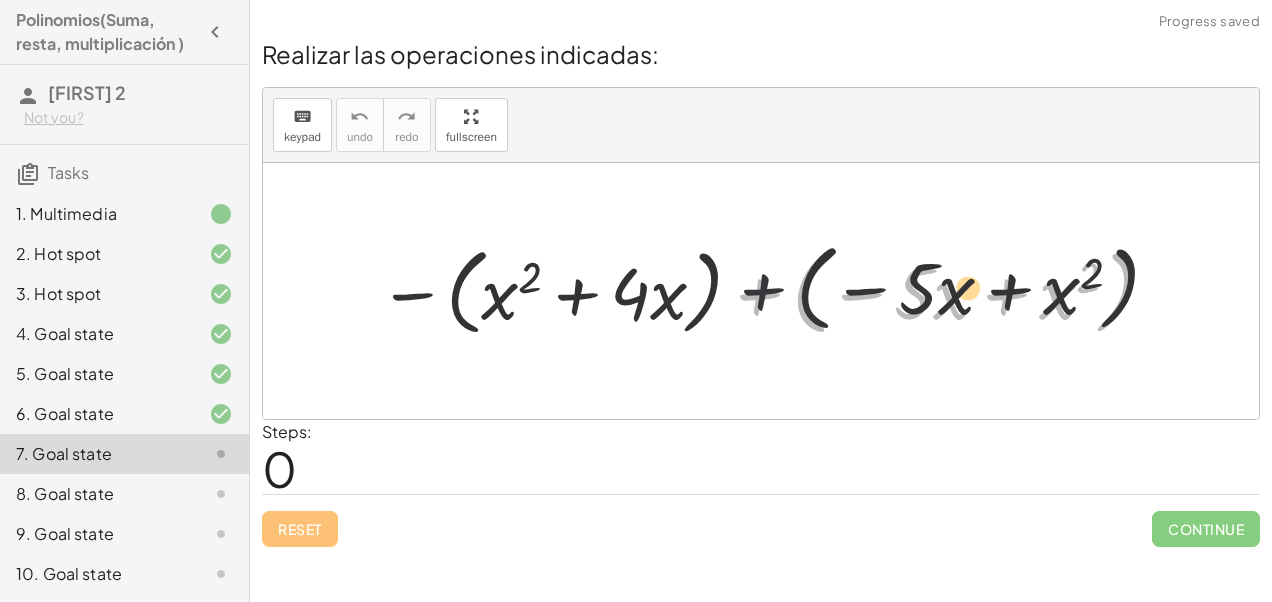 drag, startPoint x: 750, startPoint y: 293, endPoint x: 814, endPoint y: 243, distance: 81.21576 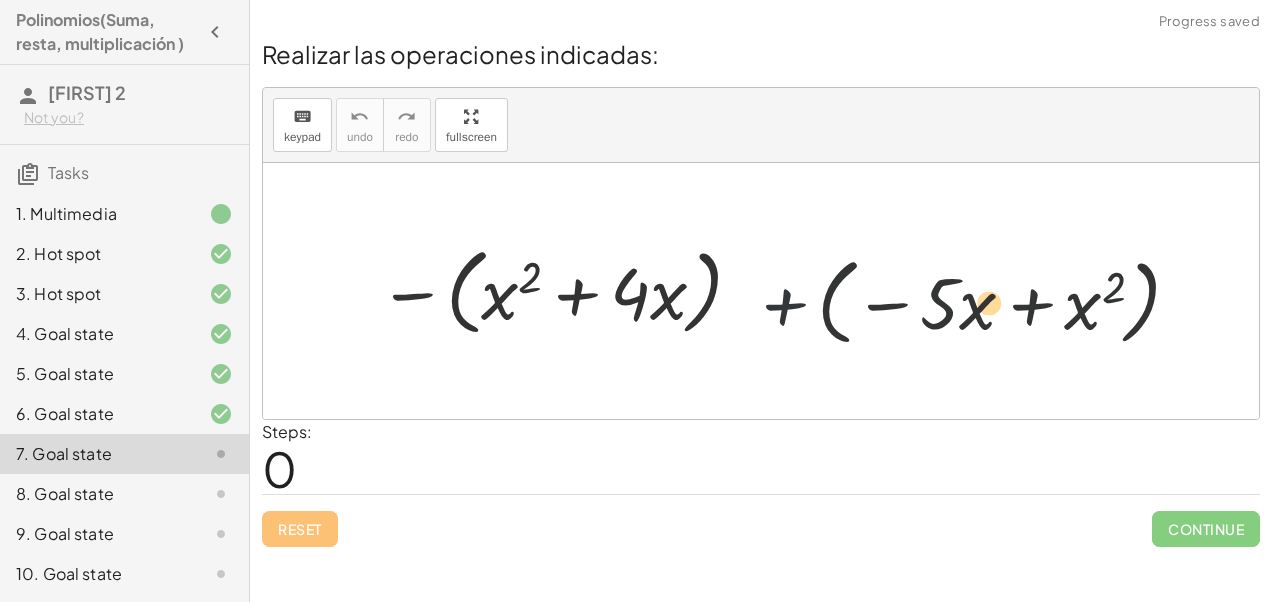 click at bounding box center [768, 290] 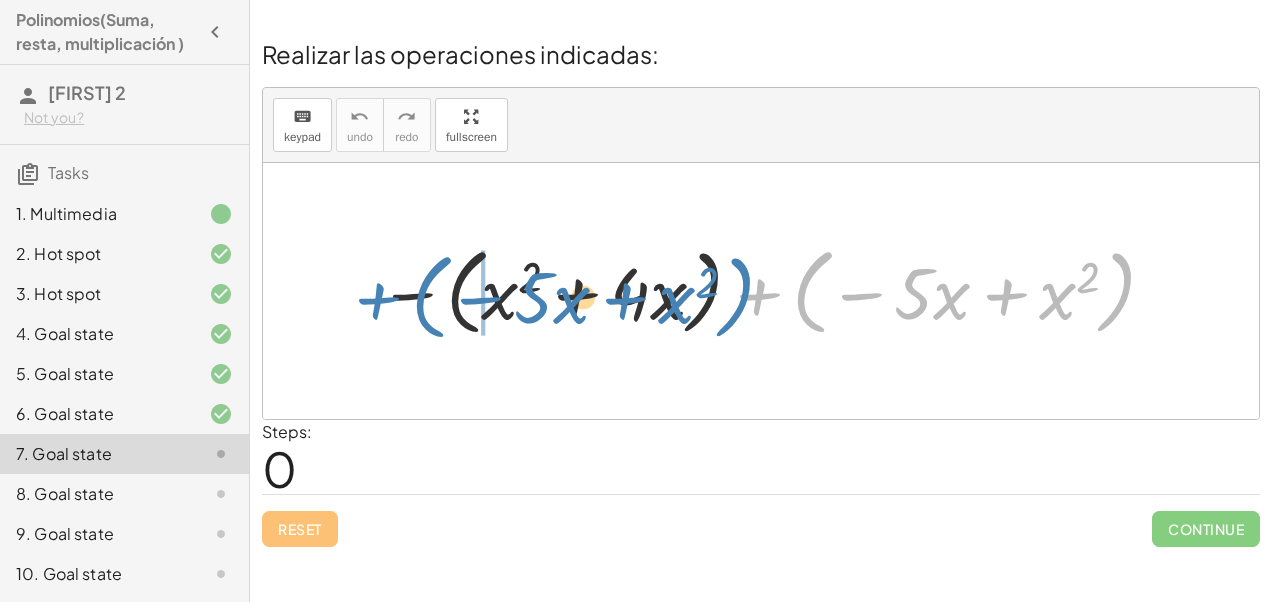 drag, startPoint x: 764, startPoint y: 298, endPoint x: 381, endPoint y: 304, distance: 383.047 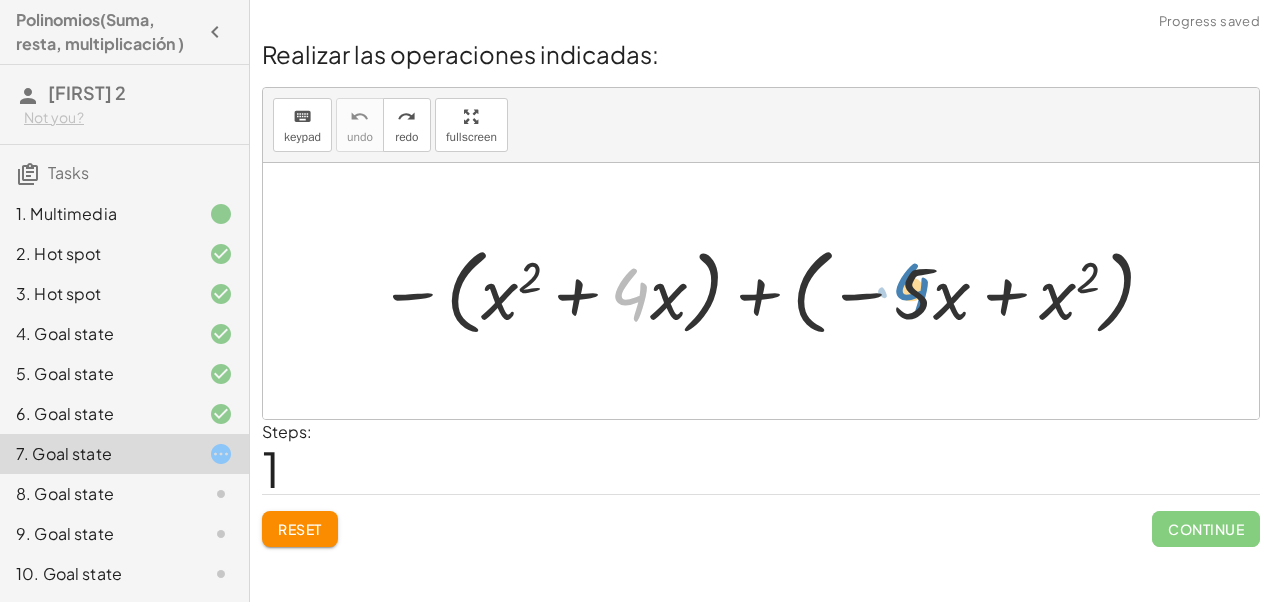 drag, startPoint x: 648, startPoint y: 305, endPoint x: 925, endPoint y: 309, distance: 277.02887 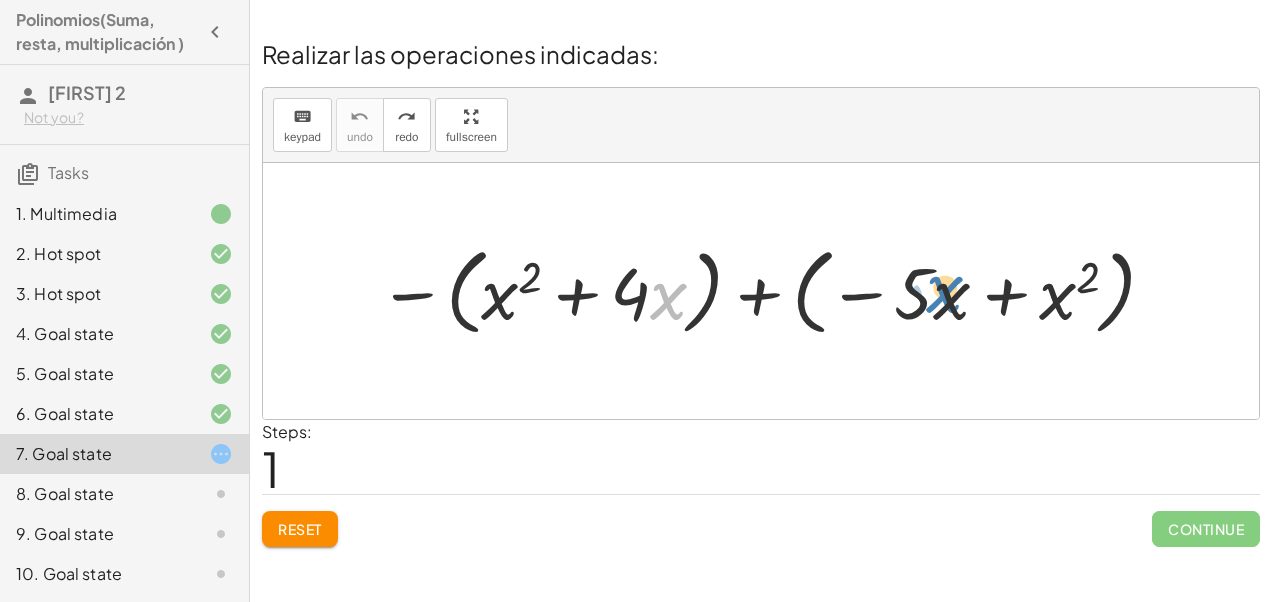 drag, startPoint x: 662, startPoint y: 314, endPoint x: 939, endPoint y: 306, distance: 277.1155 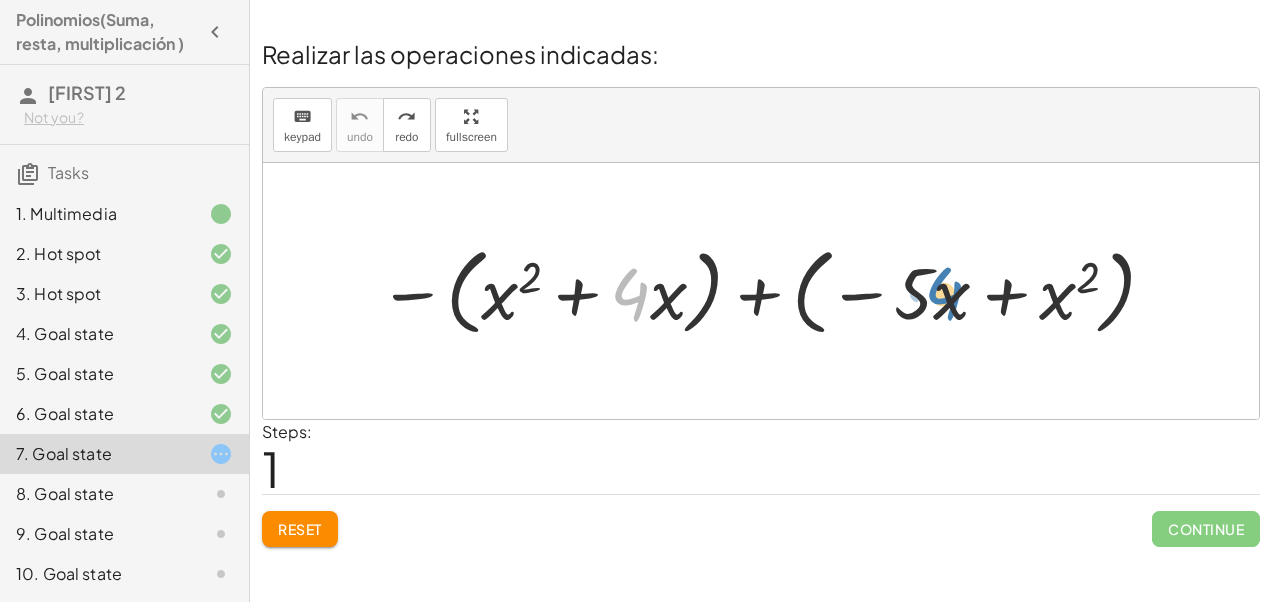 drag, startPoint x: 620, startPoint y: 278, endPoint x: 934, endPoint y: 278, distance: 314 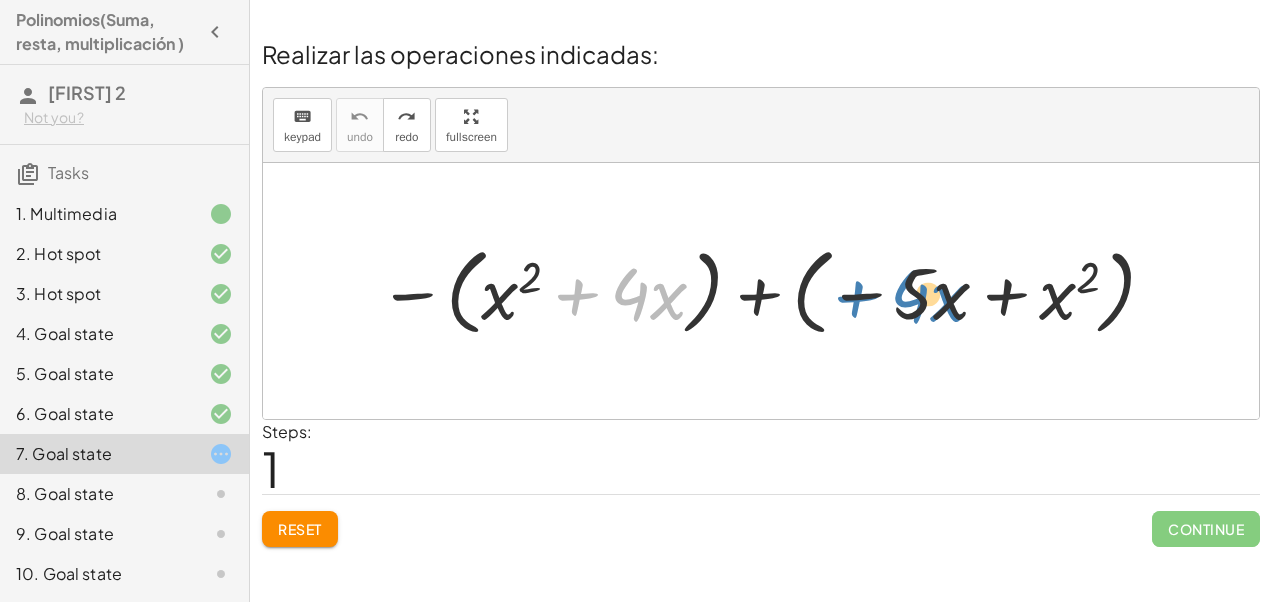 drag, startPoint x: 578, startPoint y: 294, endPoint x: 858, endPoint y: 296, distance: 280.00714 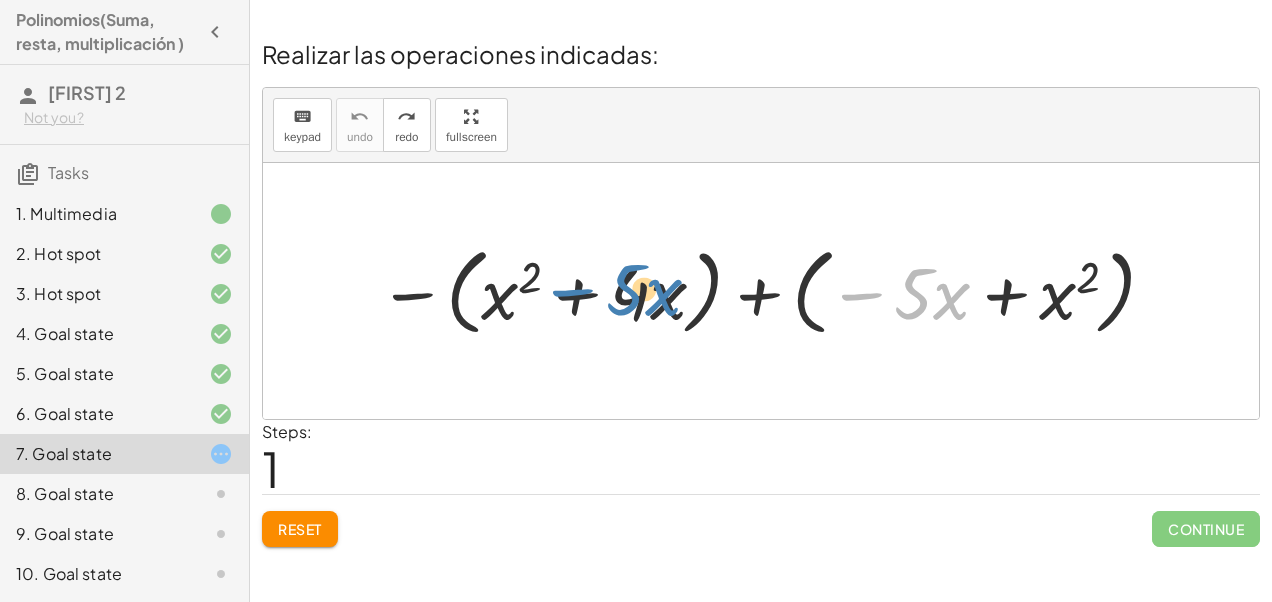 drag, startPoint x: 871, startPoint y: 294, endPoint x: 583, endPoint y: 290, distance: 288.02777 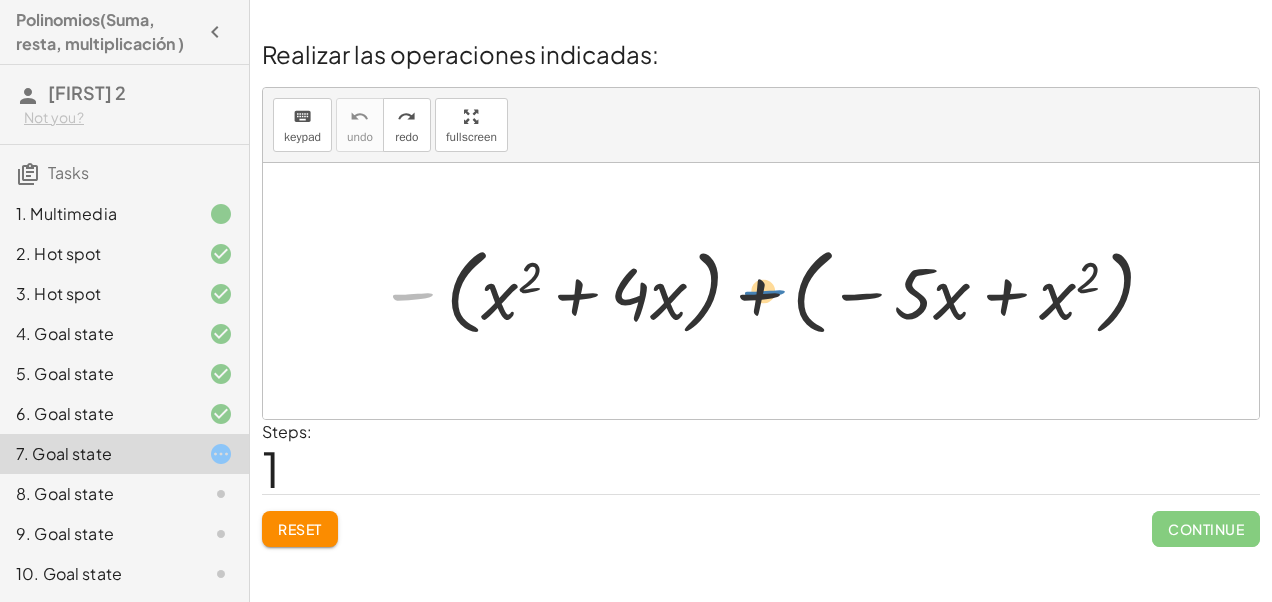 drag, startPoint x: 409, startPoint y: 300, endPoint x: 756, endPoint y: 290, distance: 347.14407 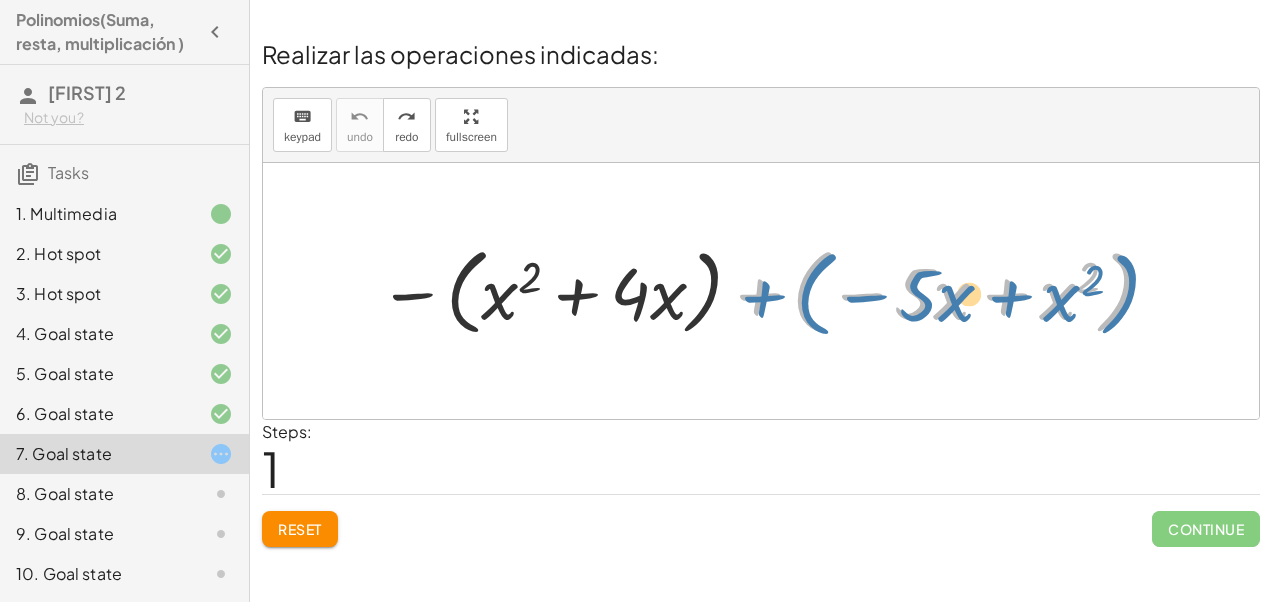 drag, startPoint x: 756, startPoint y: 295, endPoint x: 739, endPoint y: 294, distance: 17.029387 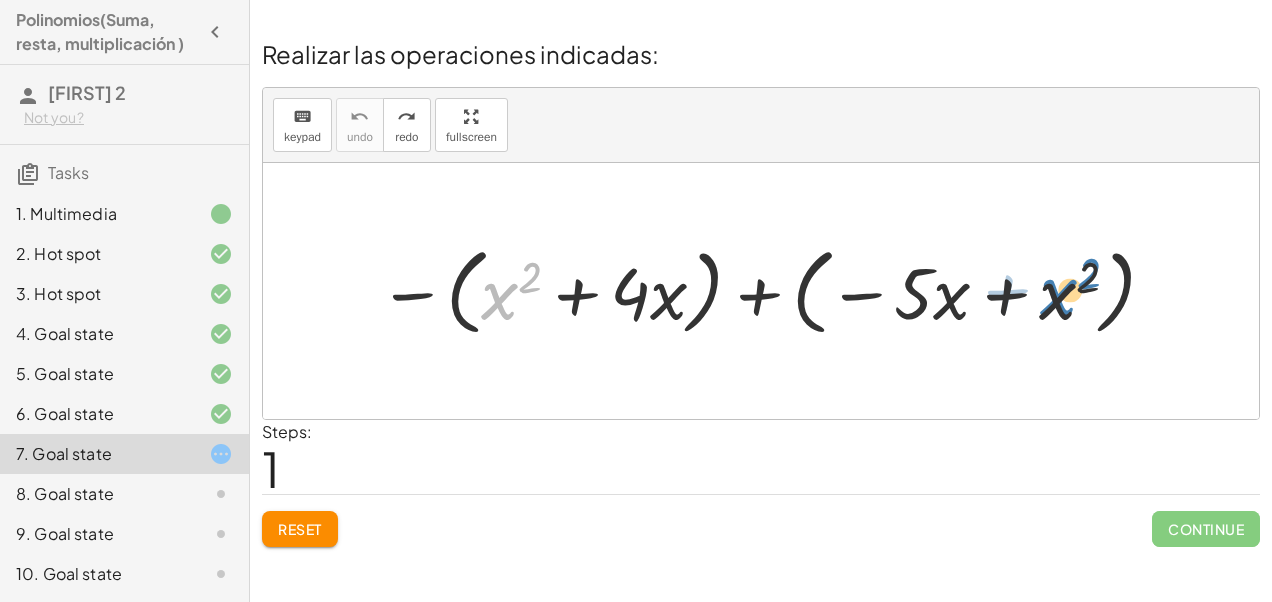 drag, startPoint x: 488, startPoint y: 304, endPoint x: 1048, endPoint y: 300, distance: 560.0143 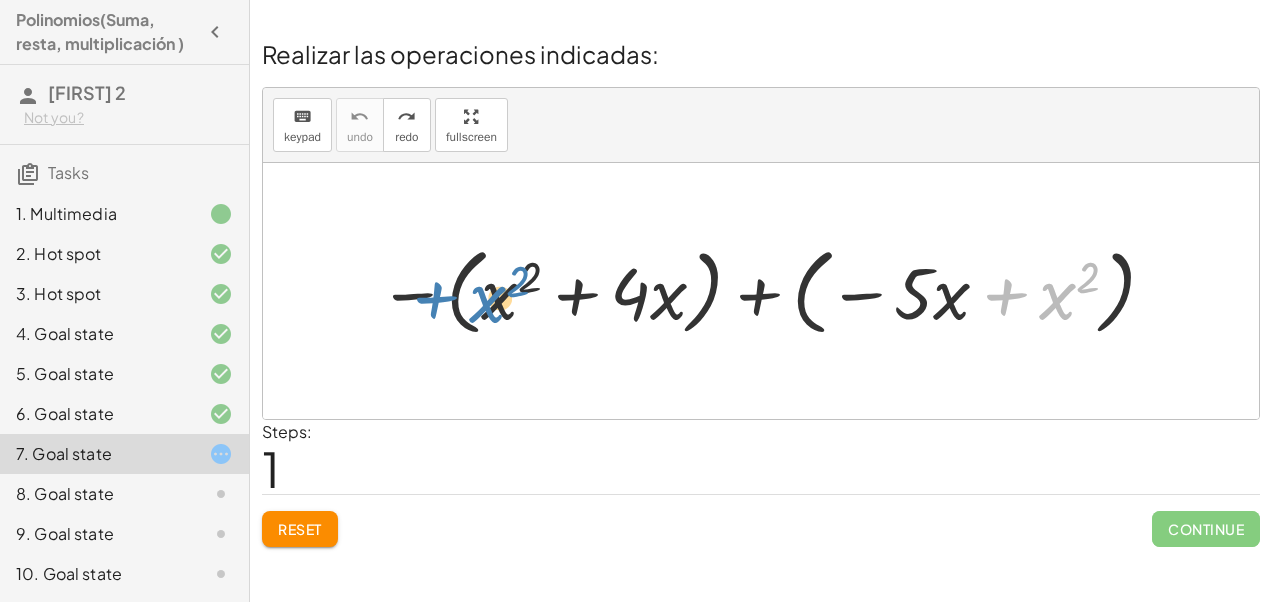 drag, startPoint x: 1047, startPoint y: 300, endPoint x: 478, endPoint y: 304, distance: 569.01404 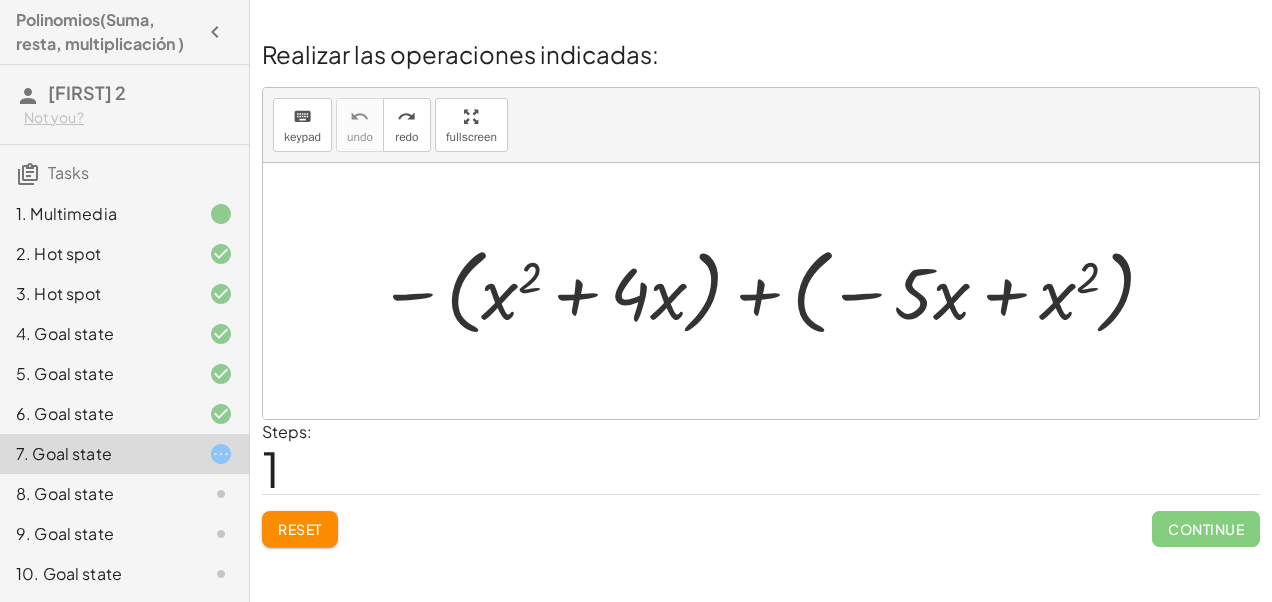 click at bounding box center [768, 290] 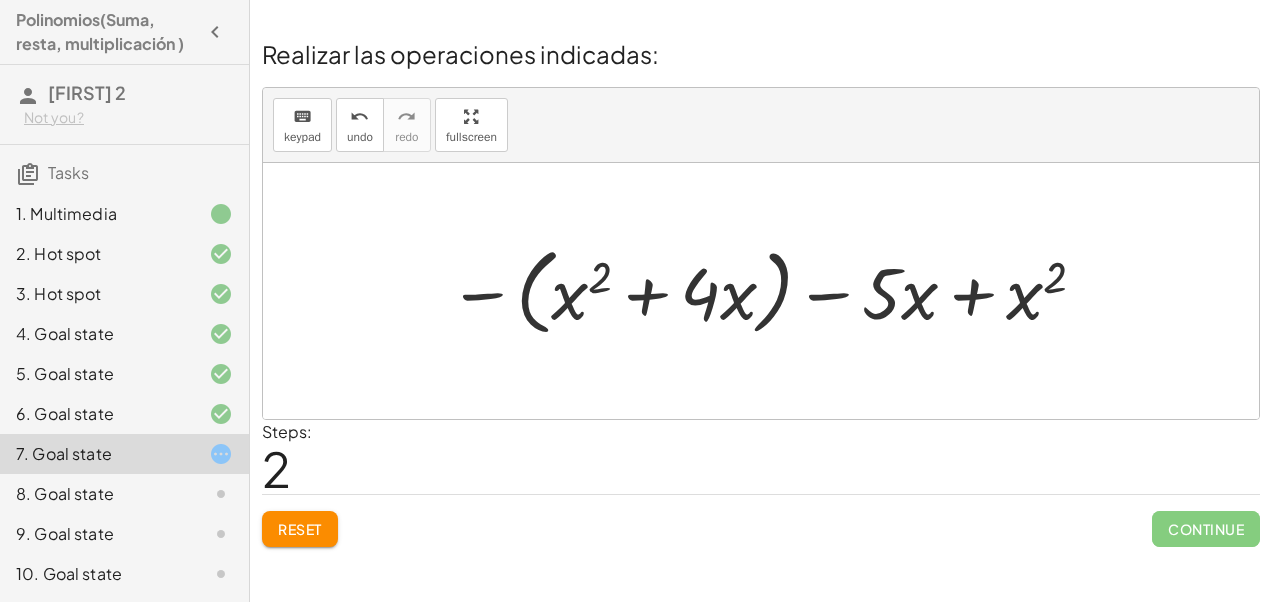 click at bounding box center [769, 290] 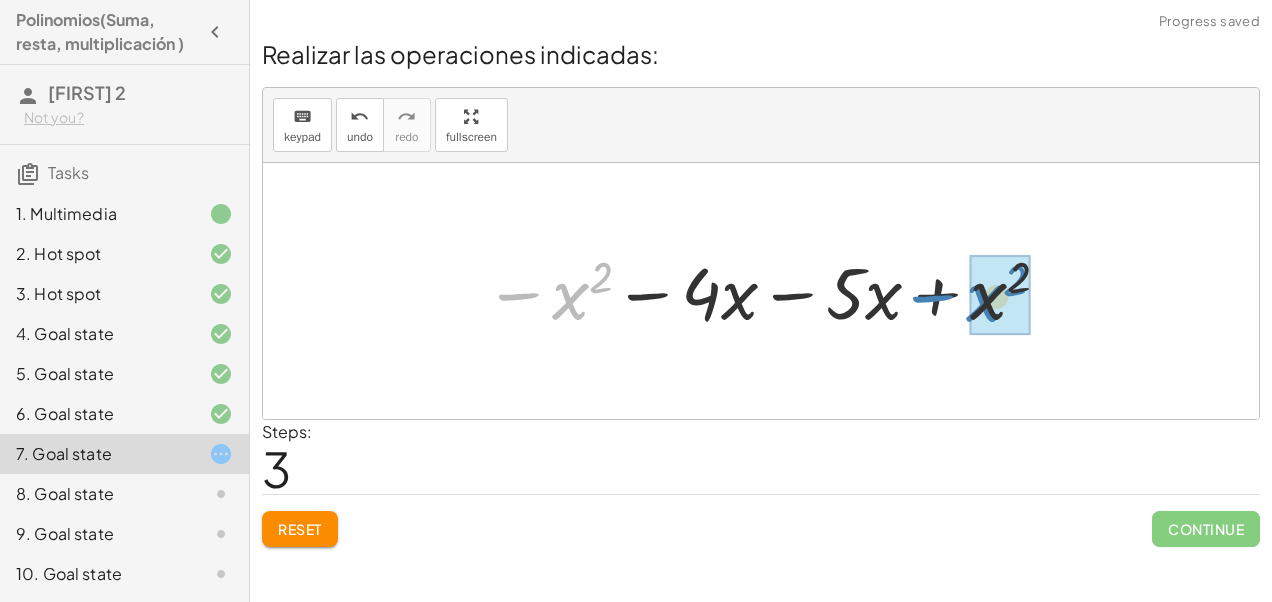 drag, startPoint x: 560, startPoint y: 306, endPoint x: 974, endPoint y: 308, distance: 414.00482 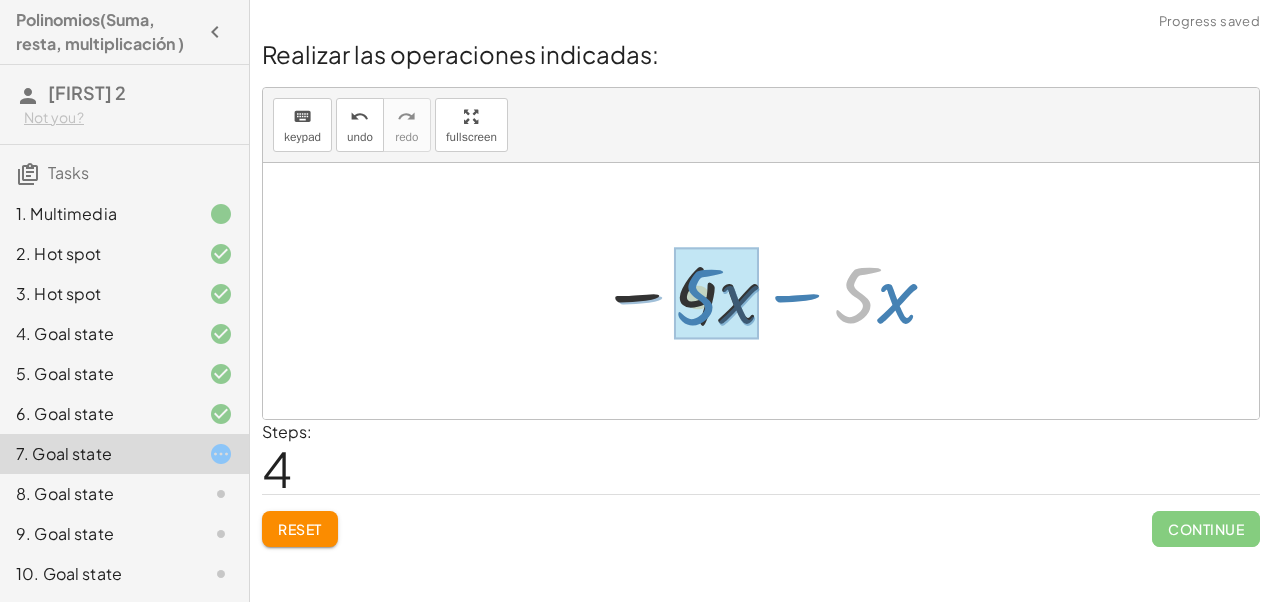 drag, startPoint x: 868, startPoint y: 296, endPoint x: 710, endPoint y: 300, distance: 158.05063 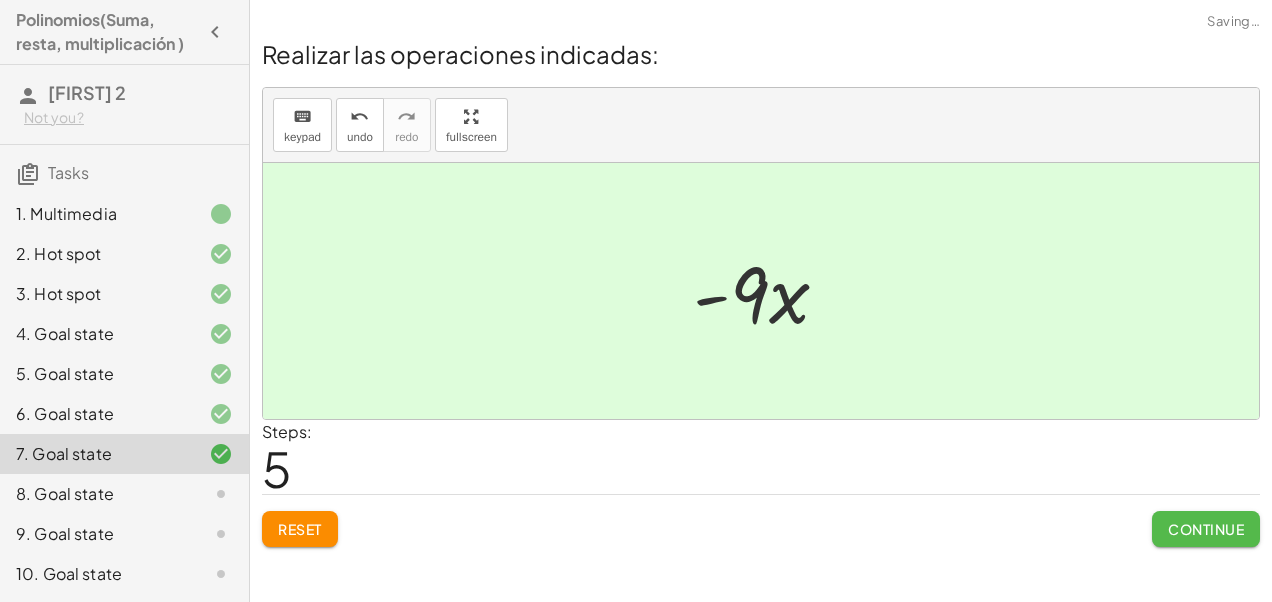 click on "Continue" 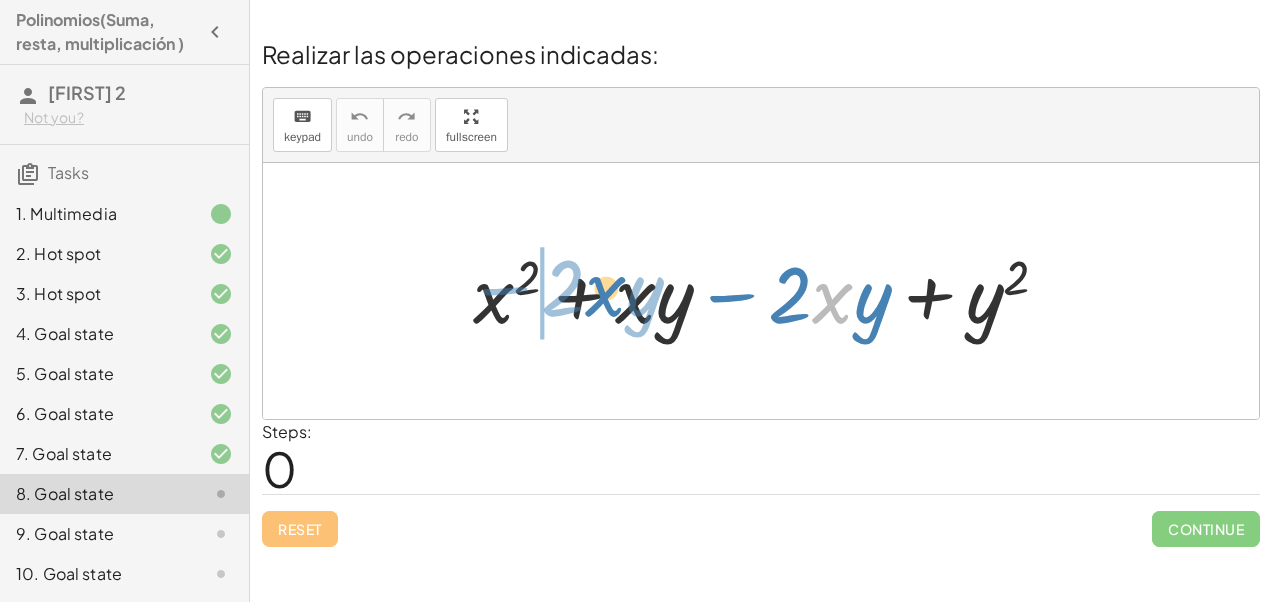 drag, startPoint x: 839, startPoint y: 301, endPoint x: 612, endPoint y: 294, distance: 227.10791 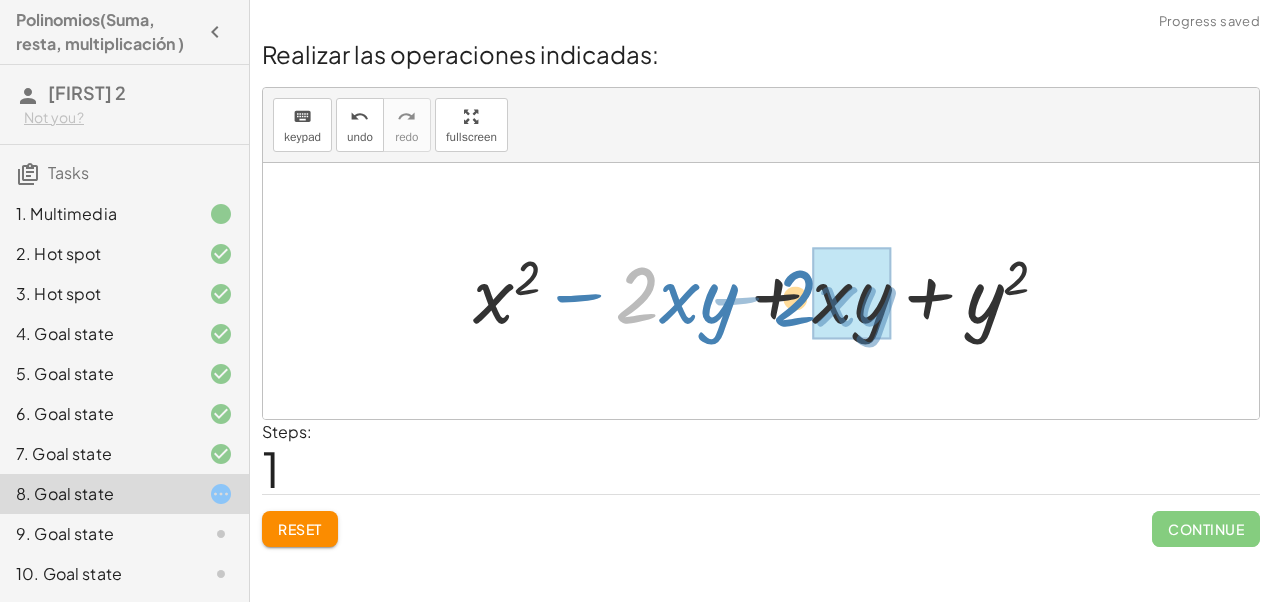 drag, startPoint x: 636, startPoint y: 309, endPoint x: 794, endPoint y: 312, distance: 158.02847 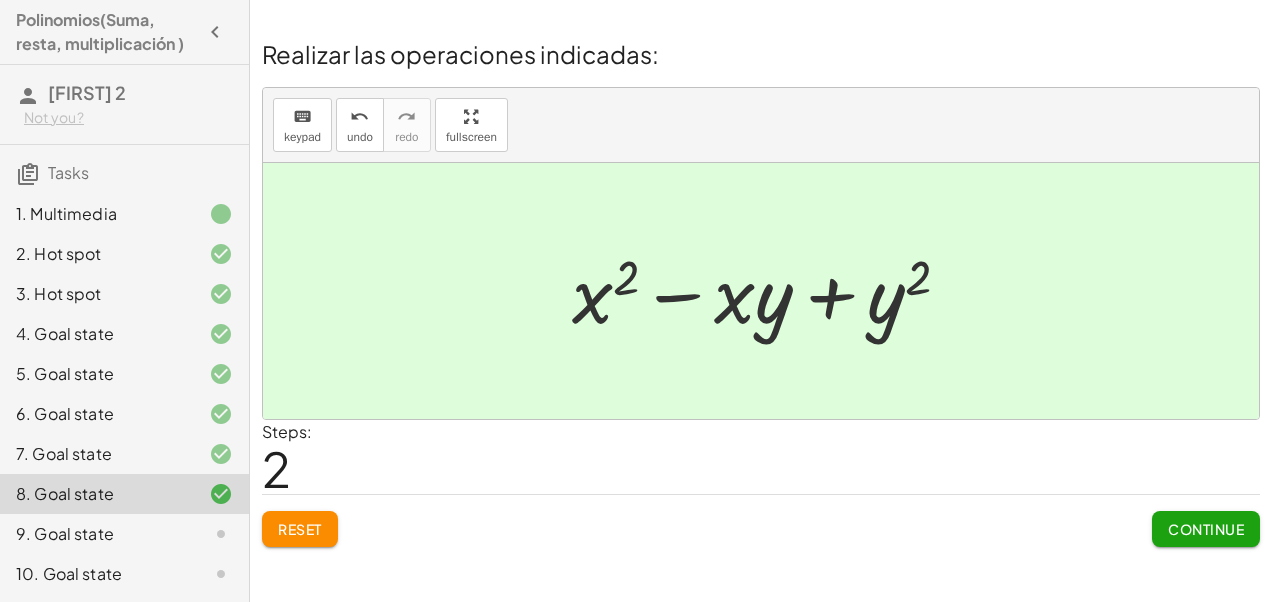 click on "Continue" 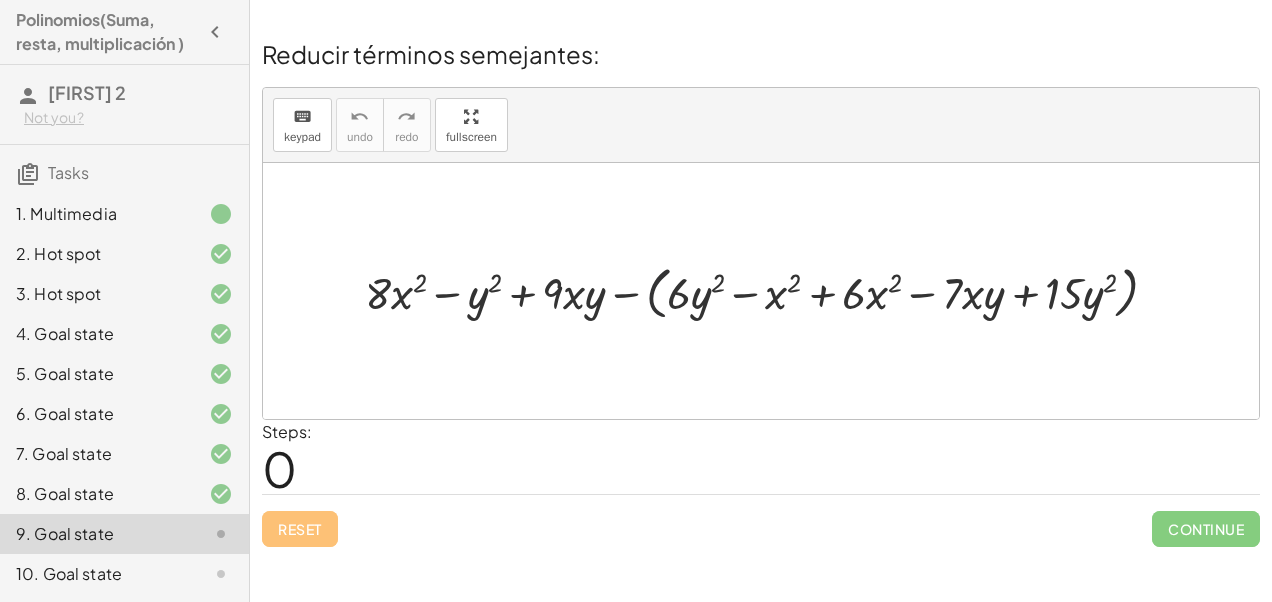 click at bounding box center [769, 291] 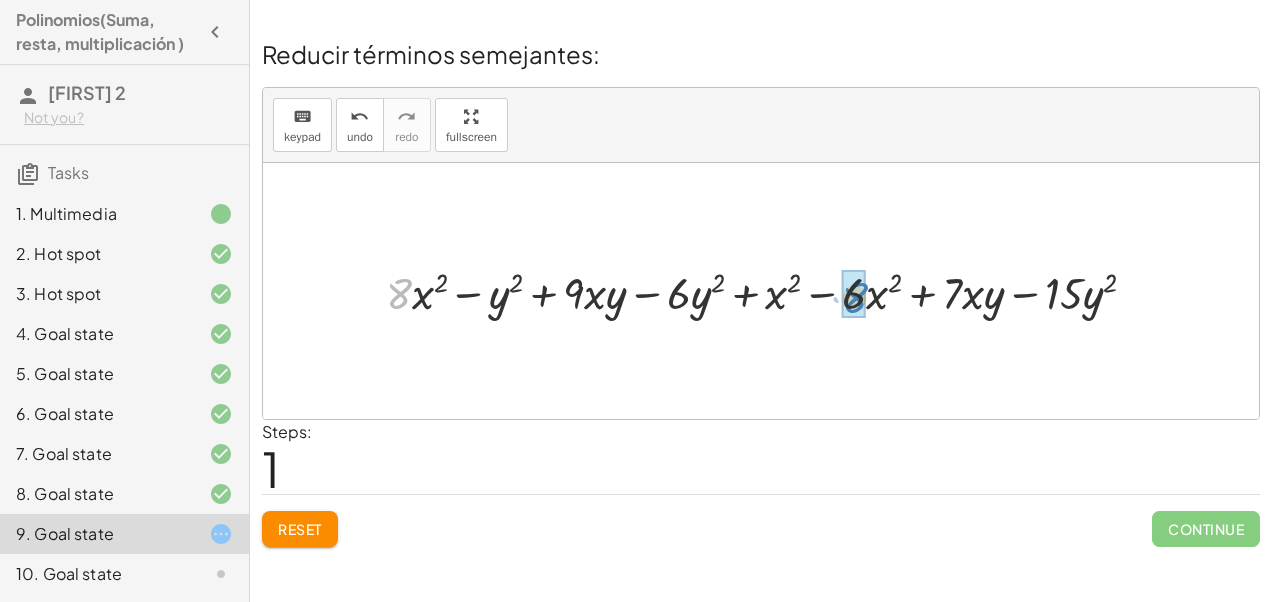 drag, startPoint x: 390, startPoint y: 298, endPoint x: 846, endPoint y: 302, distance: 456.01755 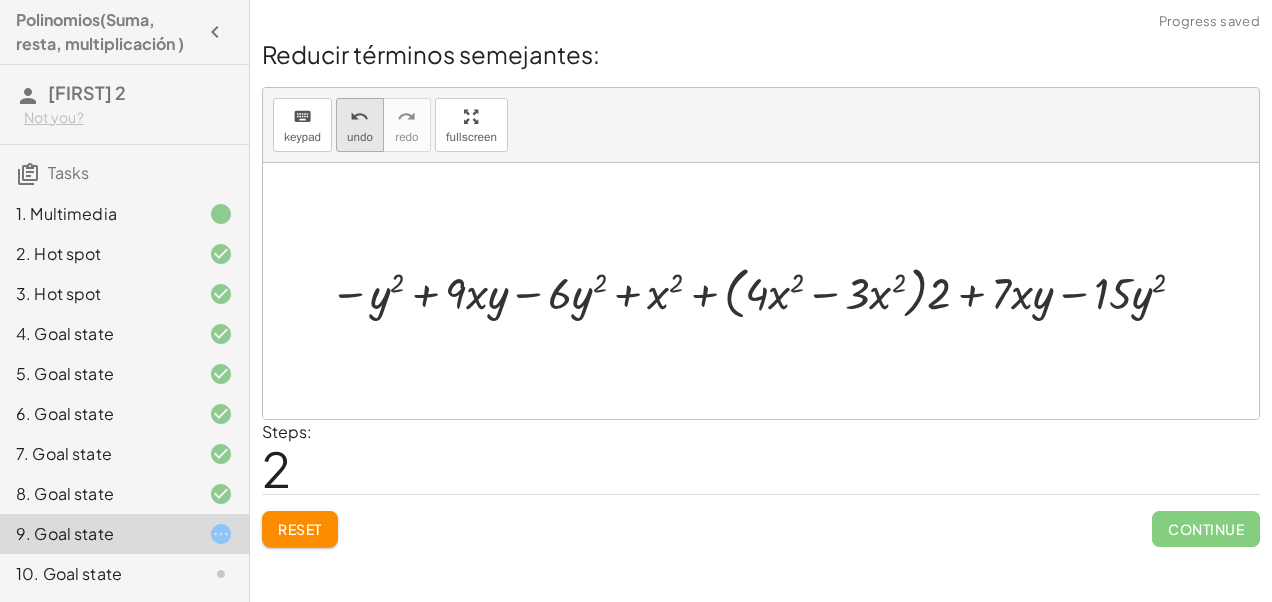 click on "undo" at bounding box center (359, 117) 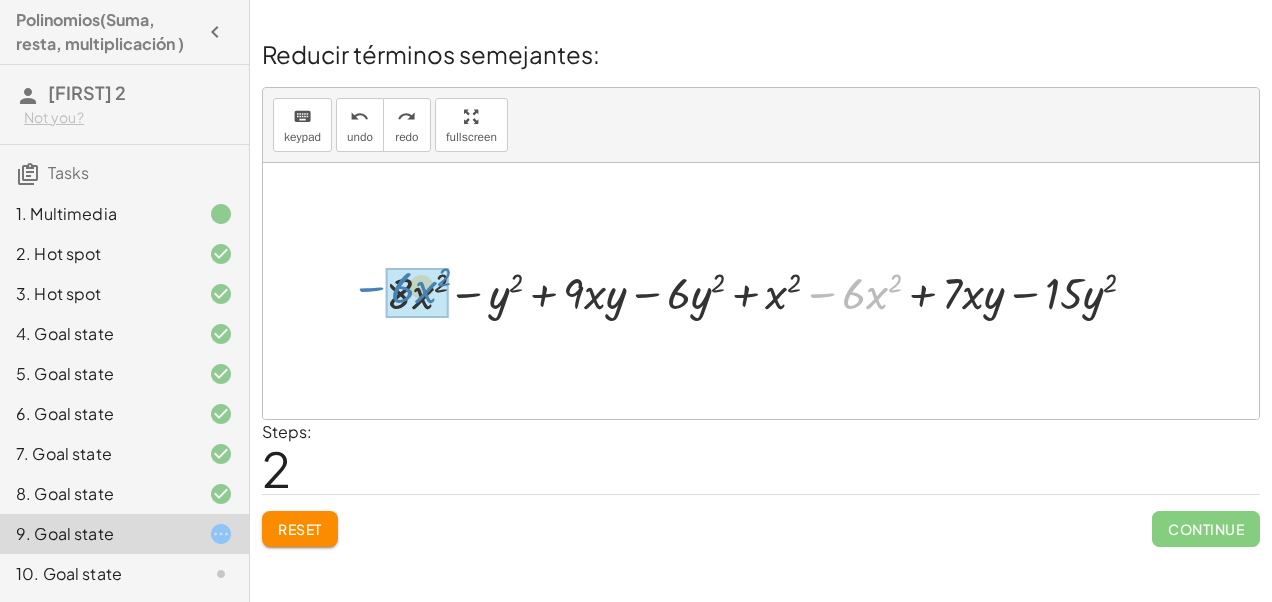 drag, startPoint x: 839, startPoint y: 296, endPoint x: 388, endPoint y: 290, distance: 451.03992 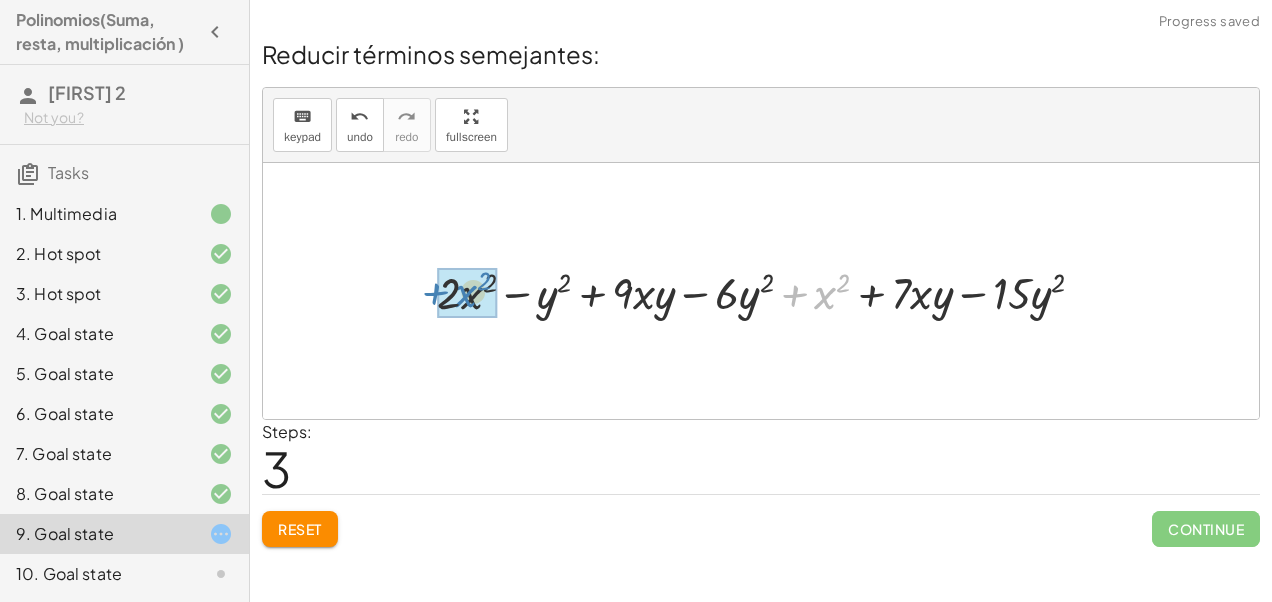 drag, startPoint x: 823, startPoint y: 296, endPoint x: 464, endPoint y: 294, distance: 359.00558 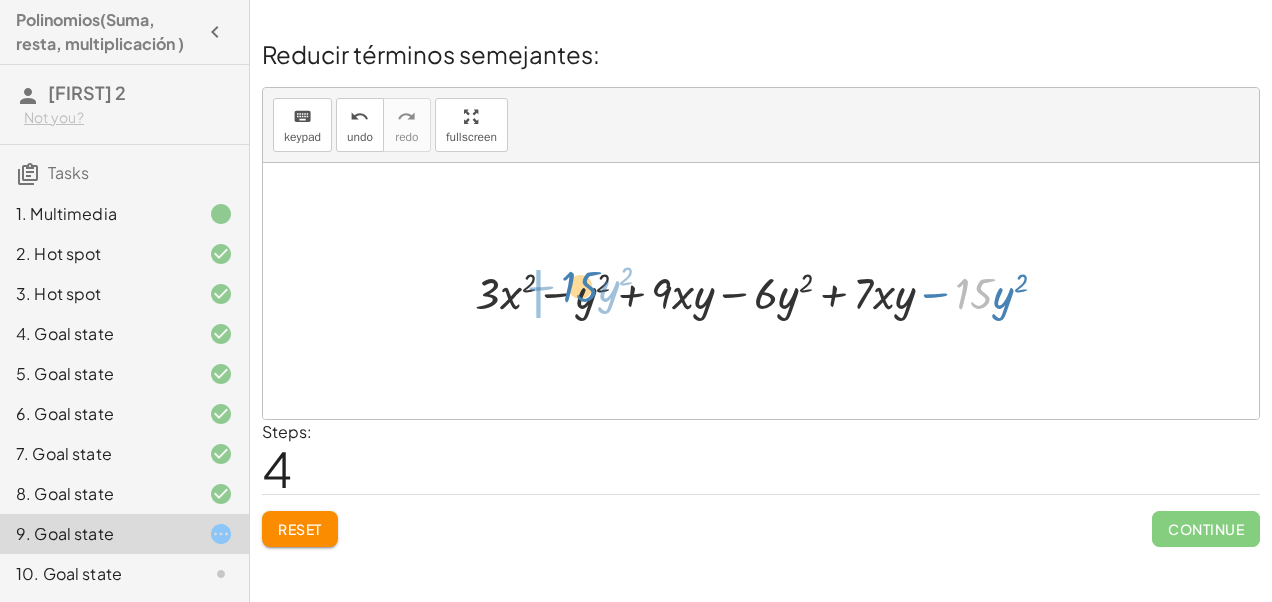 drag, startPoint x: 976, startPoint y: 298, endPoint x: 582, endPoint y: 291, distance: 394.06216 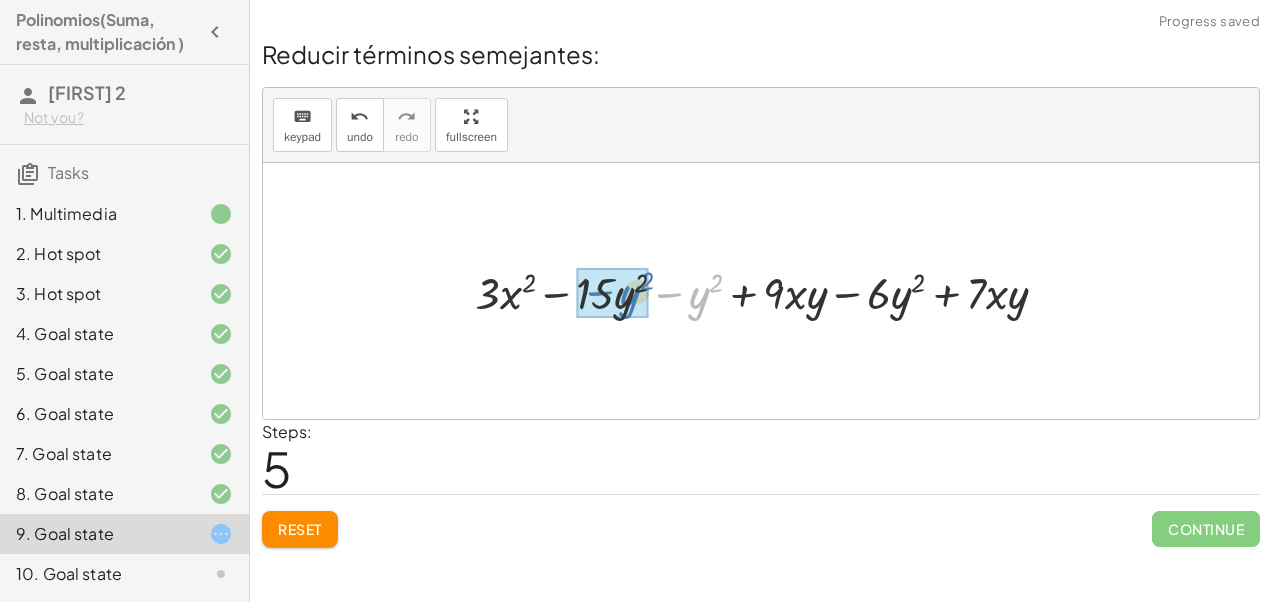 drag, startPoint x: 698, startPoint y: 290, endPoint x: 624, endPoint y: 291, distance: 74.00676 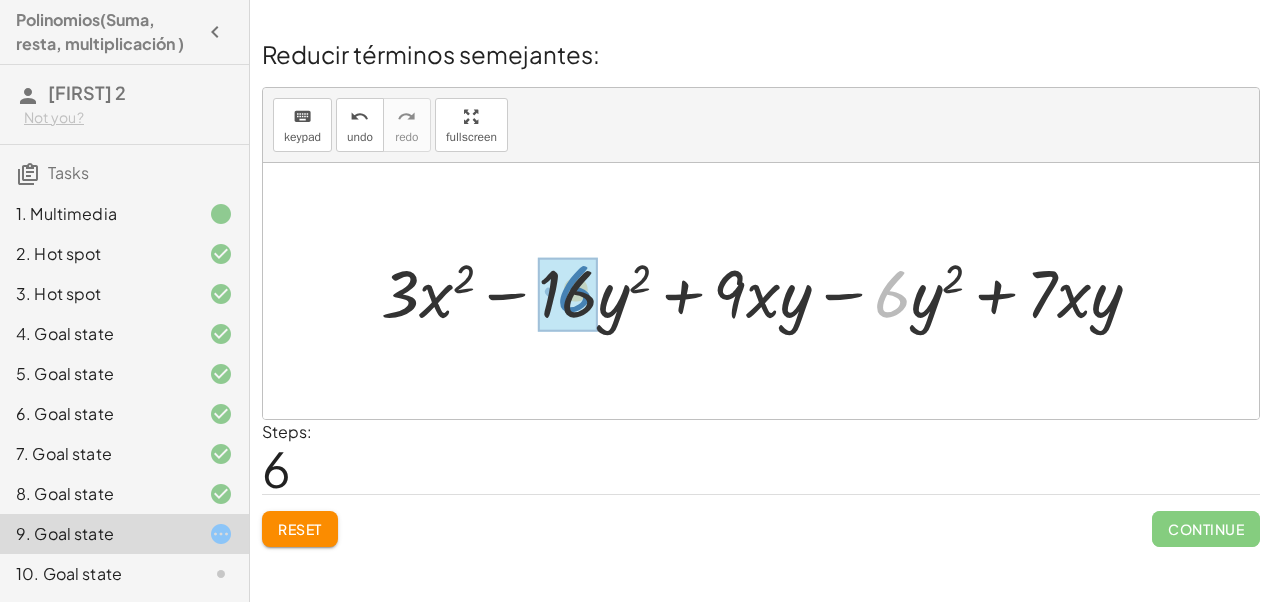 drag, startPoint x: 903, startPoint y: 302, endPoint x: 586, endPoint y: 297, distance: 317.03943 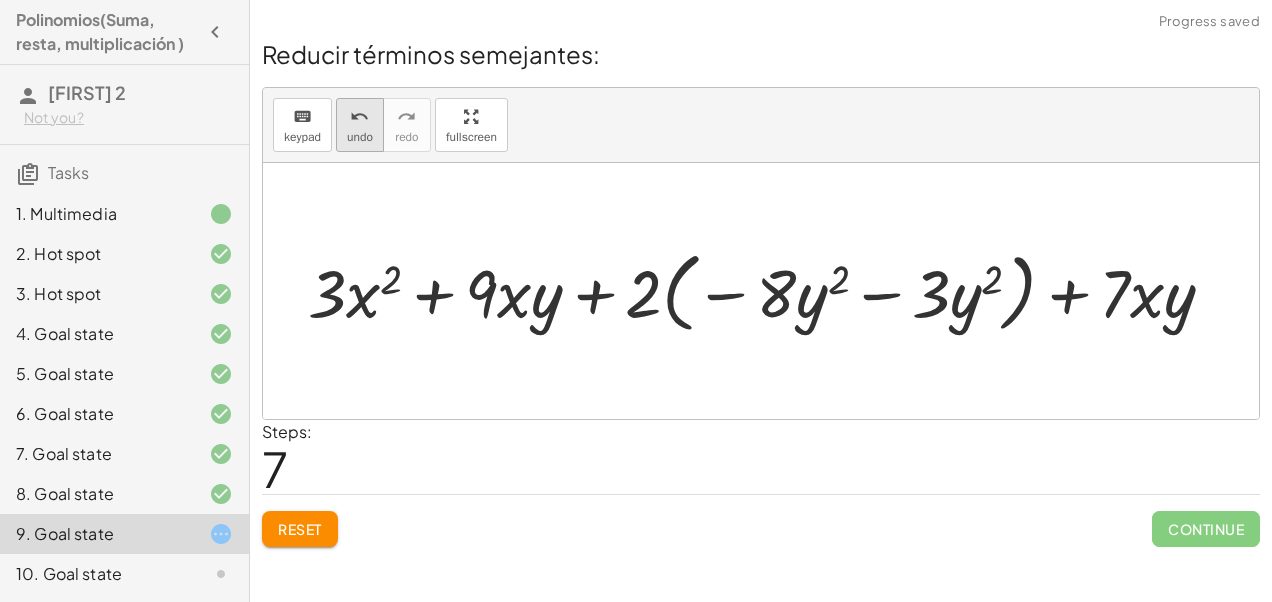 click on "undo undo" at bounding box center [360, 125] 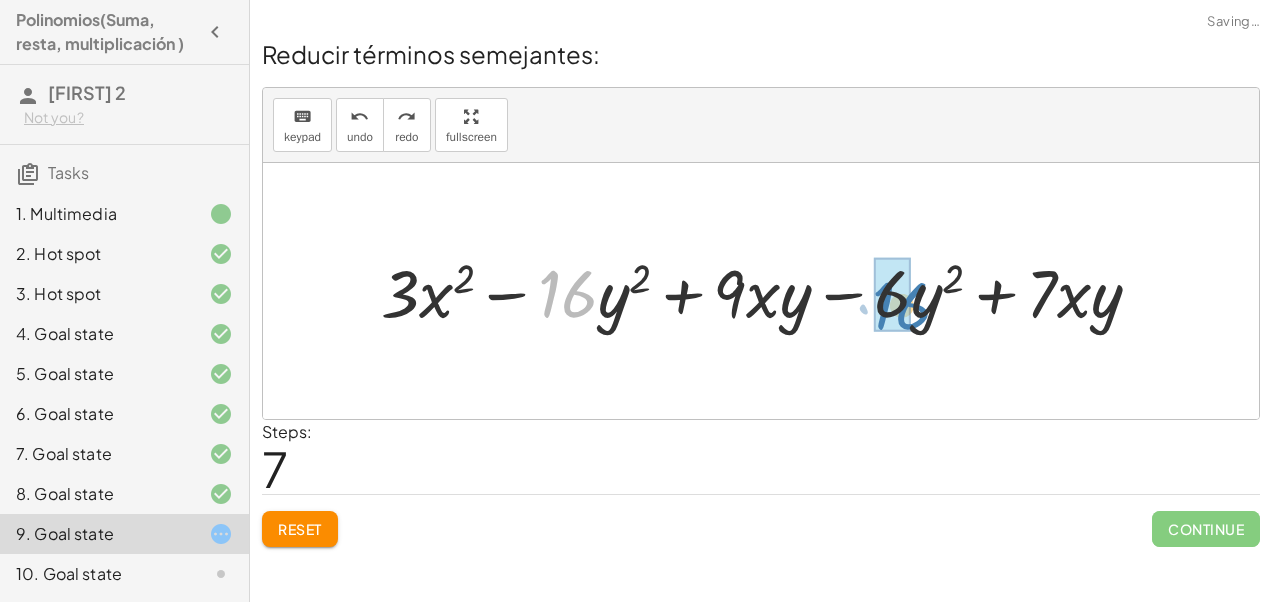 drag, startPoint x: 554, startPoint y: 298, endPoint x: 888, endPoint y: 310, distance: 334.21548 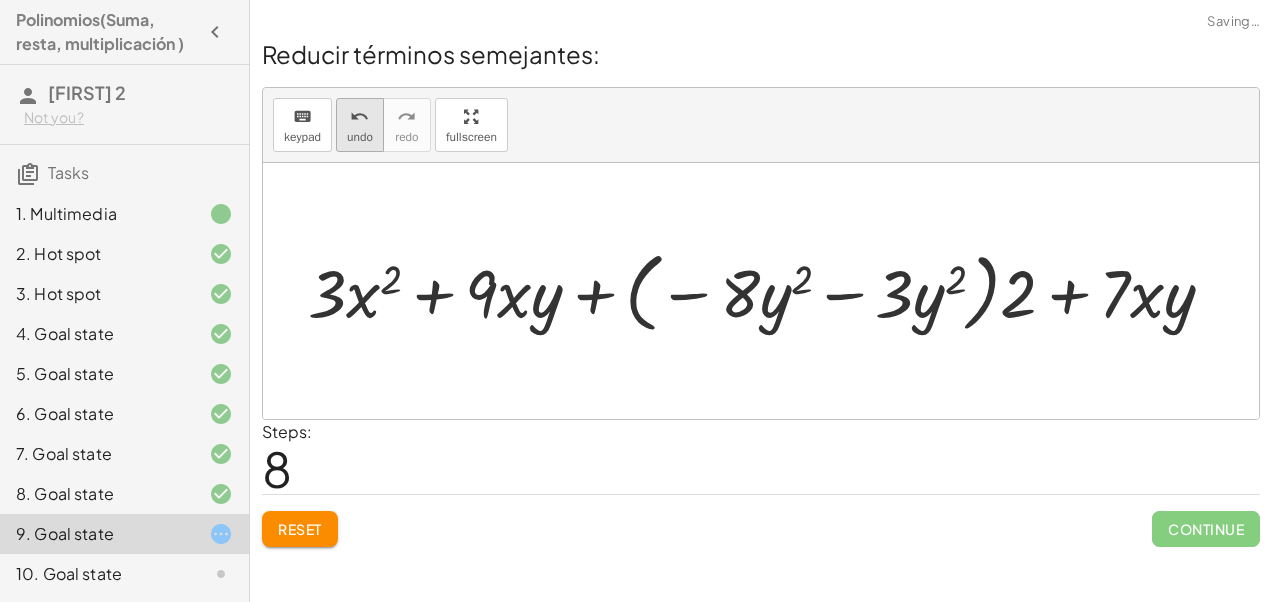 click on "undo" at bounding box center [360, 137] 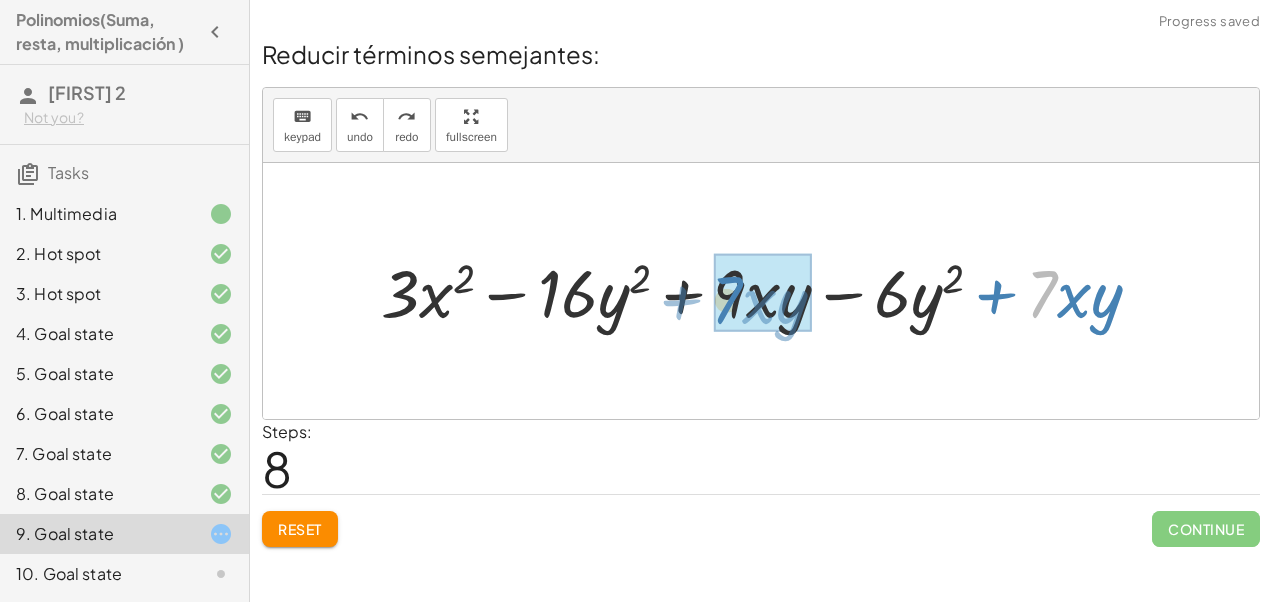 drag, startPoint x: 1046, startPoint y: 298, endPoint x: 732, endPoint y: 304, distance: 314.0573 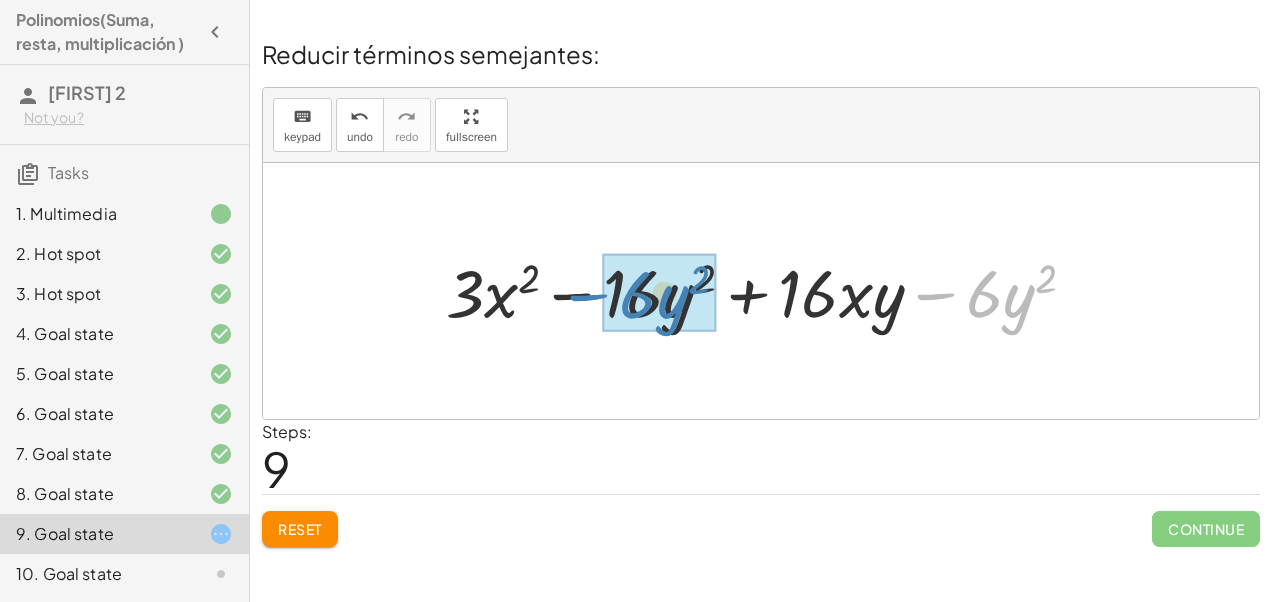 drag, startPoint x: 937, startPoint y: 299, endPoint x: 527, endPoint y: 298, distance: 410.00122 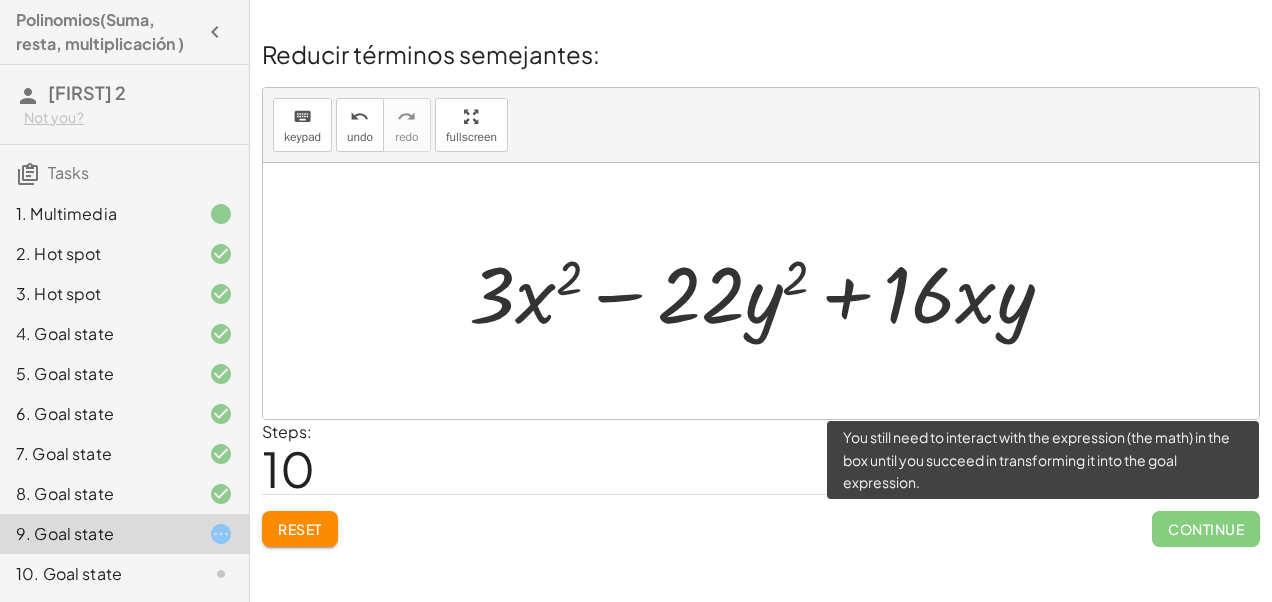 click on "Continue" 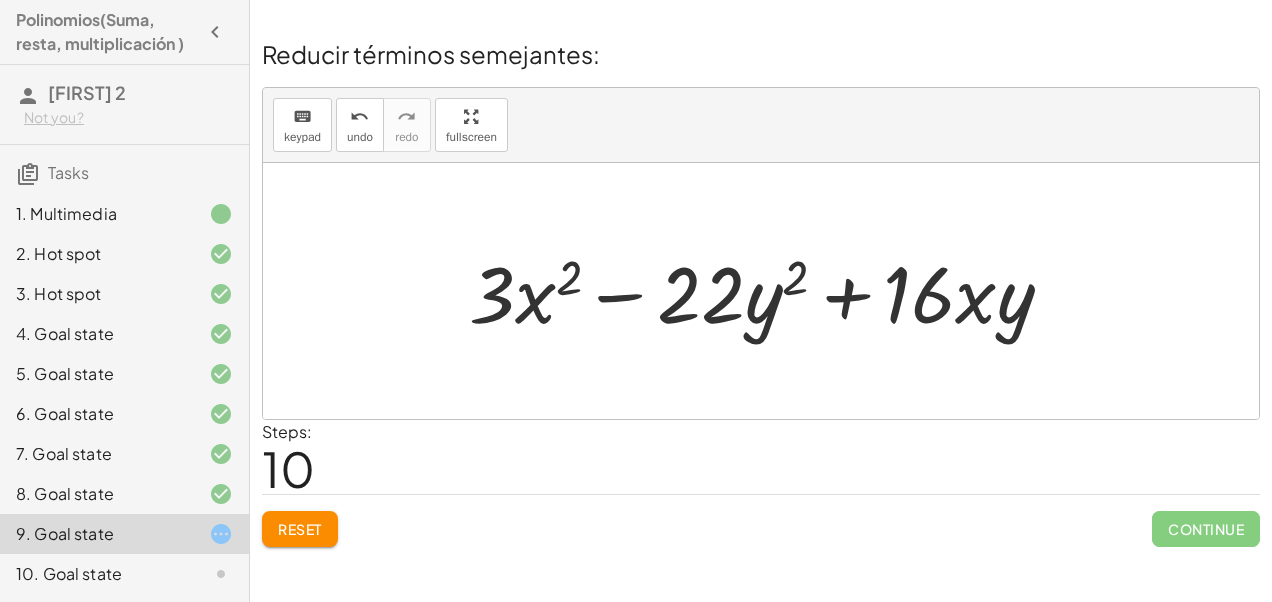click at bounding box center [761, 291] 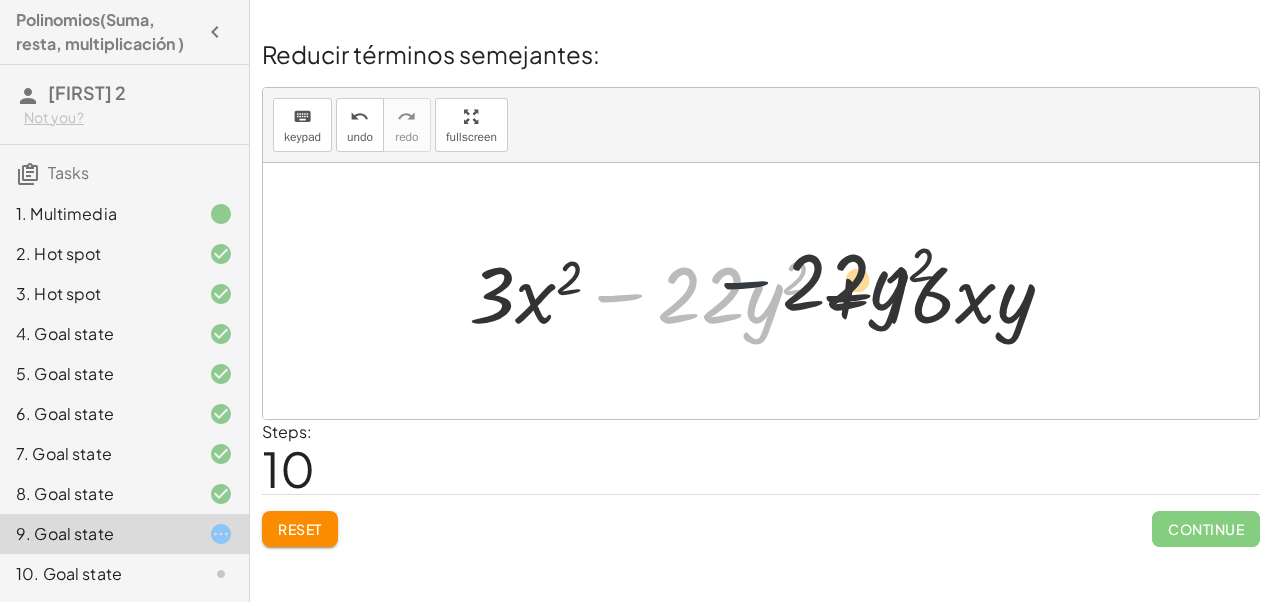 drag, startPoint x: 636, startPoint y: 299, endPoint x: 800, endPoint y: 302, distance: 164.02744 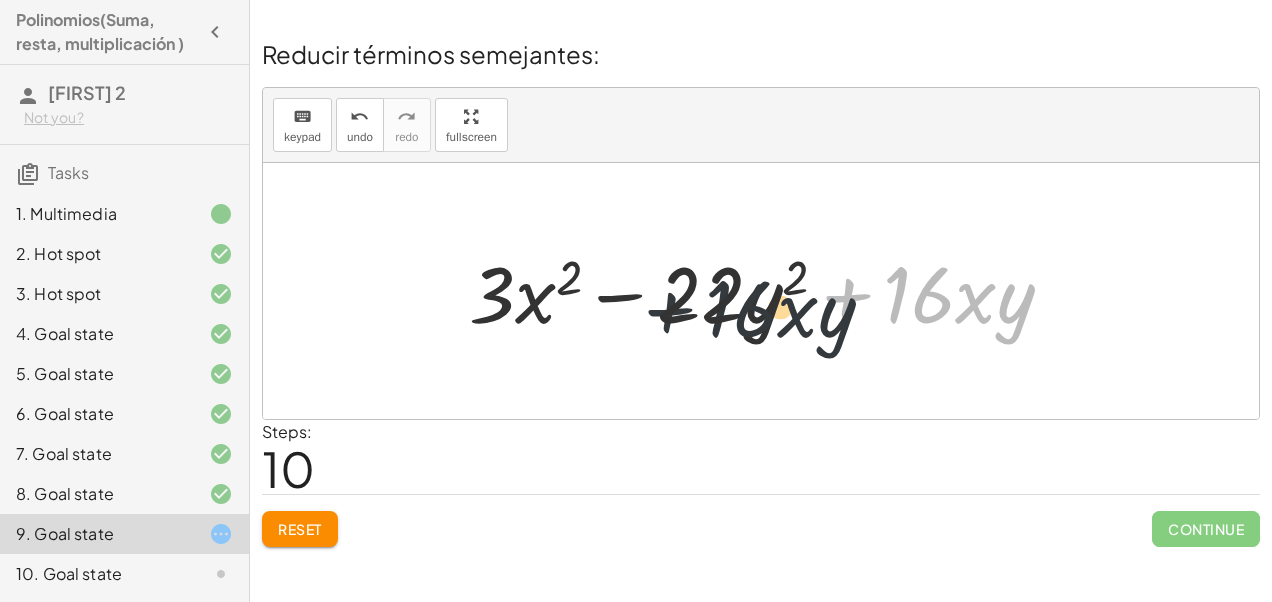 drag, startPoint x: 852, startPoint y: 298, endPoint x: 615, endPoint y: 304, distance: 237.07594 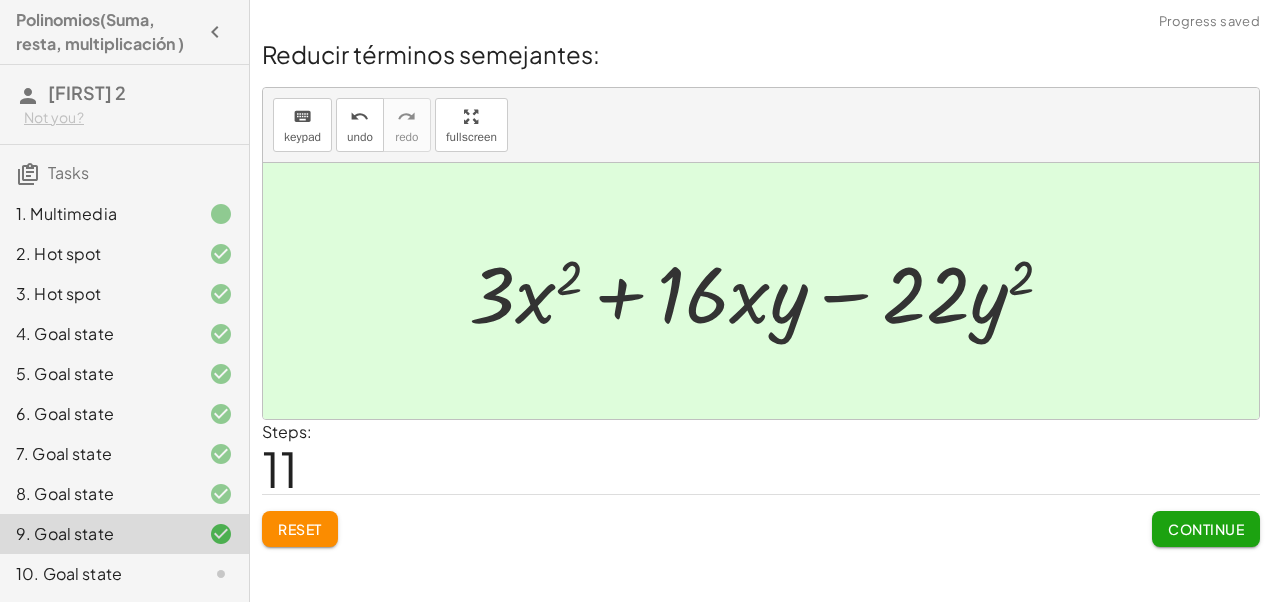 click on "Continue" 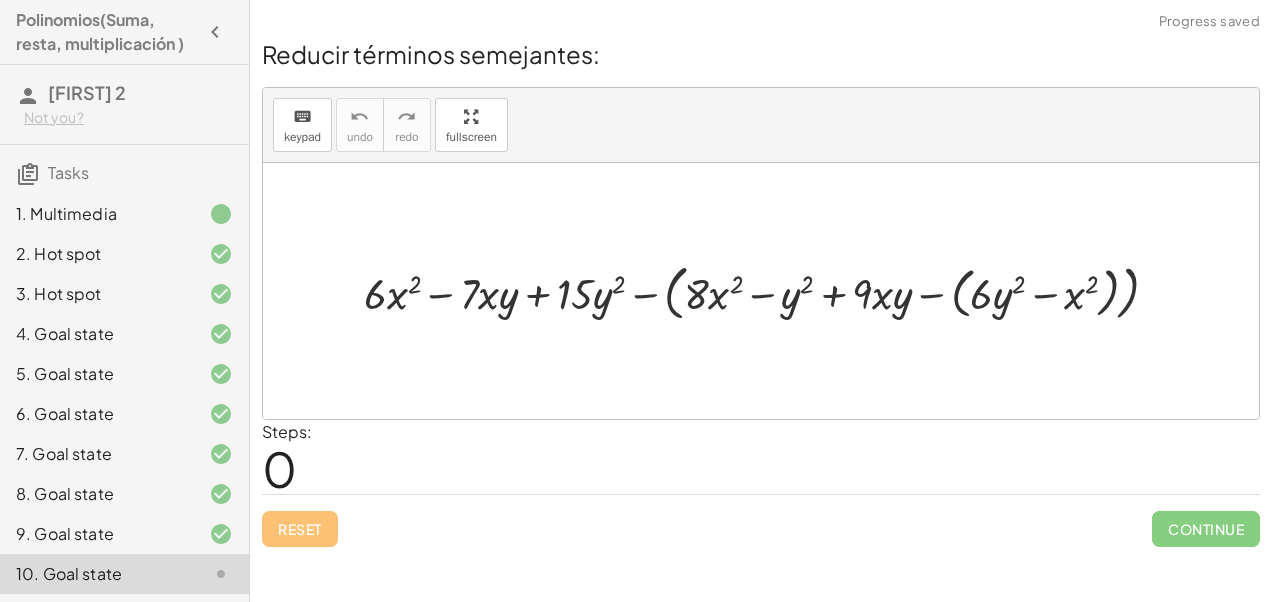 click at bounding box center [769, 291] 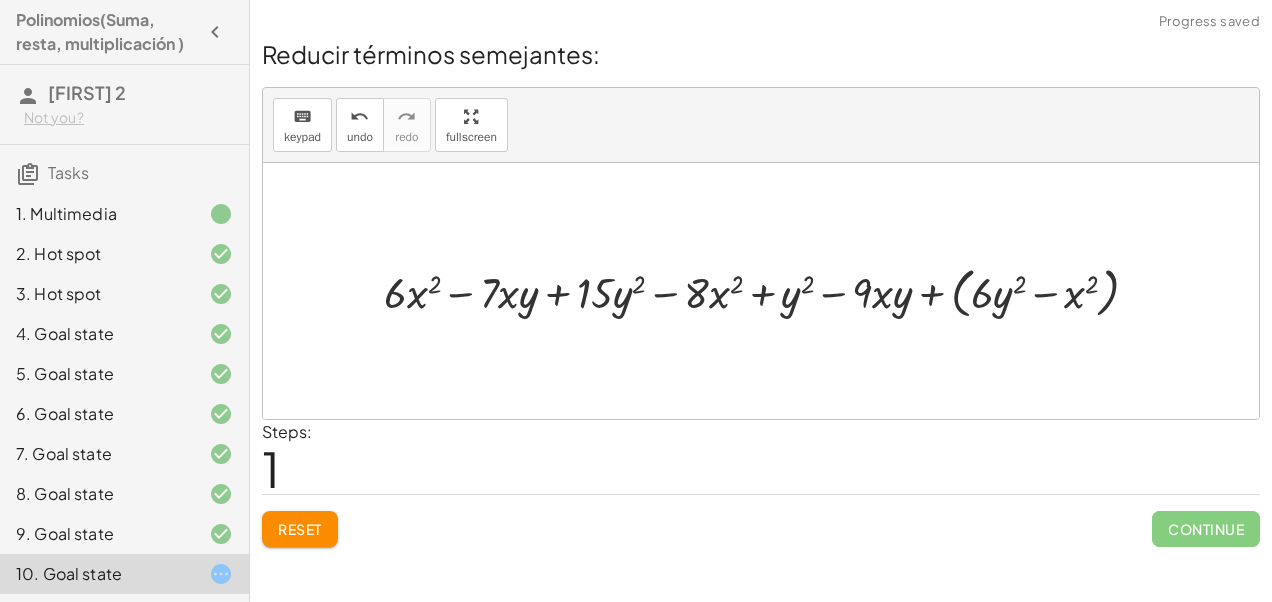 click at bounding box center [769, 291] 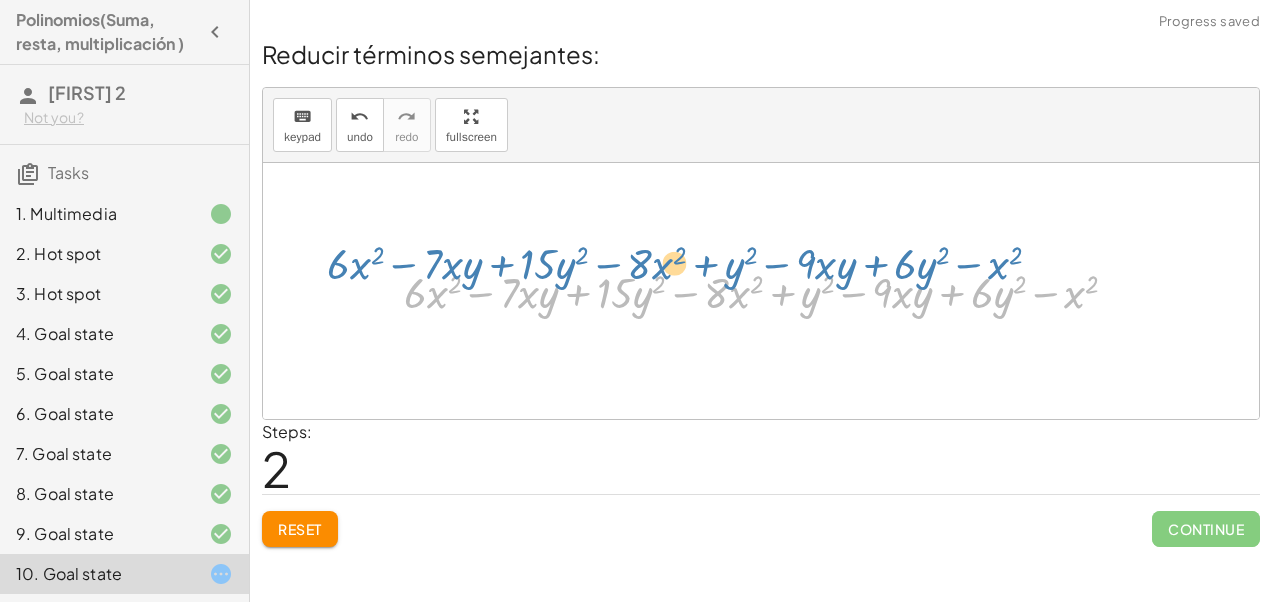 drag, startPoint x: 690, startPoint y: 288, endPoint x: 761, endPoint y: 260, distance: 76.321686 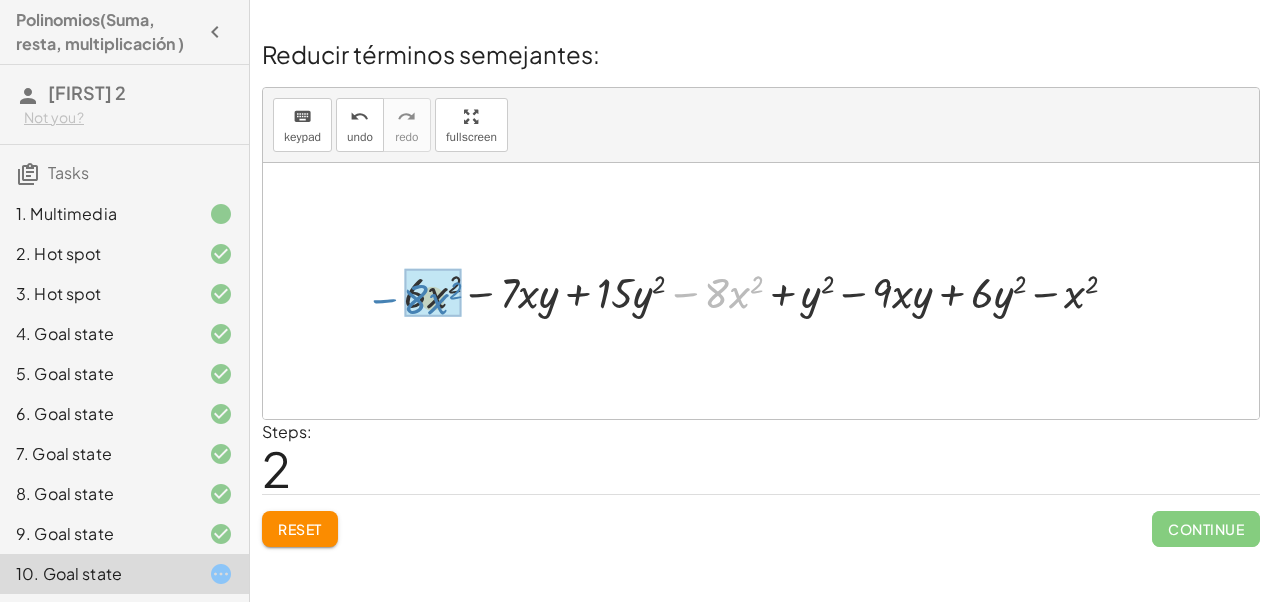 drag, startPoint x: 685, startPoint y: 299, endPoint x: 384, endPoint y: 305, distance: 301.05978 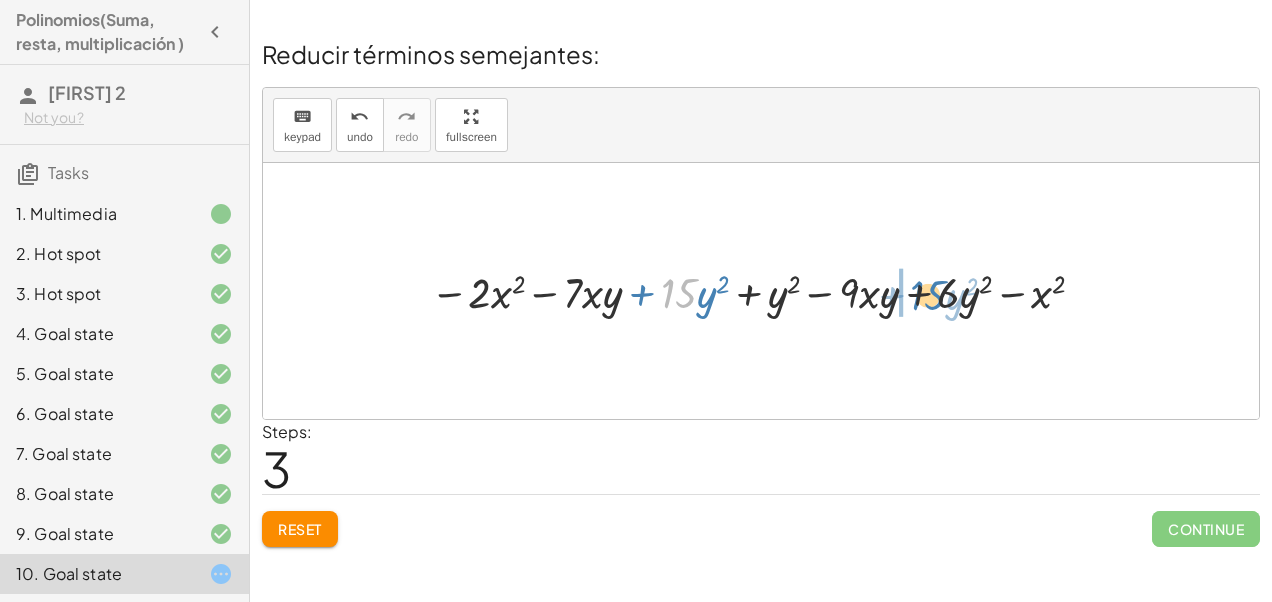 drag, startPoint x: 683, startPoint y: 300, endPoint x: 932, endPoint y: 302, distance: 249.00803 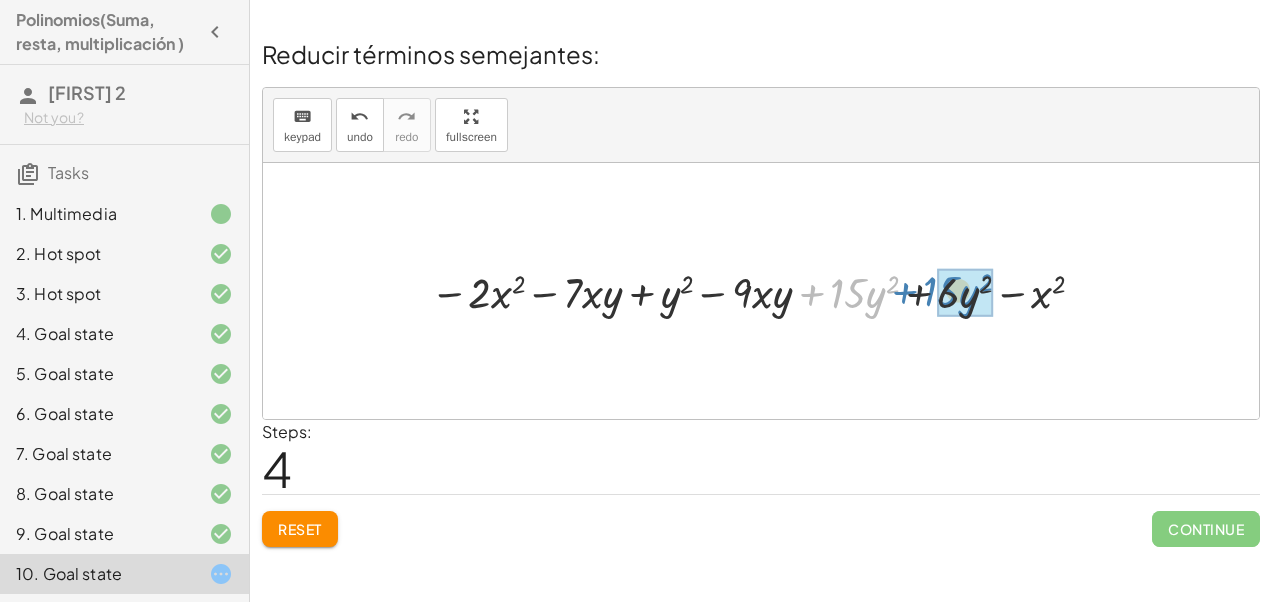 drag, startPoint x: 806, startPoint y: 296, endPoint x: 899, endPoint y: 294, distance: 93.0215 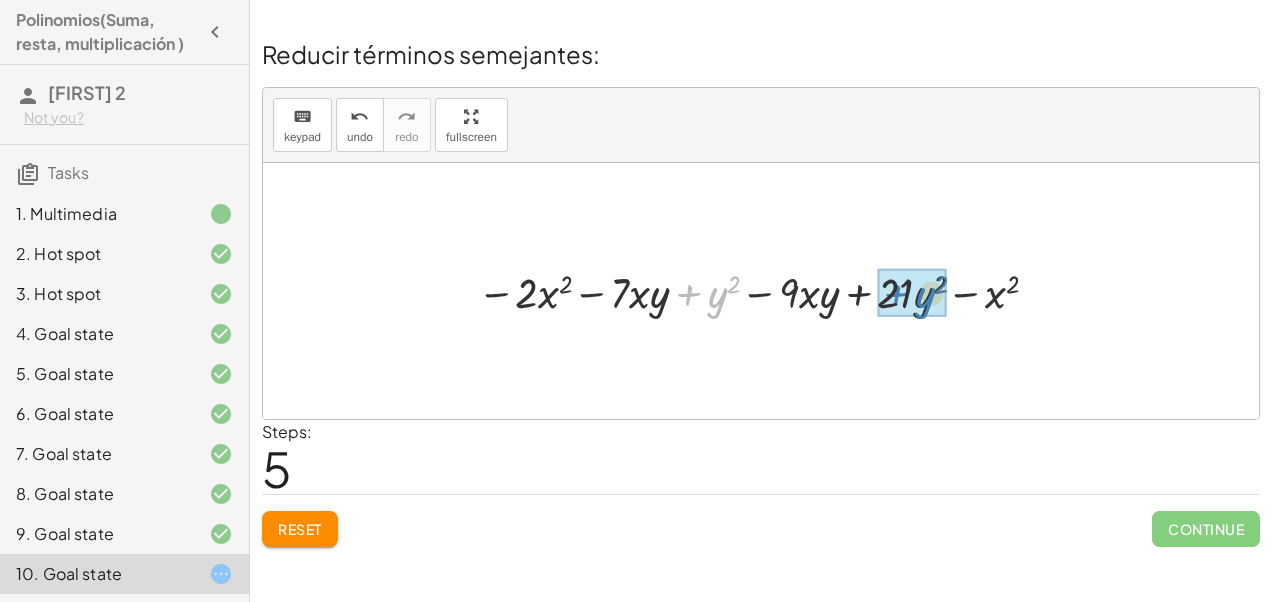 drag, startPoint x: 694, startPoint y: 292, endPoint x: 902, endPoint y: 292, distance: 208 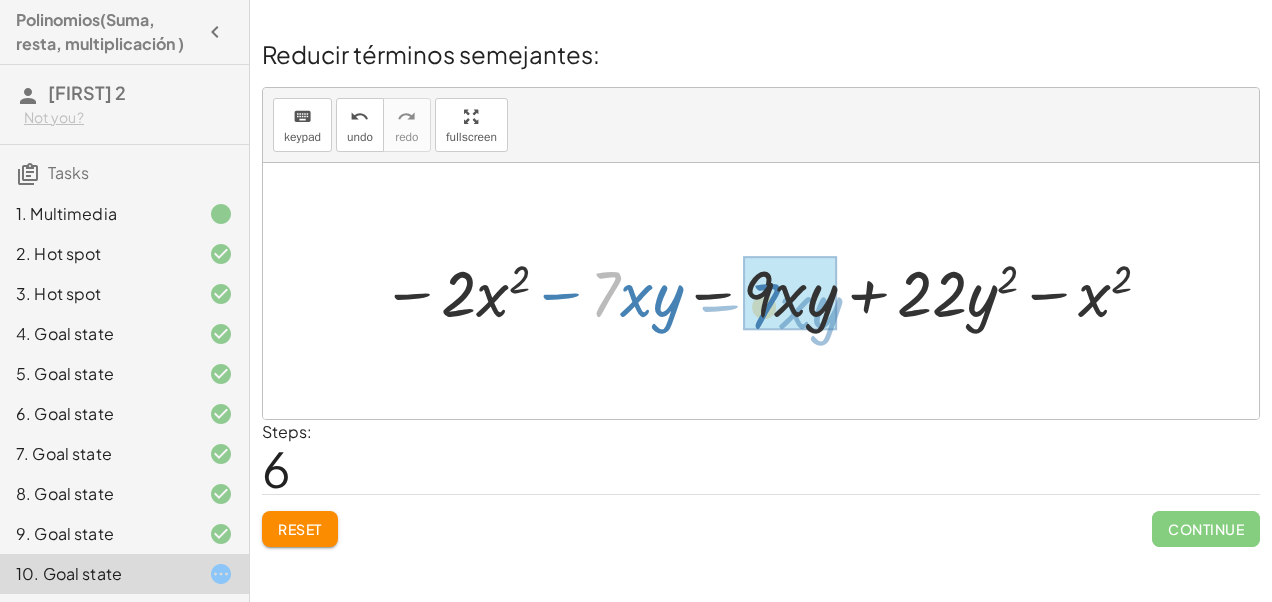 drag, startPoint x: 612, startPoint y: 286, endPoint x: 771, endPoint y: 296, distance: 159.31415 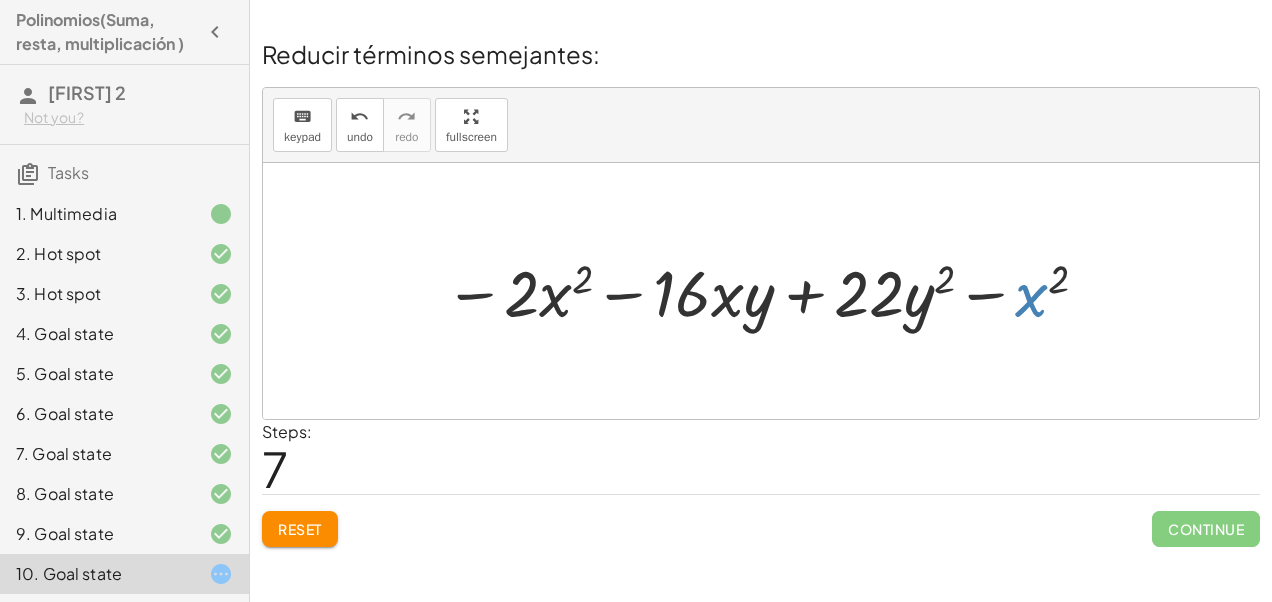 click at bounding box center (769, 291) 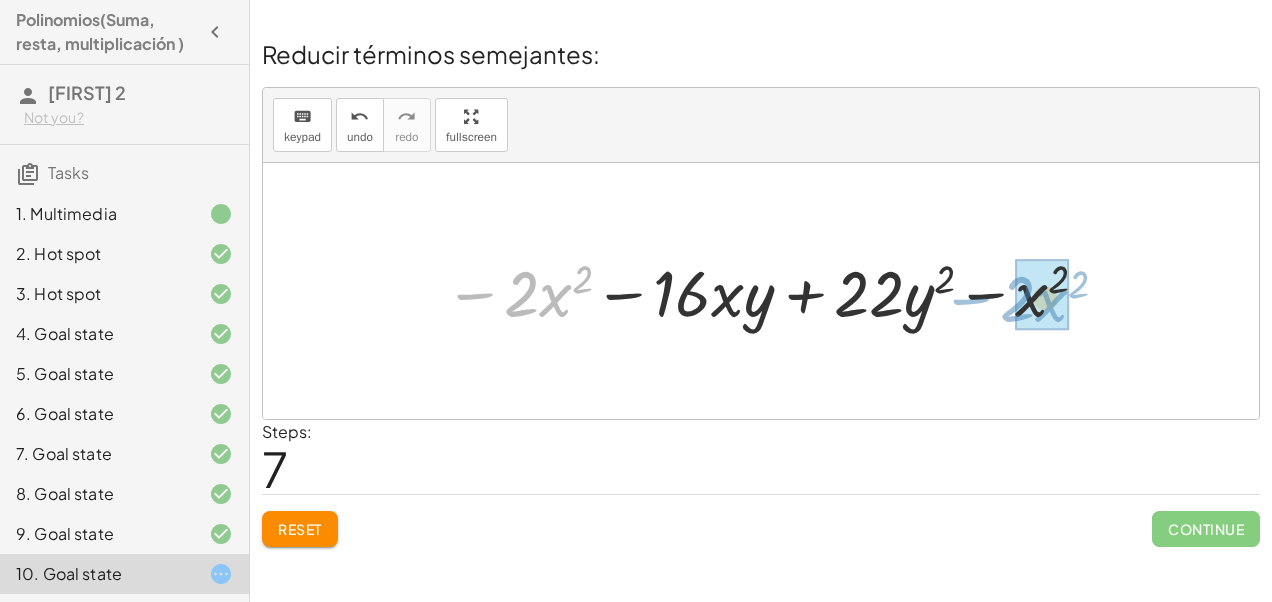 drag, startPoint x: 473, startPoint y: 297, endPoint x: 968, endPoint y: 302, distance: 495.02524 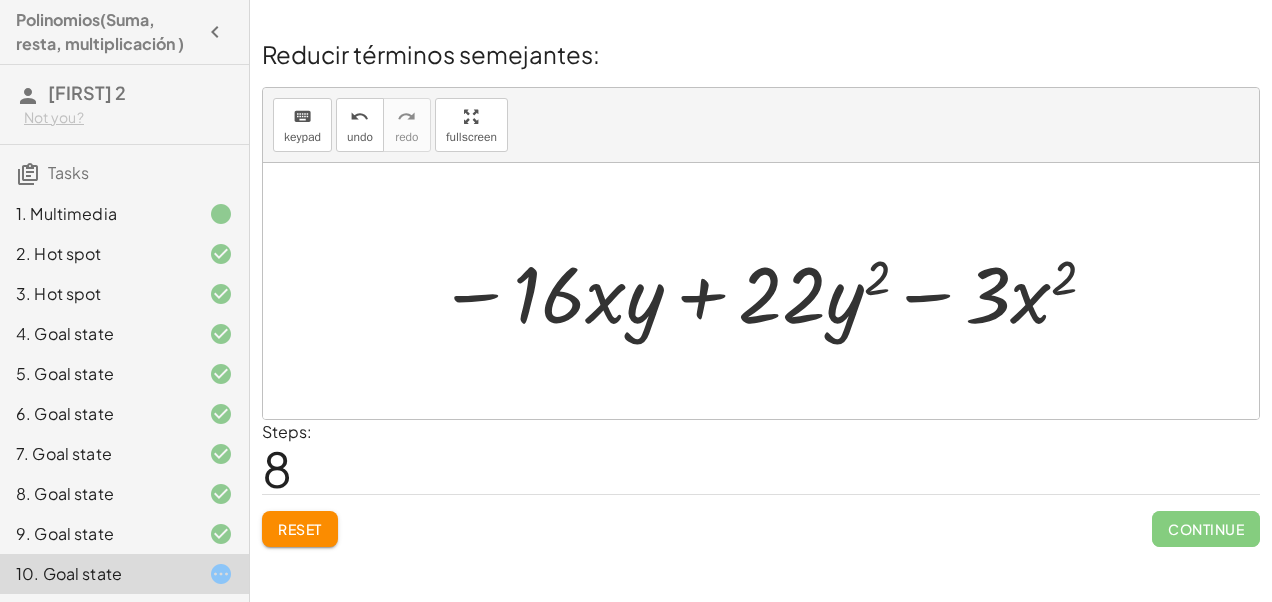 click at bounding box center (761, 291) 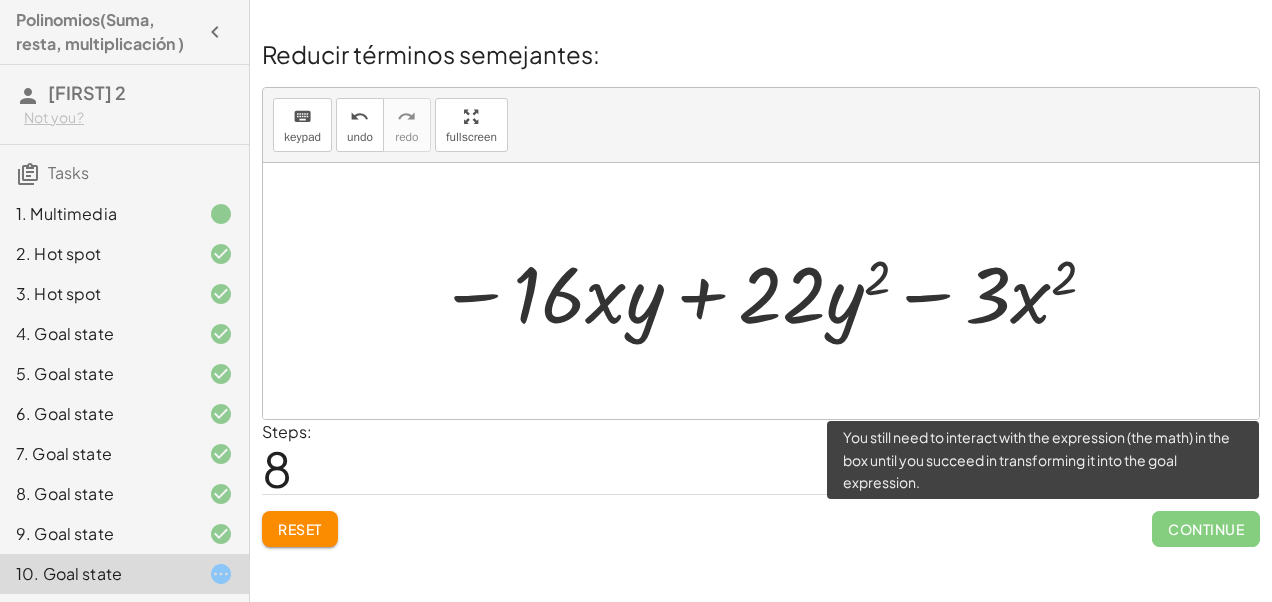 click on "Continue" 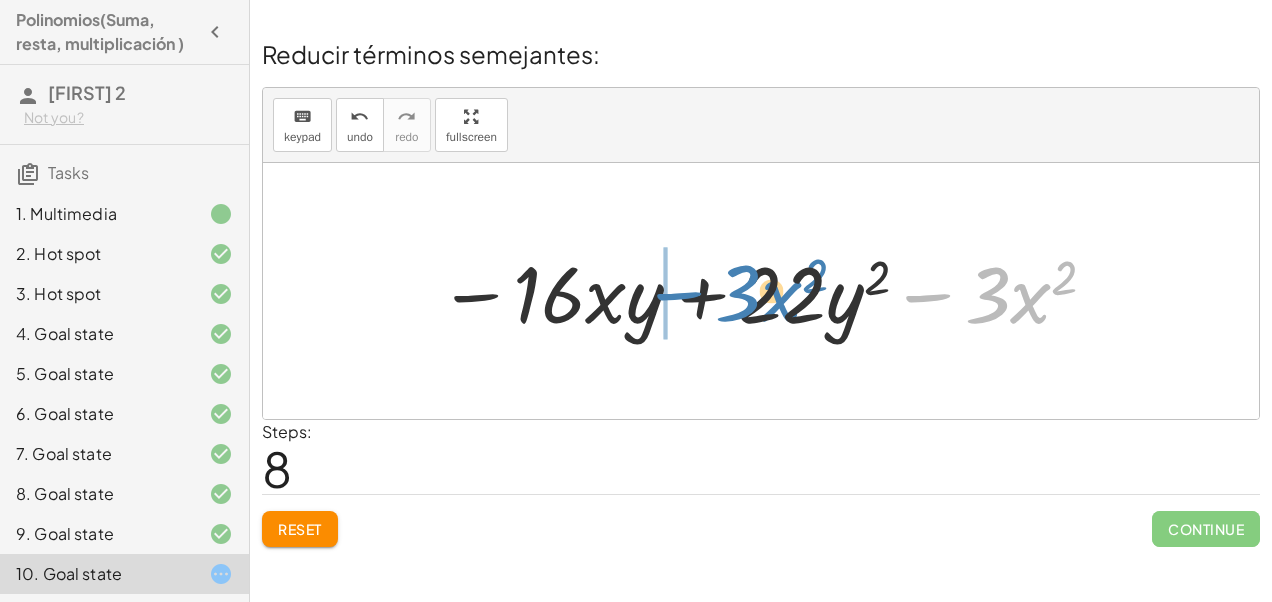drag, startPoint x: 914, startPoint y: 298, endPoint x: 588, endPoint y: 294, distance: 326.02454 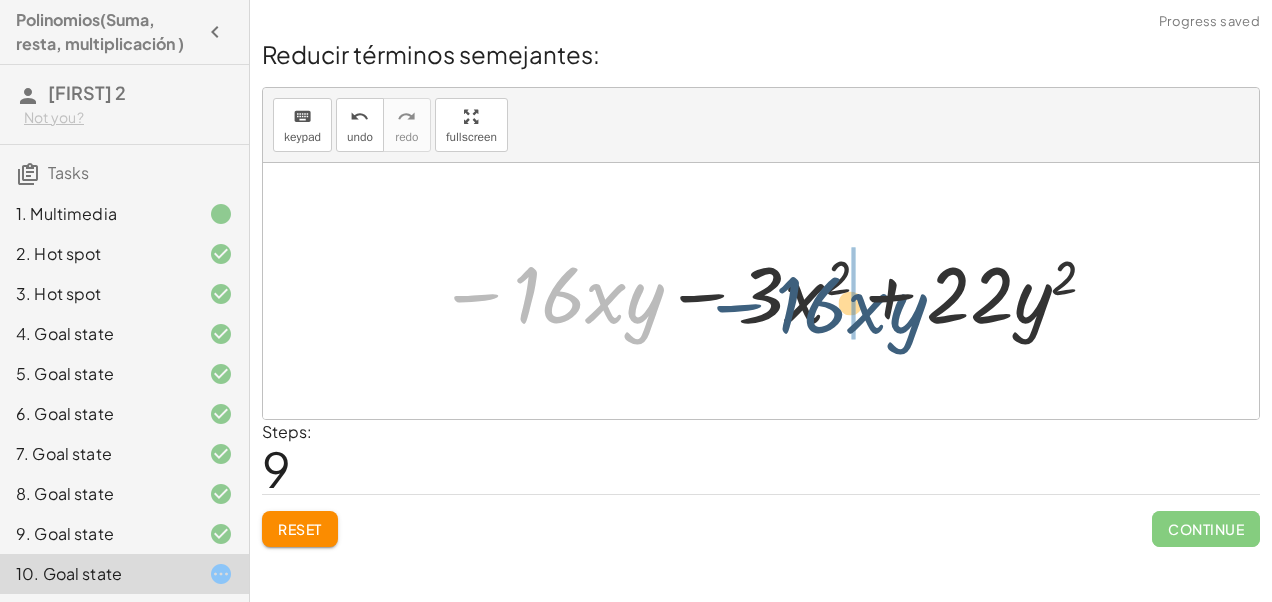 drag, startPoint x: 487, startPoint y: 295, endPoint x: 751, endPoint y: 305, distance: 264.18933 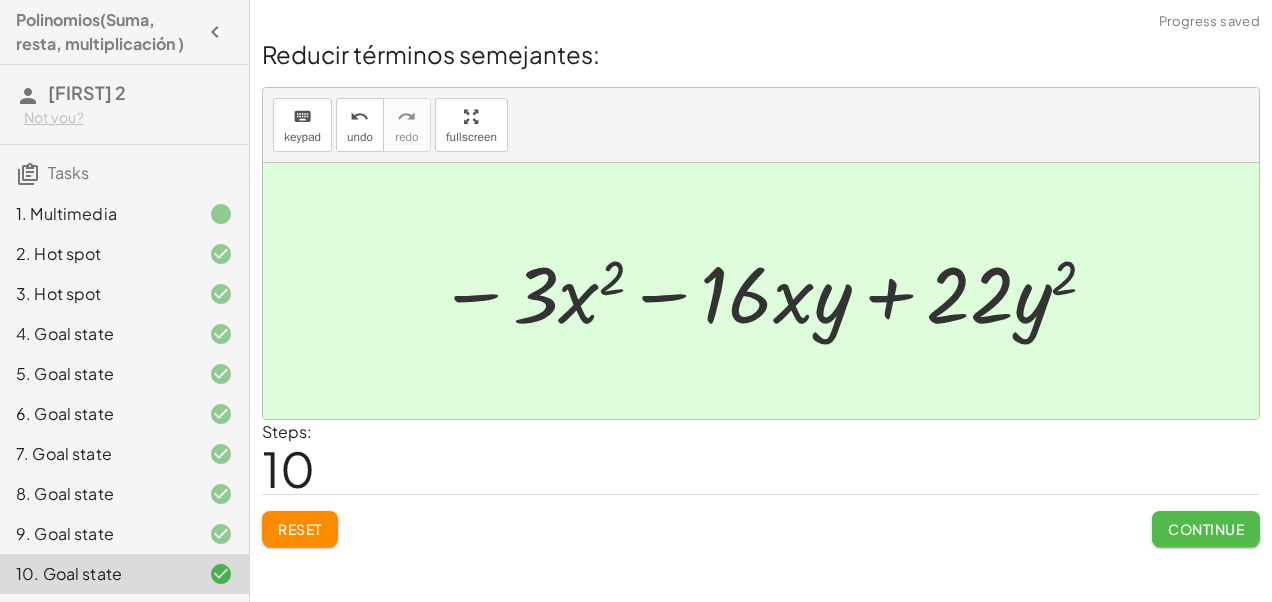 click on "Continue" 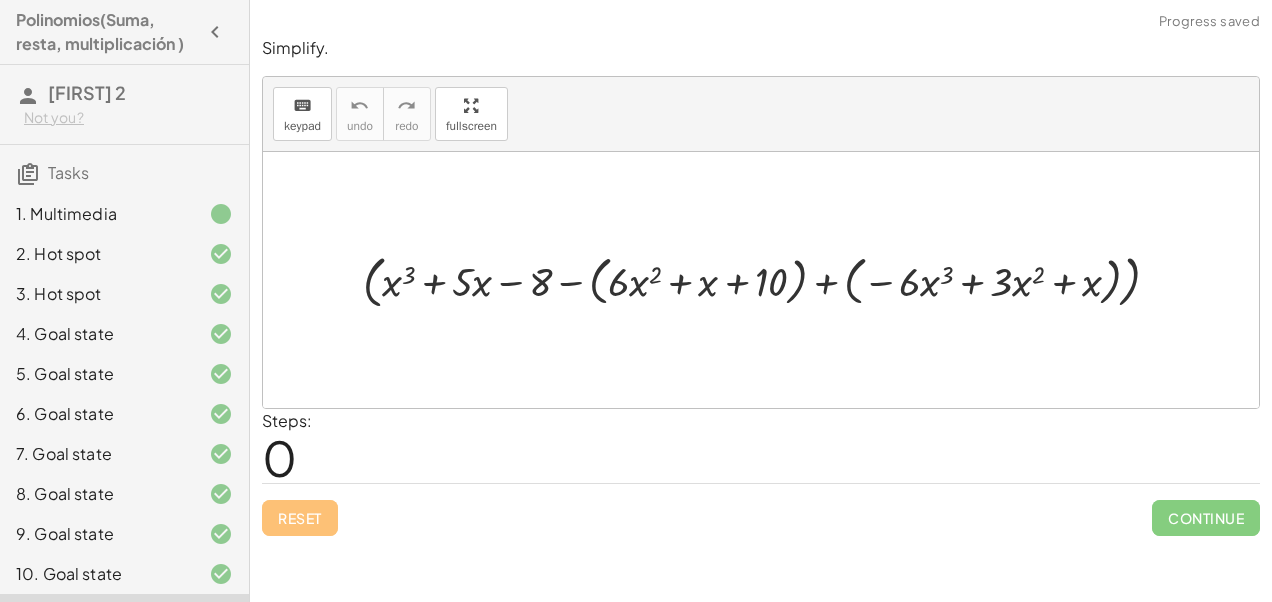 click at bounding box center (769, 280) 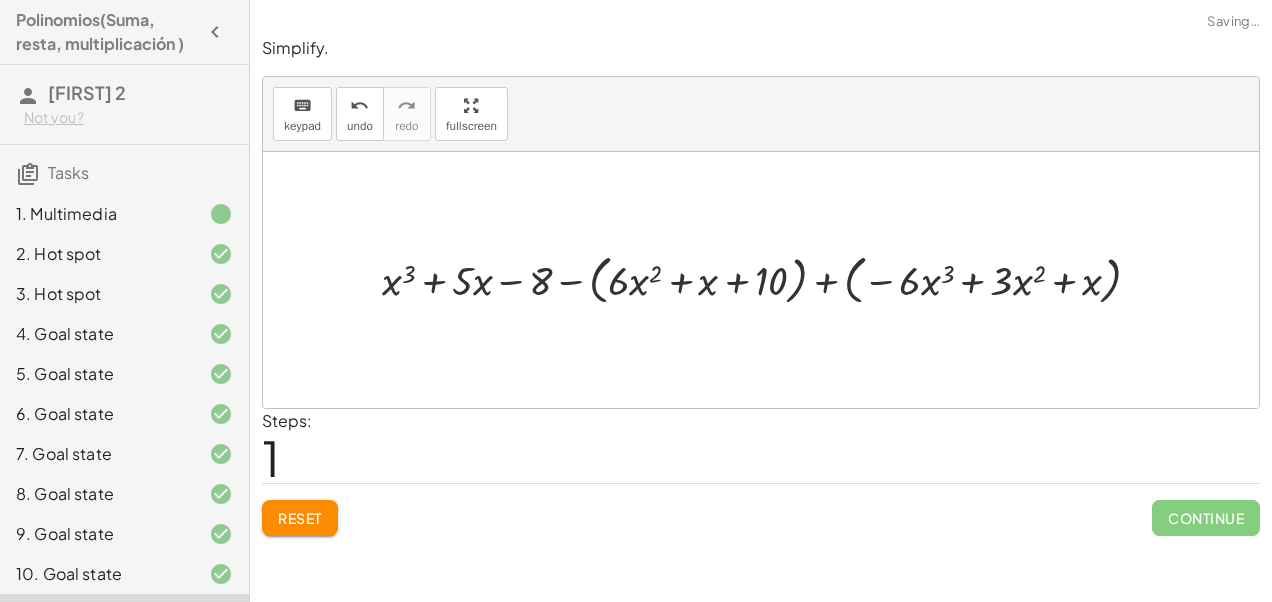 click at bounding box center [769, 279] 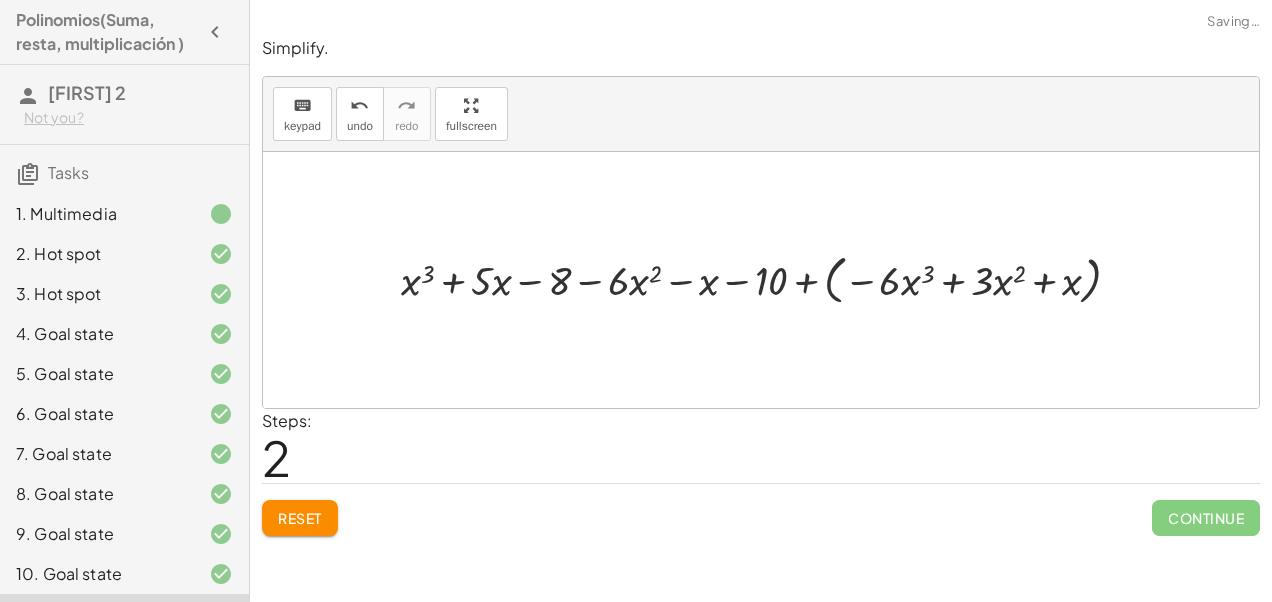 click at bounding box center [769, 279] 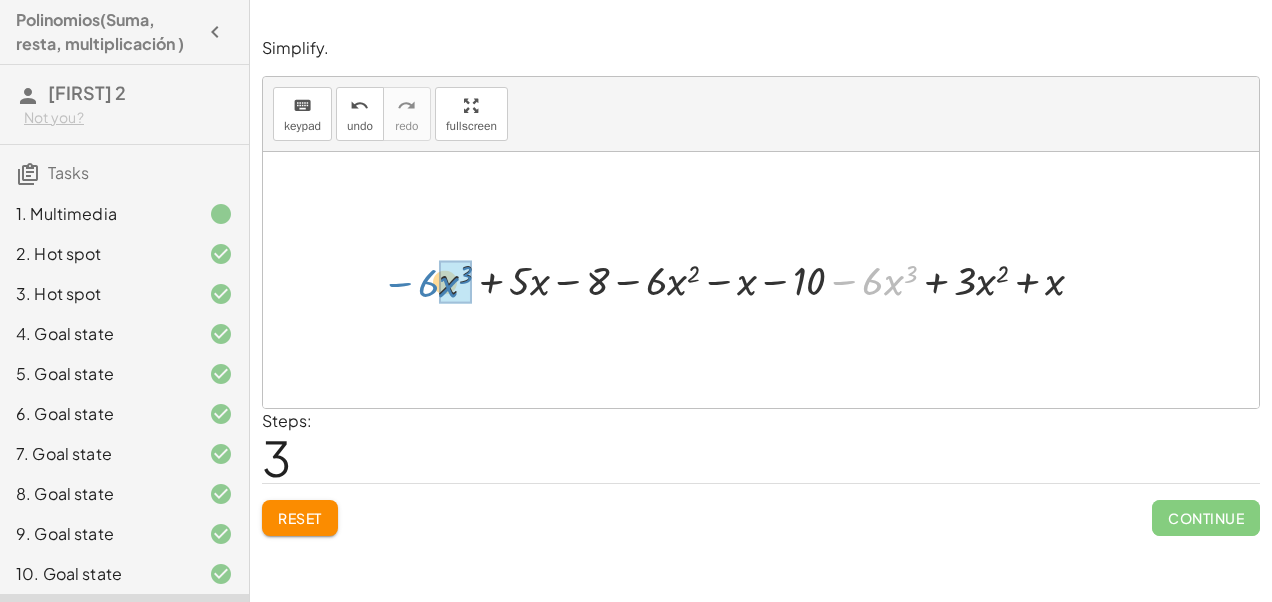 drag, startPoint x: 860, startPoint y: 284, endPoint x: 415, endPoint y: 285, distance: 445.00113 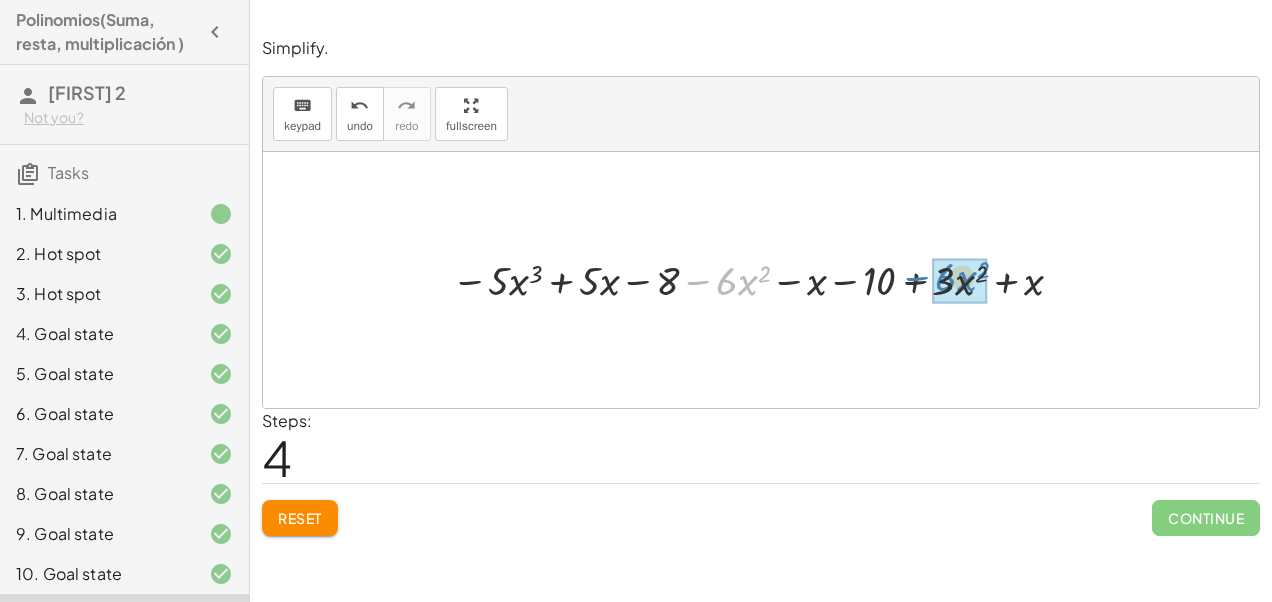 drag, startPoint x: 710, startPoint y: 284, endPoint x: 929, endPoint y: 280, distance: 219.03653 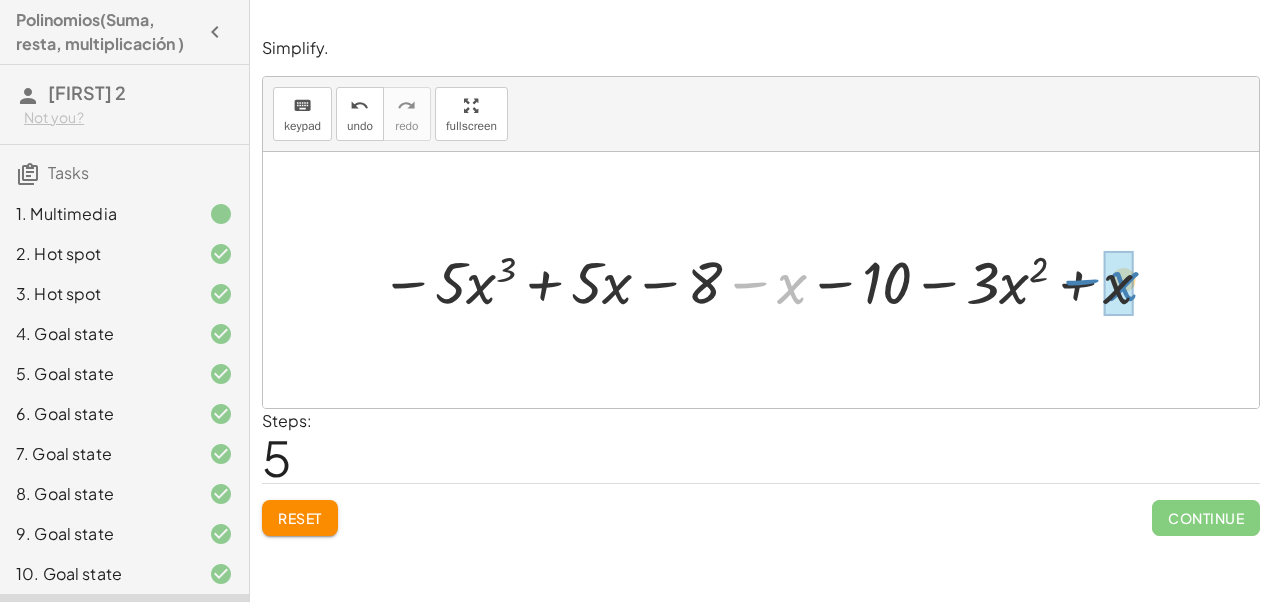 drag, startPoint x: 792, startPoint y: 282, endPoint x: 1124, endPoint y: 279, distance: 332.01355 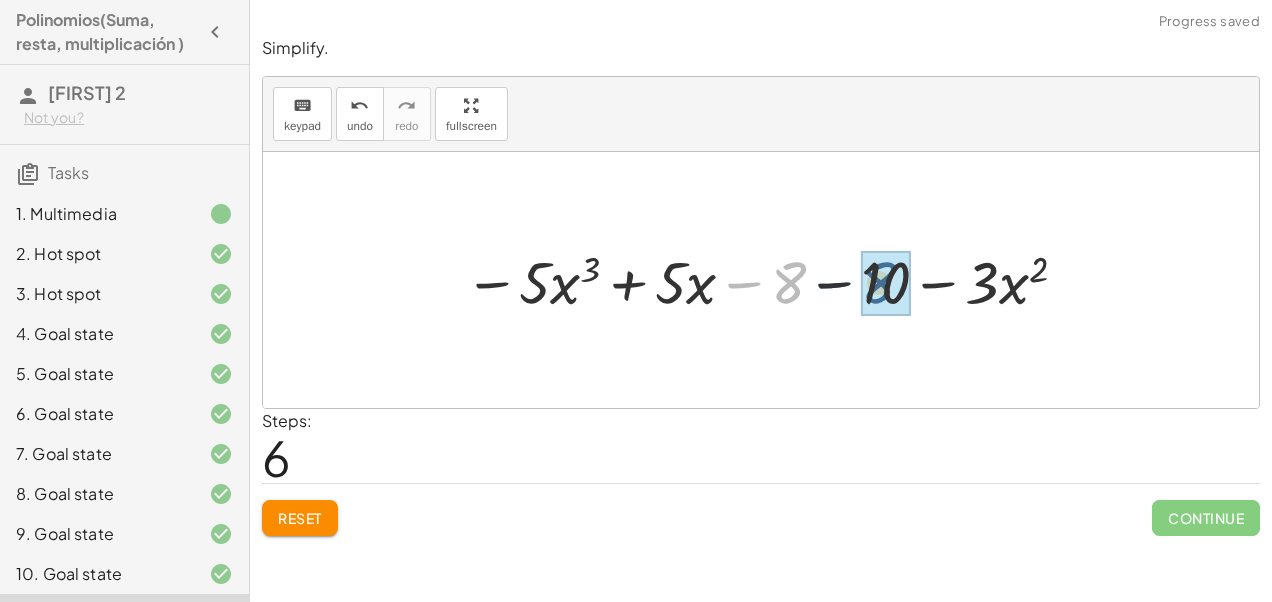 drag, startPoint x: 745, startPoint y: 278, endPoint x: 836, endPoint y: 278, distance: 91 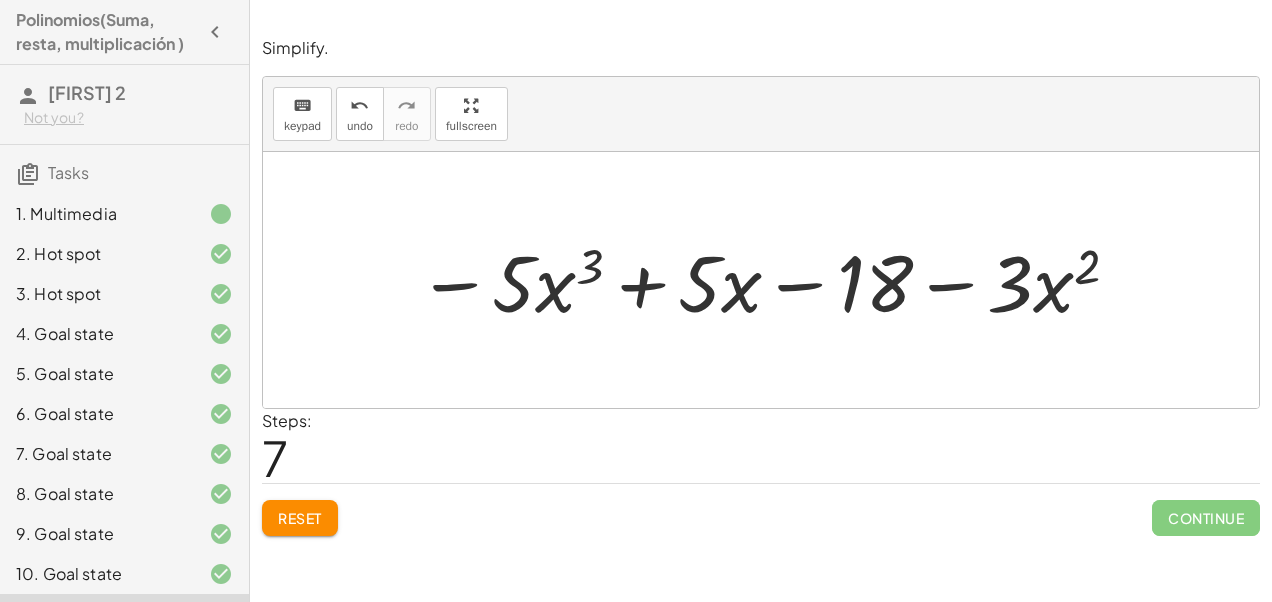 click on "( + x 3 + · 5 · x − 8 − ( + · 6 · x 2 + x + 10 ) + ( − · 6 · x 3 + · 3 · x 2 + x ) ) + x 3 + · 5 · x − 8 − ( + · 6 · x 2 + x + 10 ) + ( − · 6 · x 3 + · 3 · x 2 + x ) + x 3 + · 5 · x − 8 − · 6 · x 2 − x − 10 + ( − · 6 · x 3 + · 3 · x 2 + x ) + x 3 + · 5 · x − 8 − · 6 · x 2 − x − 10 − · 6 · x 3 + · 3 · x 2 + x − · 5 · x 3 + · 5 · x − 8 − · 6 · x 2 − x − 10 + · 3 · x 2 + x − · 5 · x 3 + · 5 · x − 8 − x − 10 − · 3 · x 2 + x − · 5 · x 3 + · 5 · x − 8 − 10 − · 3 · x 2 + 0 − · 5 · x 3 + · 5 · x − 8 − 10 − · 3 · x 2 x 3 + · 5 · x − · x 2 · − − · 5 · 3 18" at bounding box center (762, 280) 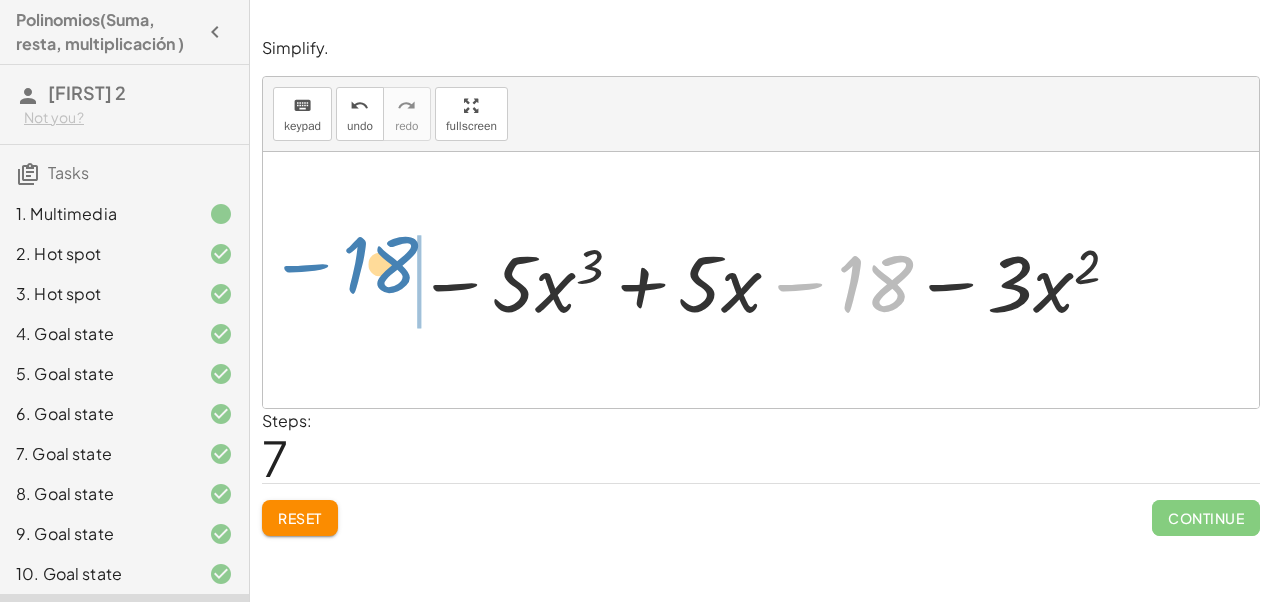 drag, startPoint x: 832, startPoint y: 277, endPoint x: 338, endPoint y: 268, distance: 494.08197 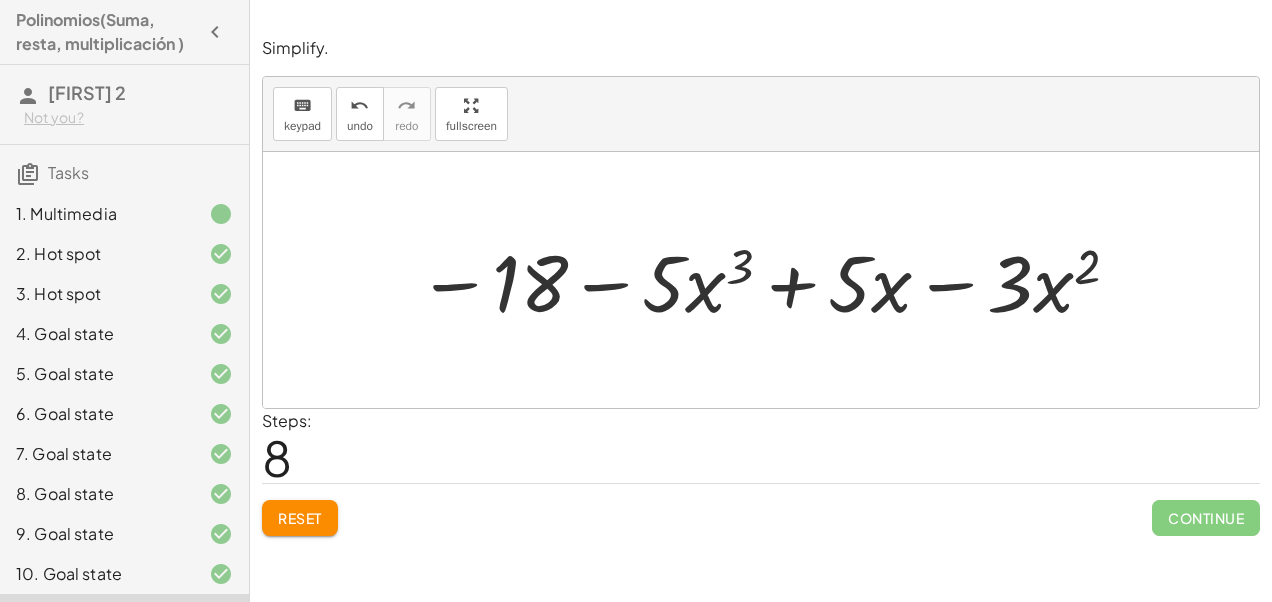 click at bounding box center [769, 280] 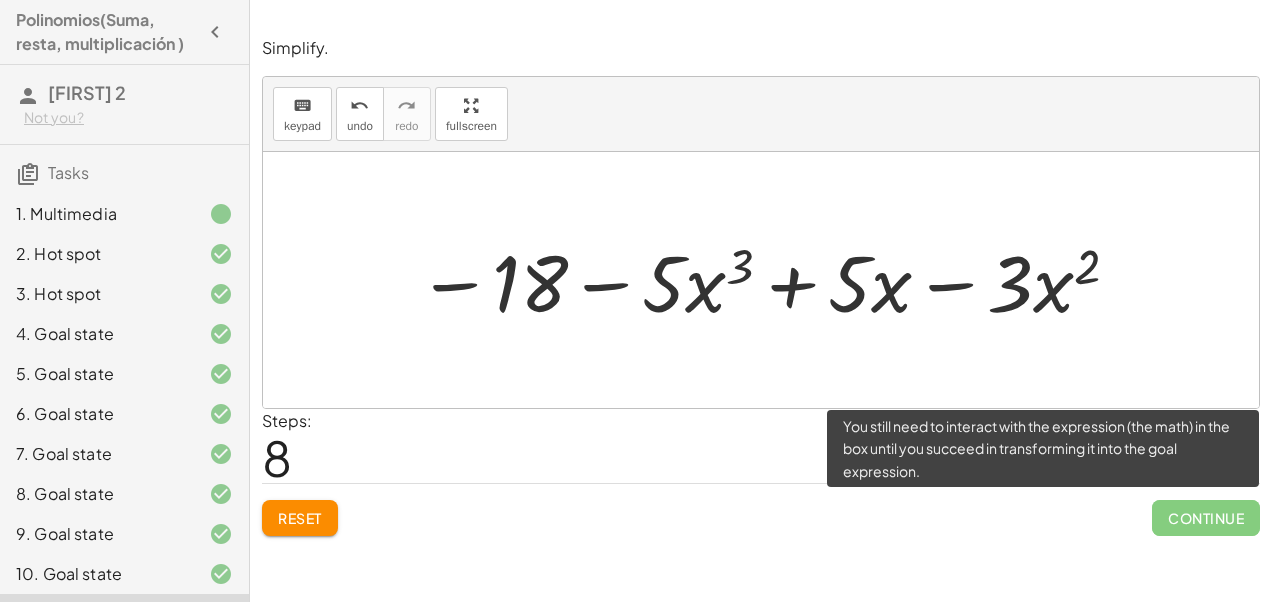 click on "Continue" 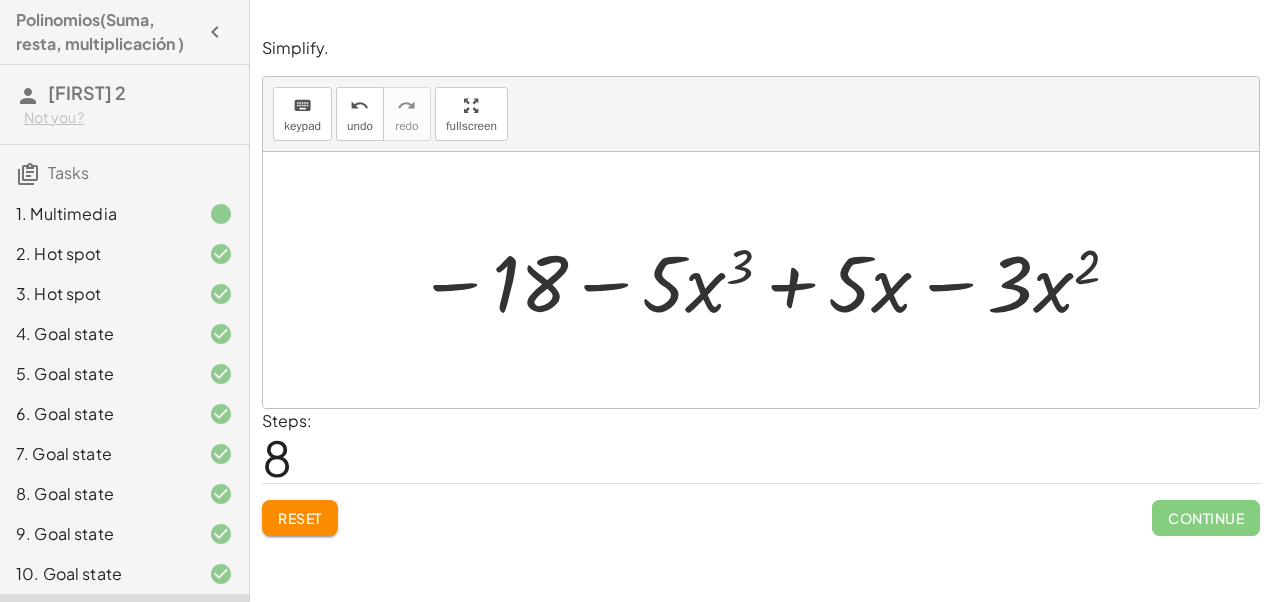 click at bounding box center [761, 280] 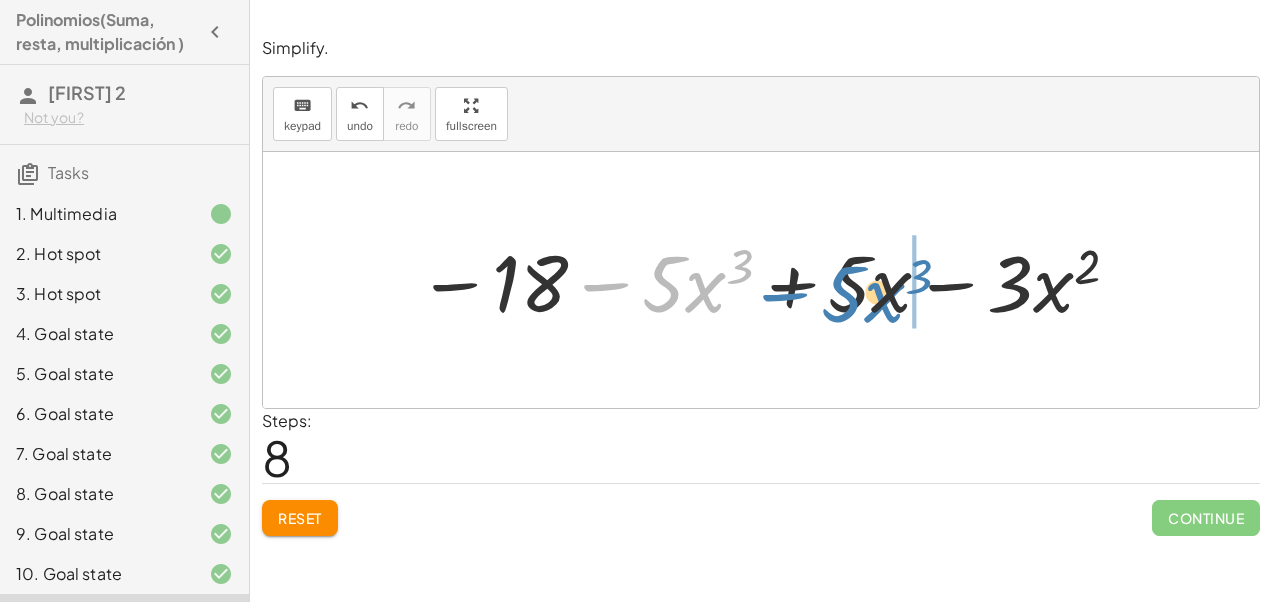 drag, startPoint x: 588, startPoint y: 285, endPoint x: 767, endPoint y: 295, distance: 179.27911 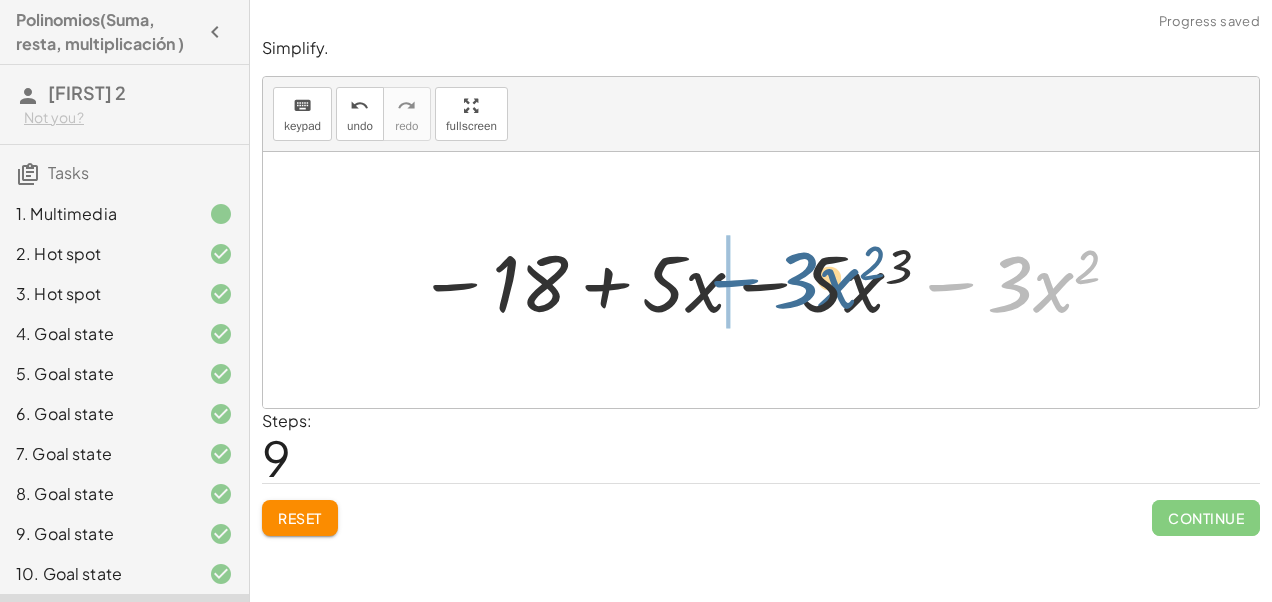 drag, startPoint x: 963, startPoint y: 288, endPoint x: 747, endPoint y: 284, distance: 216.03703 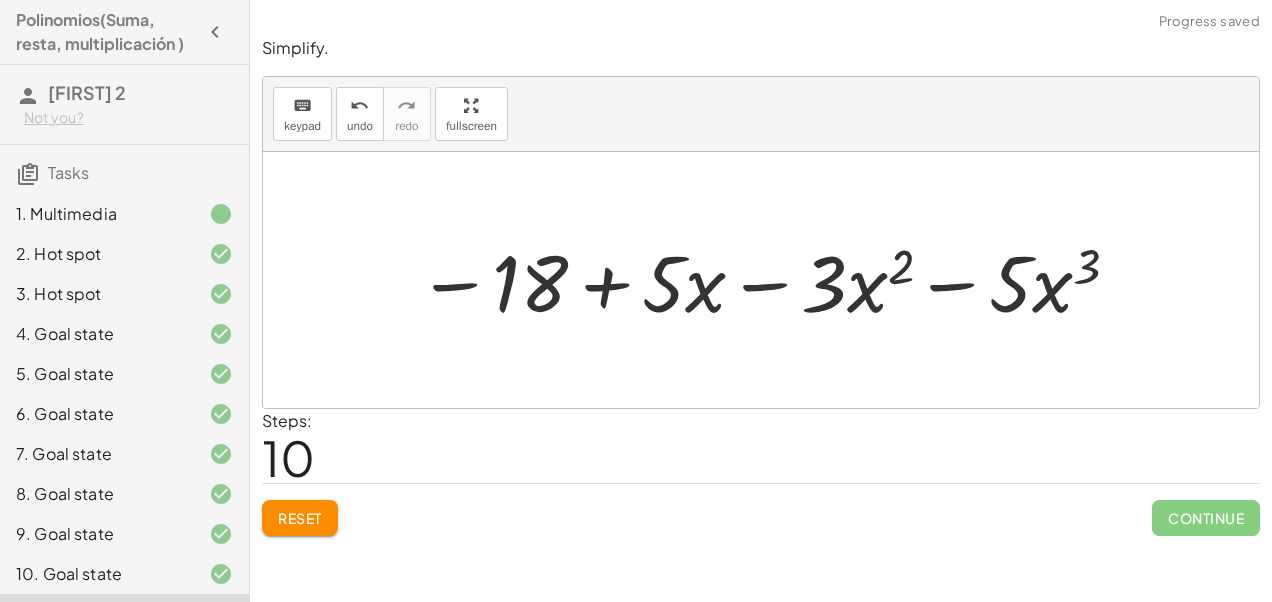 click at bounding box center (769, 280) 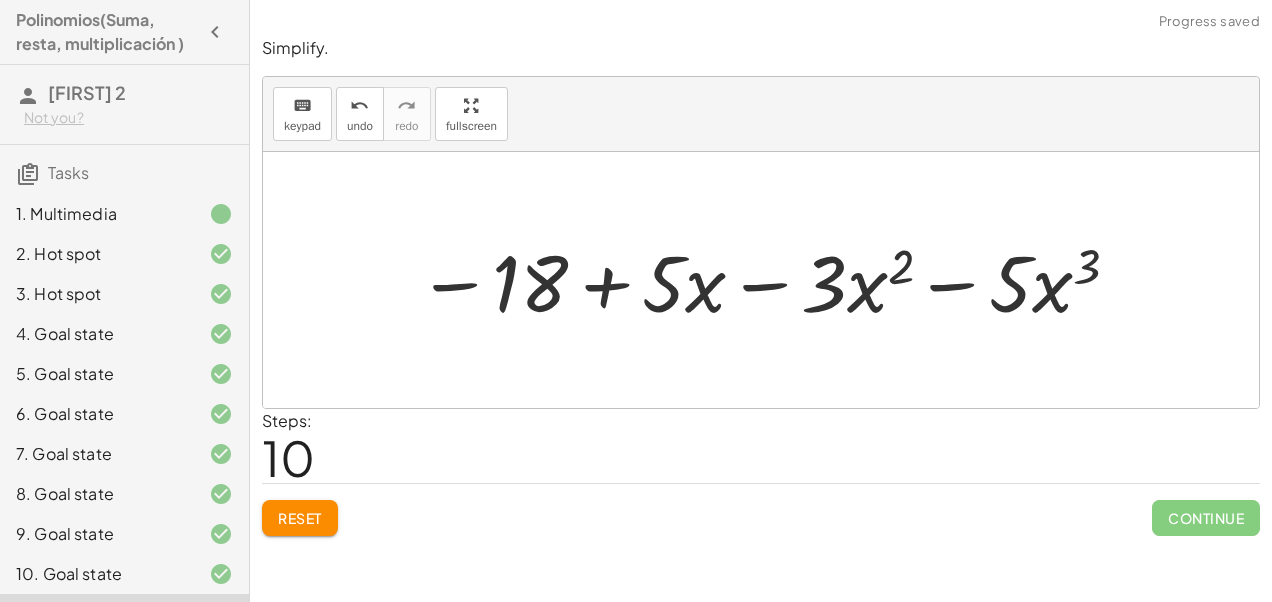 click at bounding box center [769, 280] 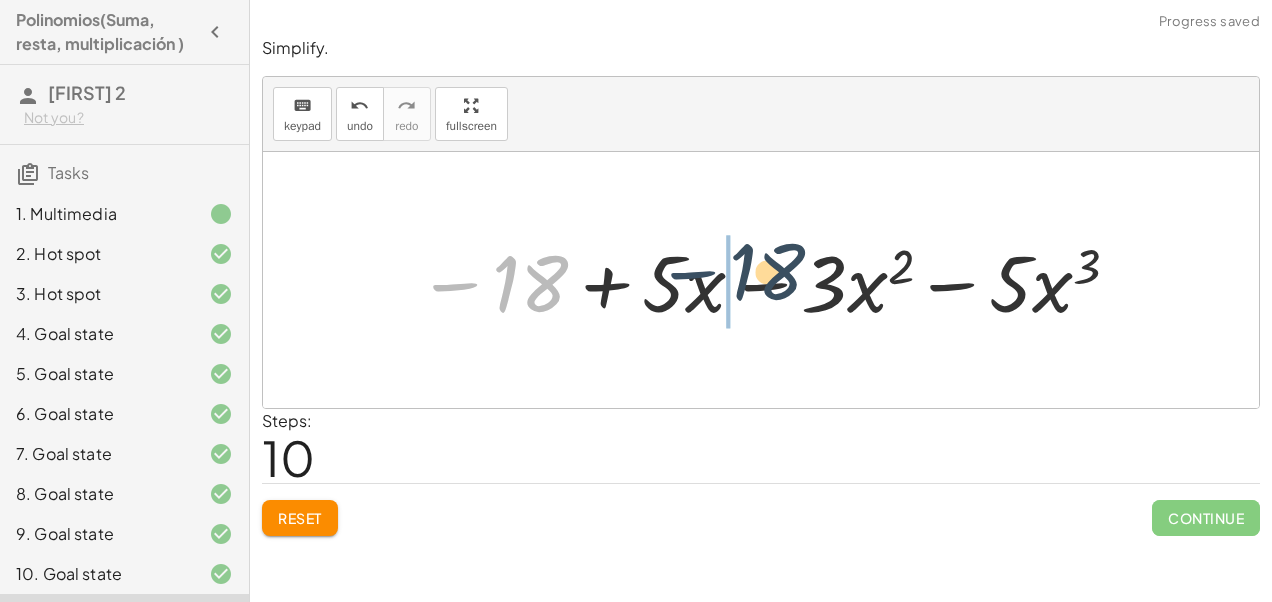 drag, startPoint x: 432, startPoint y: 279, endPoint x: 682, endPoint y: 276, distance: 250.018 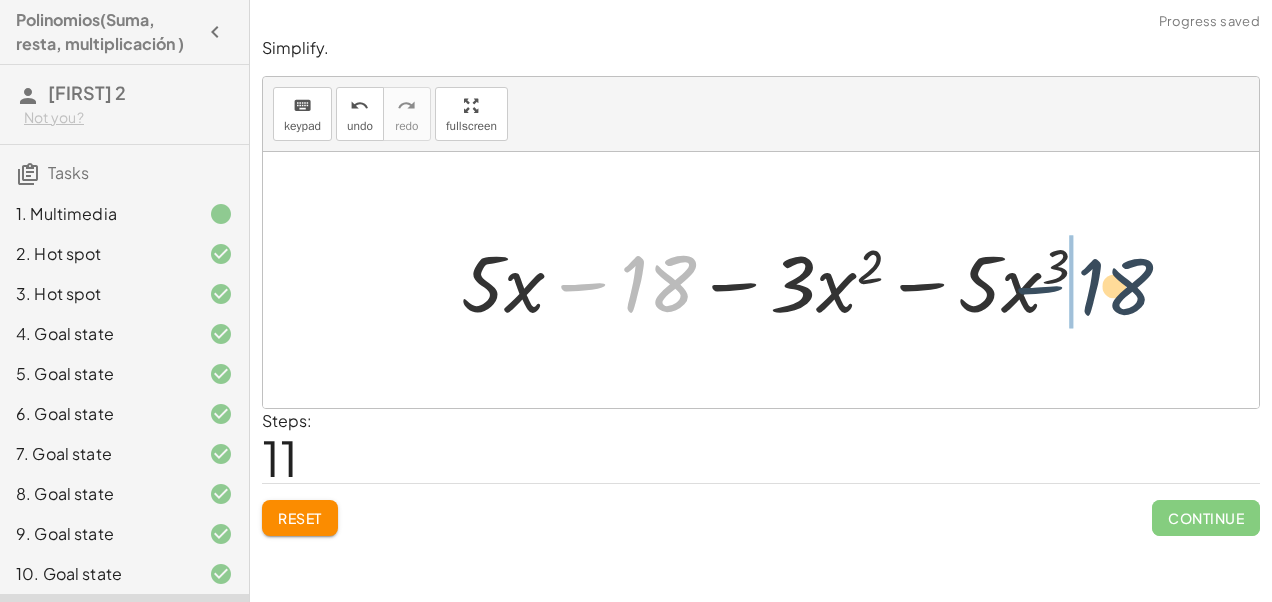 drag, startPoint x: 576, startPoint y: 284, endPoint x: 1037, endPoint y: 287, distance: 461.00977 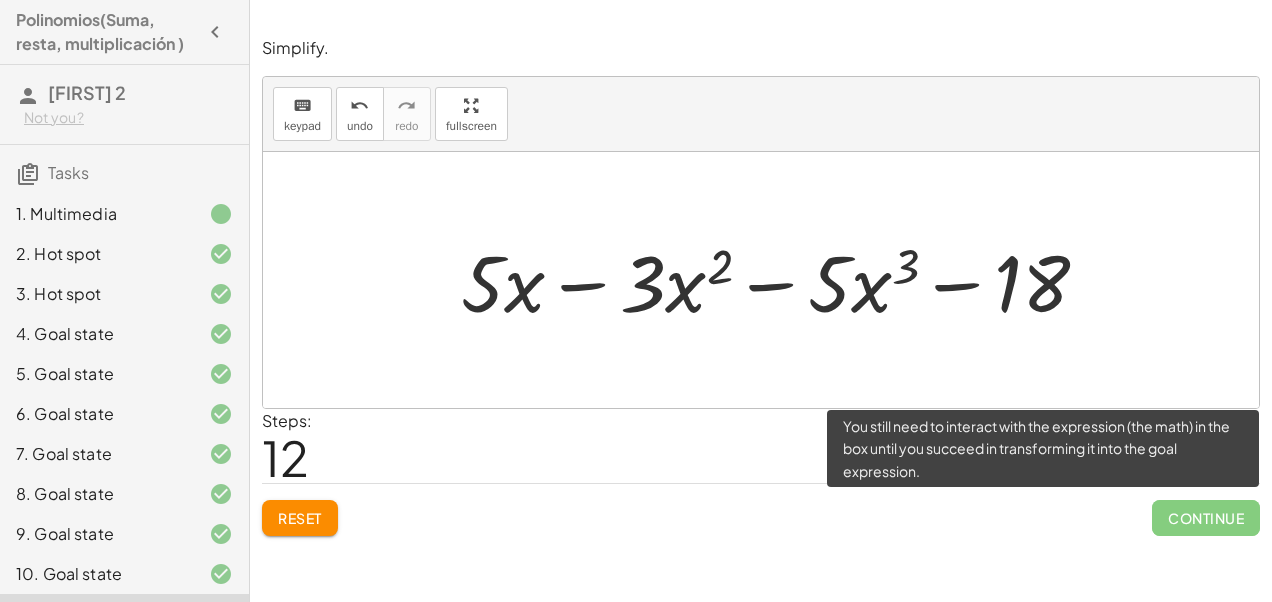 click on "Continue" 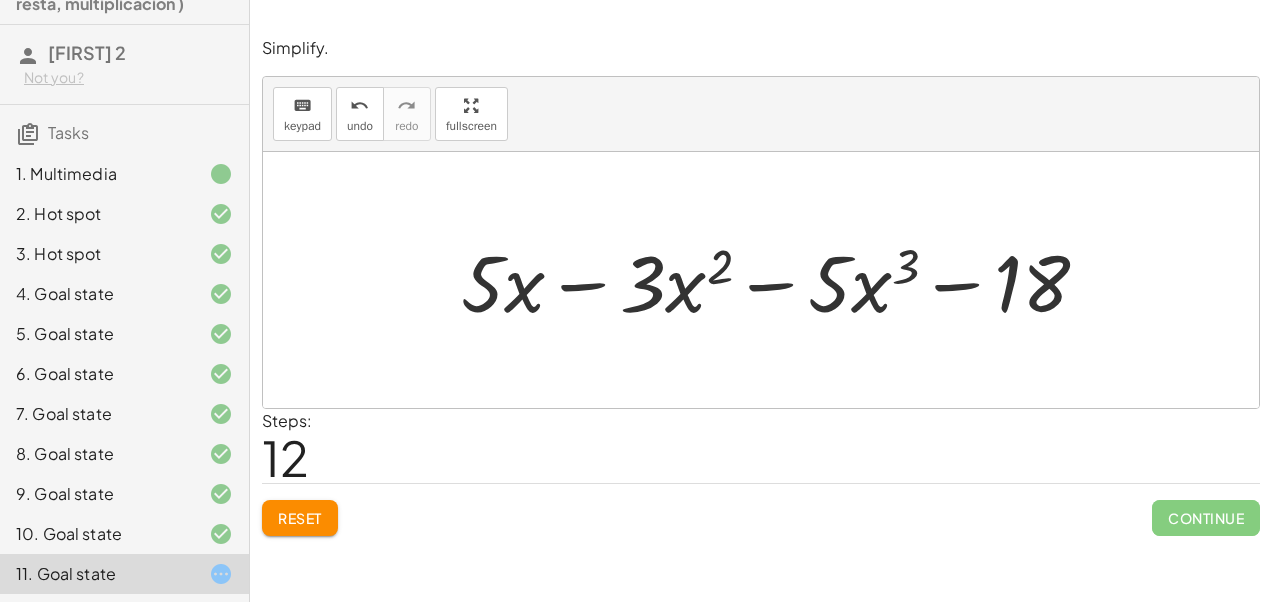 scroll, scrollTop: 64, scrollLeft: 0, axis: vertical 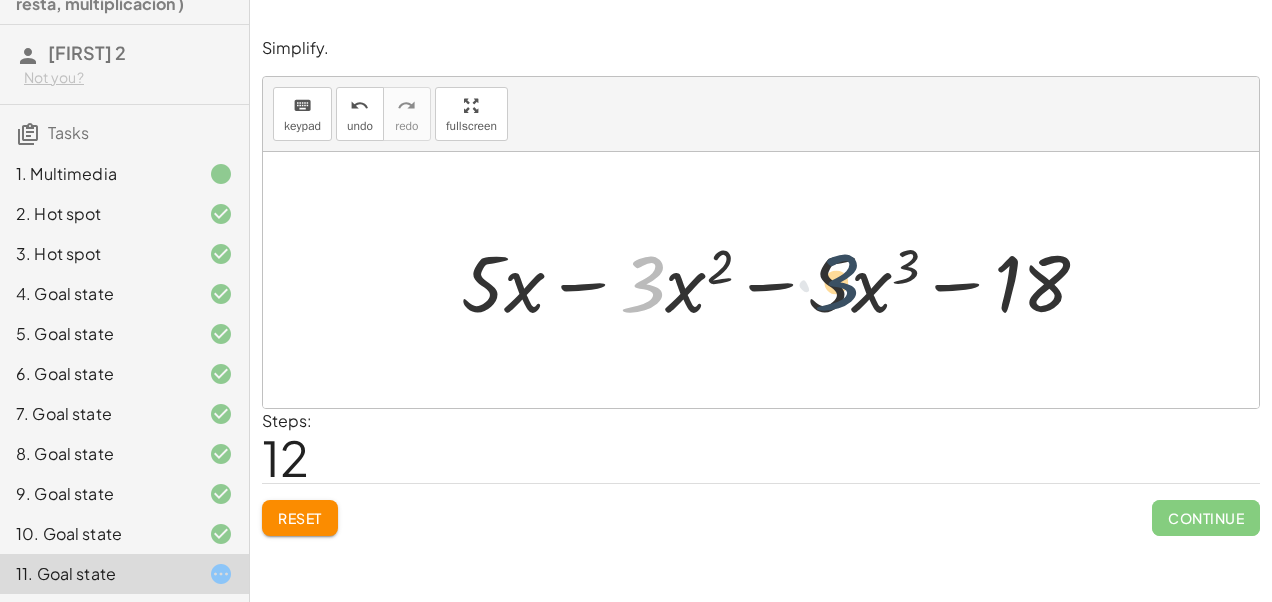 drag, startPoint x: 625, startPoint y: 309, endPoint x: 825, endPoint y: 308, distance: 200.0025 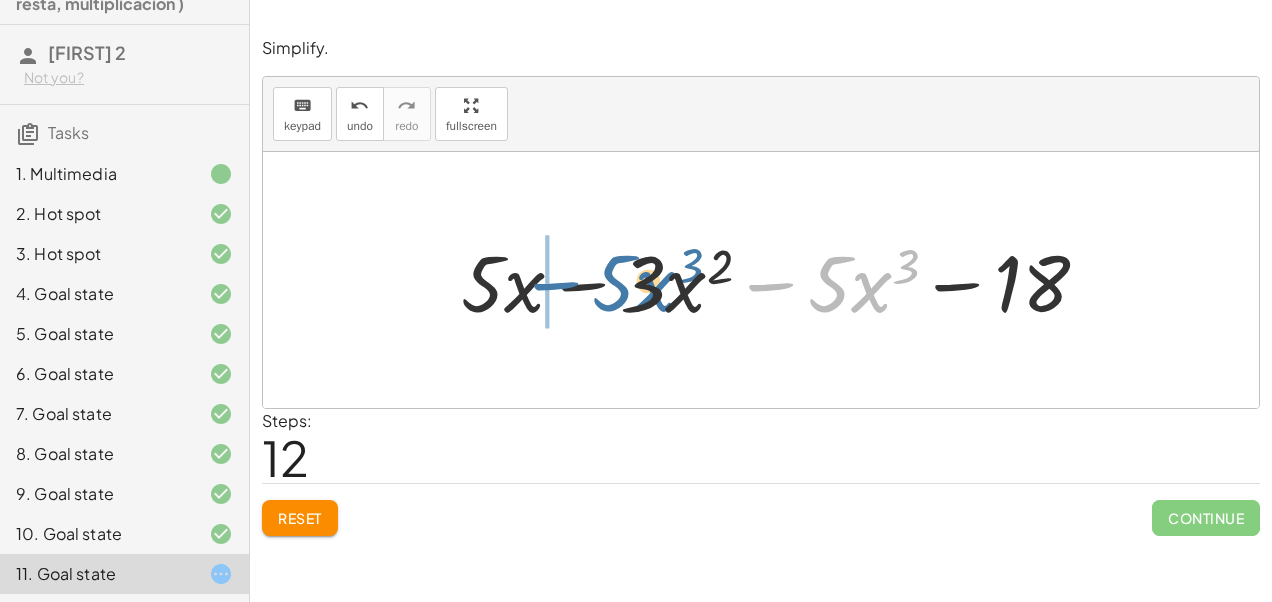 drag, startPoint x: 777, startPoint y: 286, endPoint x: 560, endPoint y: 285, distance: 217.0023 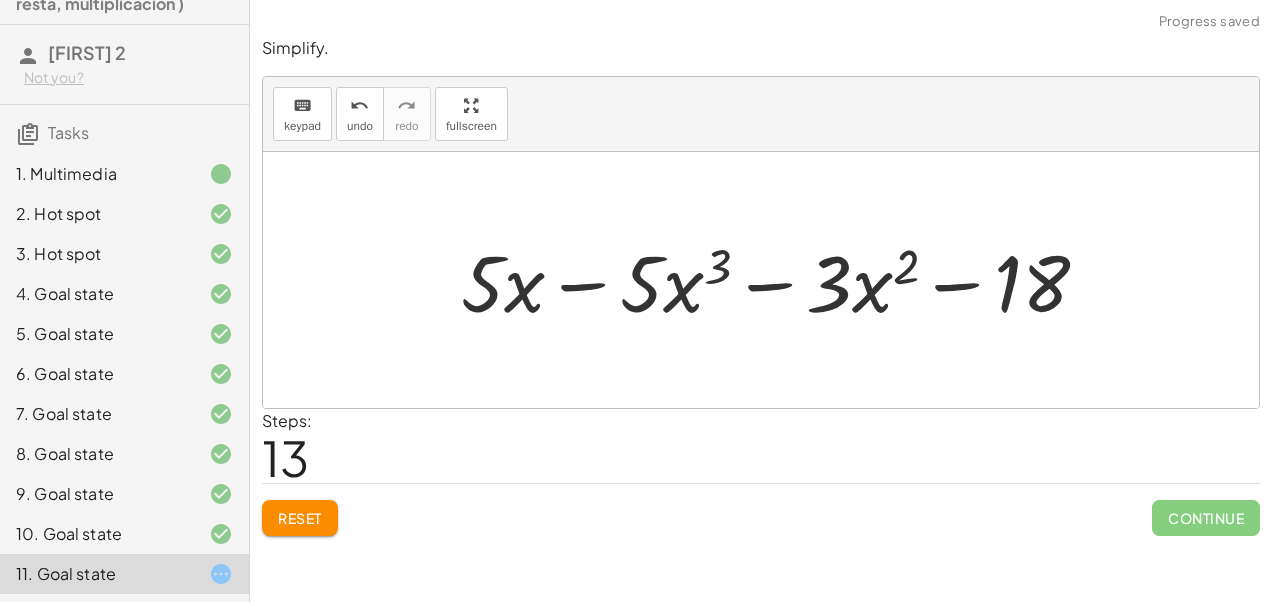 click on "Steps:  13" at bounding box center [761, 446] 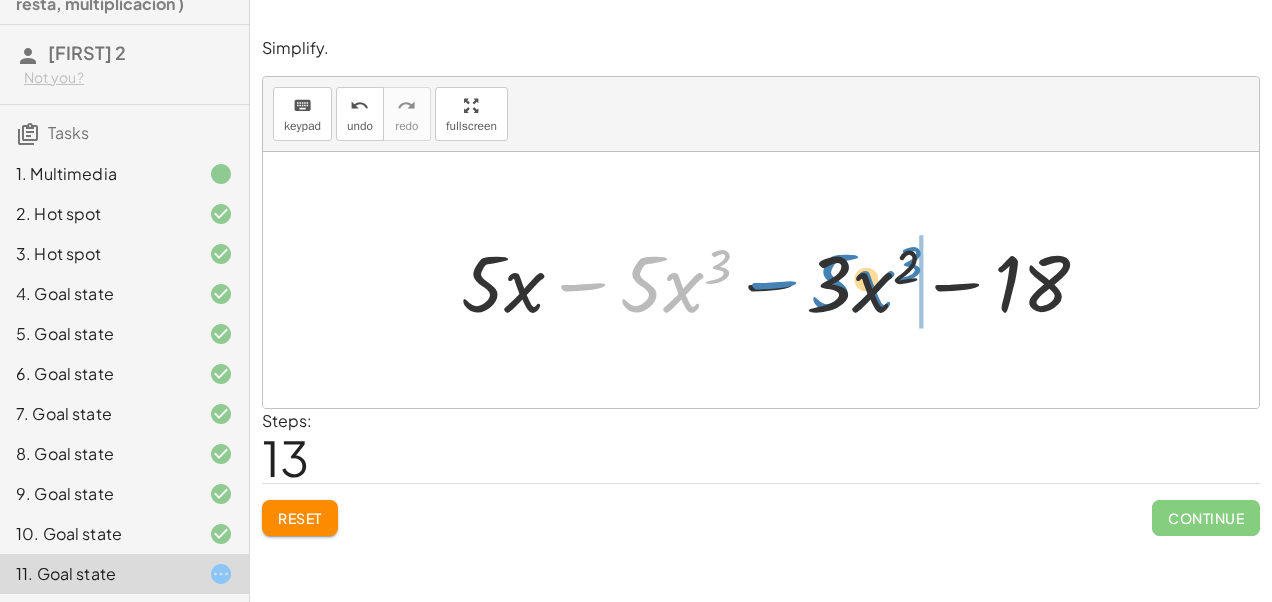 drag, startPoint x: 570, startPoint y: 284, endPoint x: 762, endPoint y: 282, distance: 192.01042 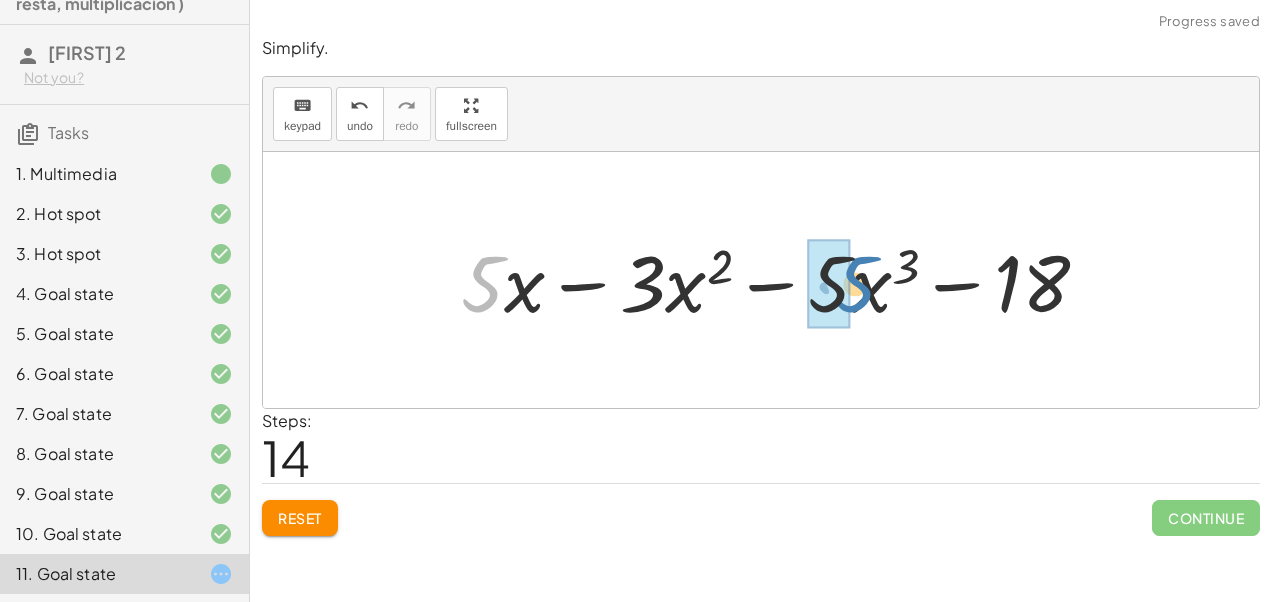 drag, startPoint x: 471, startPoint y: 276, endPoint x: 846, endPoint y: 277, distance: 375.00134 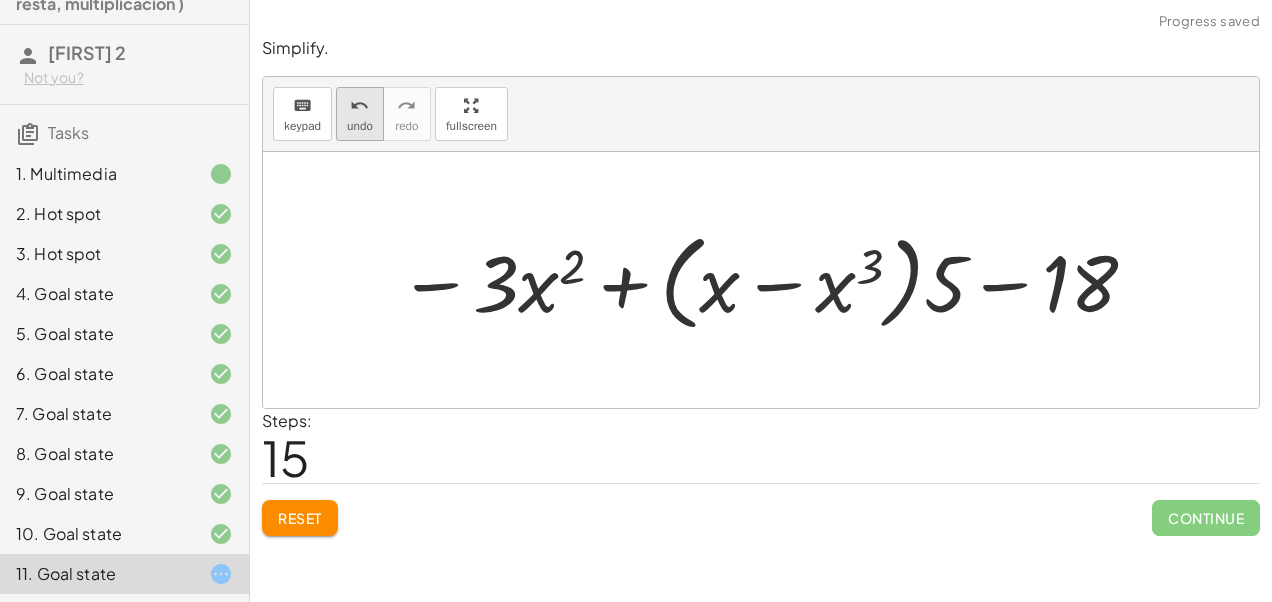 click on "undo" at bounding box center [360, 126] 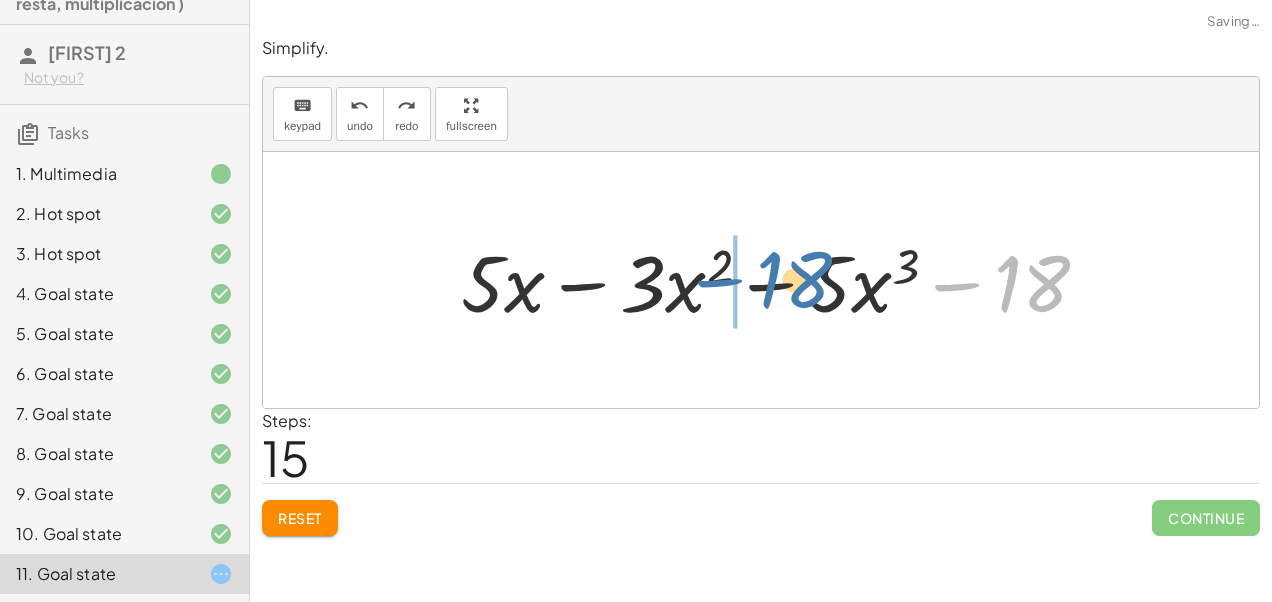 drag, startPoint x: 968, startPoint y: 275, endPoint x: 730, endPoint y: 271, distance: 238.03362 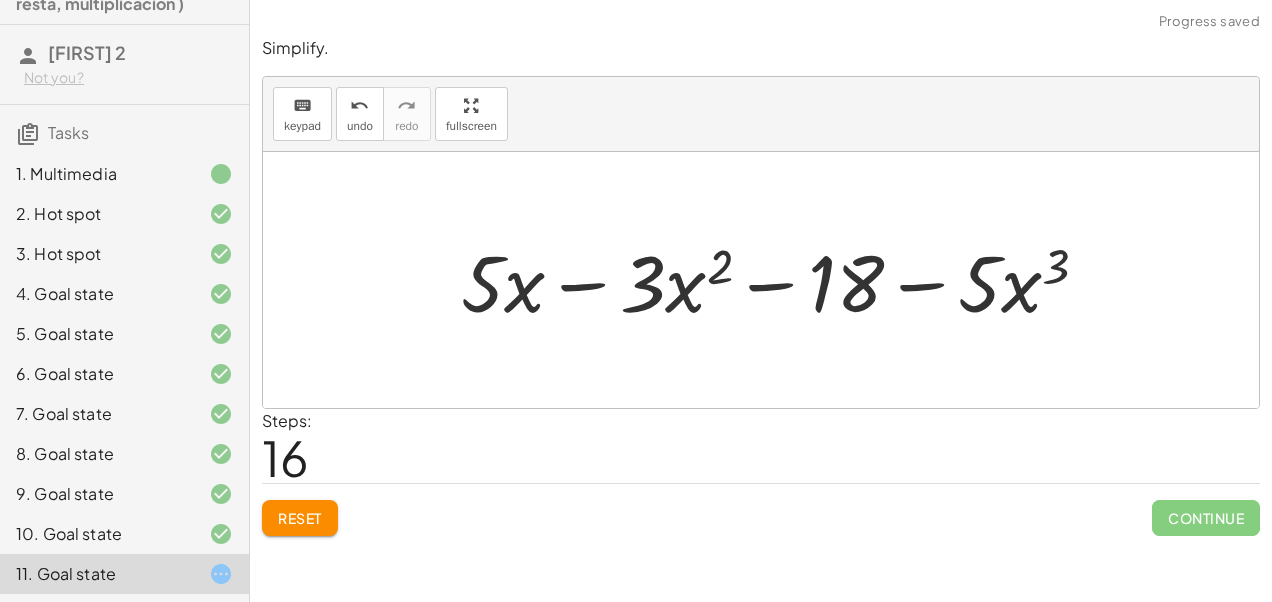 click at bounding box center (783, 280) 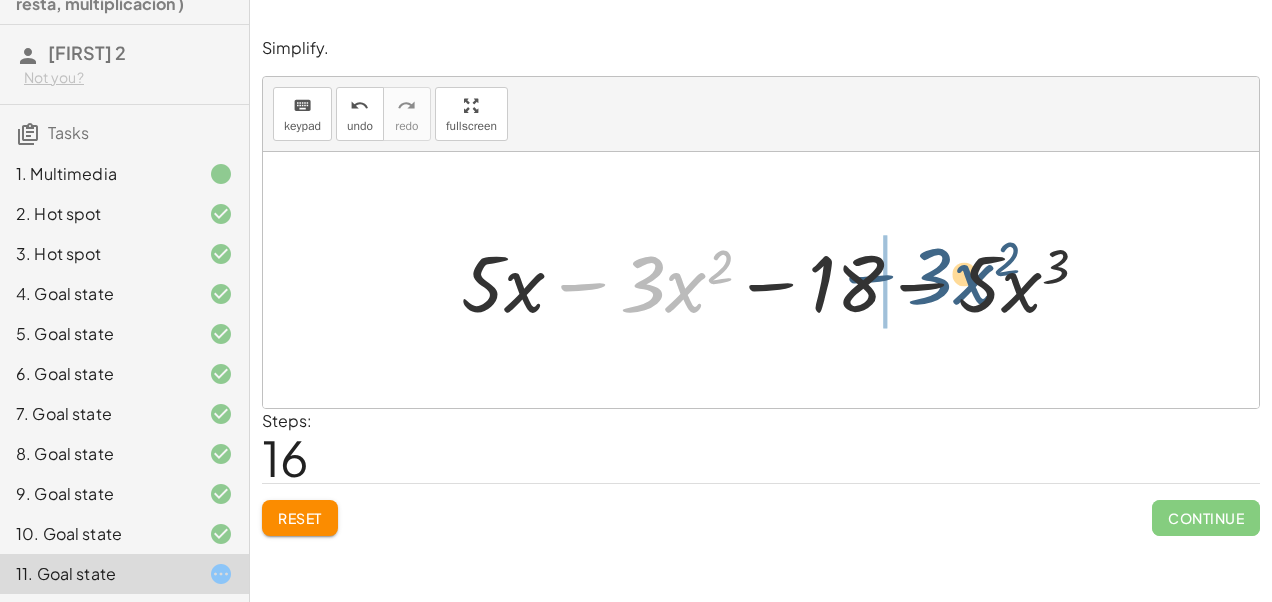 drag, startPoint x: 613, startPoint y: 286, endPoint x: 901, endPoint y: 278, distance: 288.11108 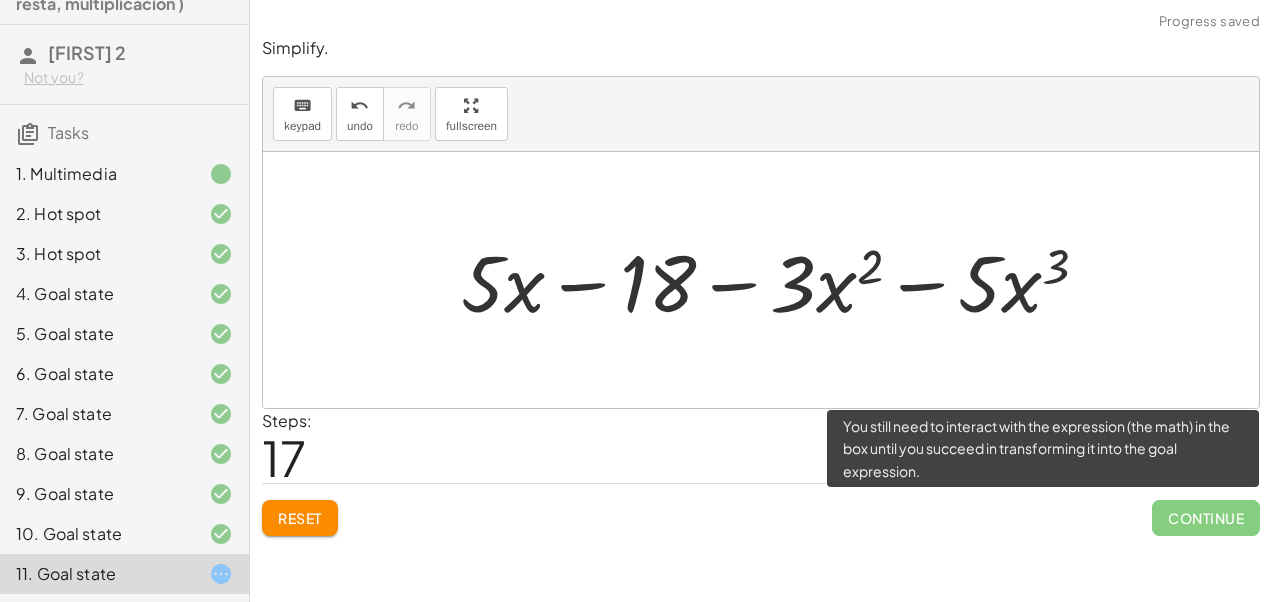 click on "Continue" 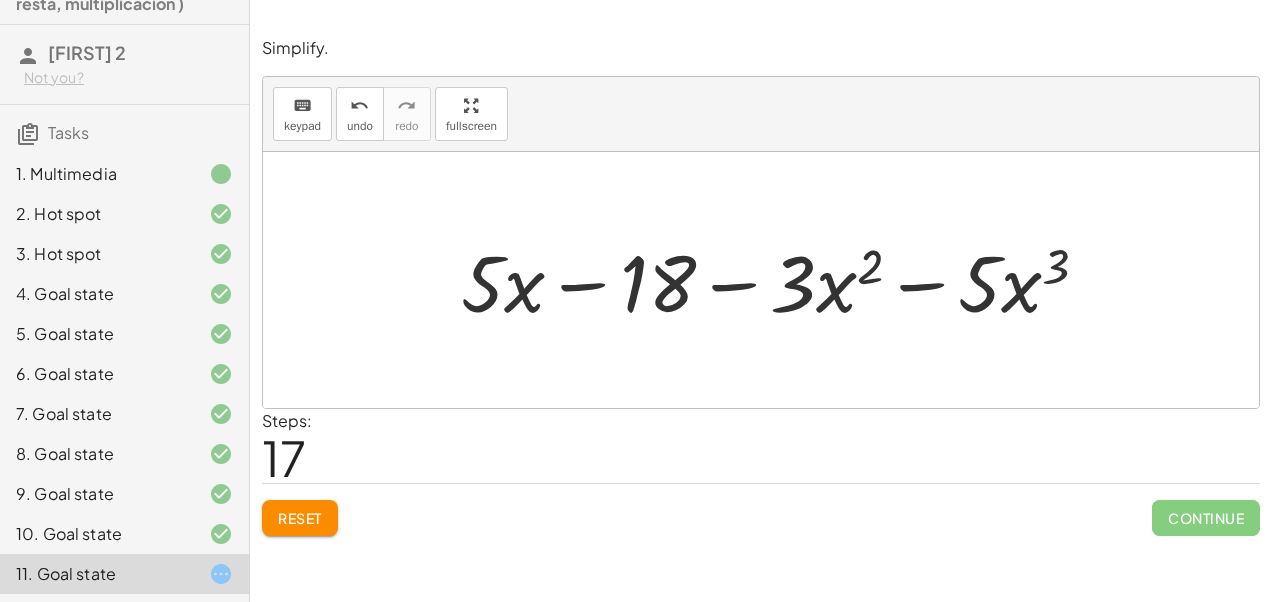 click on "Simplify. keyboard keypad undo undo redo redo fullscreen ( + x 3 + · 5 · x − 8 − ( + · 6 · x 2 + x + 10 ) + ( − · 6 · x 3 + · 3 · x 2 + x ) ) + x 3 + · 5 · x − 8 − ( + · 6 · x 2 + x + 10 ) + ( − · 6 · x 3 + · 3 · x 2 + x ) + x 3 + · 5 · x − 8 − · 6 · x 2 − x − 10 + ( − · 6 · x 3 + · 3 · x 2 + x ) + x 3 + · 5 · x − 8 − · 6 · x 2 − x − 10 − · 6 · x 3 + · 3 · x 2 + x − · 5 · x 3 + · 5 · x − 8 − · 6 · x 2 − x − 10 + · 3 · x 2 + x − · 5 · x 3 + · 5 · x − 8 − x − 10 − · 3 · x 2 + x − · 5 · x 3 + · 5 · x − 8 − 10 − · 3 · x 2 + 0 − · 5 · x 3 + · 5 · x − 8 − 10 − · 3 · x 2 − · 5 · x 3 + · 5 · x − 18 − · 3 · x 2 − 18 − · 5 · x 3 + · 5 · x − · 3 · x 2 − 18 + · 5 · x − · 5 · x 3 − · 3 · x 2 − 18 + · 5 · x − · 3 · x 2 − · 5 · x 3 + · 5 · x − 18 − · 3 · x 2 − · 5 · x 3 + · 5 · x − · 3 · x 2 − · 5 · x 3 − 18 + · 5 · x − · 5" 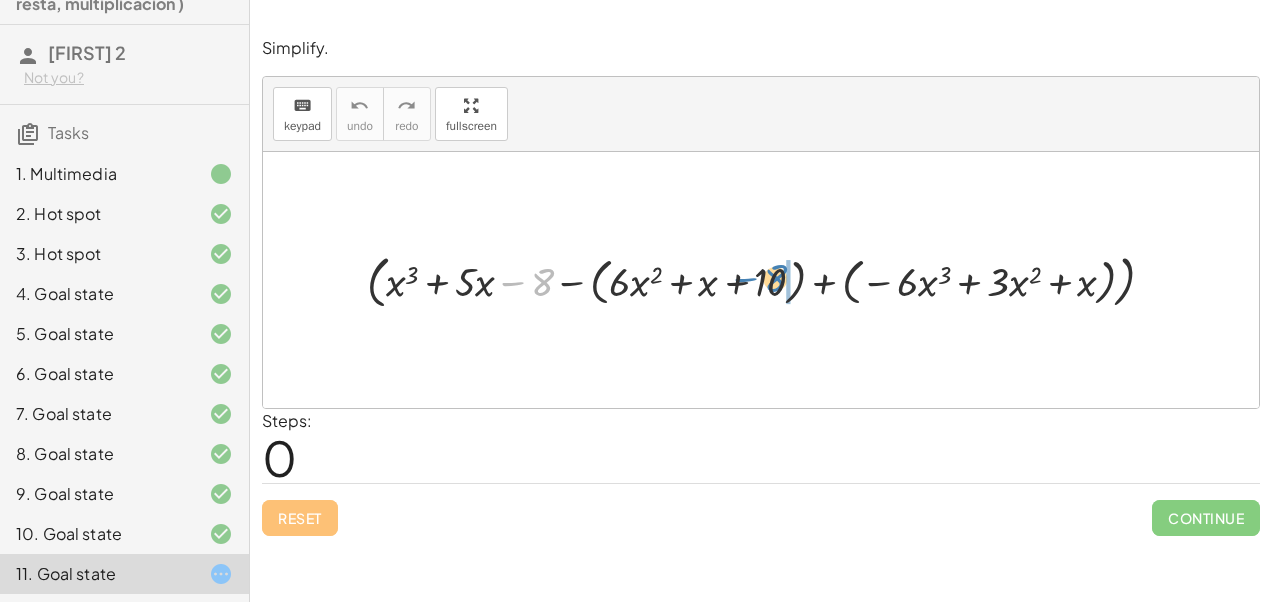 drag, startPoint x: 544, startPoint y: 274, endPoint x: 776, endPoint y: 270, distance: 232.03448 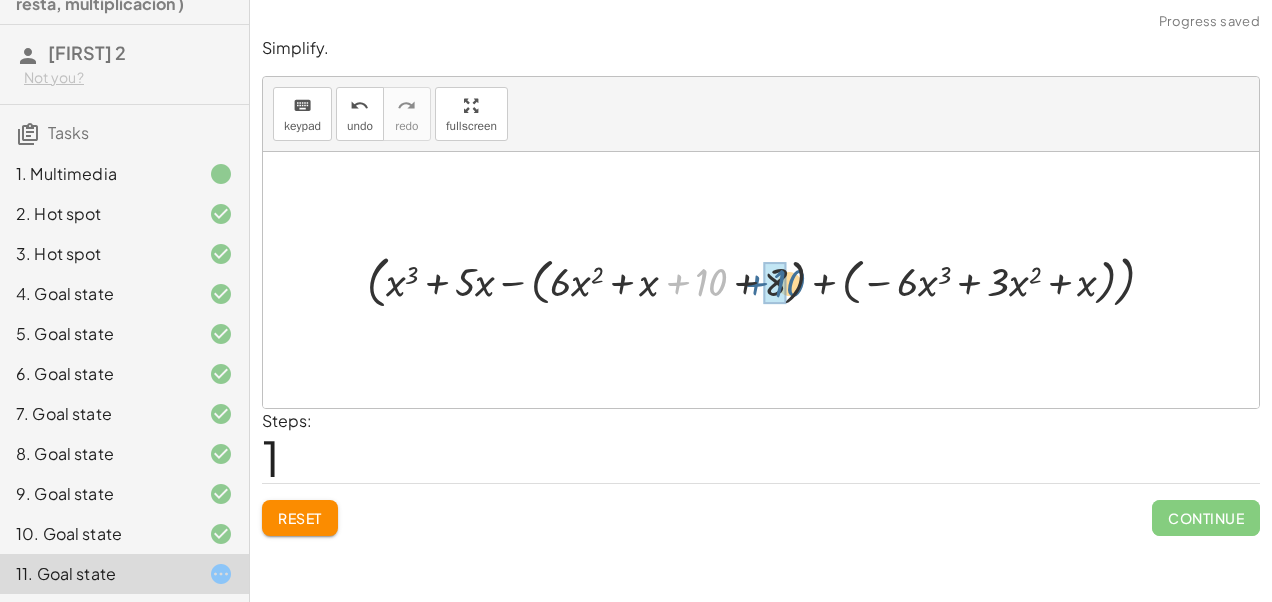 drag, startPoint x: 685, startPoint y: 281, endPoint x: 762, endPoint y: 282, distance: 77.00649 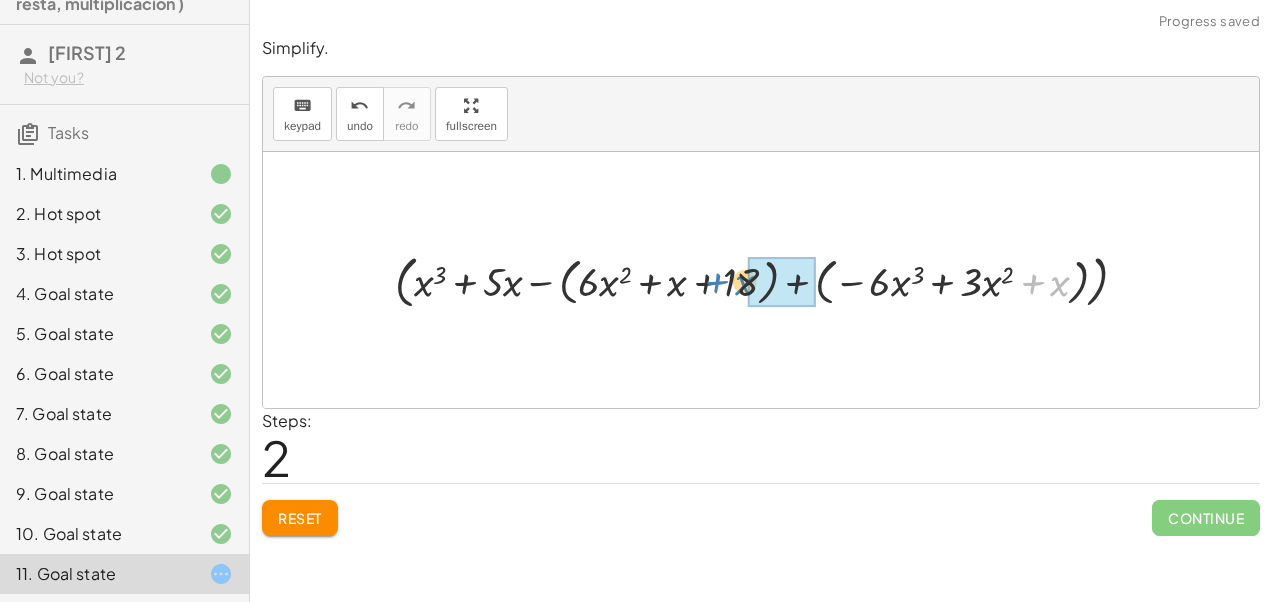 drag, startPoint x: 1063, startPoint y: 287, endPoint x: 747, endPoint y: 288, distance: 316.0016 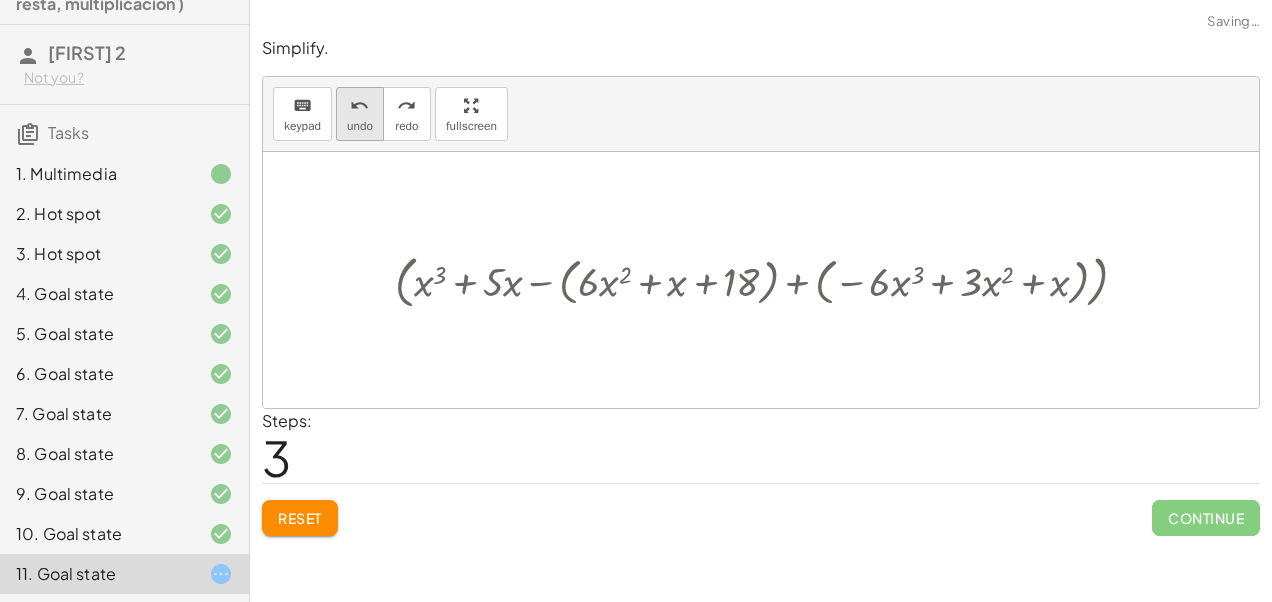 click on "undo" at bounding box center (360, 126) 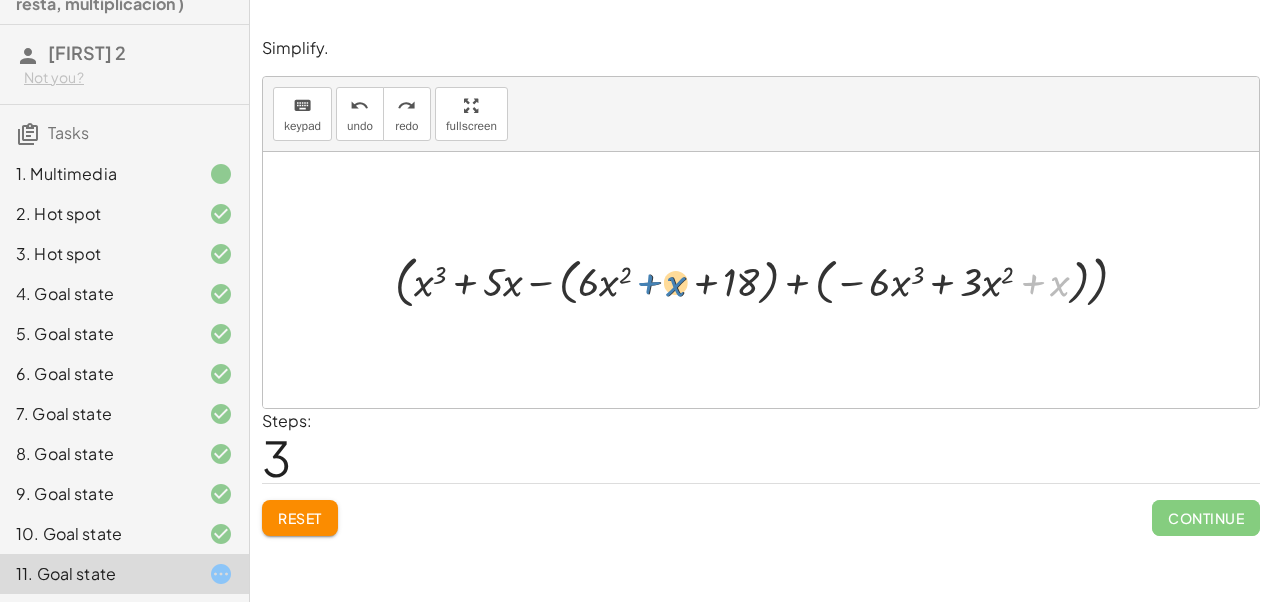 drag, startPoint x: 1054, startPoint y: 282, endPoint x: 669, endPoint y: 282, distance: 385 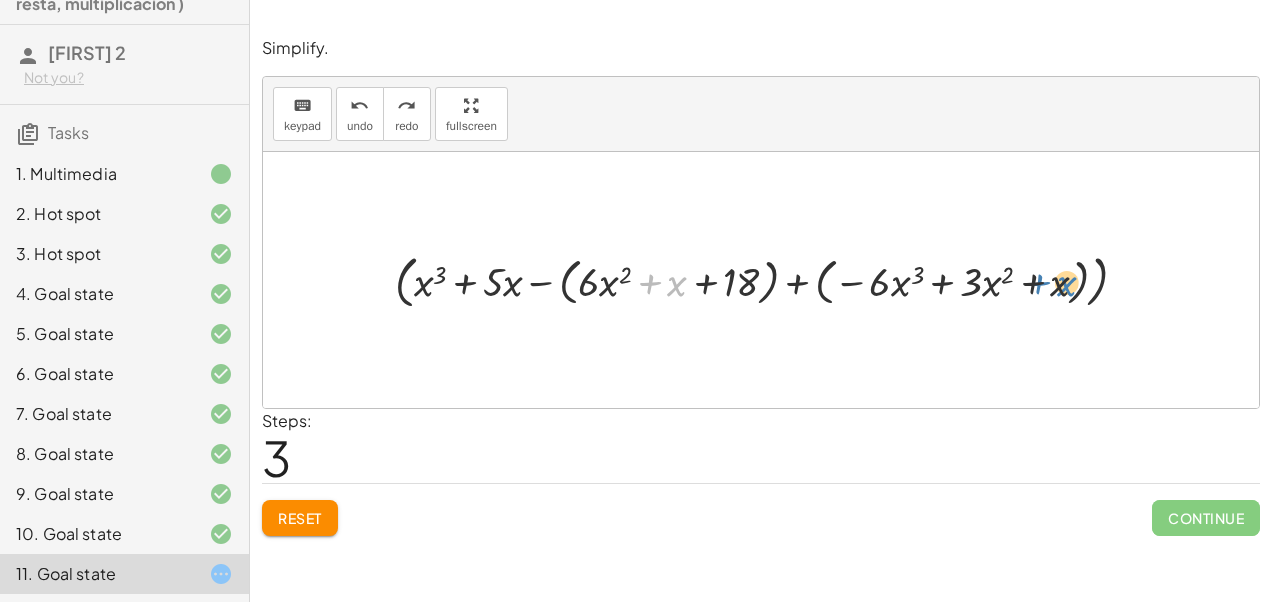 drag, startPoint x: 669, startPoint y: 282, endPoint x: 1058, endPoint y: 282, distance: 389 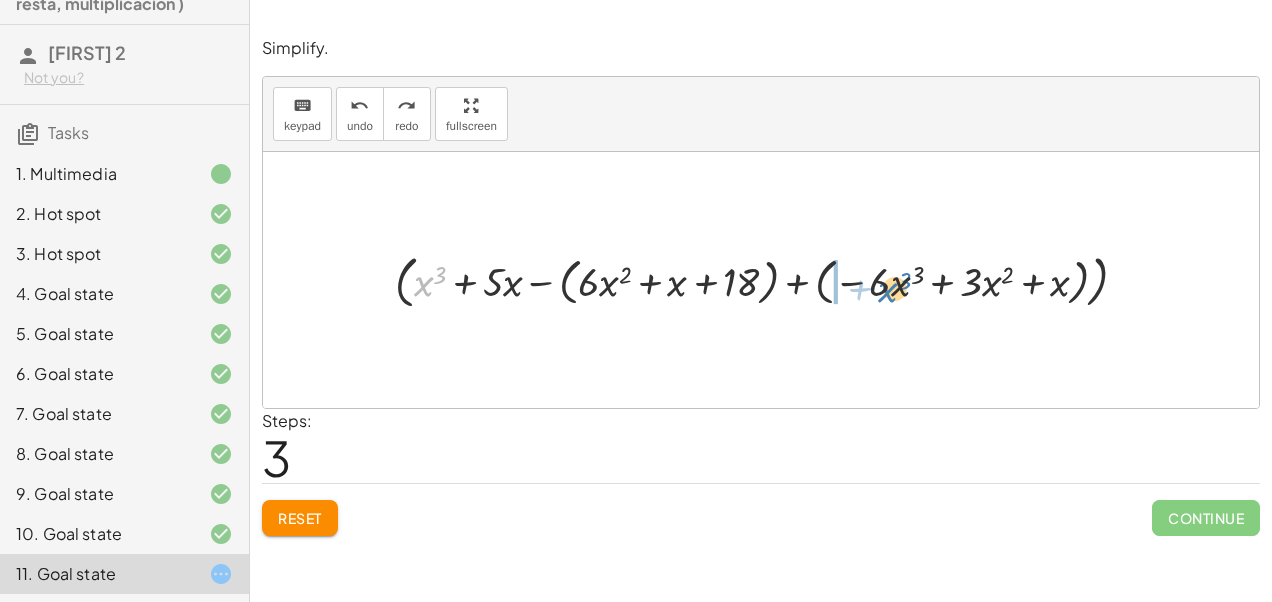 drag, startPoint x: 416, startPoint y: 289, endPoint x: 880, endPoint y: 295, distance: 464.0388 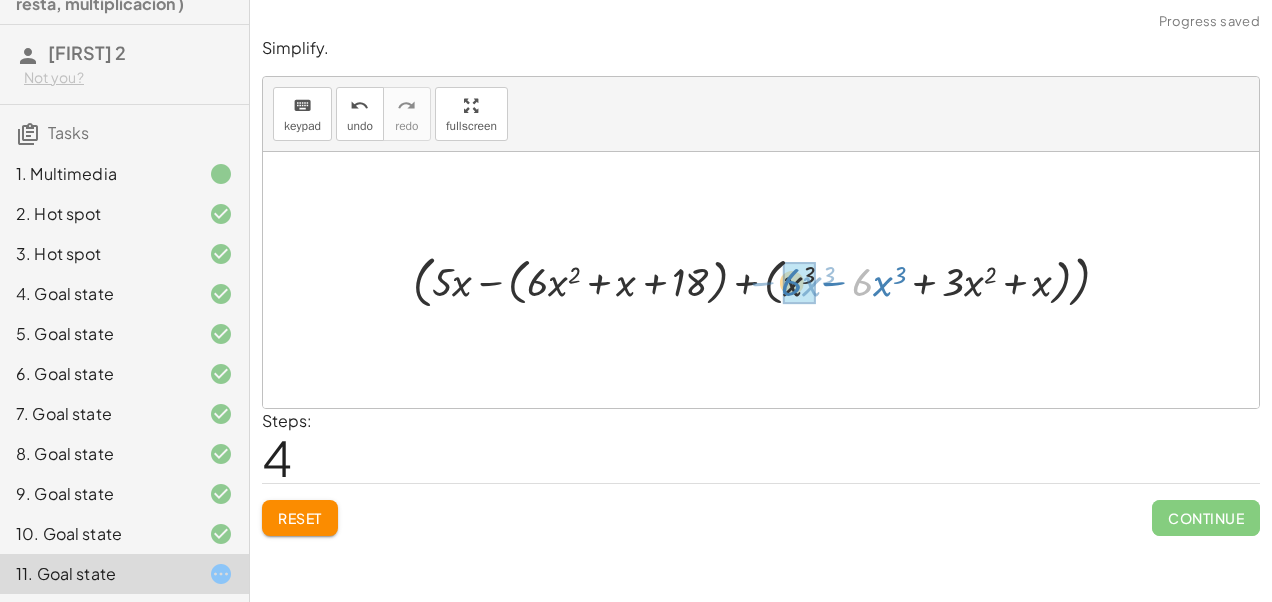drag, startPoint x: 862, startPoint y: 283, endPoint x: 790, endPoint y: 283, distance: 72 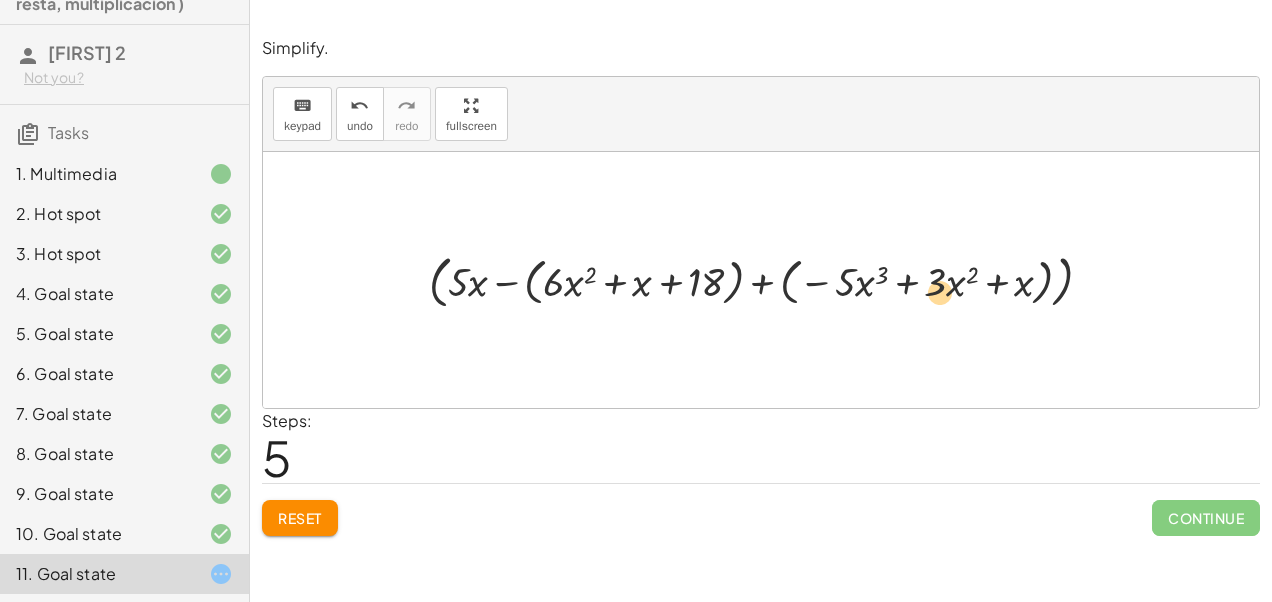 drag, startPoint x: 558, startPoint y: 288, endPoint x: 945, endPoint y: 296, distance: 387.08267 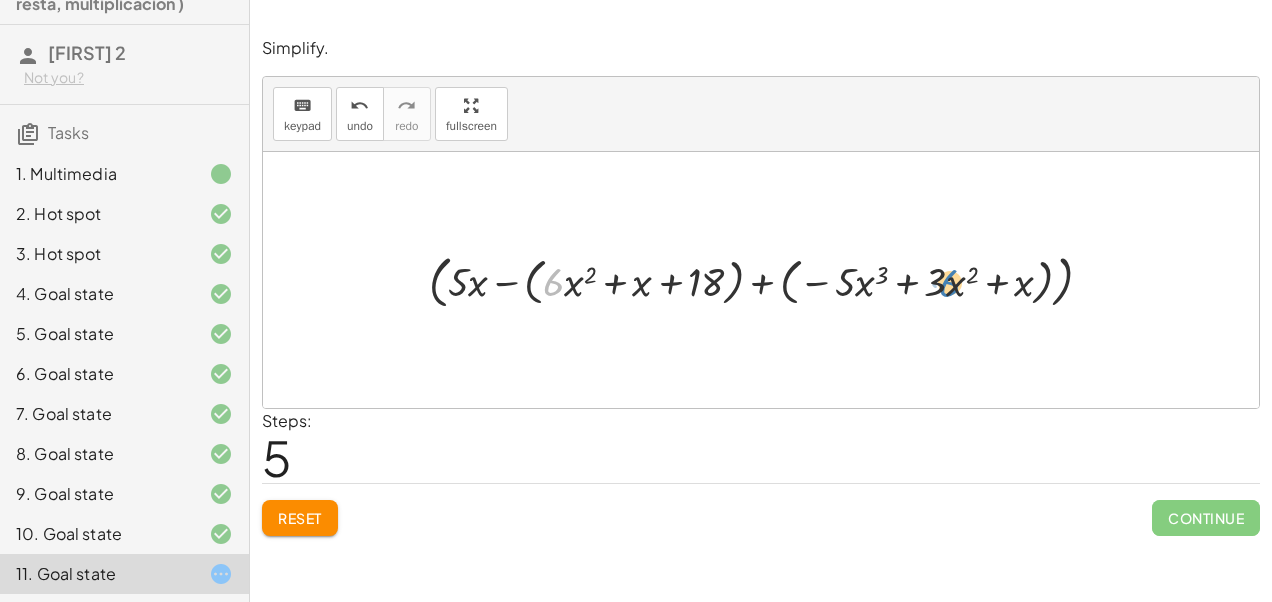 drag, startPoint x: 555, startPoint y: 283, endPoint x: 949, endPoint y: 284, distance: 394.00128 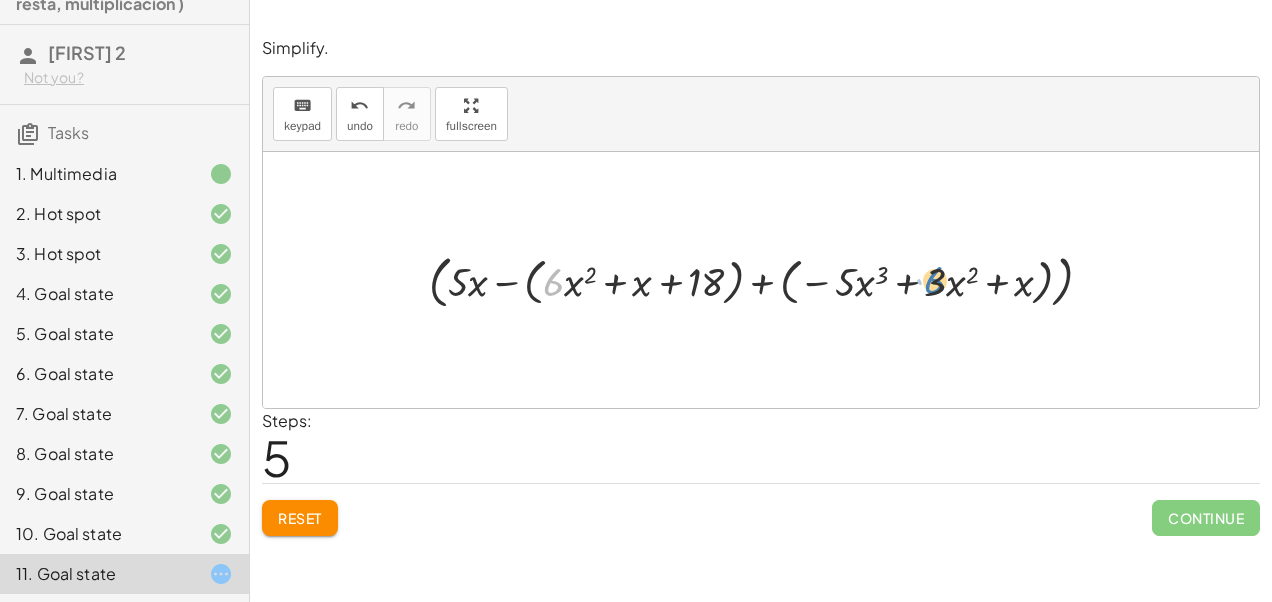 drag, startPoint x: 556, startPoint y: 279, endPoint x: 939, endPoint y: 276, distance: 383.01175 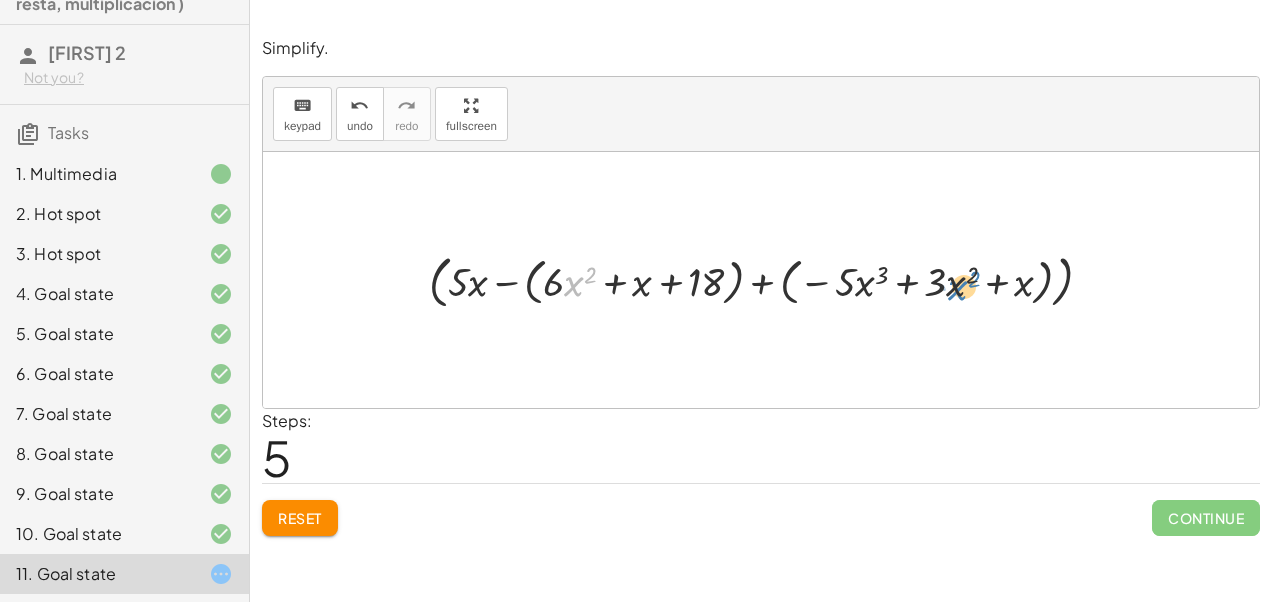 drag, startPoint x: 576, startPoint y: 282, endPoint x: 961, endPoint y: 287, distance: 385.03247 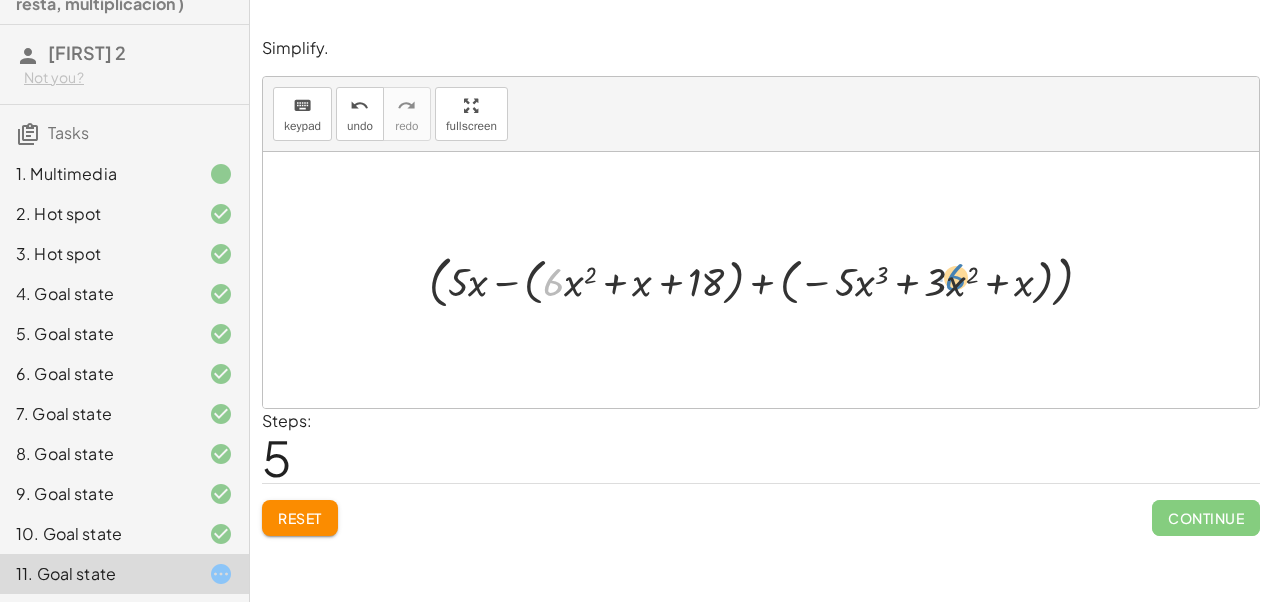 drag, startPoint x: 550, startPoint y: 274, endPoint x: 950, endPoint y: 268, distance: 400.04498 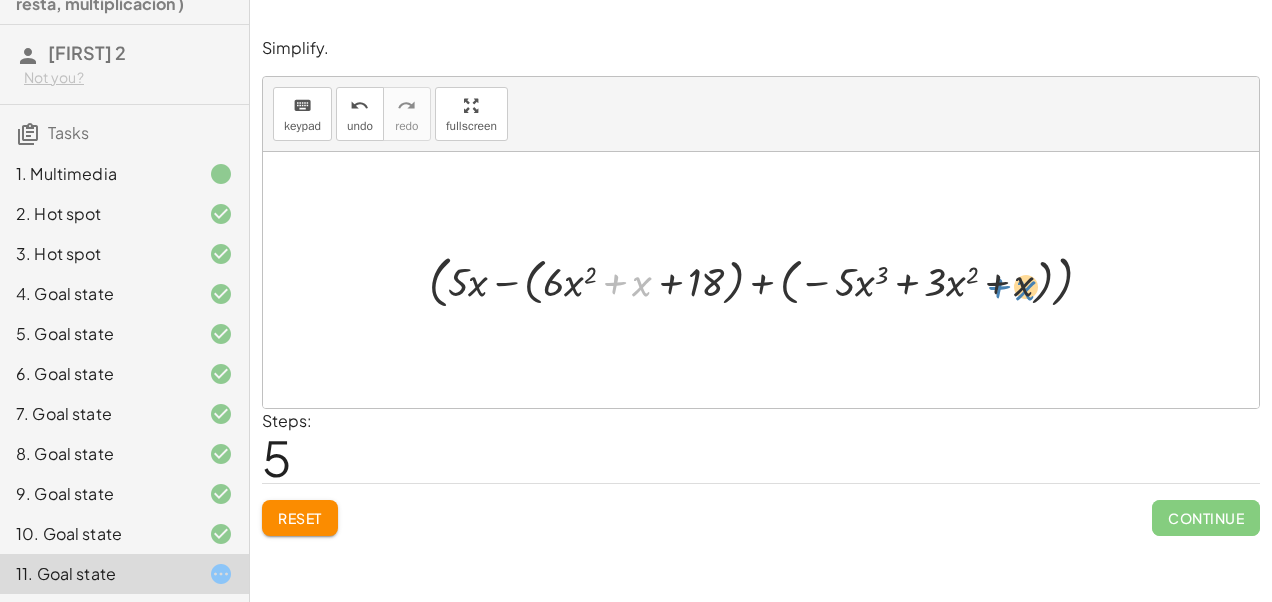 drag, startPoint x: 632, startPoint y: 286, endPoint x: 1016, endPoint y: 289, distance: 384.01172 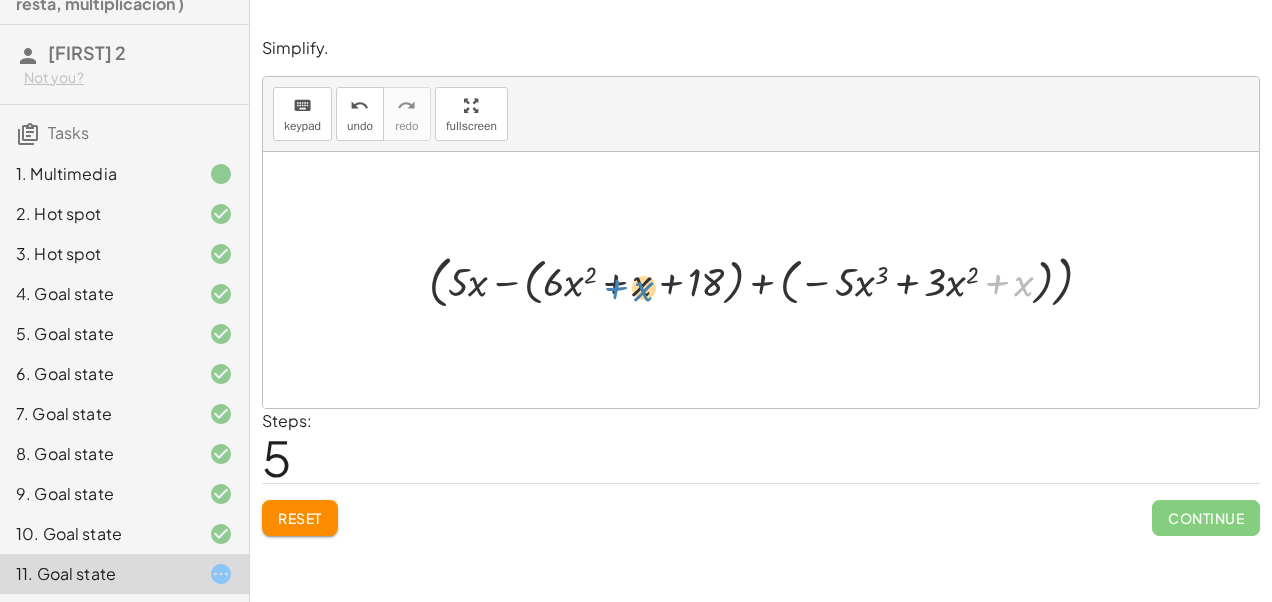 drag, startPoint x: 1016, startPoint y: 288, endPoint x: 635, endPoint y: 293, distance: 381.0328 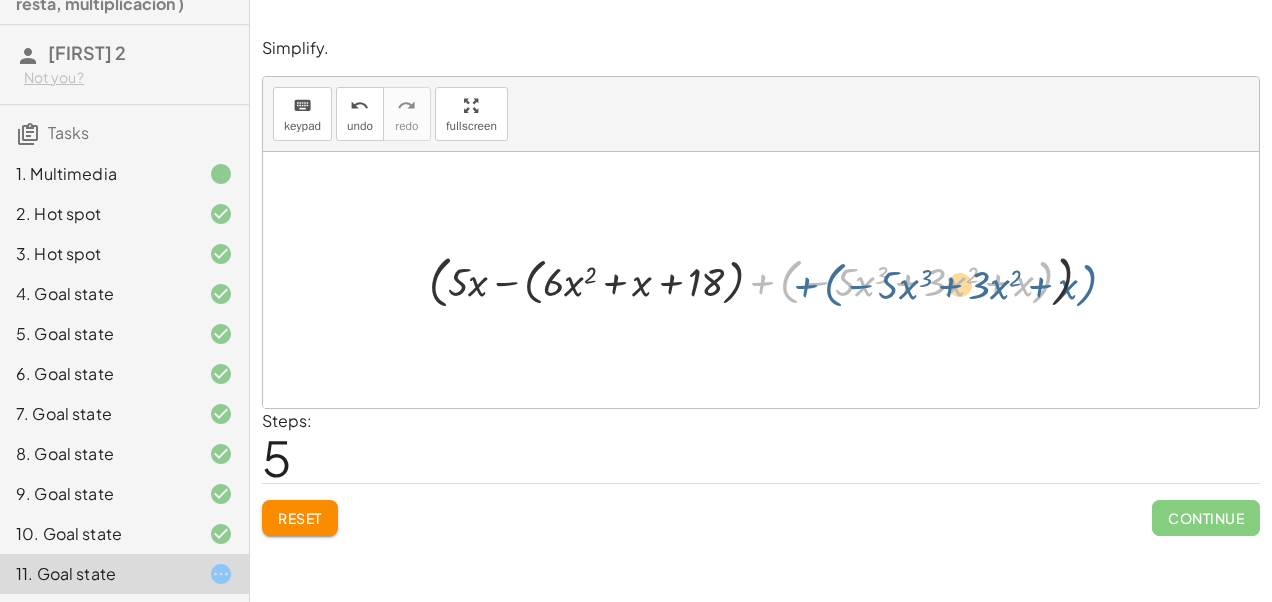 drag, startPoint x: 762, startPoint y: 283, endPoint x: 806, endPoint y: 286, distance: 44.102154 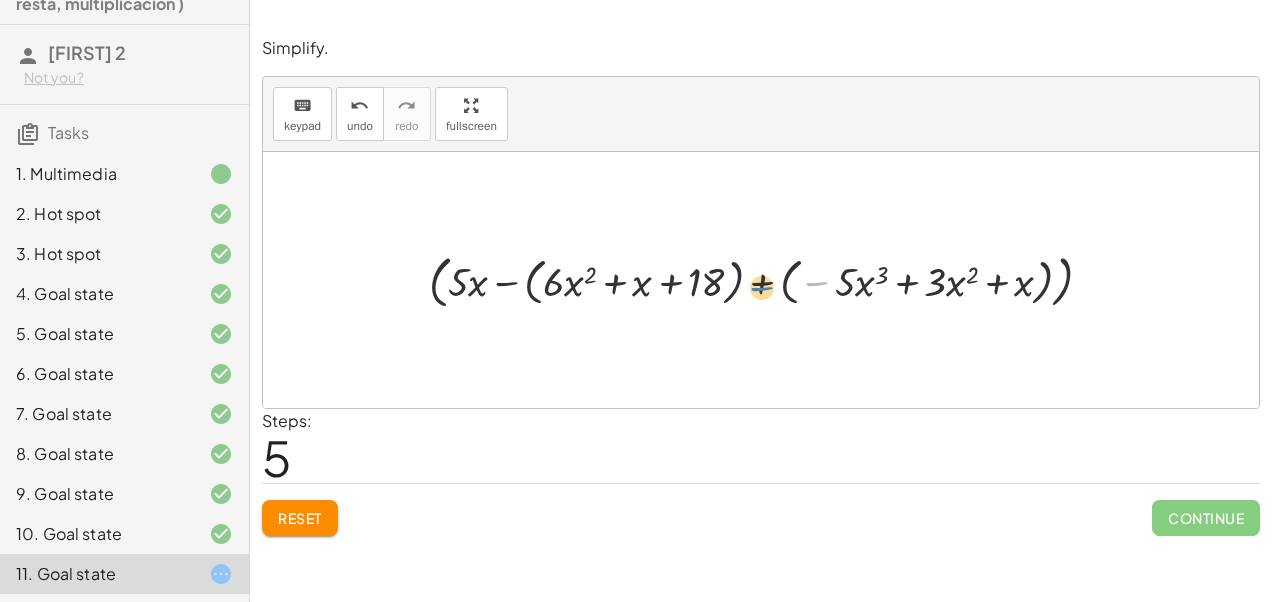 drag, startPoint x: 820, startPoint y: 280, endPoint x: 765, endPoint y: 284, distance: 55.145264 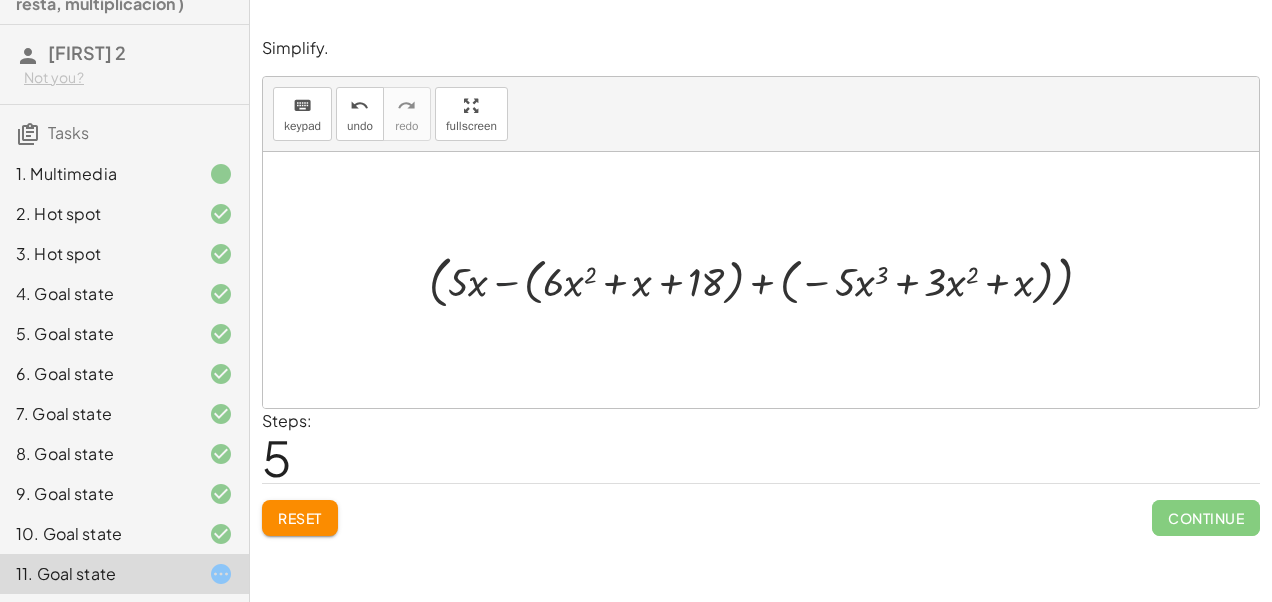 click at bounding box center [768, 280] 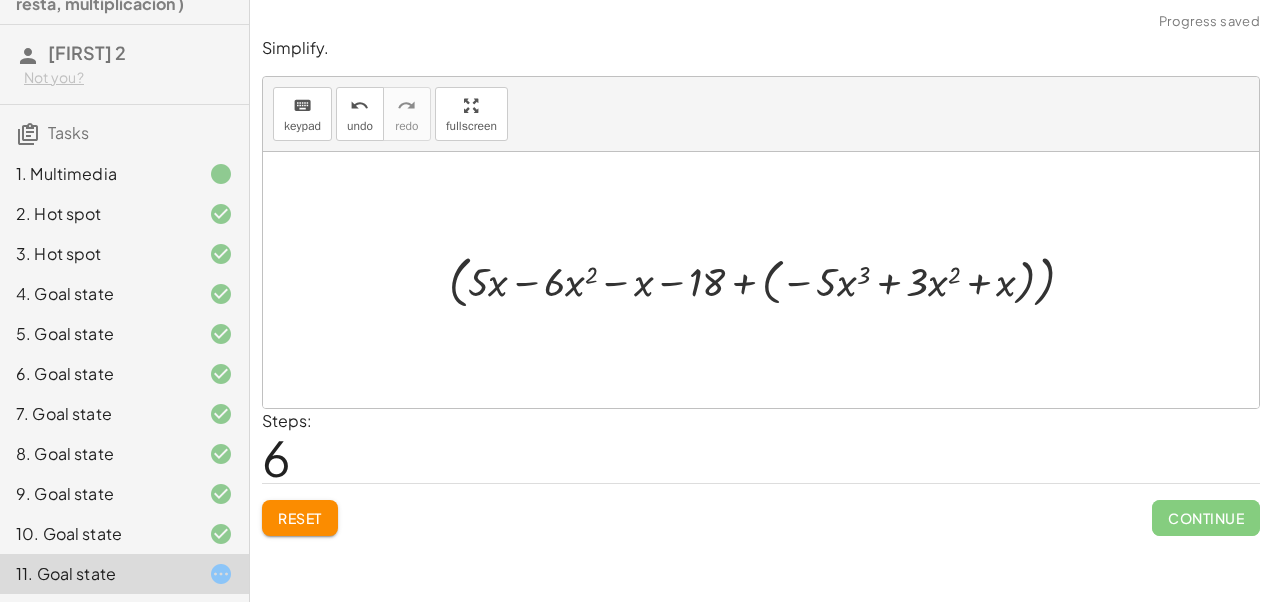 click at bounding box center [769, 280] 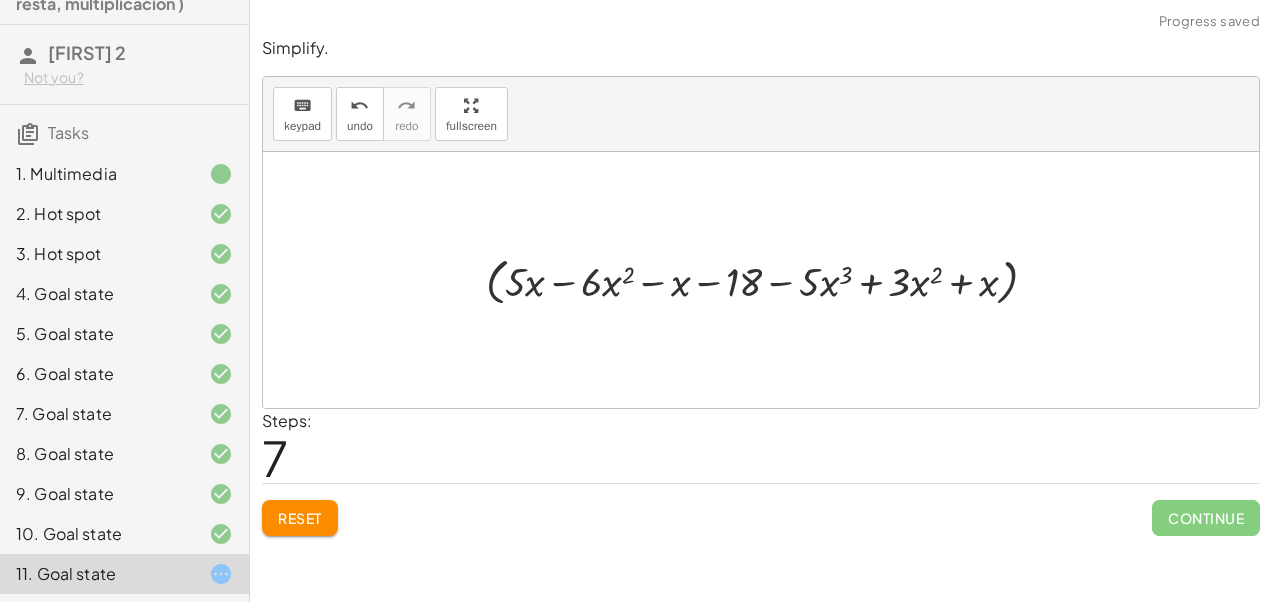 click at bounding box center [769, 280] 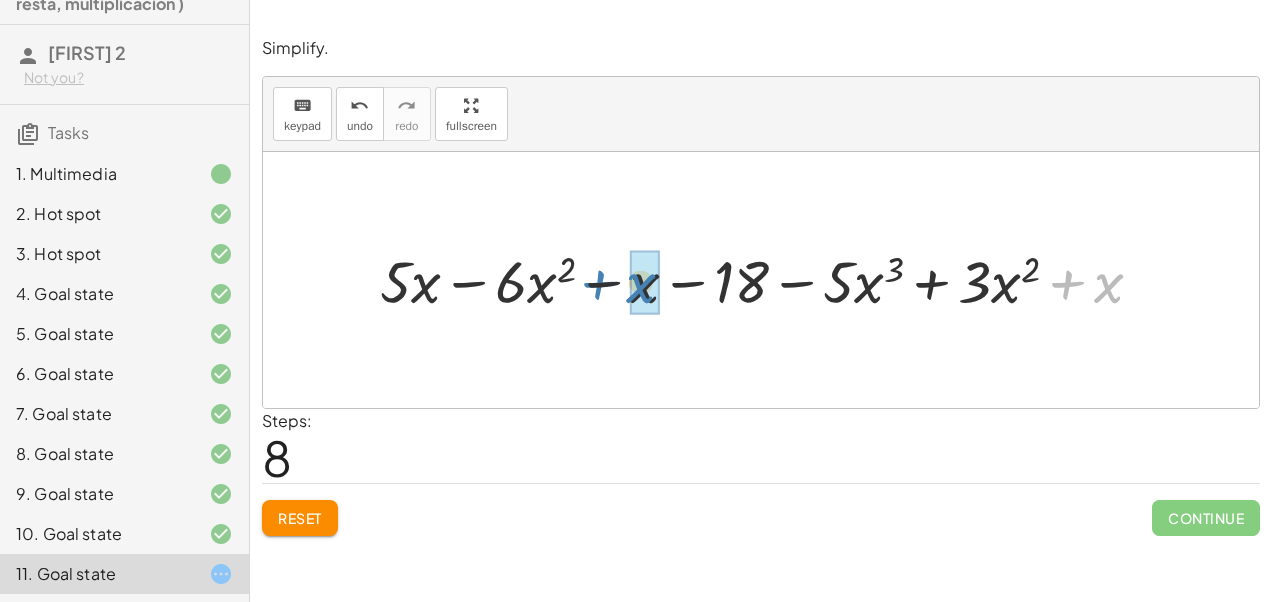 drag, startPoint x: 1106, startPoint y: 288, endPoint x: 638, endPoint y: 288, distance: 468 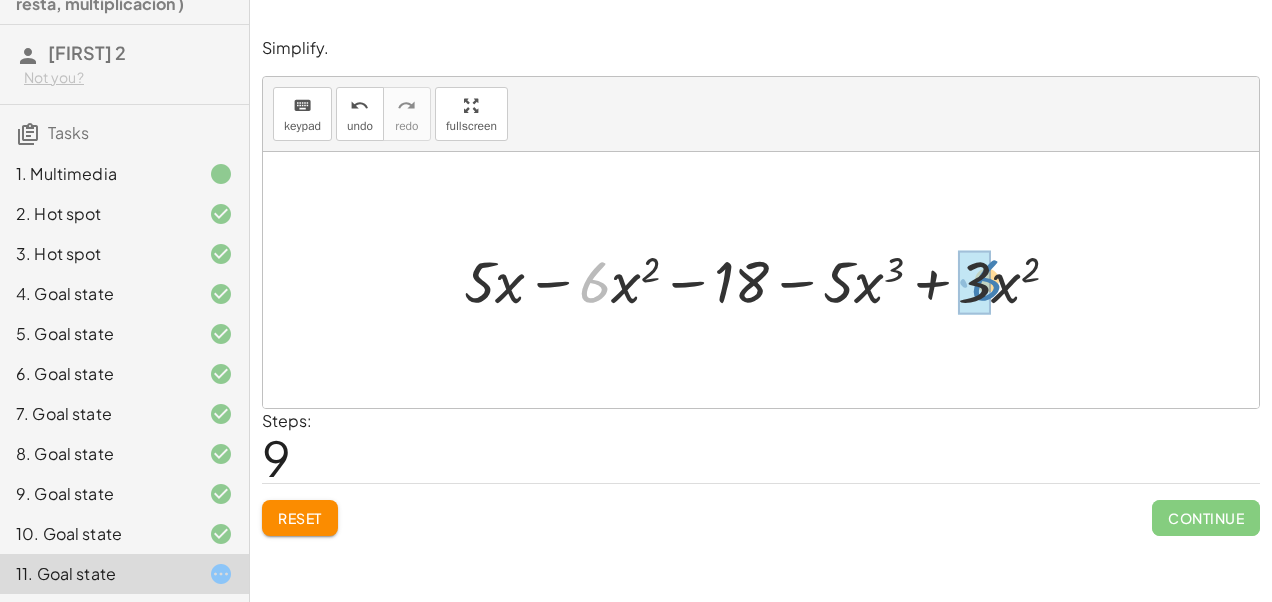 drag, startPoint x: 590, startPoint y: 288, endPoint x: 982, endPoint y: 286, distance: 392.0051 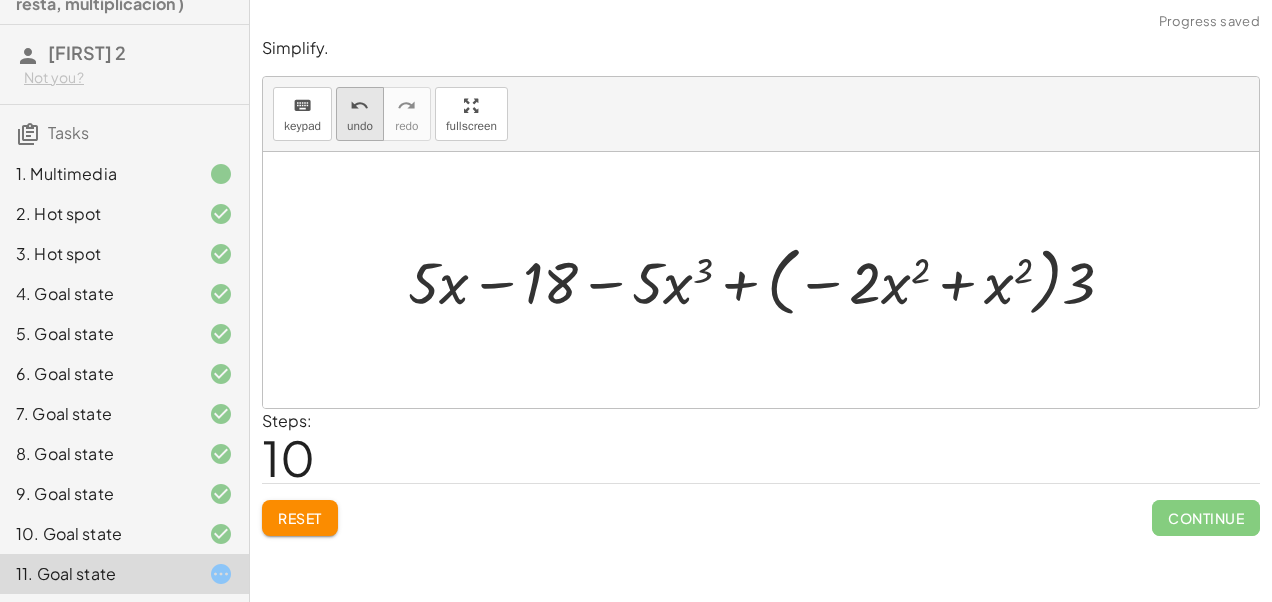 click on "undo" at bounding box center [360, 126] 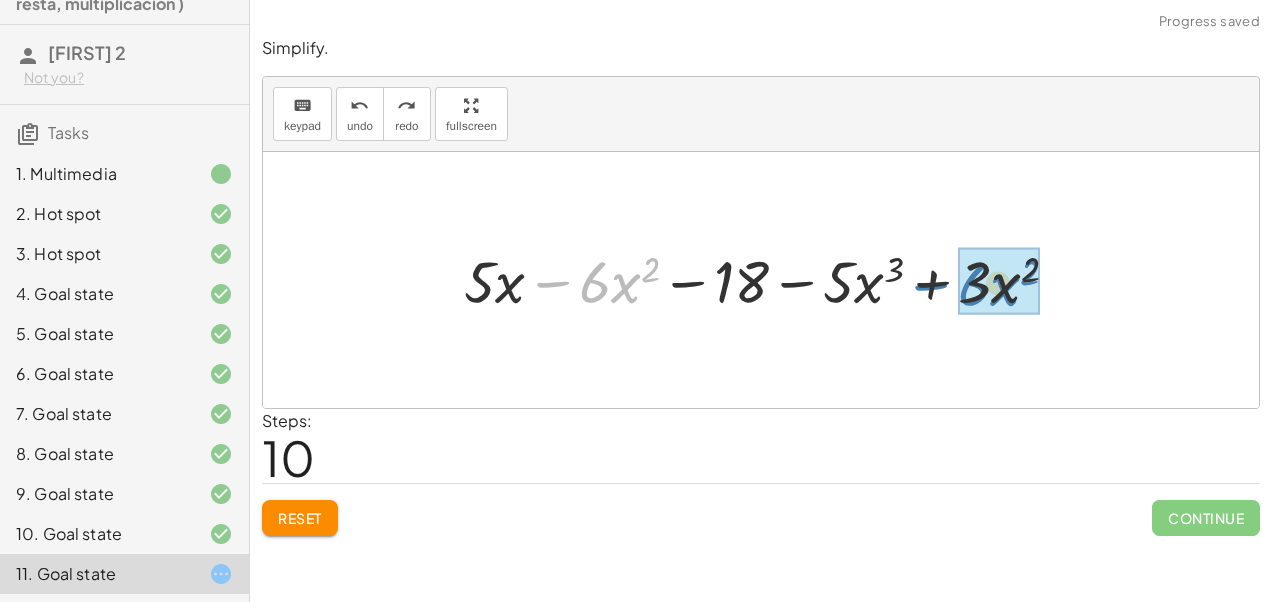 drag, startPoint x: 557, startPoint y: 283, endPoint x: 934, endPoint y: 286, distance: 377.01193 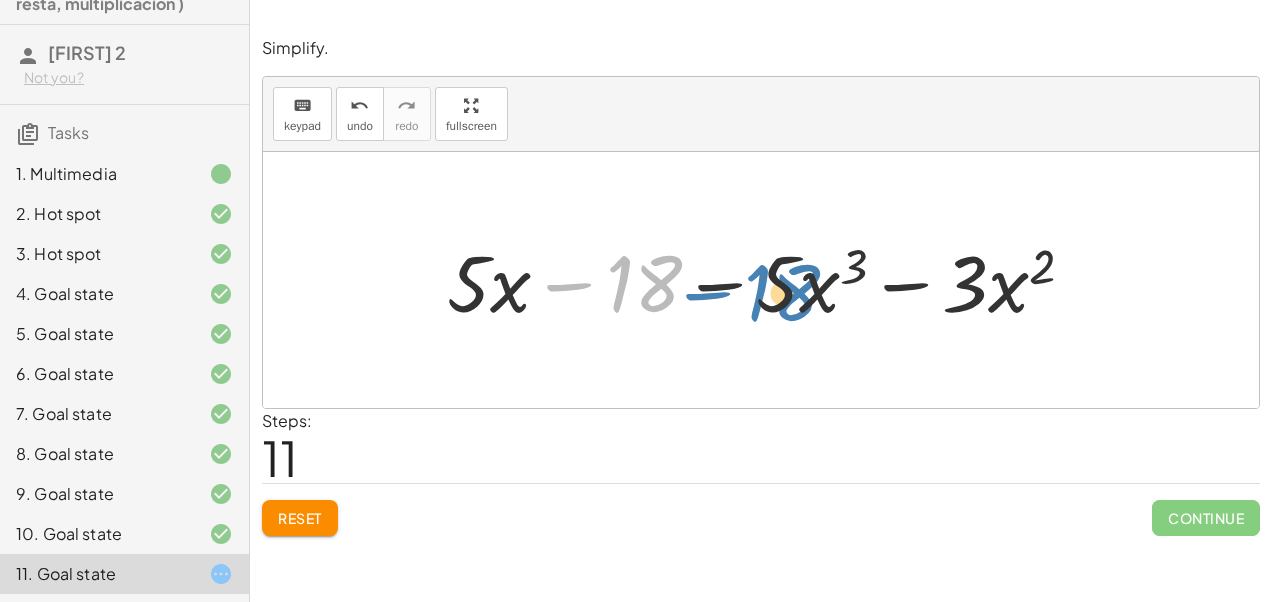 drag, startPoint x: 583, startPoint y: 289, endPoint x: 722, endPoint y: 298, distance: 139.29106 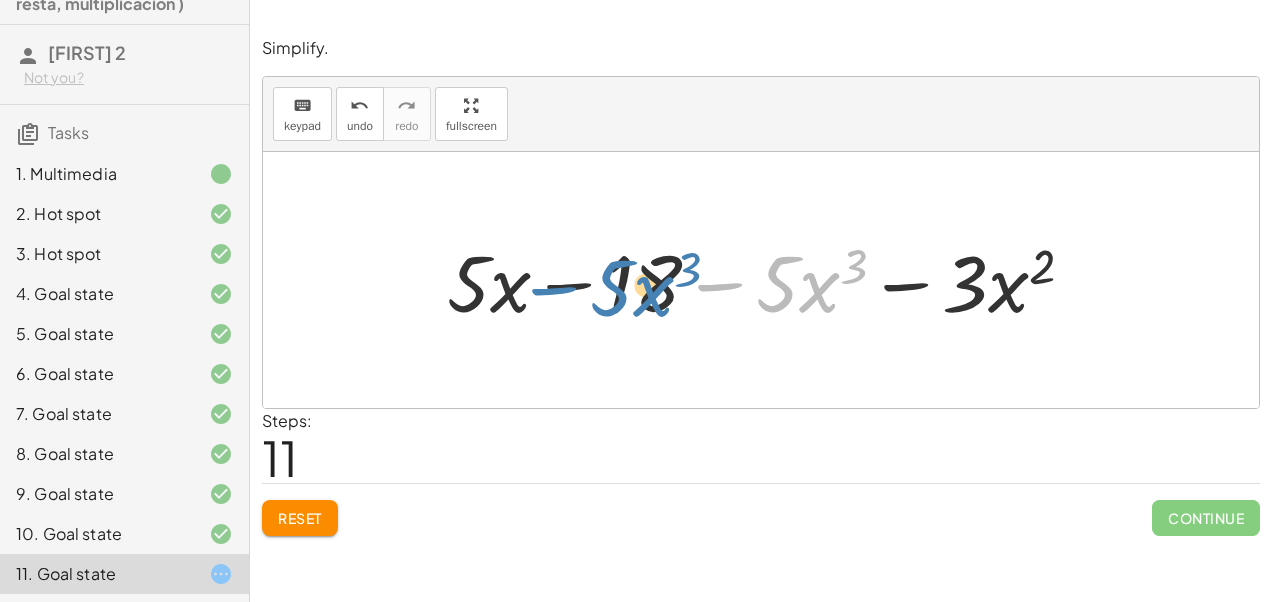 drag, startPoint x: 721, startPoint y: 292, endPoint x: 556, endPoint y: 295, distance: 165.02727 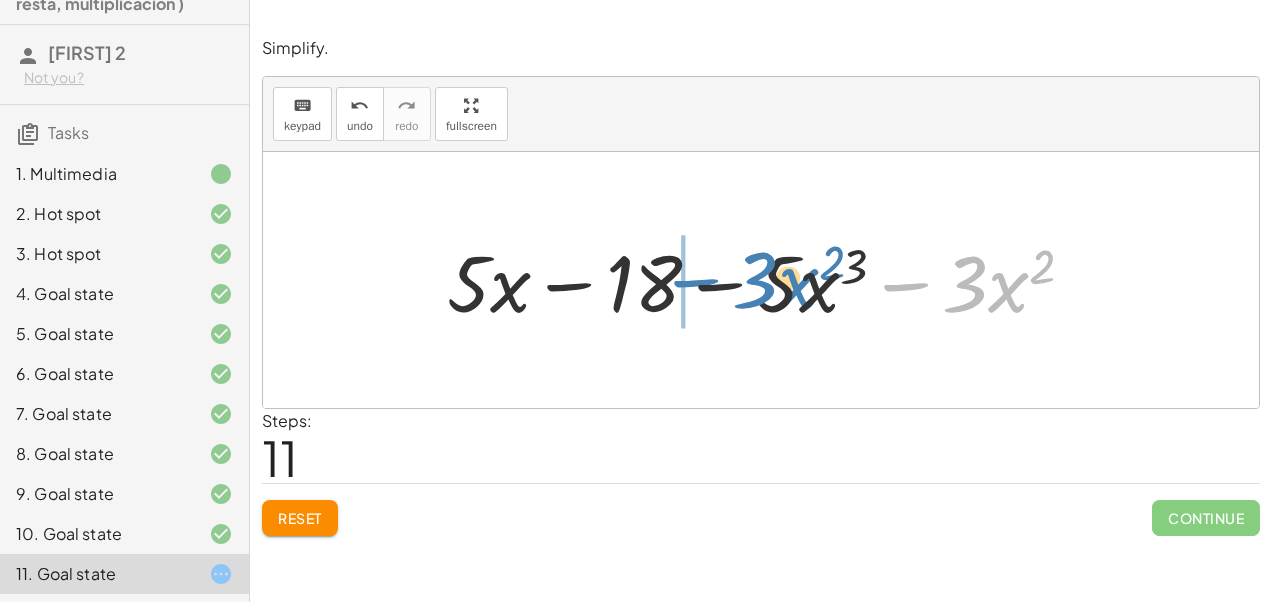 drag, startPoint x: 920, startPoint y: 295, endPoint x: 715, endPoint y: 294, distance: 205.00244 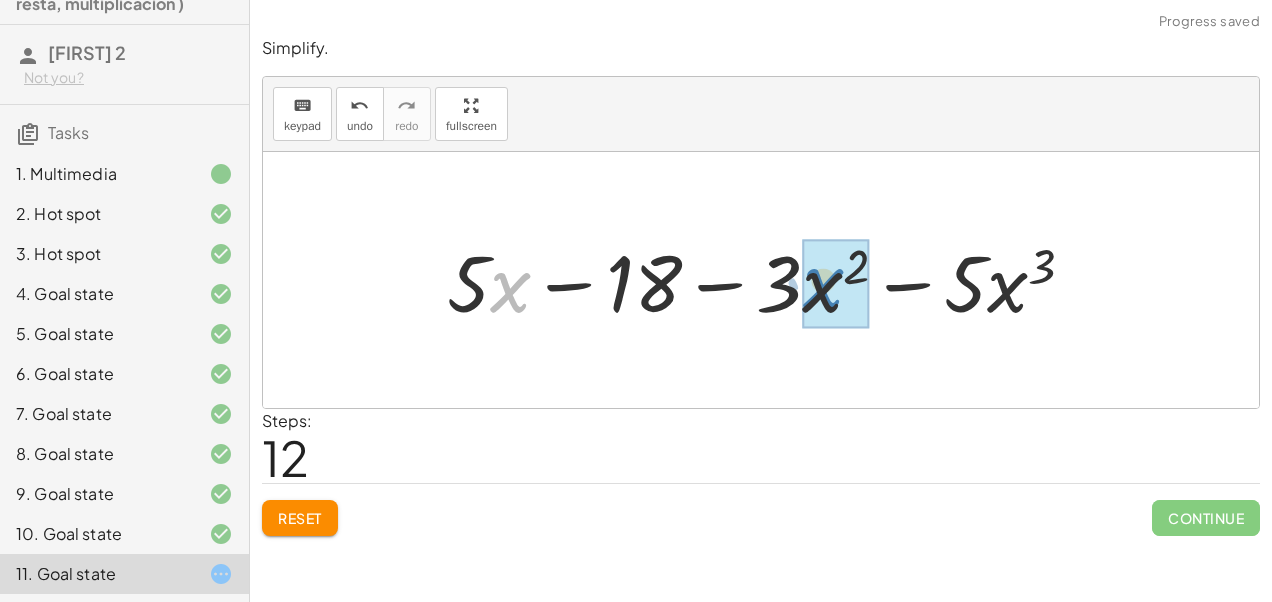 drag, startPoint x: 492, startPoint y: 298, endPoint x: 806, endPoint y: 294, distance: 314.02548 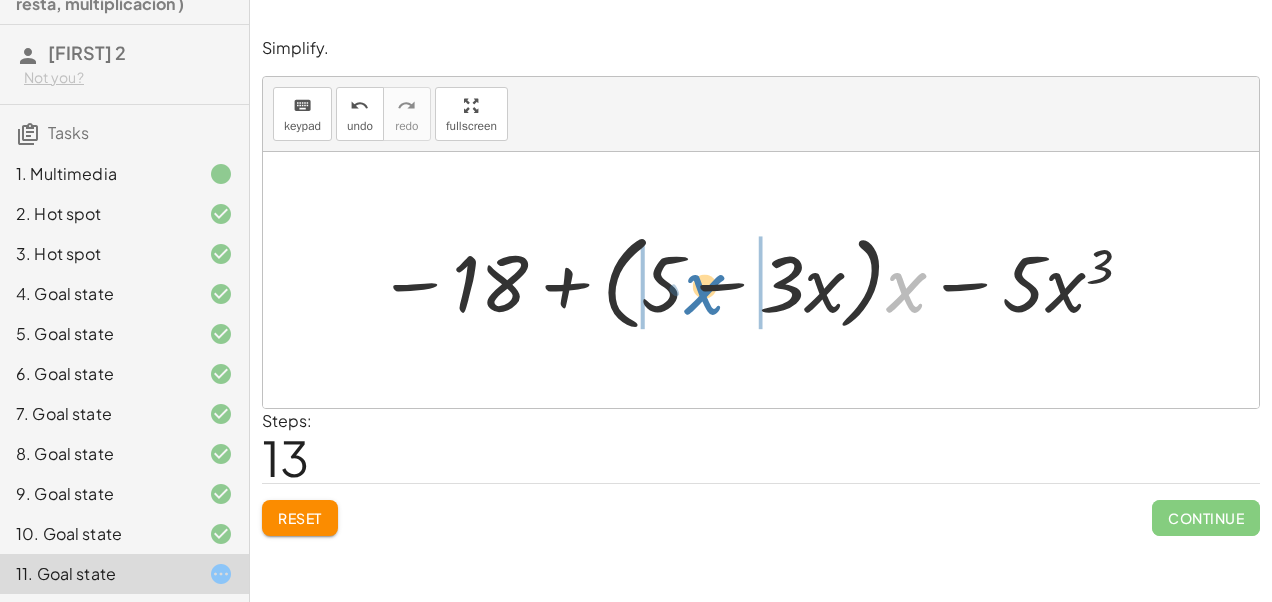 drag, startPoint x: 906, startPoint y: 298, endPoint x: 685, endPoint y: 300, distance: 221.00905 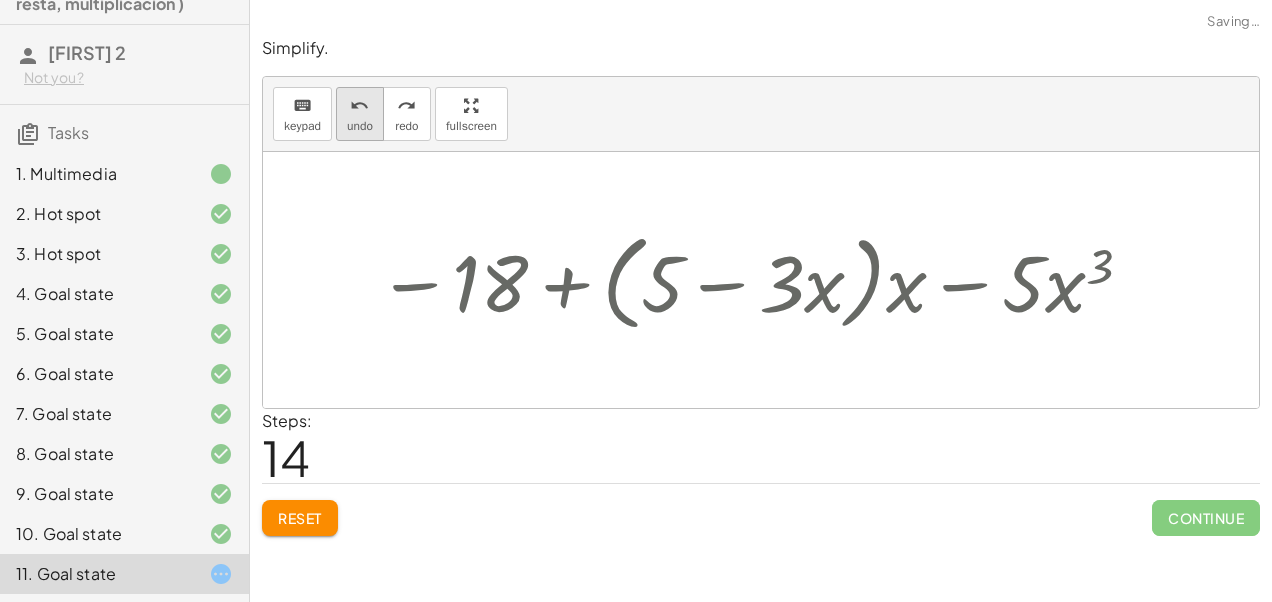 click on "undo" at bounding box center [360, 126] 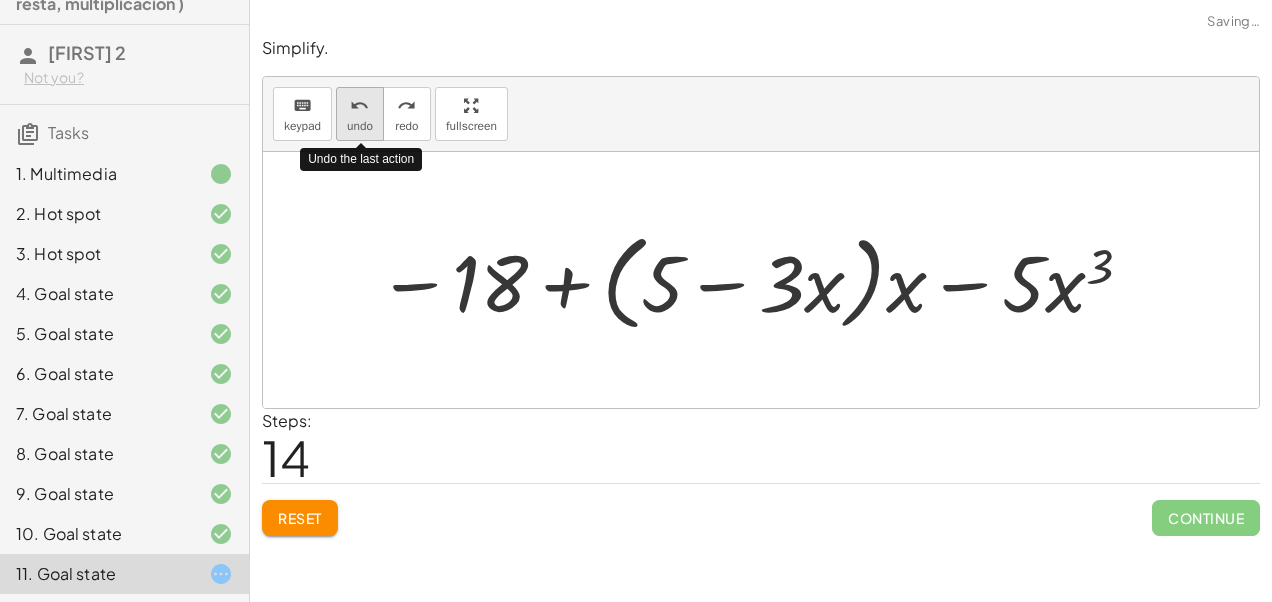 click on "undo" at bounding box center [360, 126] 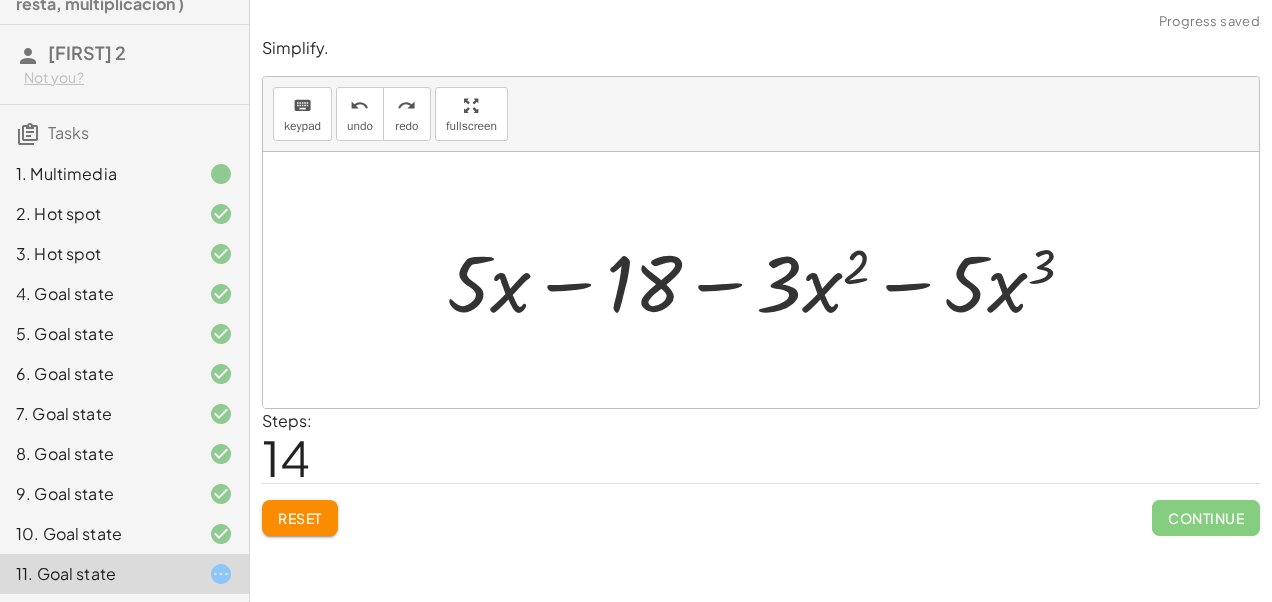 click on "Reset   Continue" at bounding box center (761, 509) 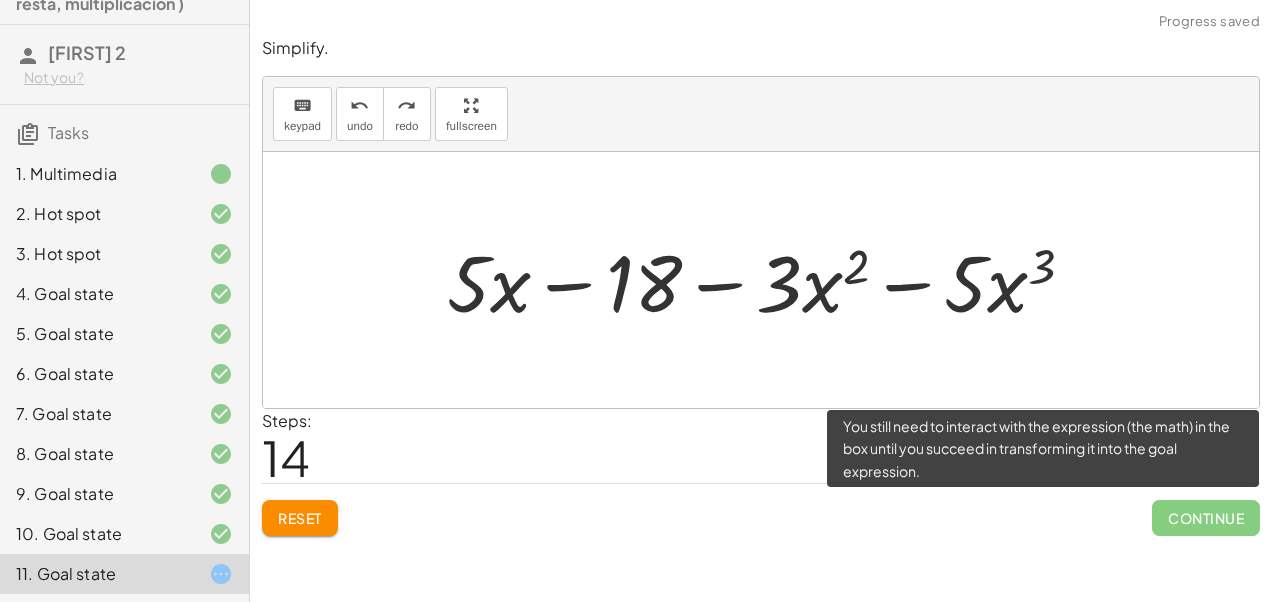 click on "Continue" 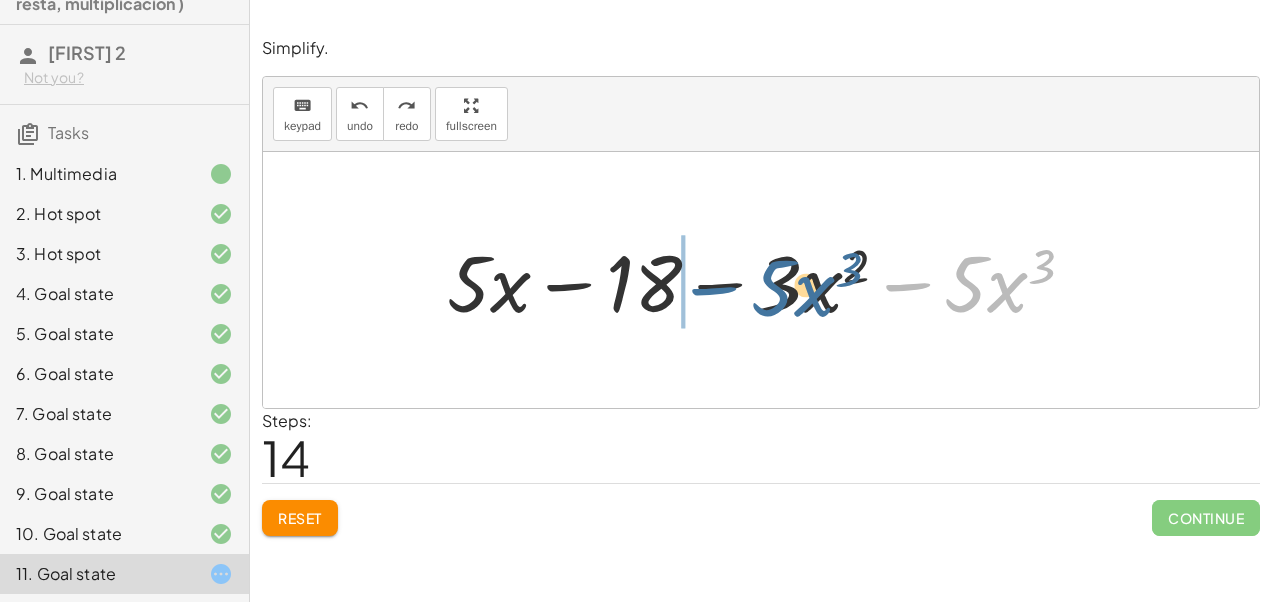 drag, startPoint x: 916, startPoint y: 286, endPoint x: 721, endPoint y: 290, distance: 195.04102 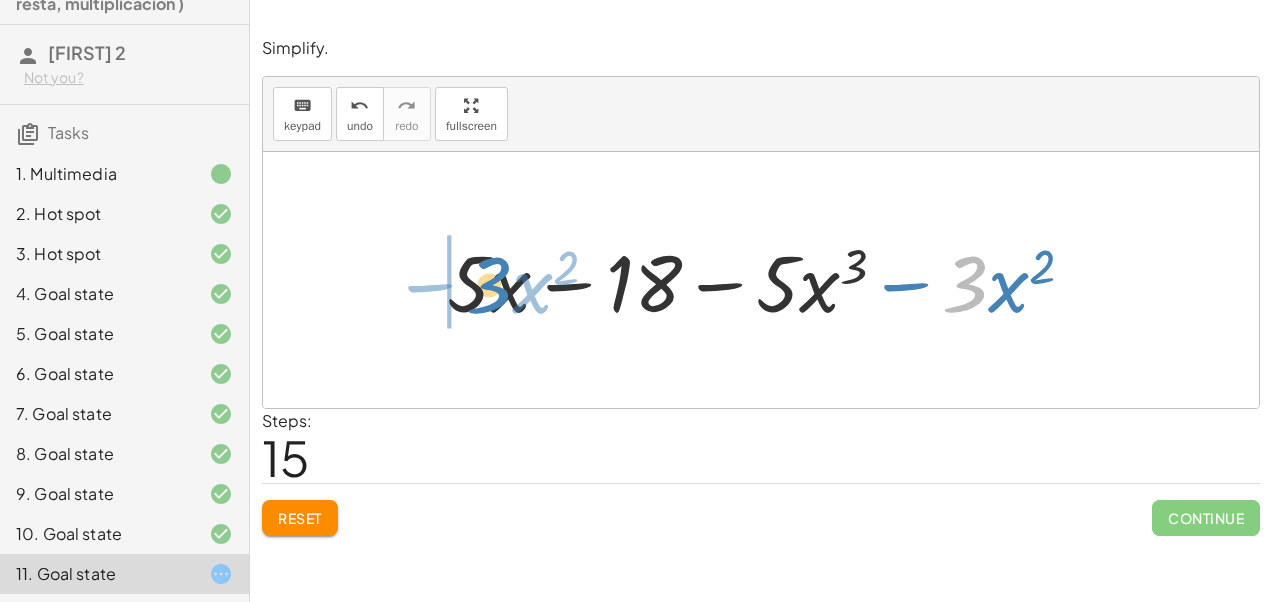 drag, startPoint x: 974, startPoint y: 310, endPoint x: 494, endPoint y: 314, distance: 480.01666 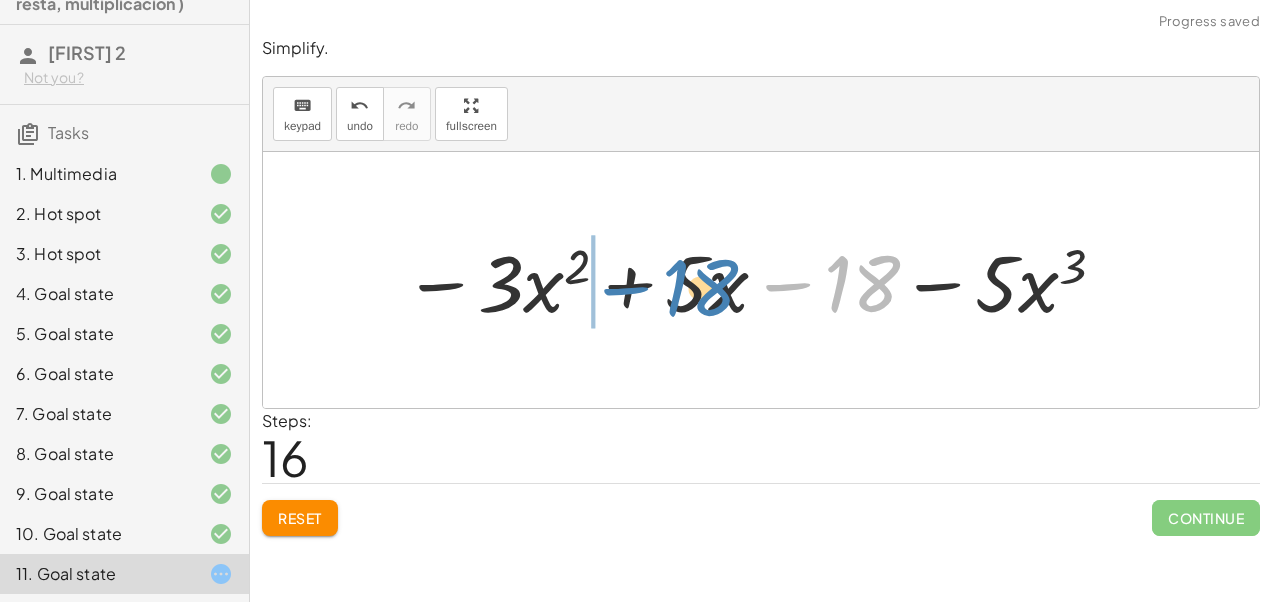 drag, startPoint x: 814, startPoint y: 287, endPoint x: 574, endPoint y: 295, distance: 240.1333 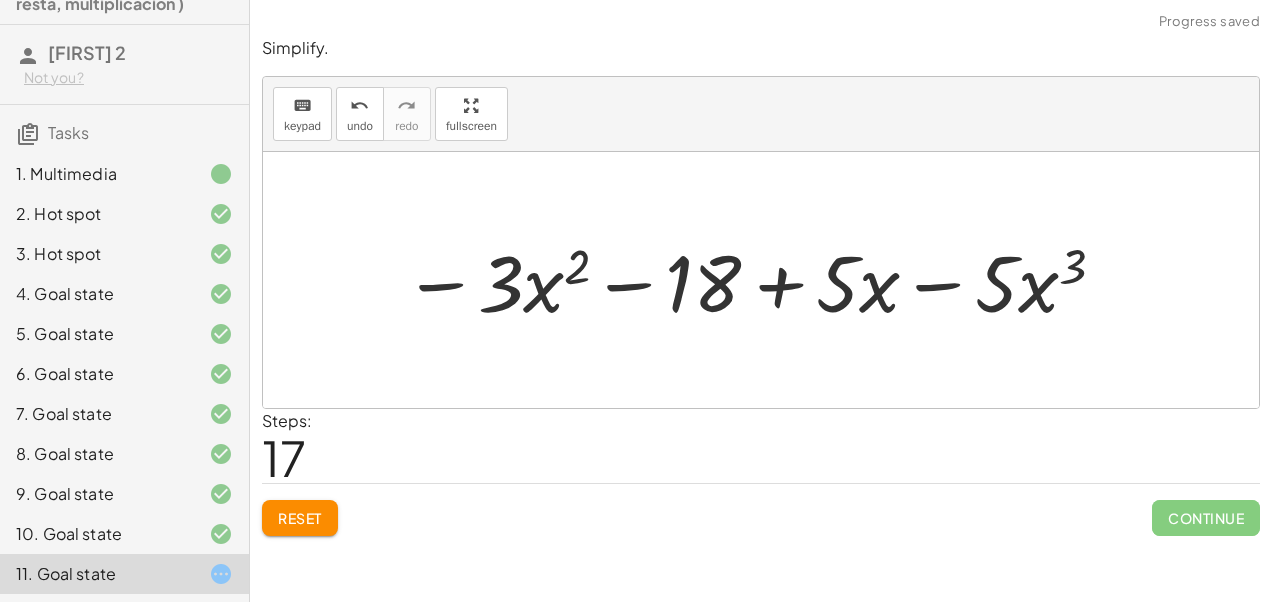click on "Simplify. keyboard keypad undo undo redo redo fullscreen ( + x 3 + · 5 · x − 8 − ( + · 6 · x 2 + x + 10 ) + ( − · 6 · x 3 + · 3 · x 2 + x ) ) ( + x 3 + · 5 · x − ( + · 6 · x 2 + x + 10 + 8 ) + ( − · 6 · x 3 + · 3 · x 2 + x ) ) ( + x 3 + · 5 · x − ( + · 6 · x 2 + x + 18 ) + ( − · 6 · x 3 + · 3 · x 2 + x ) ) ( + · 5 · x − ( + · 6 · x 2 + x + 18 ) + ( + x 3 − · 6 · x 3 + · 3 · x 2 + x ) ) ( + · 5 · x − ( + · 6 · x 2 + x + 18 ) + ( − · 5 · x 3 + · 3 · x 2 + x ) ) ( + · 5 · x − · 6 · x 2 − x − 18 + ( − · 5 · x 3 + · 3 · x 2 + x ) ) ( + · 5 · x − · 6 · x 2 − x − 18 − · 5 · x 3 + · 3 · x 2 + x ) + · 5 · x − · 6 · x 2 − x − 18 − · 5 · x 3 + · 3 · x 2 + x + · 5 · x − · 6 · x 2 + 0 − 18 − · 5 · x 3 + · 3 · x 2 + · 5 · x − · 6 · x 2 − 18 − · 5 · x 3 + · 3 · x 2 + · 5 · x − 18 − · 5 · x 3 − · 3 · x 2 + · 5 · x − 18 − · 3 · x 2 − · 5 · x 3 + · 5 · x − 18 −" 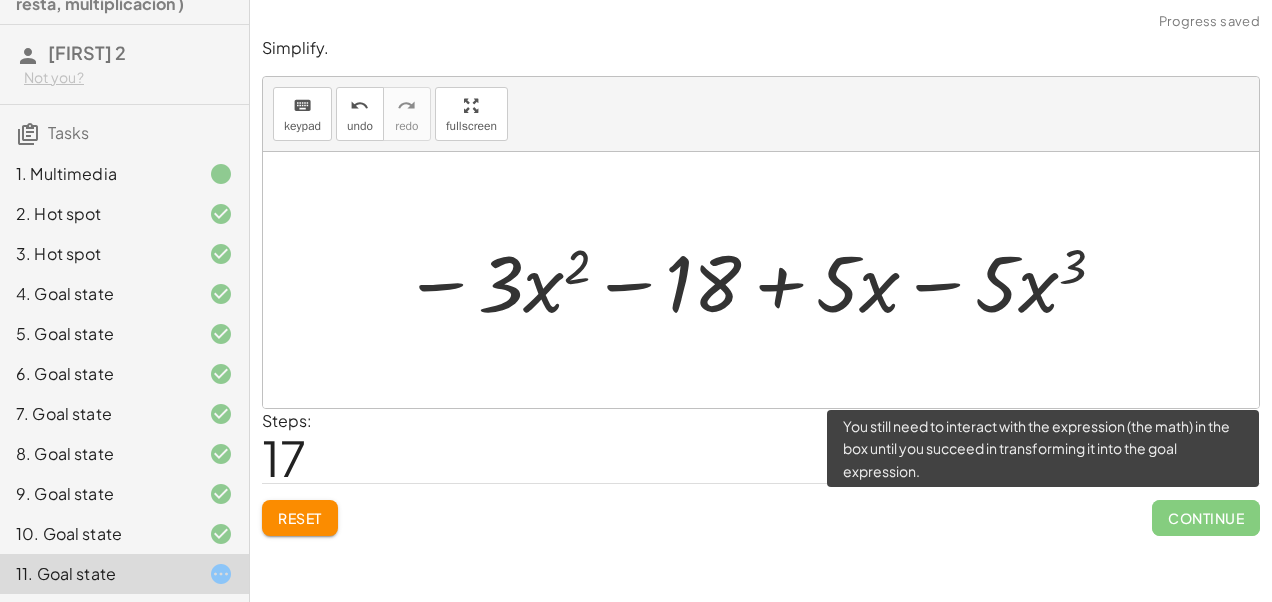 click on "Continue" 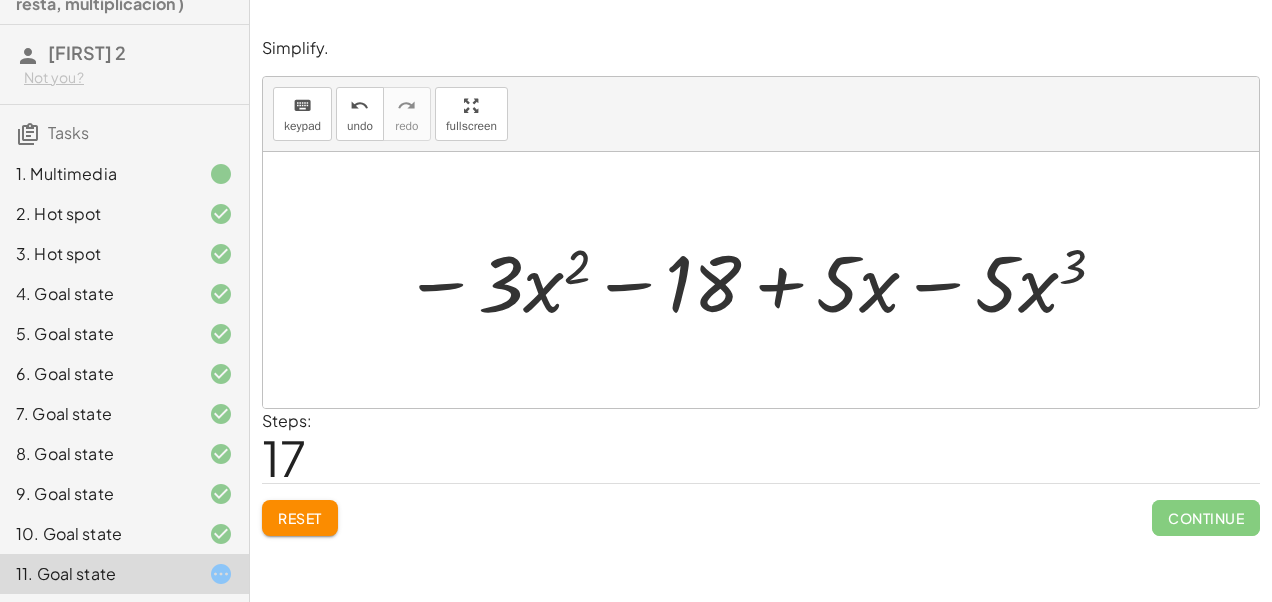 click at bounding box center (761, 280) 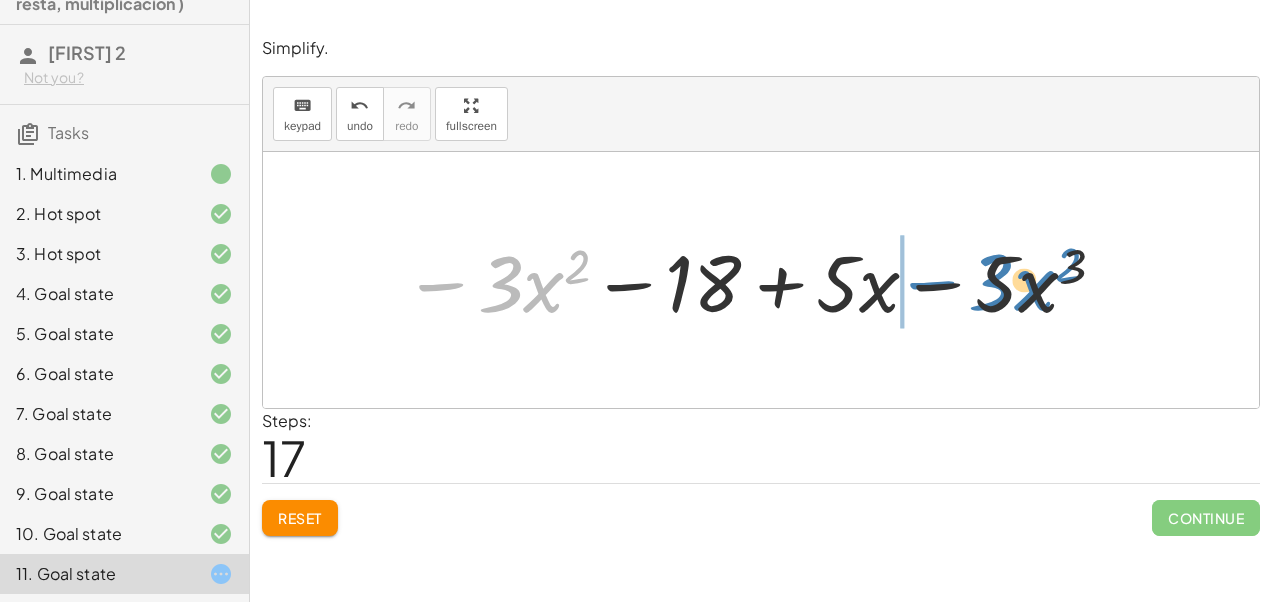 drag, startPoint x: 440, startPoint y: 277, endPoint x: 930, endPoint y: 276, distance: 490.001 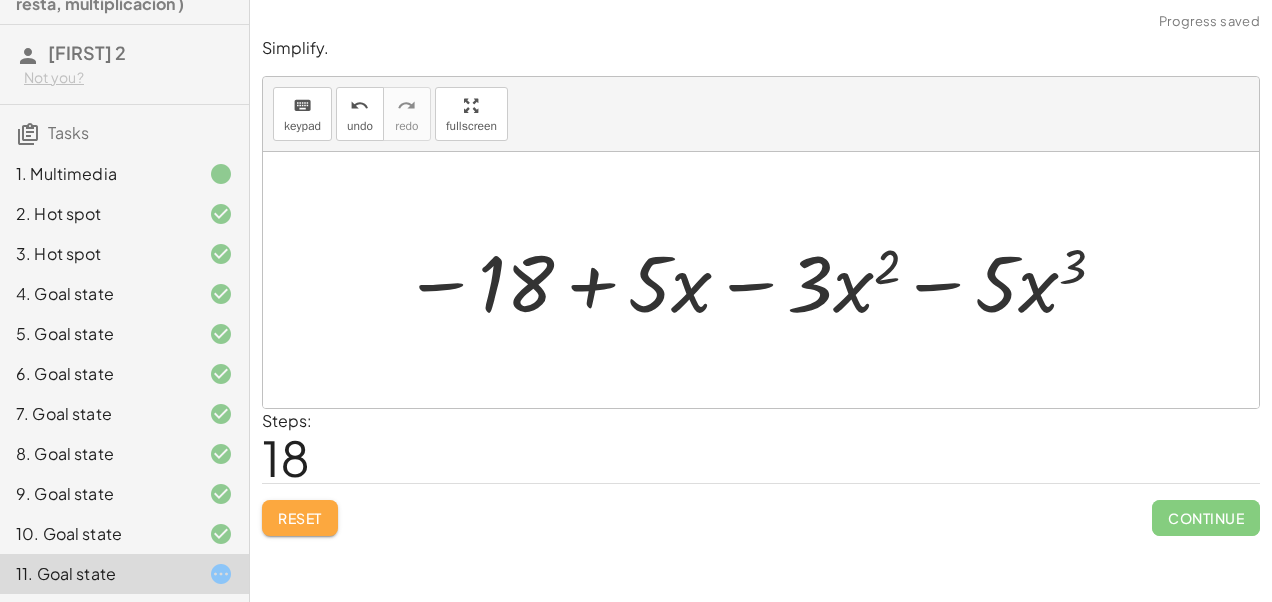 click on "Reset" at bounding box center [300, 518] 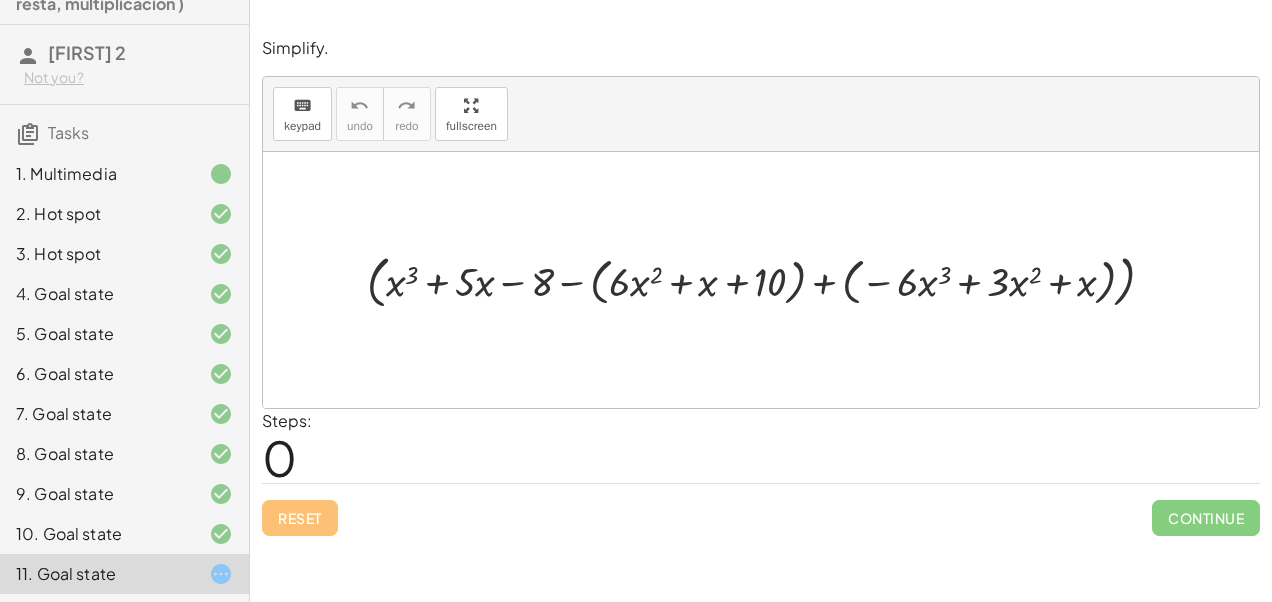 click at bounding box center (769, 280) 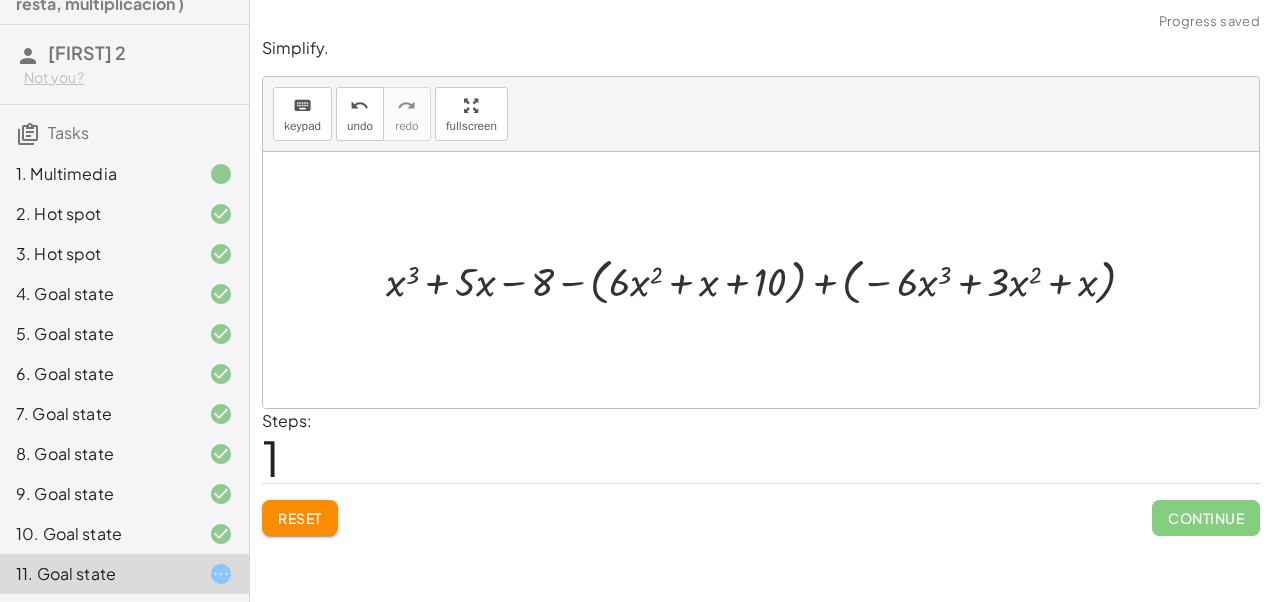 click at bounding box center [769, 280] 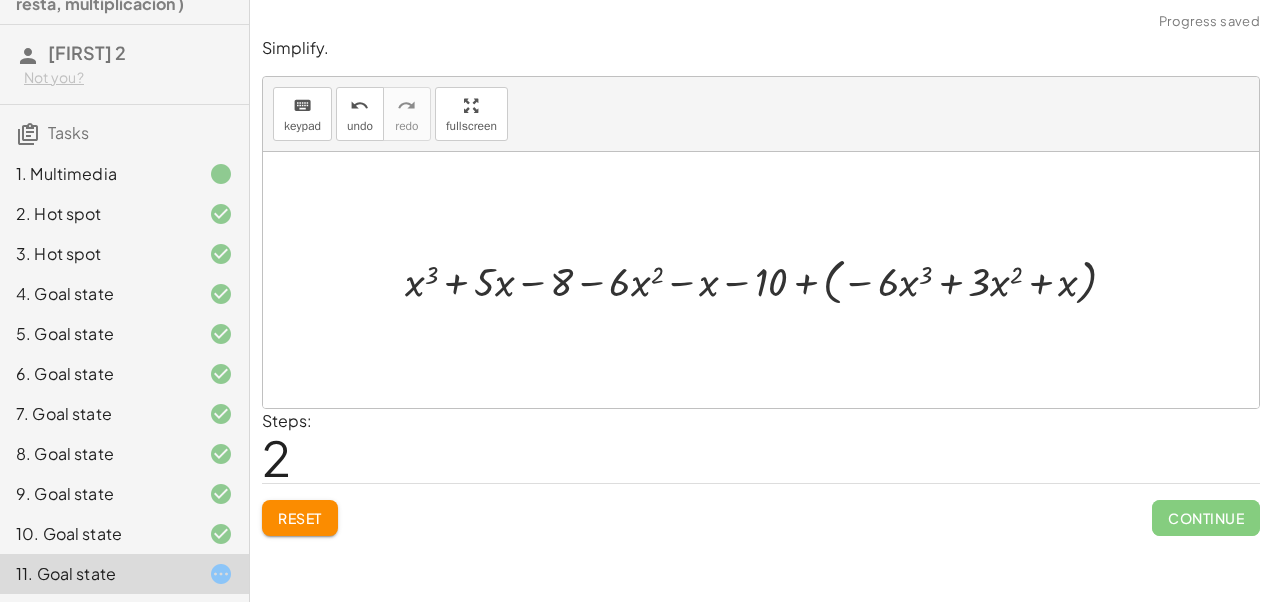 click at bounding box center [769, 280] 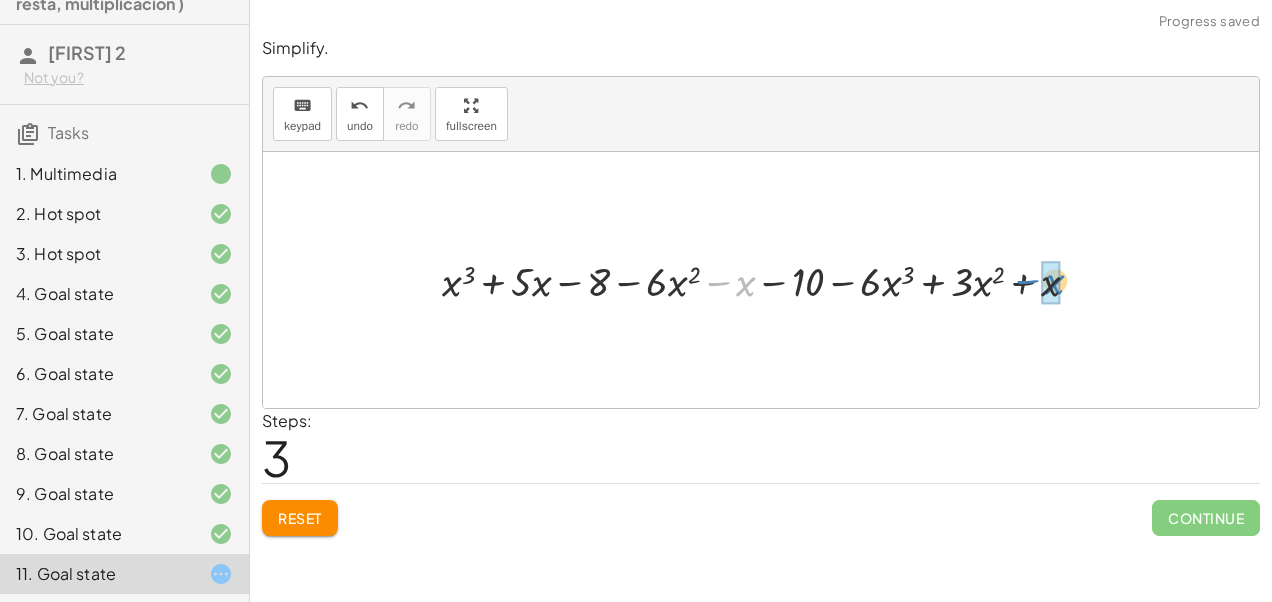 drag, startPoint x: 745, startPoint y: 284, endPoint x: 1052, endPoint y: 282, distance: 307.0065 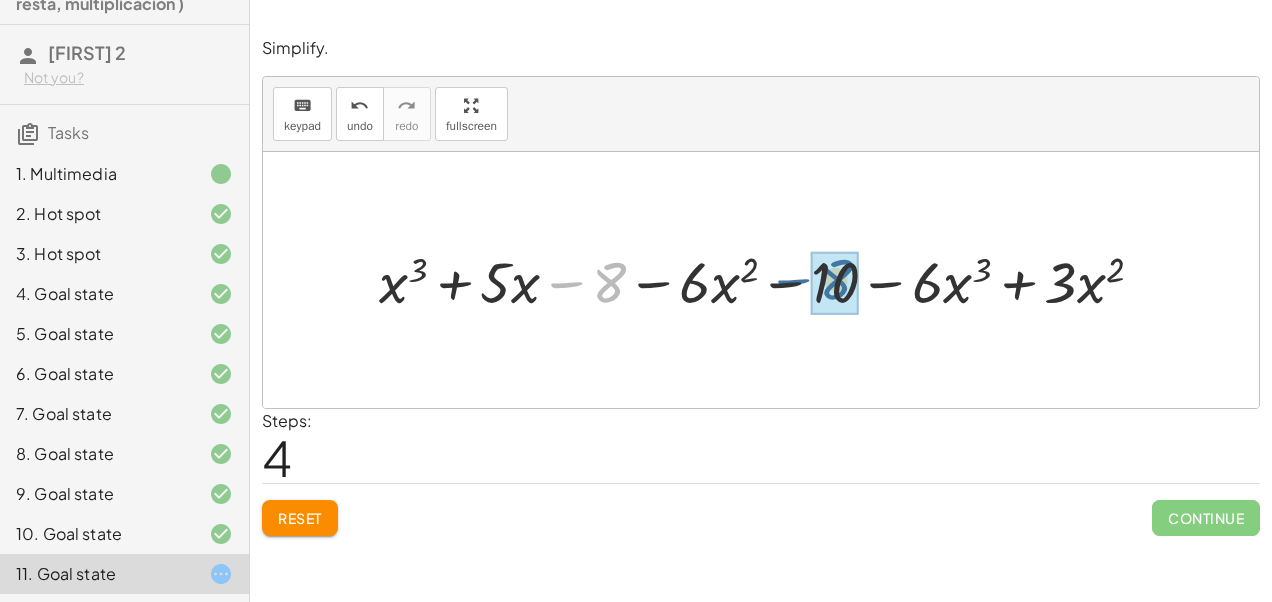drag, startPoint x: 579, startPoint y: 288, endPoint x: 806, endPoint y: 285, distance: 227.01982 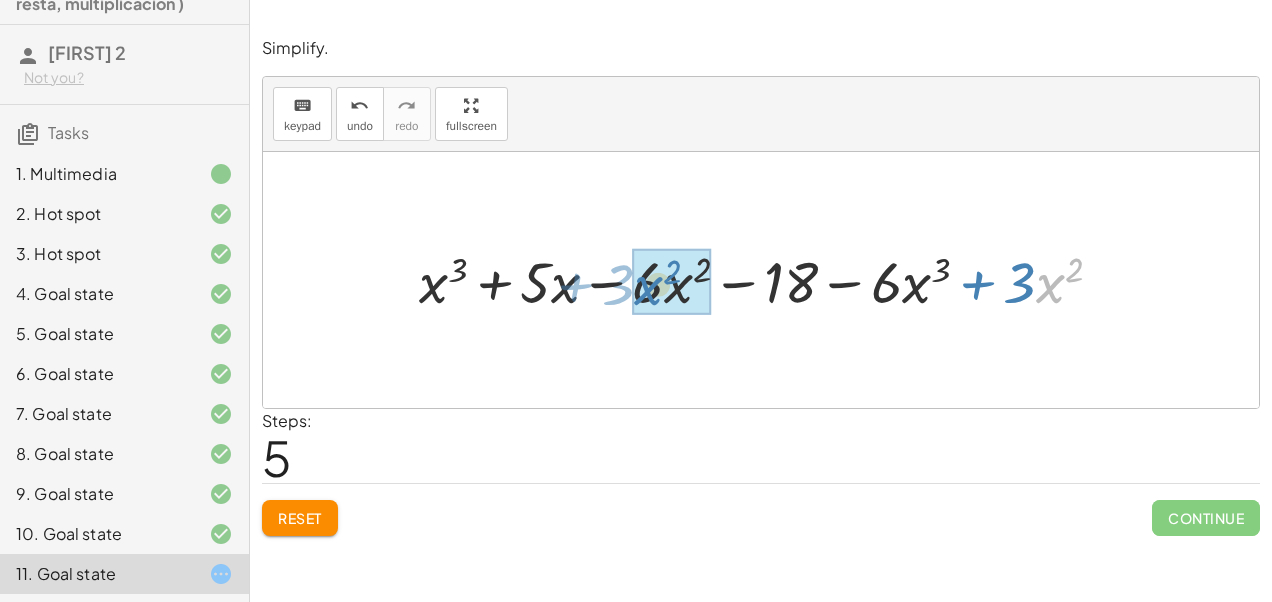 drag, startPoint x: 1040, startPoint y: 305, endPoint x: 638, endPoint y: 307, distance: 402.00497 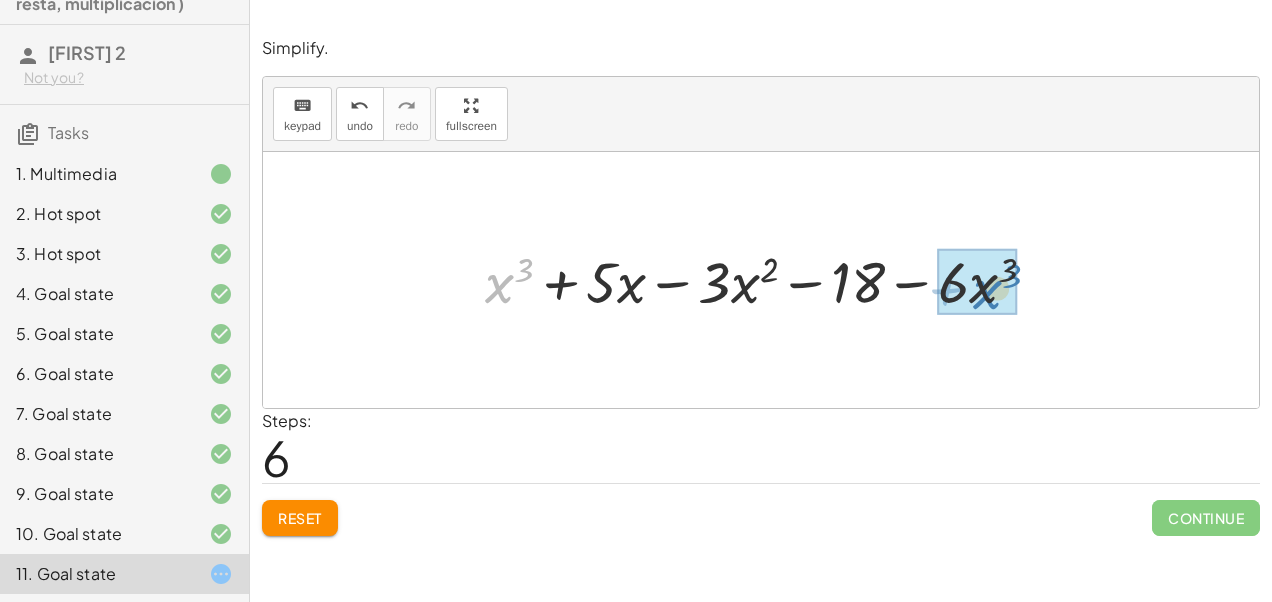 drag, startPoint x: 490, startPoint y: 288, endPoint x: 978, endPoint y: 294, distance: 488.0369 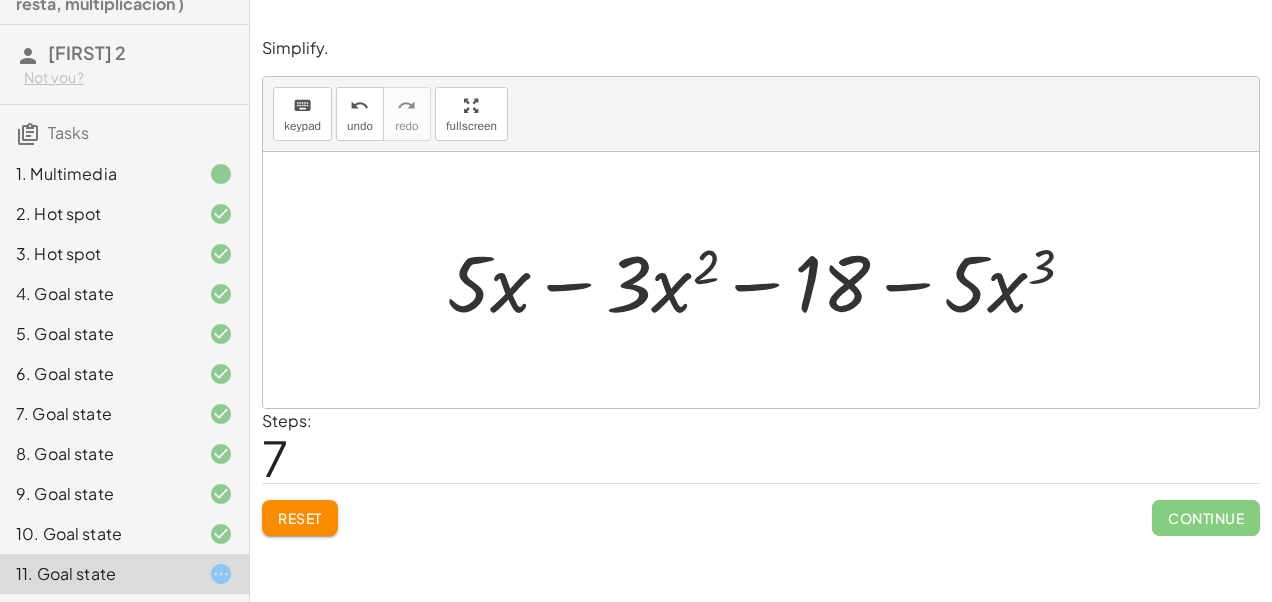 click on "Continue" 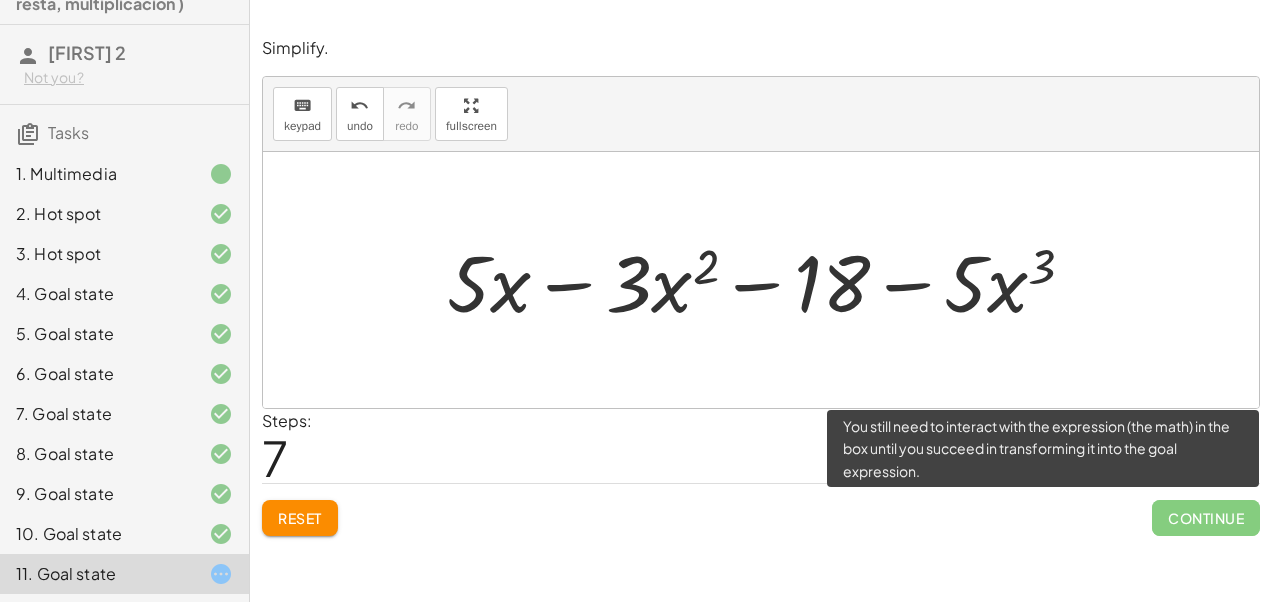 click on "Continue" 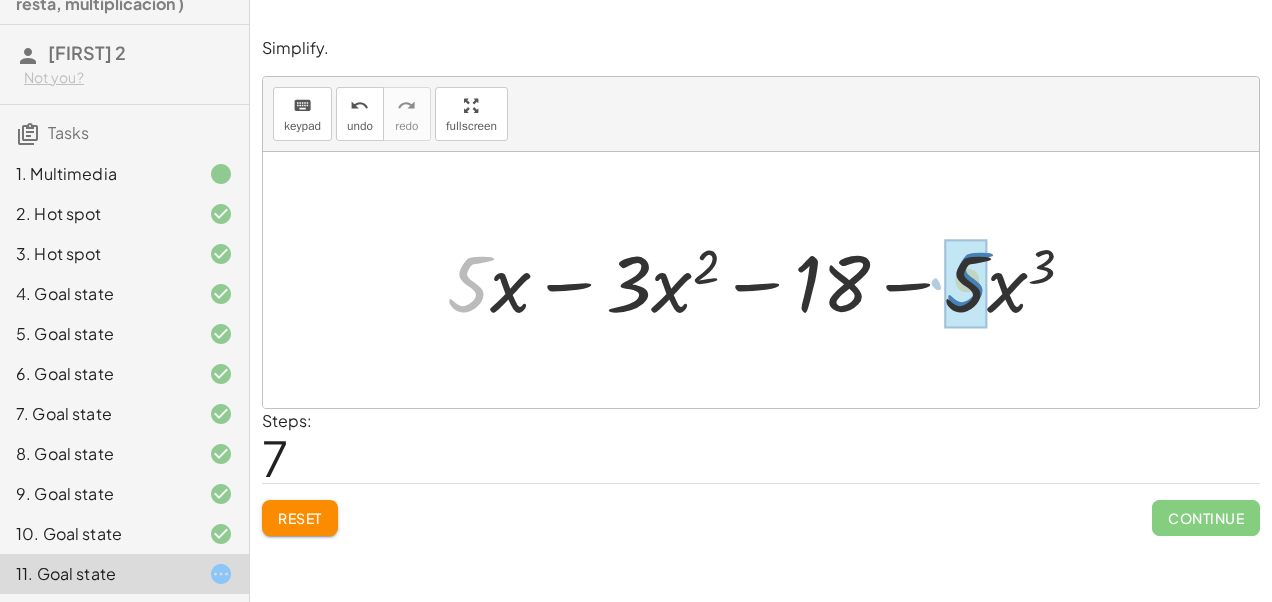 drag, startPoint x: 489, startPoint y: 295, endPoint x: 987, endPoint y: 291, distance: 498.01605 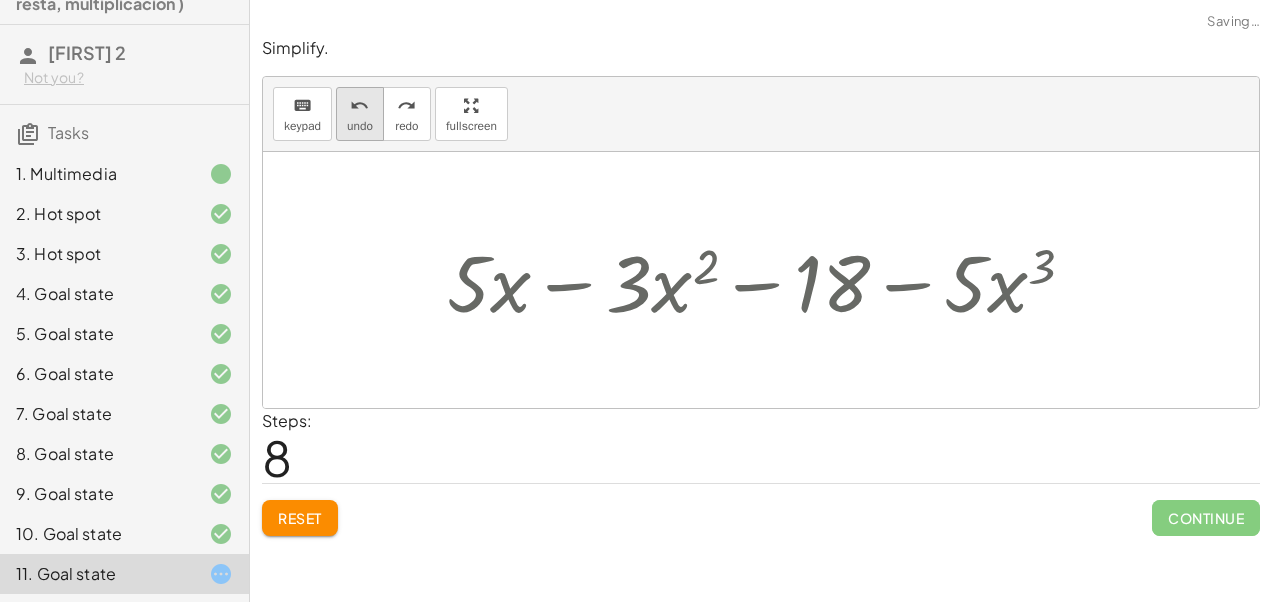 click on "undo undo" at bounding box center [360, 114] 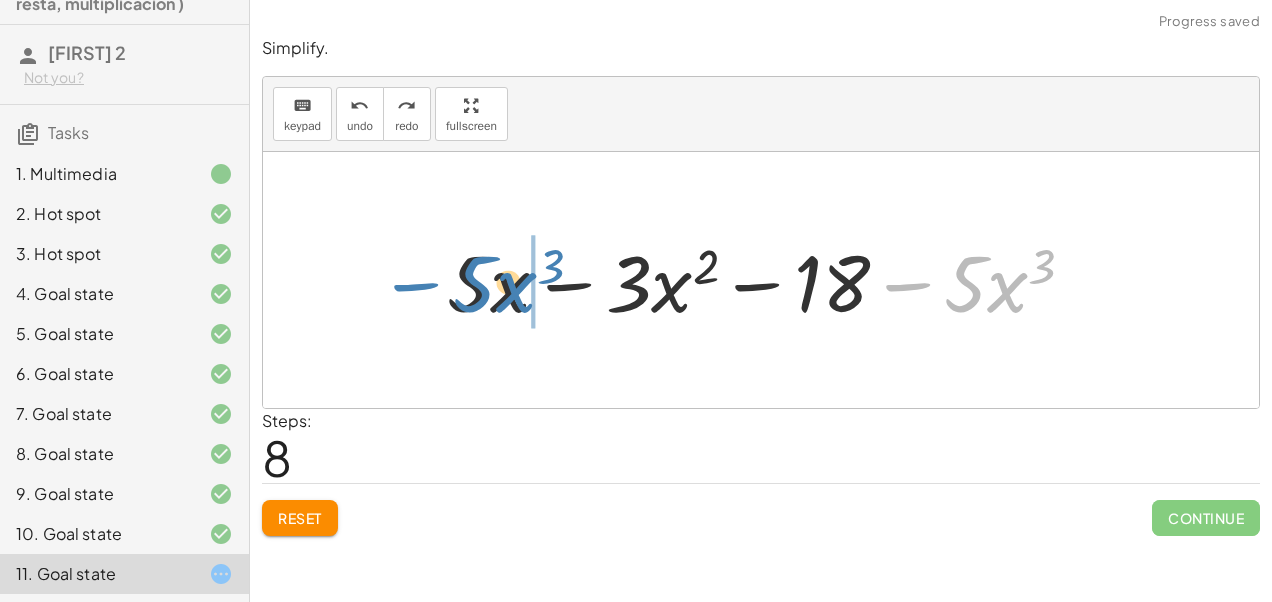 drag, startPoint x: 910, startPoint y: 296, endPoint x: 419, endPoint y: 296, distance: 491 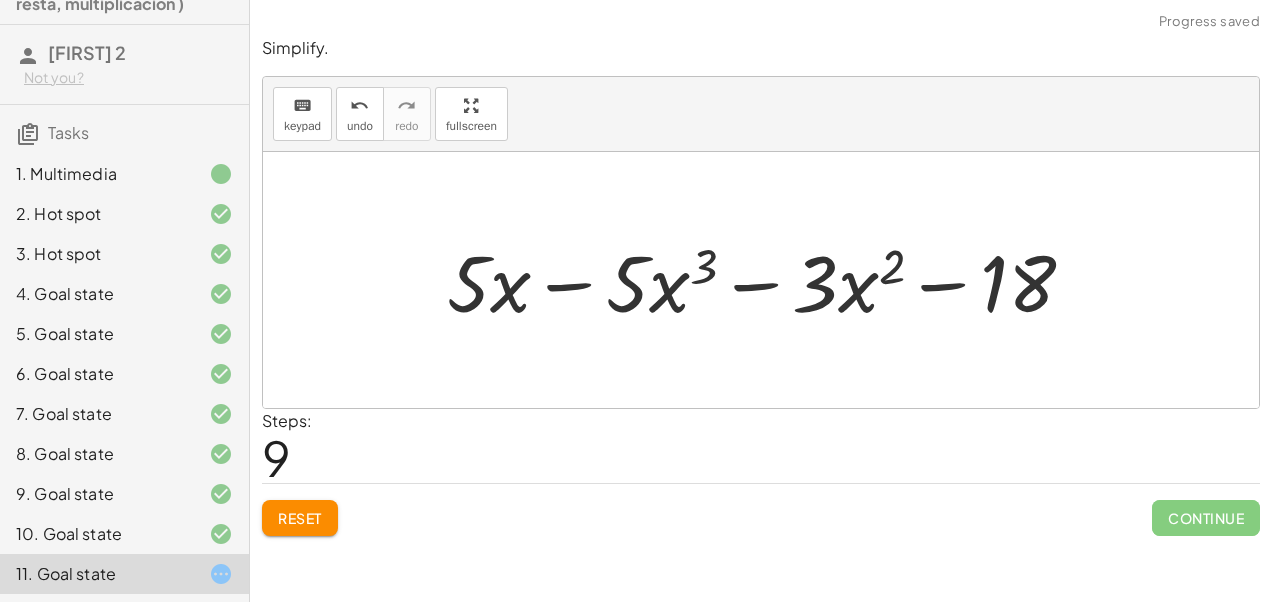 click on "Continue" at bounding box center (1206, 510) 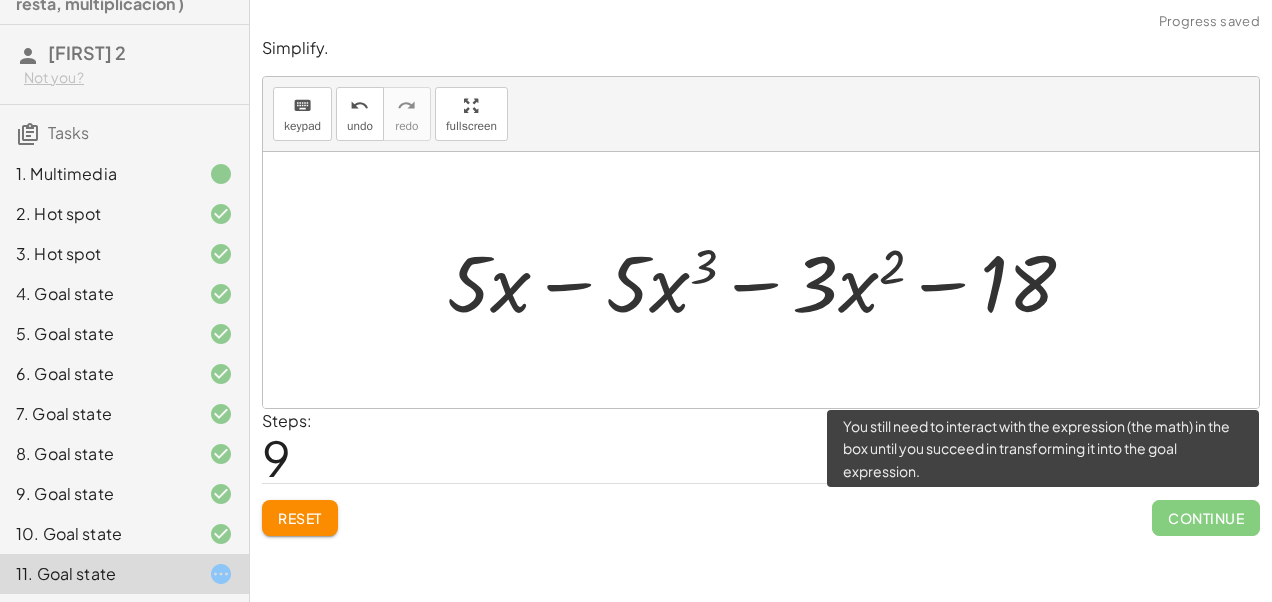 click on "Continue" 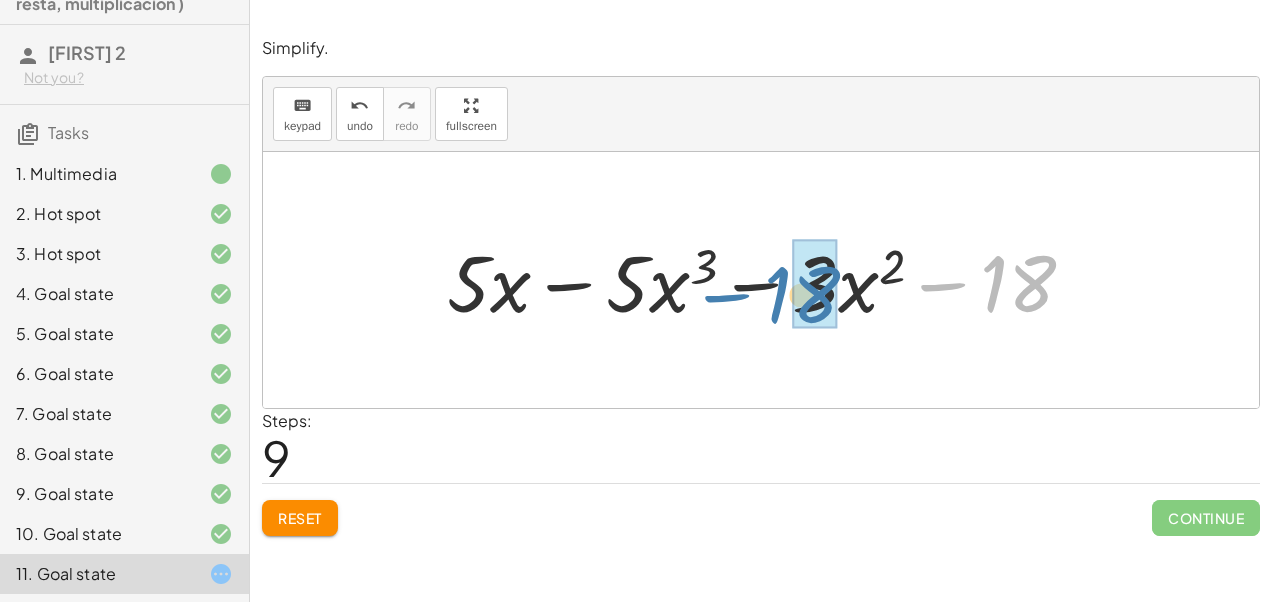drag, startPoint x: 950, startPoint y: 278, endPoint x: 734, endPoint y: 289, distance: 216.2799 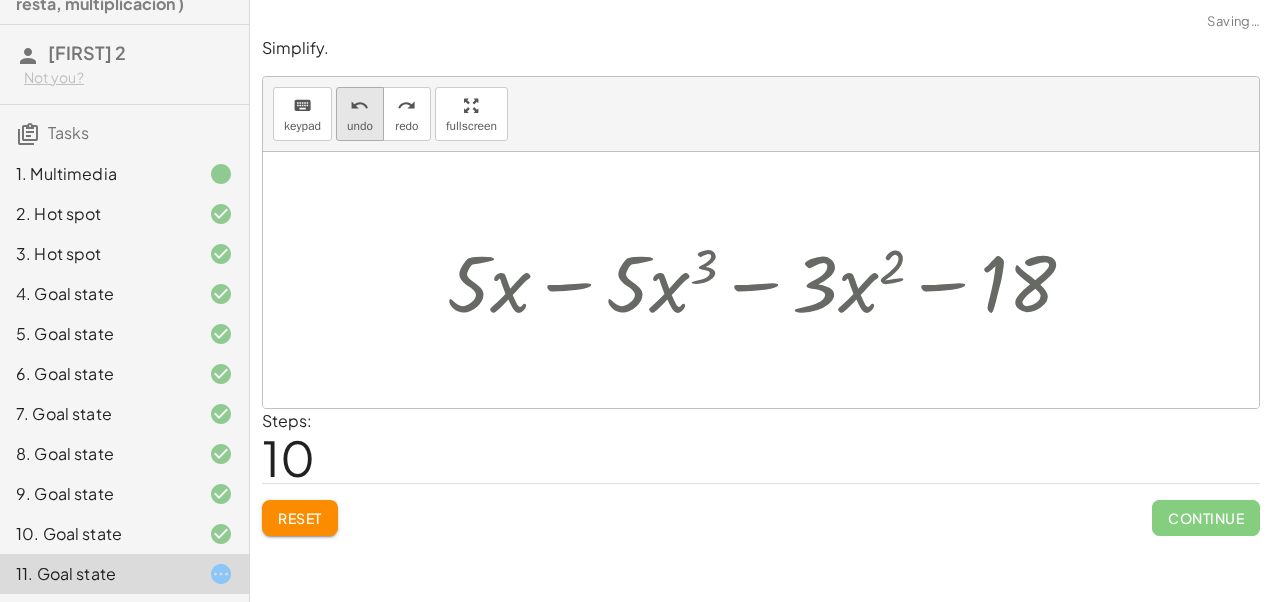 click on "undo" at bounding box center (359, 106) 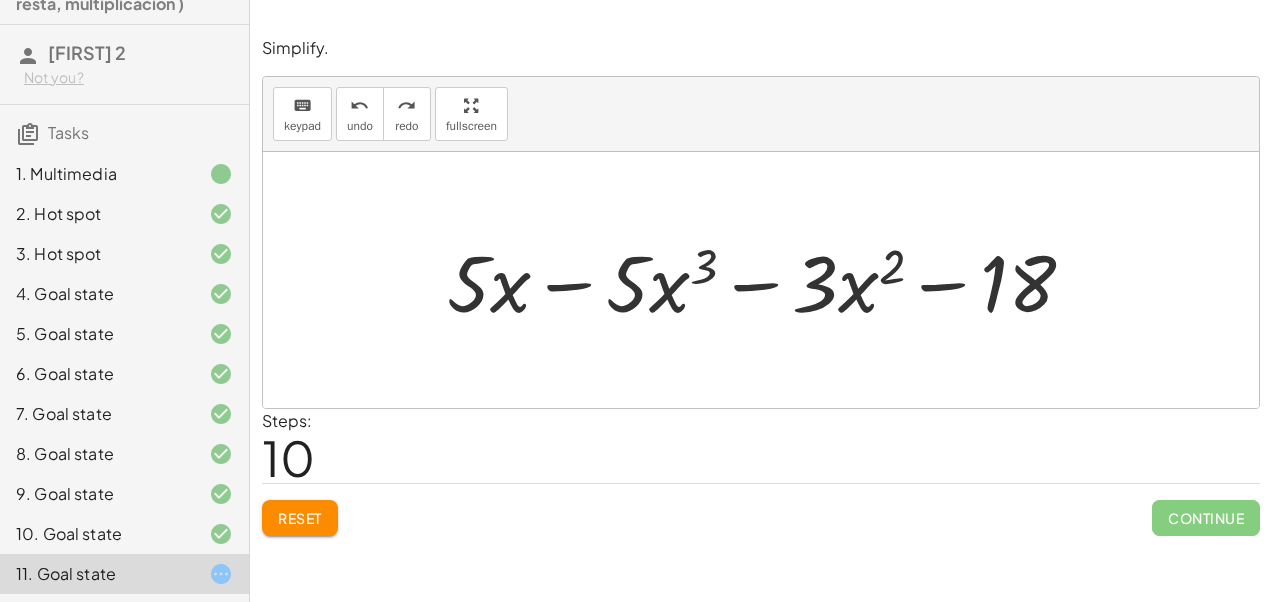 click 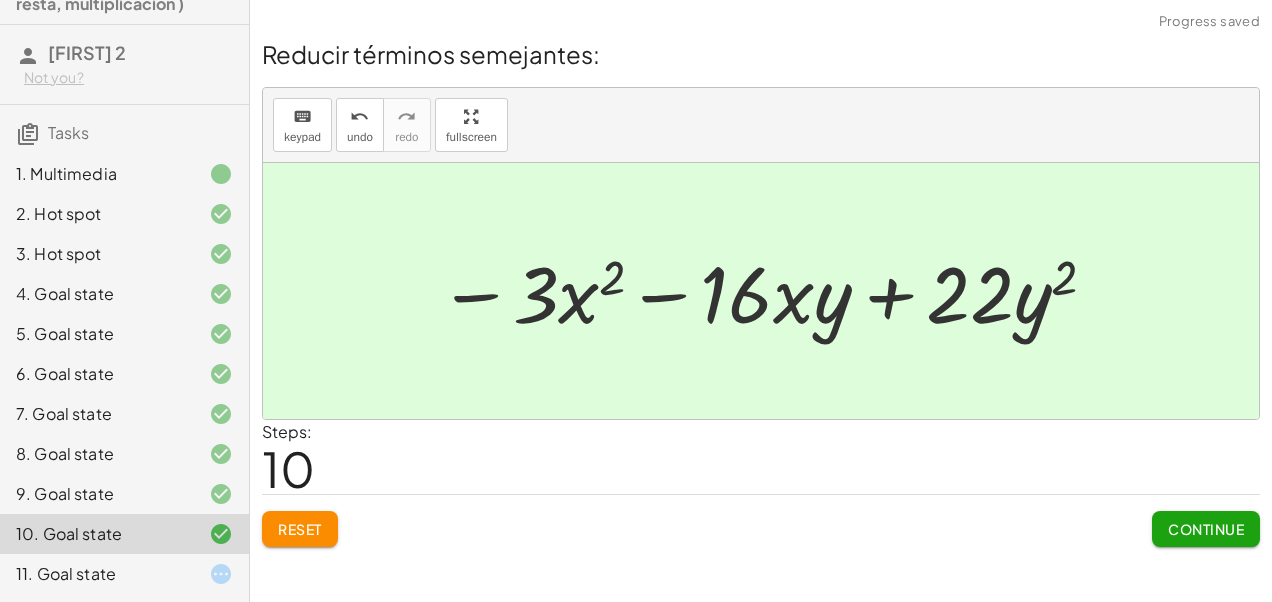 click 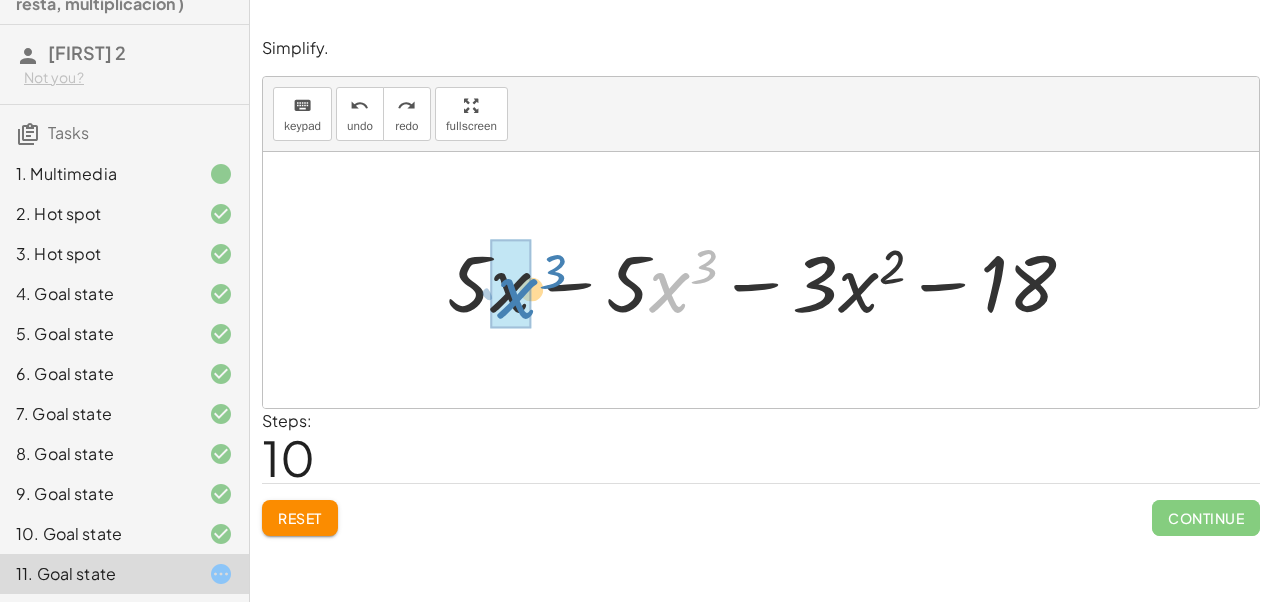 drag, startPoint x: 659, startPoint y: 300, endPoint x: 510, endPoint y: 306, distance: 149.12076 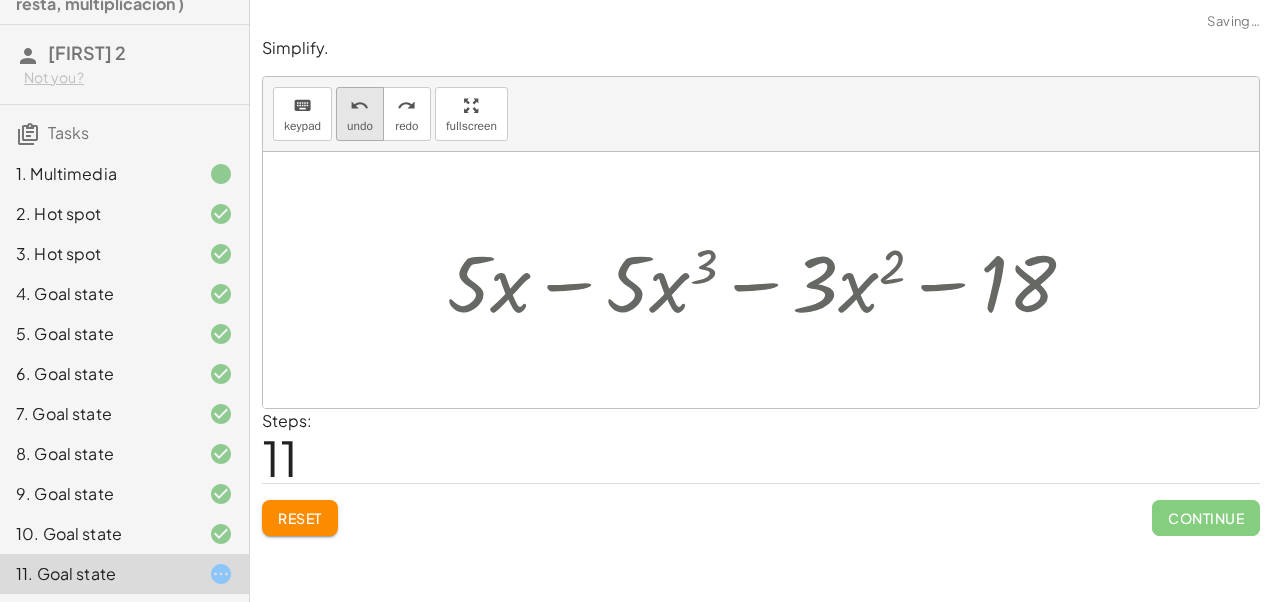 click on "undo" at bounding box center [360, 105] 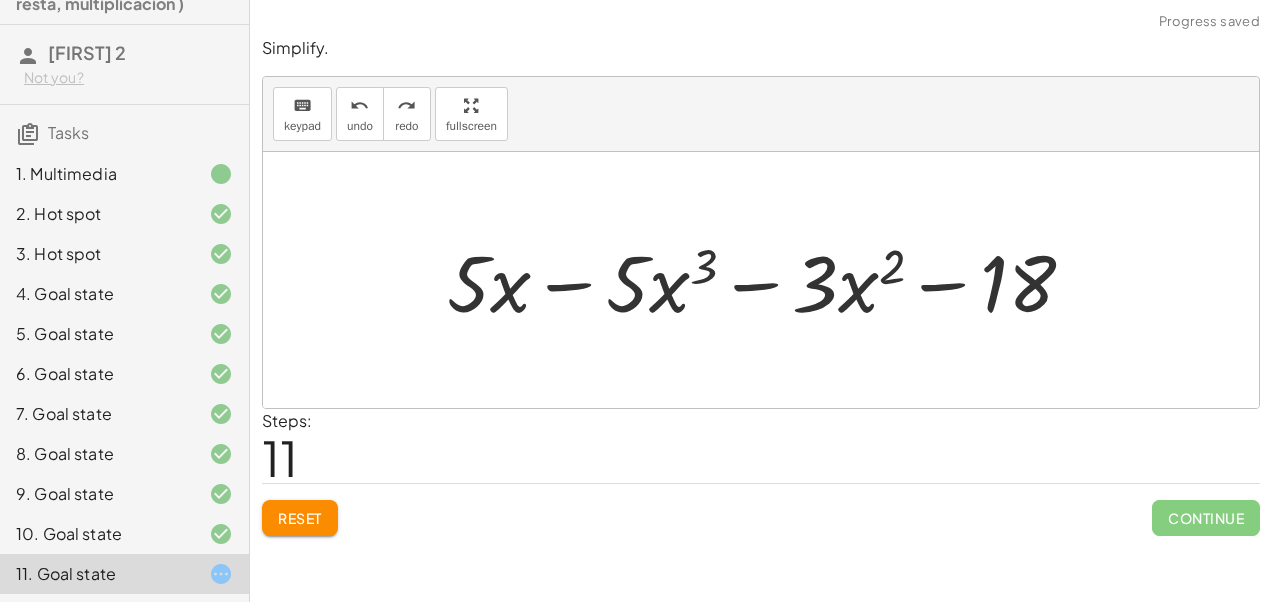 click at bounding box center [769, 280] 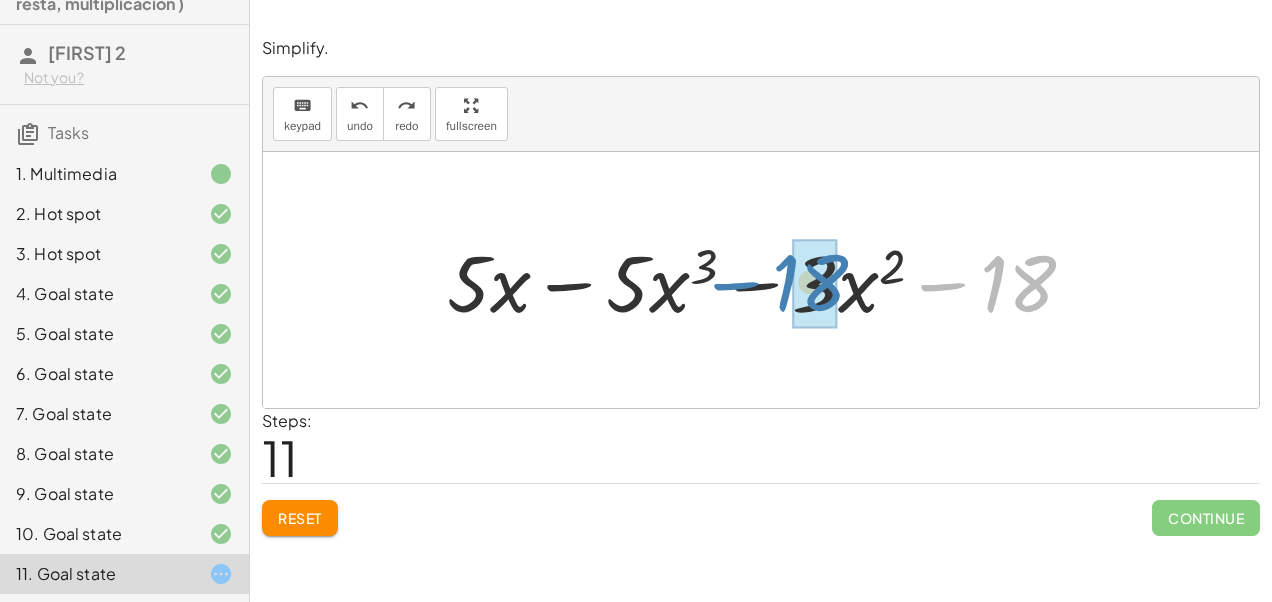 drag, startPoint x: 1013, startPoint y: 268, endPoint x: 804, endPoint y: 265, distance: 209.02153 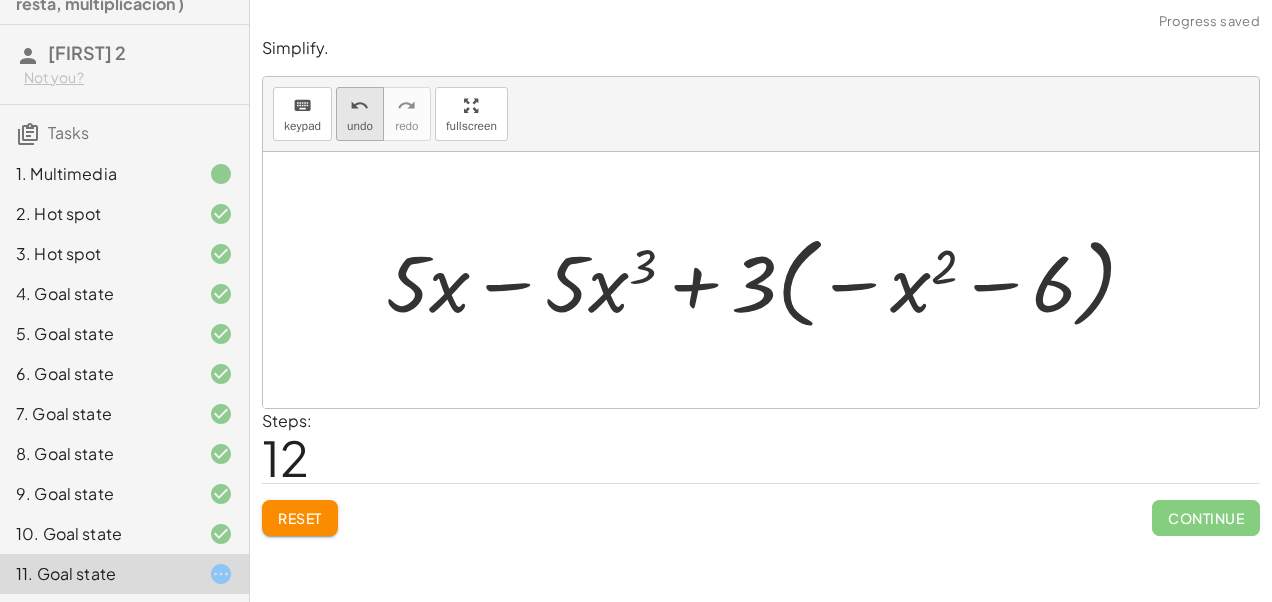 click on "undo" at bounding box center (359, 106) 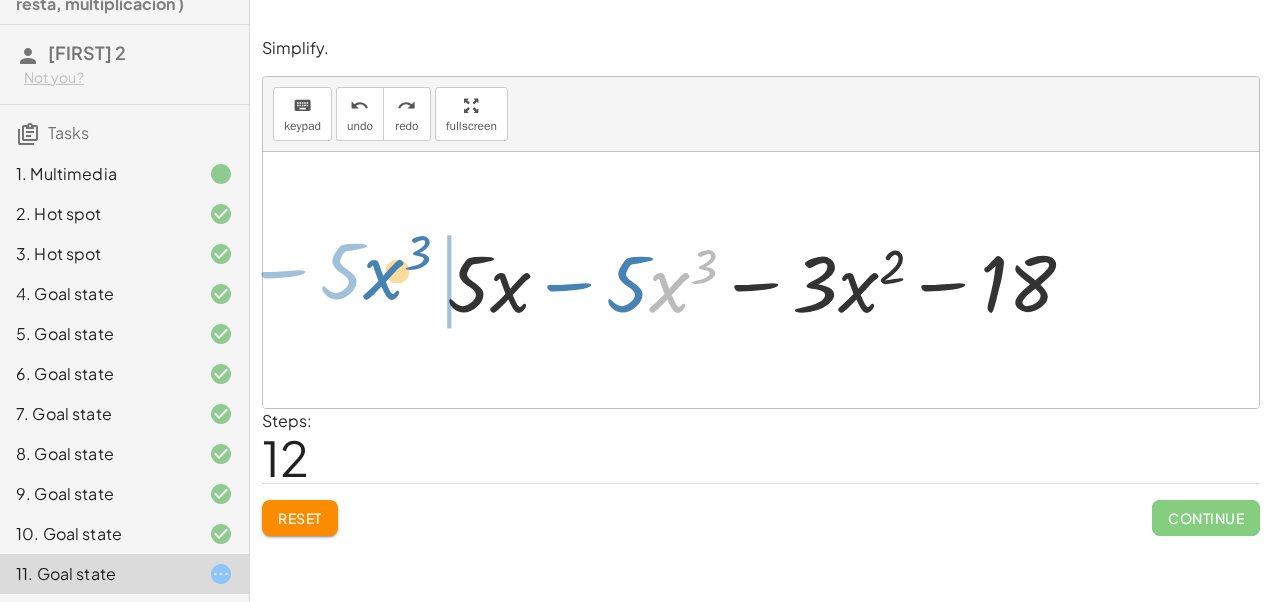 drag, startPoint x: 653, startPoint y: 294, endPoint x: 398, endPoint y: 293, distance: 255.00197 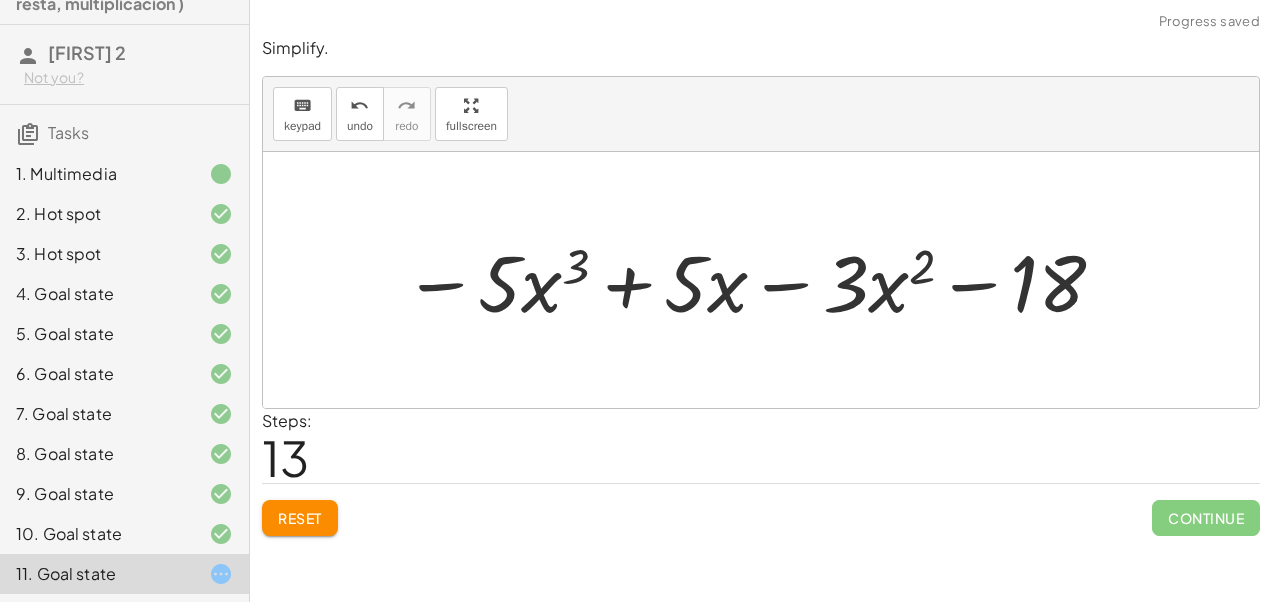 click on "Continue Arrastra y suelta el botón sobre el término independiente Hotspot markers. Click and drag onto the image. Continue Arrastra y suelta el botón sobre la variable x que tiene mayor exponente Hotspot markers. Click and drag onto the image. Continue Realizar las operaciones indicadas: keyboard keypad undo undo redo redo fullscreen + x 2 + · 4 · x − · 5 · x + x 2 + · 4 · x − · 5 · x + · 2 · x 2 − · 1 · x + · 2 · x 2 − x + · 2 · x 2 − x + · 2 · x 2 × Steps:  4 Reset   Continue  Realizar las operaciones indicadas: keyboard keypad undo undo redo redo fullscreen + b − a − ( + a − b ) + b − ( + a + a − b ) - ( + a + a − b − b ) - ( + · 2 · a − b − b ) - ( + · 2 · a − · 2 · b ) a b · 2 · · 2 · − + × Steps:  5 Reset   Continue  Realizar las operaciones indicadas: keyboard keypad undo undo redo redo fullscreen + · 4 · x − · 3 · y + z − ( + · 2 · x + · 5 · z − 6 ) + · 4 · x − · 3 · y + z − · 5 · z − ( + · 2 · x − 6 ) +" 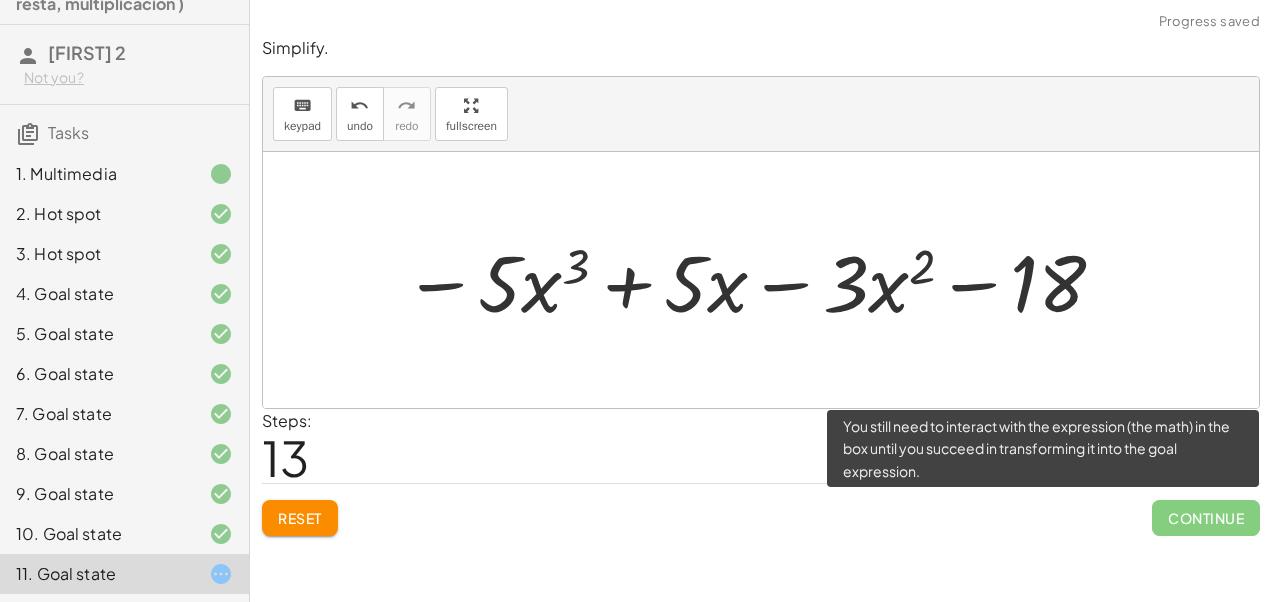 click on "Continue" 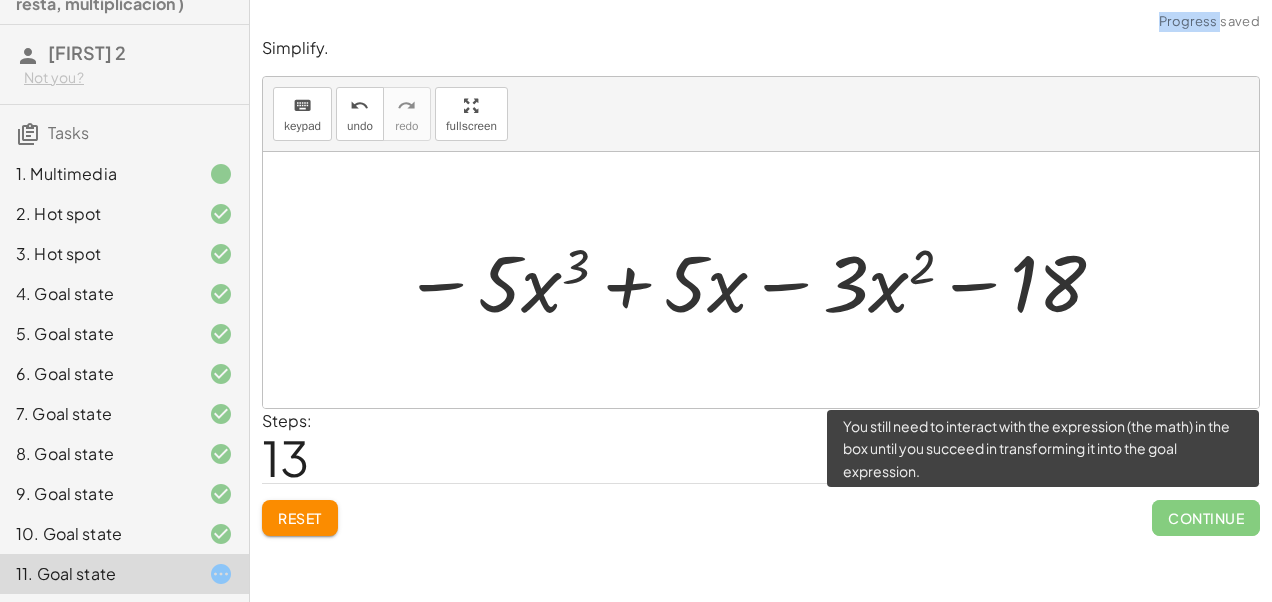 click on "Continue" 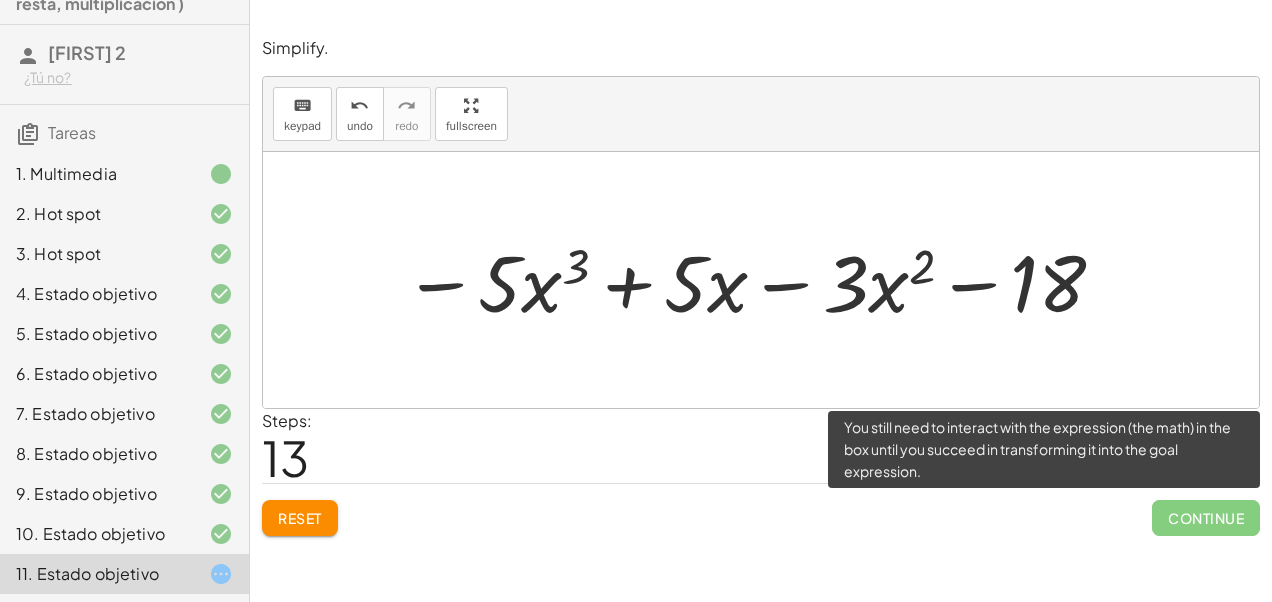 click on "Continue" 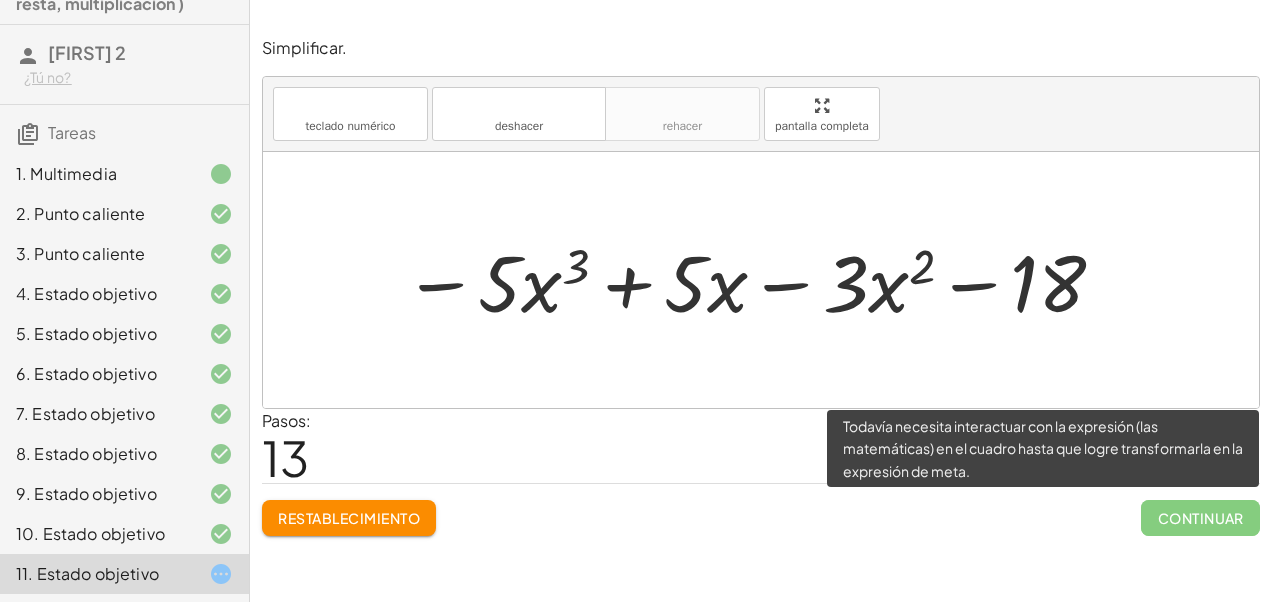 click on "Continuar" 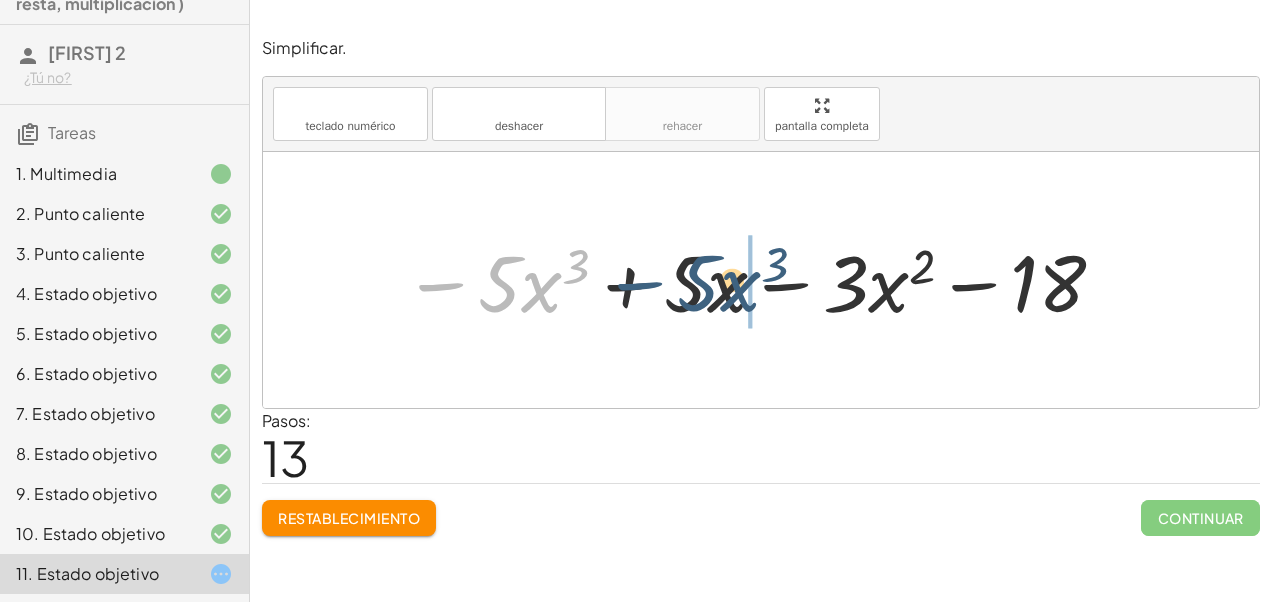 drag, startPoint x: 446, startPoint y: 282, endPoint x: 646, endPoint y: 281, distance: 200.0025 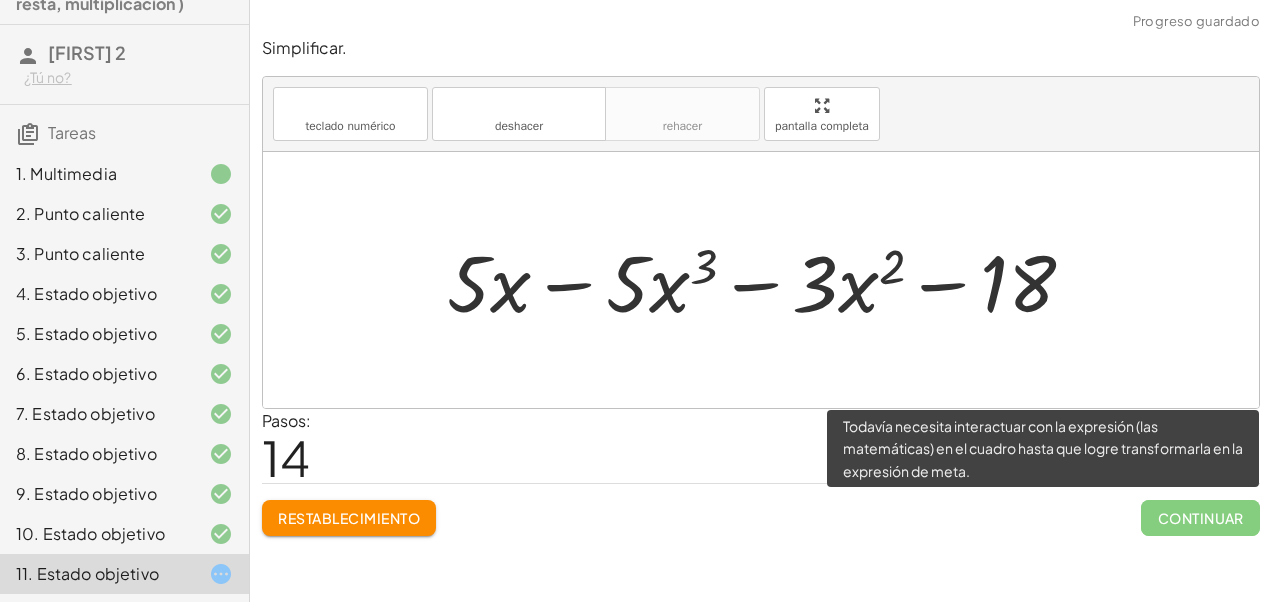 click on "Continuar" 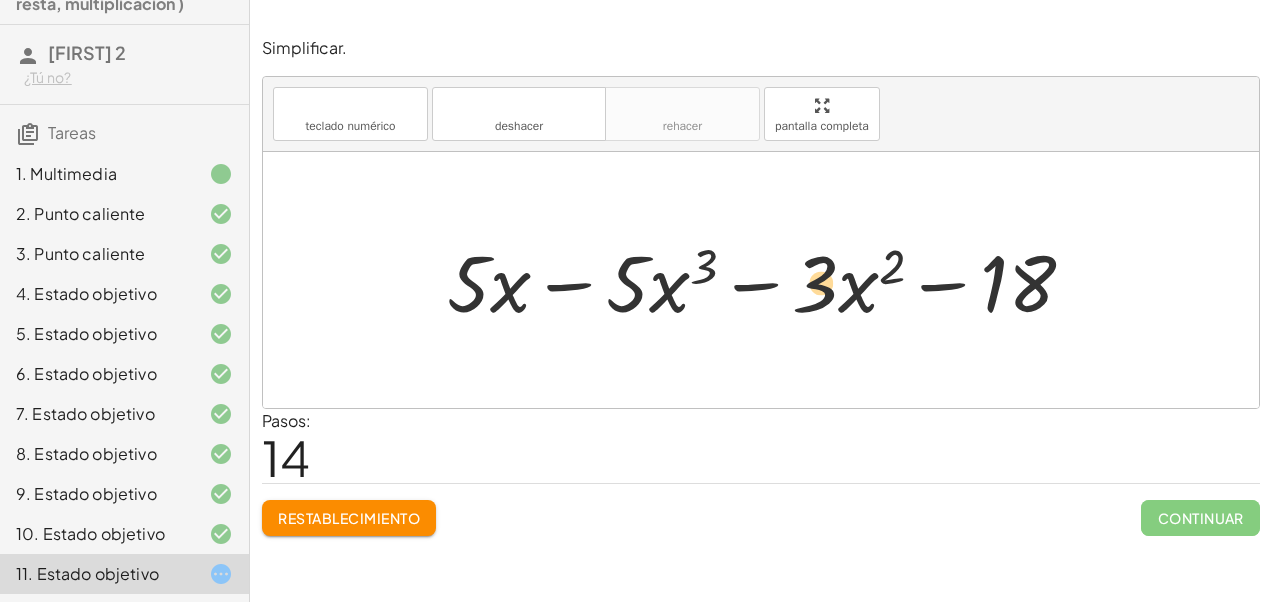 drag, startPoint x: 607, startPoint y: 278, endPoint x: 802, endPoint y: 277, distance: 195.00256 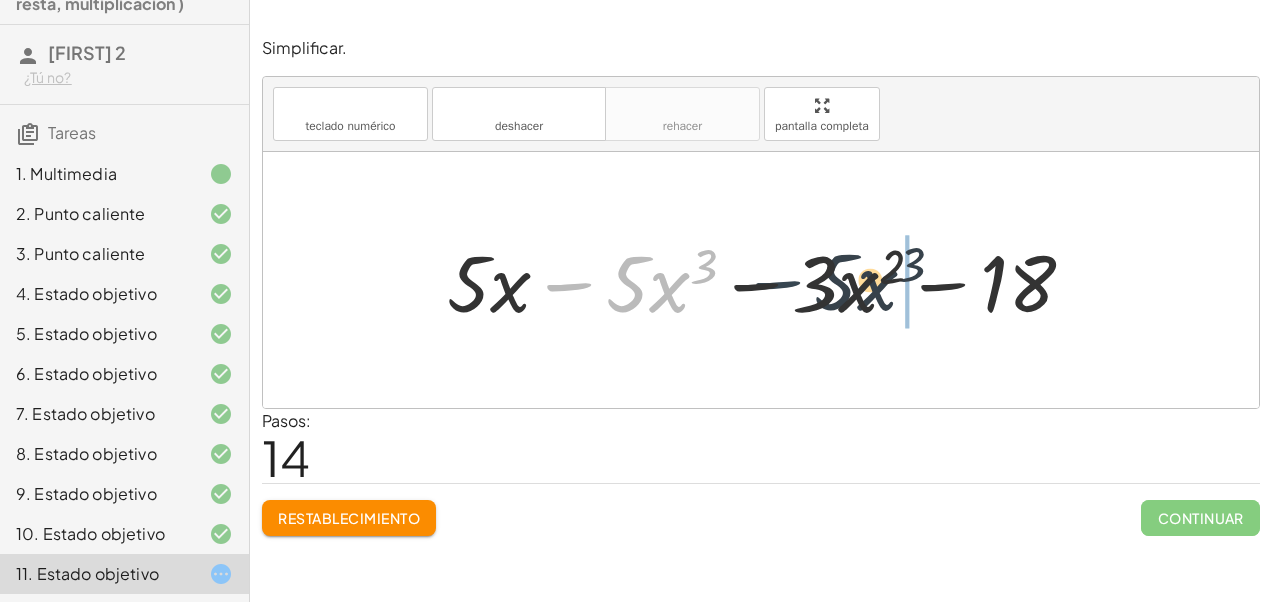 drag, startPoint x: 574, startPoint y: 282, endPoint x: 786, endPoint y: 280, distance: 212.00943 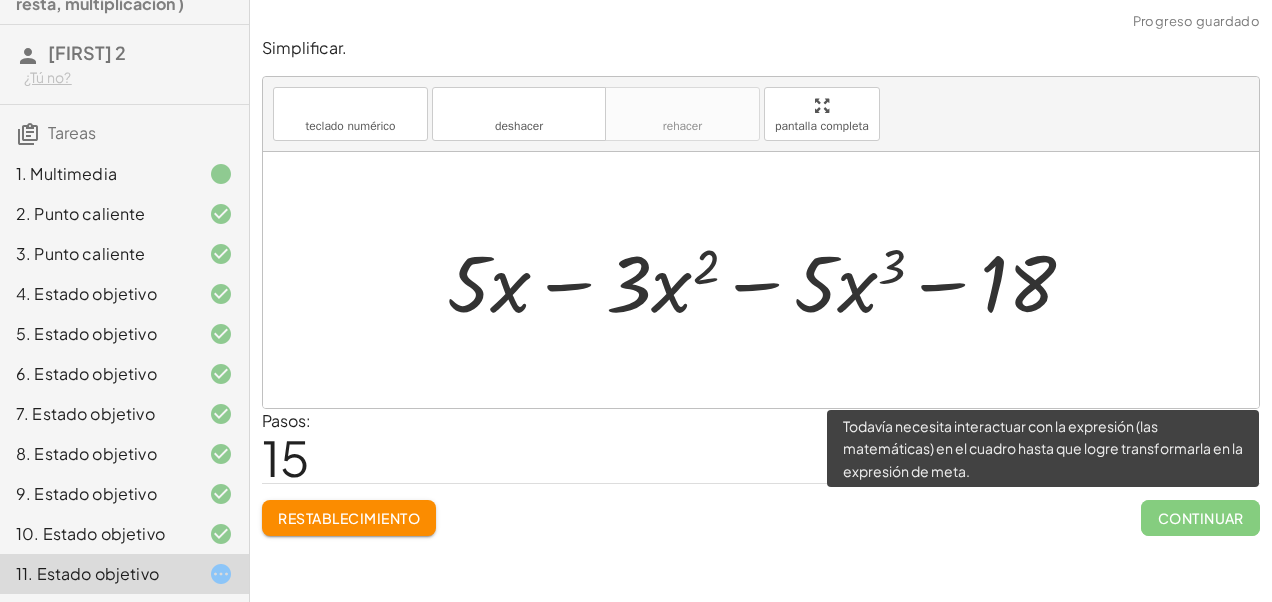 click on "Continuar" 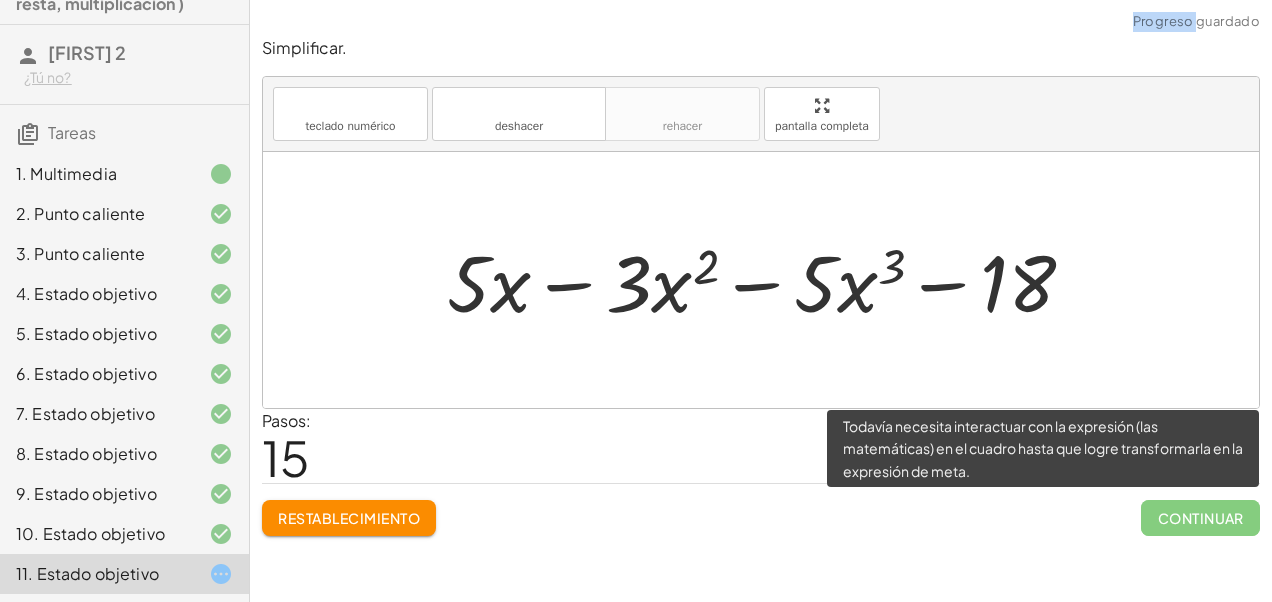 click on "Continuar" 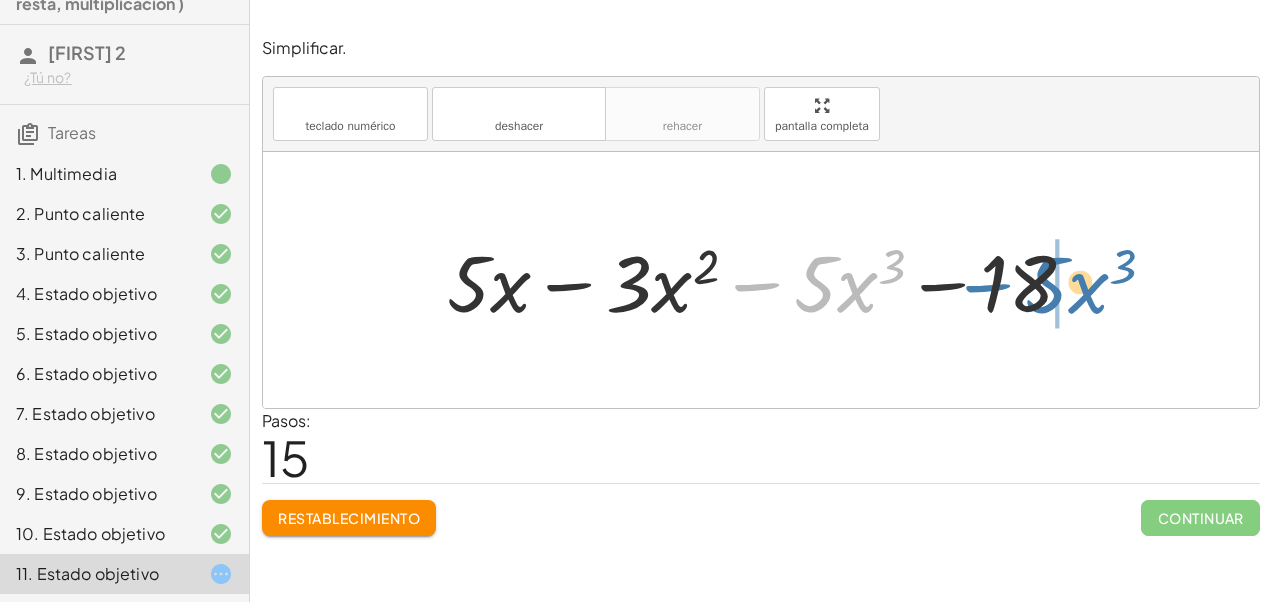 drag, startPoint x: 725, startPoint y: 280, endPoint x: 952, endPoint y: 266, distance: 227.4313 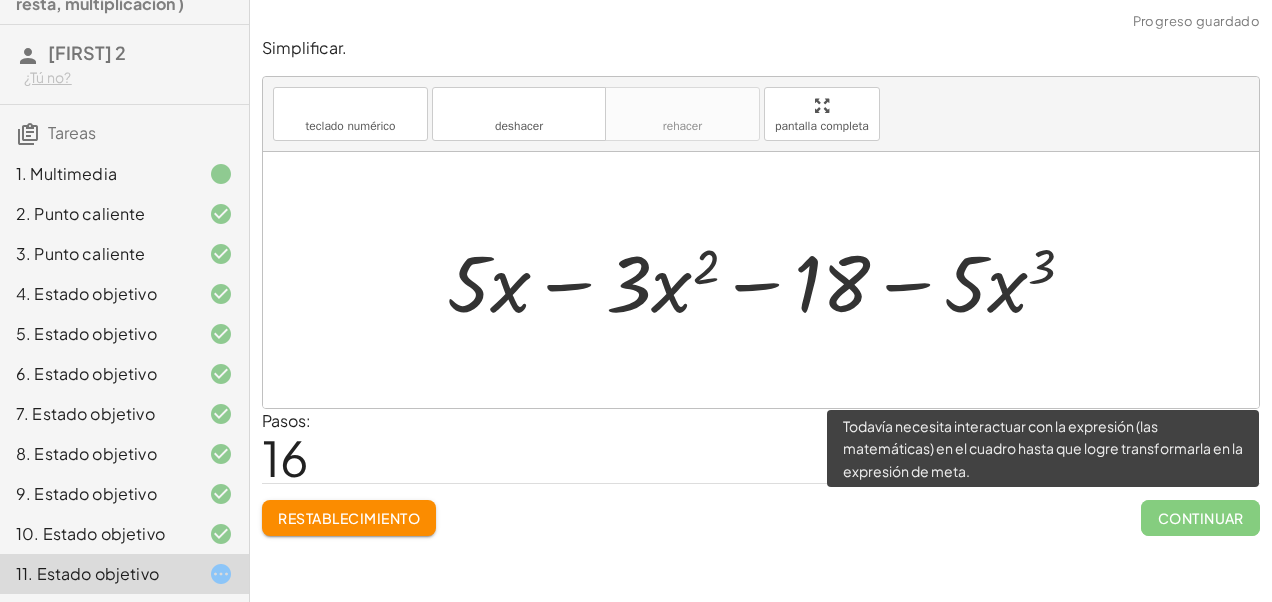 click on "Continuar" 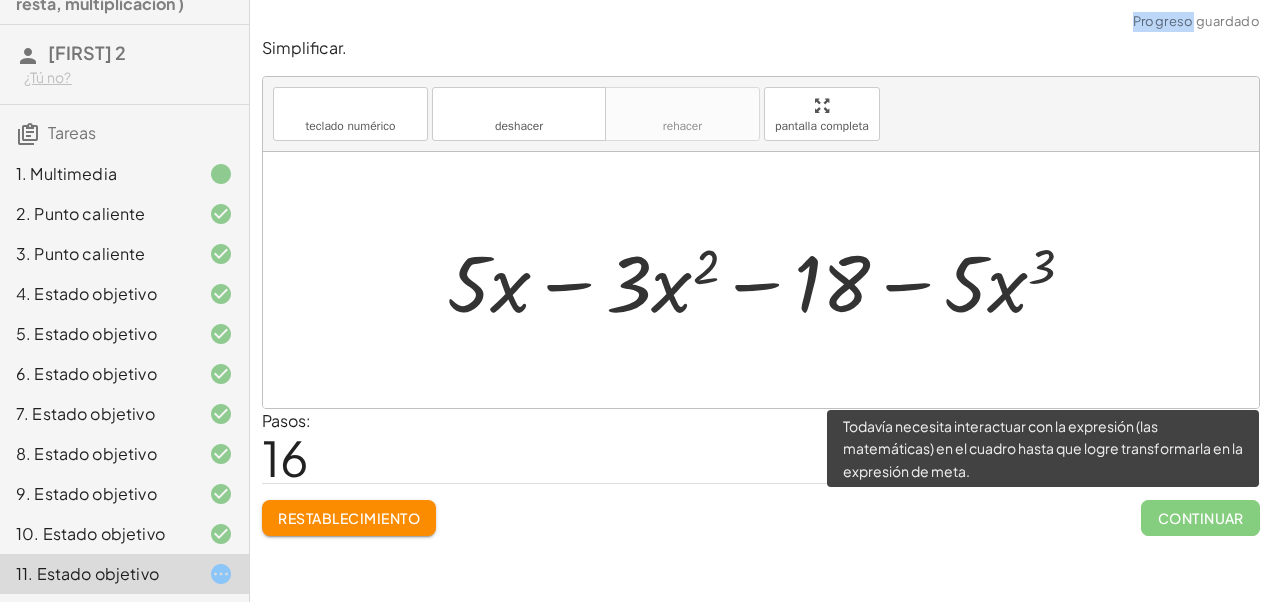 click on "Continuar" 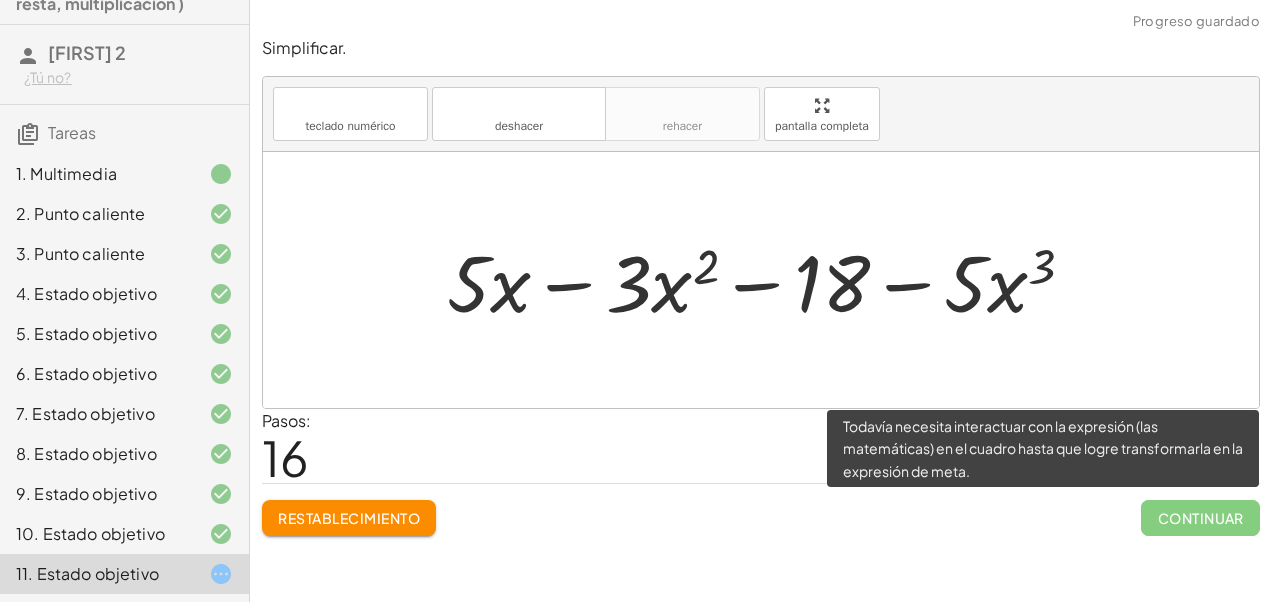 click on "Continuar" 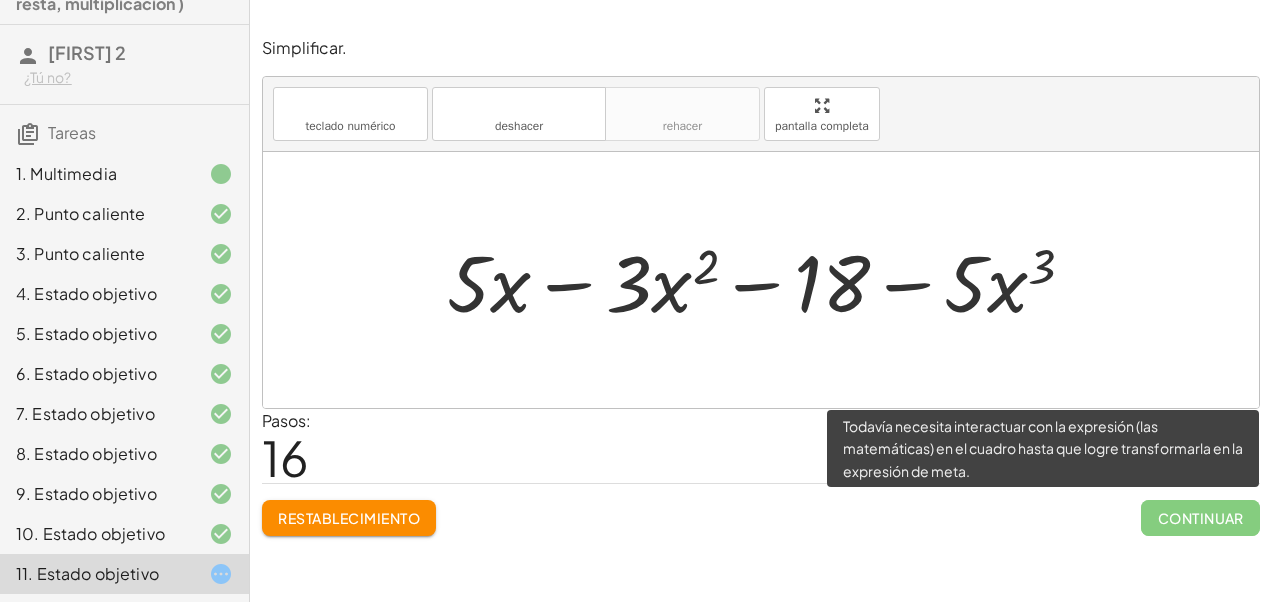 click on "Continuar" 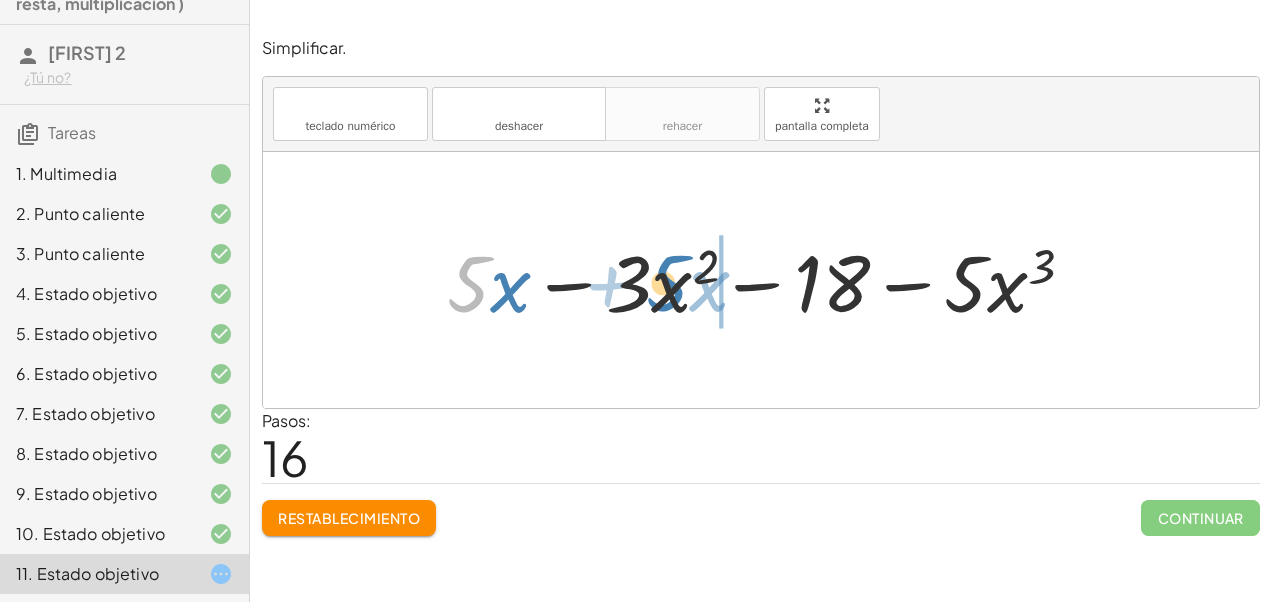 drag, startPoint x: 489, startPoint y: 288, endPoint x: 692, endPoint y: 289, distance: 203.00246 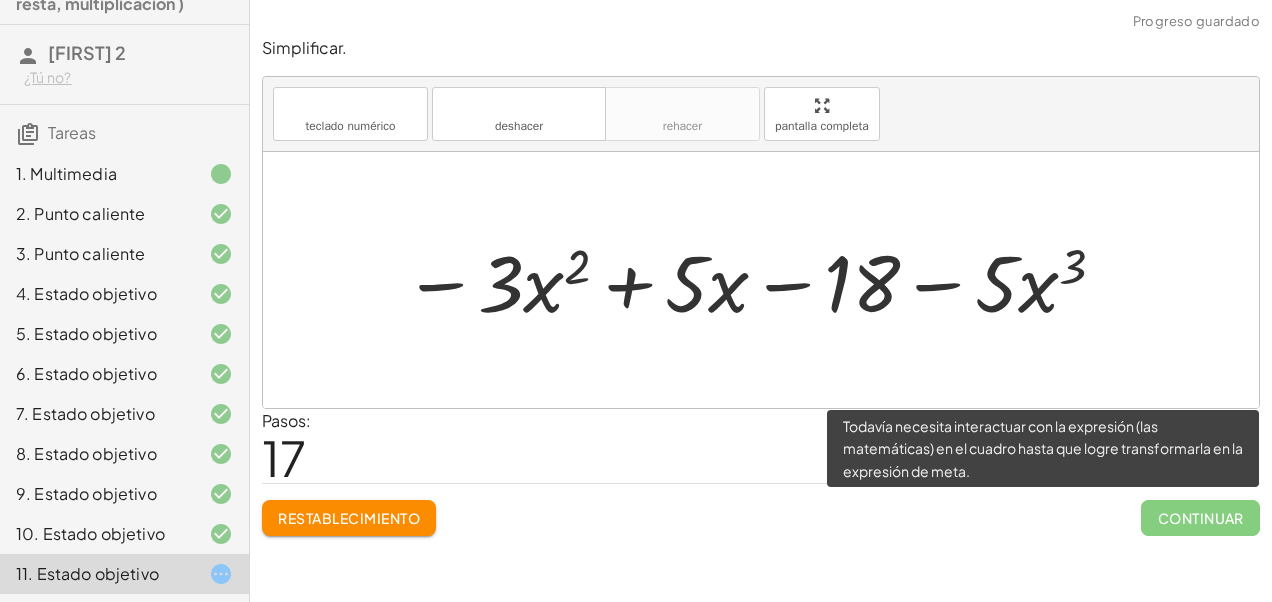 click on "Continuar" 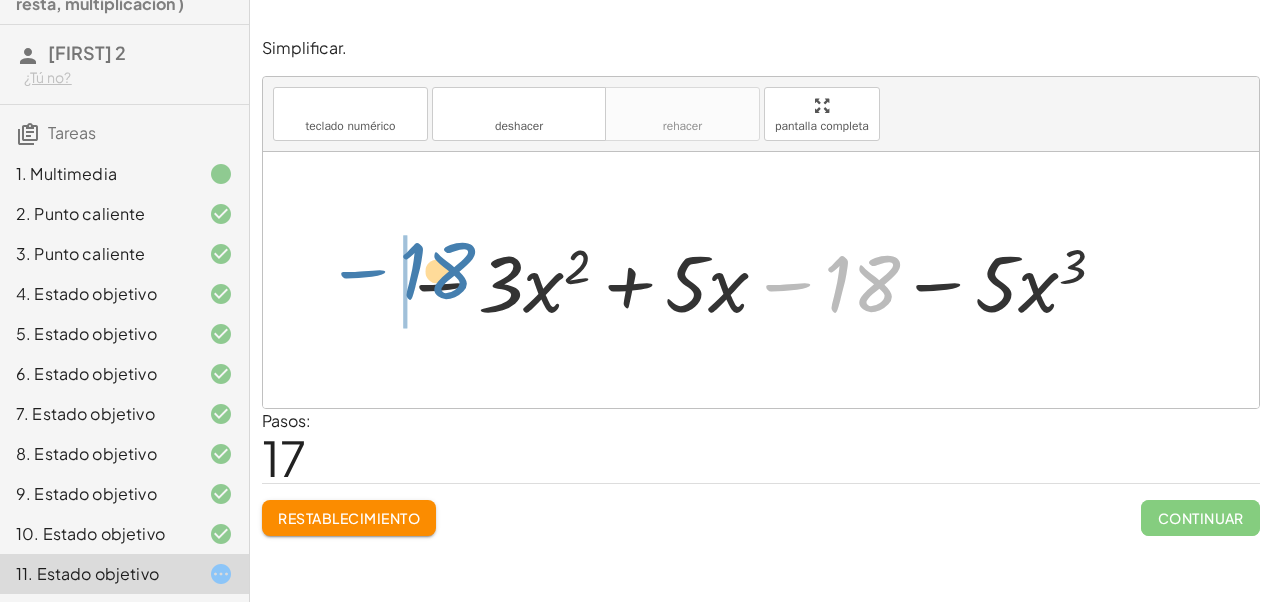 drag, startPoint x: 794, startPoint y: 289, endPoint x: 290, endPoint y: 276, distance: 504.16763 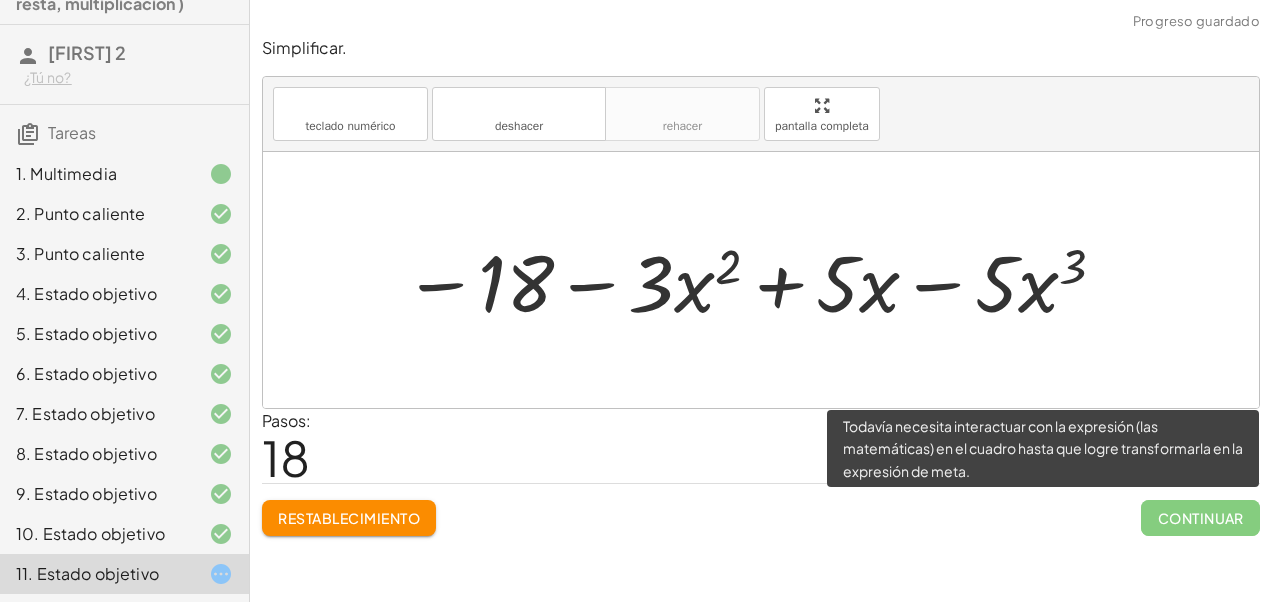 click on "Continuar" 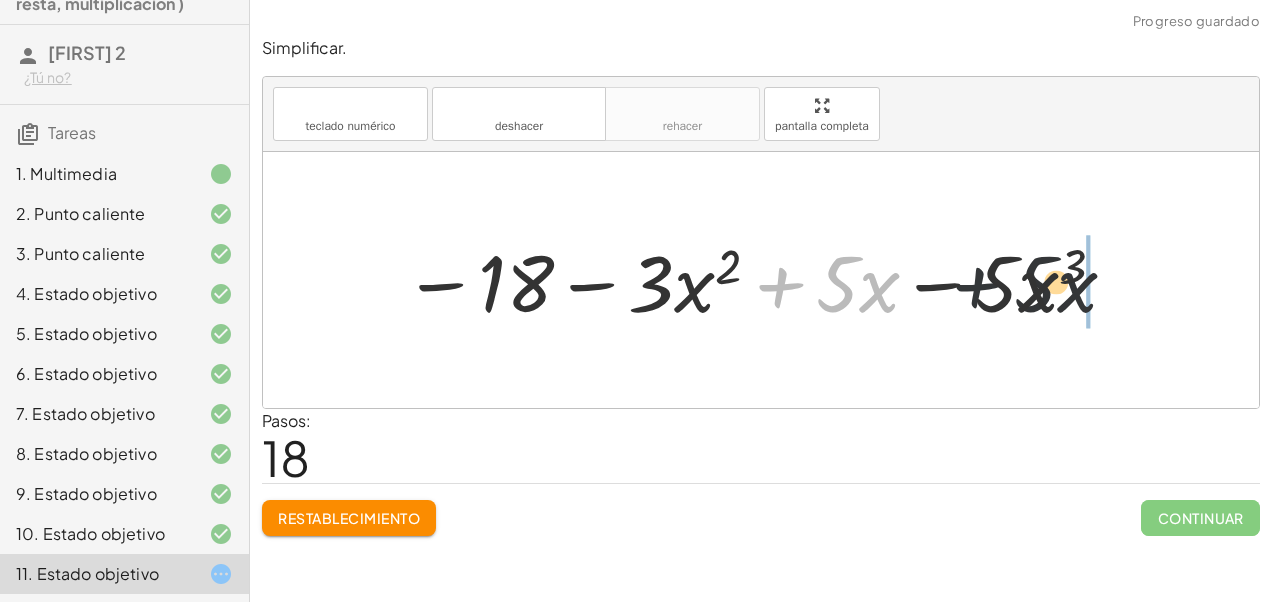 drag, startPoint x: 781, startPoint y: 285, endPoint x: 1024, endPoint y: 284, distance: 243.00206 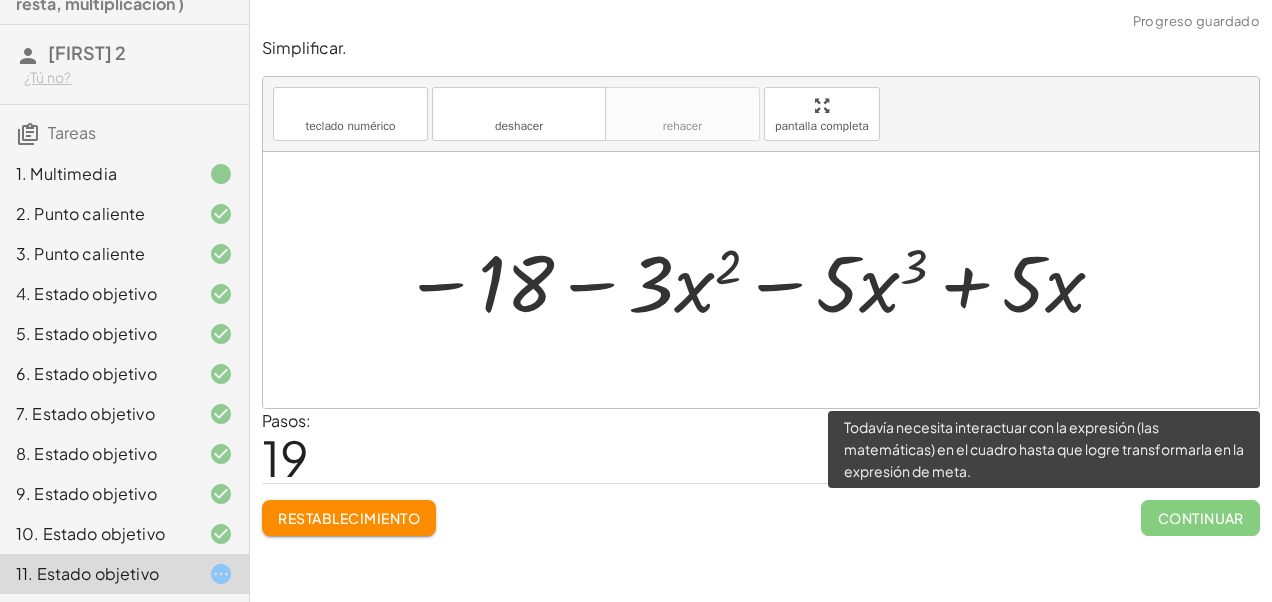 click on "Continuar" 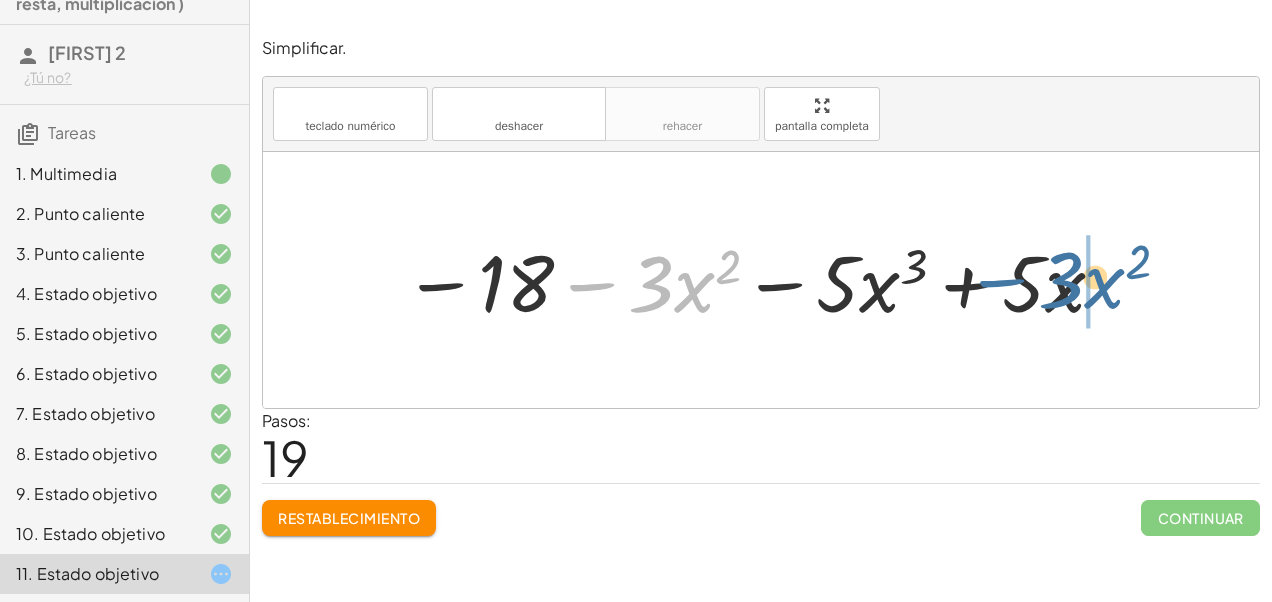 drag, startPoint x: 588, startPoint y: 273, endPoint x: 1001, endPoint y: 270, distance: 413.0109 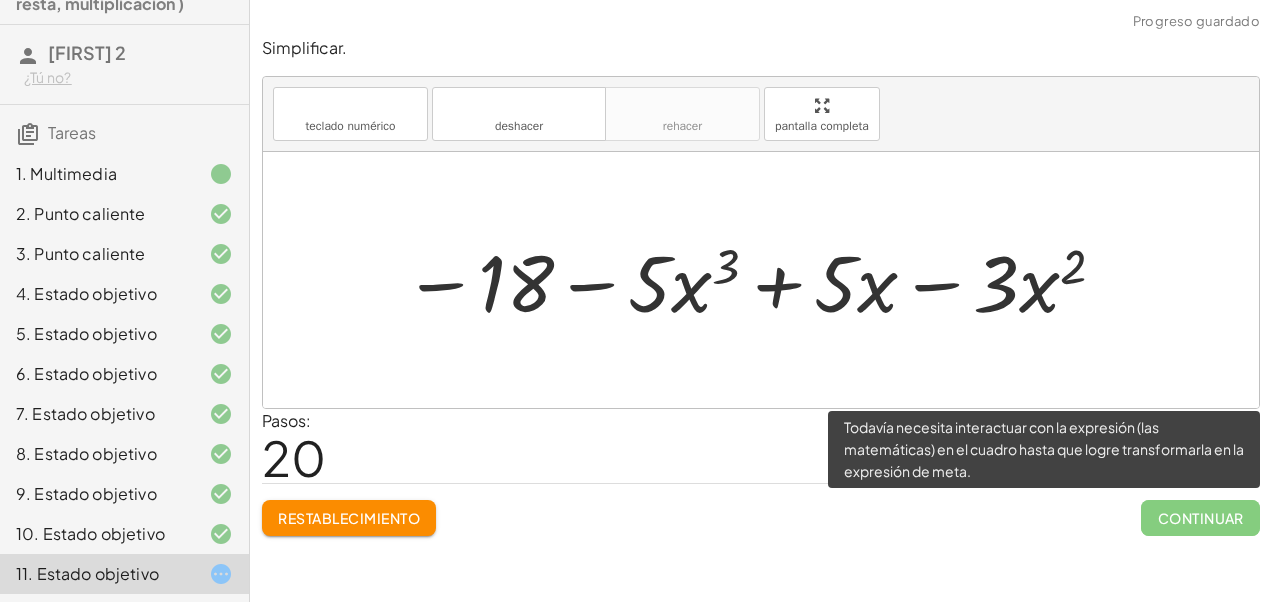 click on "Continuar" 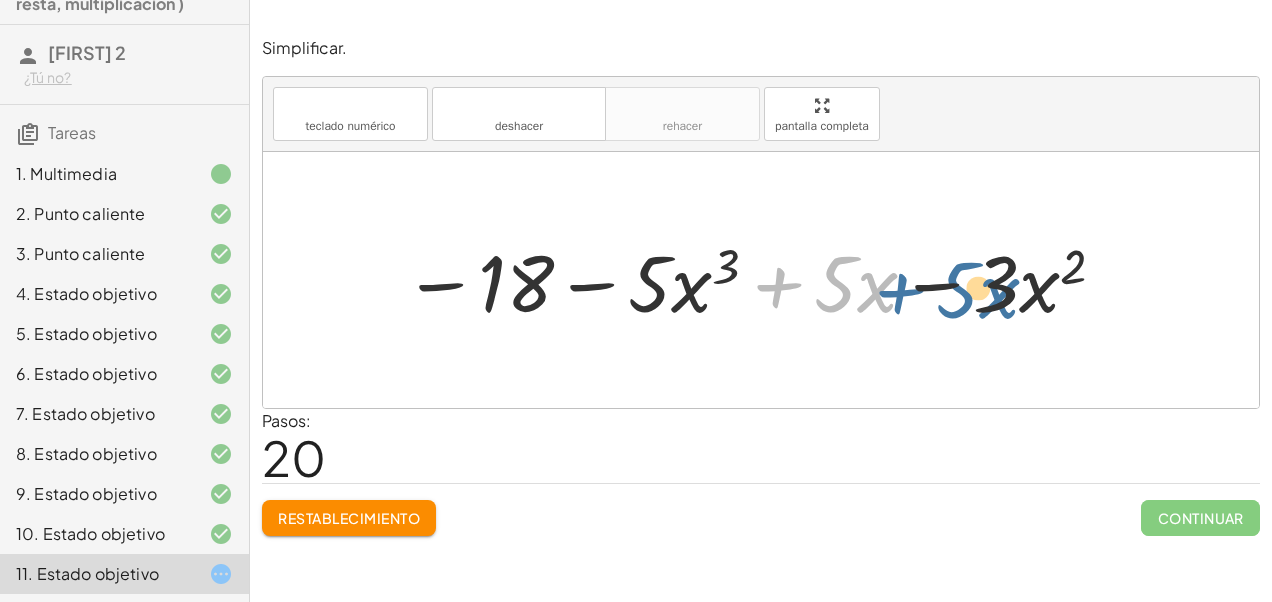 drag, startPoint x: 787, startPoint y: 271, endPoint x: 914, endPoint y: 275, distance: 127.06297 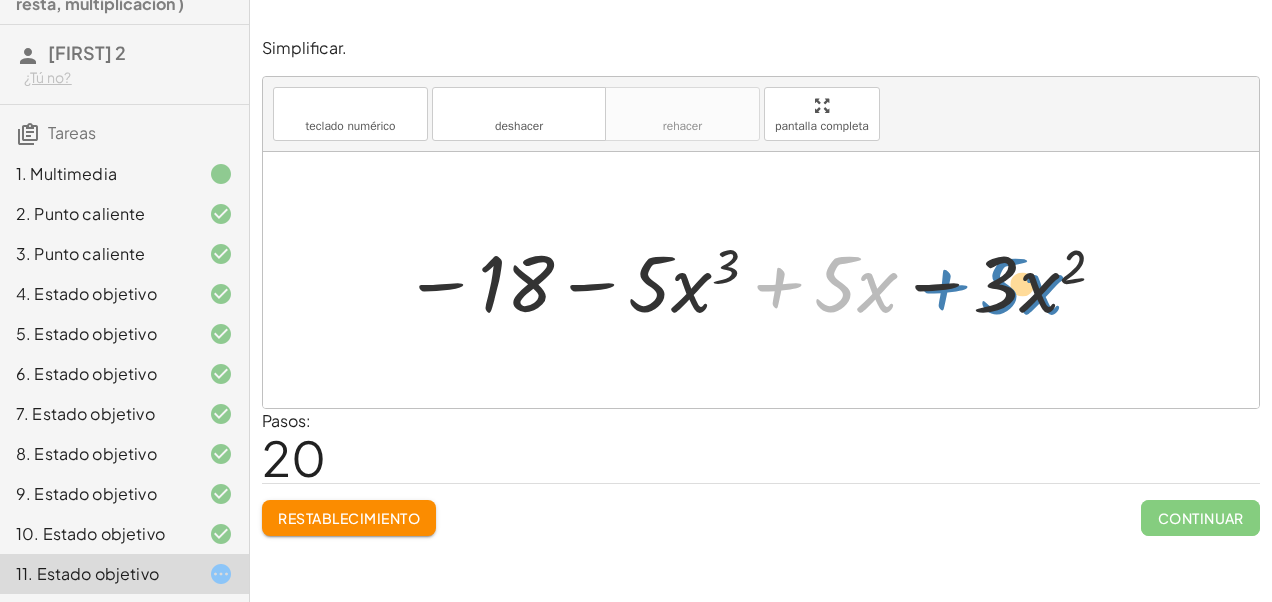 drag, startPoint x: 770, startPoint y: 282, endPoint x: 936, endPoint y: 284, distance: 166.01205 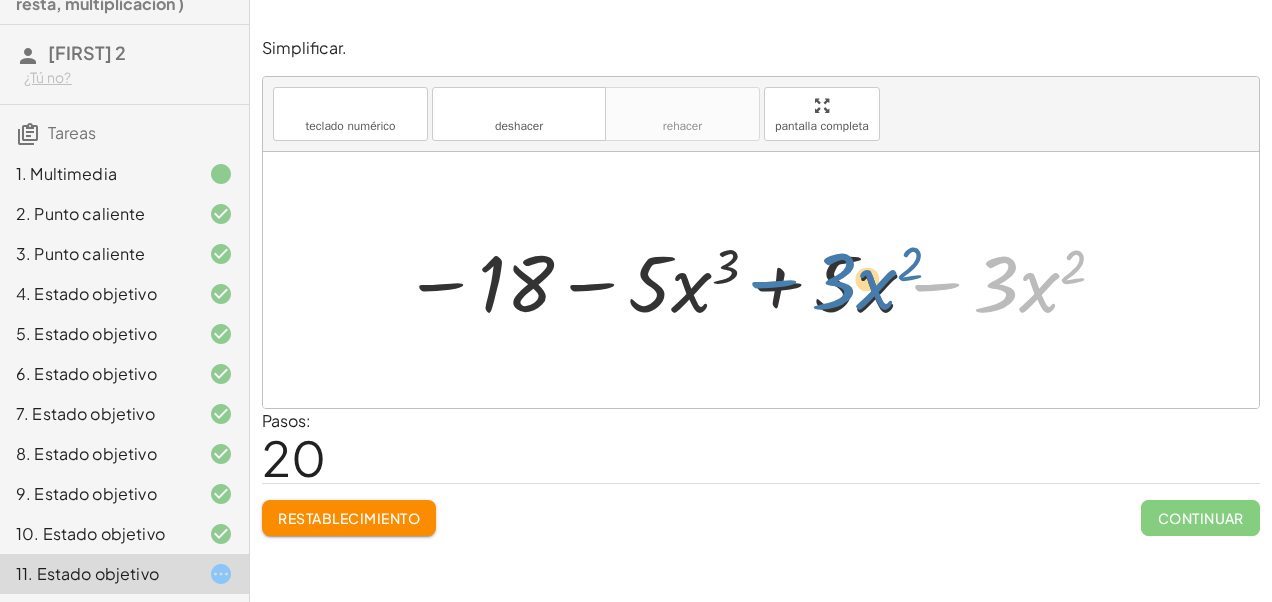 drag, startPoint x: 919, startPoint y: 293, endPoint x: 756, endPoint y: 290, distance: 163.0276 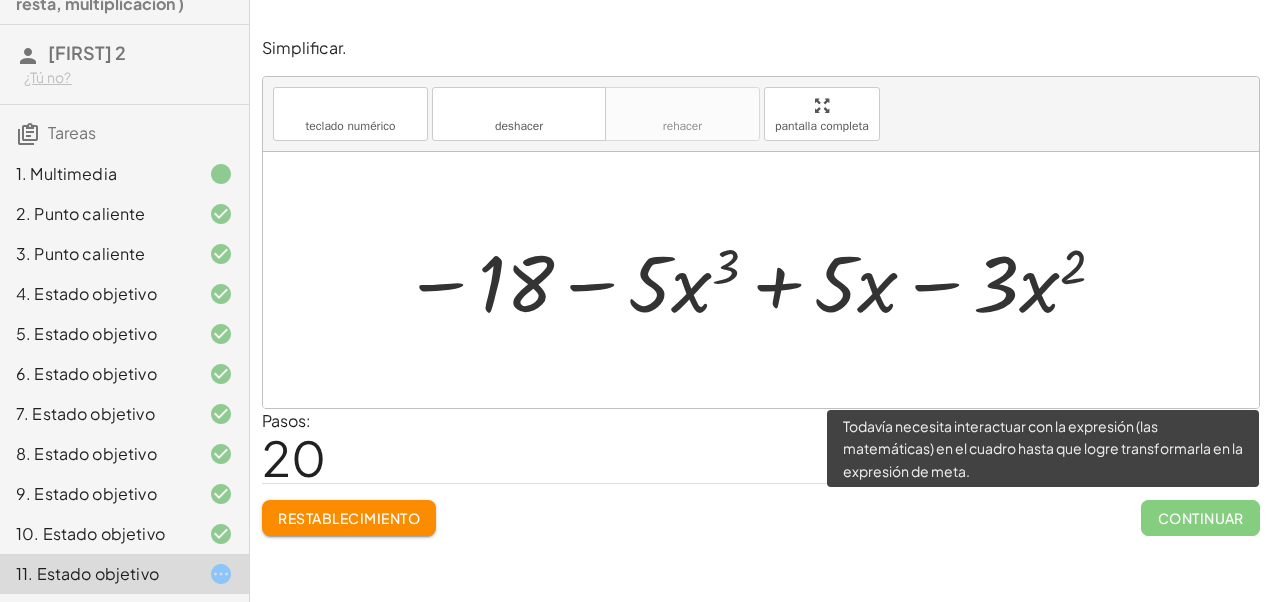 click on "Continuar" 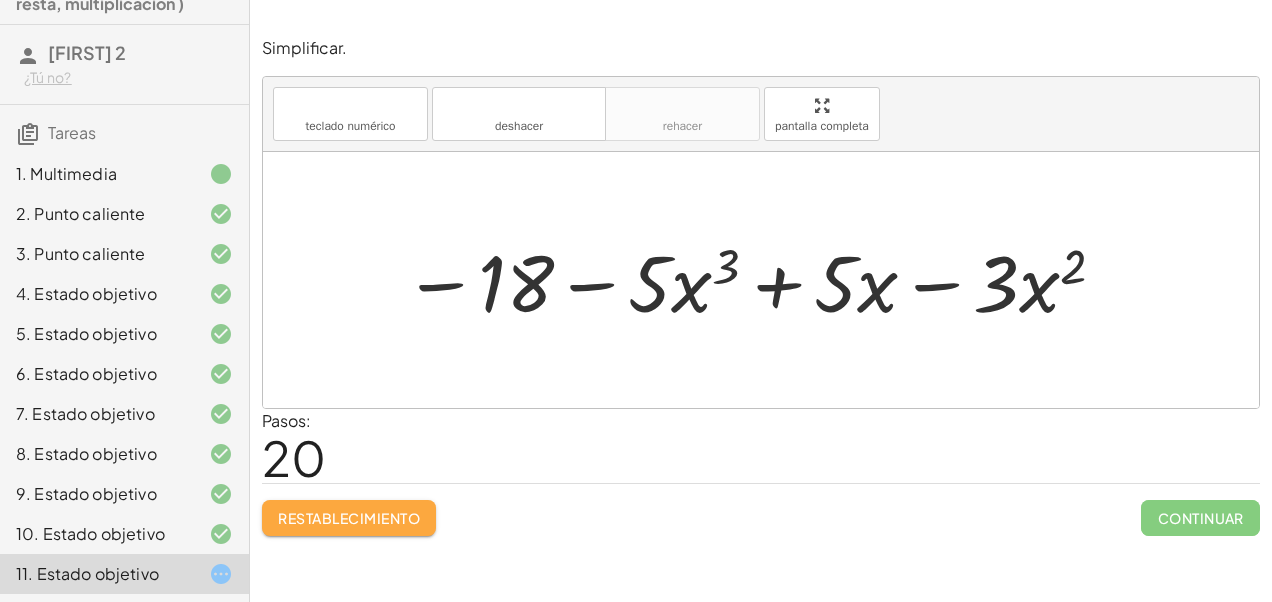 click on "Restablecimiento" at bounding box center [349, 518] 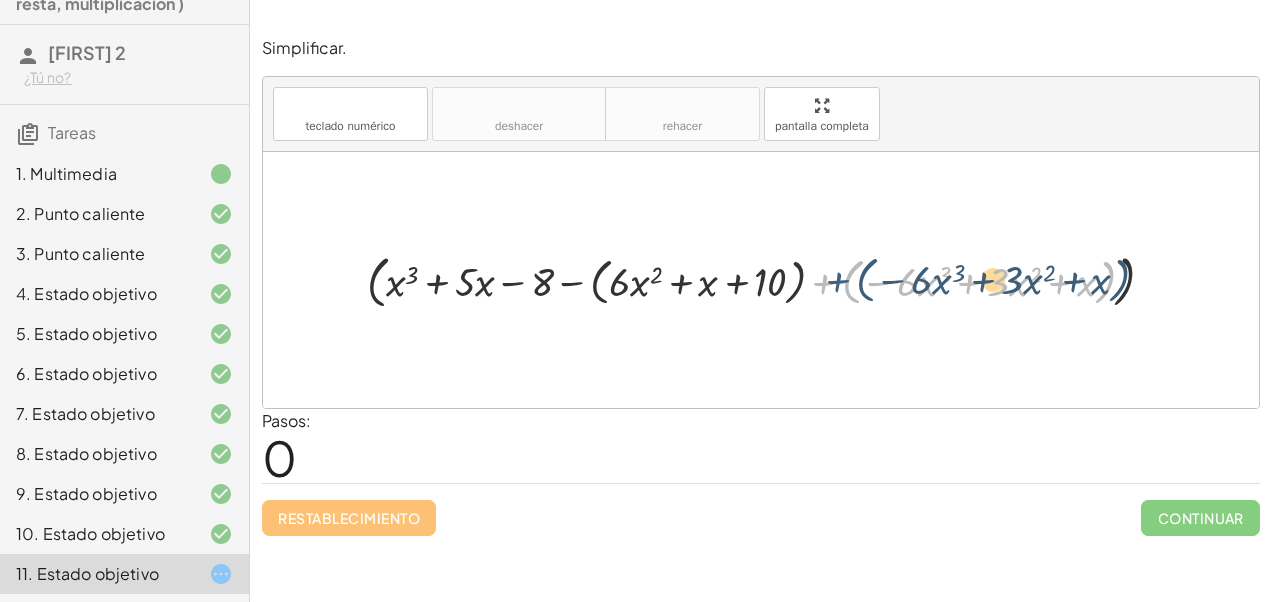 drag, startPoint x: 814, startPoint y: 290, endPoint x: 828, endPoint y: 288, distance: 14.142136 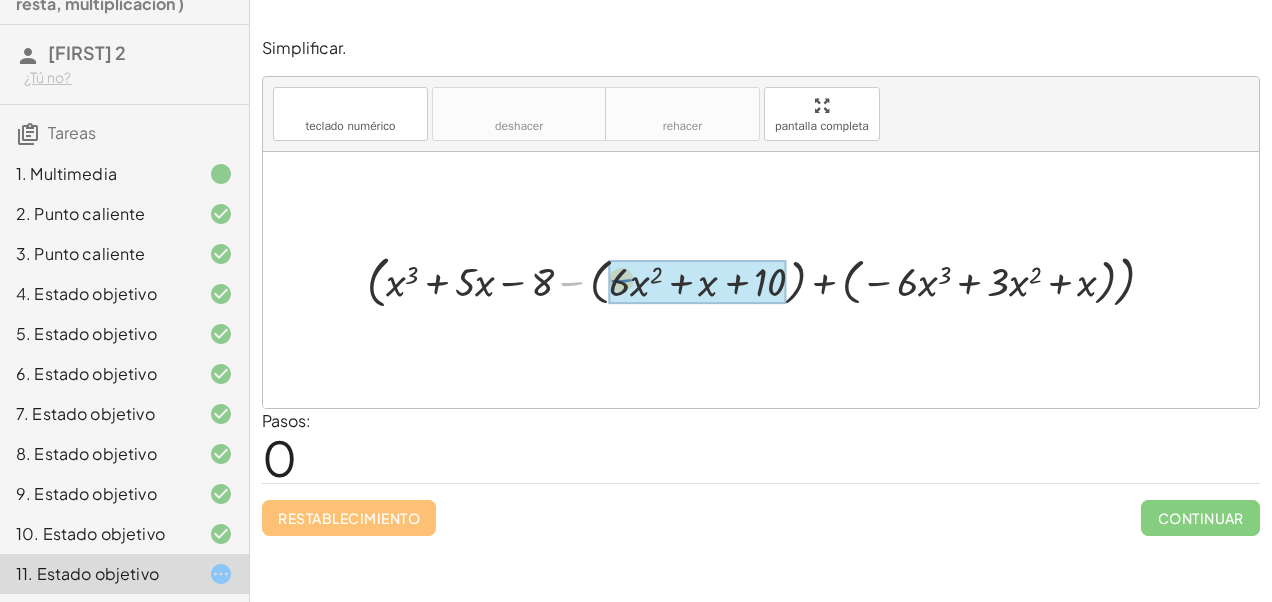drag, startPoint x: 571, startPoint y: 280, endPoint x: 613, endPoint y: 276, distance: 42.190044 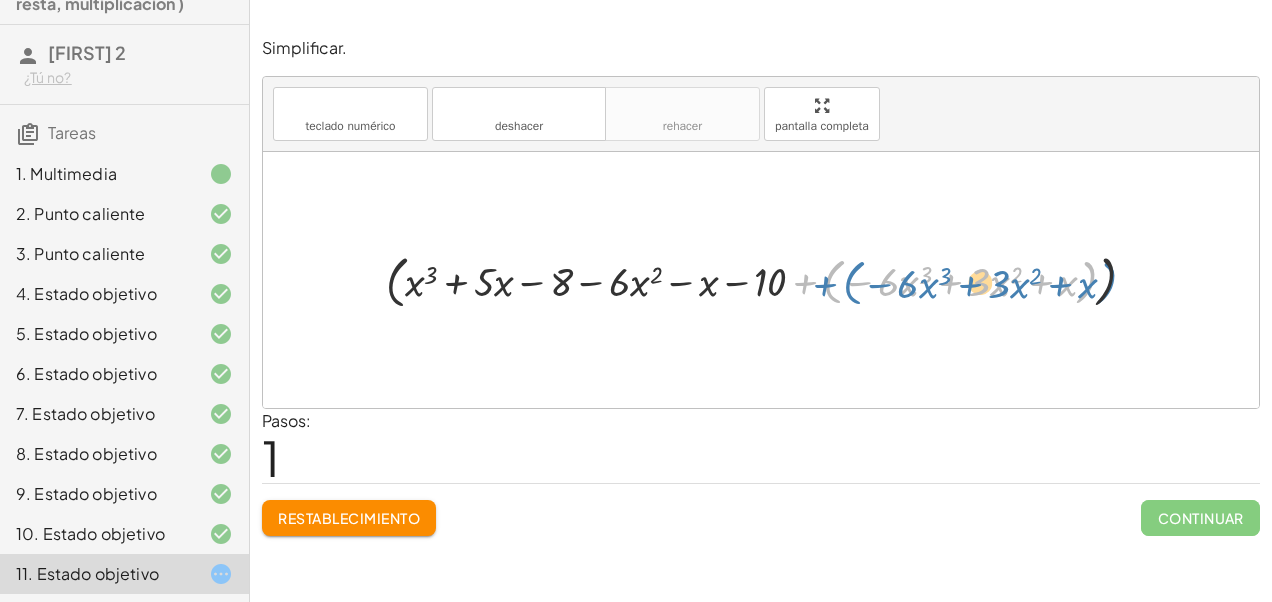 drag, startPoint x: 802, startPoint y: 280, endPoint x: 818, endPoint y: 282, distance: 16.124516 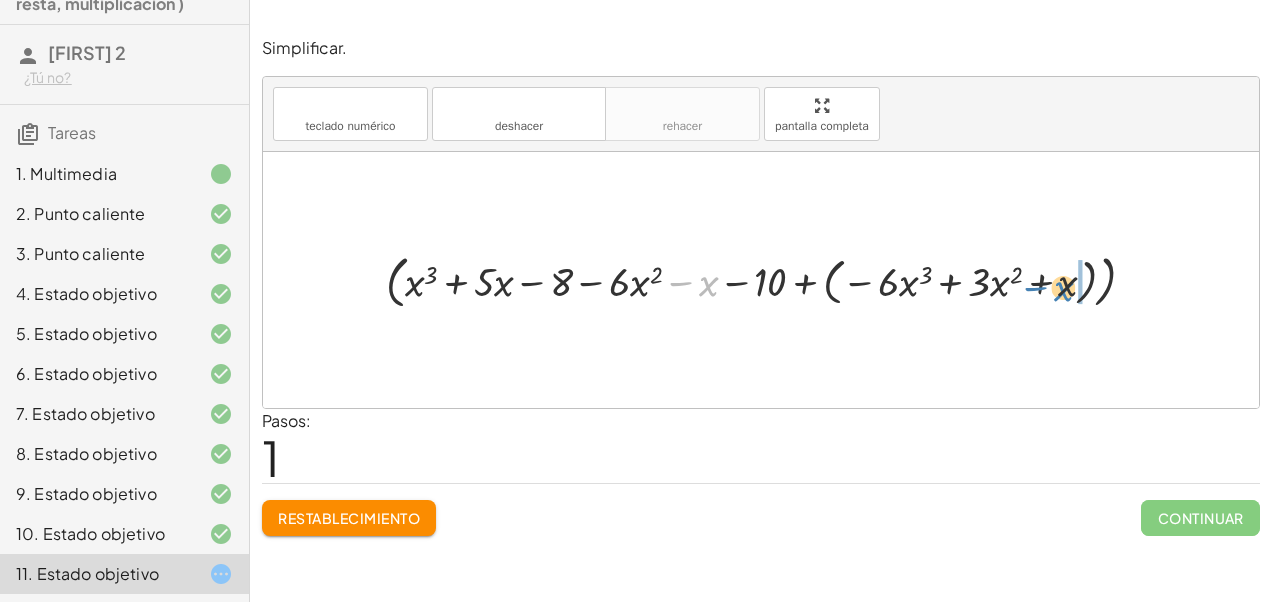 drag, startPoint x: 708, startPoint y: 278, endPoint x: 1063, endPoint y: 284, distance: 355.0507 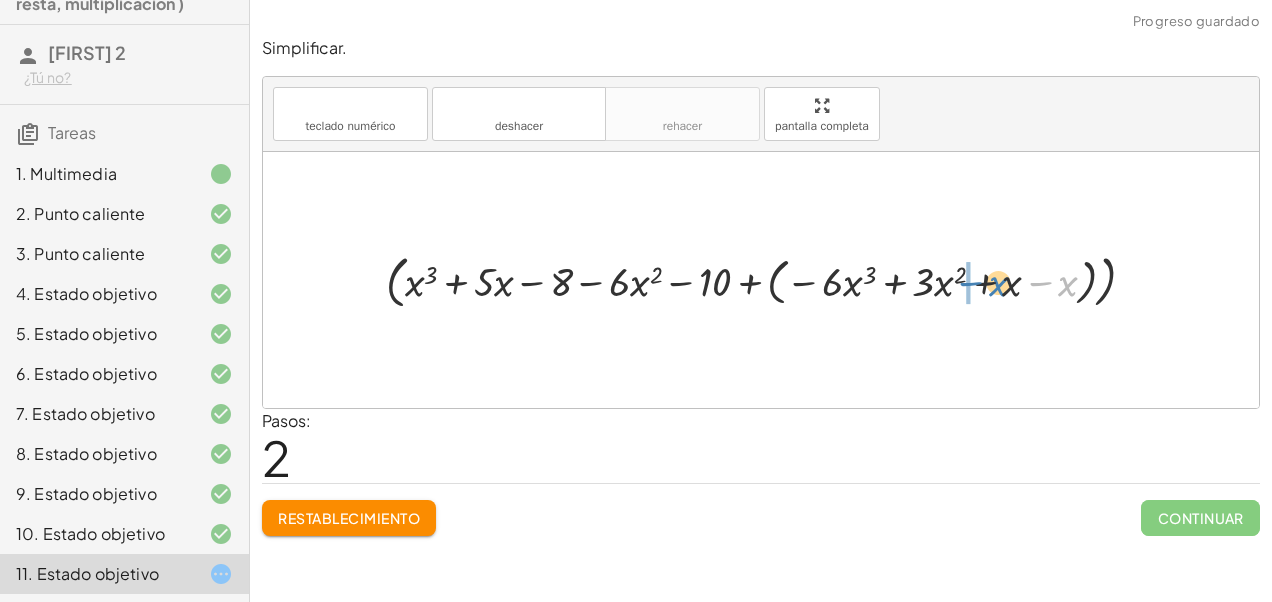 drag, startPoint x: 1067, startPoint y: 278, endPoint x: 998, endPoint y: 278, distance: 69 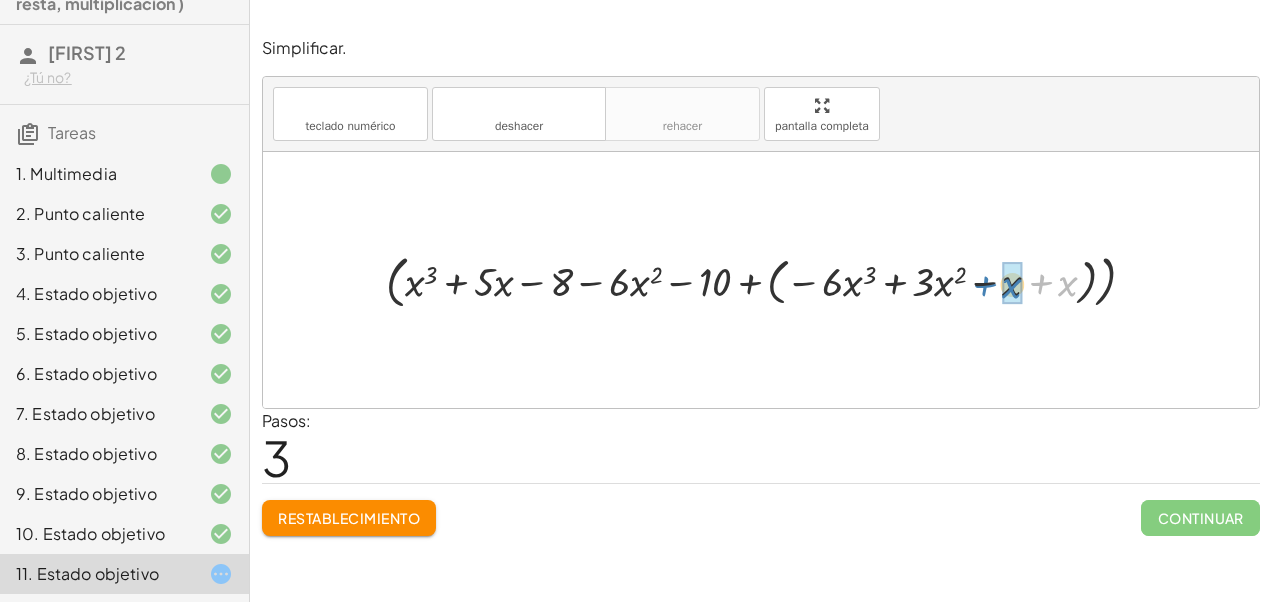 drag, startPoint x: 1040, startPoint y: 282, endPoint x: 984, endPoint y: 283, distance: 56.008926 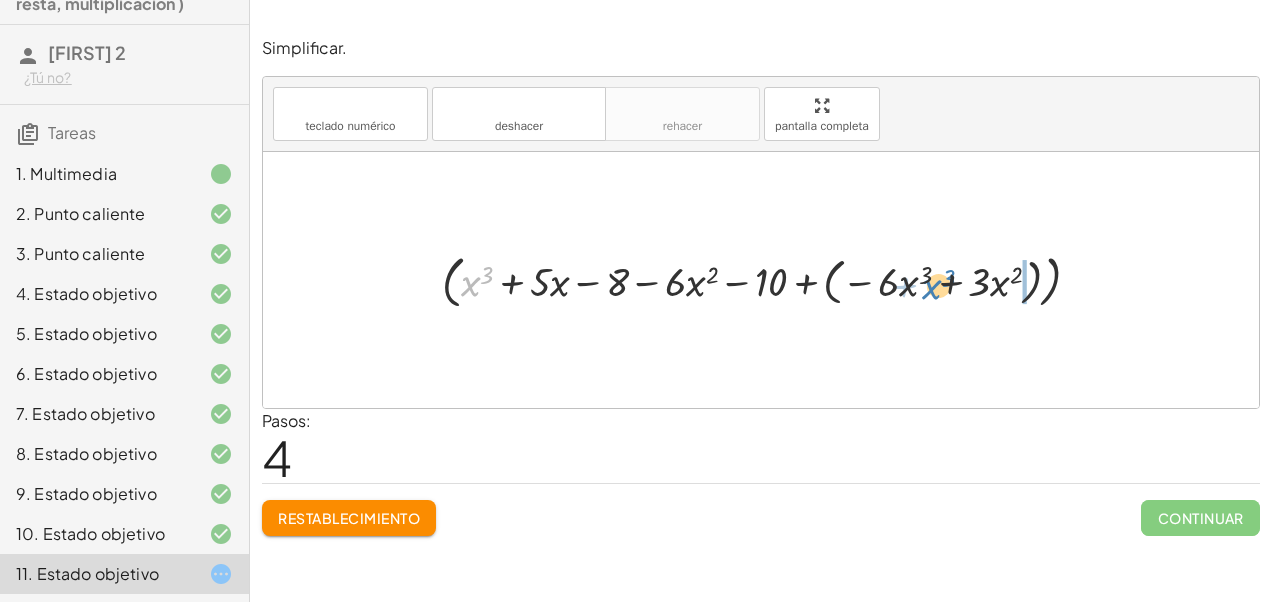 drag, startPoint x: 472, startPoint y: 279, endPoint x: 934, endPoint y: 282, distance: 462.00974 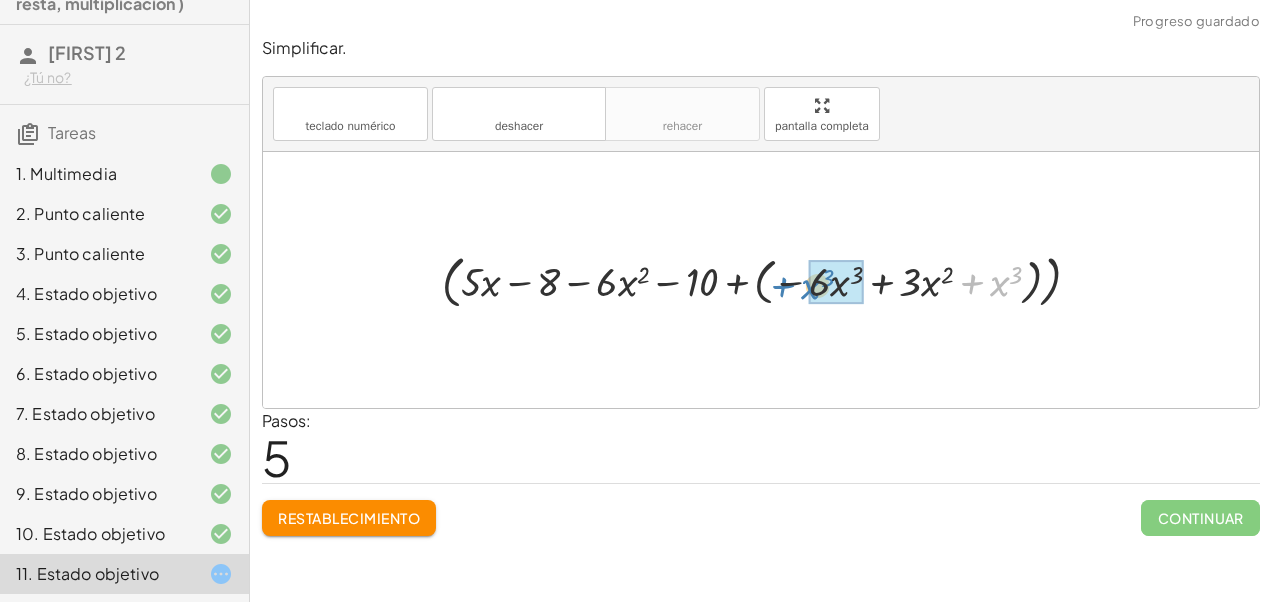 drag, startPoint x: 965, startPoint y: 279, endPoint x: 776, endPoint y: 282, distance: 189.0238 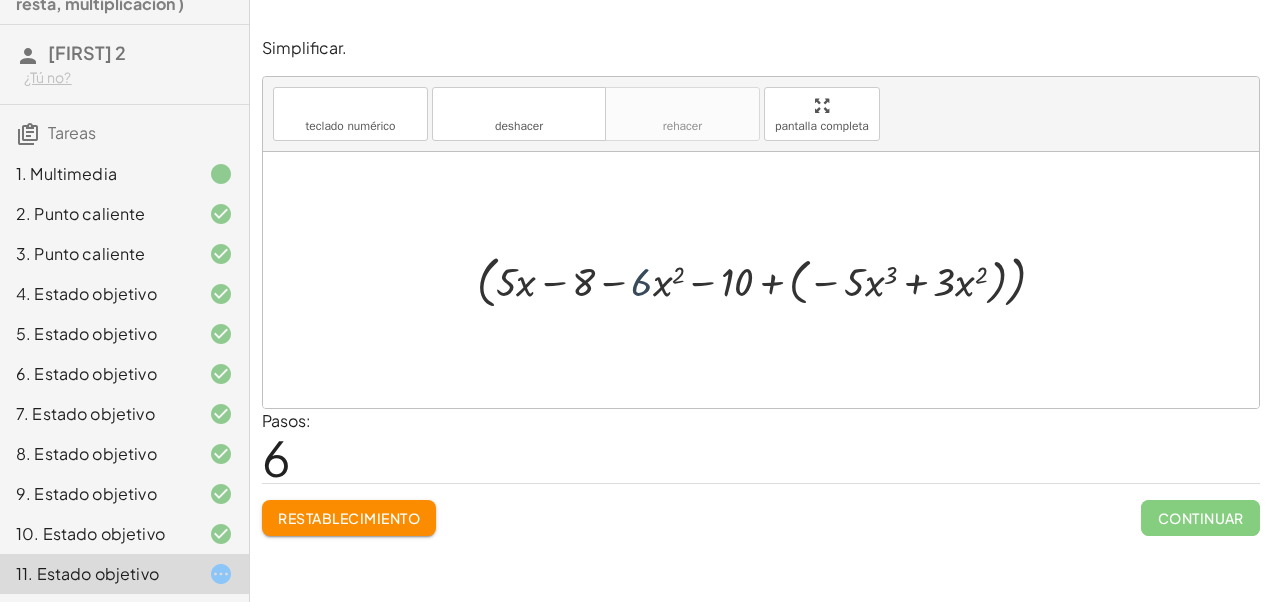 click at bounding box center [769, 280] 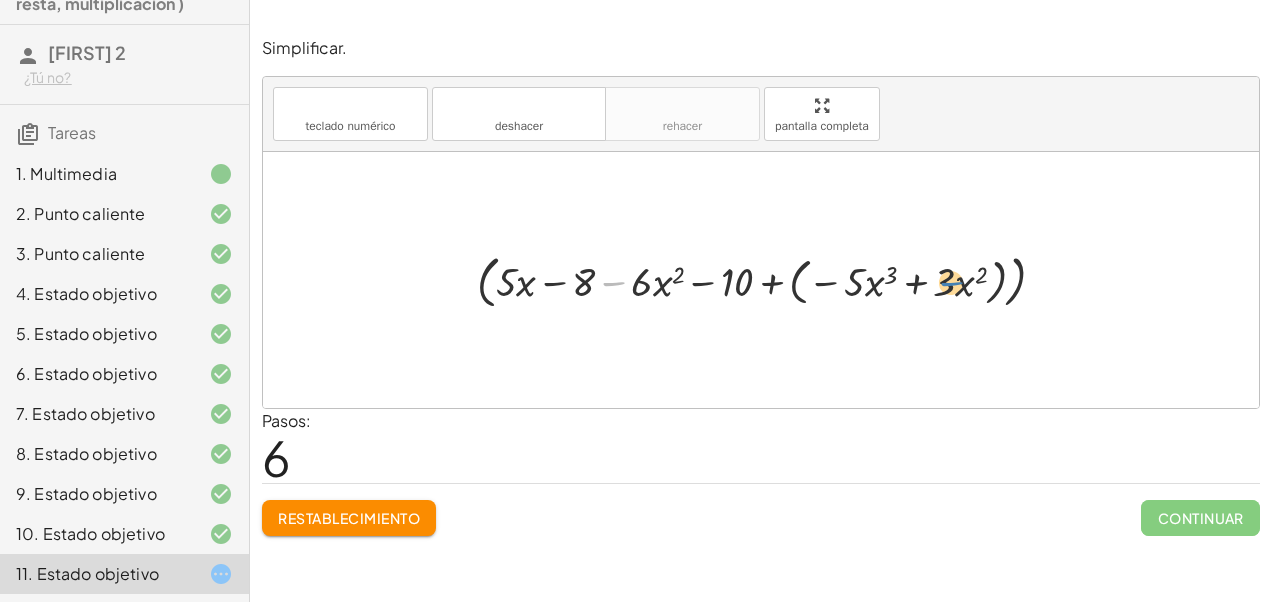drag, startPoint x: 608, startPoint y: 282, endPoint x: 947, endPoint y: 282, distance: 339 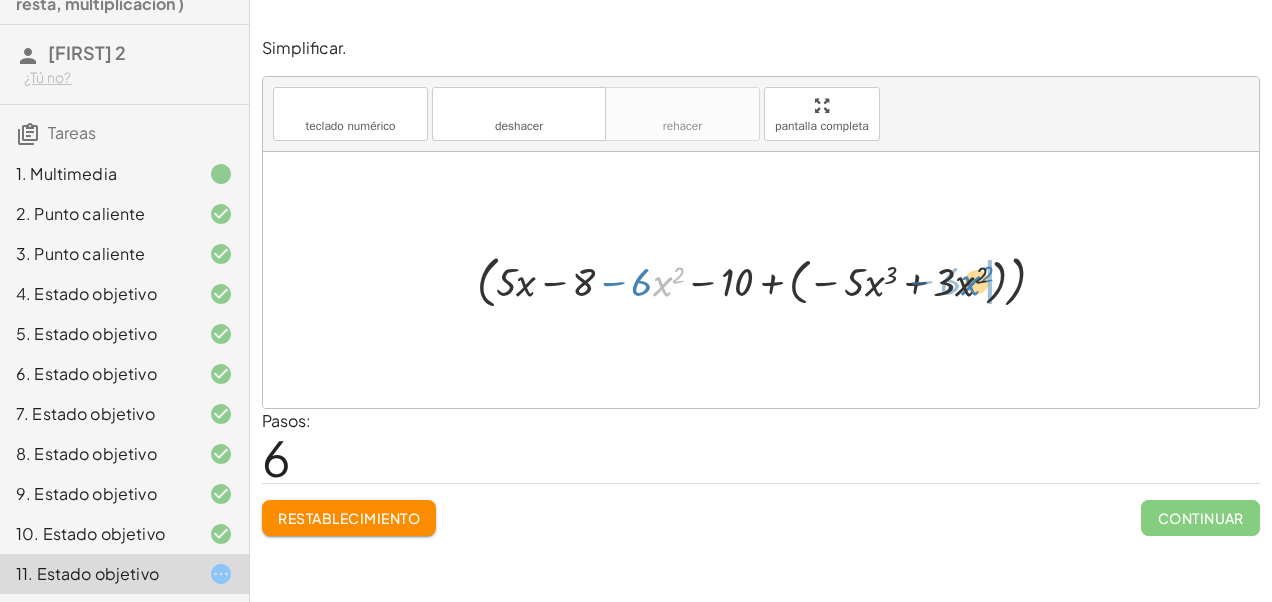 drag, startPoint x: 657, startPoint y: 284, endPoint x: 965, endPoint y: 283, distance: 308.00162 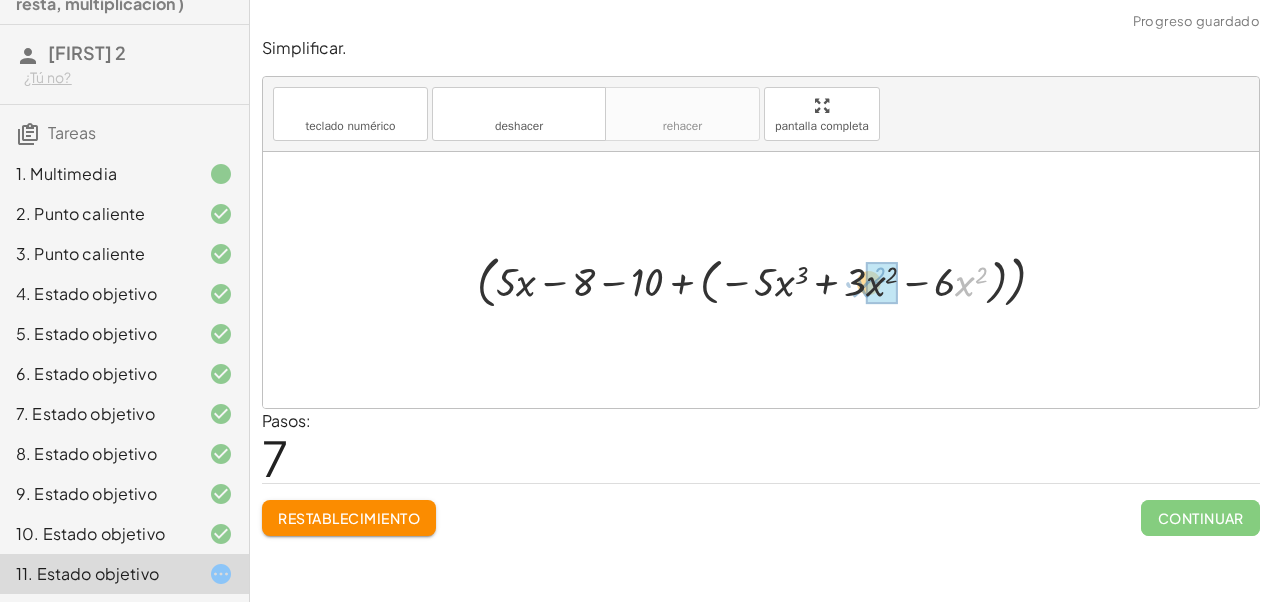 drag, startPoint x: 962, startPoint y: 285, endPoint x: 856, endPoint y: 286, distance: 106.004715 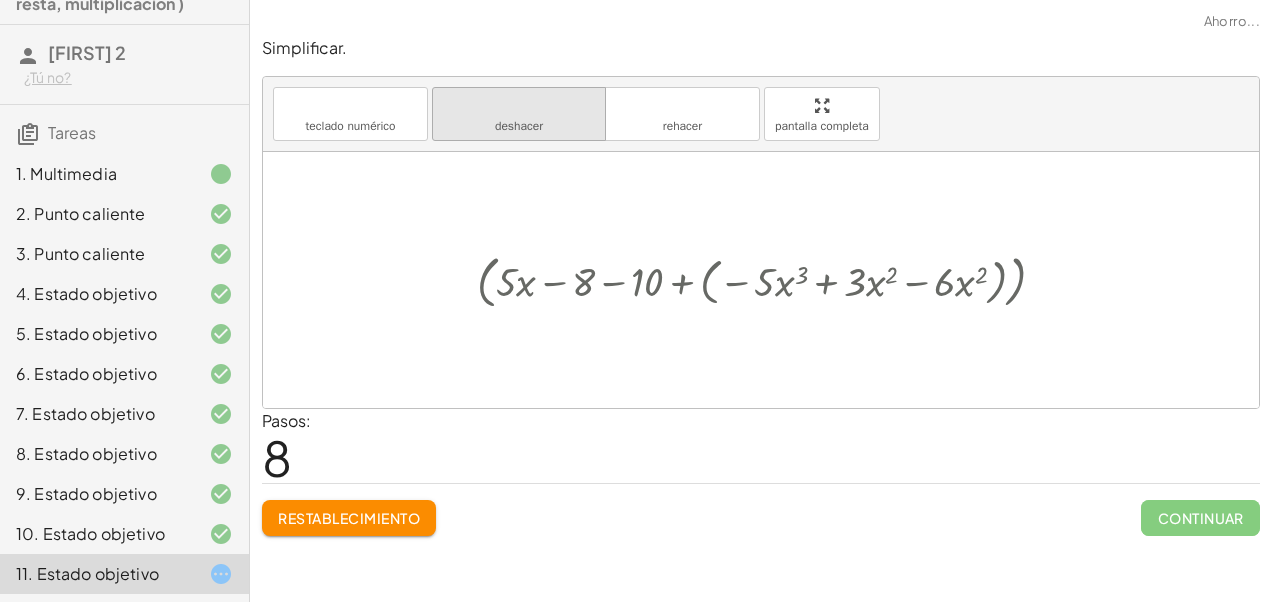 drag, startPoint x: 556, startPoint y: 93, endPoint x: 580, endPoint y: 98, distance: 24.5153 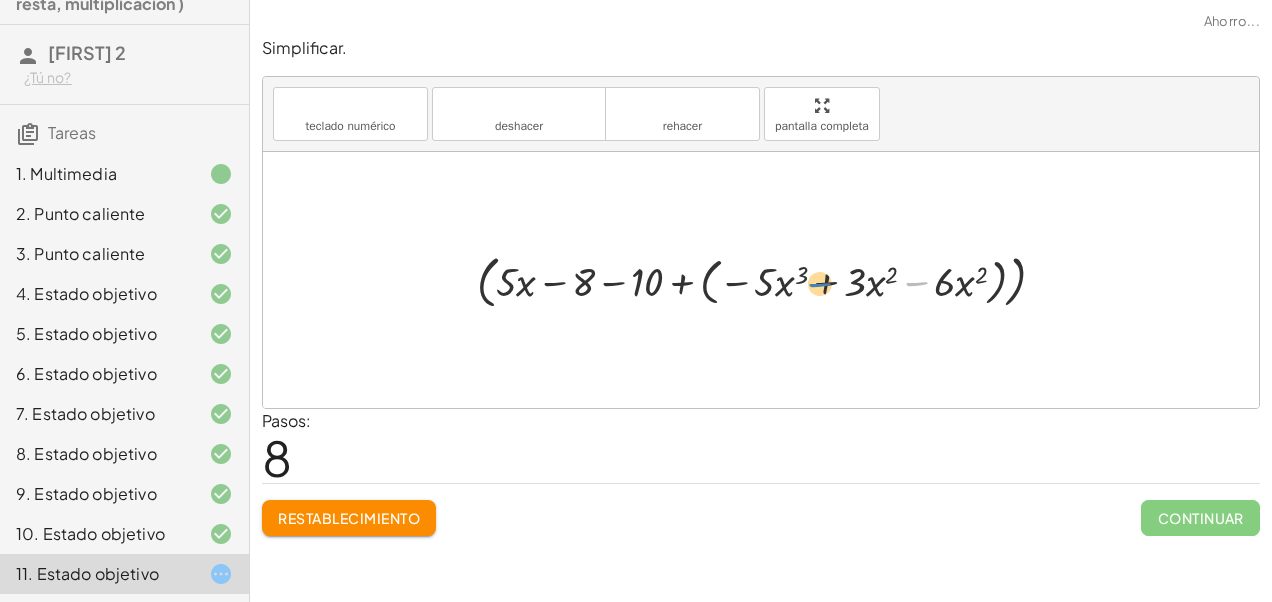drag, startPoint x: 920, startPoint y: 283, endPoint x: 826, endPoint y: 284, distance: 94.00532 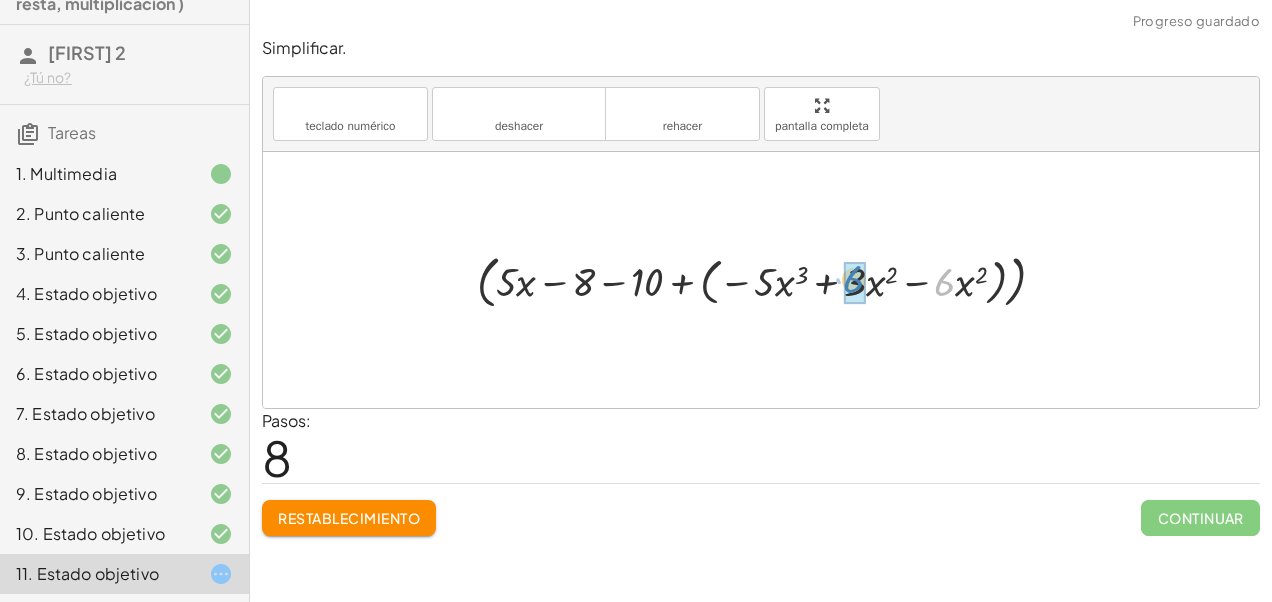 drag, startPoint x: 950, startPoint y: 286, endPoint x: 848, endPoint y: 276, distance: 102.48902 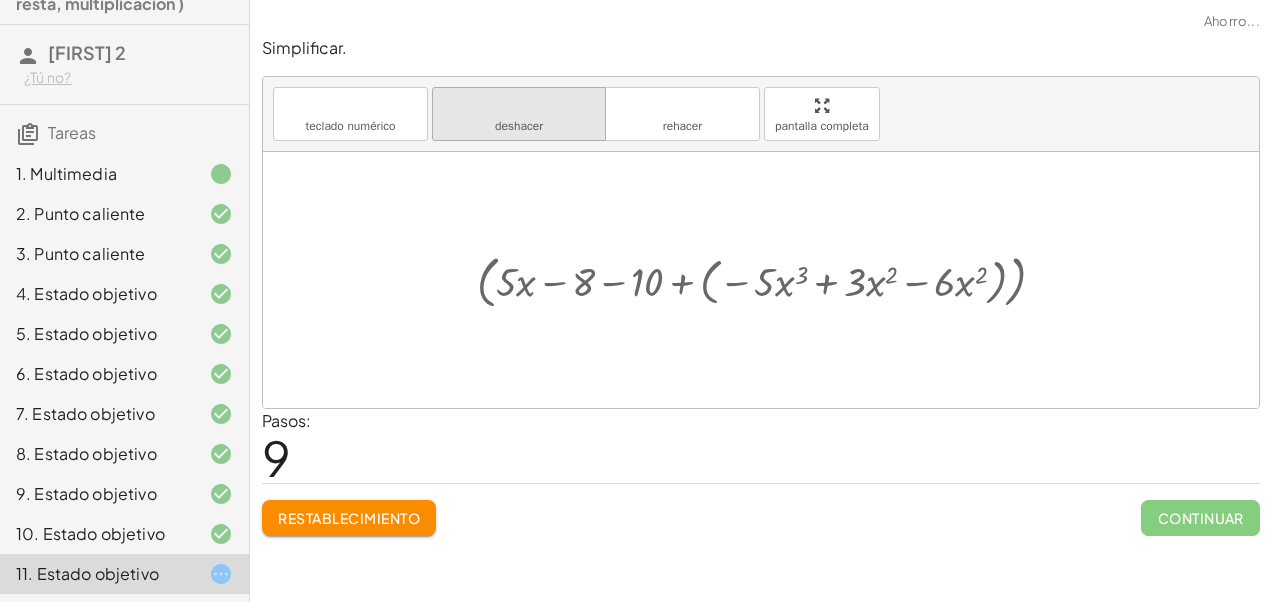 click on "deshacer" at bounding box center (519, 126) 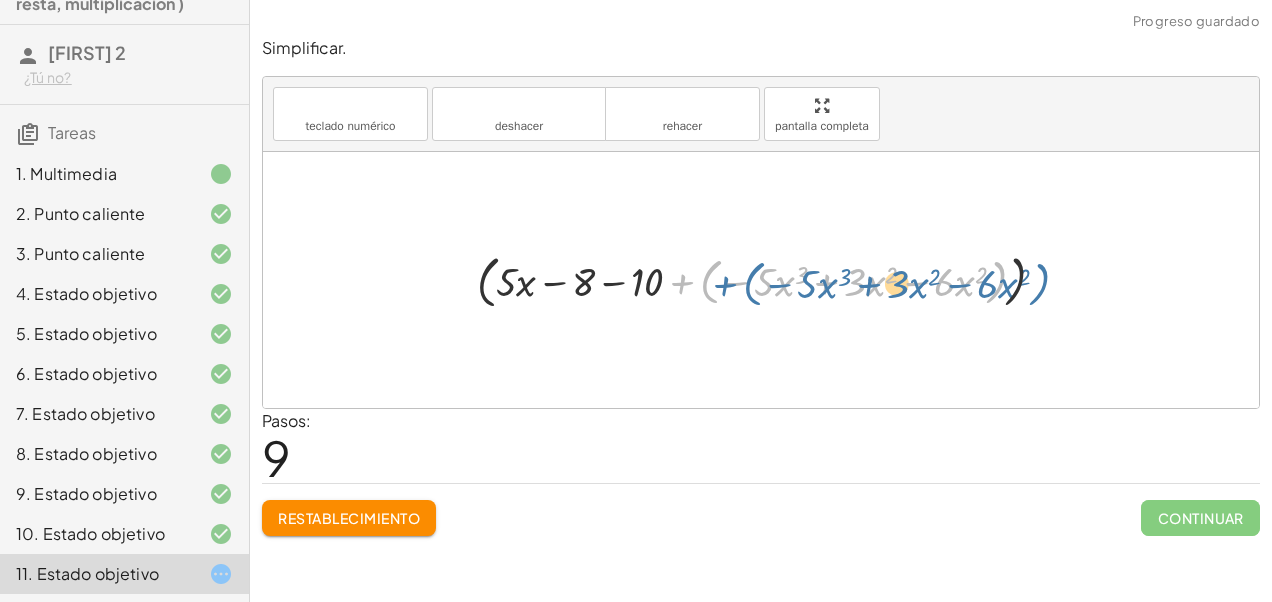 drag, startPoint x: 670, startPoint y: 288, endPoint x: 710, endPoint y: 286, distance: 40.04997 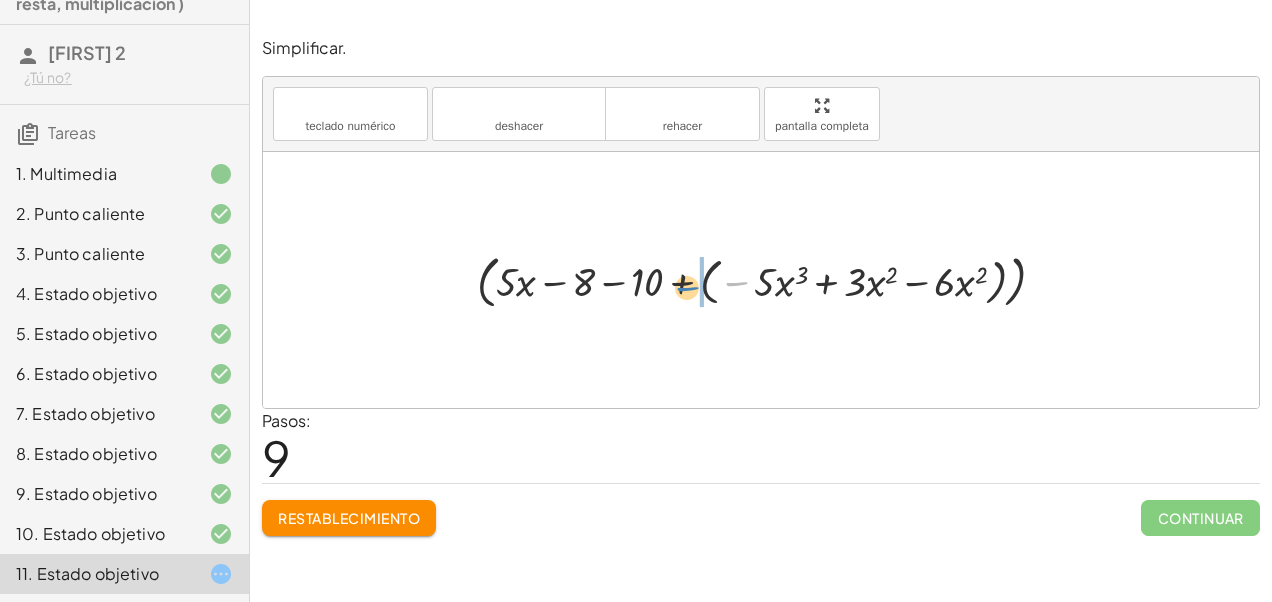 drag, startPoint x: 734, startPoint y: 283, endPoint x: 685, endPoint y: 287, distance: 49.162994 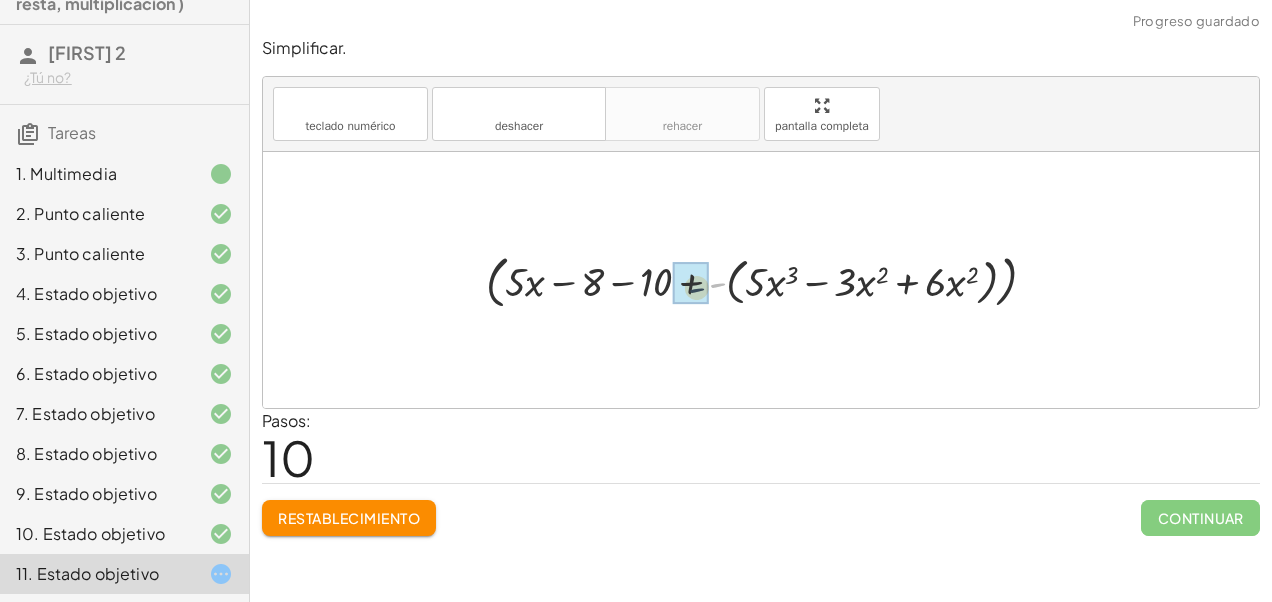 drag, startPoint x: 712, startPoint y: 288, endPoint x: 702, endPoint y: 293, distance: 11.18034 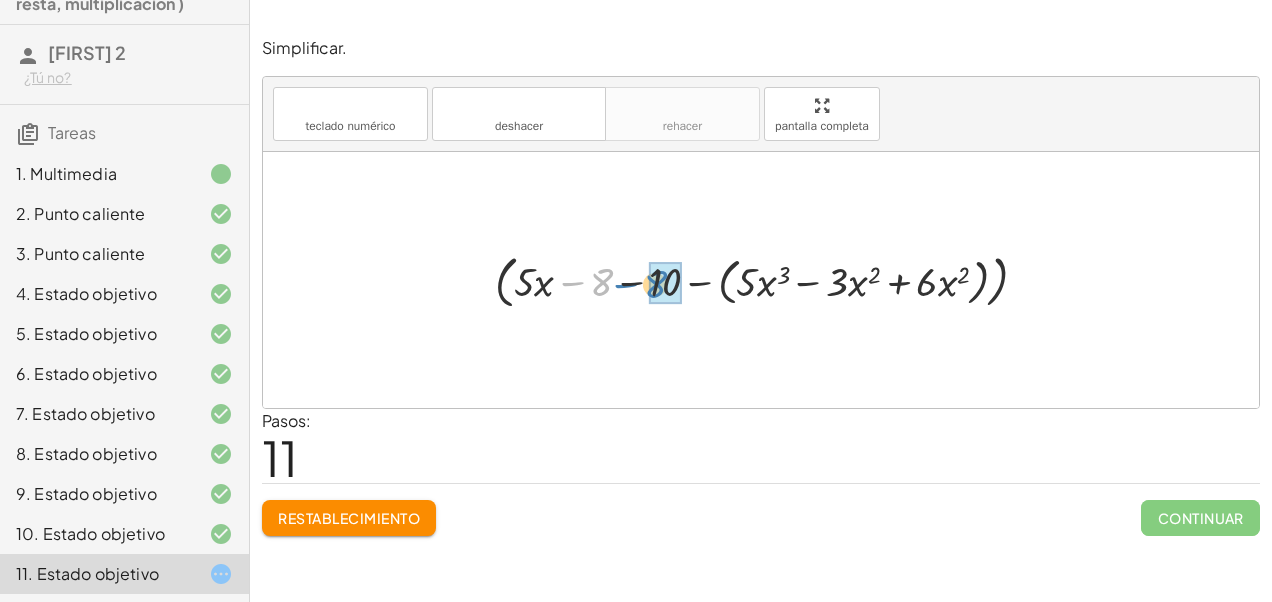drag, startPoint x: 603, startPoint y: 282, endPoint x: 662, endPoint y: 282, distance: 59 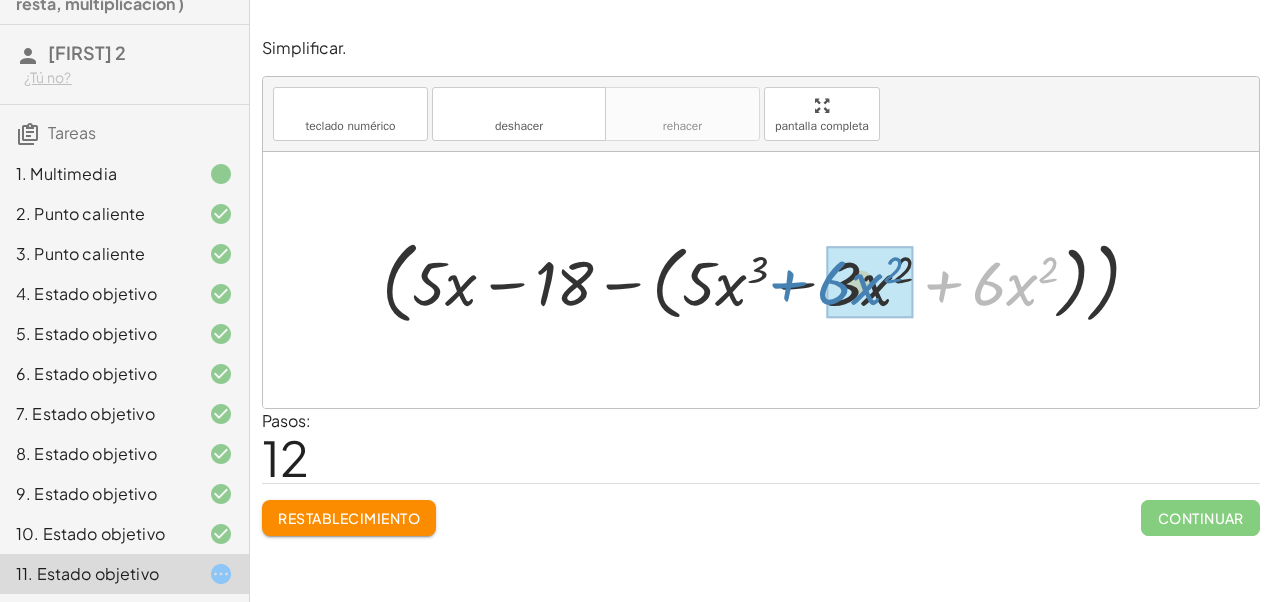 drag, startPoint x: 942, startPoint y: 288, endPoint x: 786, endPoint y: 290, distance: 156.01282 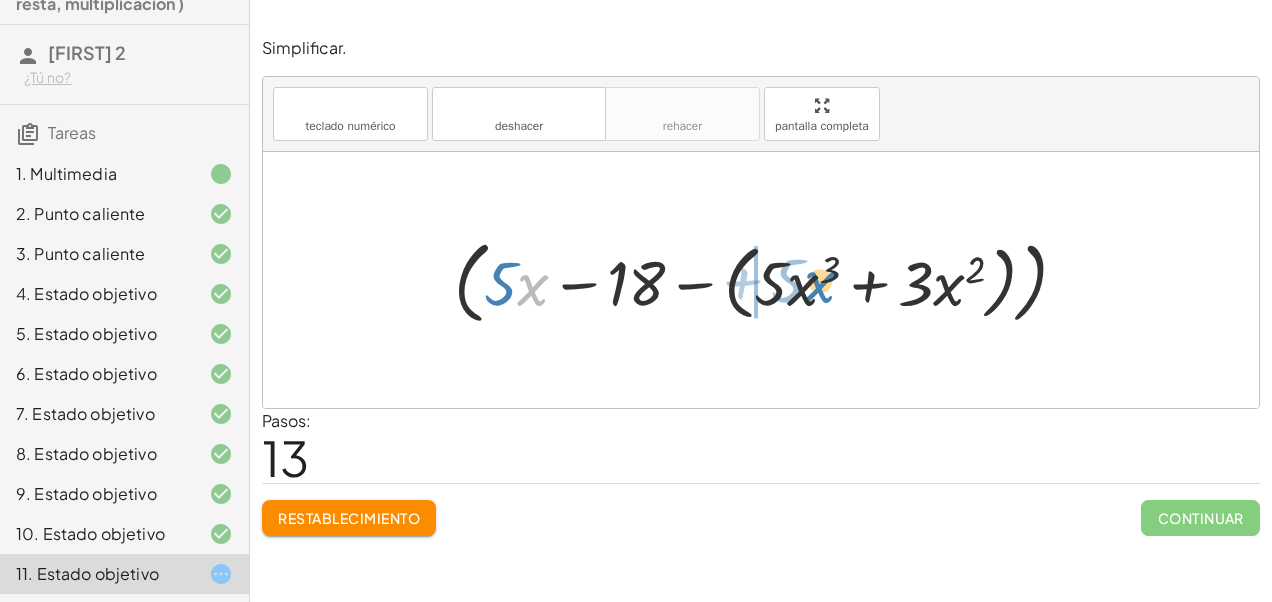 drag, startPoint x: 524, startPoint y: 294, endPoint x: 813, endPoint y: 290, distance: 289.02768 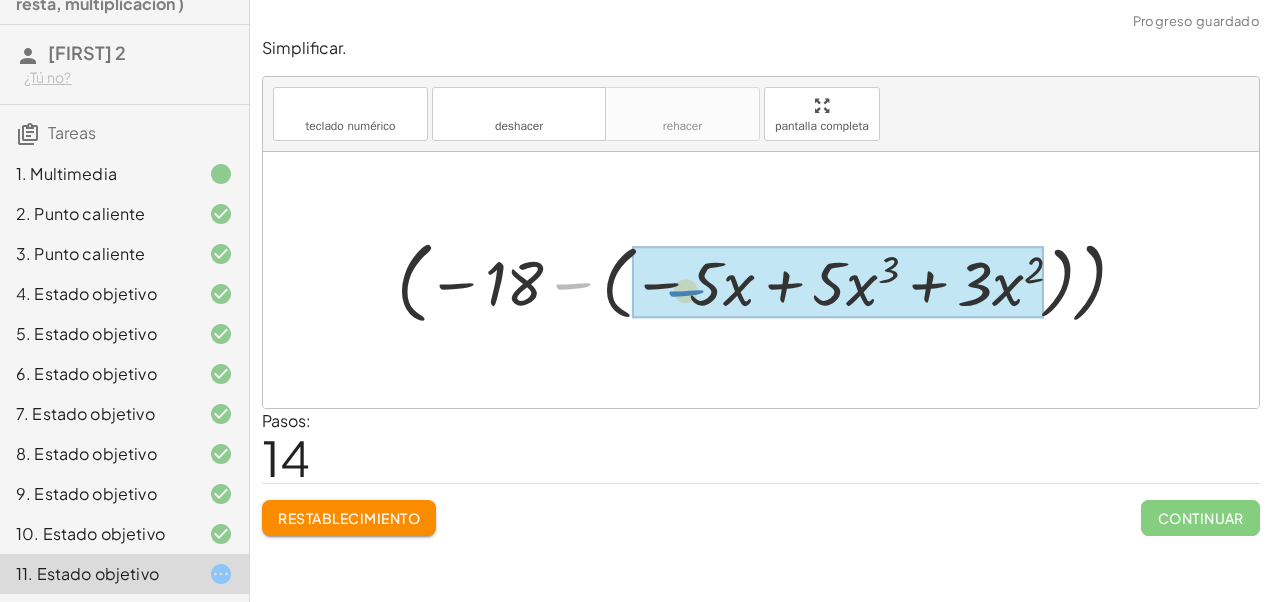 drag, startPoint x: 575, startPoint y: 283, endPoint x: 687, endPoint y: 287, distance: 112.0714 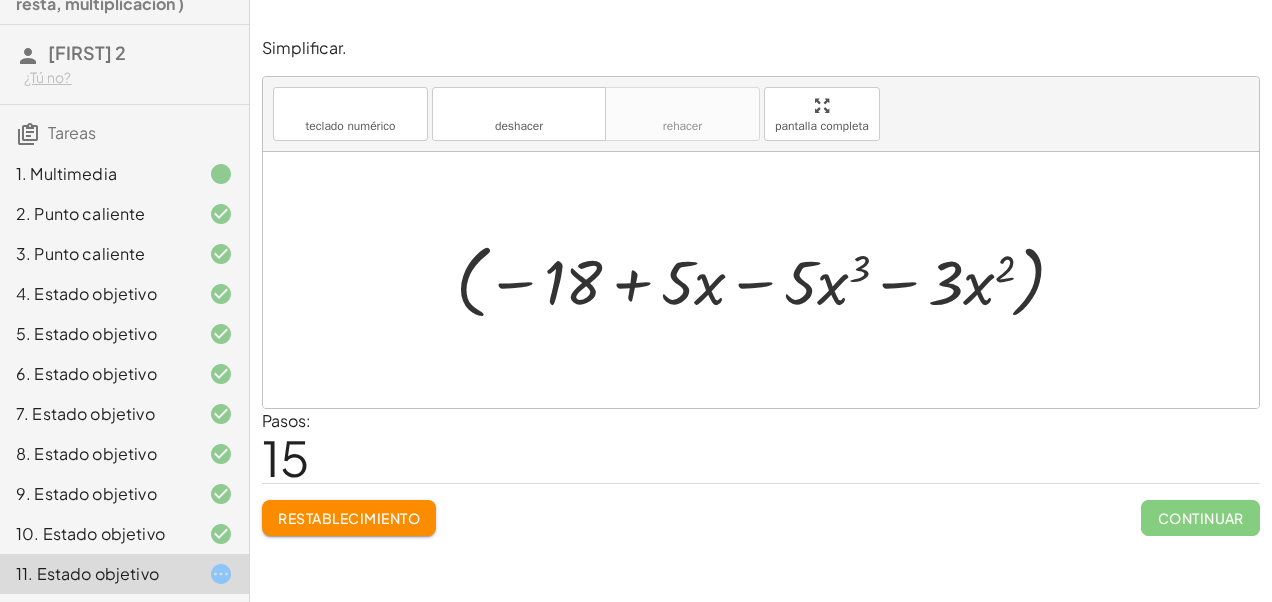 click at bounding box center [769, 279] 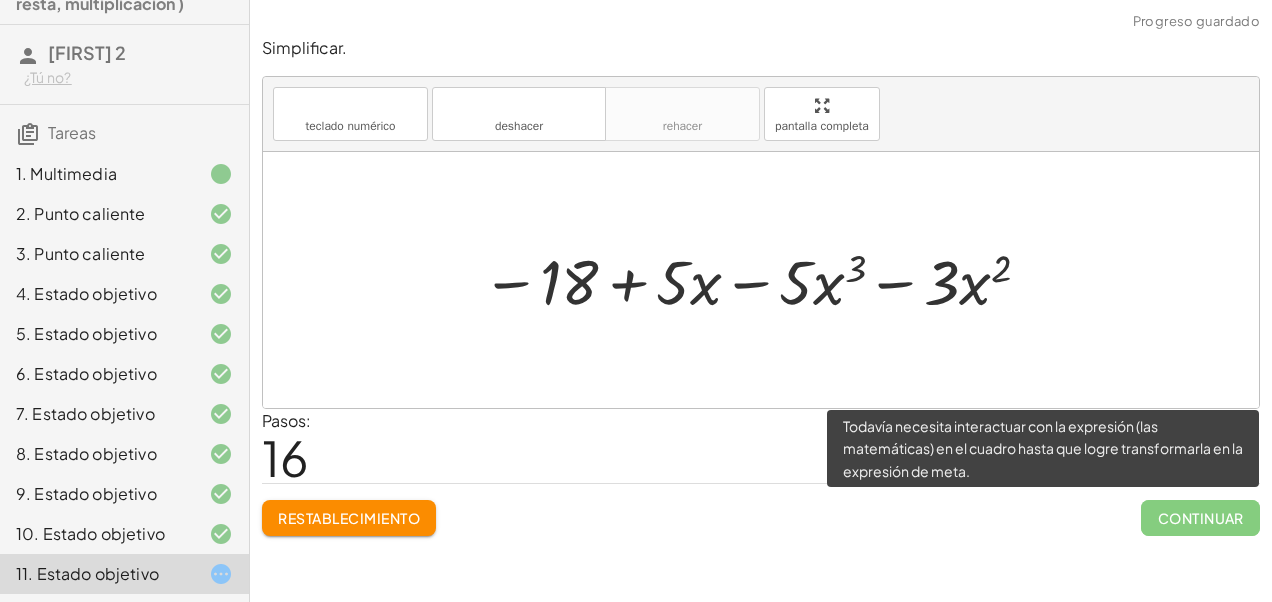 click on "Continuar" 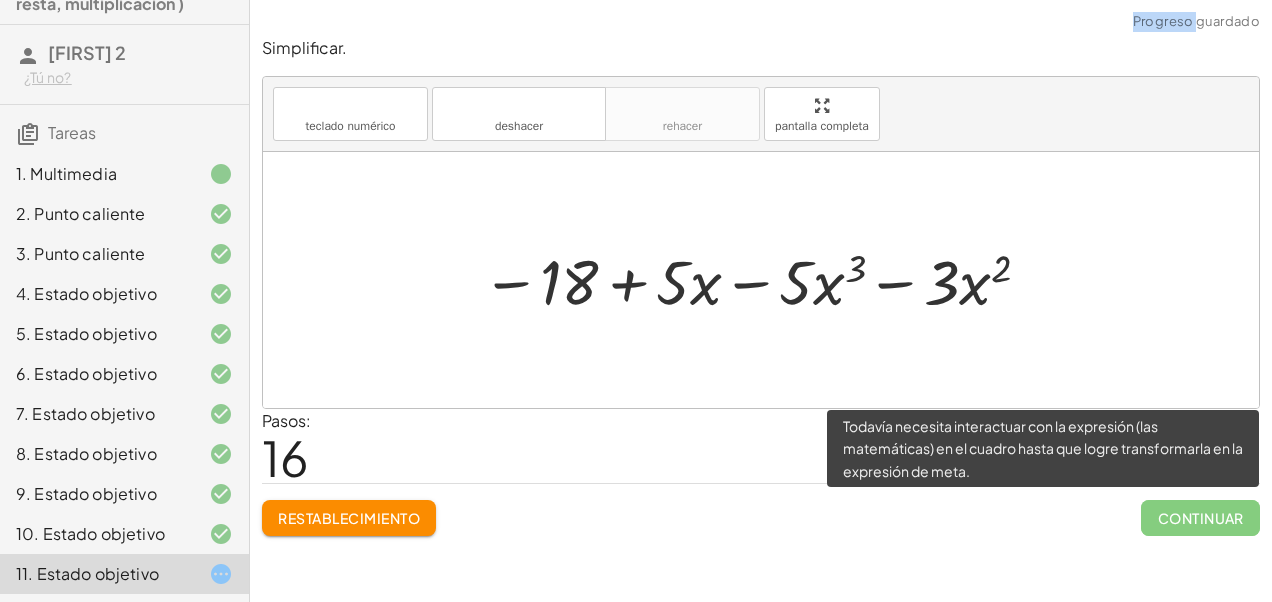 click on "Continuar" 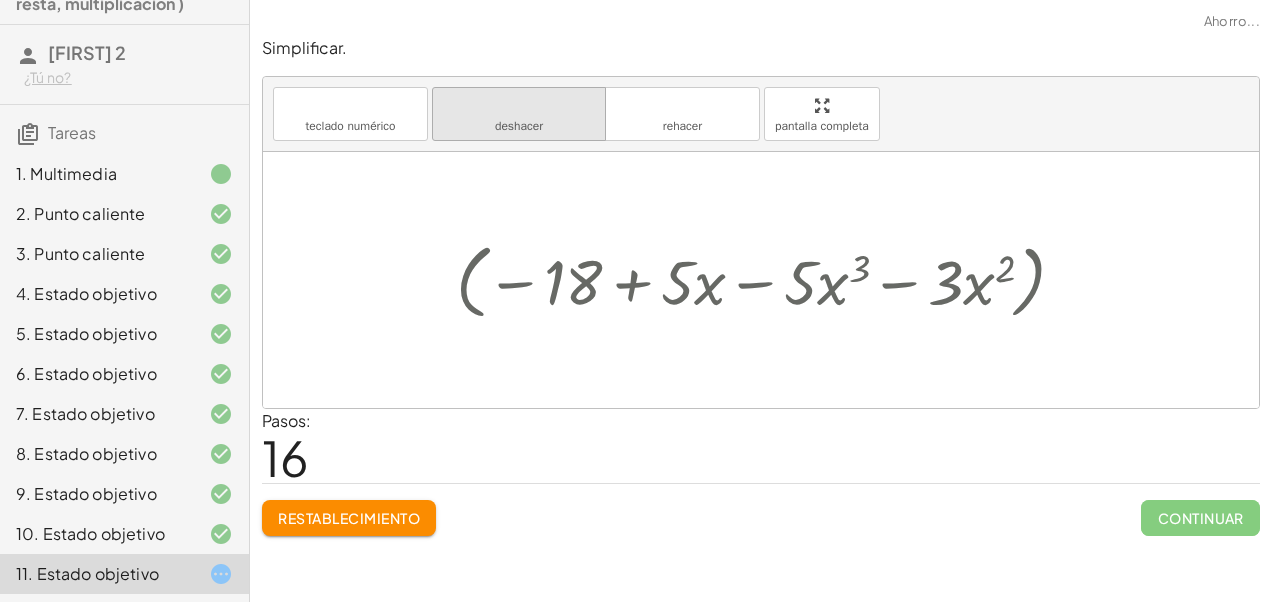 click on "deshacer" at bounding box center [519, 106] 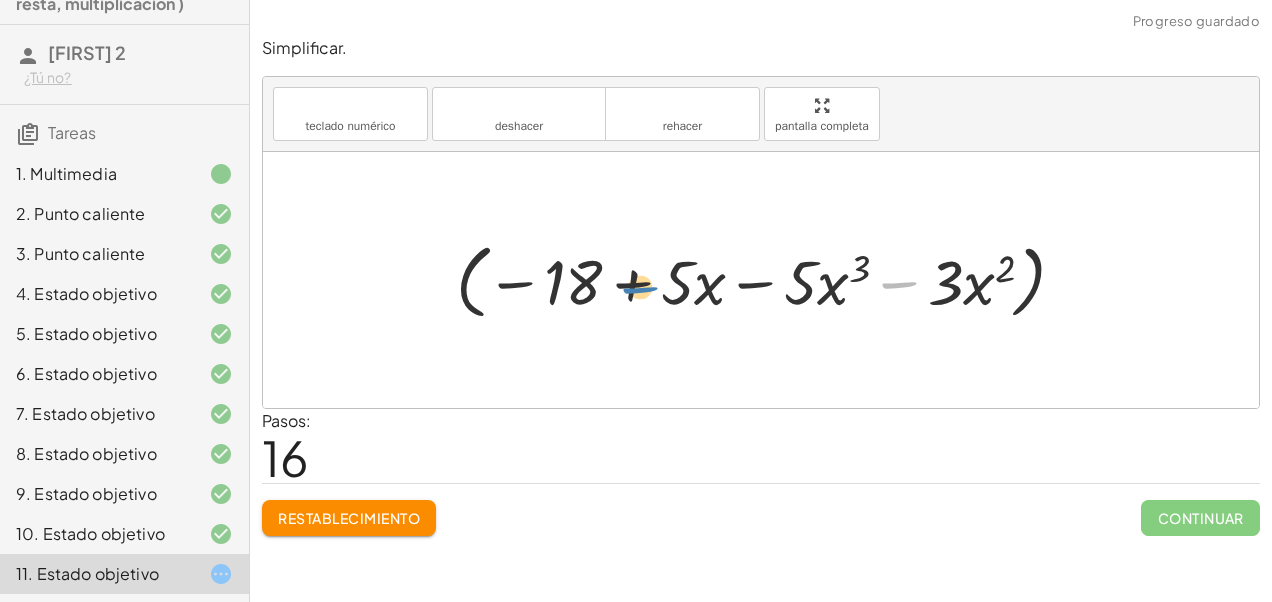 drag, startPoint x: 902, startPoint y: 280, endPoint x: 642, endPoint y: 285, distance: 260.04807 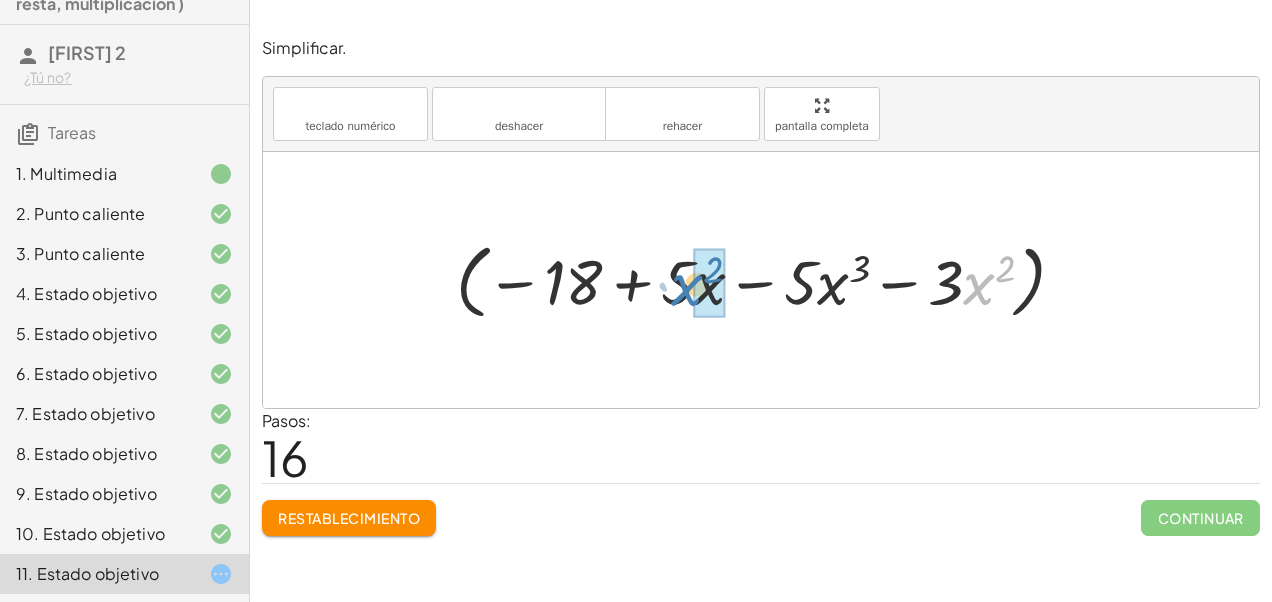 drag, startPoint x: 978, startPoint y: 299, endPoint x: 687, endPoint y: 300, distance: 291.0017 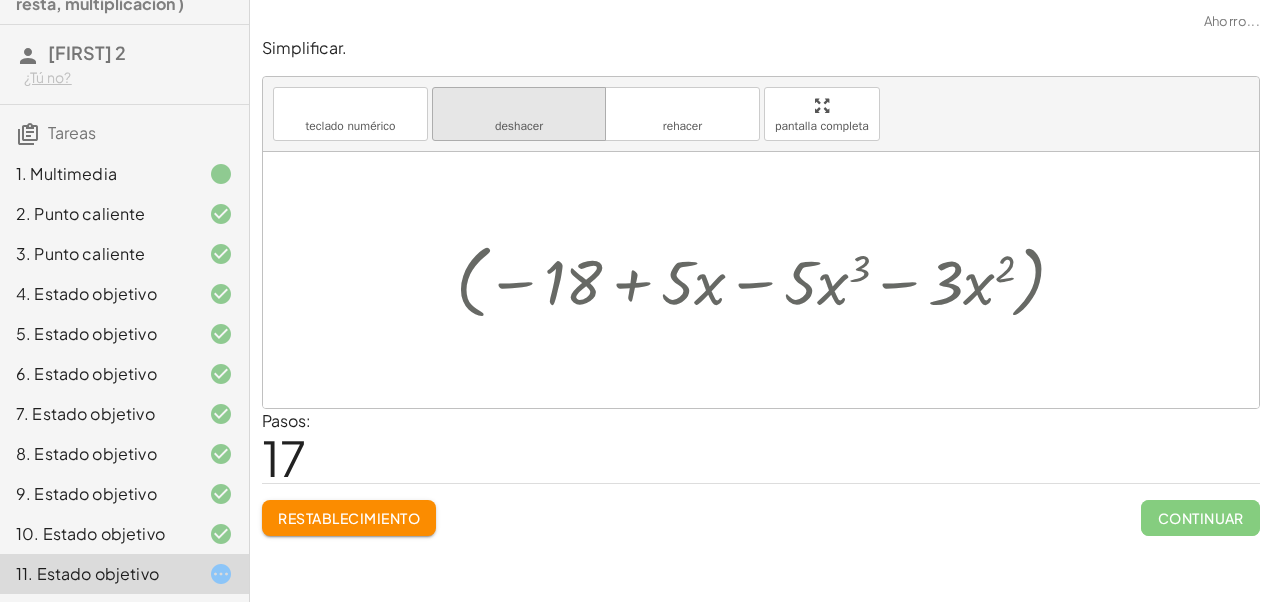 click on "deshacer" at bounding box center (519, 126) 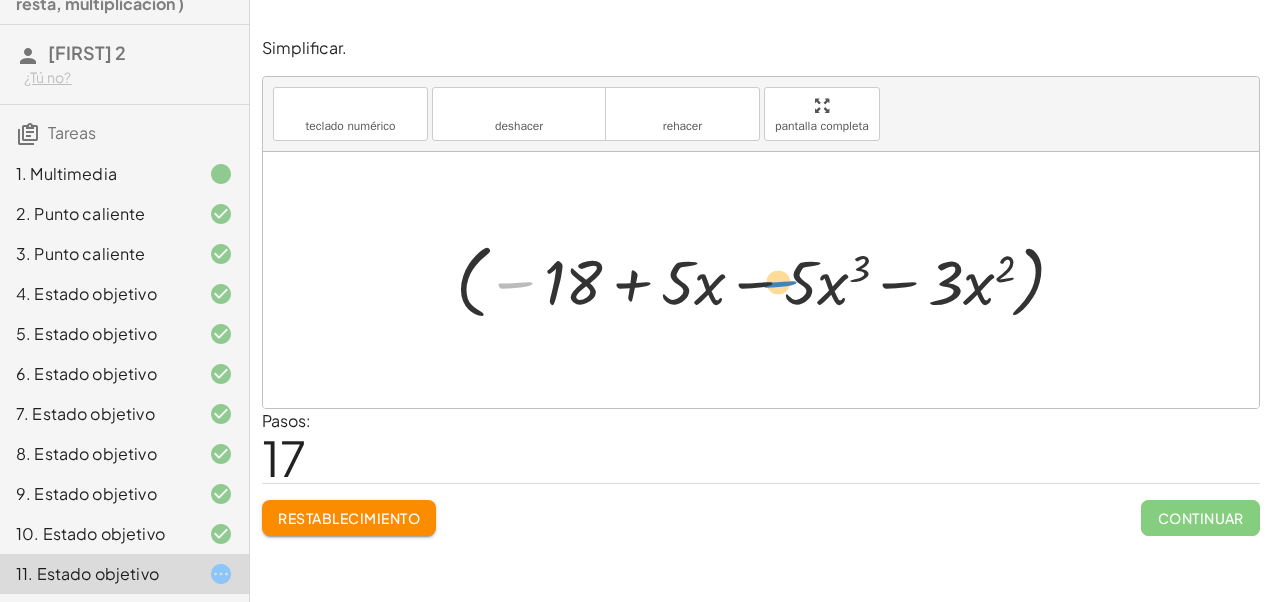 drag, startPoint x: 524, startPoint y: 274, endPoint x: 786, endPoint y: 275, distance: 262.00192 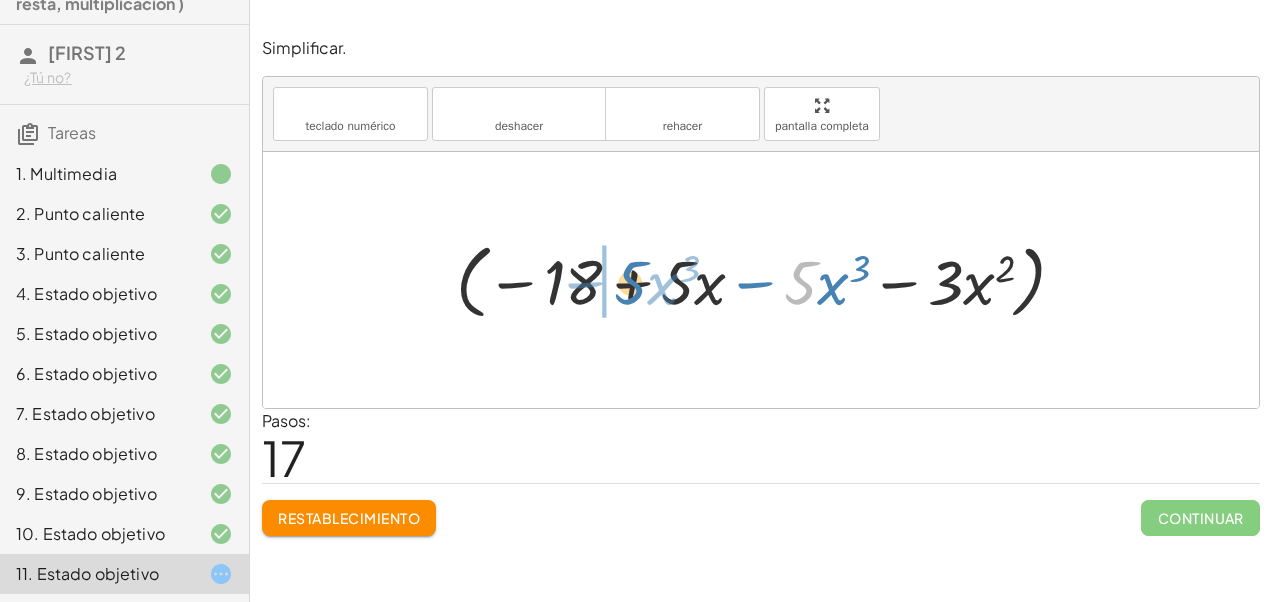 drag, startPoint x: 800, startPoint y: 296, endPoint x: 630, endPoint y: 296, distance: 170 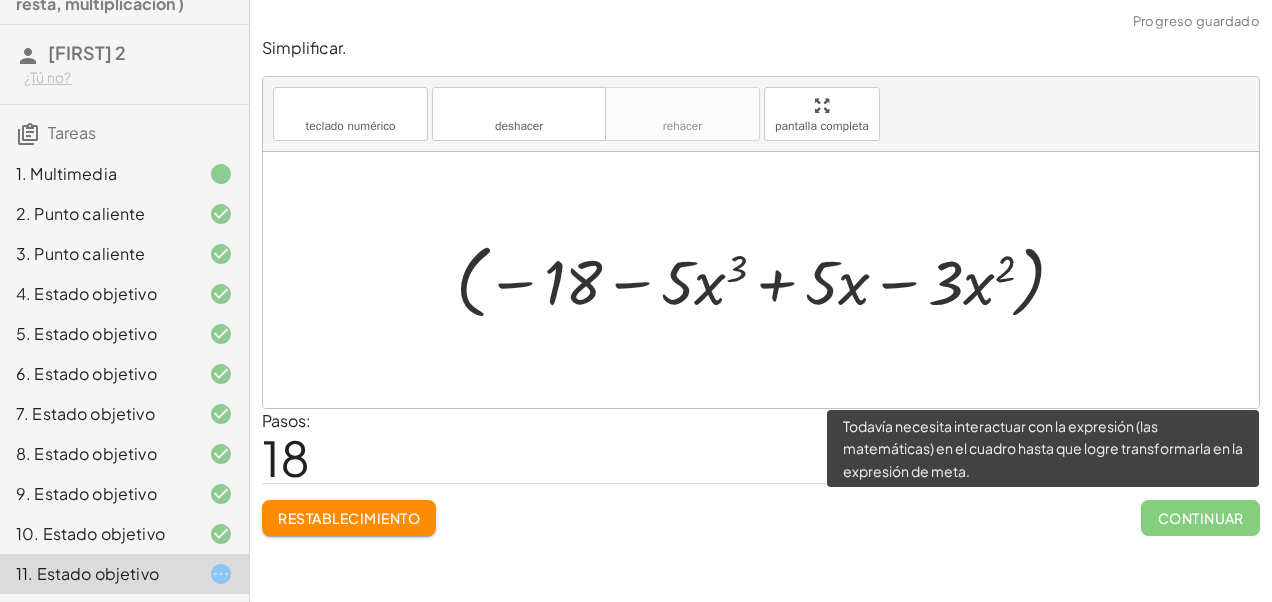 click on "Continuar" at bounding box center [1200, 510] 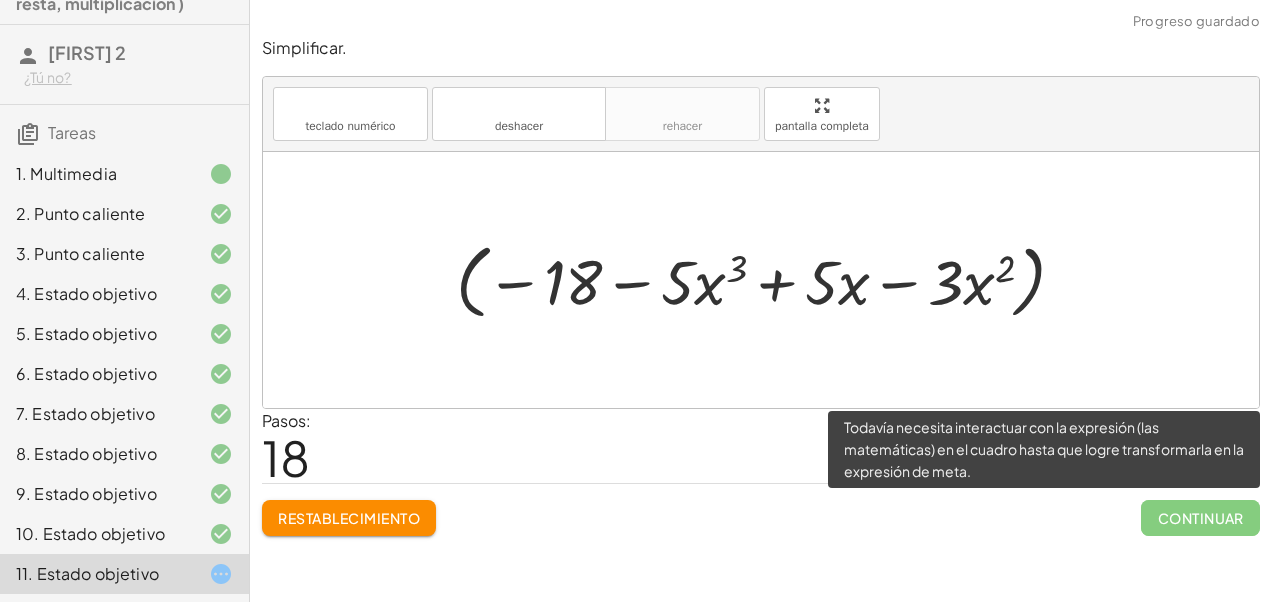 drag, startPoint x: 1171, startPoint y: 498, endPoint x: 1170, endPoint y: 508, distance: 10.049875 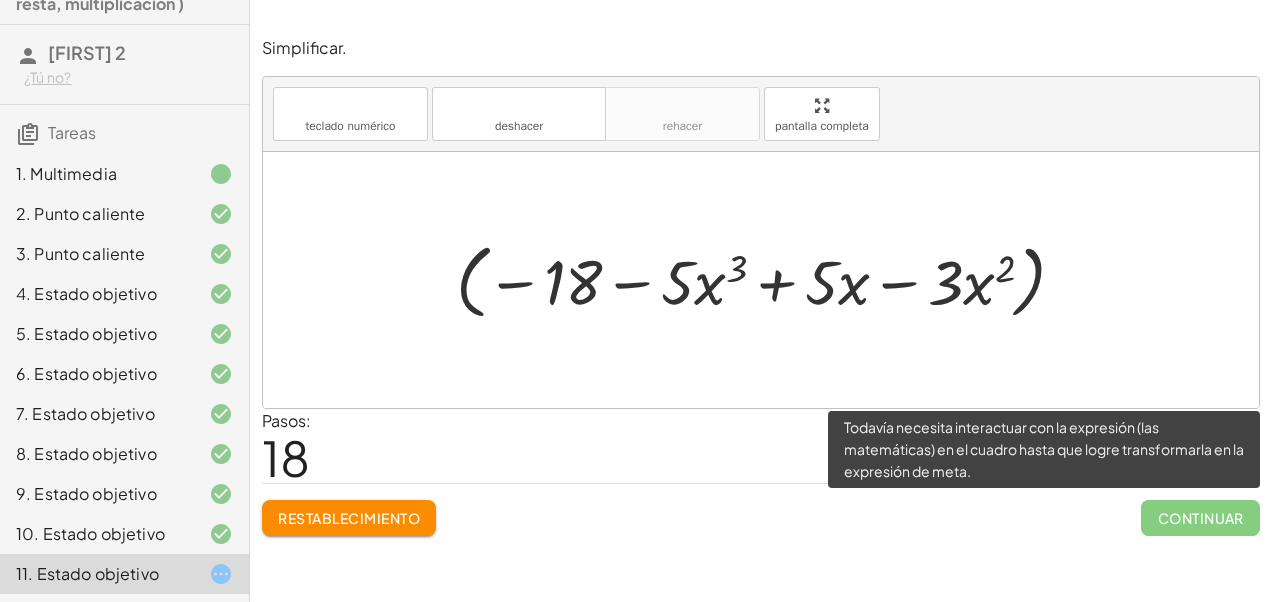 click on "Continuar" 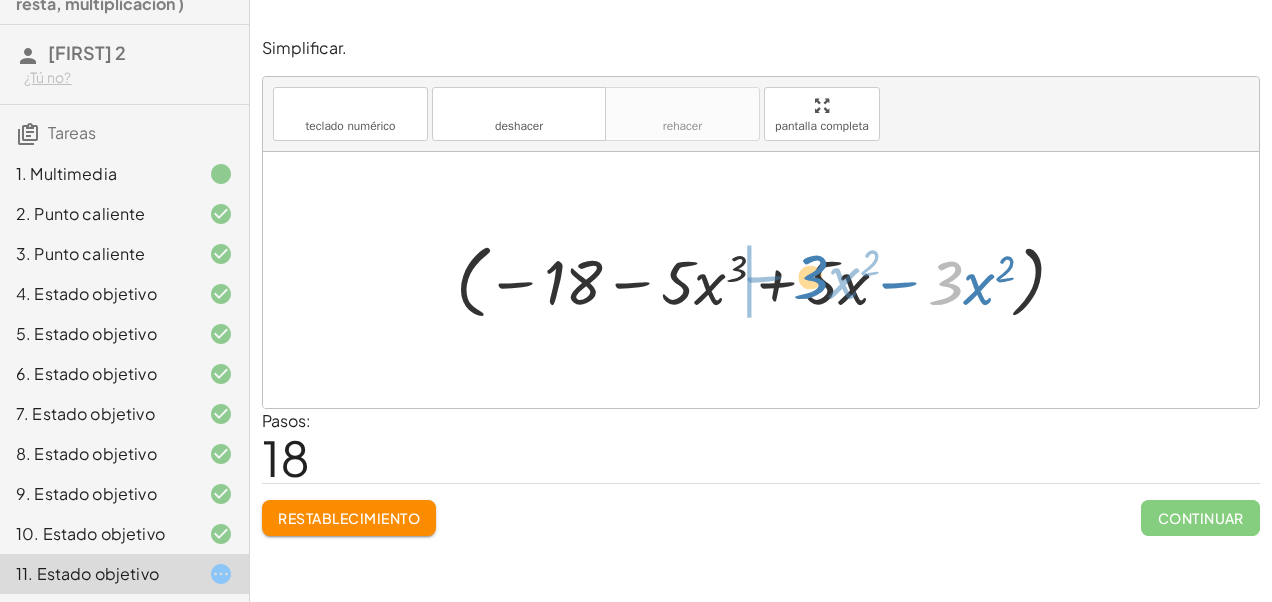 drag, startPoint x: 958, startPoint y: 296, endPoint x: 822, endPoint y: 290, distance: 136.1323 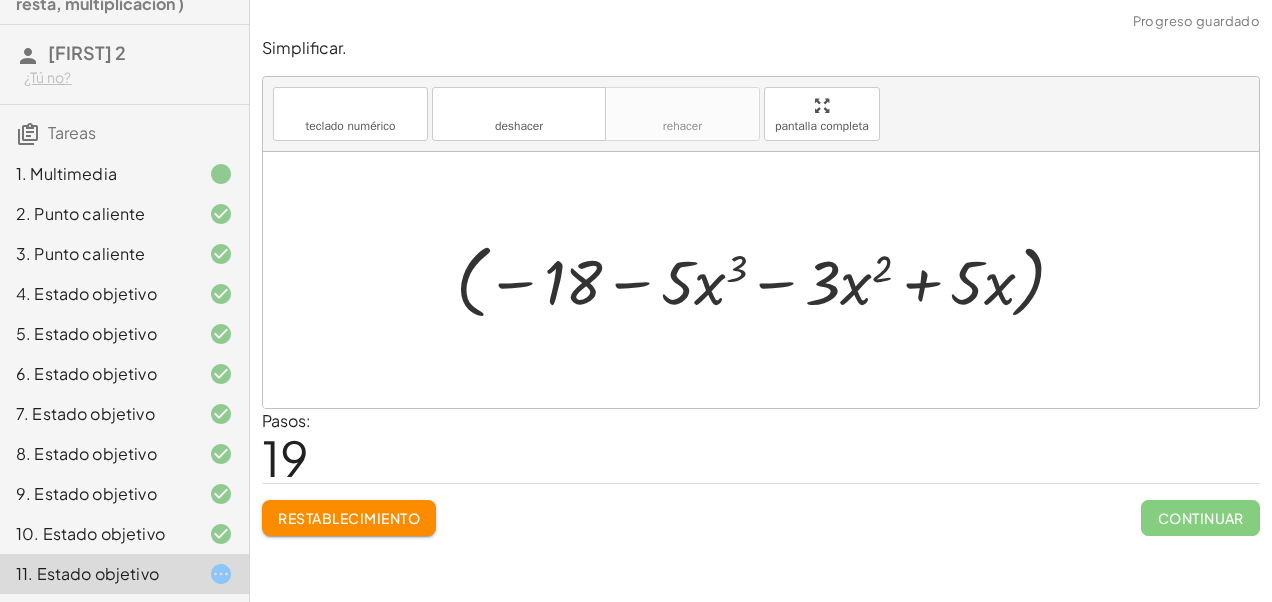 click at bounding box center [769, 279] 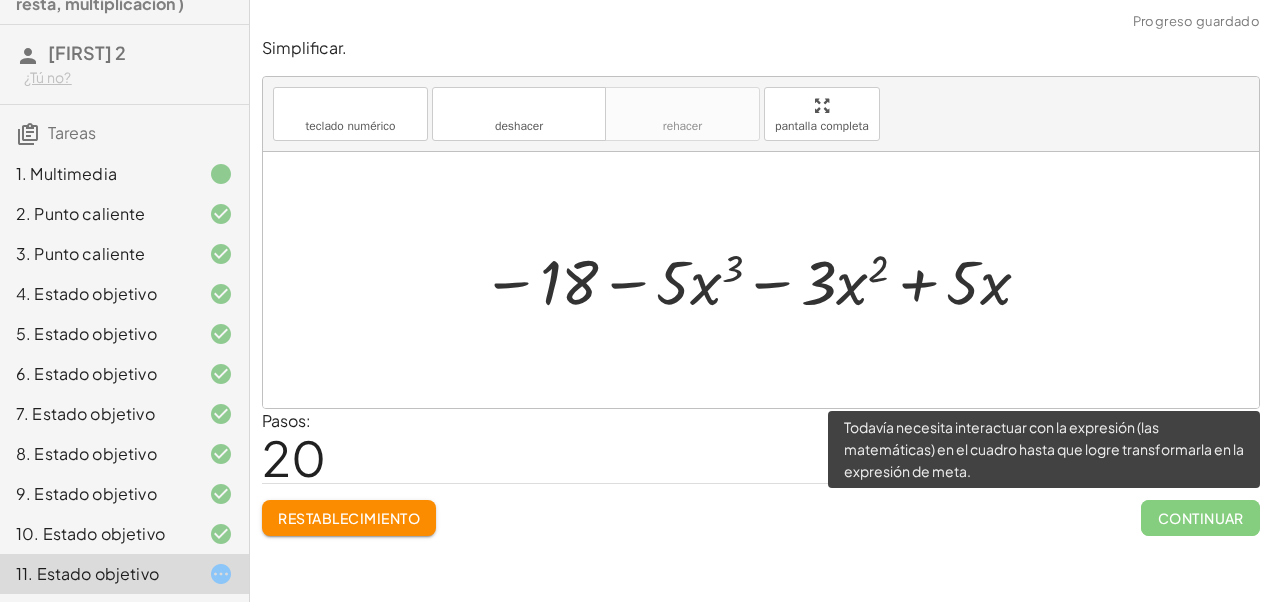 click on "Continuar" 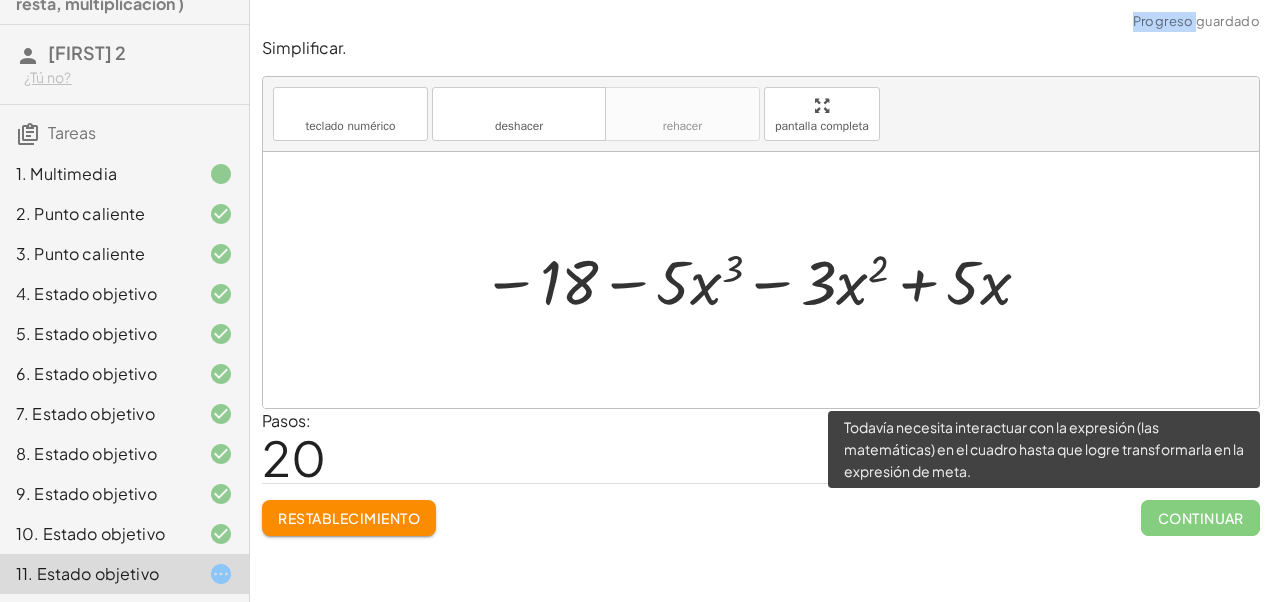 click on "Continuar" 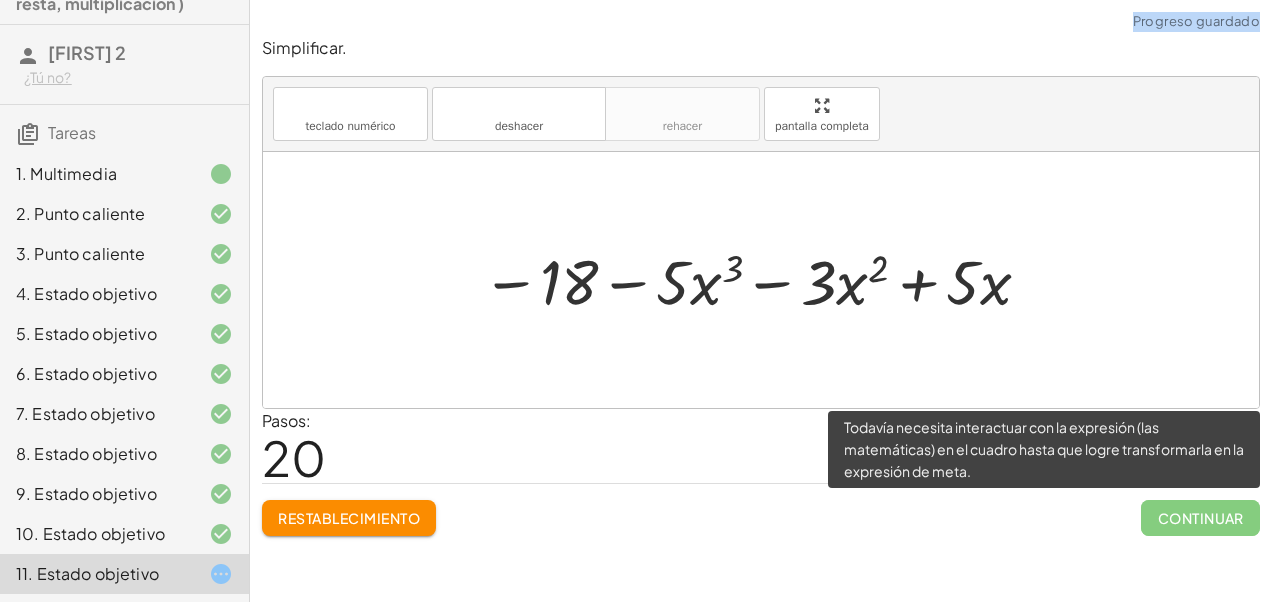 click on "Continuar" 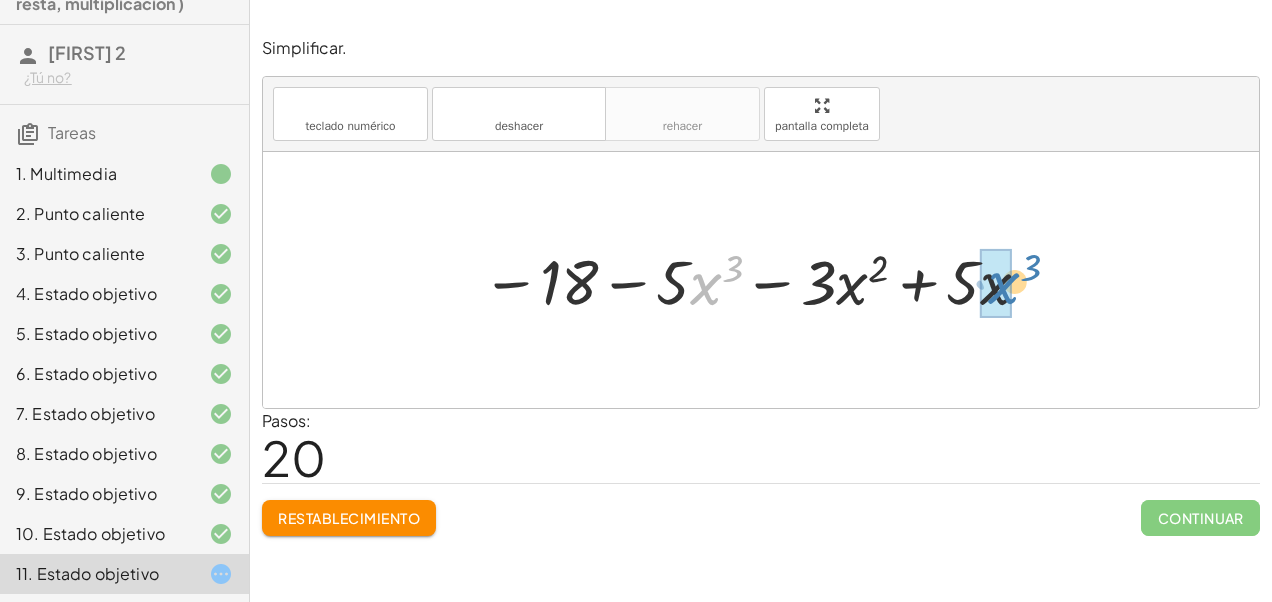 drag, startPoint x: 694, startPoint y: 290, endPoint x: 992, endPoint y: 289, distance: 298.00168 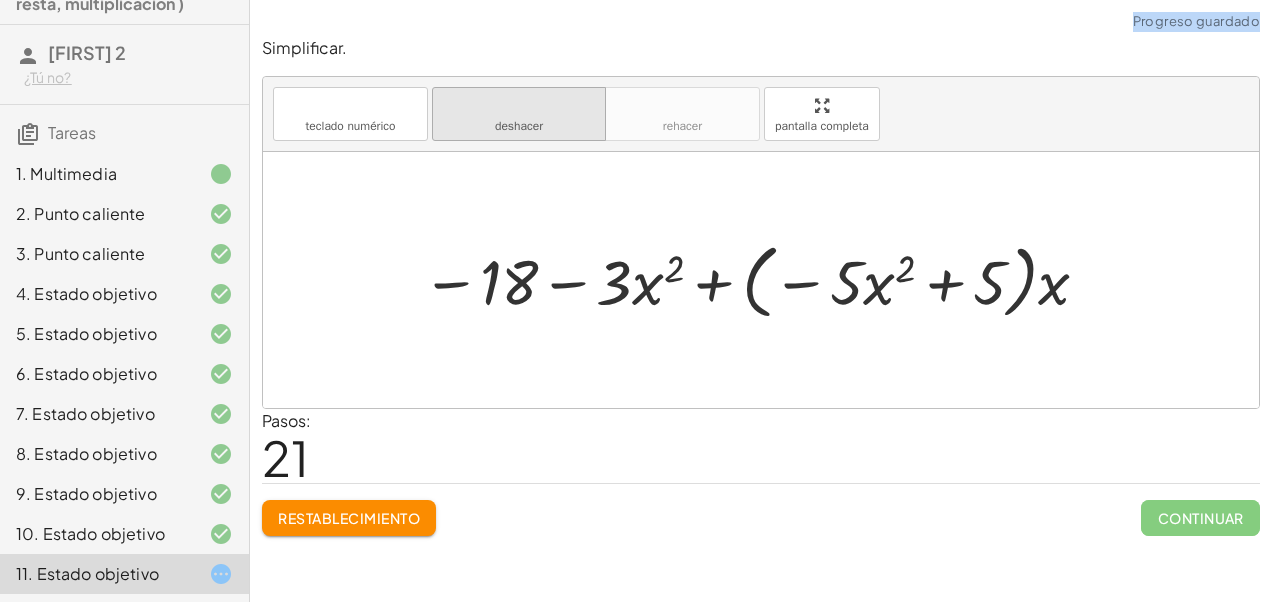 click on "deshacer" at bounding box center [519, 126] 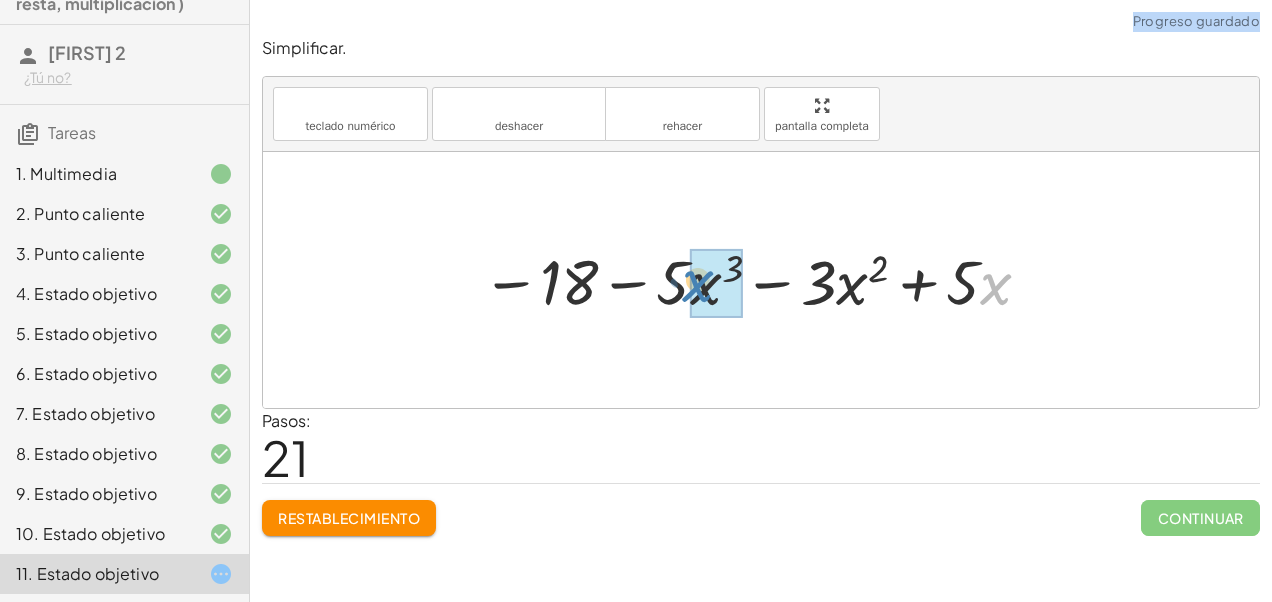 drag, startPoint x: 1008, startPoint y: 293, endPoint x: 710, endPoint y: 290, distance: 298.0151 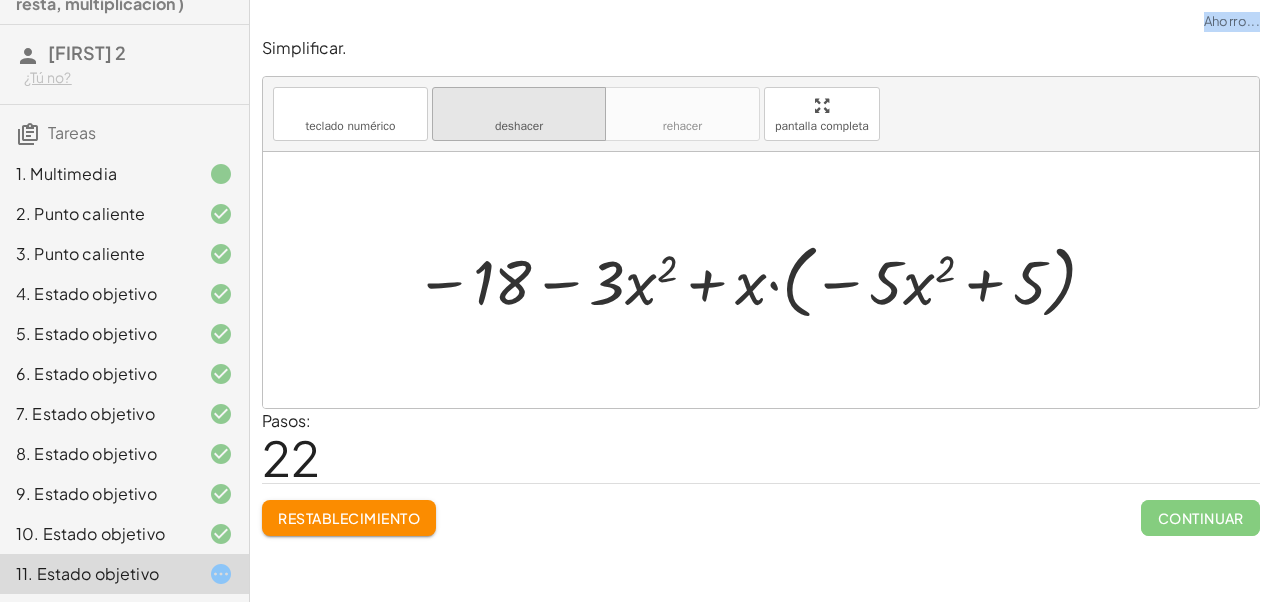 click on "deshacer" at bounding box center [519, 106] 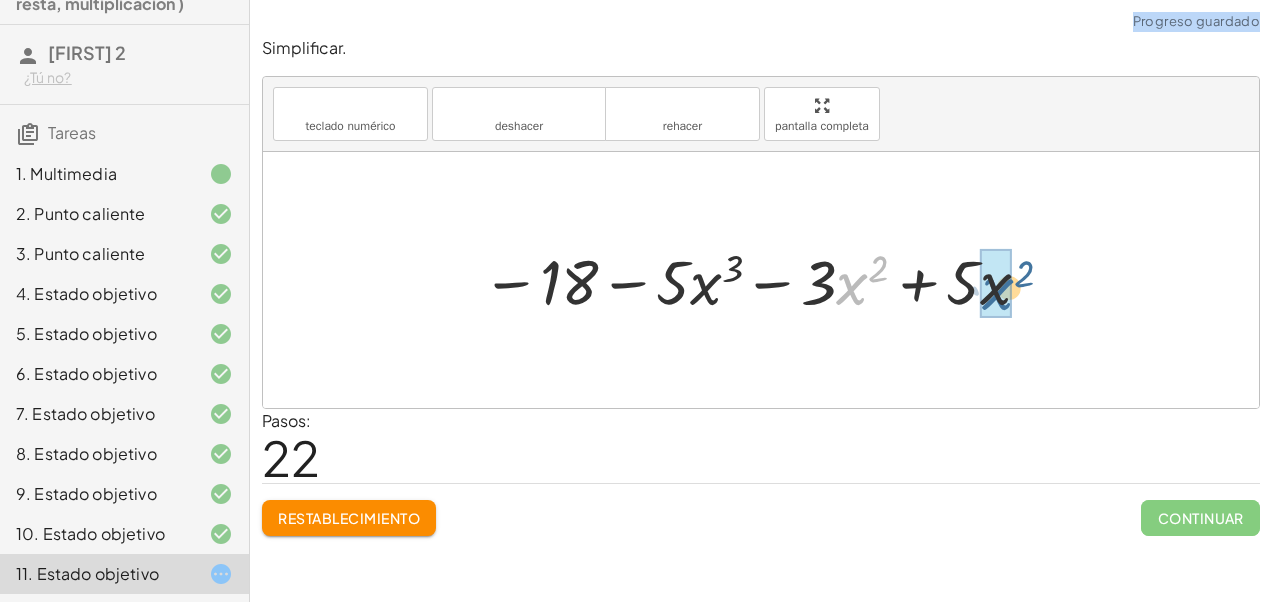 drag, startPoint x: 846, startPoint y: 285, endPoint x: 993, endPoint y: 290, distance: 147.085 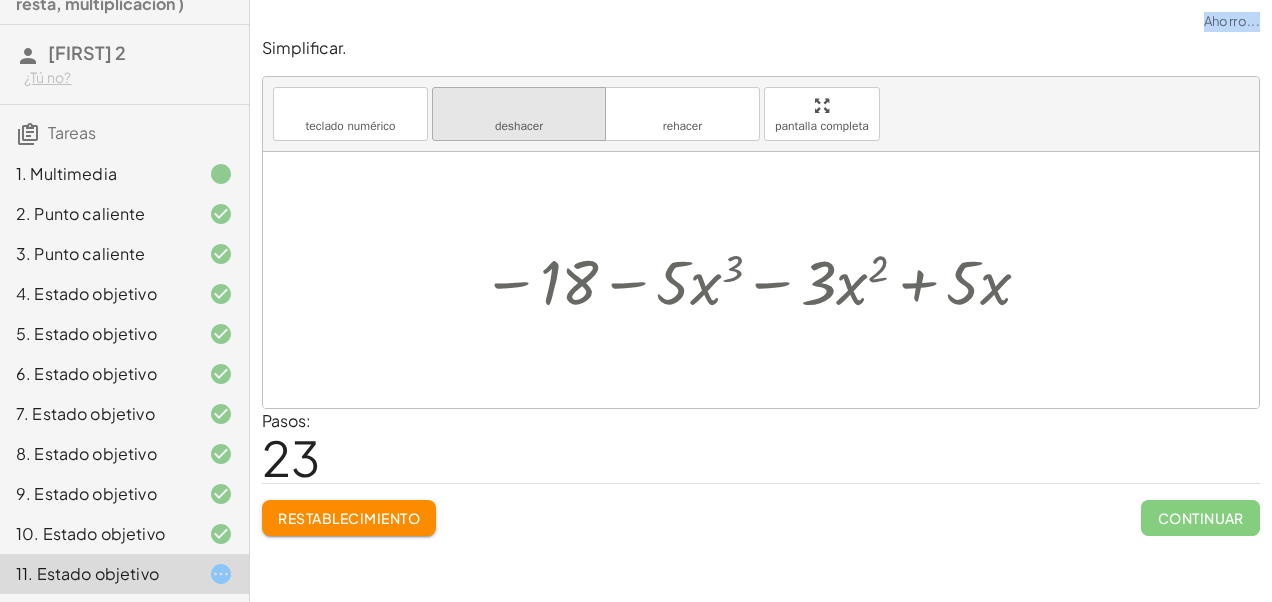 click on "deshacer" at bounding box center (519, 106) 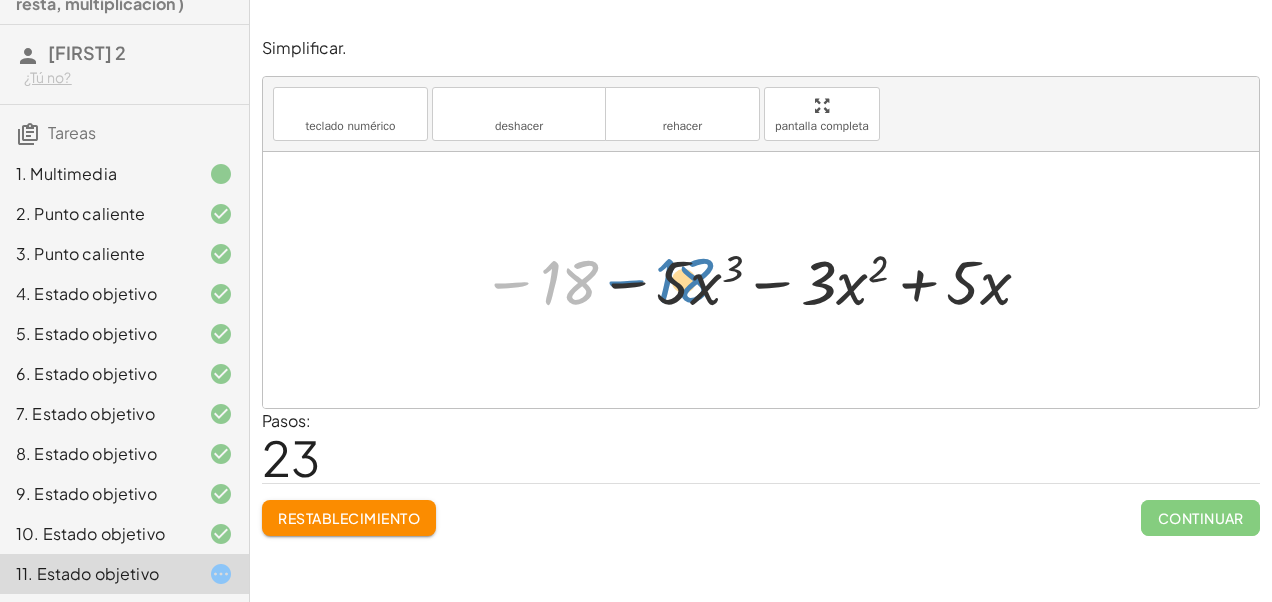 drag, startPoint x: 488, startPoint y: 313, endPoint x: 603, endPoint y: 311, distance: 115.01739 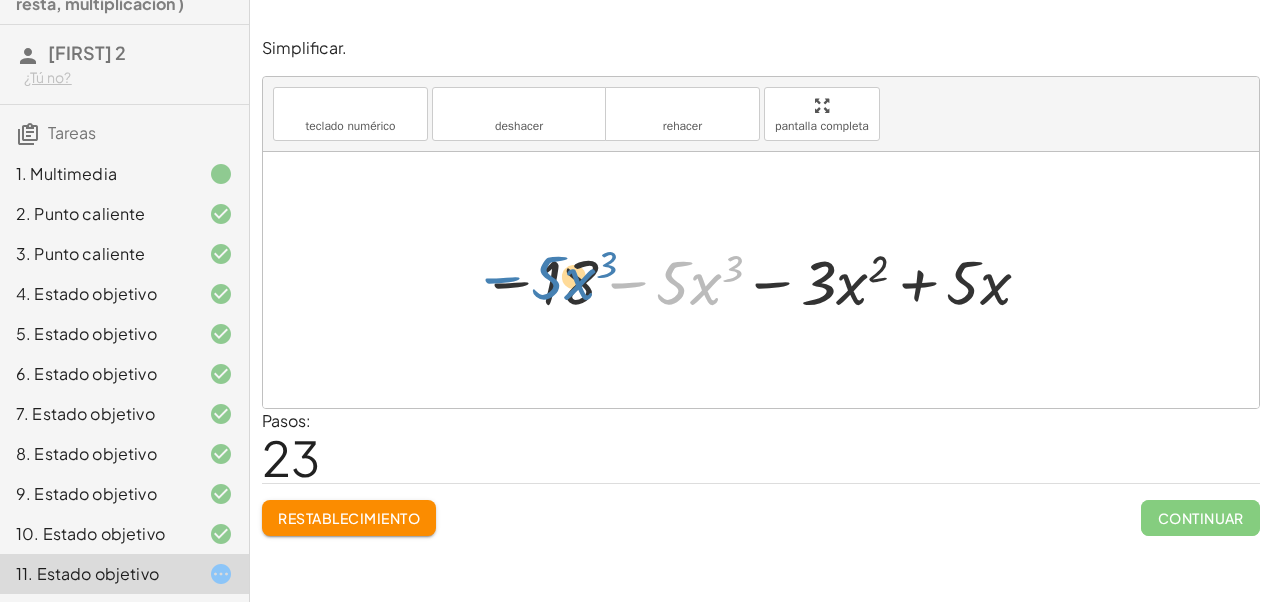 drag, startPoint x: 644, startPoint y: 269, endPoint x: 518, endPoint y: 264, distance: 126.09917 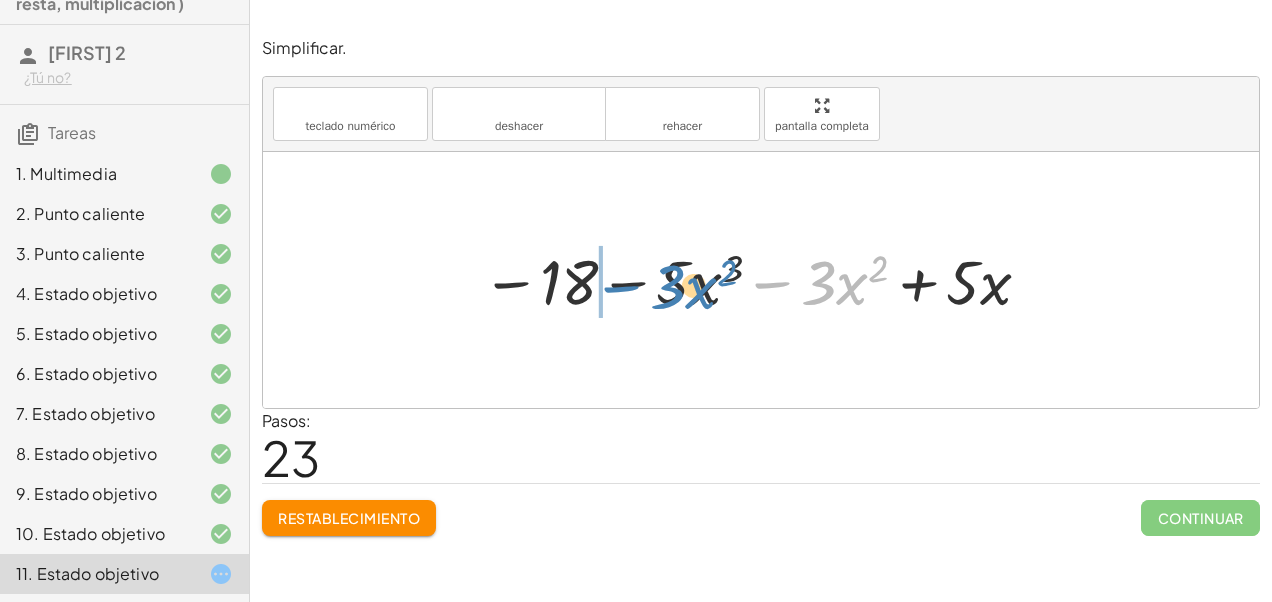 drag, startPoint x: 777, startPoint y: 292, endPoint x: 626, endPoint y: 296, distance: 151.05296 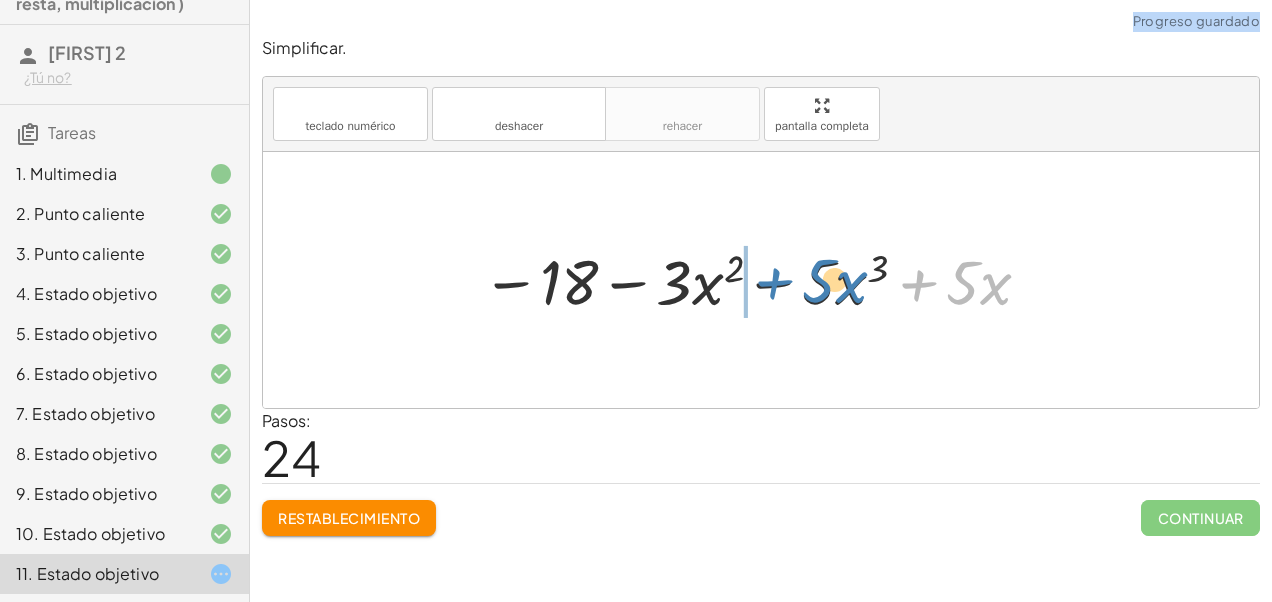 drag, startPoint x: 916, startPoint y: 272, endPoint x: 772, endPoint y: 270, distance: 144.01389 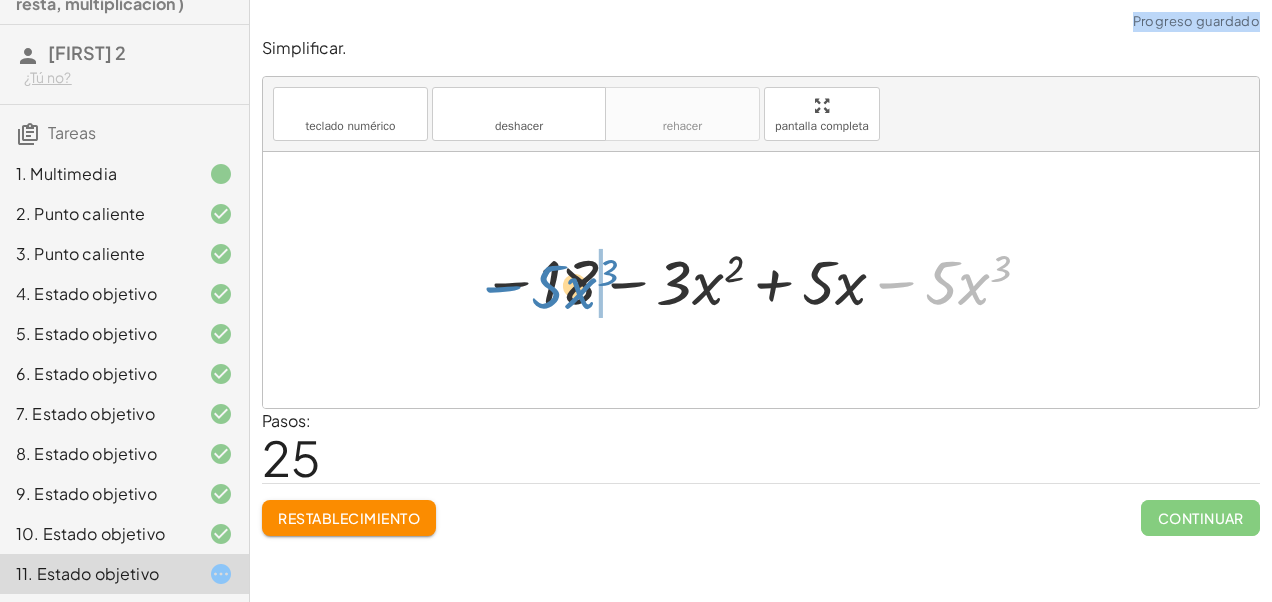 drag, startPoint x: 902, startPoint y: 282, endPoint x: 508, endPoint y: 286, distance: 394.0203 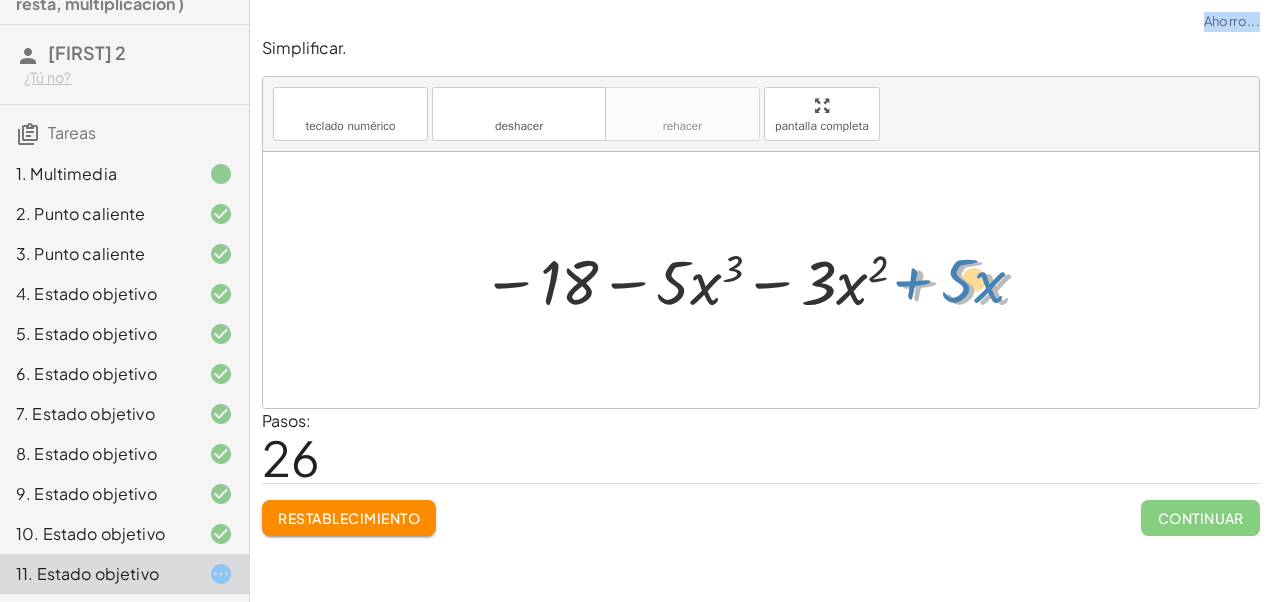 click at bounding box center (759, 280) 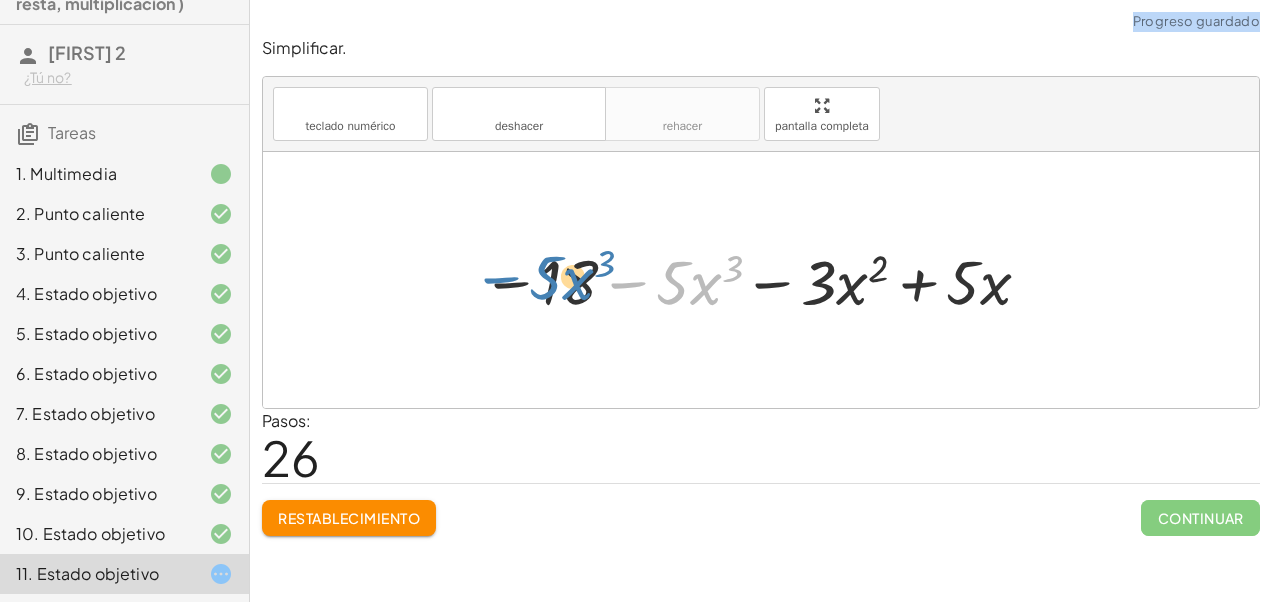 drag, startPoint x: 642, startPoint y: 281, endPoint x: 514, endPoint y: 276, distance: 128.09763 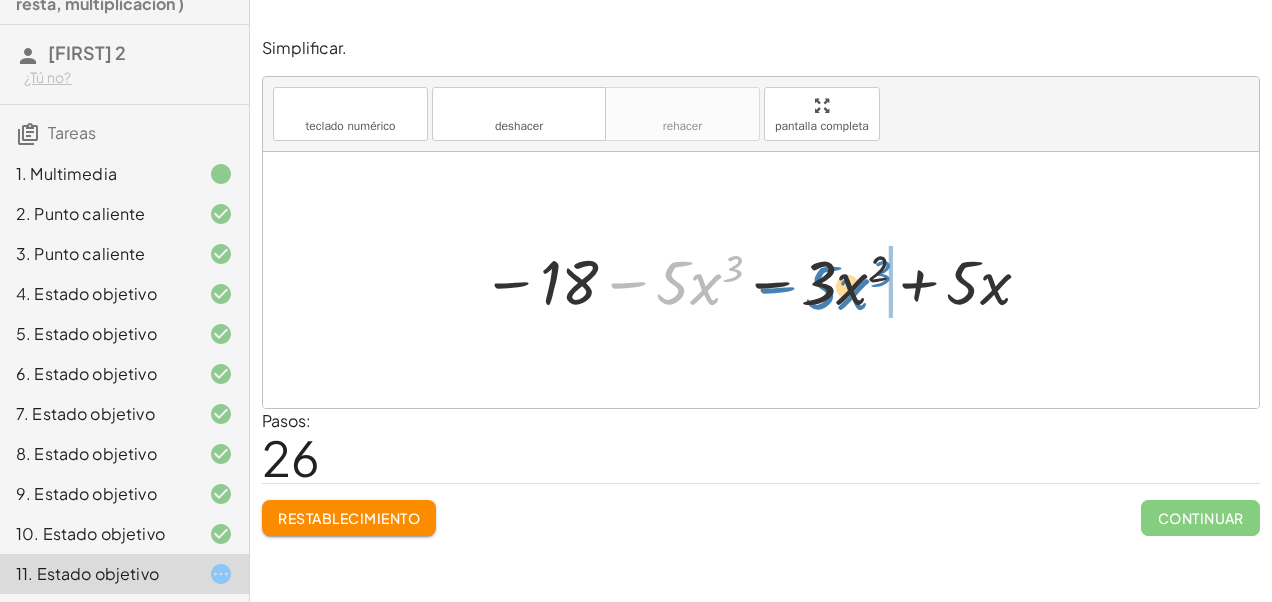 drag, startPoint x: 632, startPoint y: 281, endPoint x: 780, endPoint y: 286, distance: 148.08444 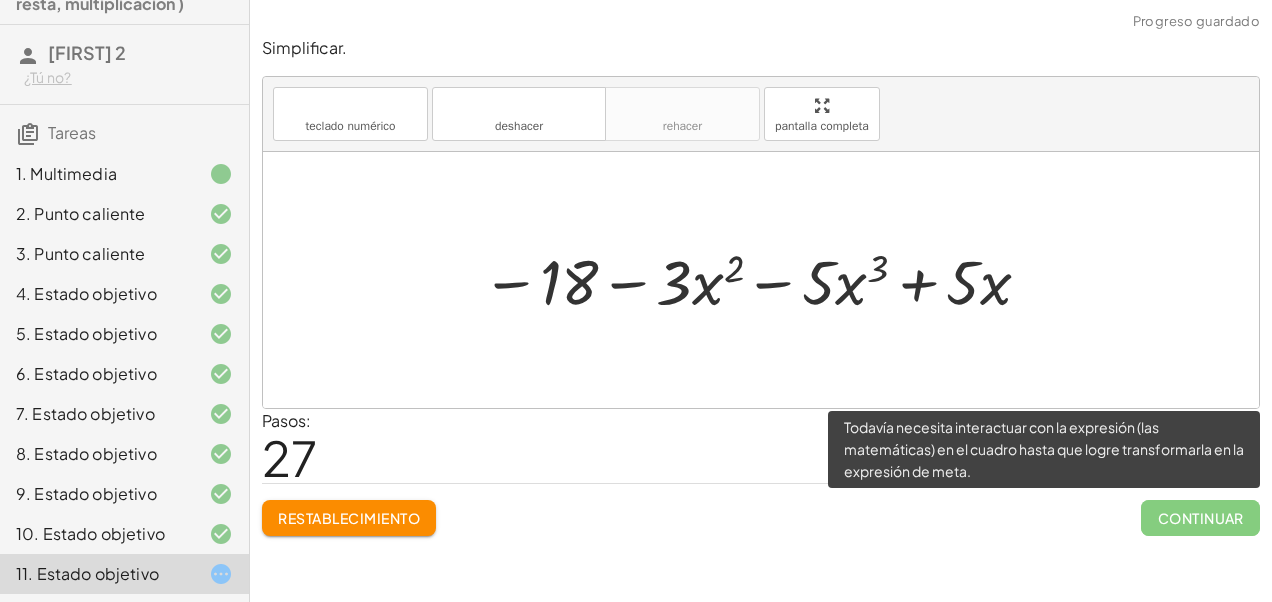 click on "Continuar" 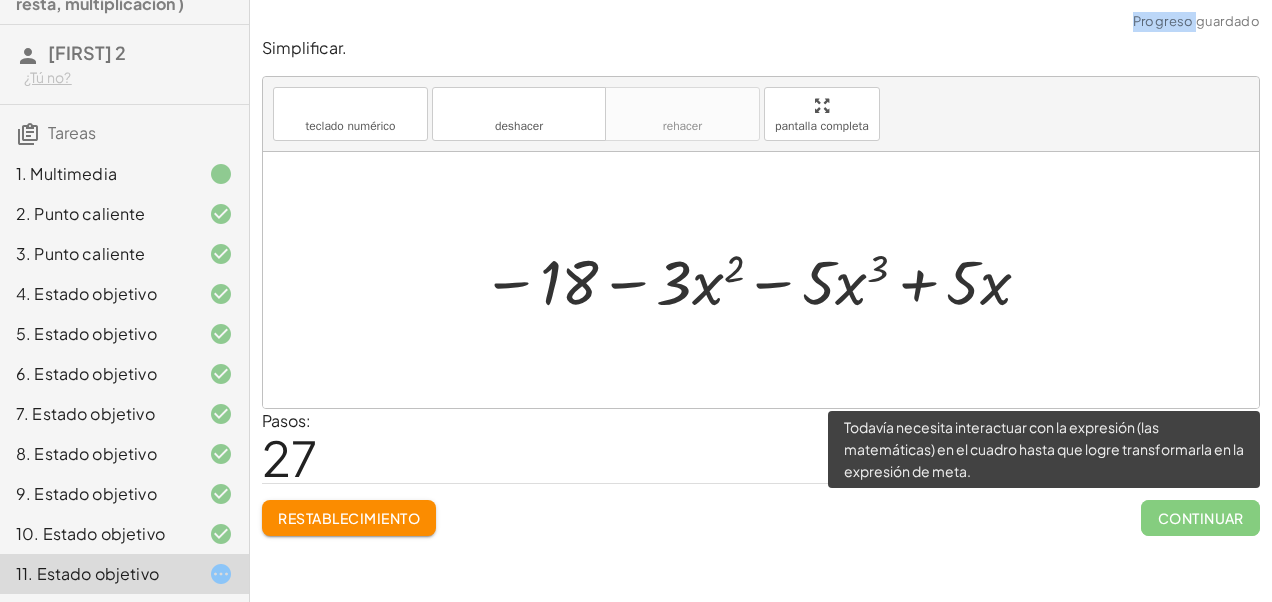 click on "Continuar" 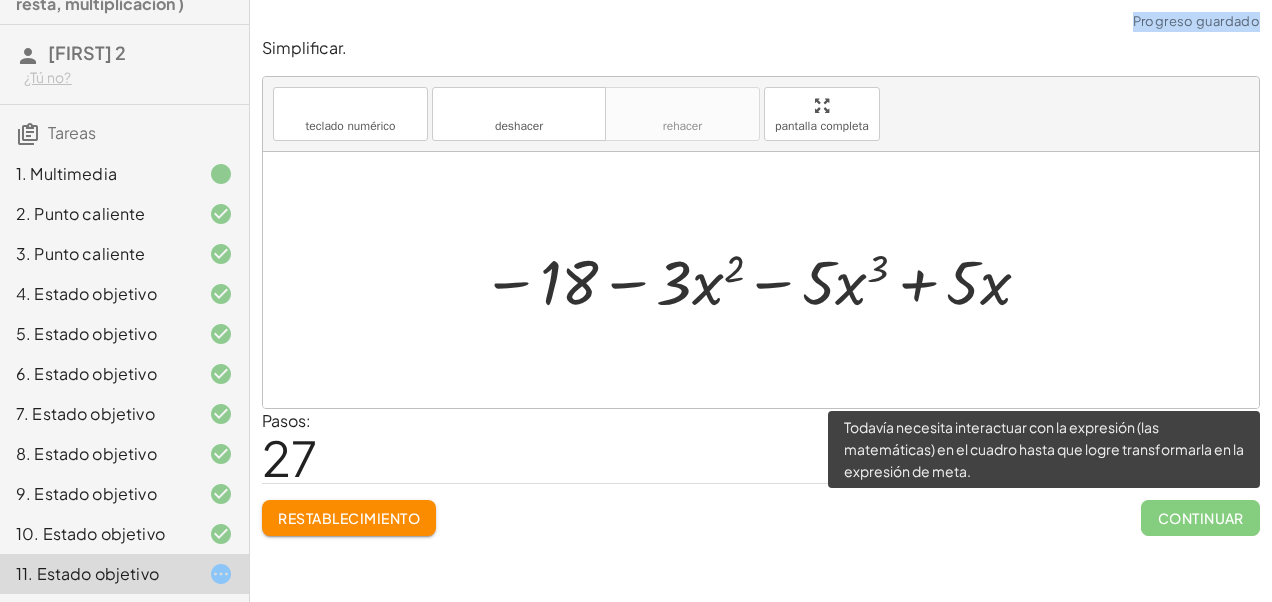 click on "Continuar" 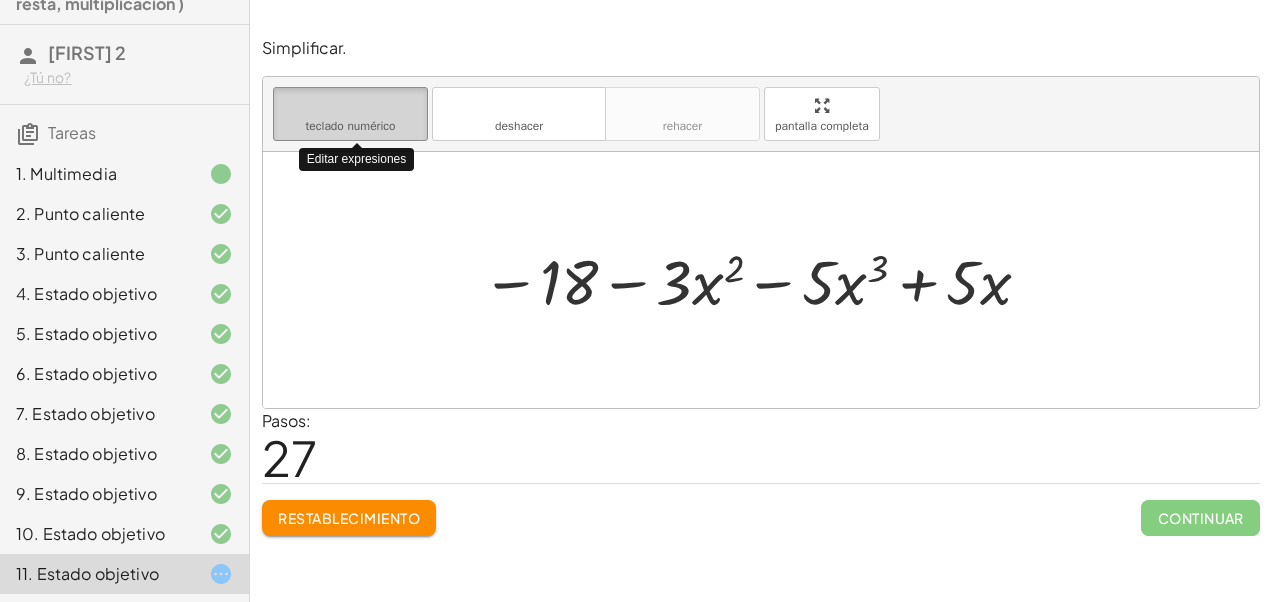click on "teclado numérico" at bounding box center (350, 126) 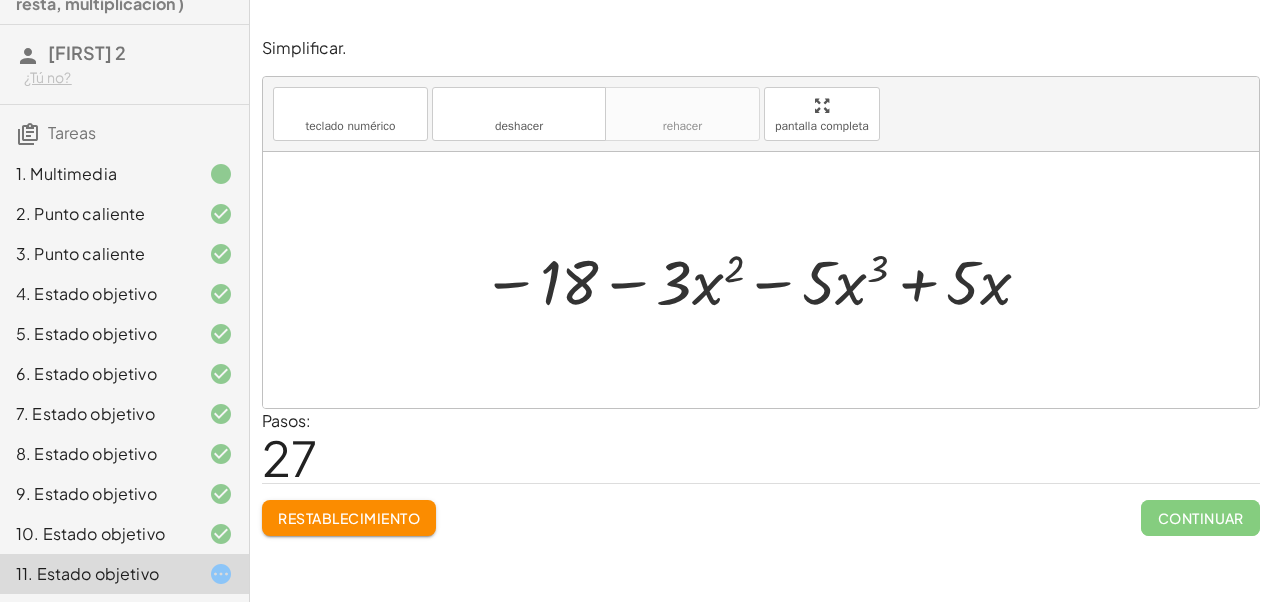 click at bounding box center [759, 280] 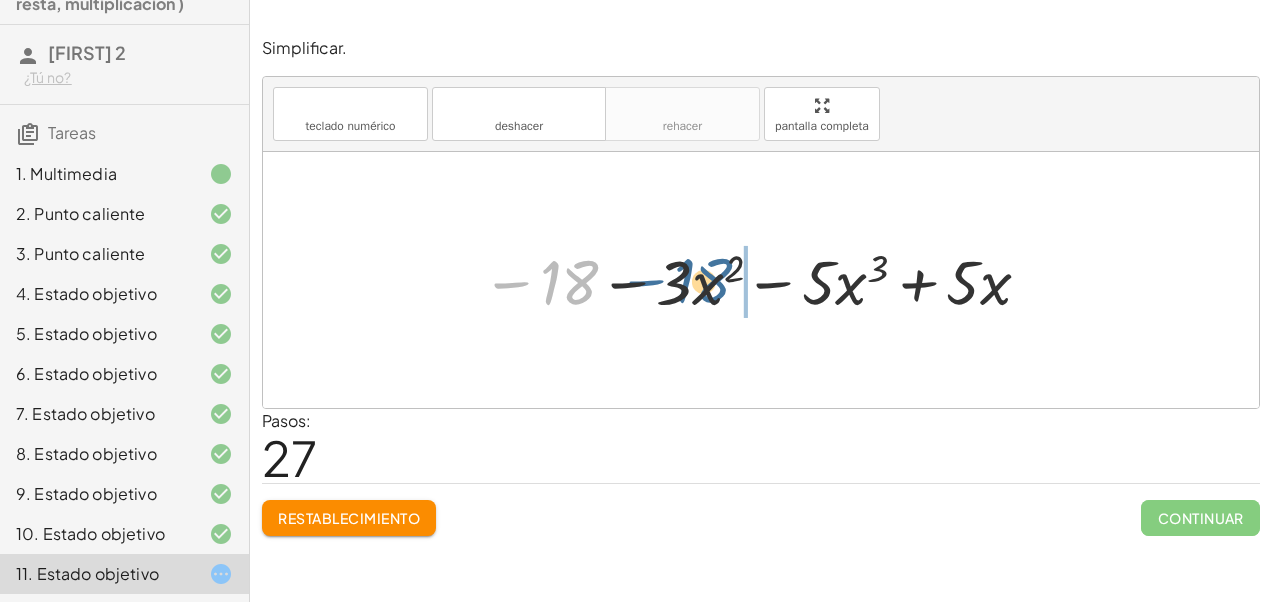 drag, startPoint x: 505, startPoint y: 282, endPoint x: 636, endPoint y: 283, distance: 131.00381 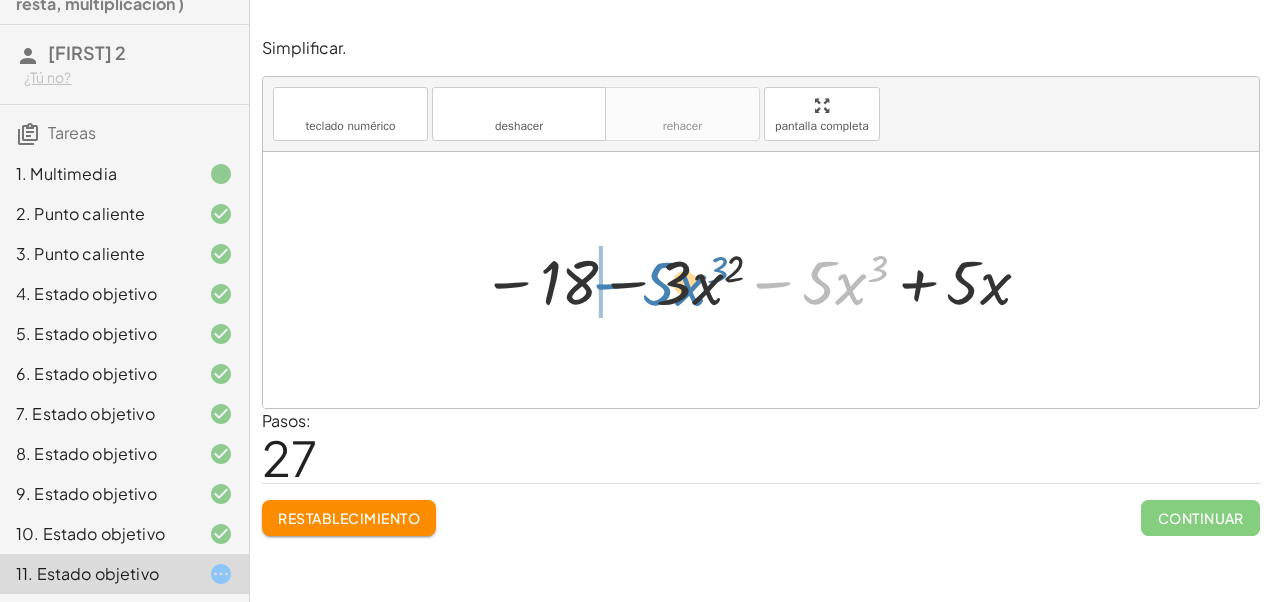 drag, startPoint x: 778, startPoint y: 284, endPoint x: 618, endPoint y: 285, distance: 160.00313 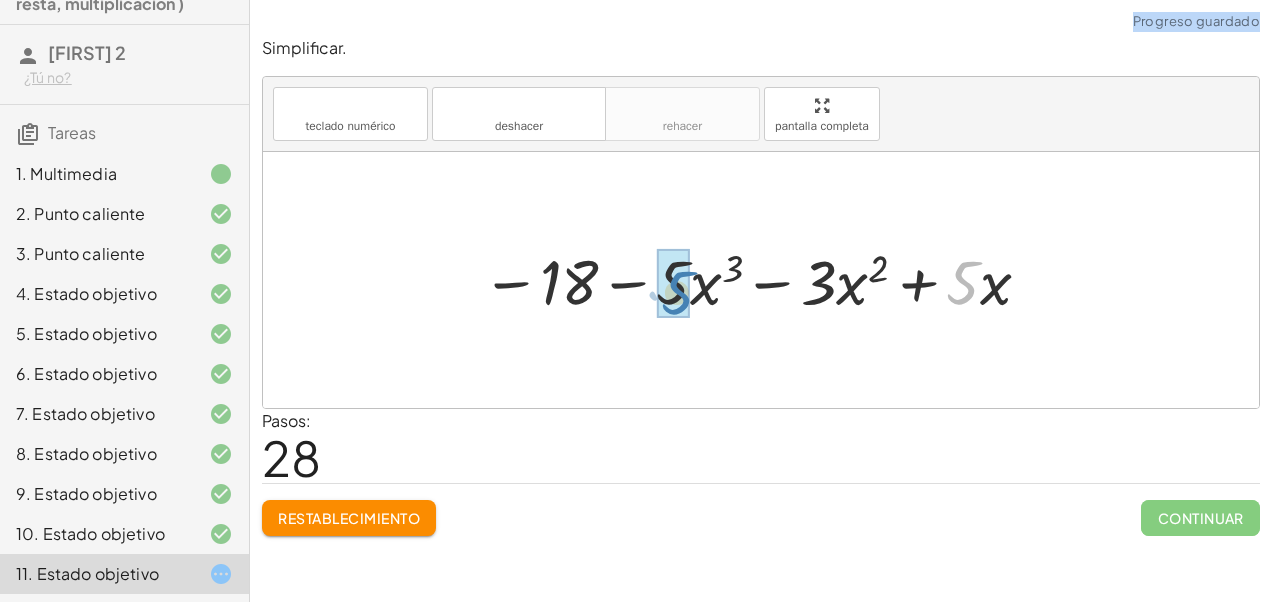 drag, startPoint x: 972, startPoint y: 276, endPoint x: 686, endPoint y: 286, distance: 286.17477 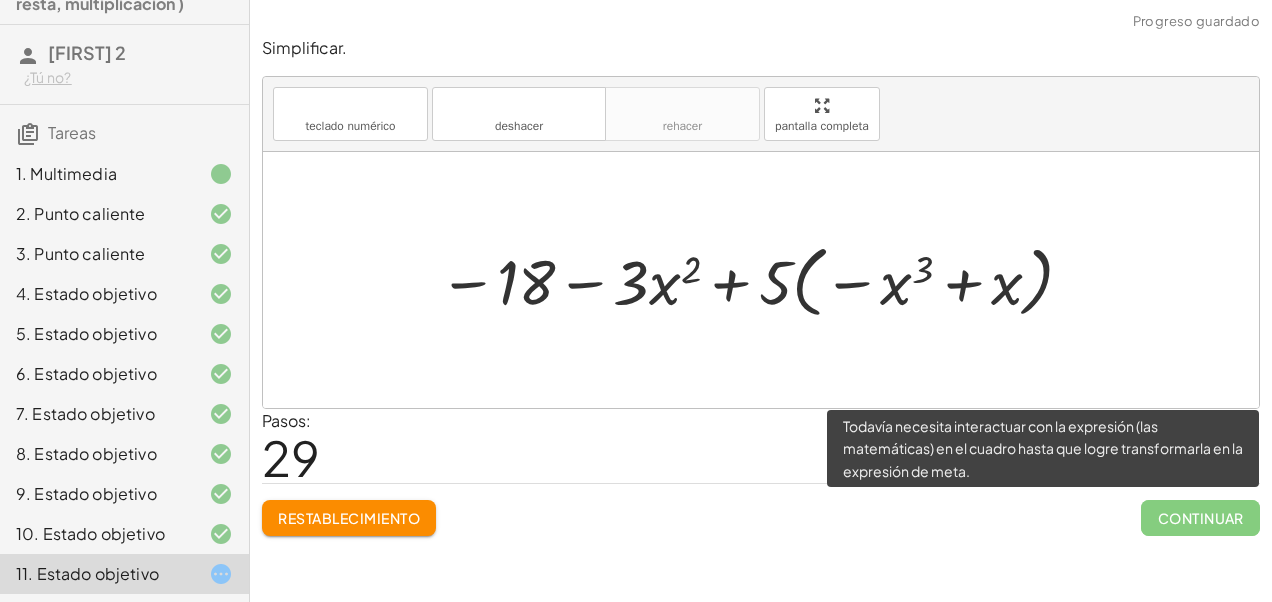 click on "Continuar" 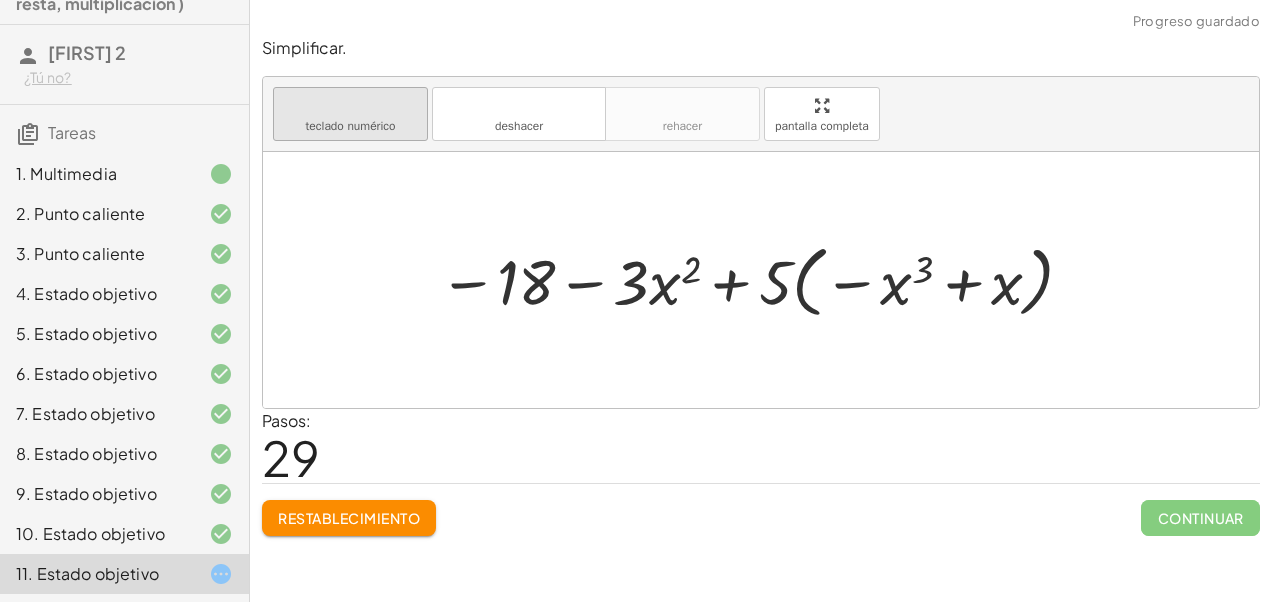 click on "teclado" at bounding box center [350, 106] 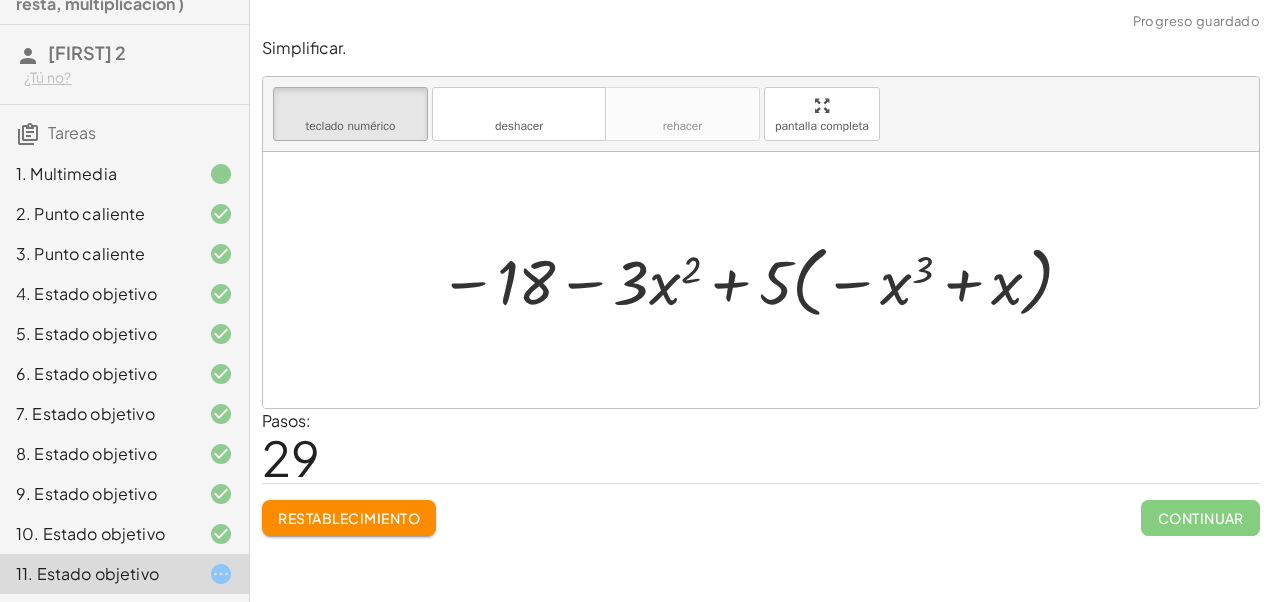 click on "Restablecimiento" at bounding box center [349, 518] 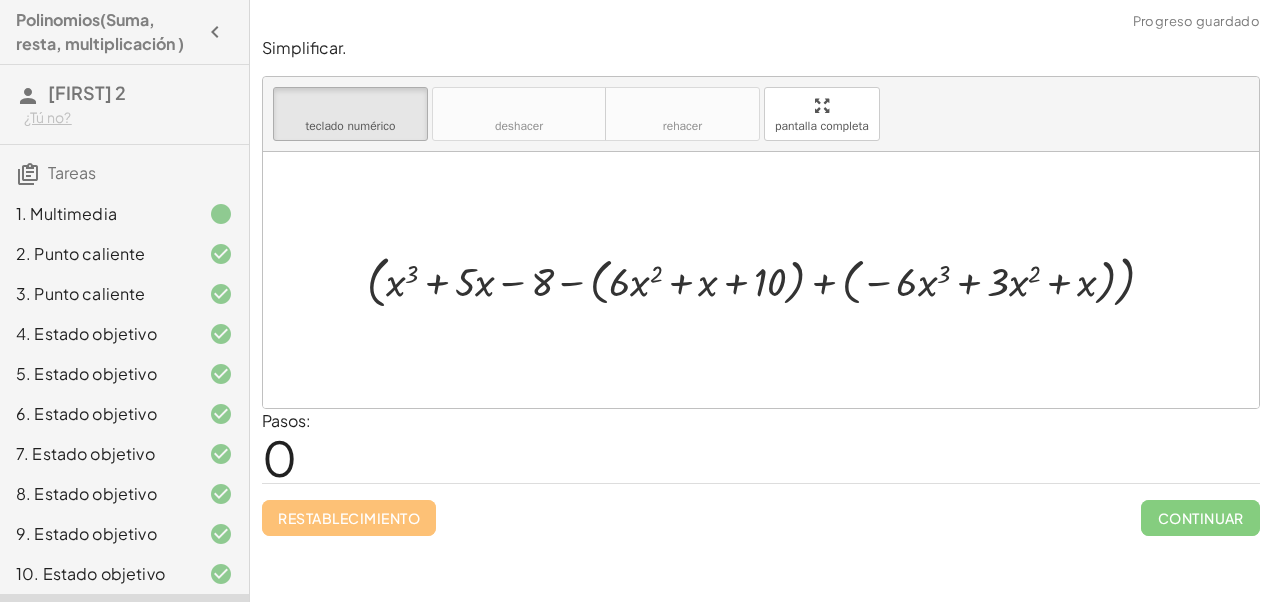 scroll, scrollTop: 0, scrollLeft: 0, axis: both 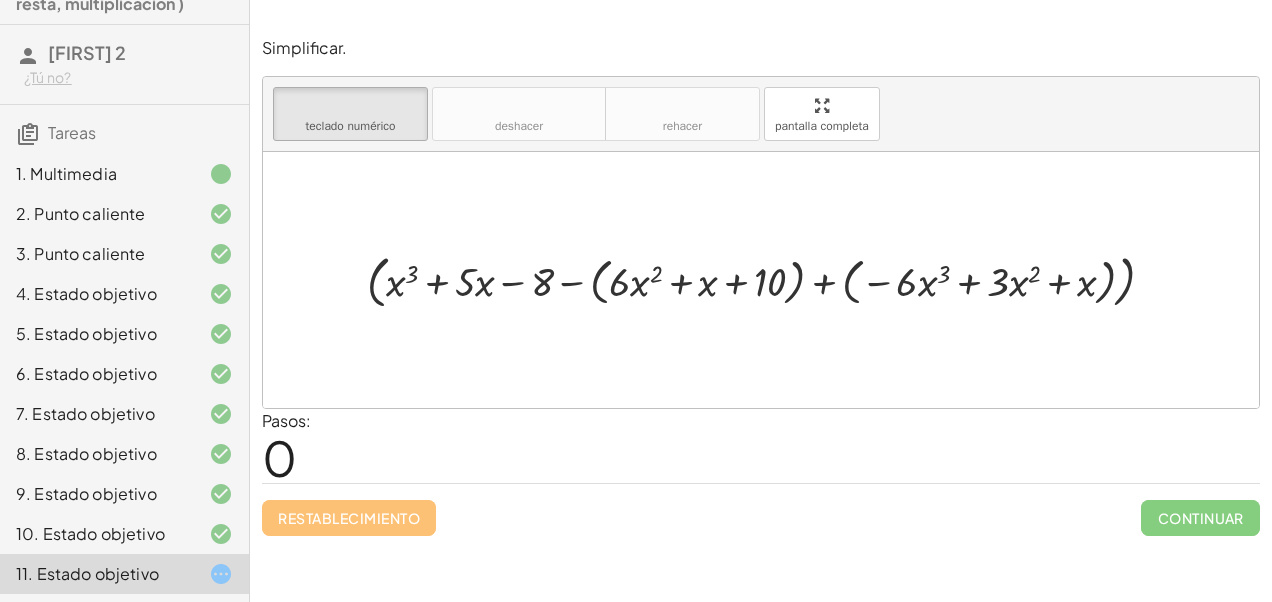 drag, startPoint x: 1209, startPoint y: 550, endPoint x: 1212, endPoint y: 538, distance: 12.369317 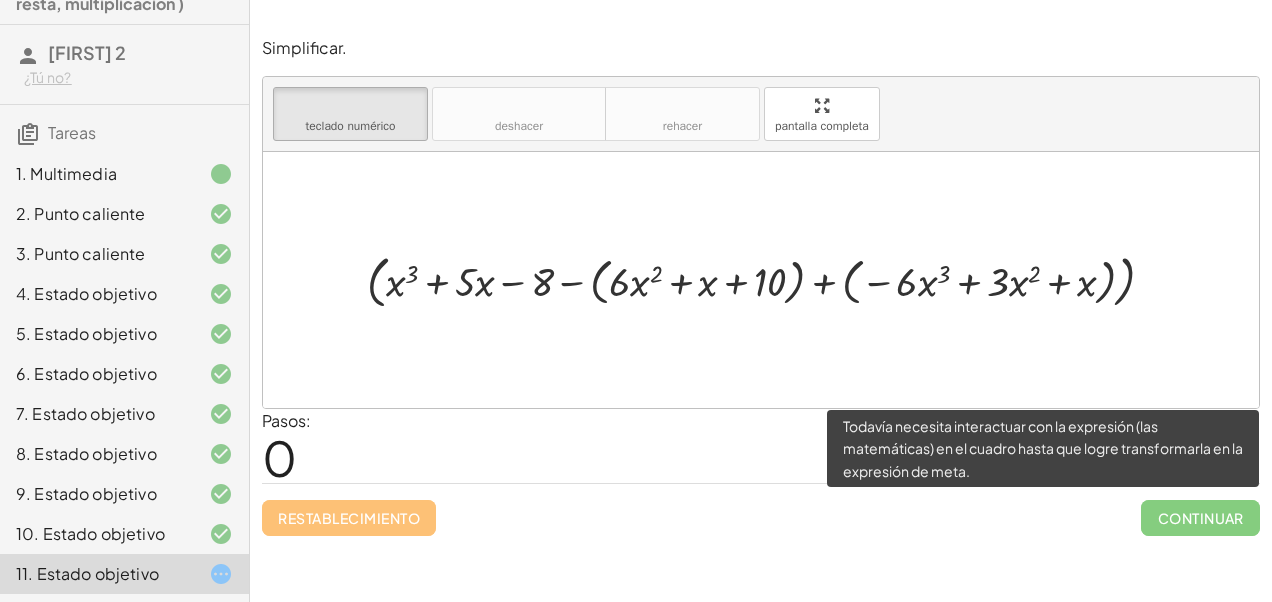 click on "Continuar" 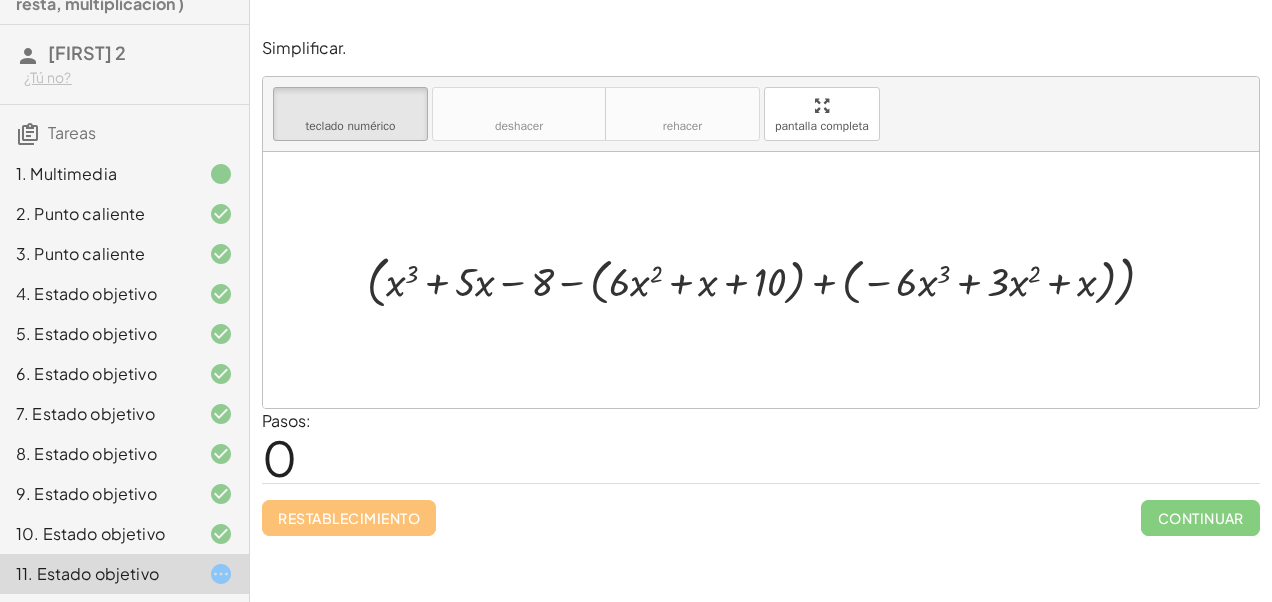 click at bounding box center [768, 280] 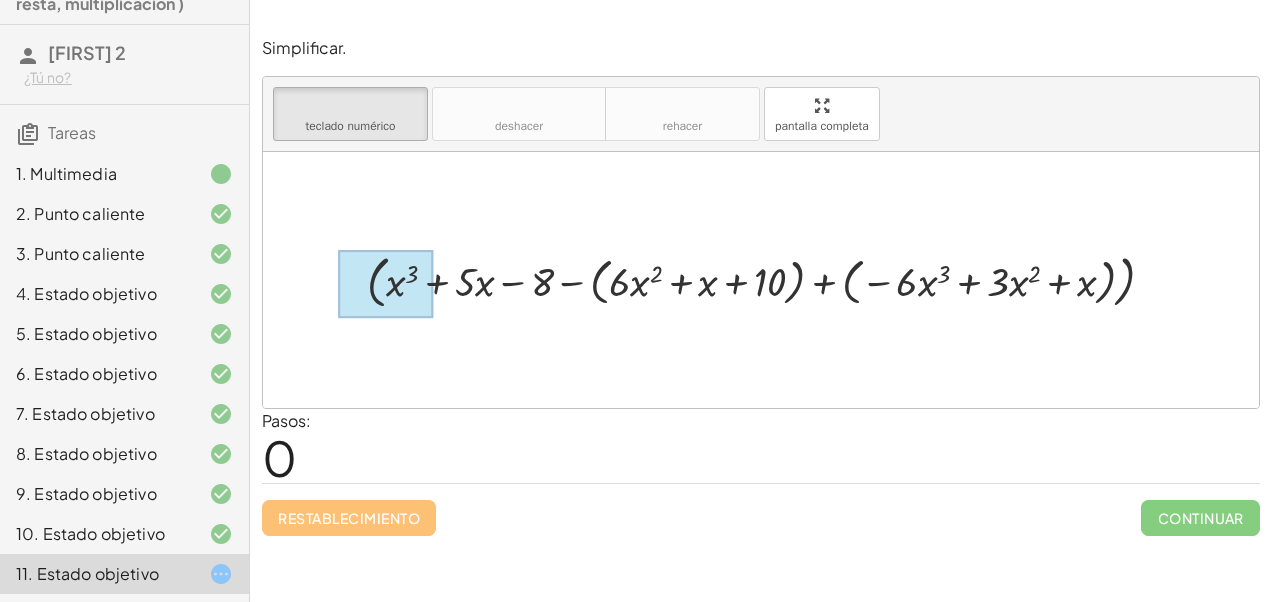 drag, startPoint x: 913, startPoint y: 299, endPoint x: 410, endPoint y: 283, distance: 503.2544 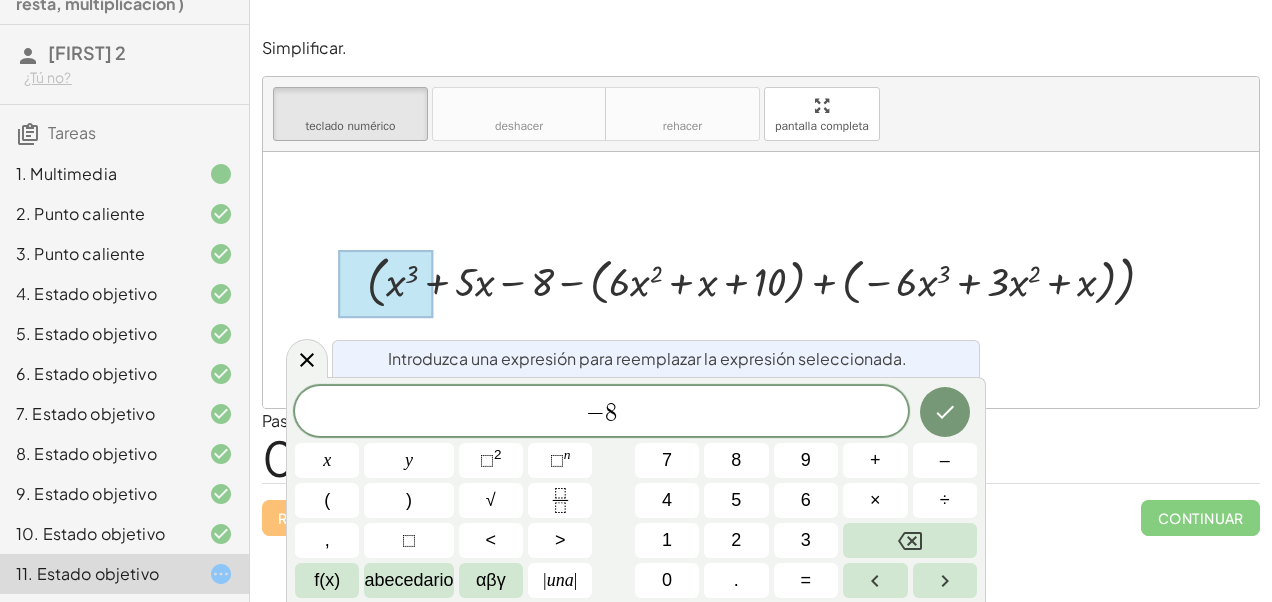 click on "Introduzca una expresión para reemplazar la expresión seleccionada. − 8 x y ⬚ 2 ⬚ n 7 8 9 + – ( ) √ 4 5 6 × ÷ , ⬚ < > 1 2 3 f(x) abecedario αβγ | una | 0 . =" at bounding box center [636, 489] 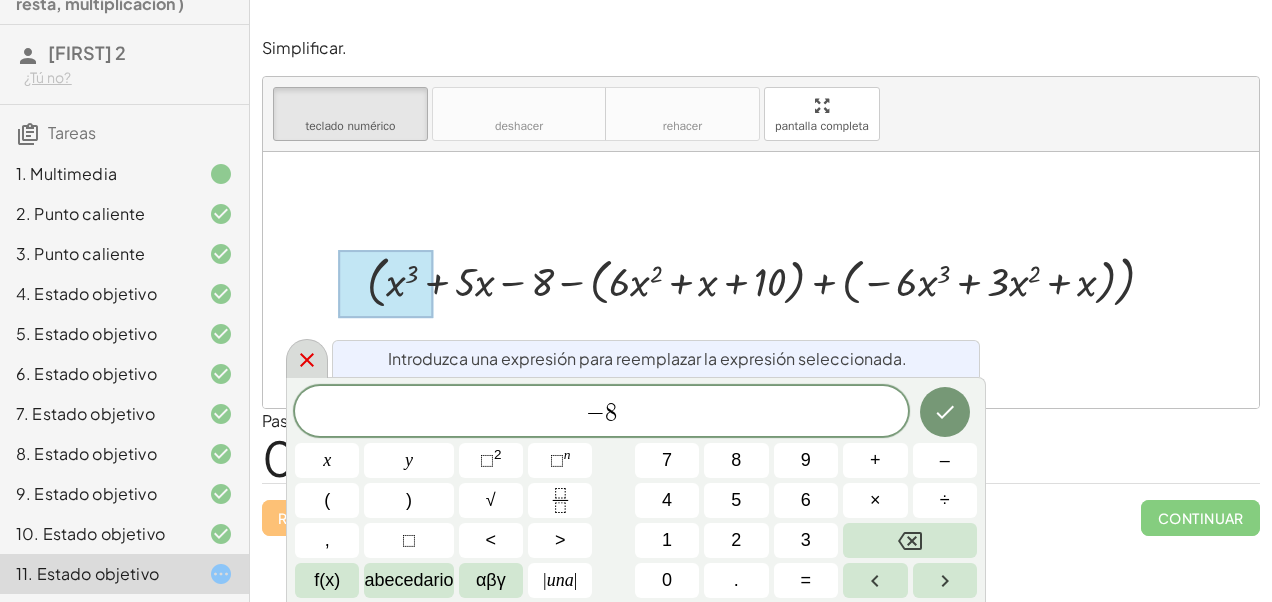click 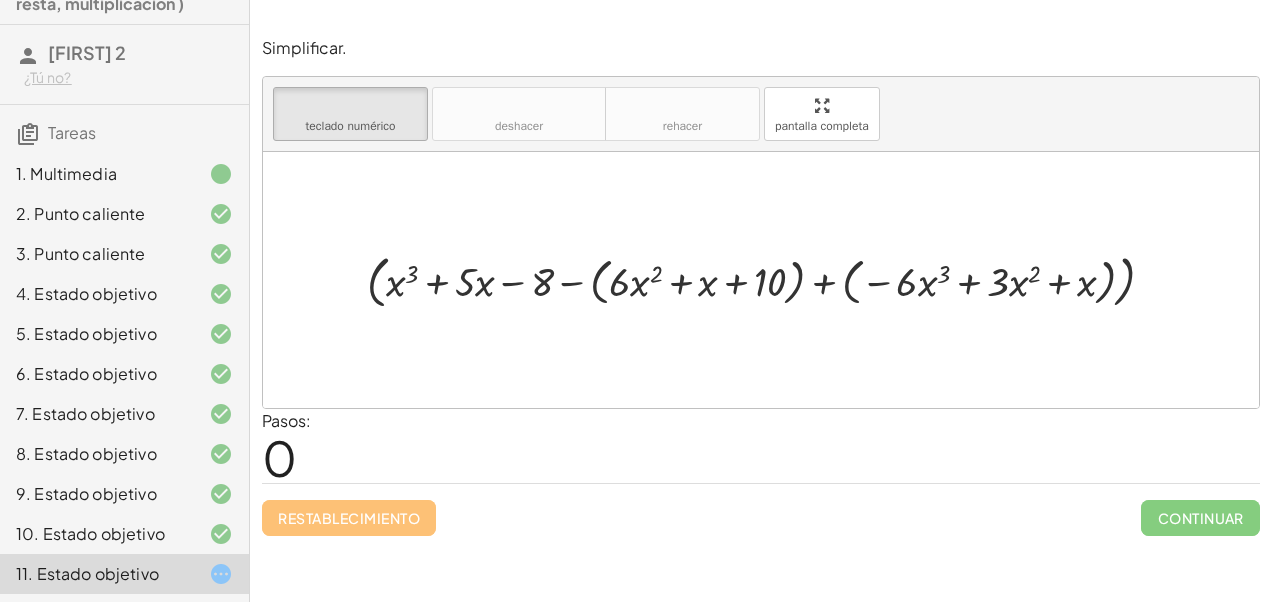 drag, startPoint x: 908, startPoint y: 280, endPoint x: 441, endPoint y: 270, distance: 467.10706 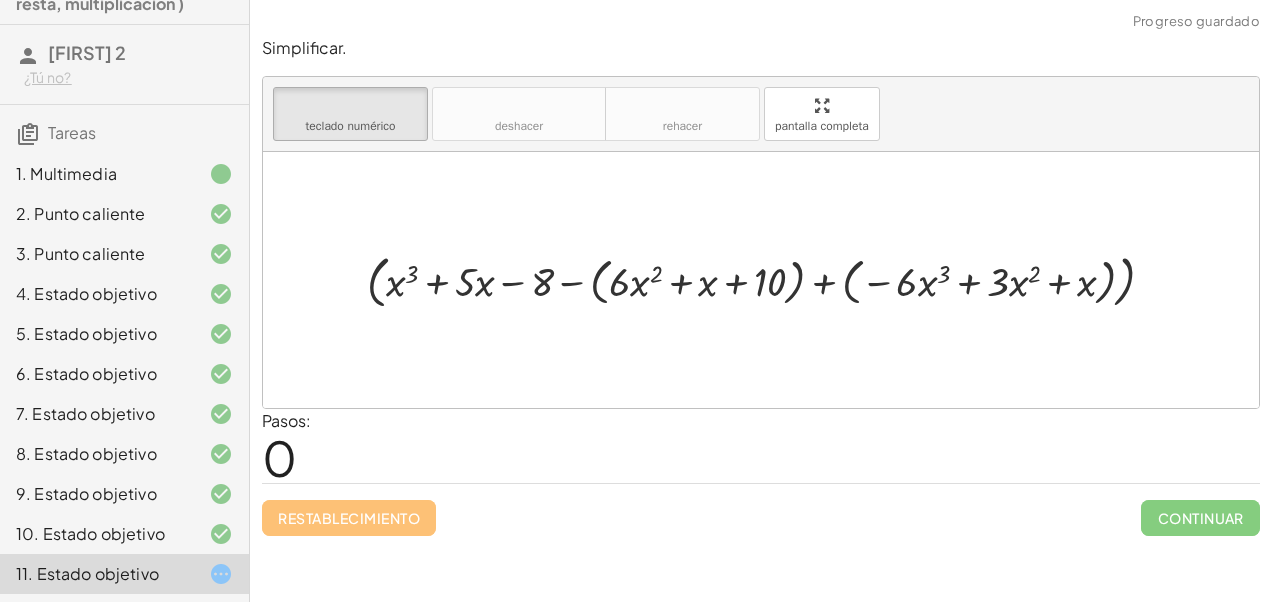 click at bounding box center [768, 280] 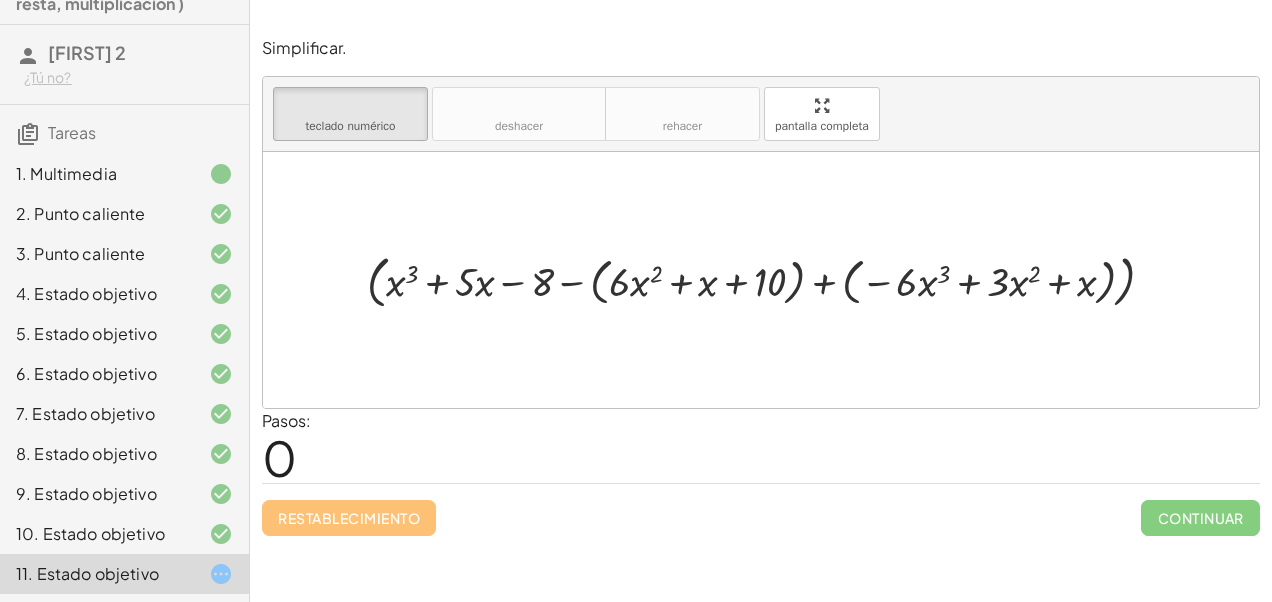 click at bounding box center (768, 280) 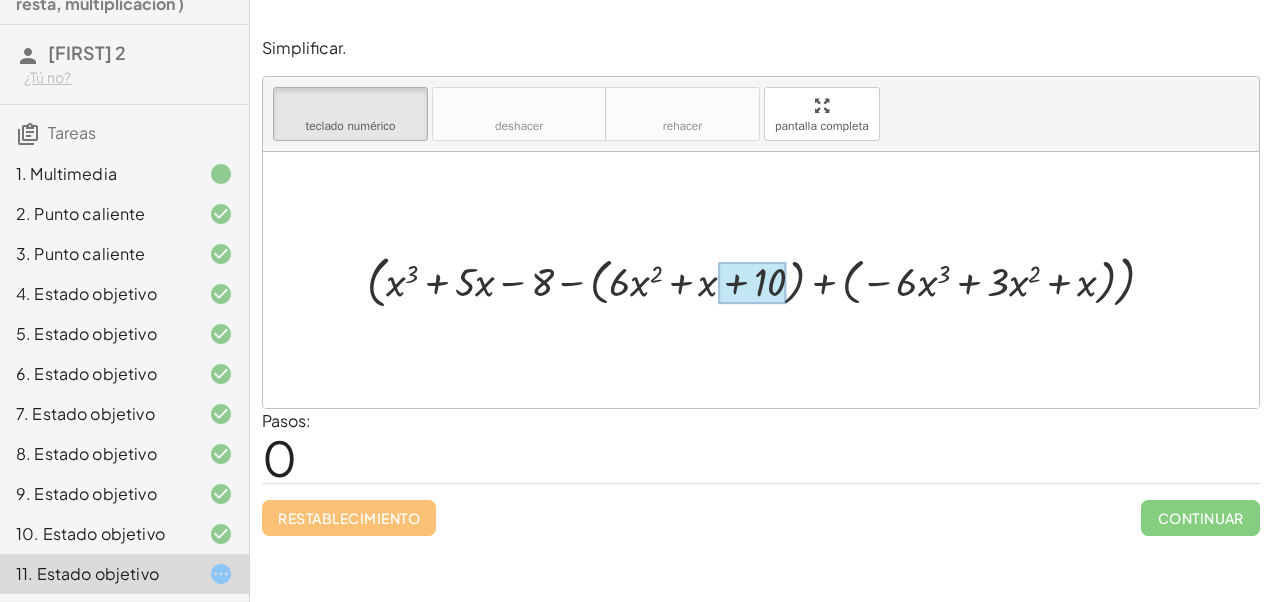 click at bounding box center [752, 283] 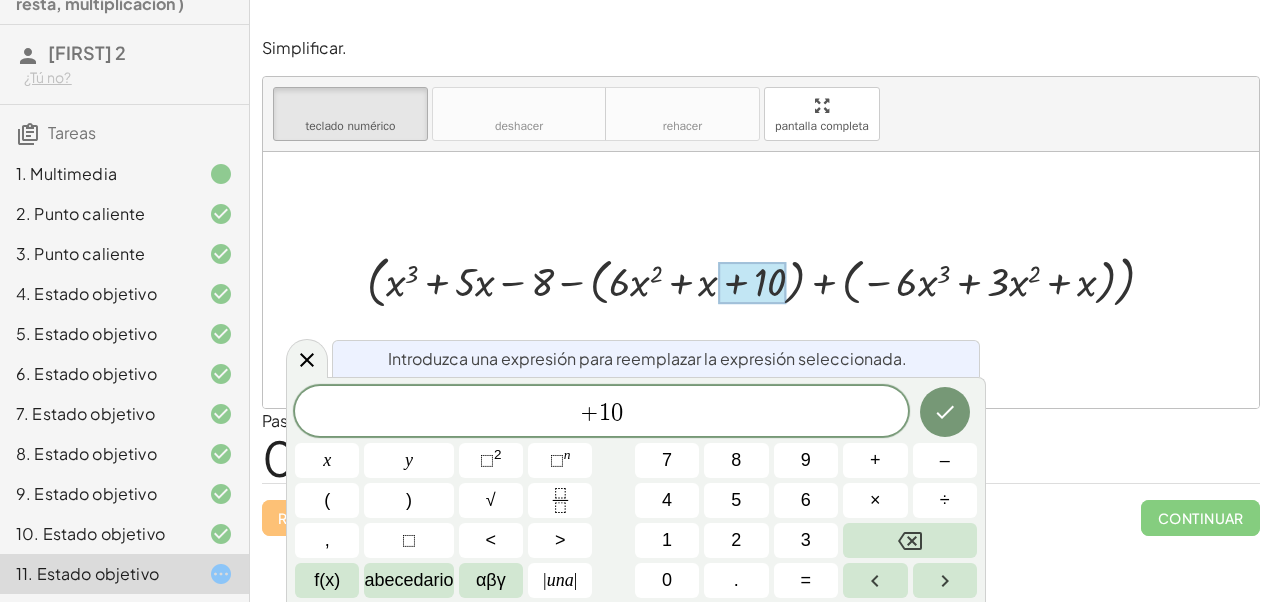 click at bounding box center [768, 280] 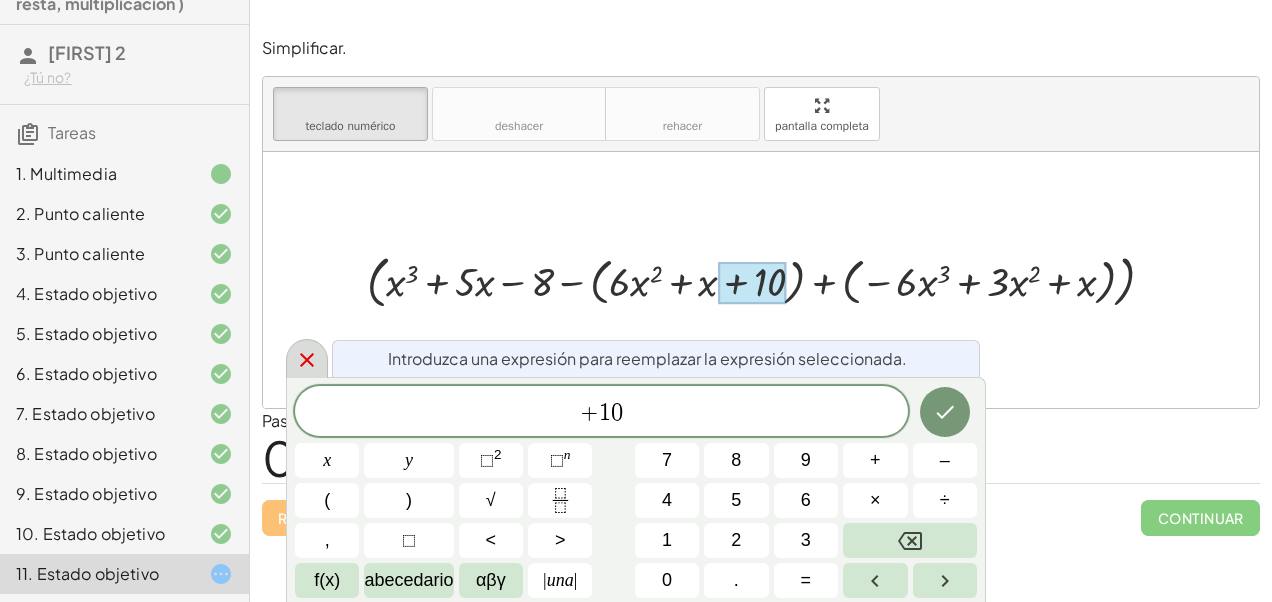 click at bounding box center [307, 358] 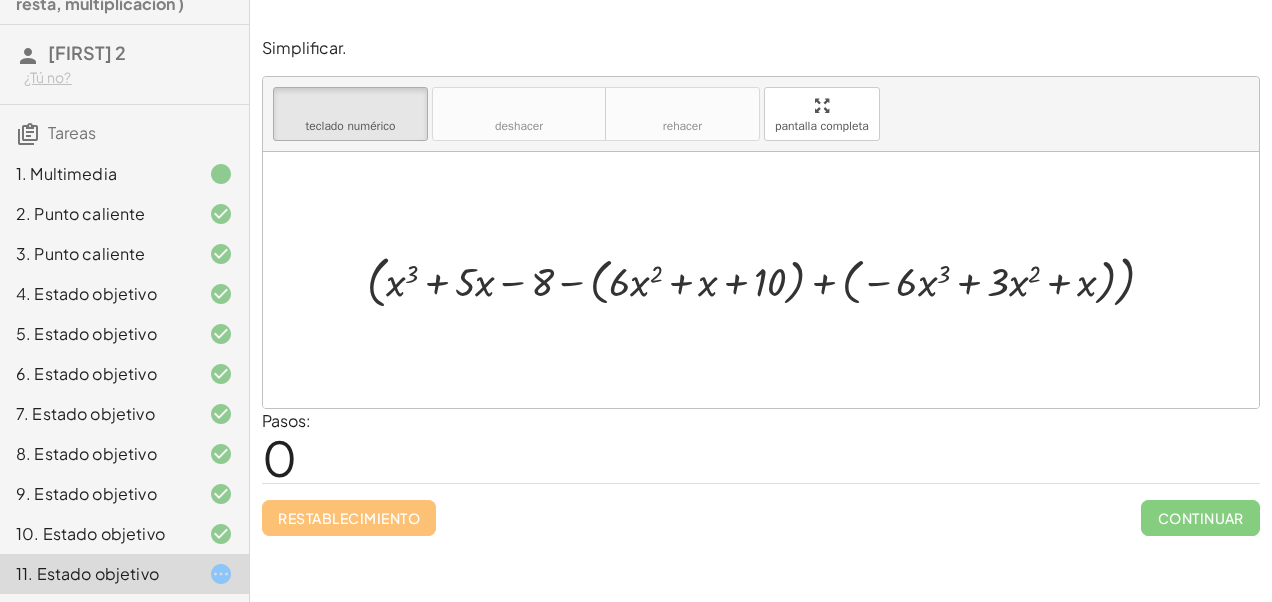 click at bounding box center [768, 280] 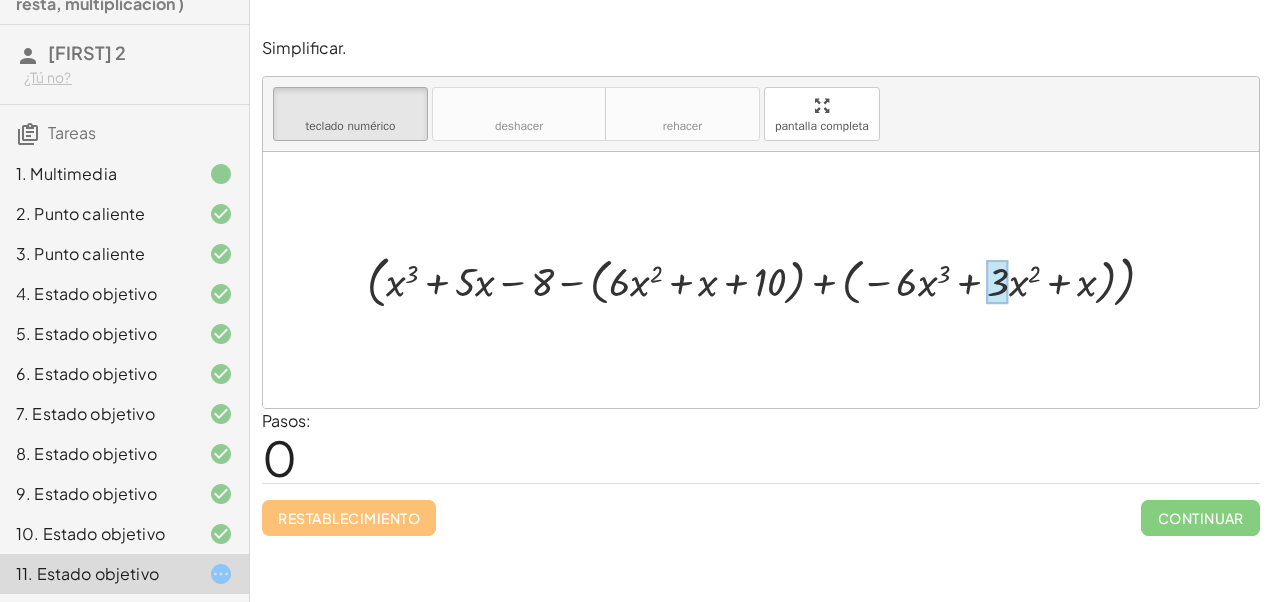 click at bounding box center (998, 282) 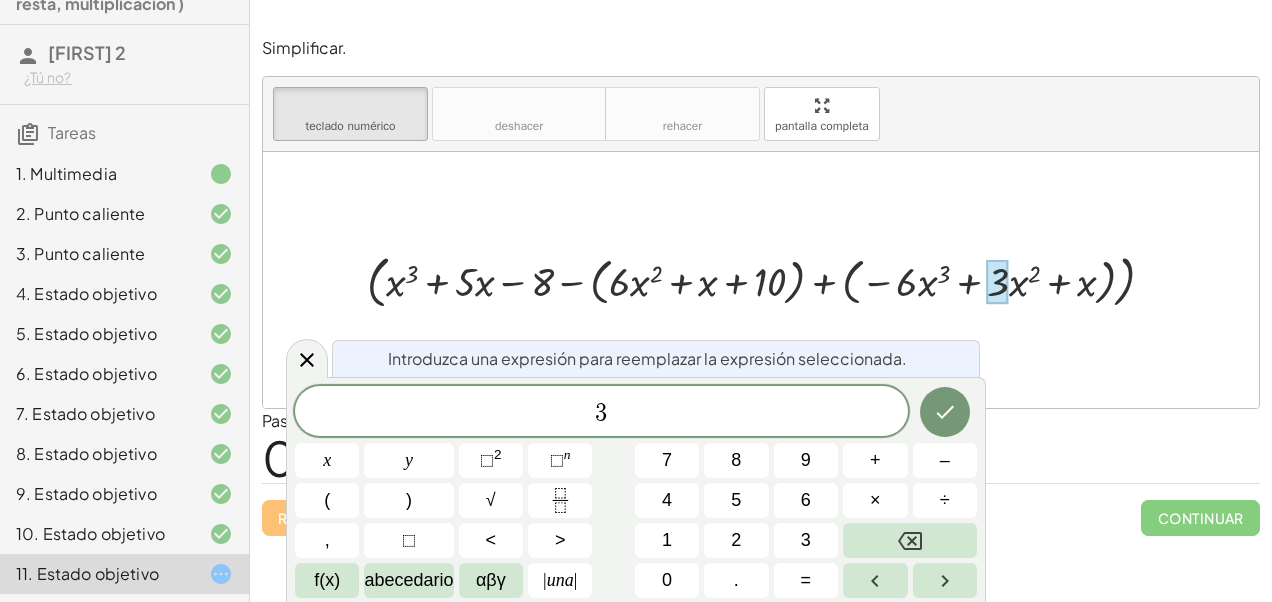 drag, startPoint x: 972, startPoint y: 323, endPoint x: 960, endPoint y: 346, distance: 25.942244 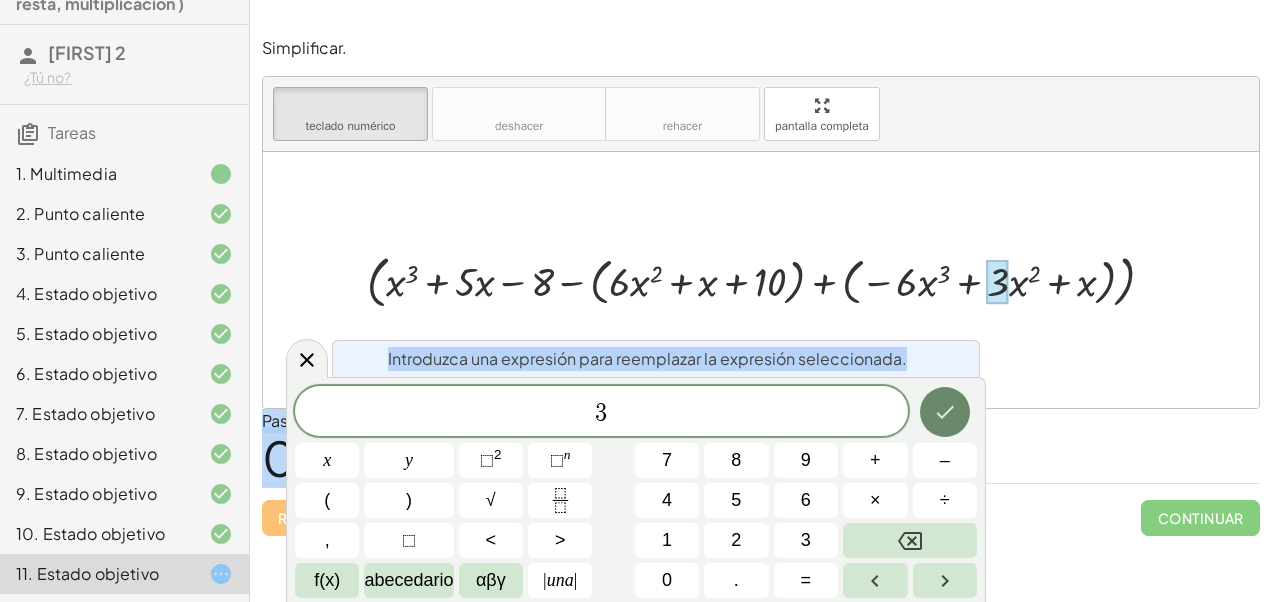 click 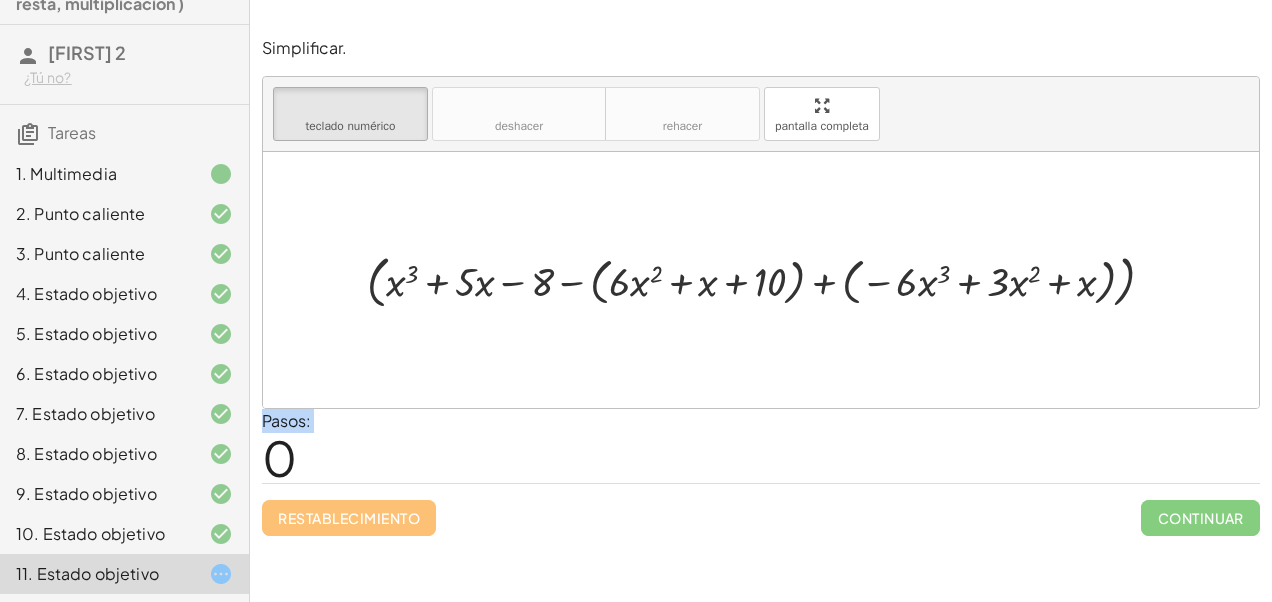 click on "Pasos:  0" at bounding box center [761, 446] 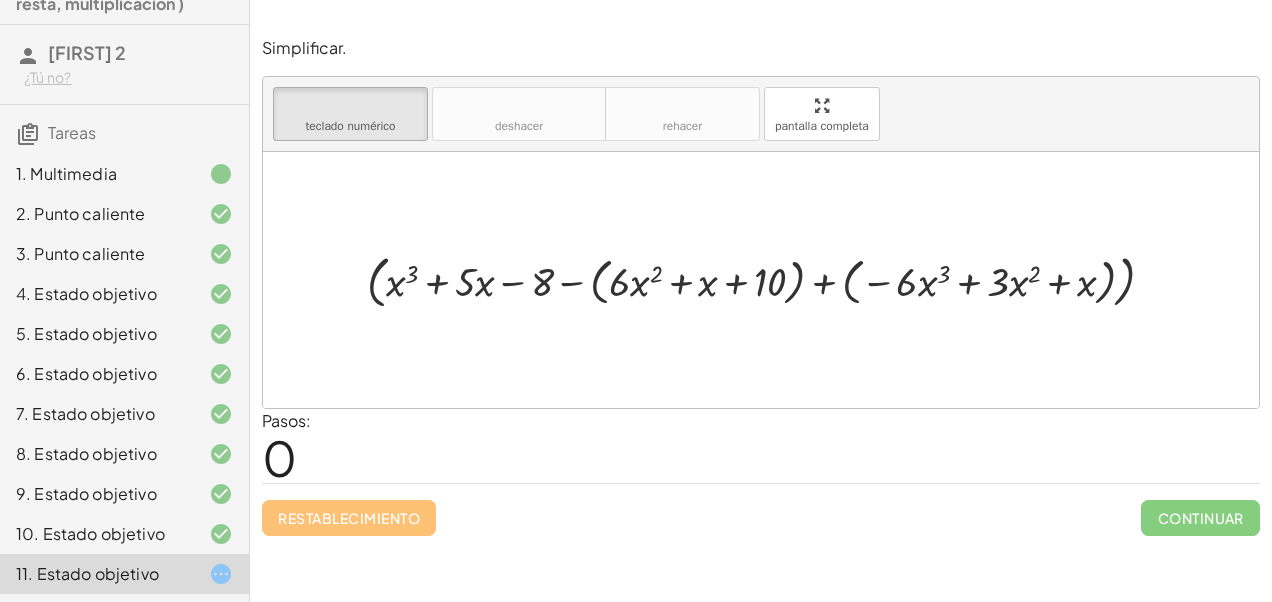 click on "Restablecimiento   Continuar" at bounding box center (761, 509) 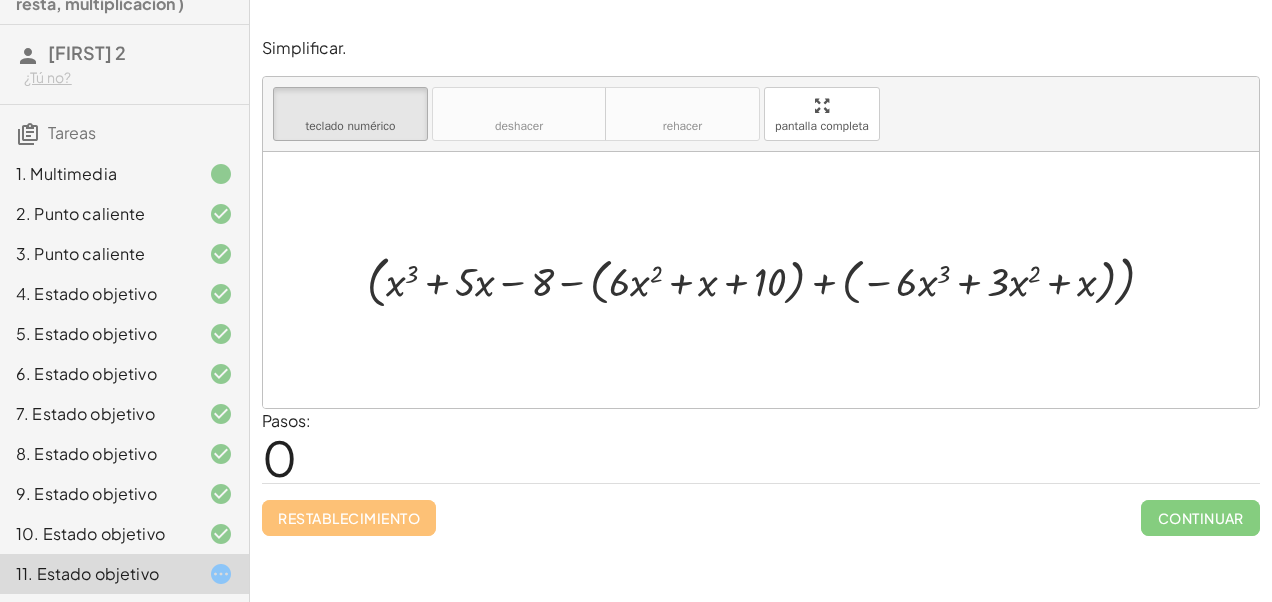 drag, startPoint x: 804, startPoint y: 136, endPoint x: 782, endPoint y: 211, distance: 78.160095 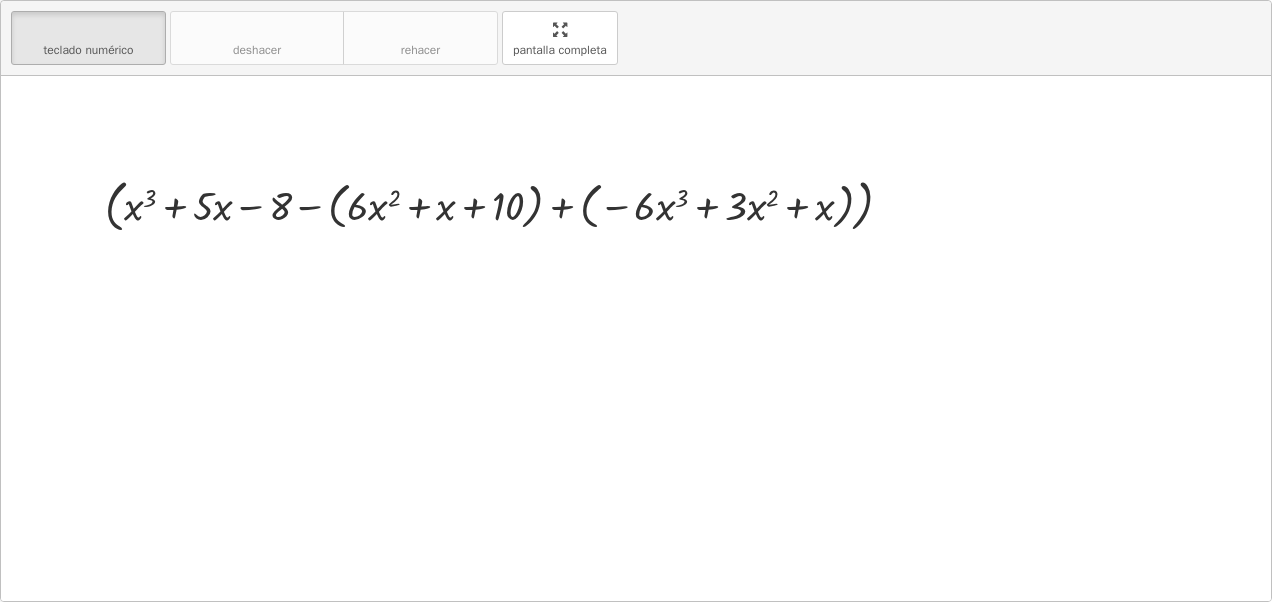 click on "teclado teclado numérico deshacer deshacer rehacer rehacer pantalla completa ( + x 3 + · 5 · x − 8 − ( + · 6 · x 2 + x + 10 ) + ( − · 6 · x 3 + · 3 · x 2 + x ) ) ×" at bounding box center (636, 301) 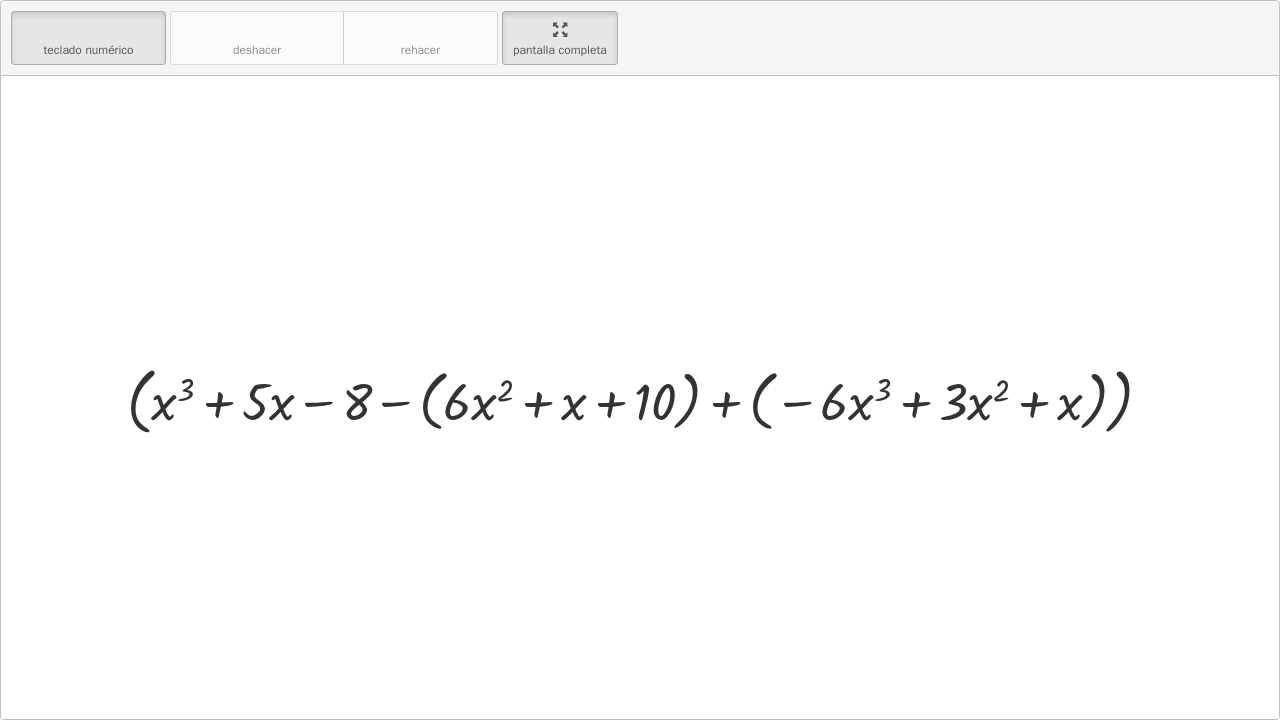click on "teclado teclado numérico deshacer deshacer rehacer rehacer pantalla completa ( + x 3 + · 5 · x − 8 − ( + · 6 · x 2 + x + 10 ) + ( − · 6 · x 3 + · 3 · x 2 + x ) ) × x y ⬚ 2 ⬚ n 7 8 9 + – ( ) √ 4 5 6 × ÷ , ⬚ < > 1 2 3 f(x) abecedario αβγ | una | 0 . =" at bounding box center [640, 360] 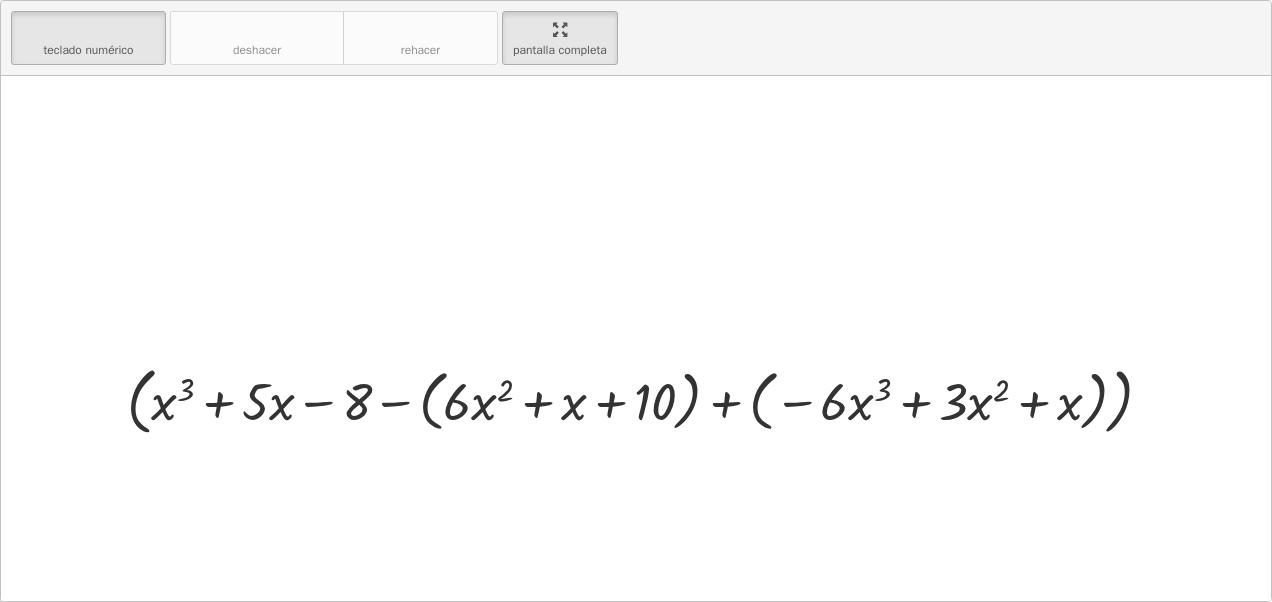 click at bounding box center [636, 338] 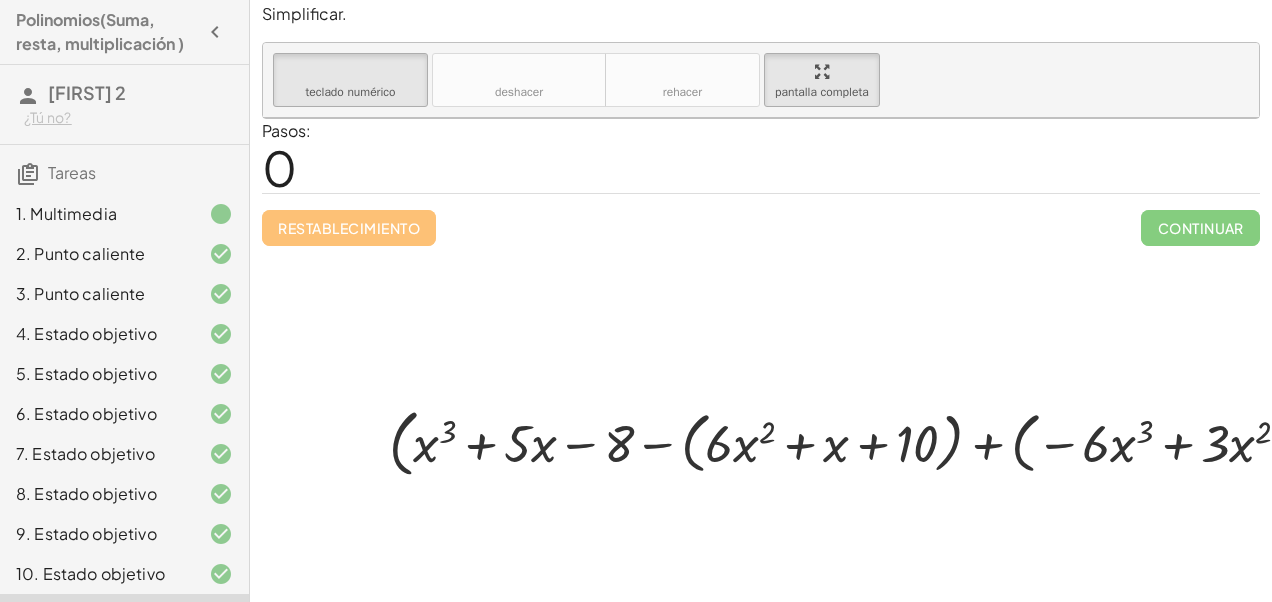 scroll, scrollTop: 36, scrollLeft: 0, axis: vertical 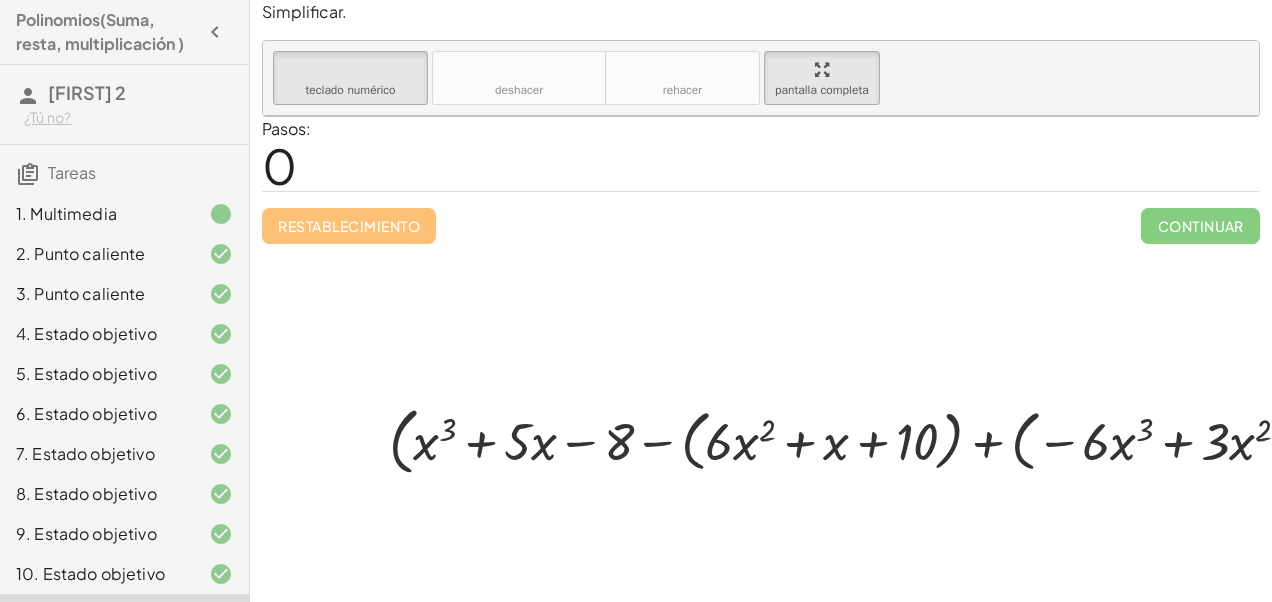 click at bounding box center (854, 359) 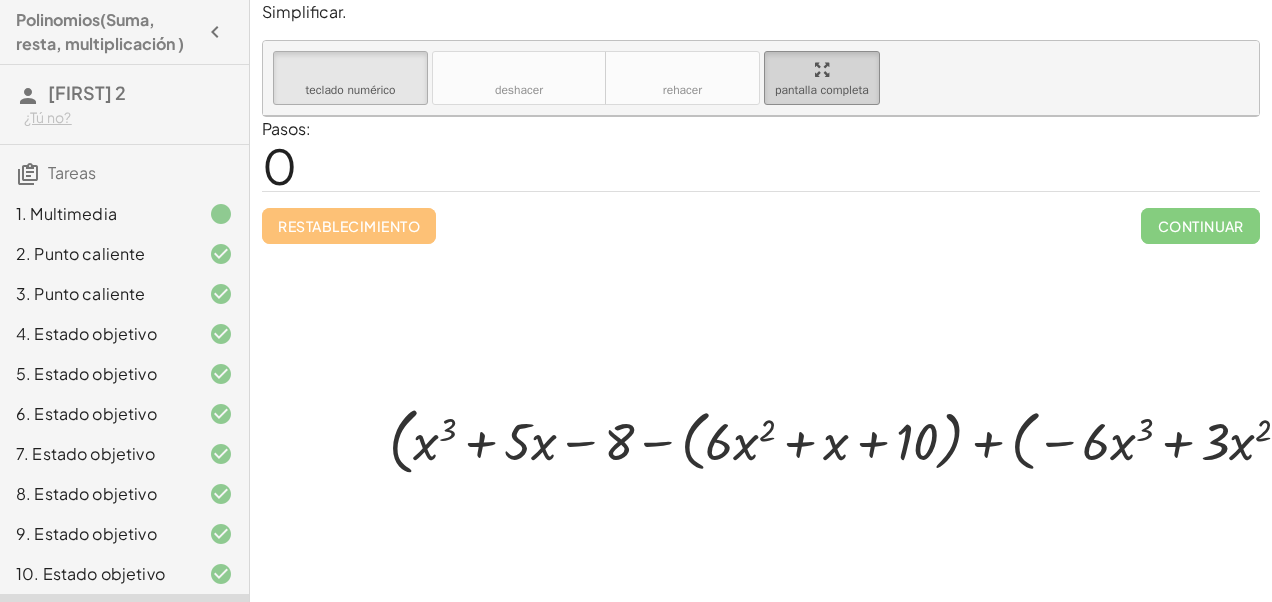 click on "Simplificar. teclado teclado numérico deshacer deshacer rehacer rehacer pantalla completa ( + x 3 + · 5 · x − 8 − ( + · 6 · x 2 + x + 10 ) + ( − · 6 · x 3 + · 3 · x 2 + x ) ) × x y ⬚ 2 ⬚ n 7 8 9 + – ( ) √ 4 5 6 × ÷ , ⬚ < > 1 2 3 f(x) abecedario αβγ | una | 0 . = Pasos:  0 Restablecimiento   Continuar" 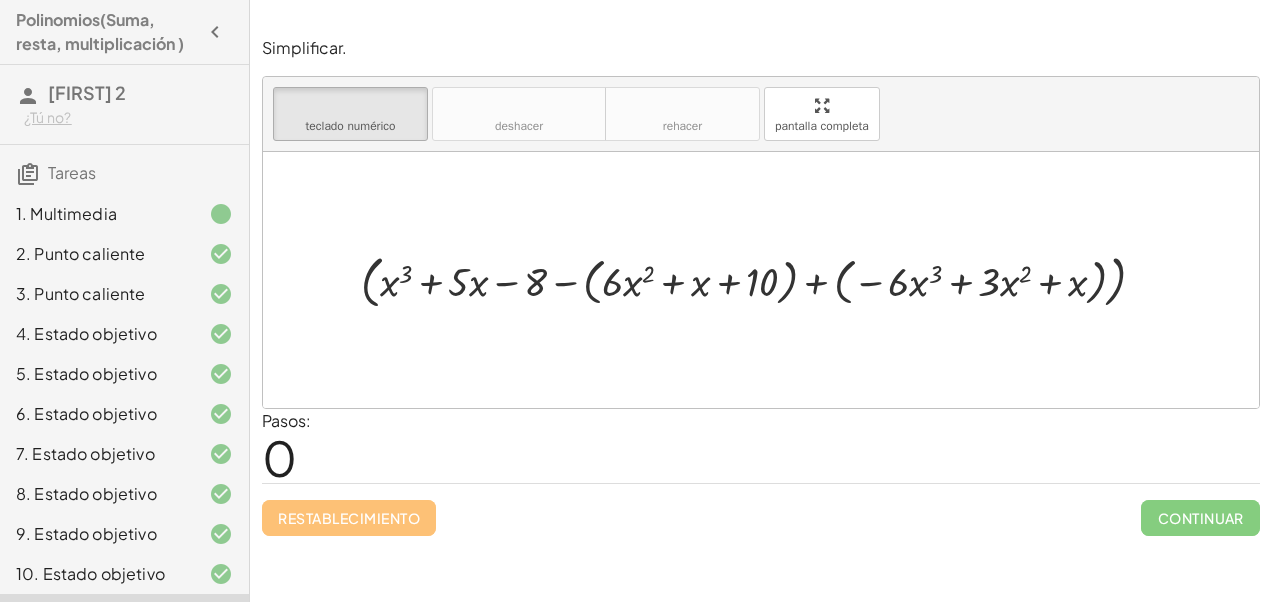 click at bounding box center (761, 280) 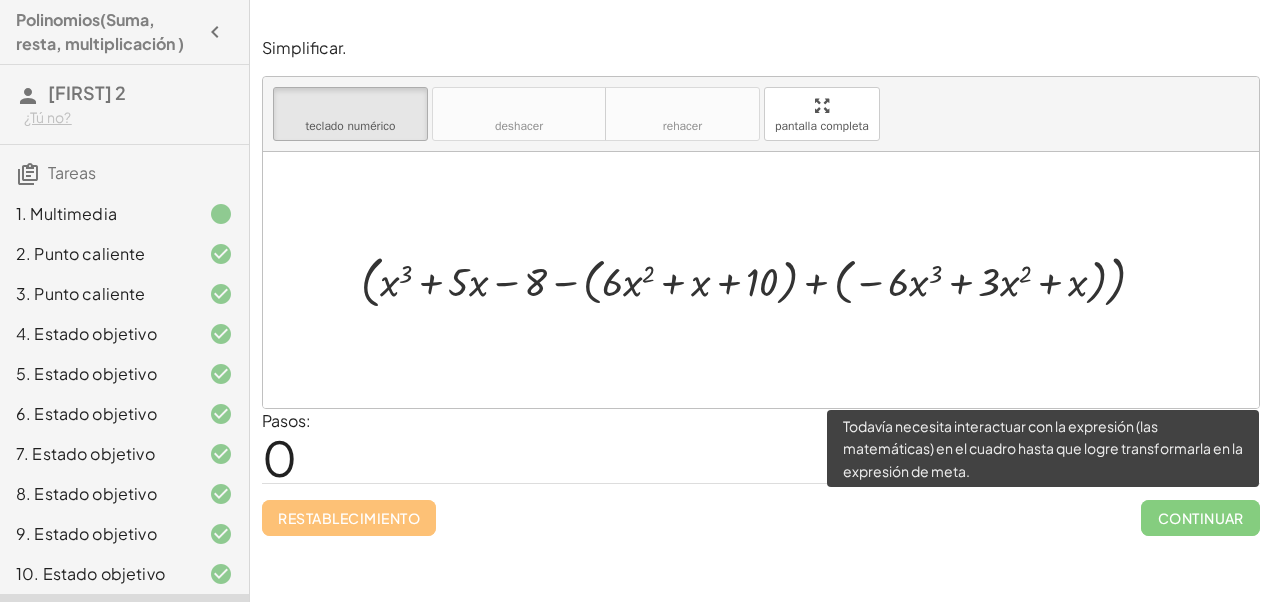 click on "Continuar" 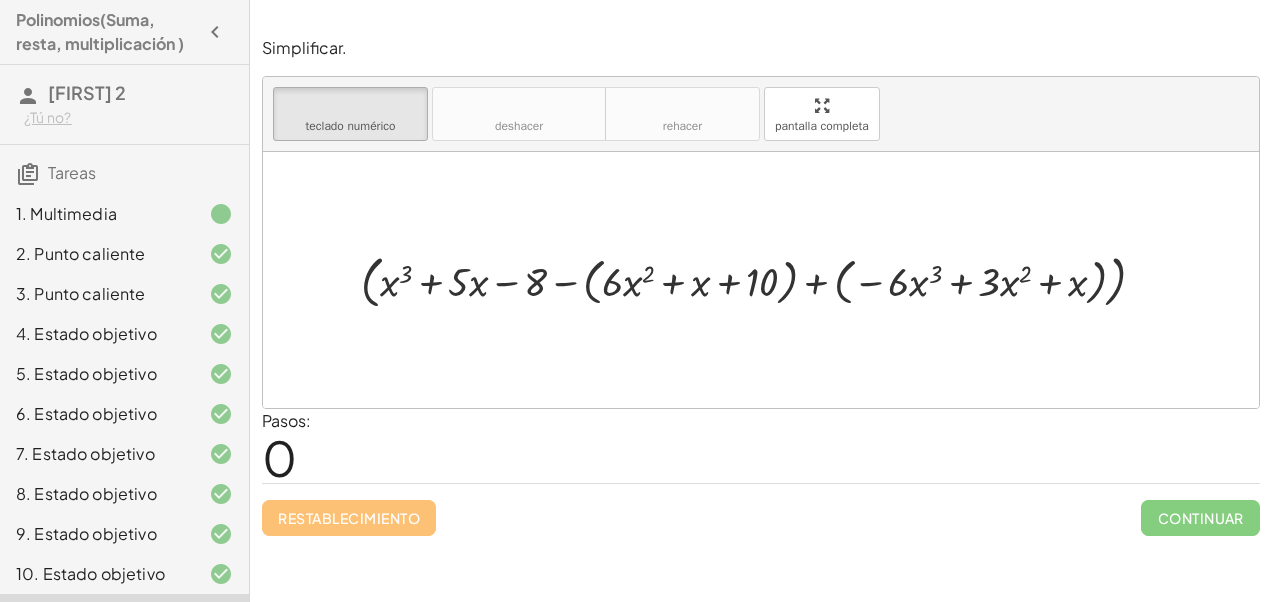 click at bounding box center [761, 280] 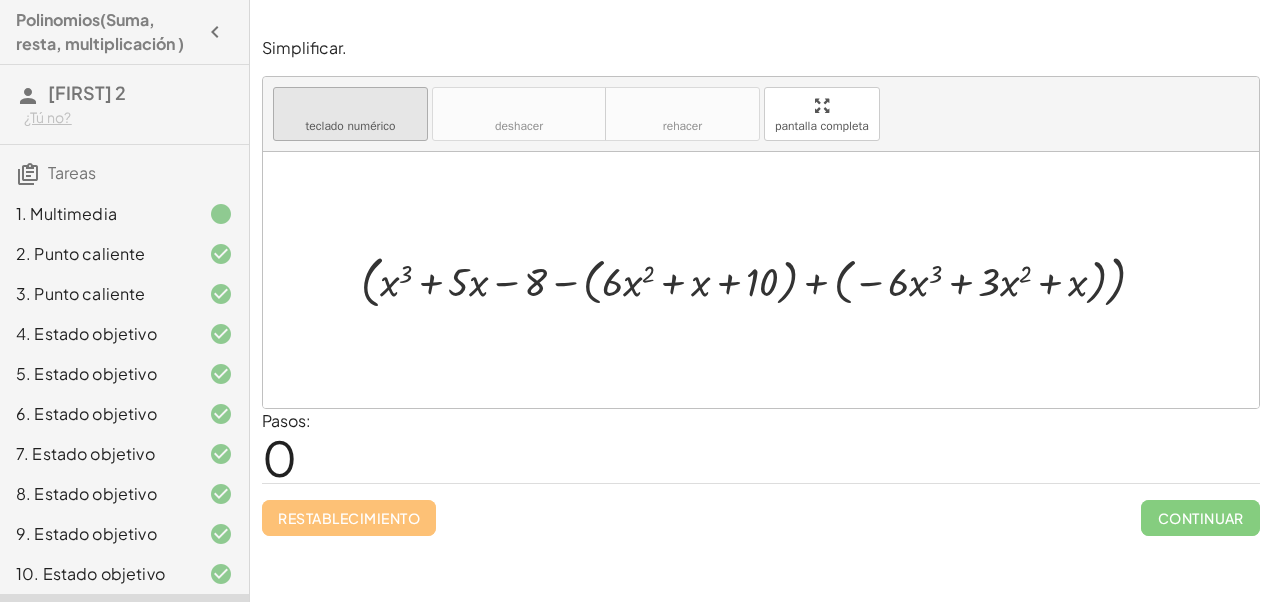click on "teclado" at bounding box center (350, 106) 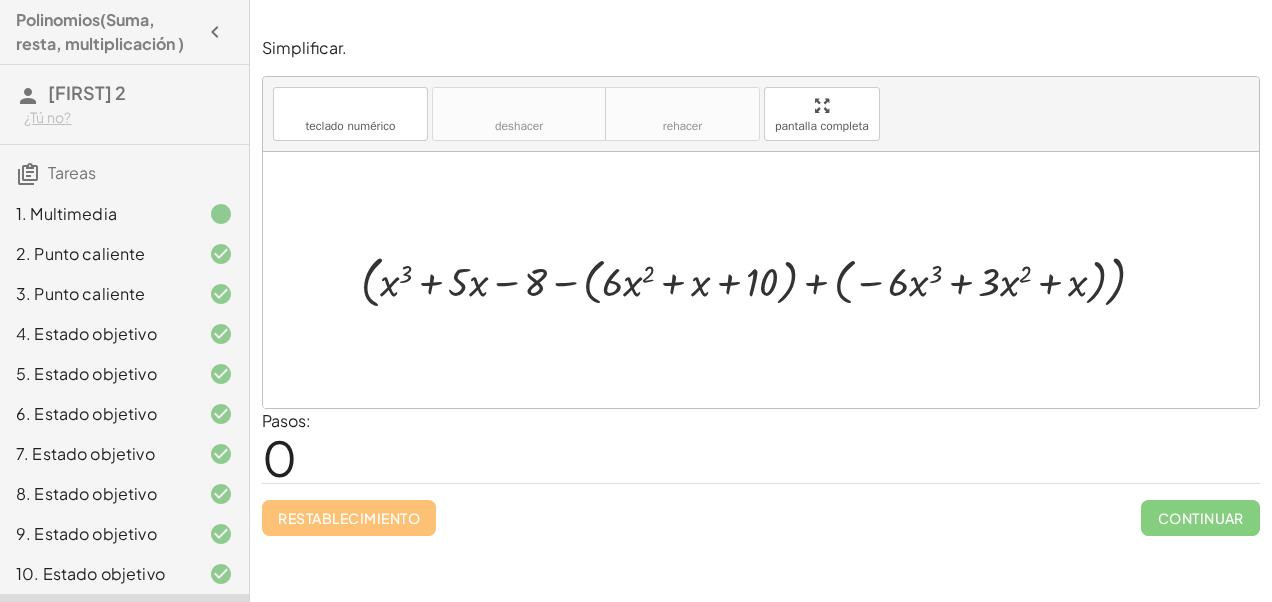 click at bounding box center [761, 280] 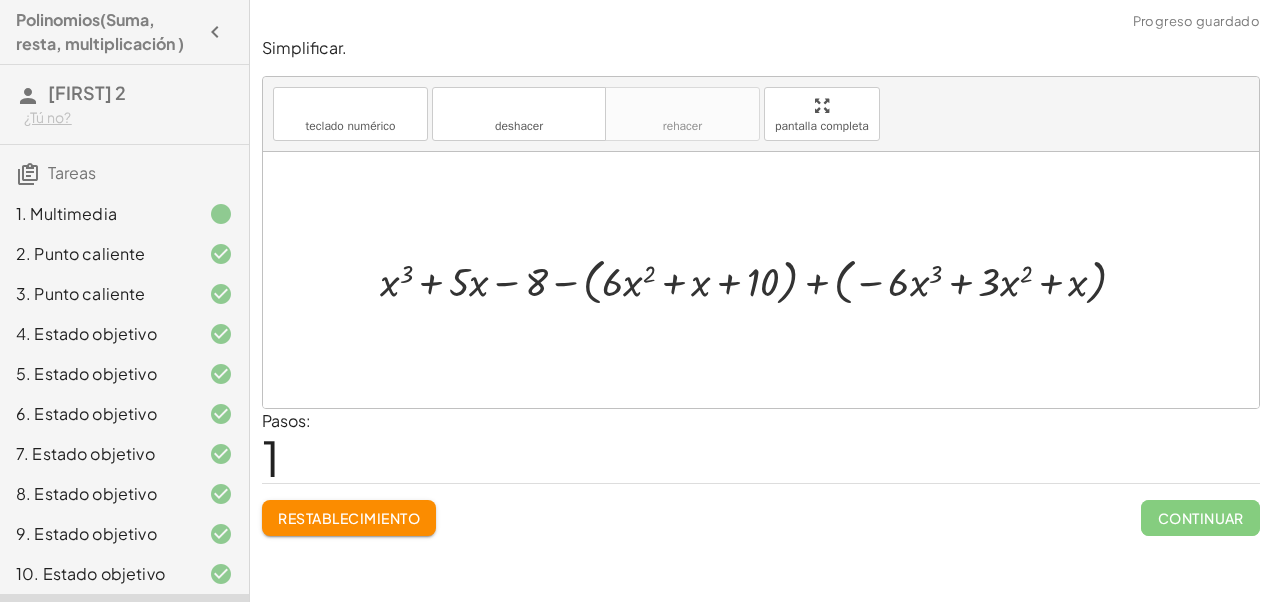 click at bounding box center (761, 280) 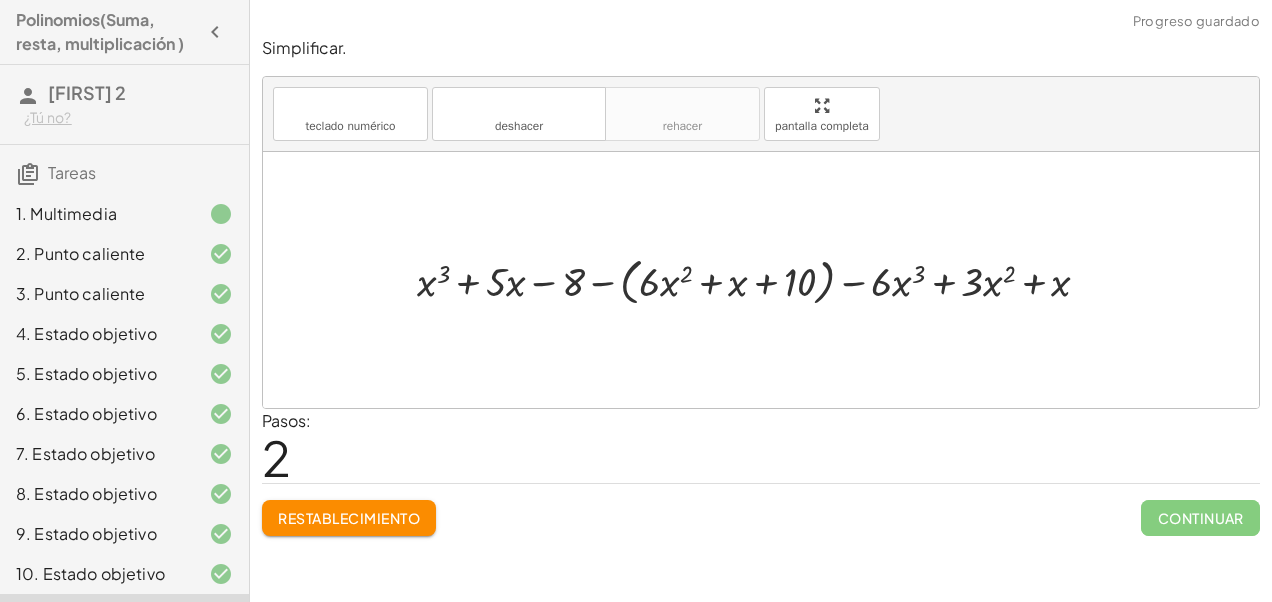 click at bounding box center [761, 280] 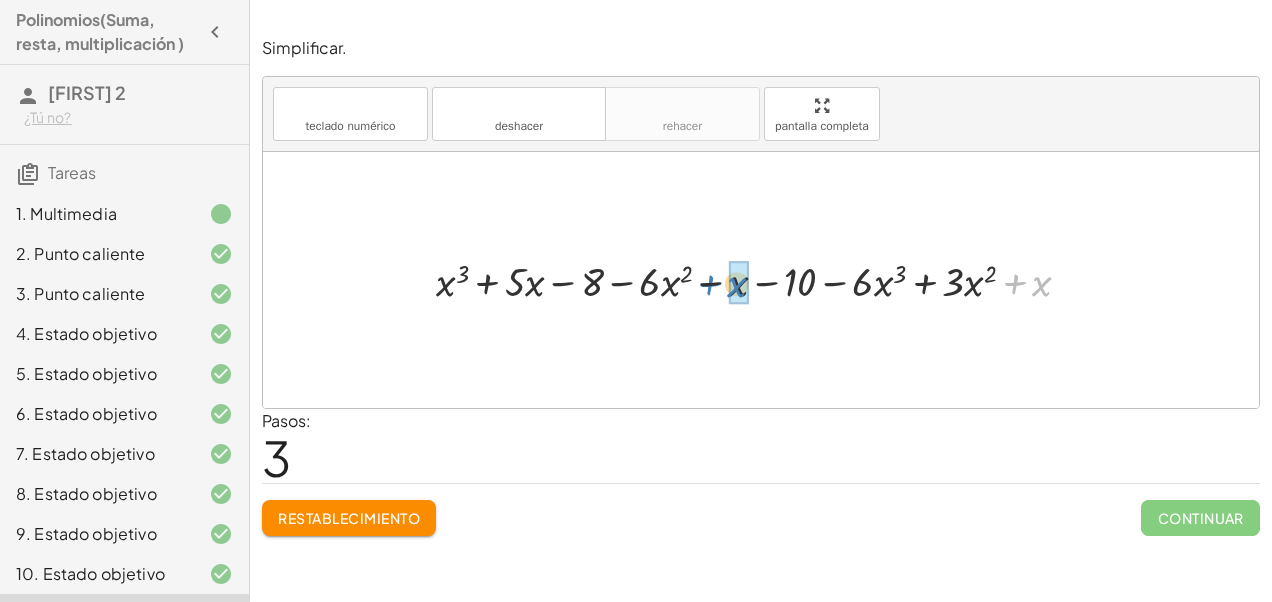 drag, startPoint x: 1012, startPoint y: 280, endPoint x: 709, endPoint y: 282, distance: 303.0066 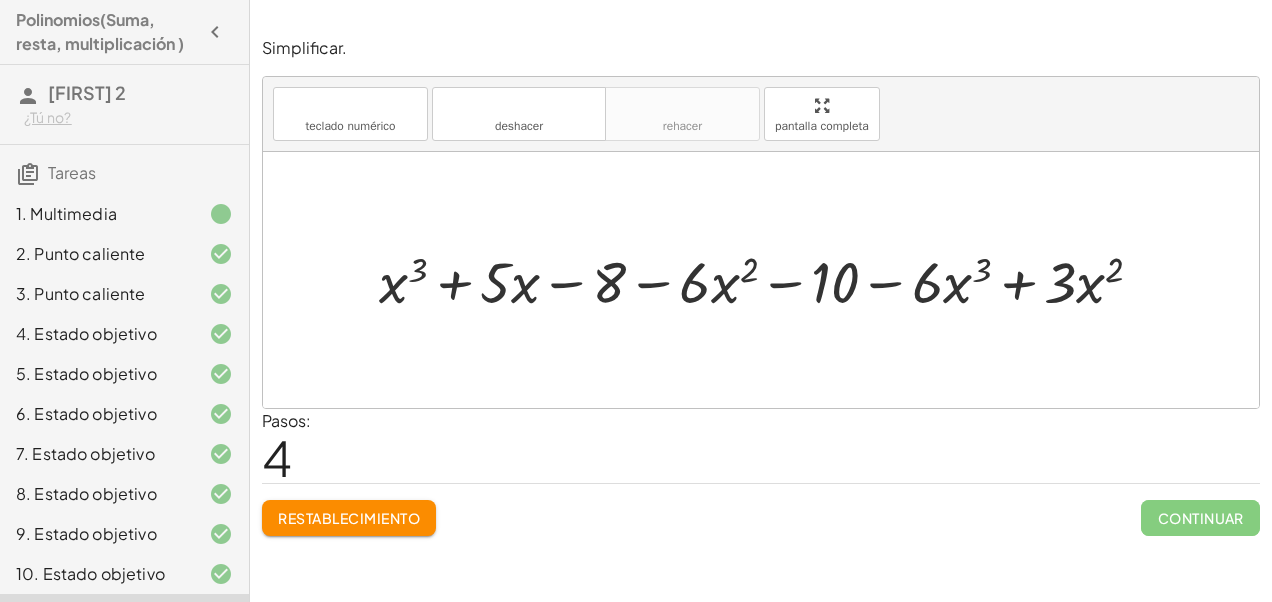 click on "Restablecimiento" at bounding box center (349, 518) 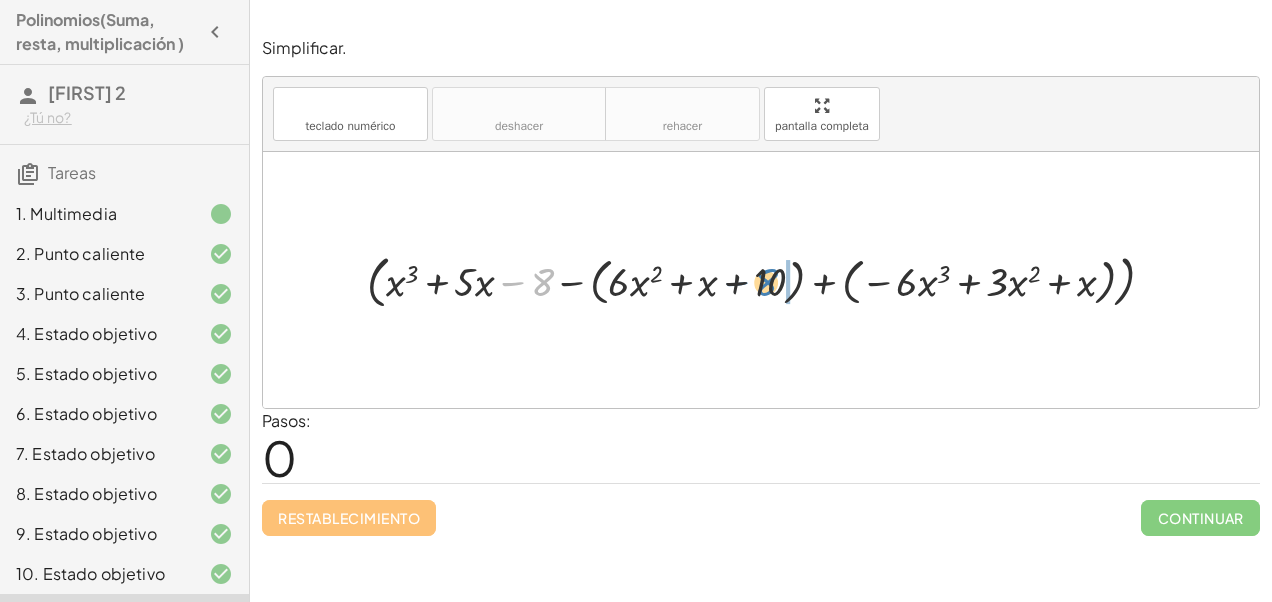drag, startPoint x: 536, startPoint y: 290, endPoint x: 760, endPoint y: 290, distance: 224 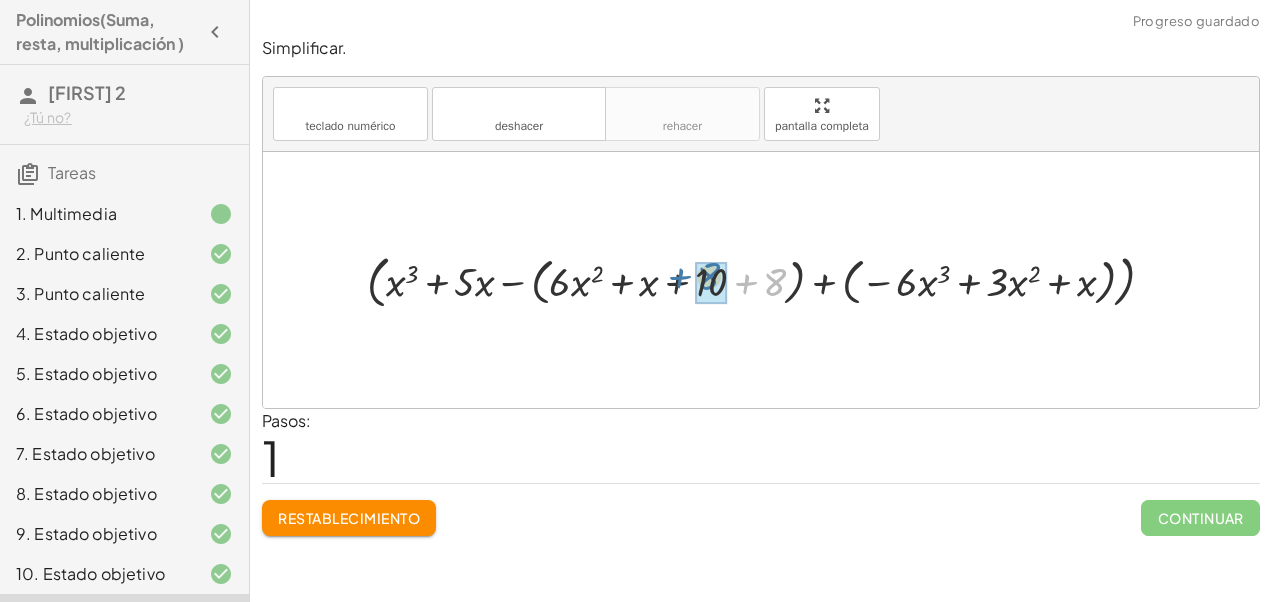 drag, startPoint x: 749, startPoint y: 285, endPoint x: 683, endPoint y: 279, distance: 66.27216 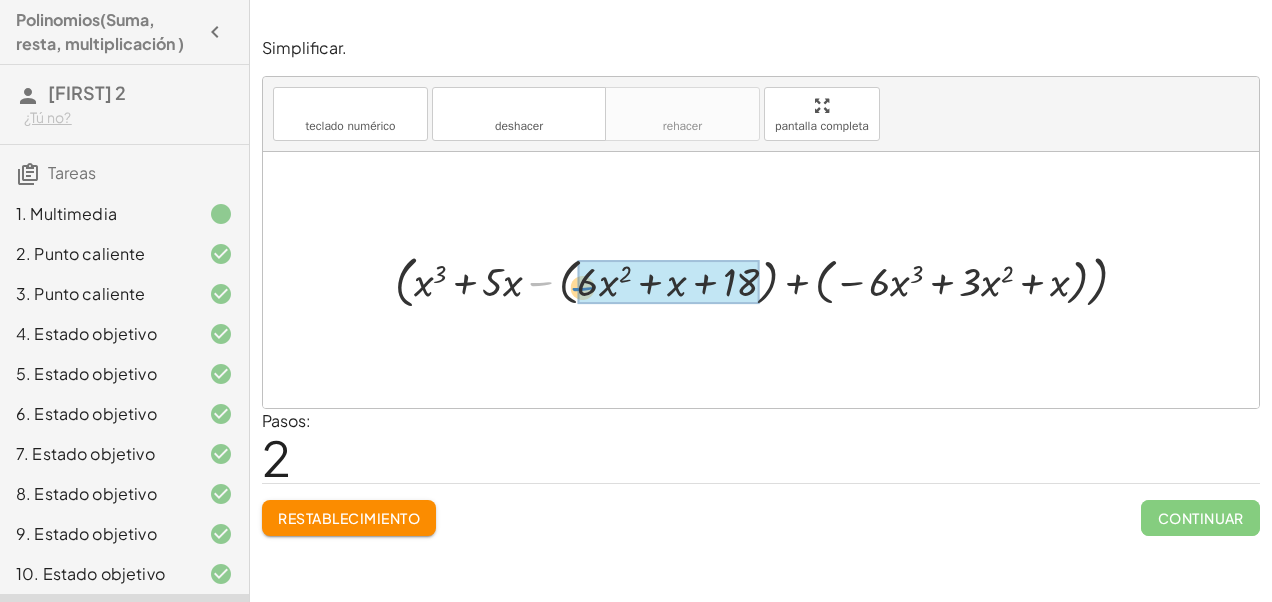 drag, startPoint x: 545, startPoint y: 281, endPoint x: 587, endPoint y: 286, distance: 42.296574 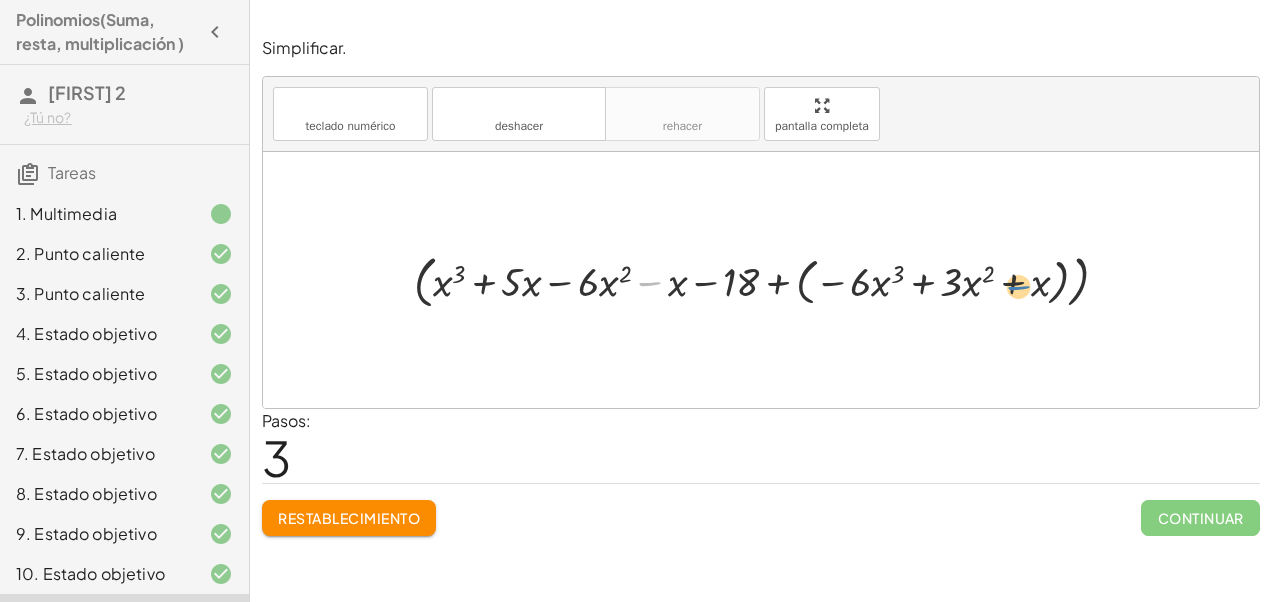 drag, startPoint x: 655, startPoint y: 284, endPoint x: 1024, endPoint y: 288, distance: 369.02167 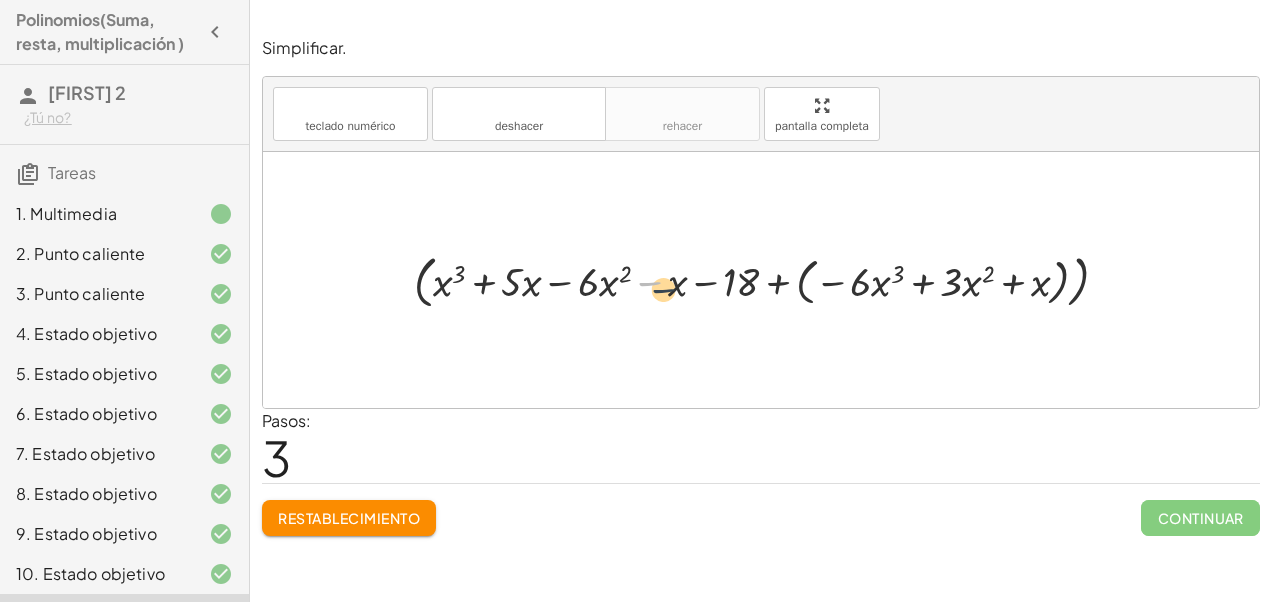 drag, startPoint x: 649, startPoint y: 277, endPoint x: 666, endPoint y: 285, distance: 18.788294 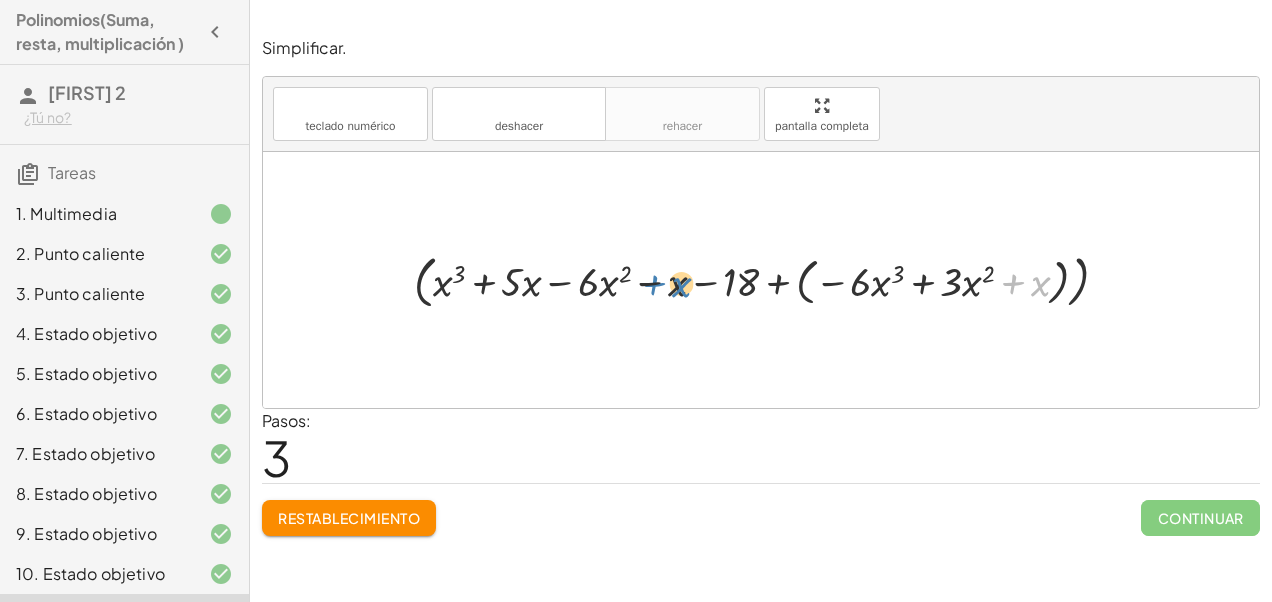 drag, startPoint x: 1012, startPoint y: 284, endPoint x: 653, endPoint y: 284, distance: 359 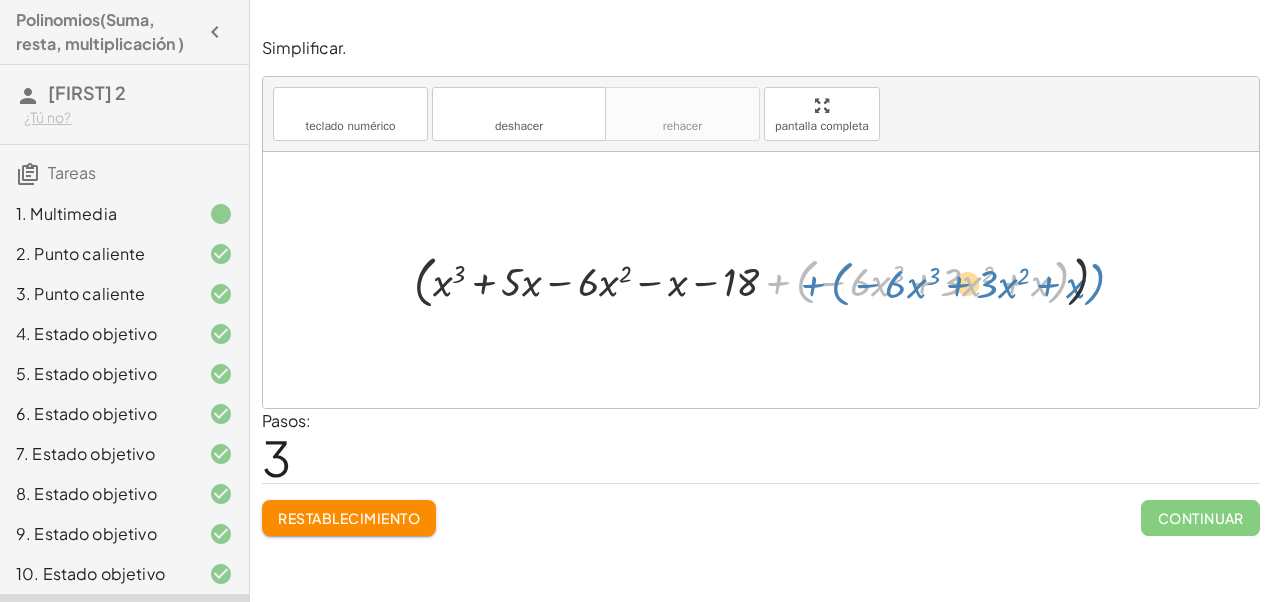 drag, startPoint x: 779, startPoint y: 281, endPoint x: 814, endPoint y: 283, distance: 35.057095 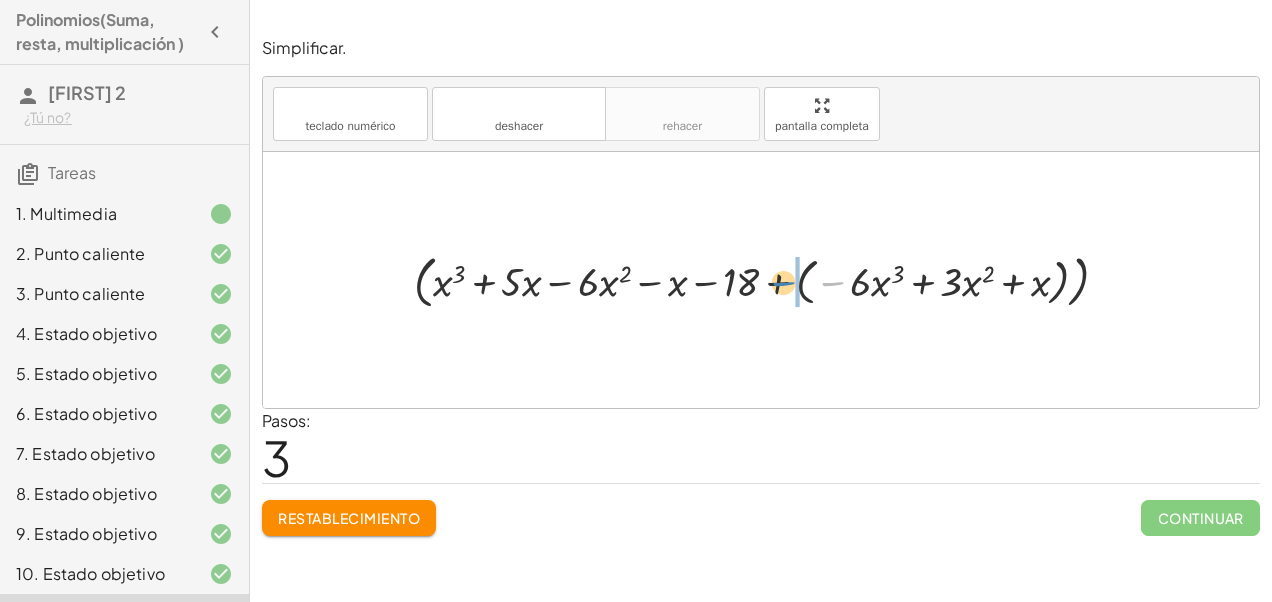 drag, startPoint x: 830, startPoint y: 276, endPoint x: 780, endPoint y: 276, distance: 50 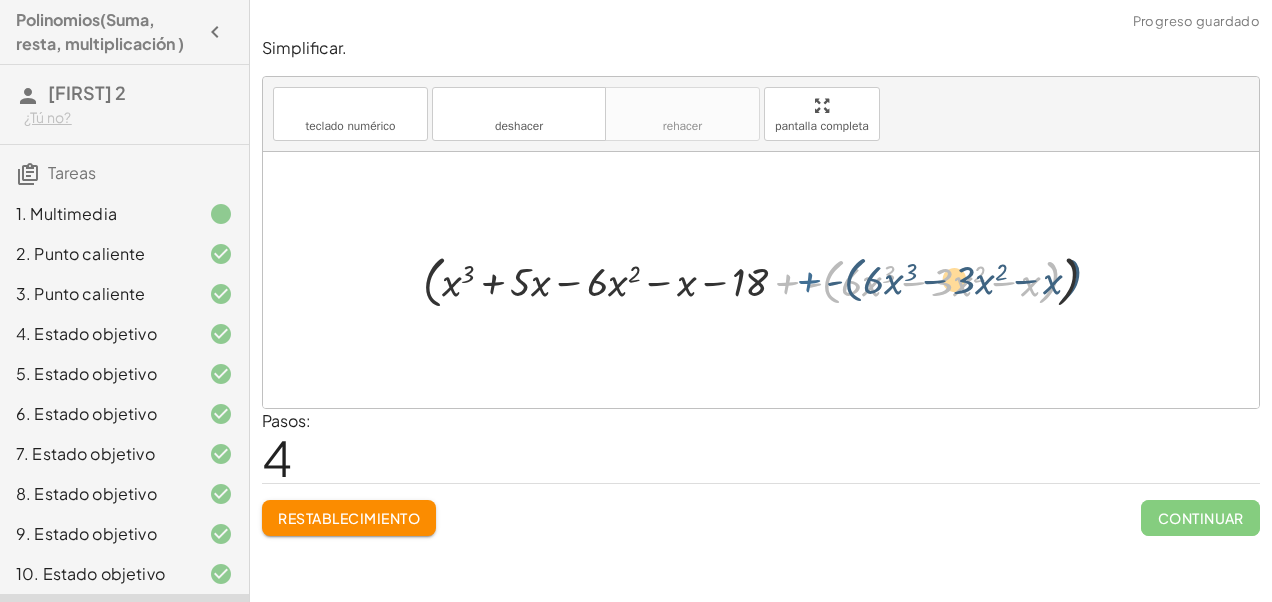 drag, startPoint x: 786, startPoint y: 284, endPoint x: 801, endPoint y: 283, distance: 15.033297 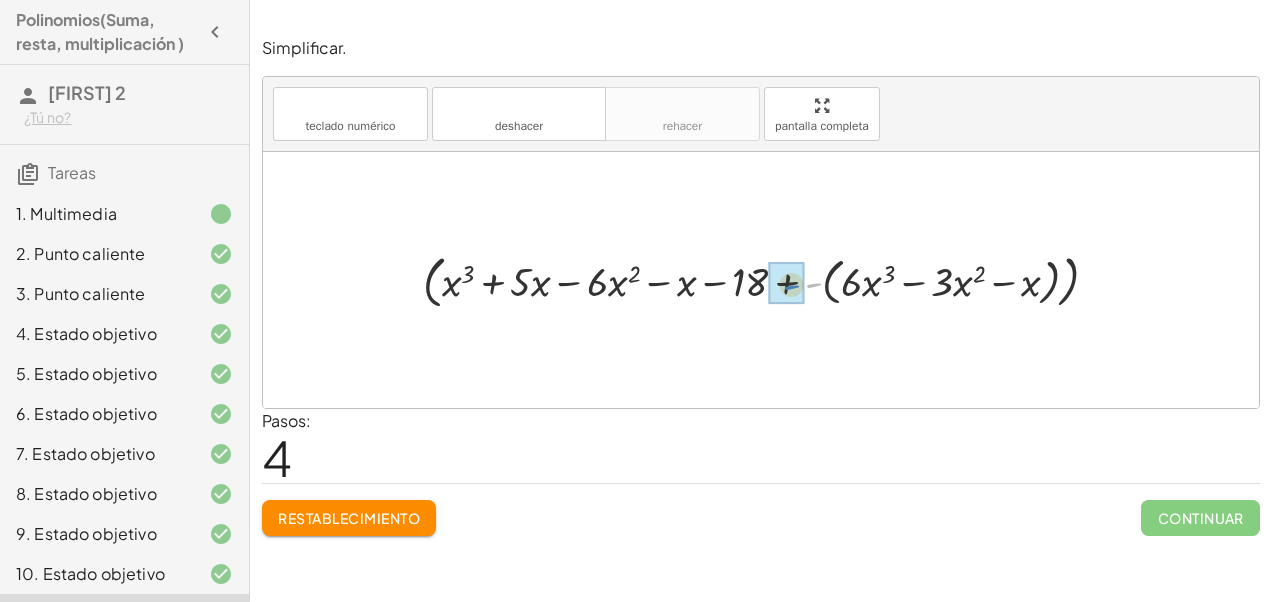 drag, startPoint x: 810, startPoint y: 284, endPoint x: 786, endPoint y: 286, distance: 24.083189 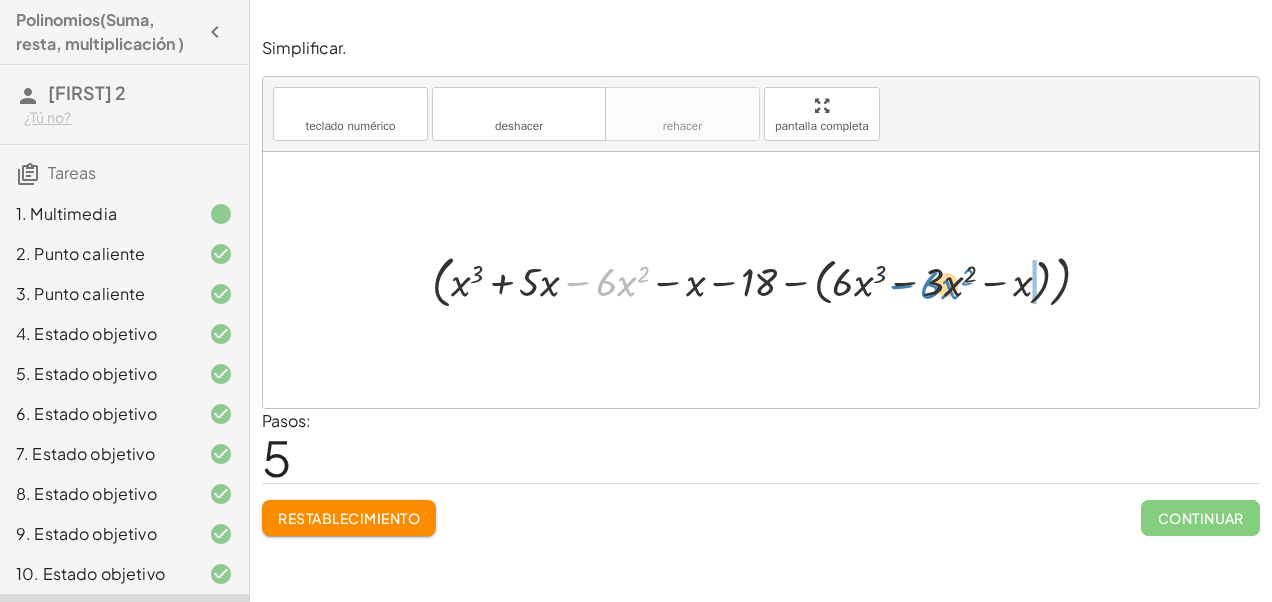 drag, startPoint x: 585, startPoint y: 283, endPoint x: 909, endPoint y: 286, distance: 324.0139 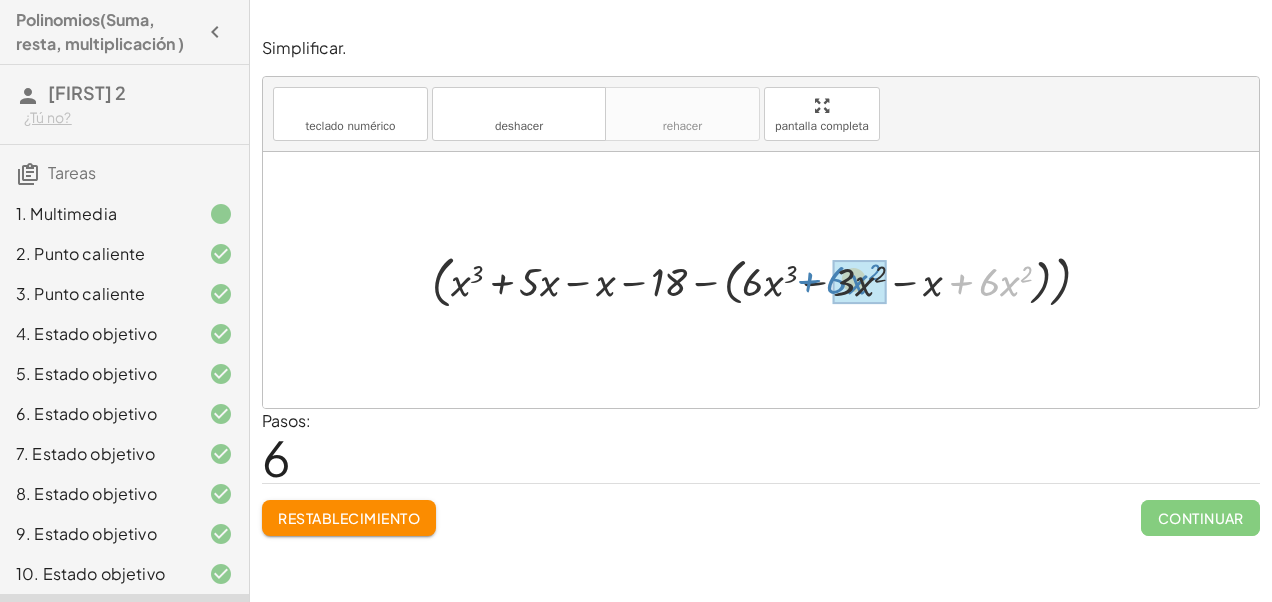 drag, startPoint x: 962, startPoint y: 282, endPoint x: 810, endPoint y: 280, distance: 152.01315 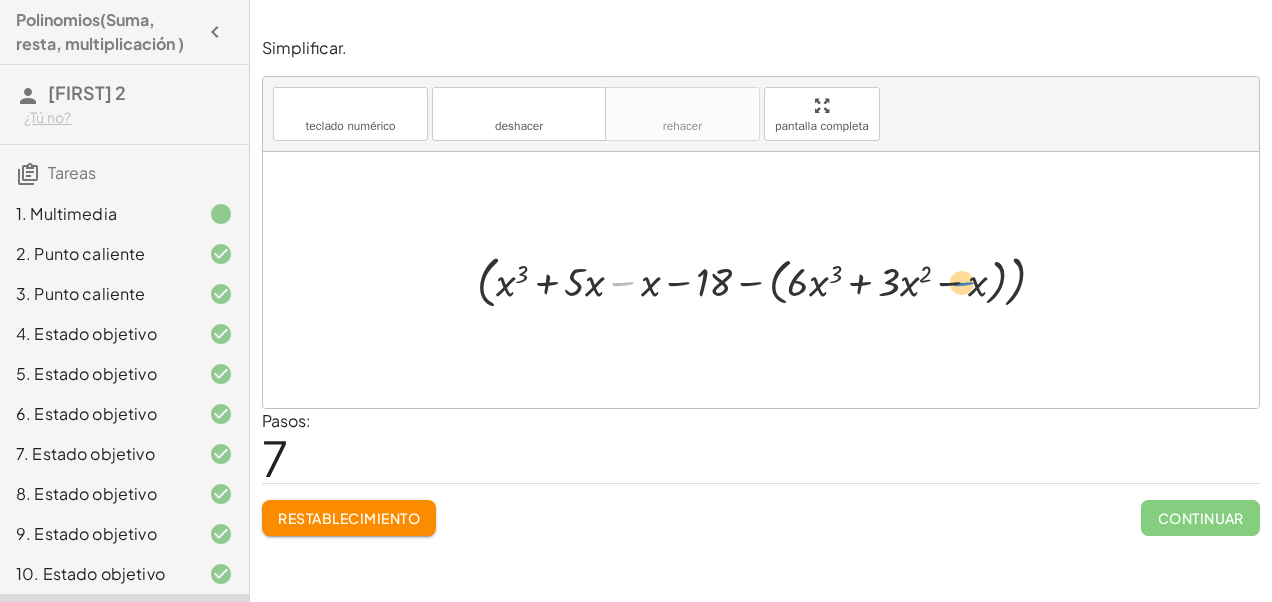 drag, startPoint x: 627, startPoint y: 281, endPoint x: 968, endPoint y: 282, distance: 341.00146 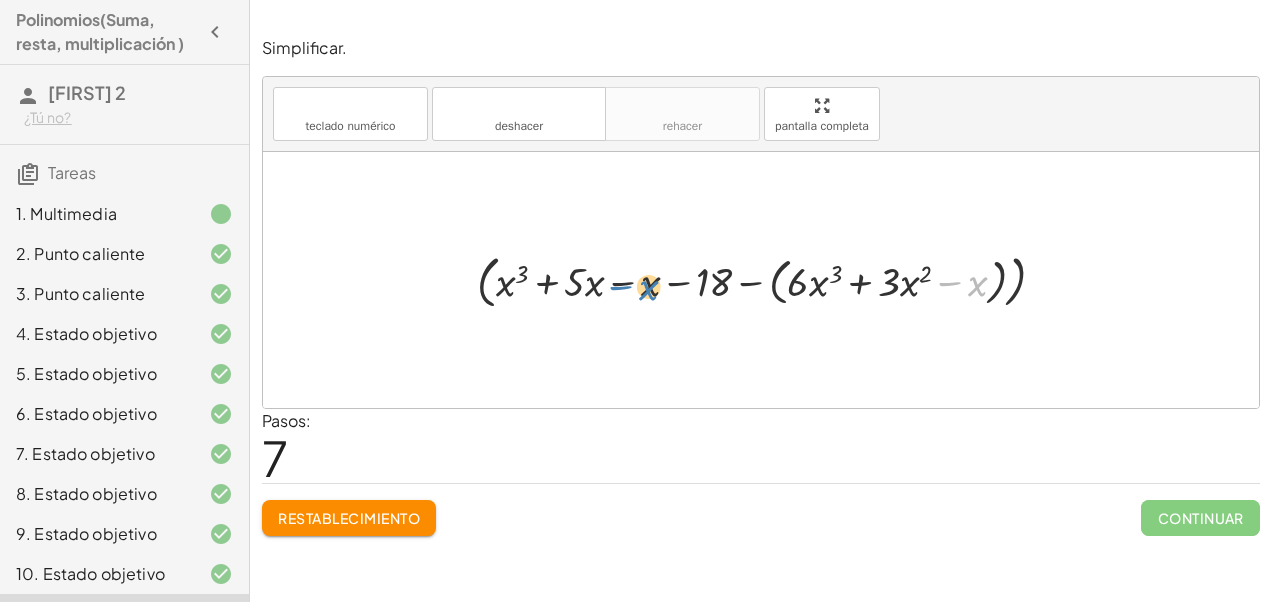 drag, startPoint x: 961, startPoint y: 280, endPoint x: 632, endPoint y: 284, distance: 329.02432 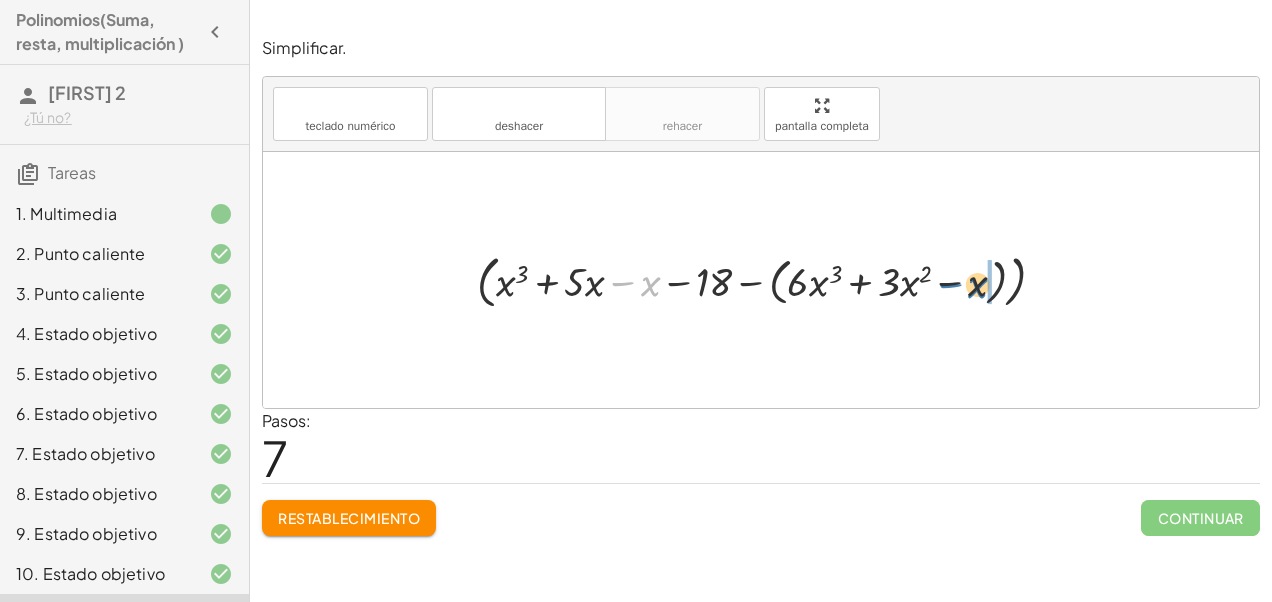 drag, startPoint x: 651, startPoint y: 286, endPoint x: 978, endPoint y: 288, distance: 327.0061 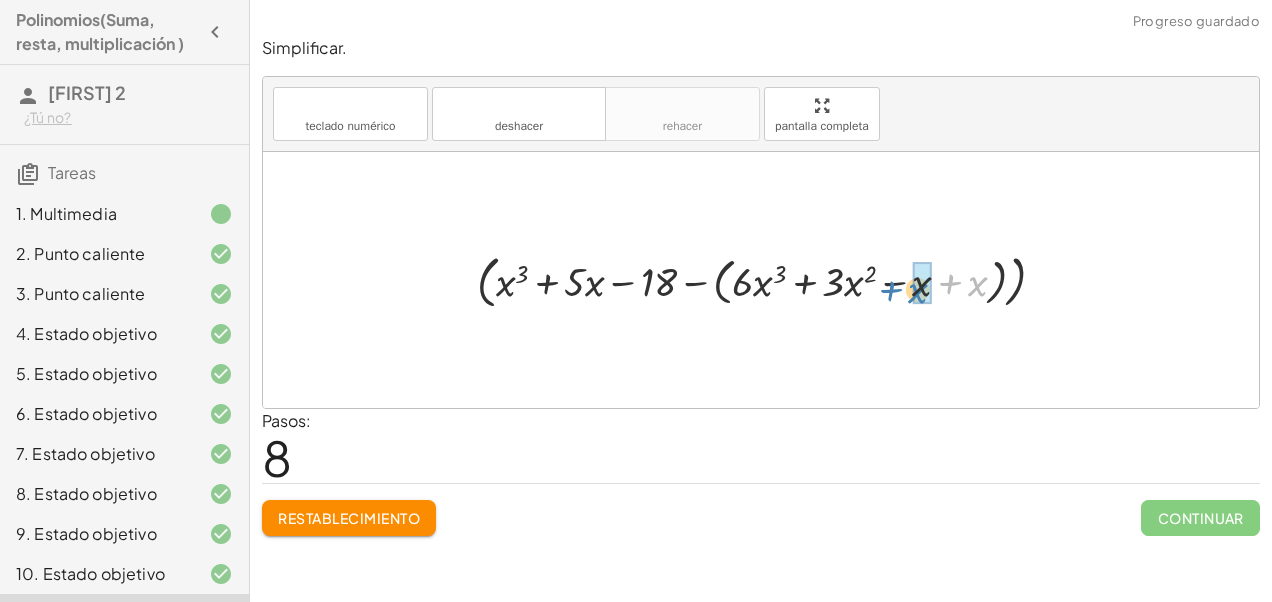 drag, startPoint x: 978, startPoint y: 288, endPoint x: 918, endPoint y: 295, distance: 60.40695 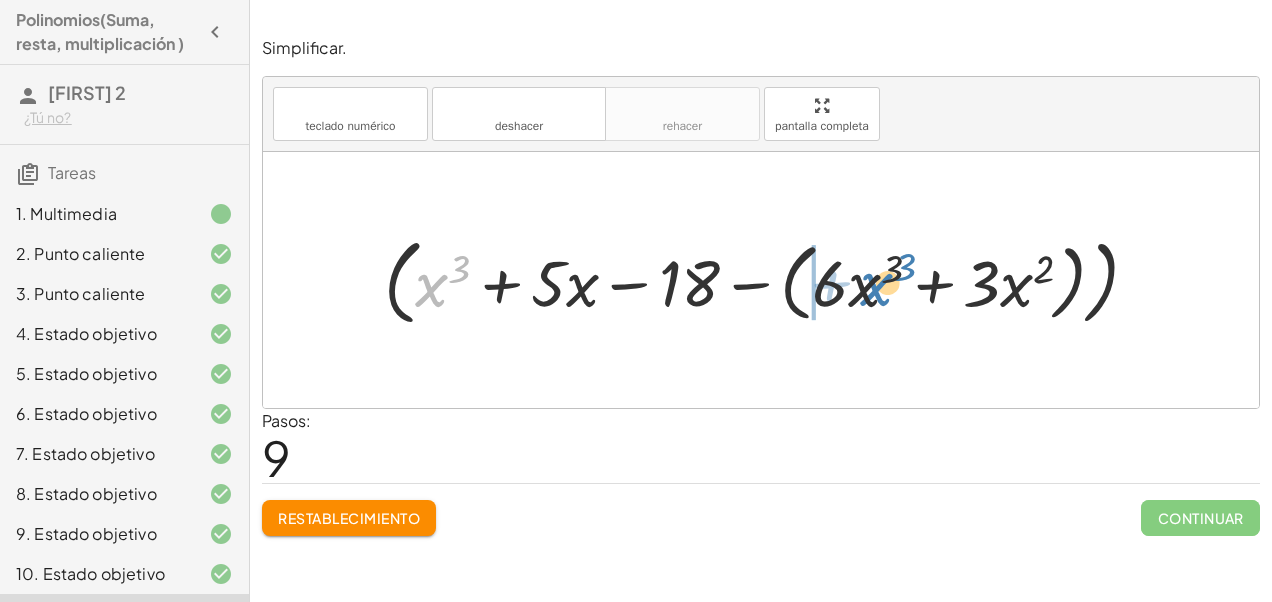 drag, startPoint x: 423, startPoint y: 288, endPoint x: 870, endPoint y: 284, distance: 447.01788 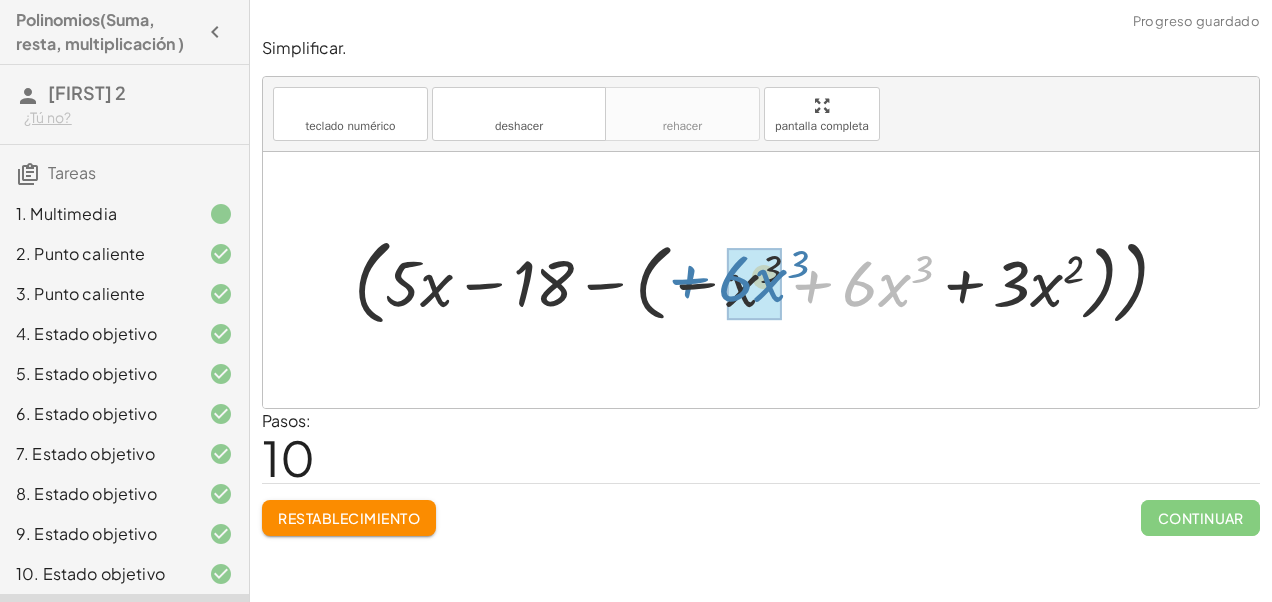 drag, startPoint x: 824, startPoint y: 286, endPoint x: 700, endPoint y: 281, distance: 124.10077 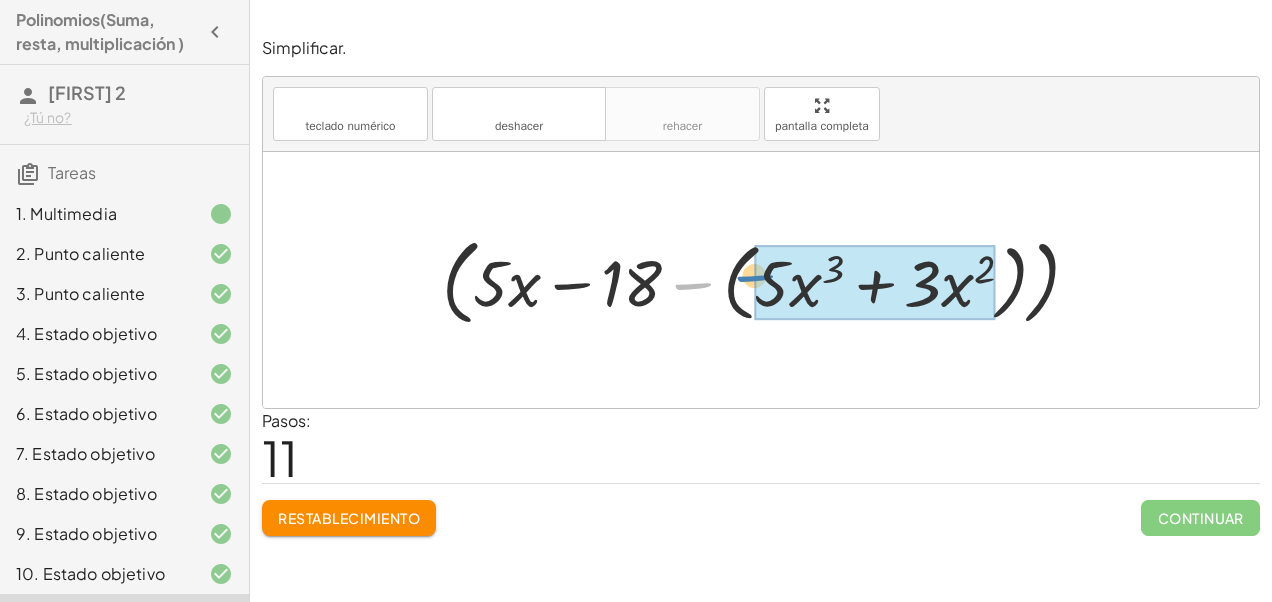 drag, startPoint x: 692, startPoint y: 290, endPoint x: 752, endPoint y: 282, distance: 60.530983 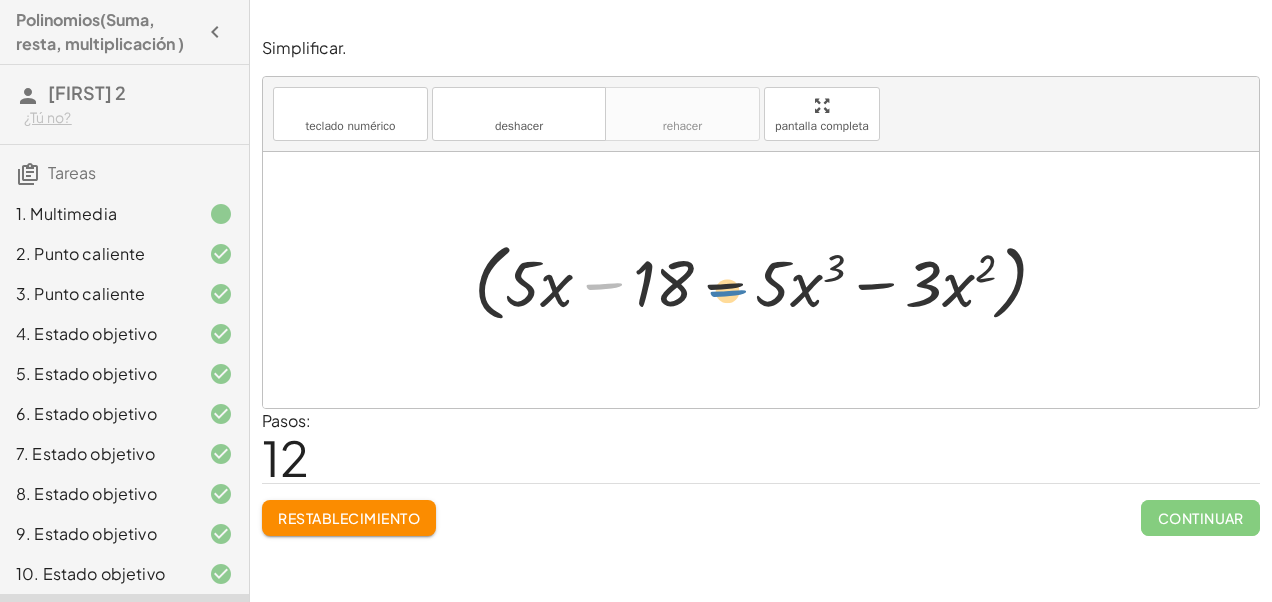 drag, startPoint x: 584, startPoint y: 284, endPoint x: 708, endPoint y: 291, distance: 124.197426 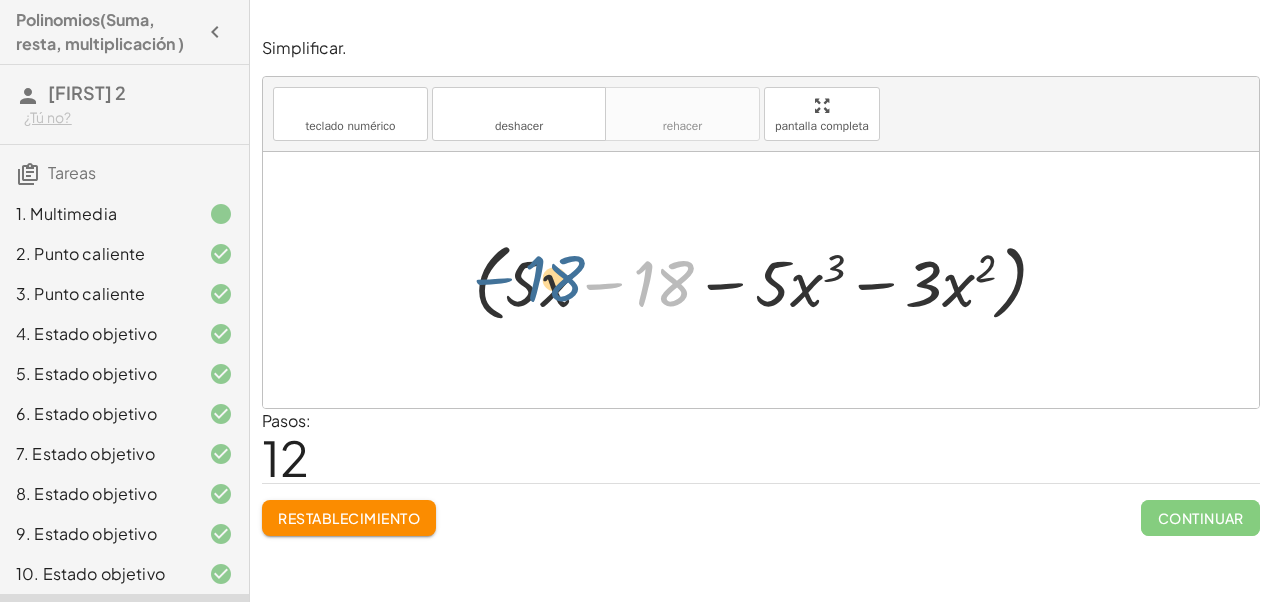 drag, startPoint x: 658, startPoint y: 286, endPoint x: 548, endPoint y: 281, distance: 110.11358 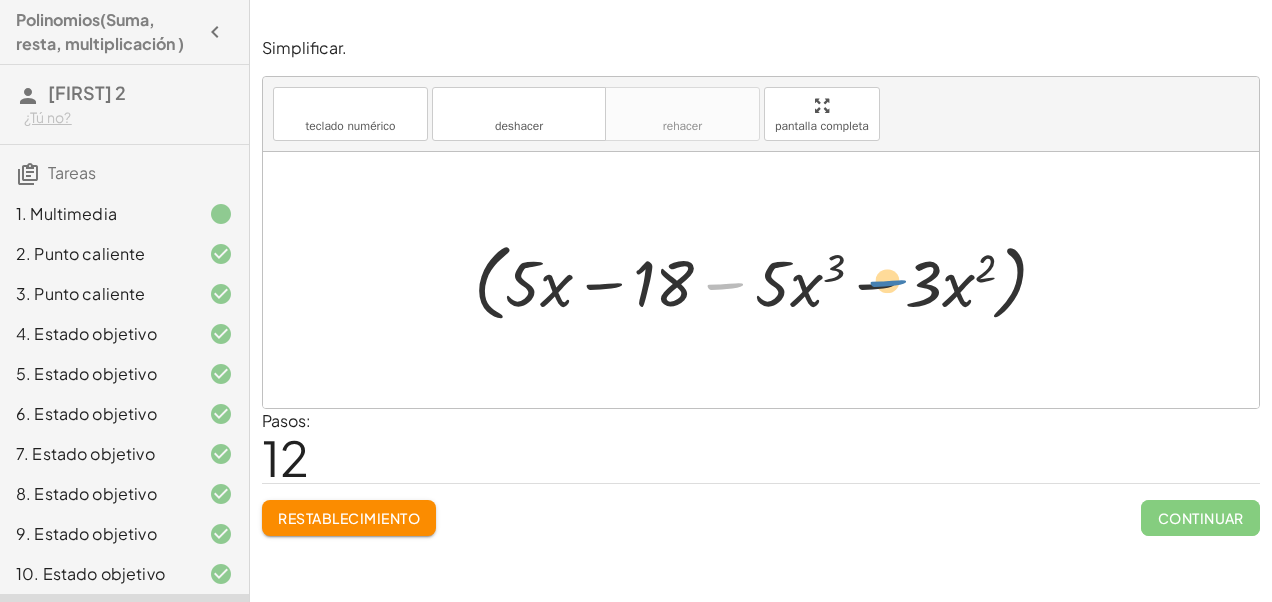 drag, startPoint x: 724, startPoint y: 280, endPoint x: 888, endPoint y: 277, distance: 164.02744 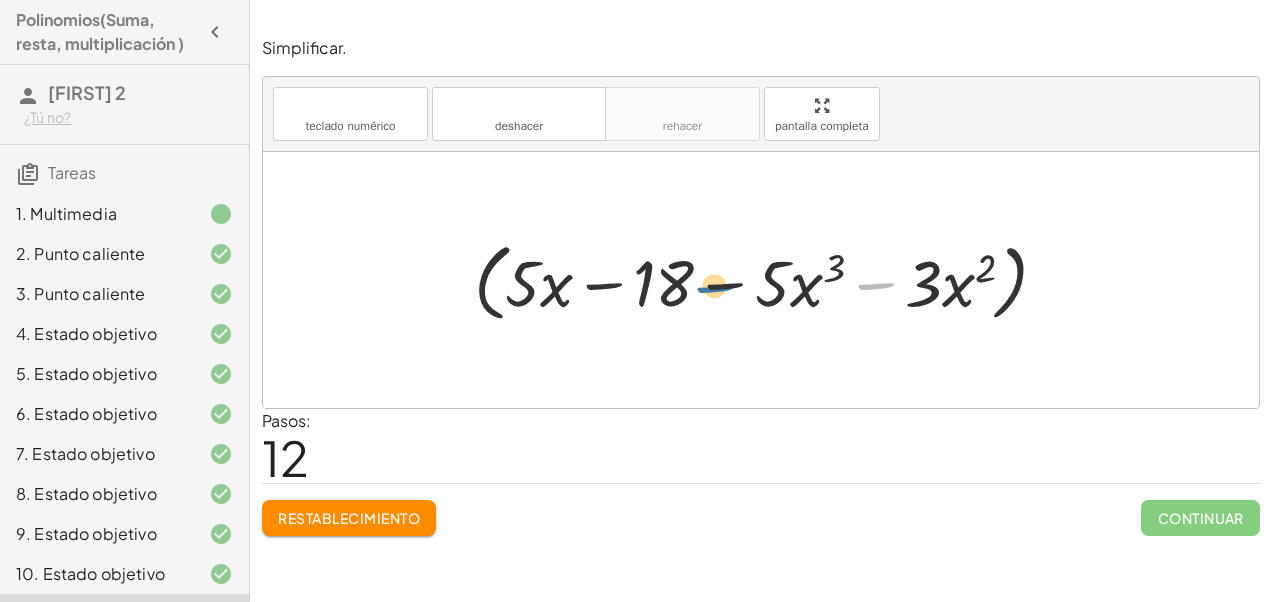 drag, startPoint x: 874, startPoint y: 280, endPoint x: 711, endPoint y: 282, distance: 163.01227 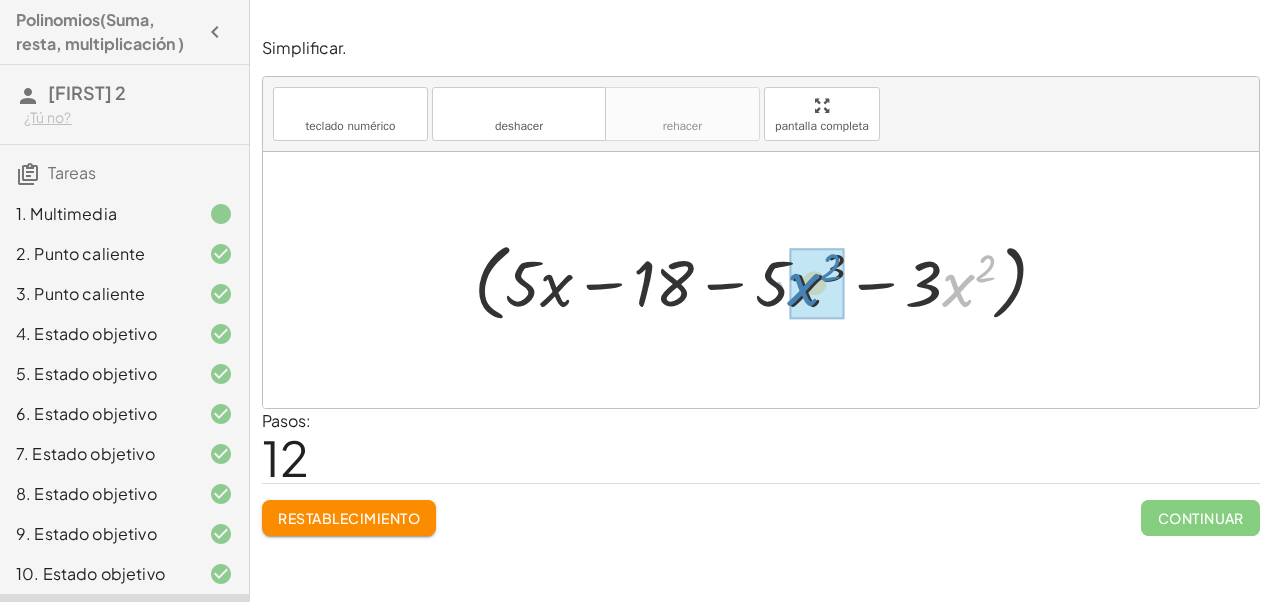 drag, startPoint x: 955, startPoint y: 280, endPoint x: 801, endPoint y: 279, distance: 154.00325 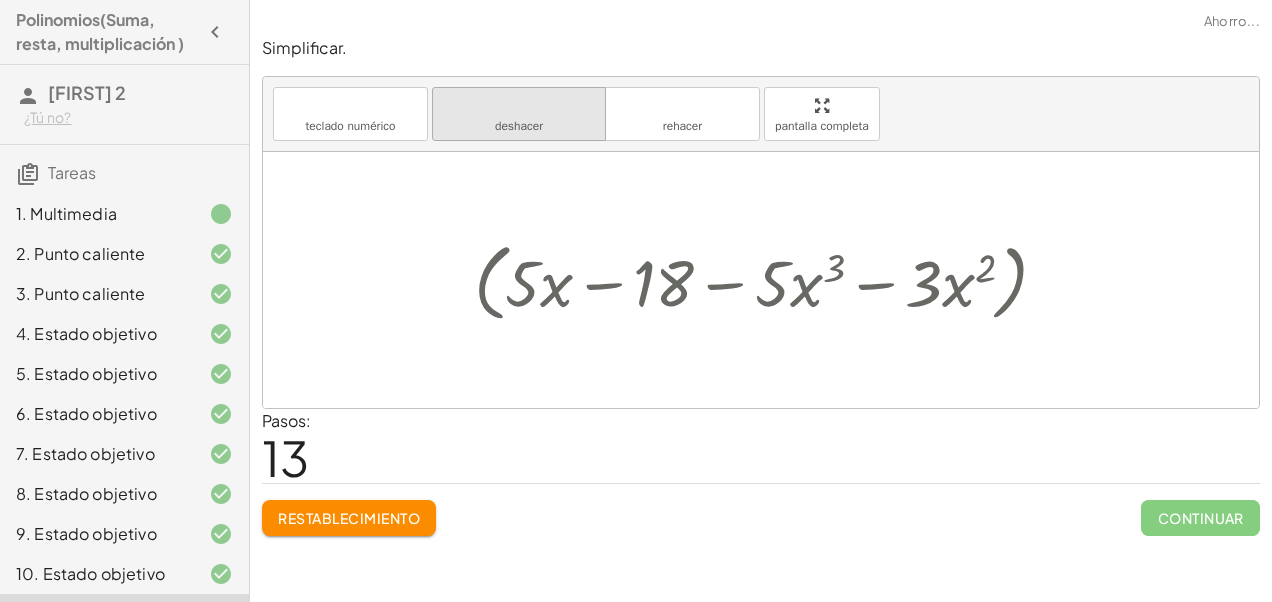 click on "deshacer" at bounding box center (519, 106) 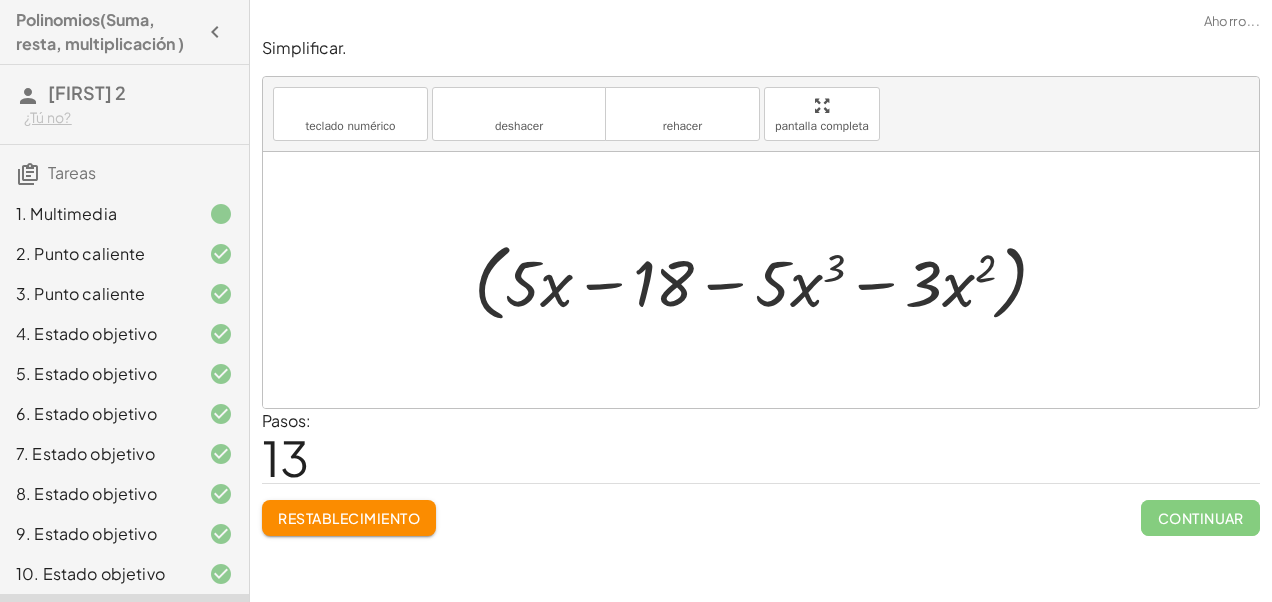 click at bounding box center (761, 280) 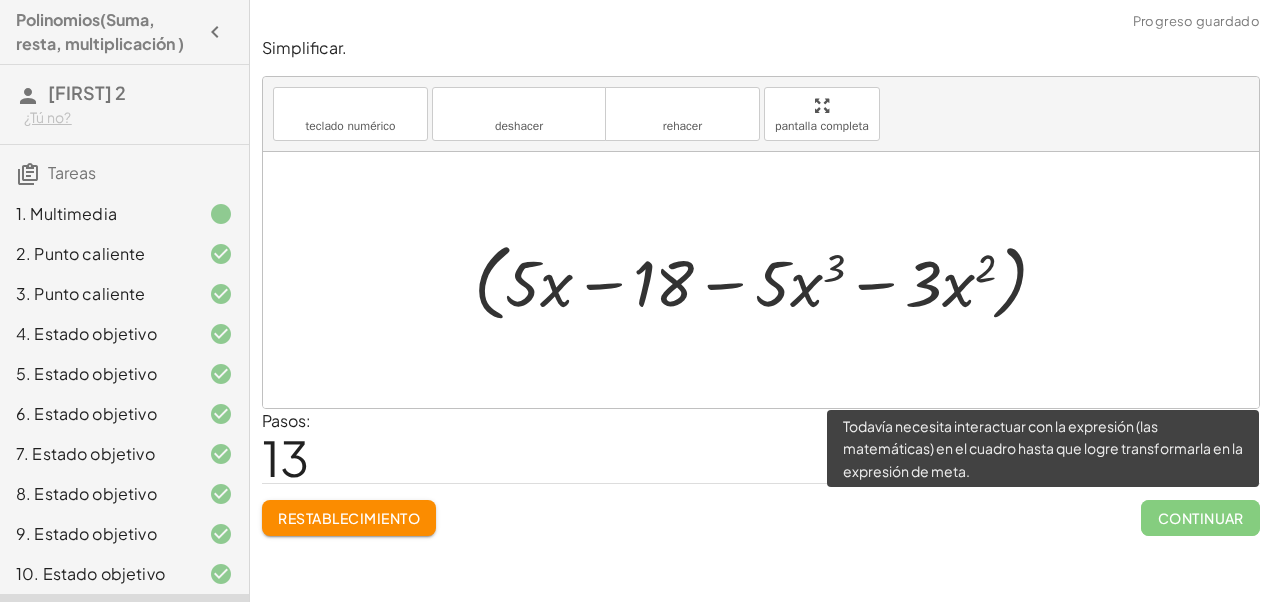 click on "Continuar" 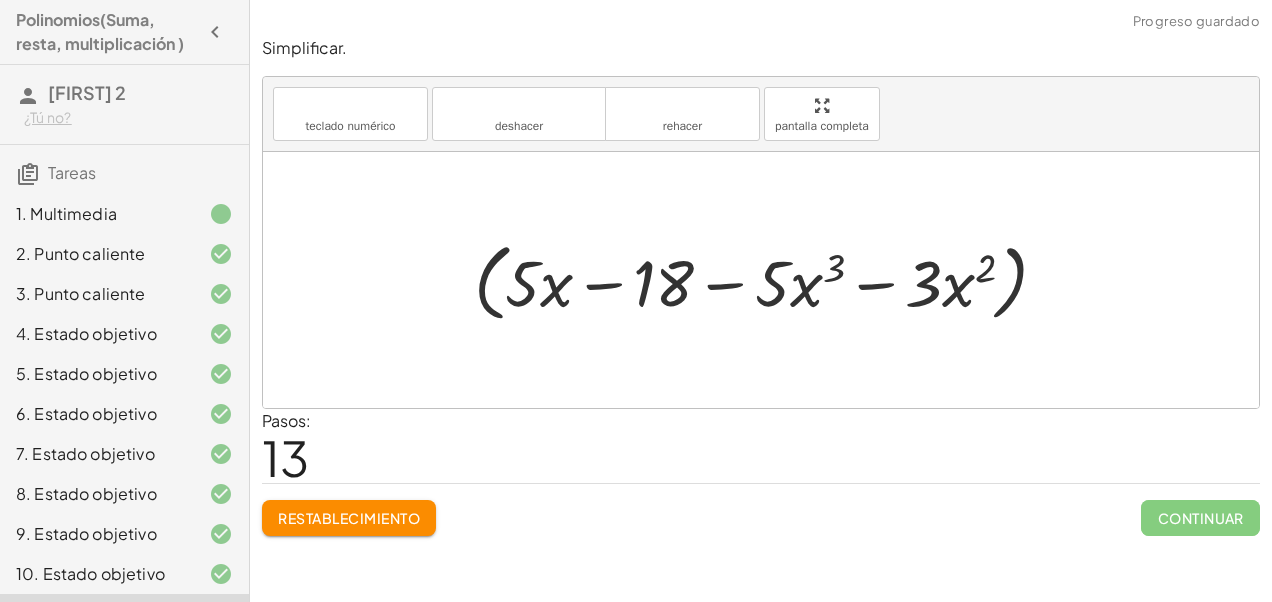 click at bounding box center [769, 280] 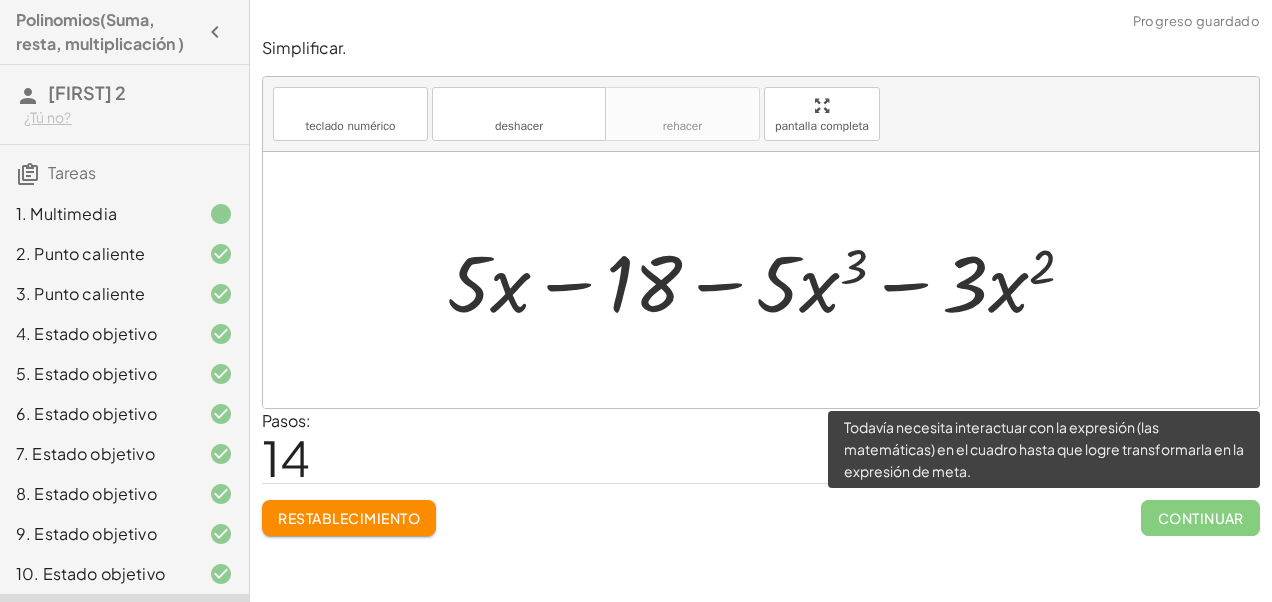 click on "Continuar" 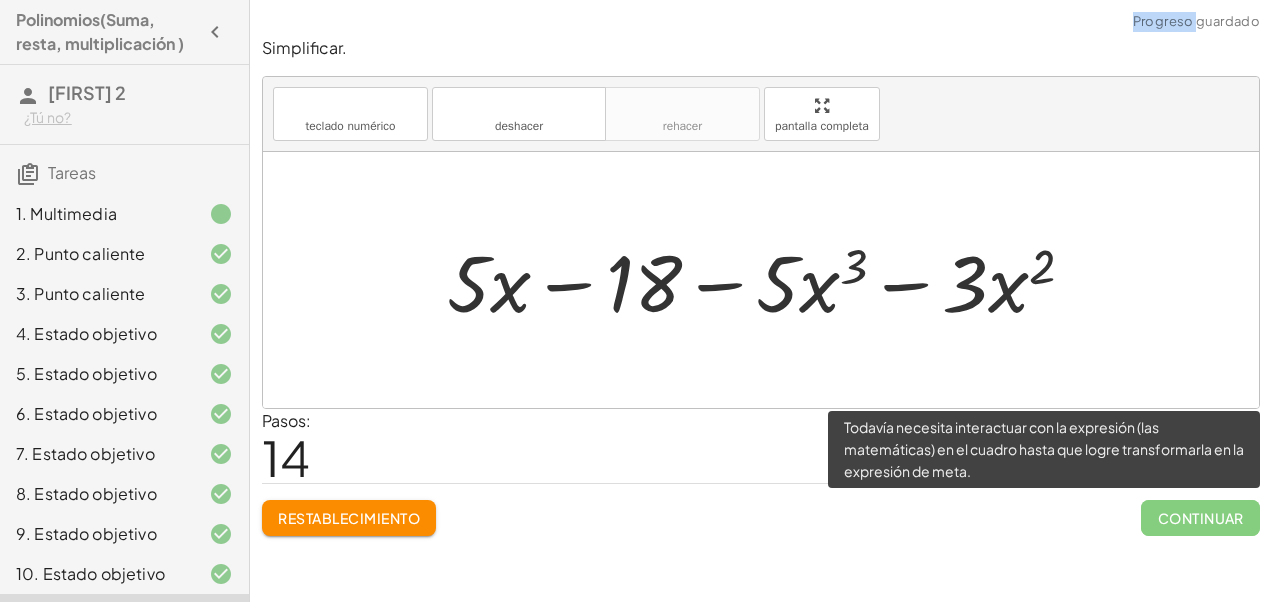click on "Continuar" 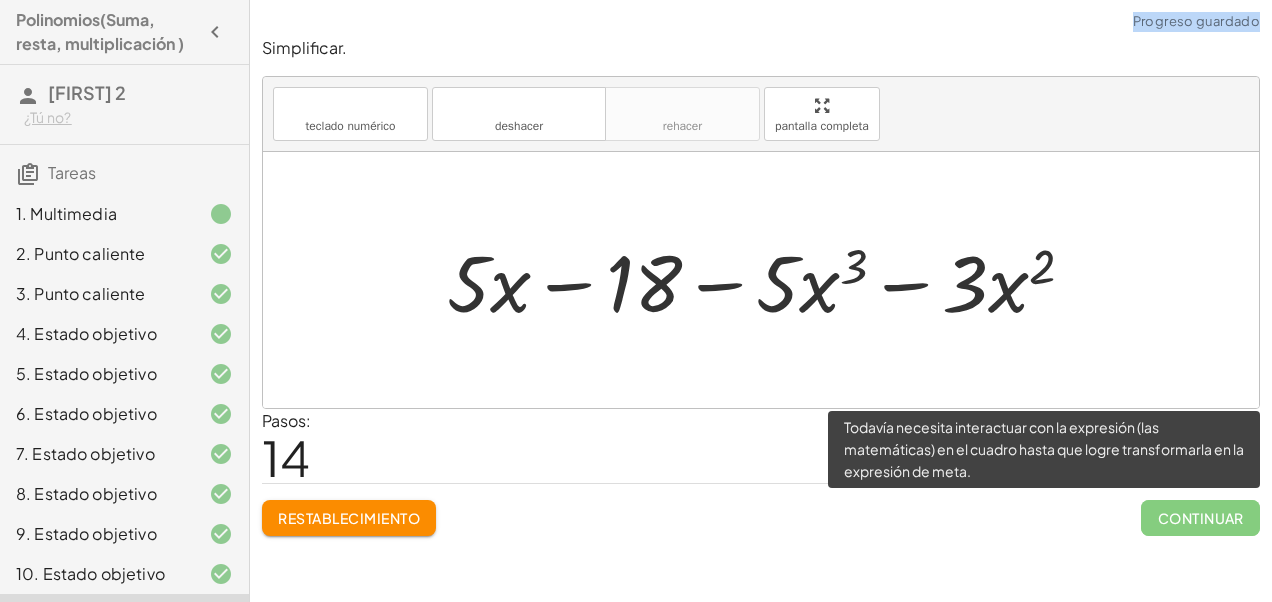 click on "Continuar" 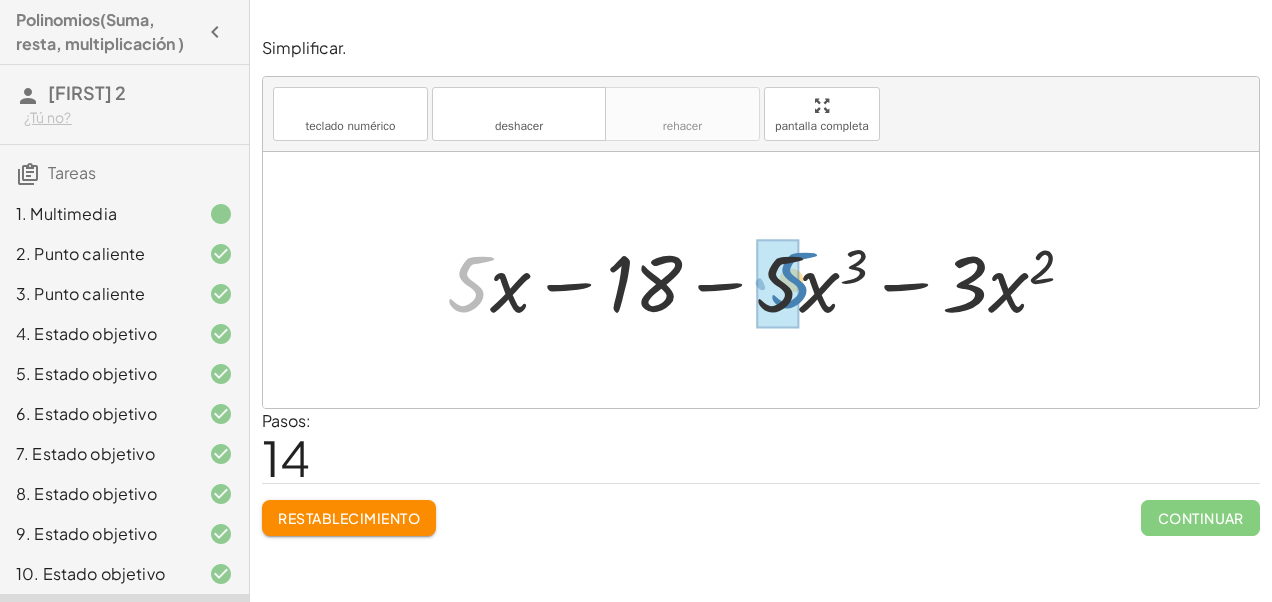 drag, startPoint x: 482, startPoint y: 280, endPoint x: 805, endPoint y: 276, distance: 323.02478 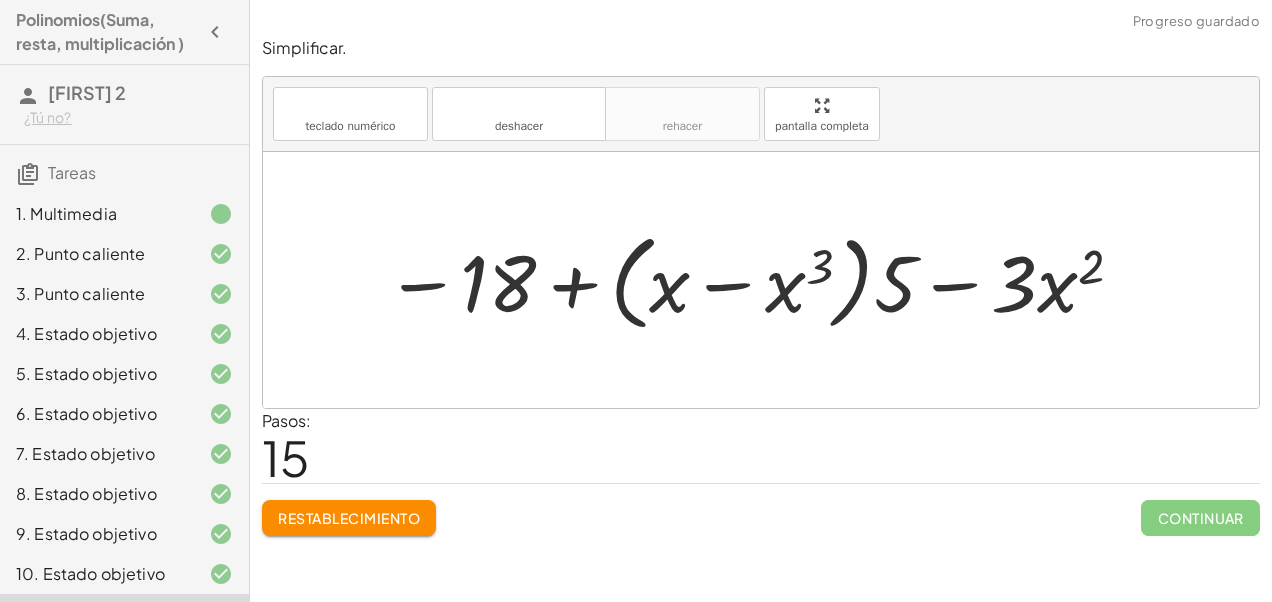 click on "teclado teclado numérico deshacer deshacer rehacer rehacer pantalla completa" at bounding box center [761, 114] 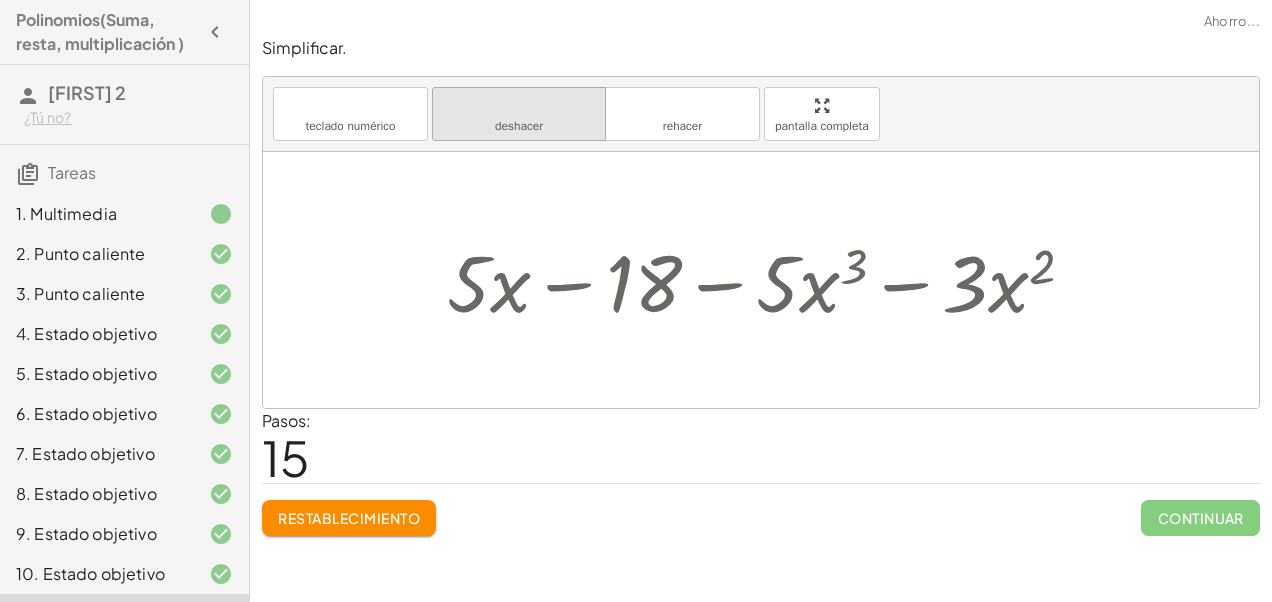 click on "deshacer" at bounding box center [519, 106] 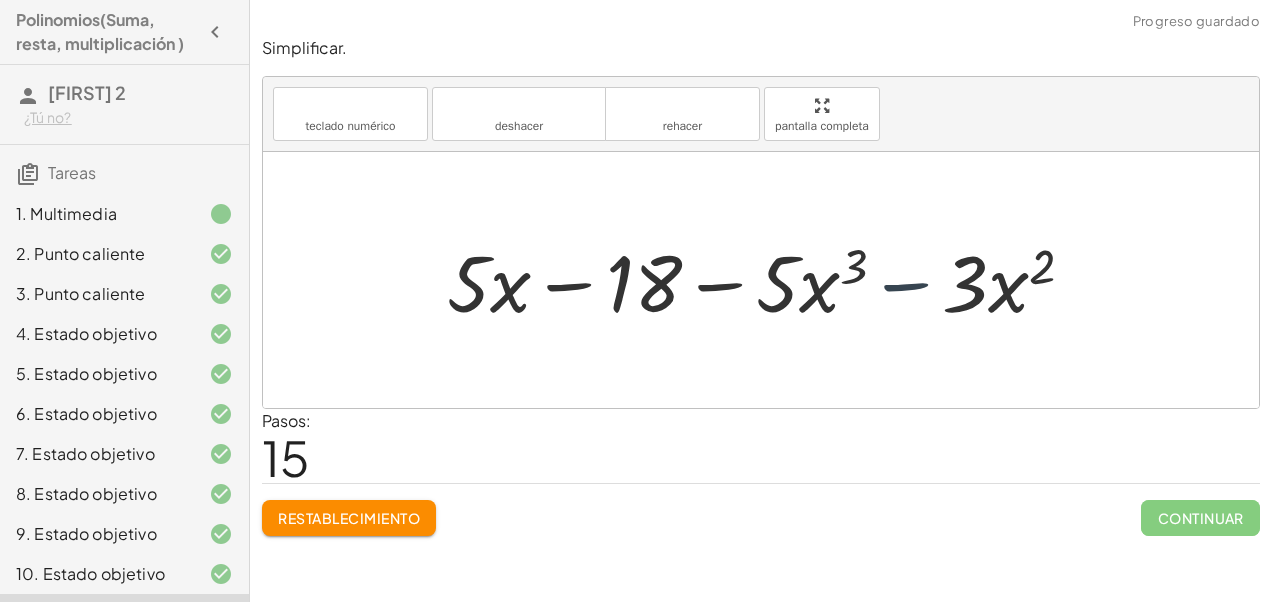 click at bounding box center [769, 280] 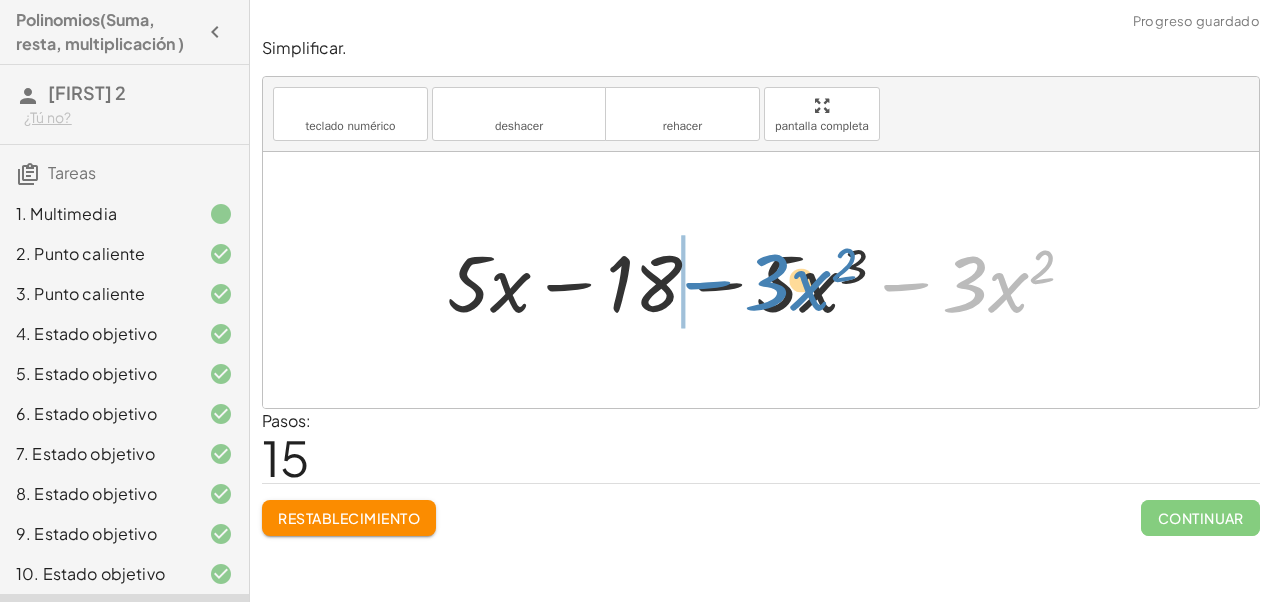 drag, startPoint x: 912, startPoint y: 286, endPoint x: 714, endPoint y: 284, distance: 198.0101 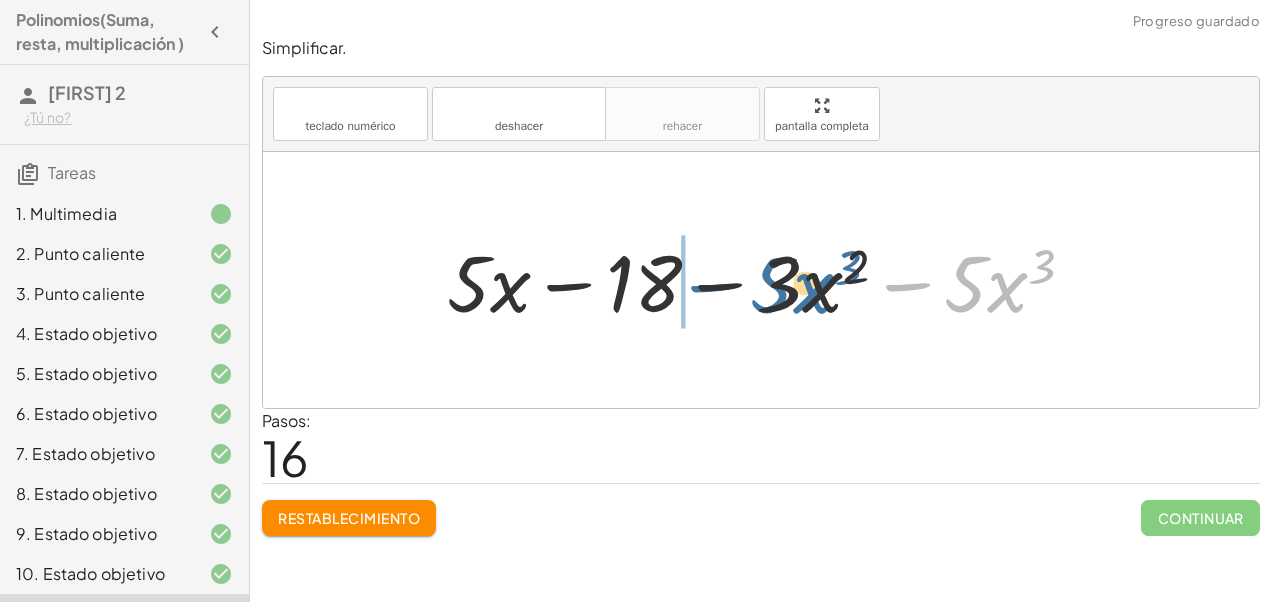 drag, startPoint x: 895, startPoint y: 284, endPoint x: 700, endPoint y: 285, distance: 195.00256 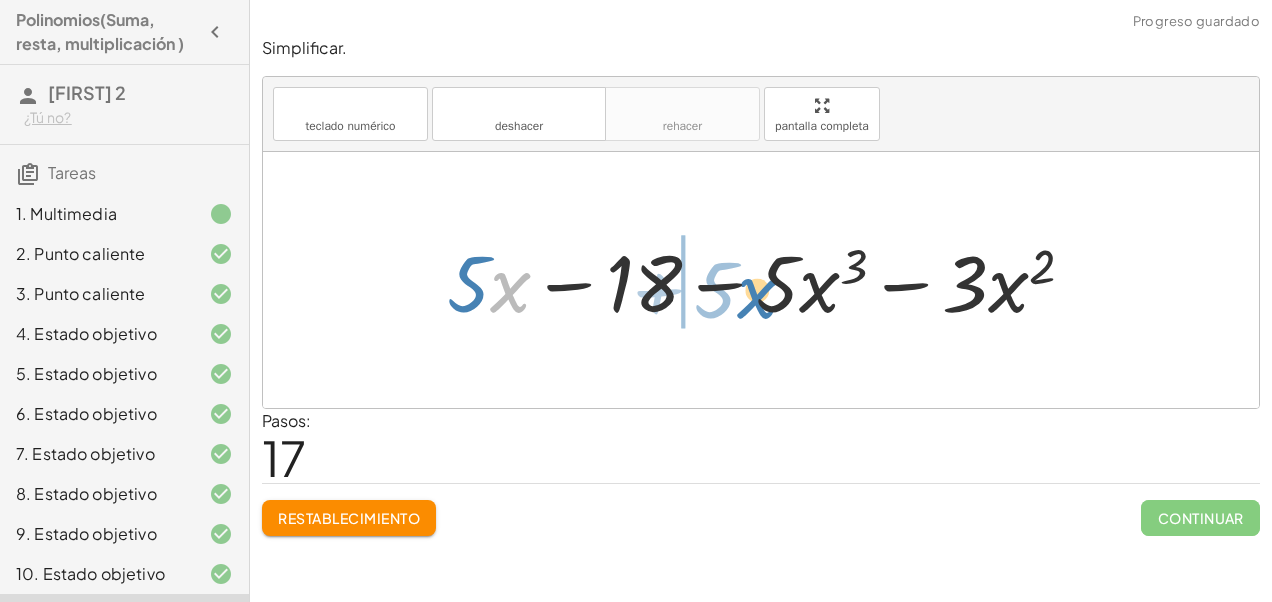 drag, startPoint x: 513, startPoint y: 286, endPoint x: 753, endPoint y: 289, distance: 240.01875 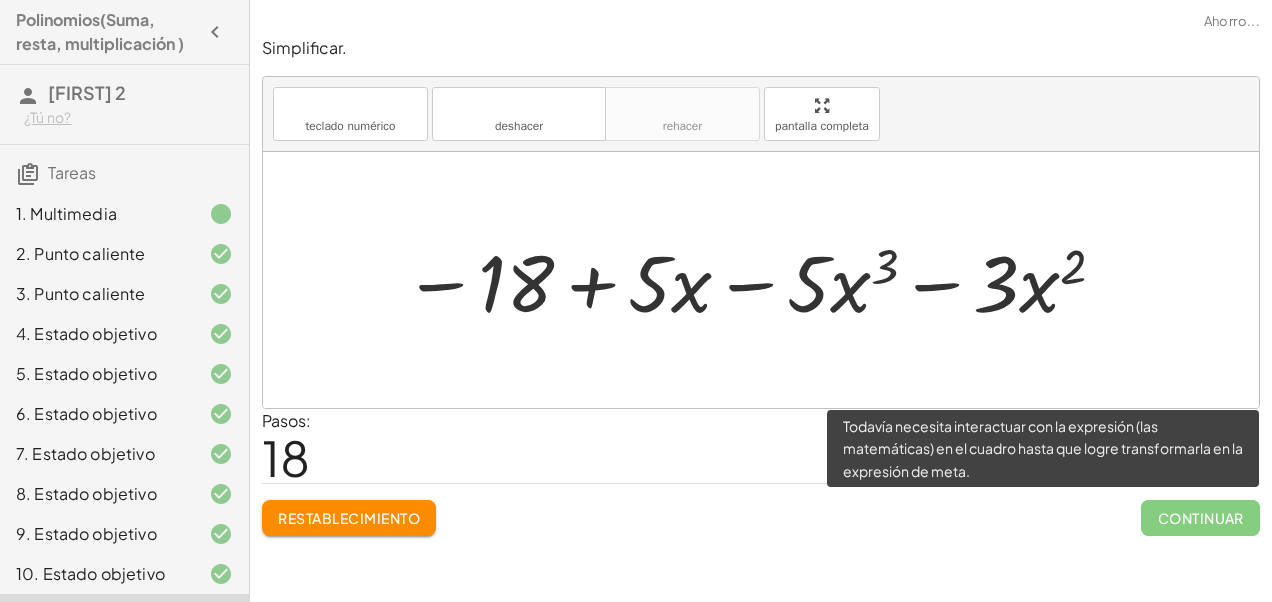 click on "Continuar" 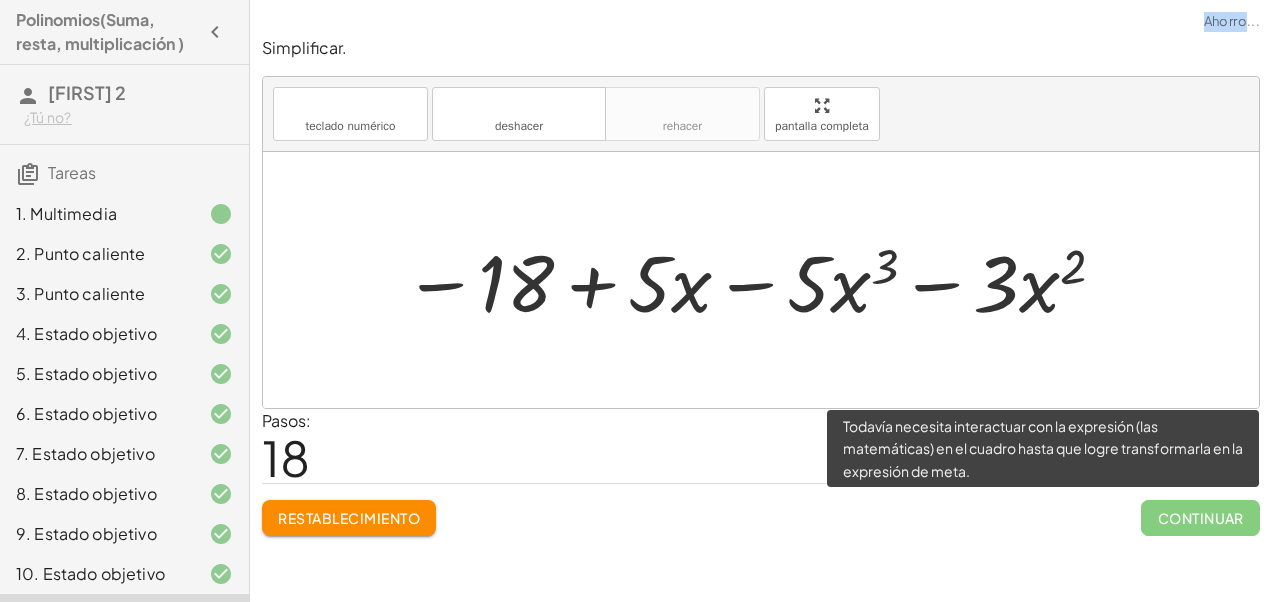 click on "Continuar" 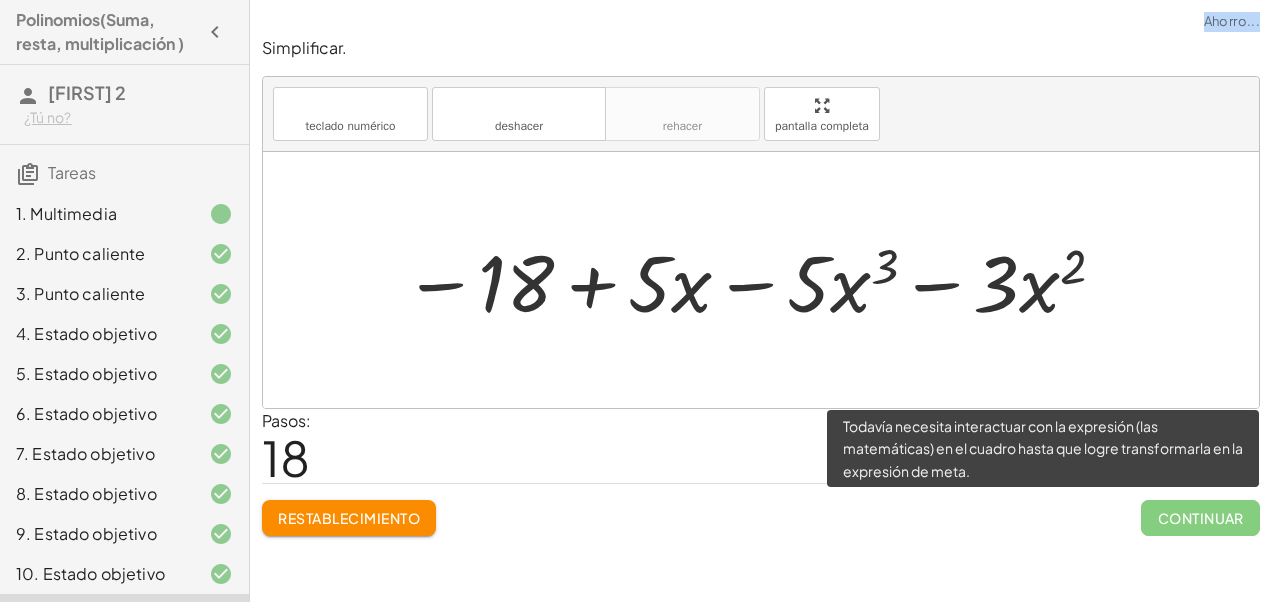 click on "Continuar" 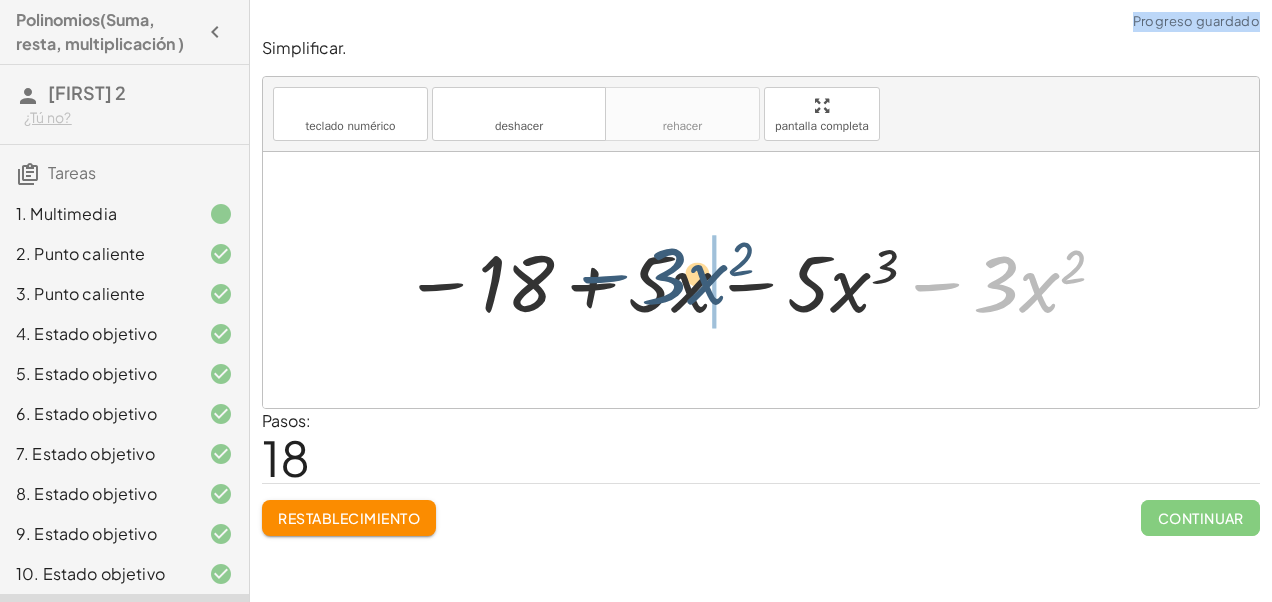 drag, startPoint x: 958, startPoint y: 276, endPoint x: 555, endPoint y: 274, distance: 403.00497 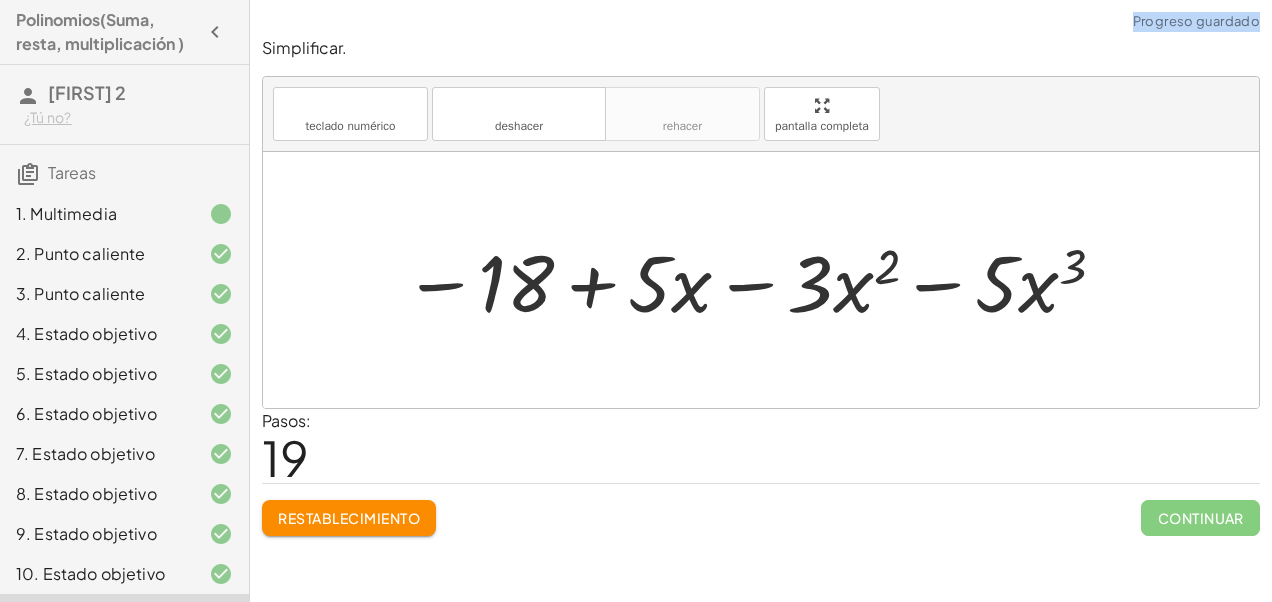click on "Progreso guardado" at bounding box center (1196, 21) 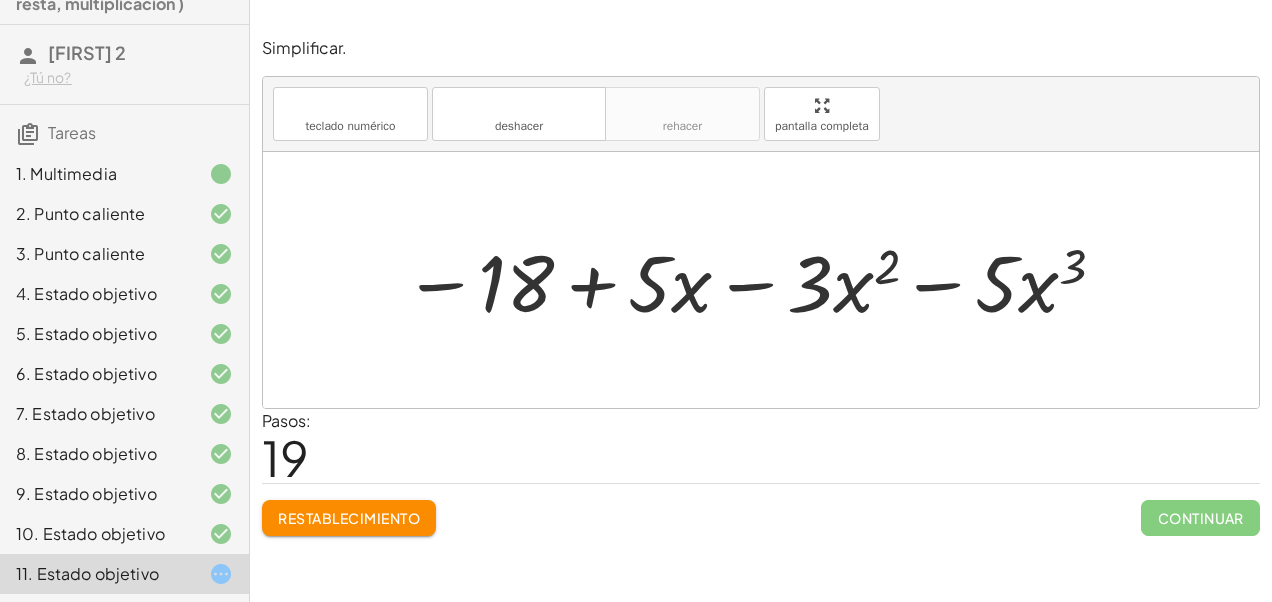 scroll, scrollTop: 80, scrollLeft: 0, axis: vertical 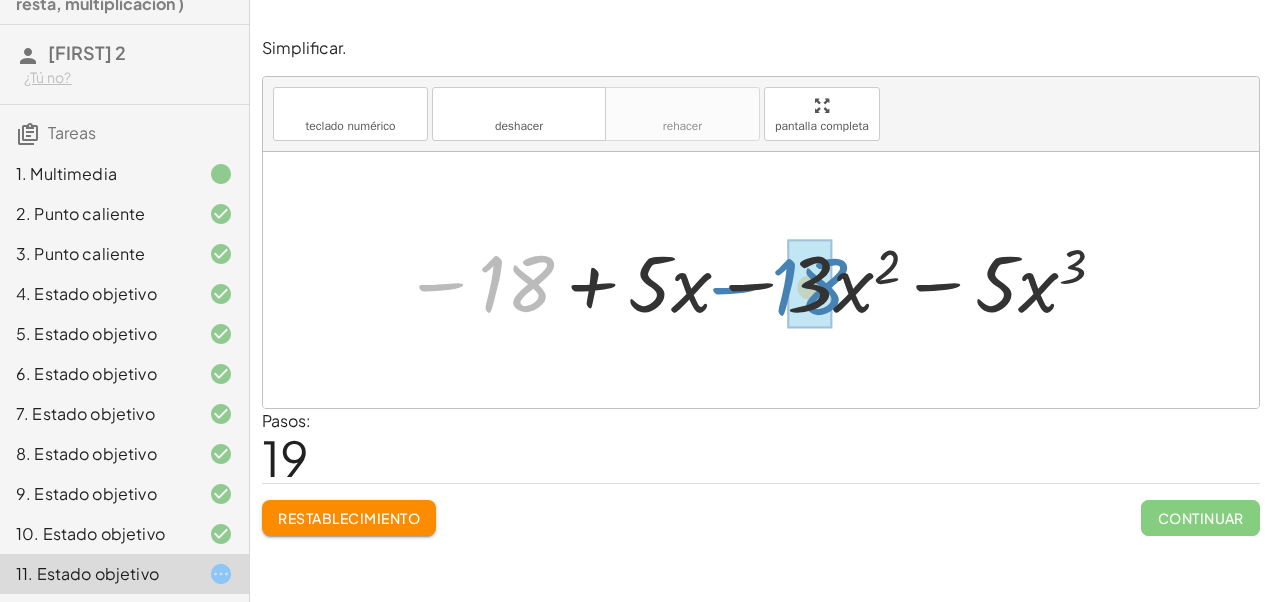 drag, startPoint x: 443, startPoint y: 296, endPoint x: 740, endPoint y: 297, distance: 297.00168 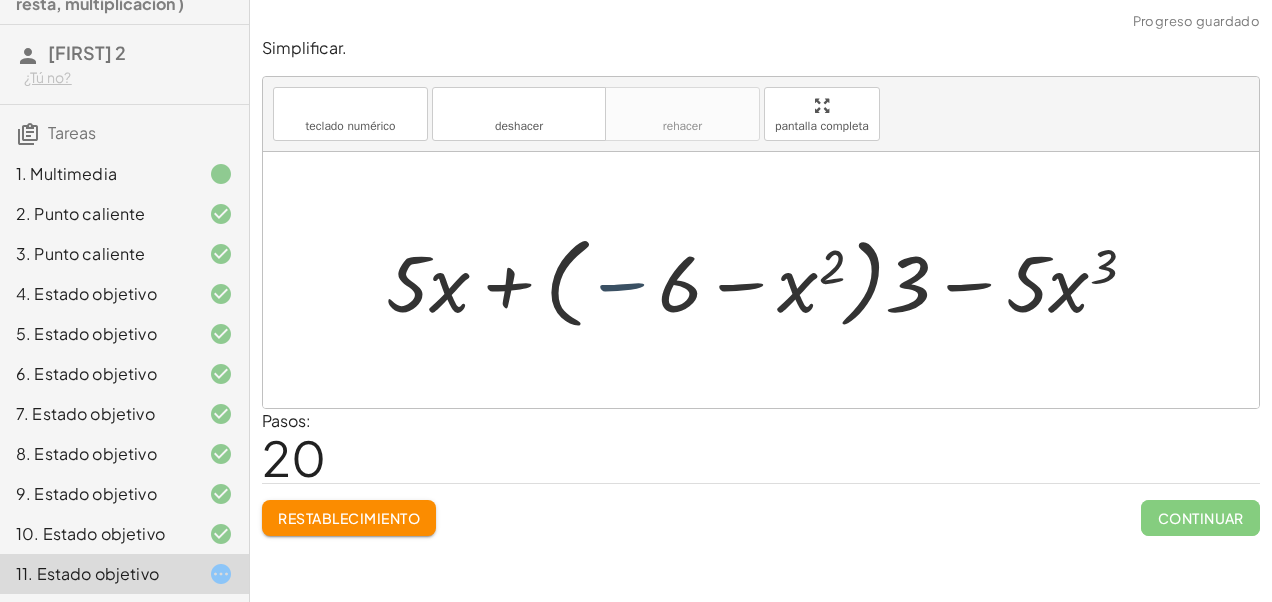 click at bounding box center [769, 280] 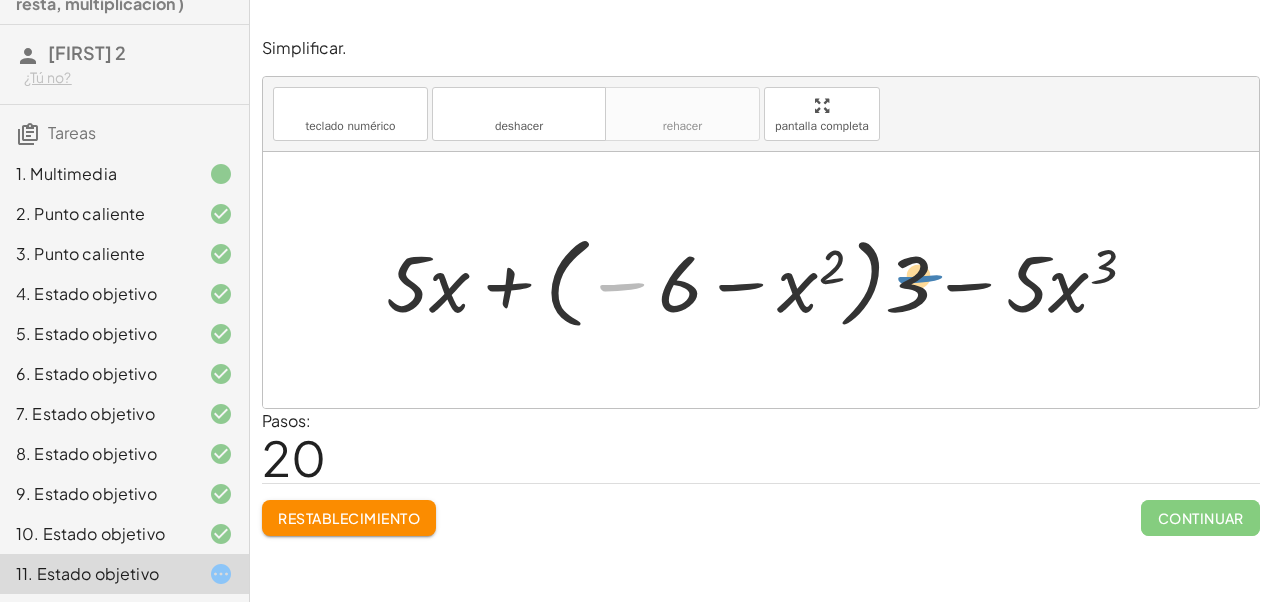 drag, startPoint x: 629, startPoint y: 290, endPoint x: 927, endPoint y: 282, distance: 298.10736 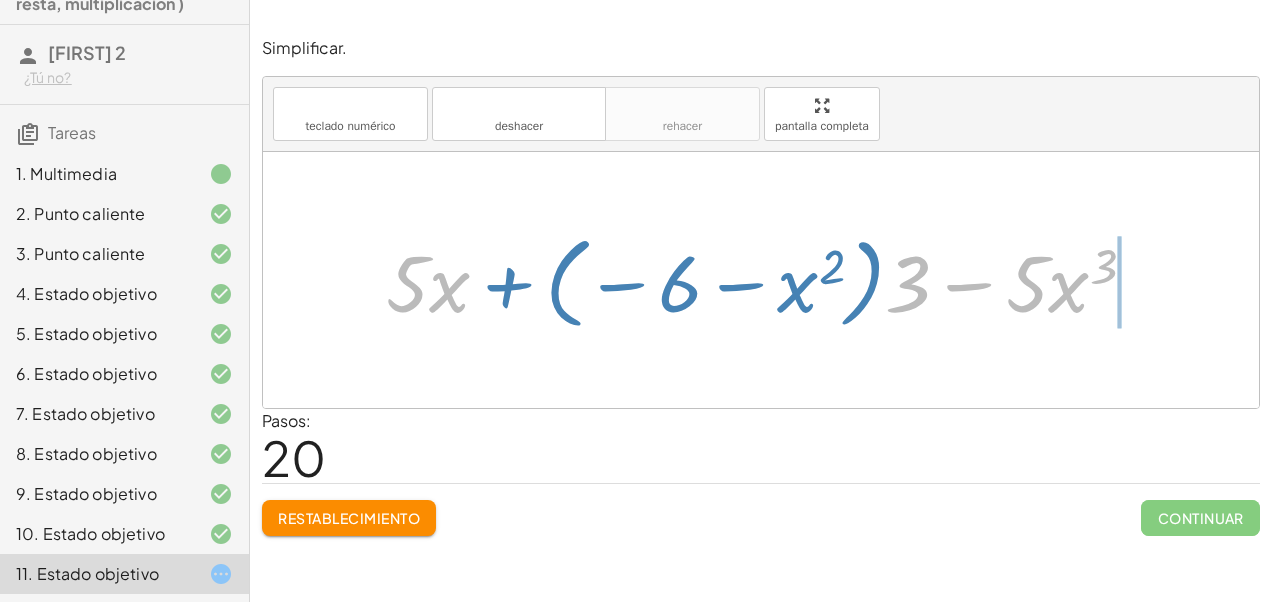 drag, startPoint x: 912, startPoint y: 297, endPoint x: 1275, endPoint y: -74, distance: 519.0472 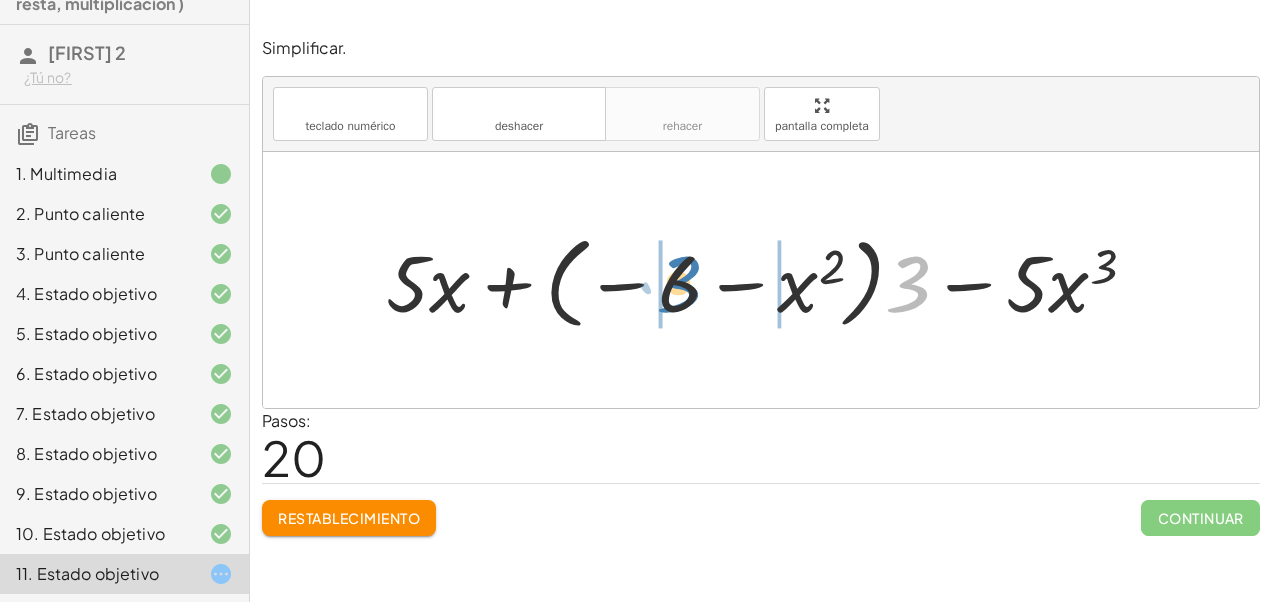 drag, startPoint x: 906, startPoint y: 301, endPoint x: 676, endPoint y: 301, distance: 230 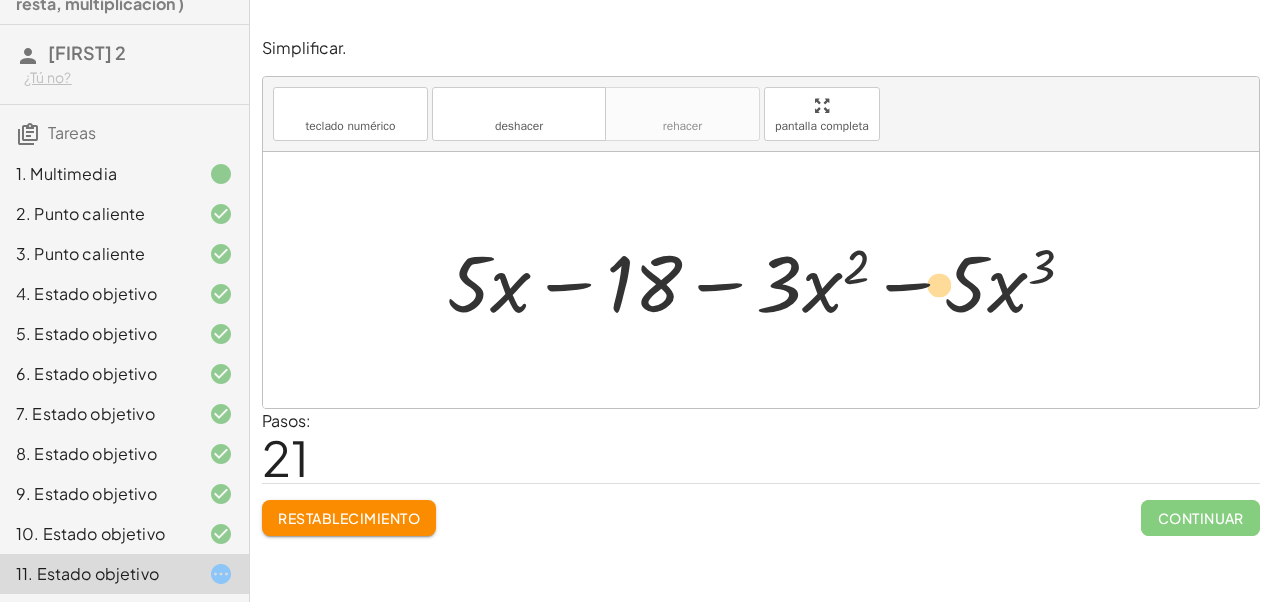 drag, startPoint x: 781, startPoint y: 291, endPoint x: 958, endPoint y: 284, distance: 177.13837 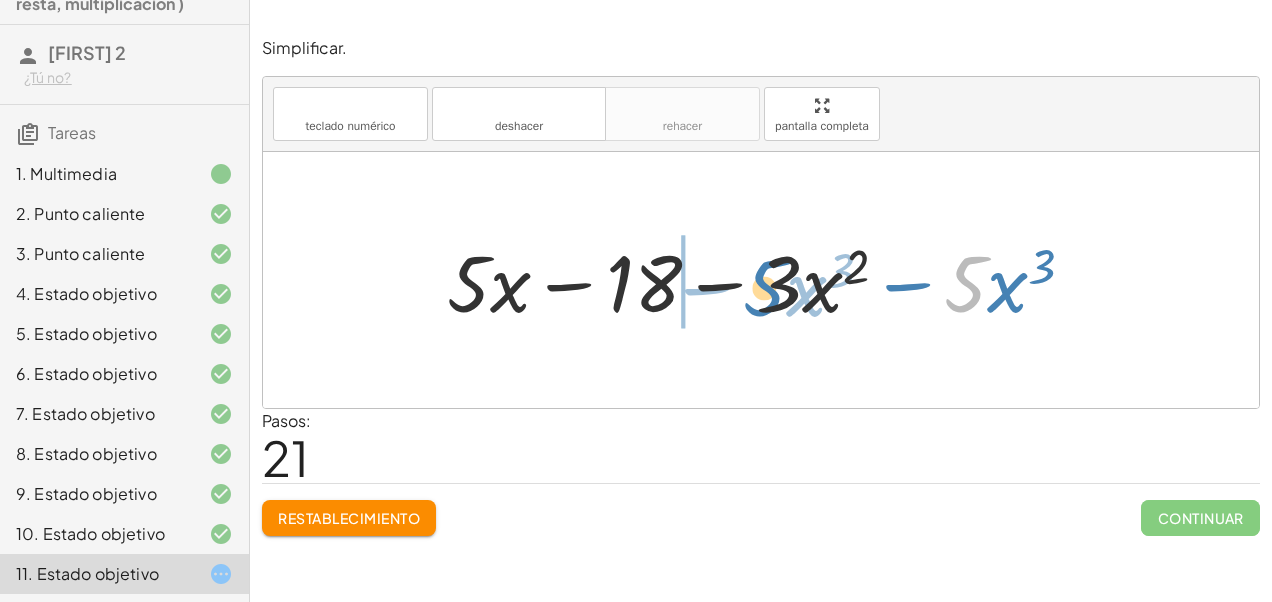 drag, startPoint x: 971, startPoint y: 296, endPoint x: 770, endPoint y: 300, distance: 201.0398 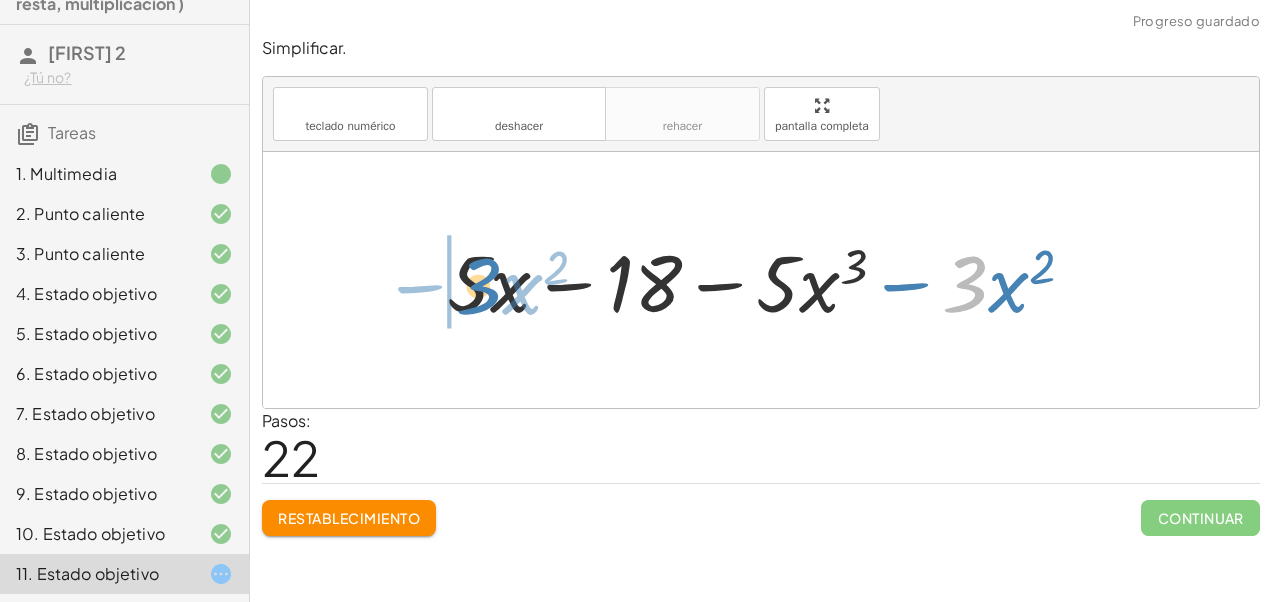 drag, startPoint x: 966, startPoint y: 295, endPoint x: 478, endPoint y: 296, distance: 488.00104 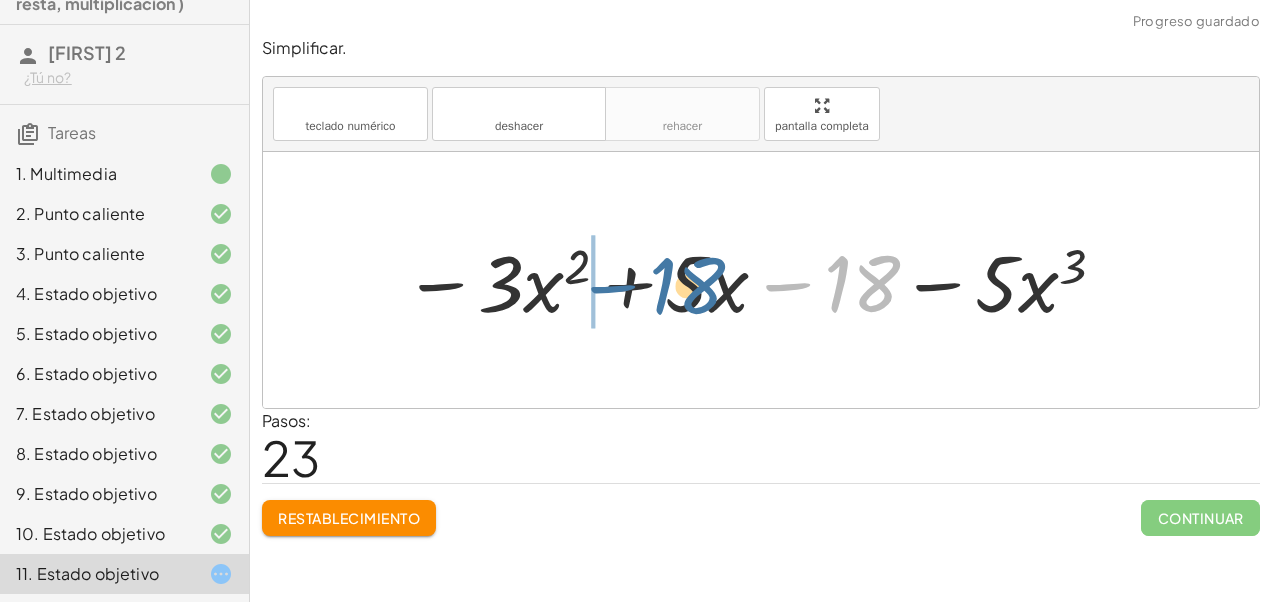 drag, startPoint x: 800, startPoint y: 286, endPoint x: 546, endPoint y: 278, distance: 254.12595 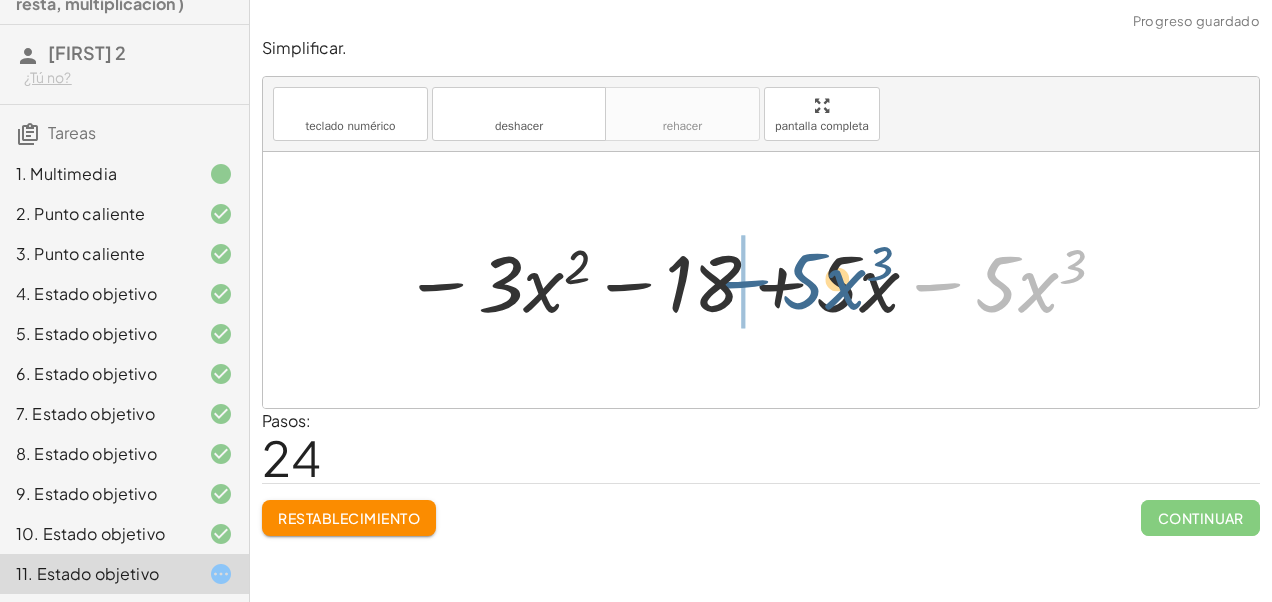 drag, startPoint x: 961, startPoint y: 288, endPoint x: 768, endPoint y: 285, distance: 193.02332 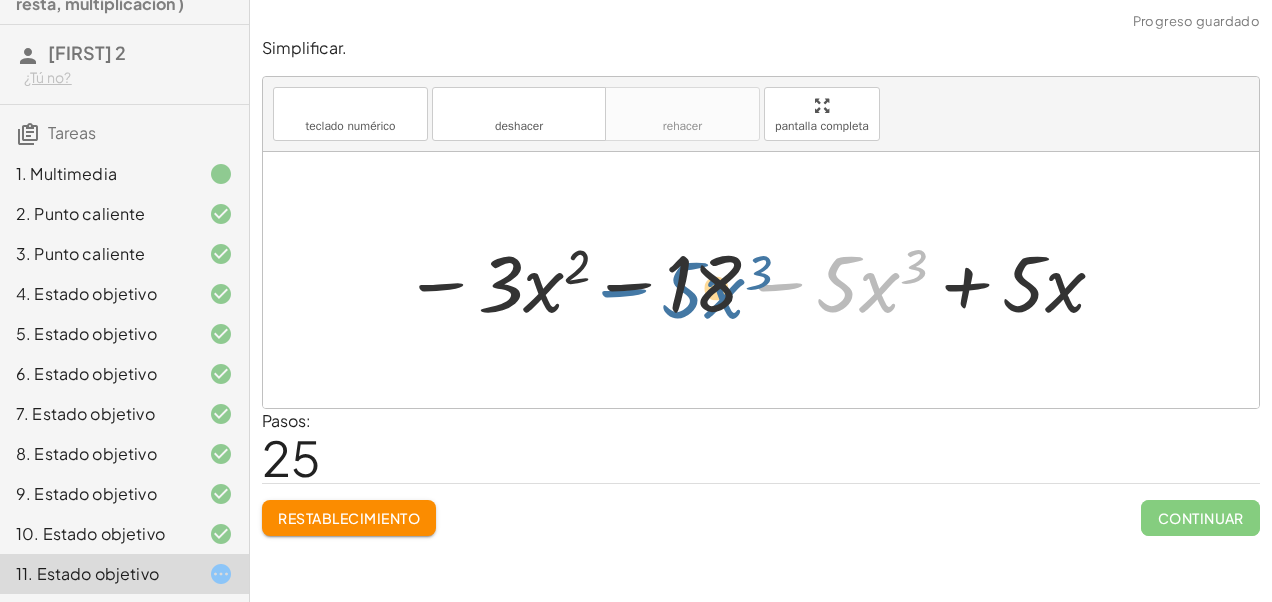 drag, startPoint x: 810, startPoint y: 284, endPoint x: 654, endPoint y: 290, distance: 156.11534 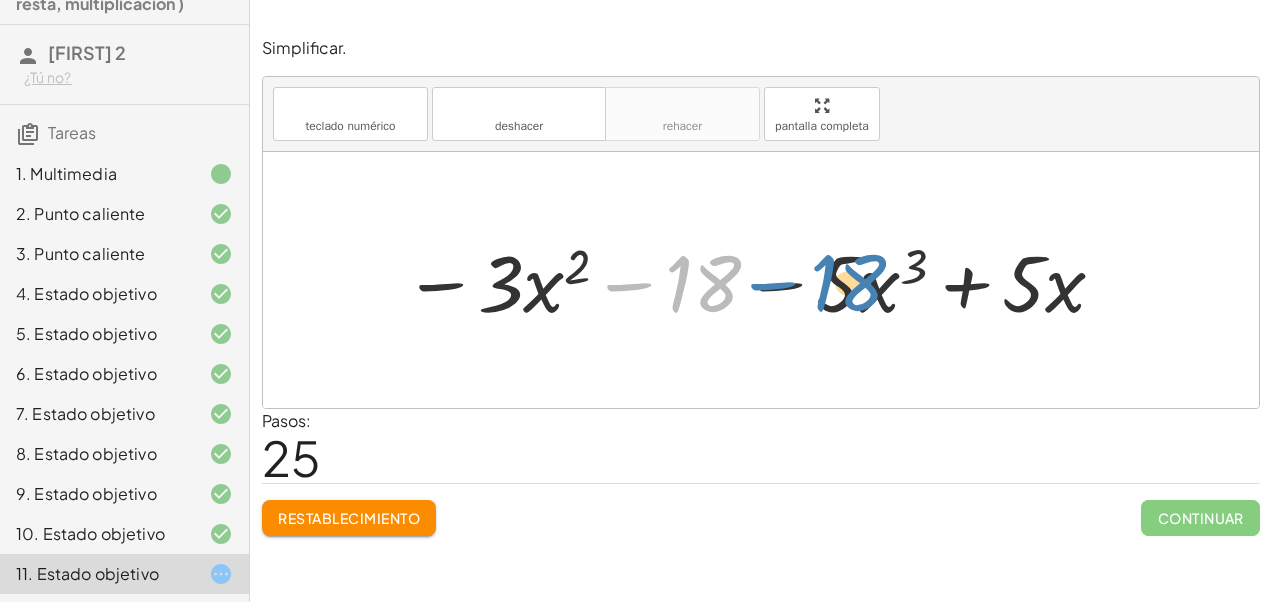 drag, startPoint x: 630, startPoint y: 281, endPoint x: 774, endPoint y: 280, distance: 144.00348 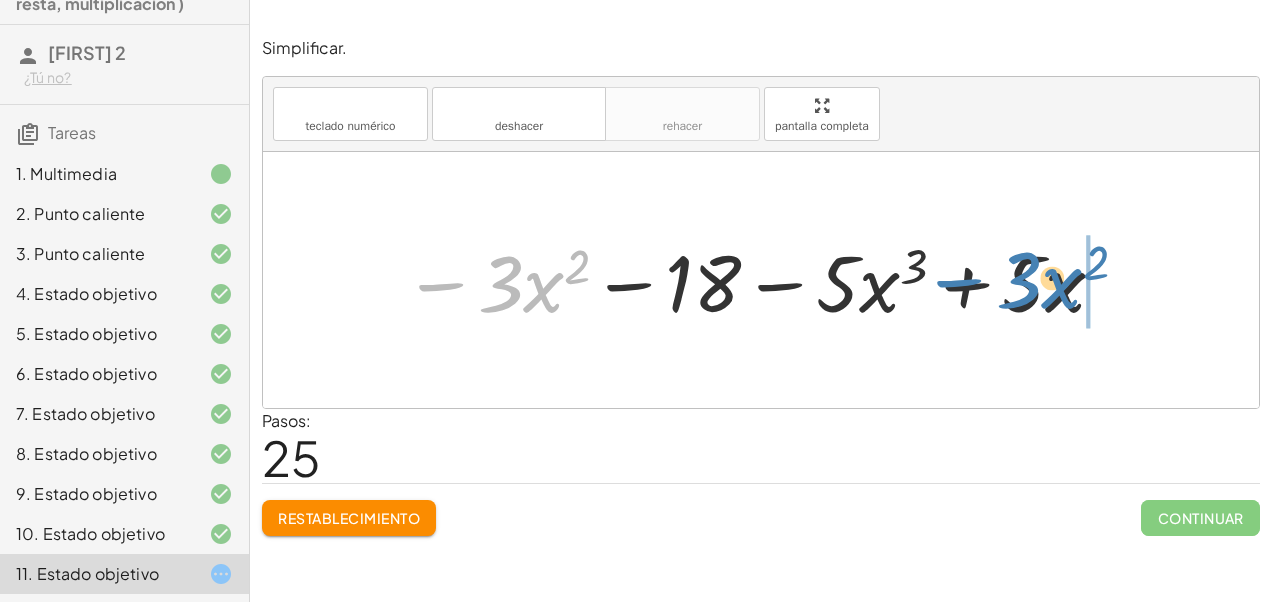 drag, startPoint x: 447, startPoint y: 294, endPoint x: 965, endPoint y: 290, distance: 518.01544 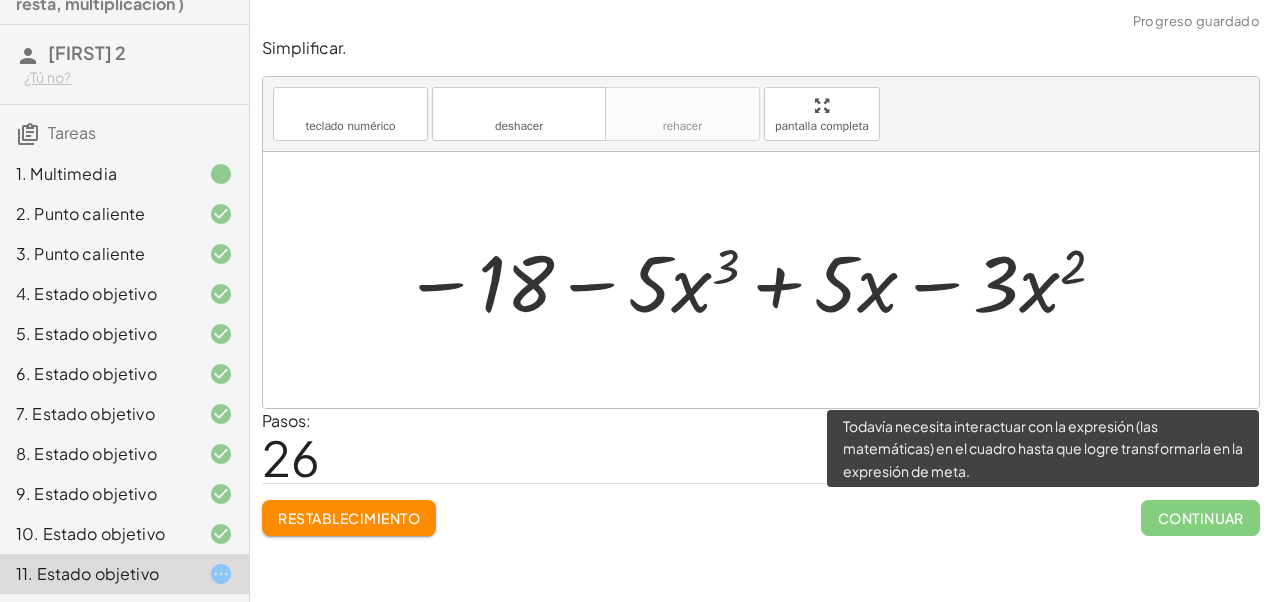 click on "Continuar" 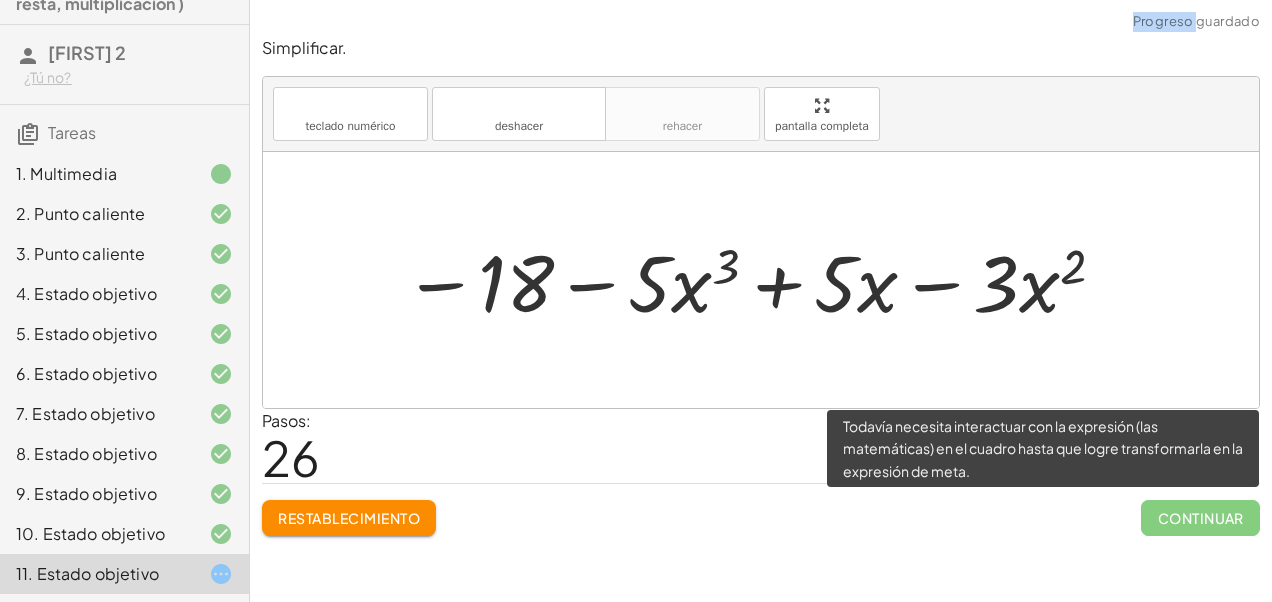 click on "Continuar" 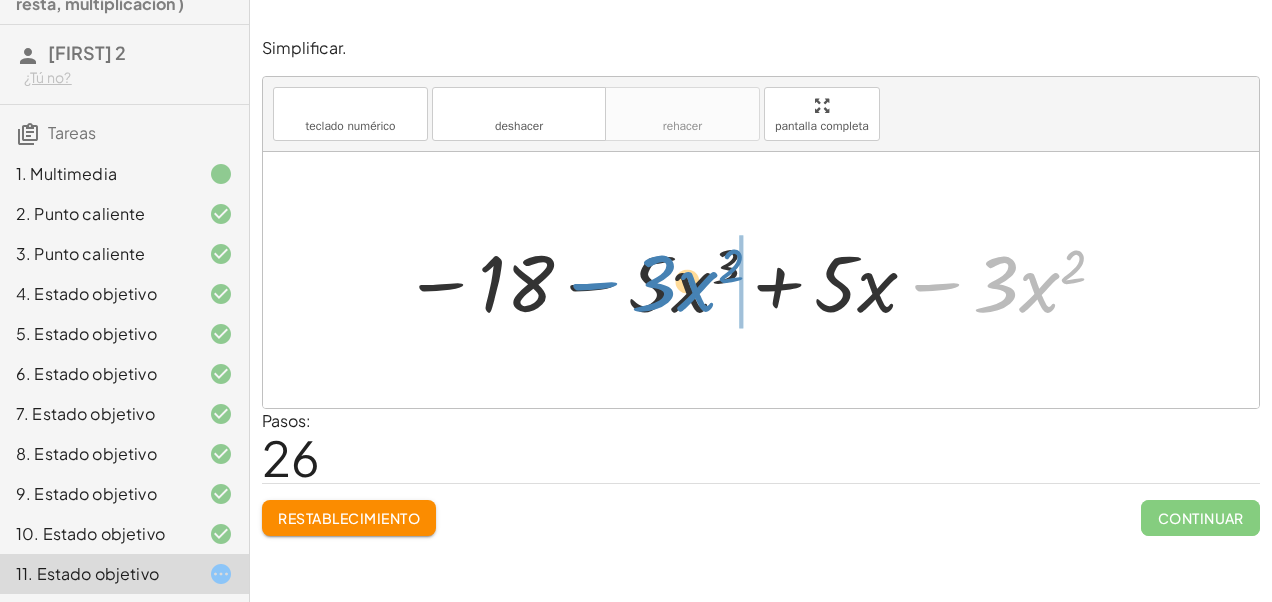 drag, startPoint x: 940, startPoint y: 281, endPoint x: 598, endPoint y: 280, distance: 342.00146 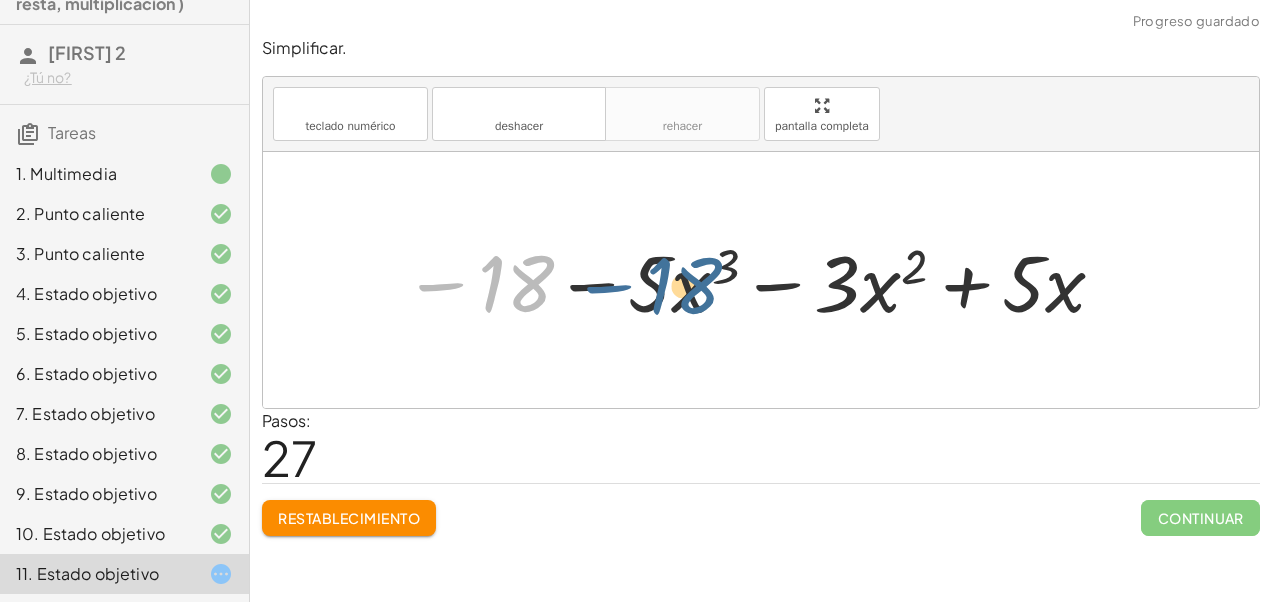 drag, startPoint x: 454, startPoint y: 280, endPoint x: 622, endPoint y: 282, distance: 168.0119 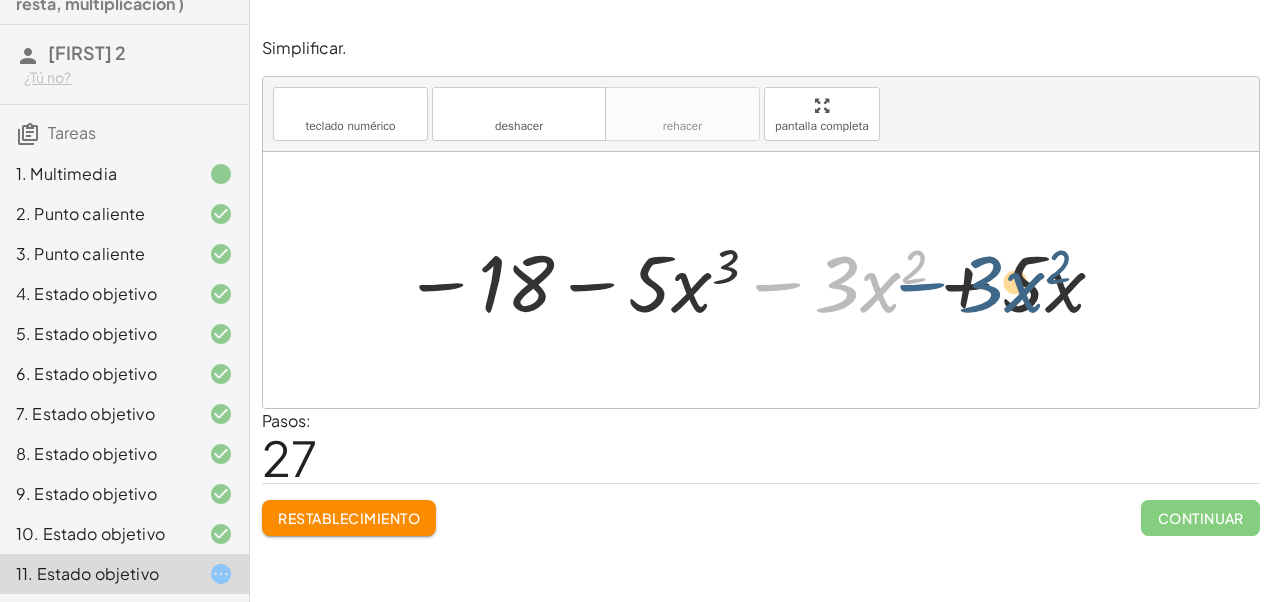 drag, startPoint x: 755, startPoint y: 278, endPoint x: 899, endPoint y: 278, distance: 144 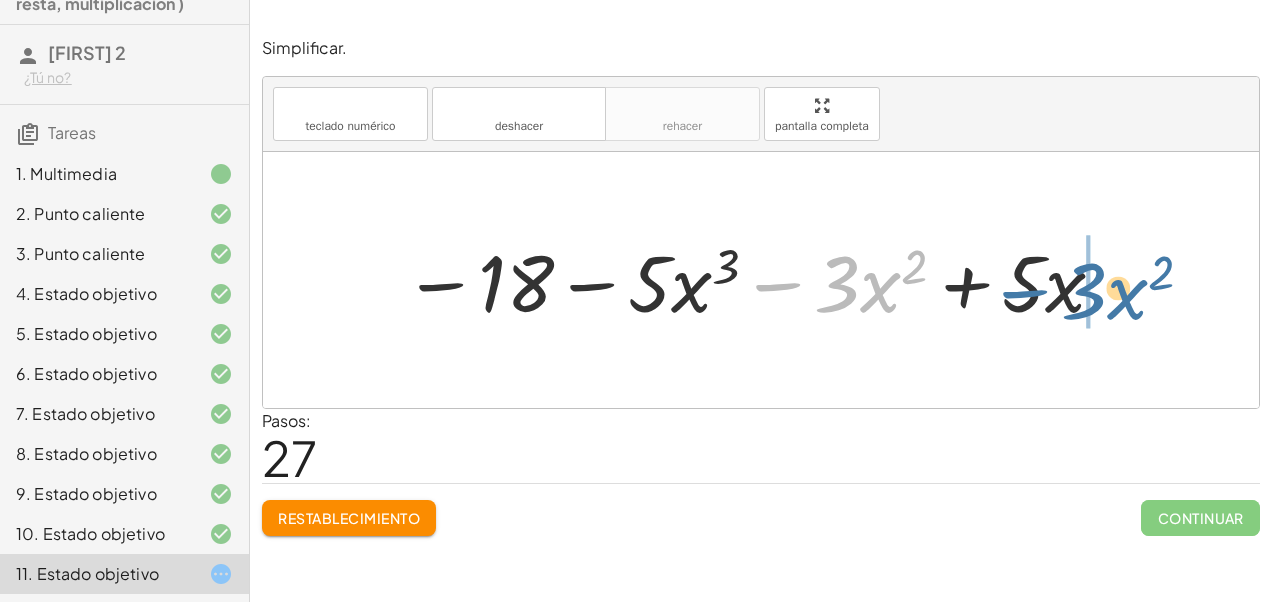 drag, startPoint x: 783, startPoint y: 286, endPoint x: 1028, endPoint y: 296, distance: 245.204 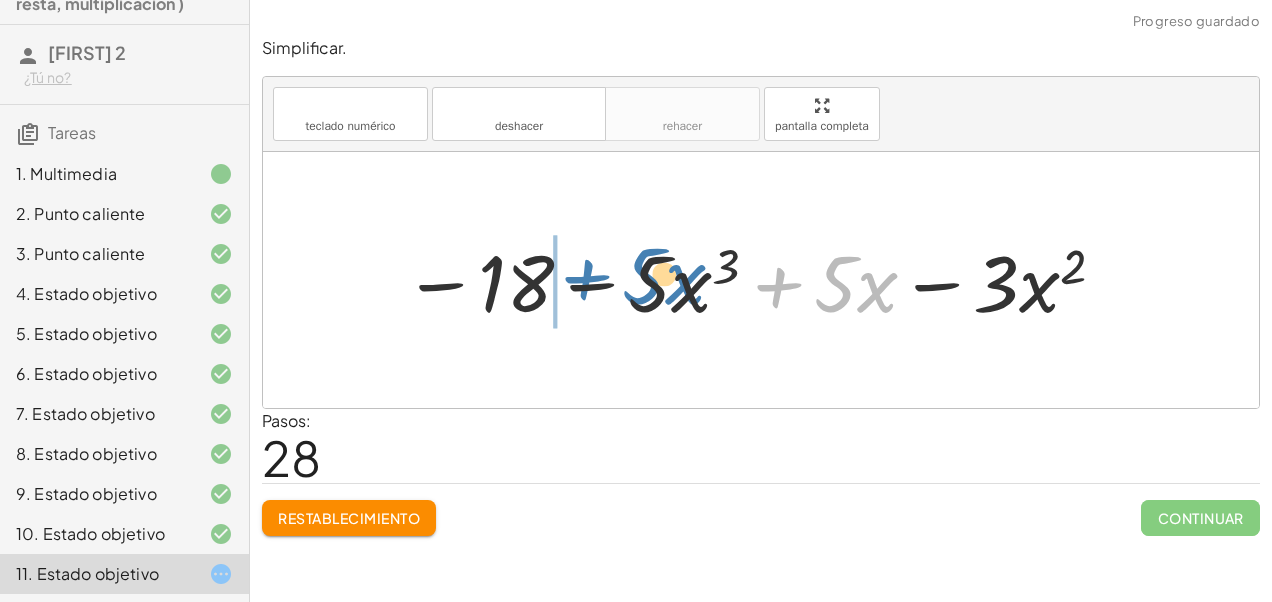 drag, startPoint x: 783, startPoint y: 287, endPoint x: 592, endPoint y: 278, distance: 191.21193 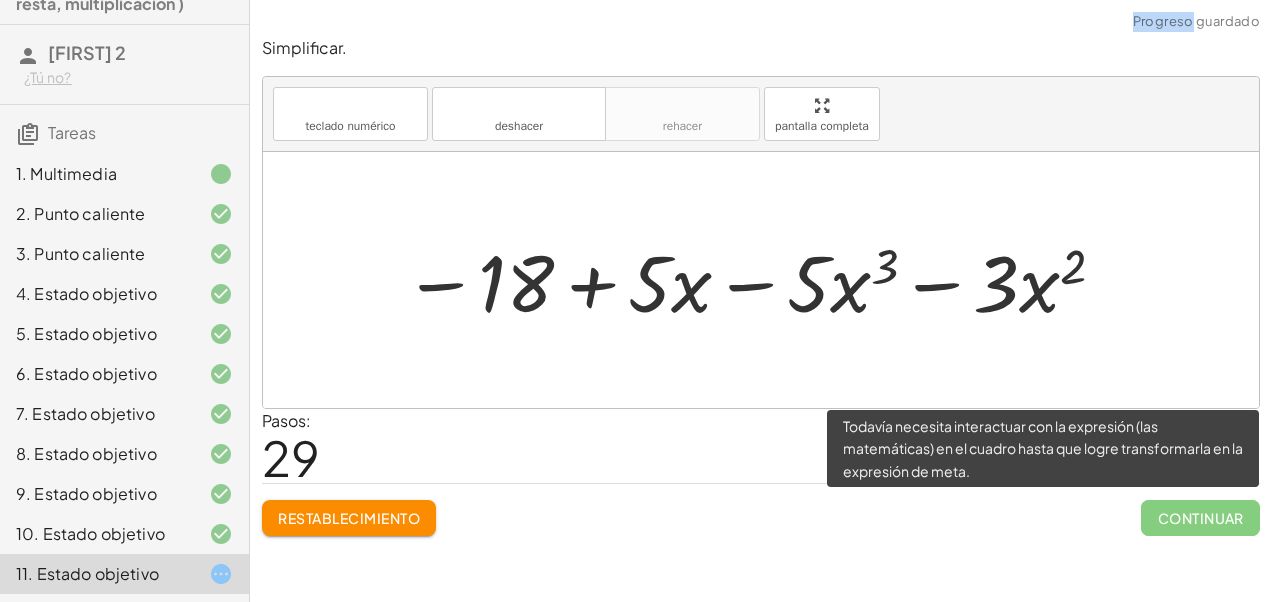 click on "Continuar" 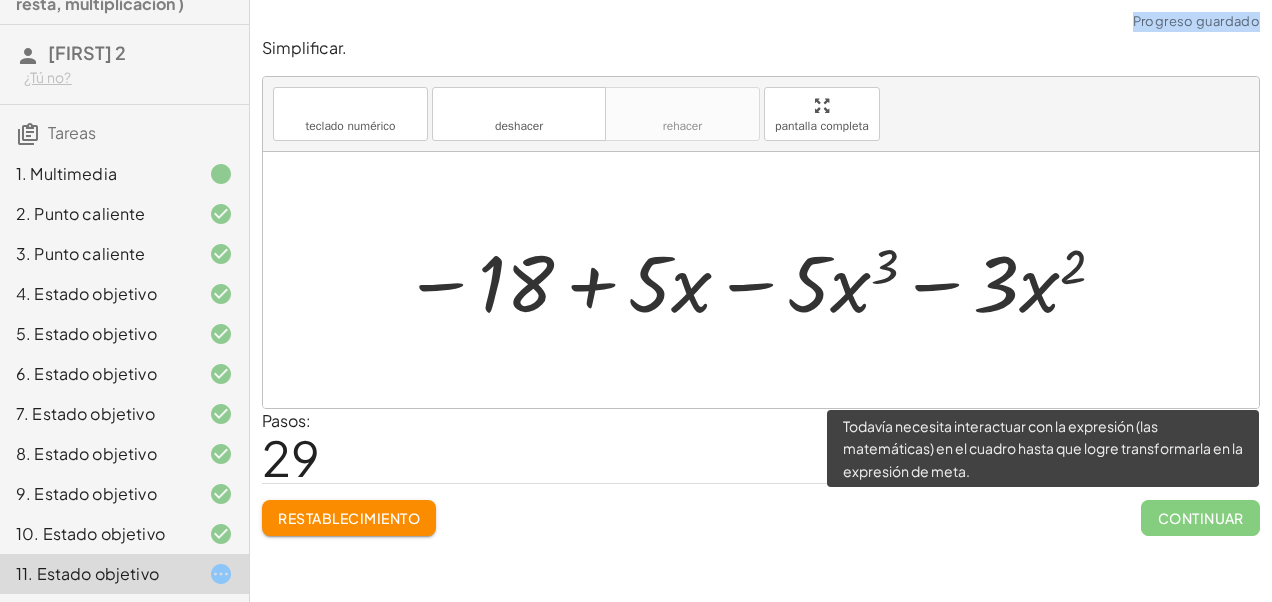 click on "Continuar" 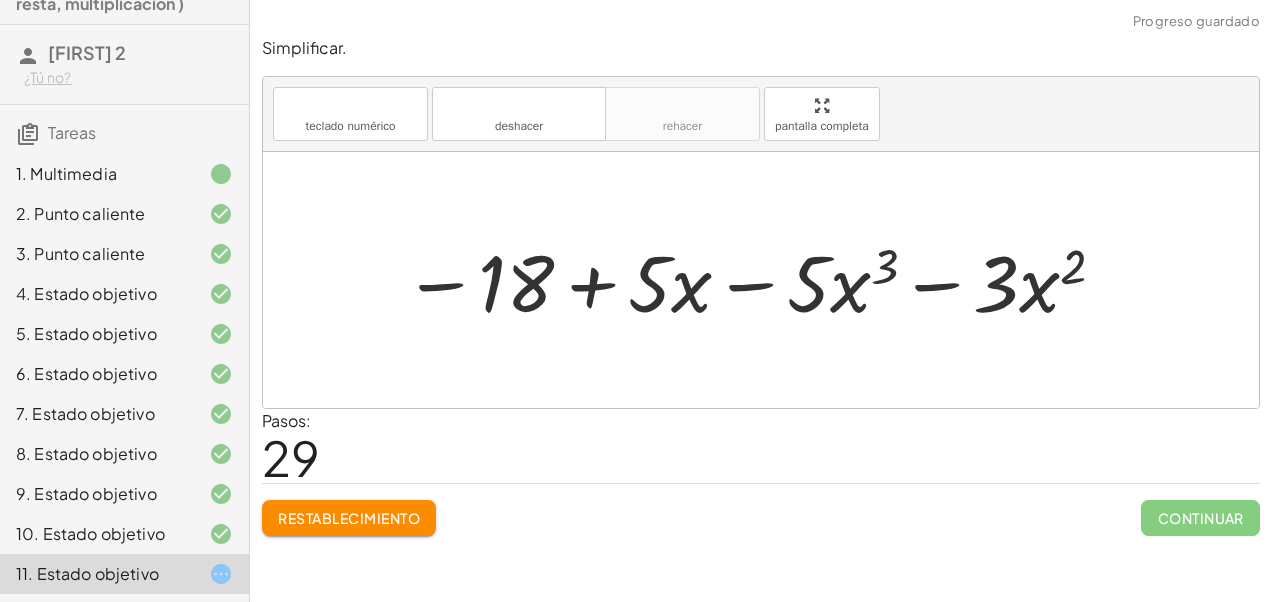 drag, startPoint x: 1209, startPoint y: 516, endPoint x: 1218, endPoint y: 476, distance: 41 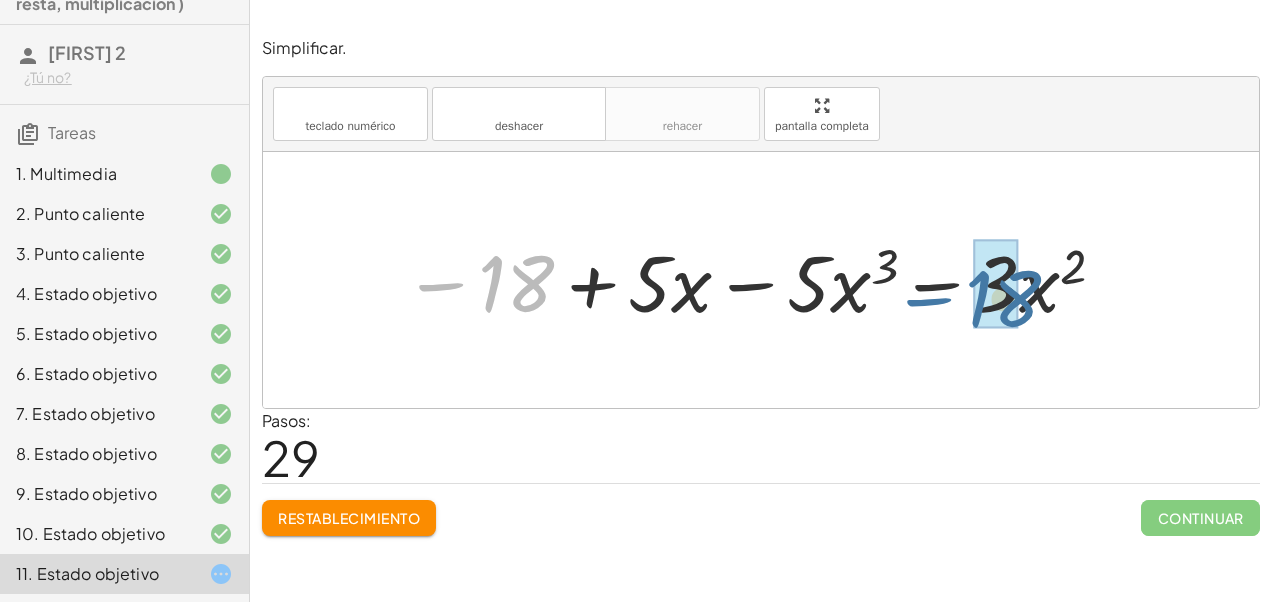 drag, startPoint x: 461, startPoint y: 273, endPoint x: 949, endPoint y: 288, distance: 488.23047 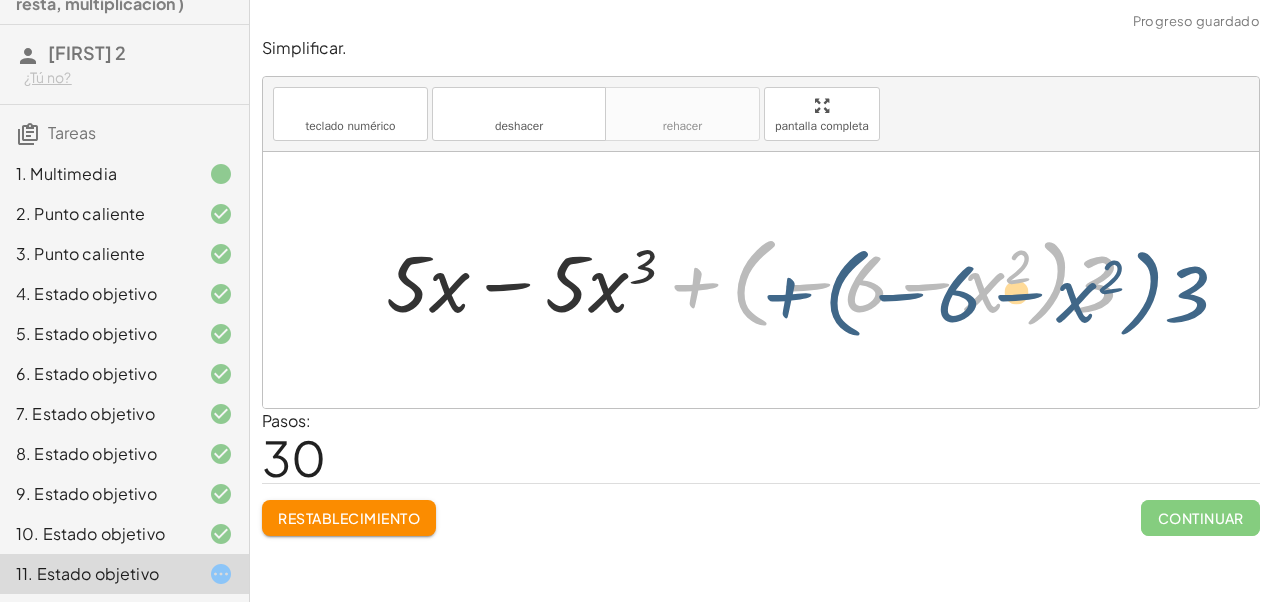 drag, startPoint x: 695, startPoint y: 280, endPoint x: 770, endPoint y: 276, distance: 75.10659 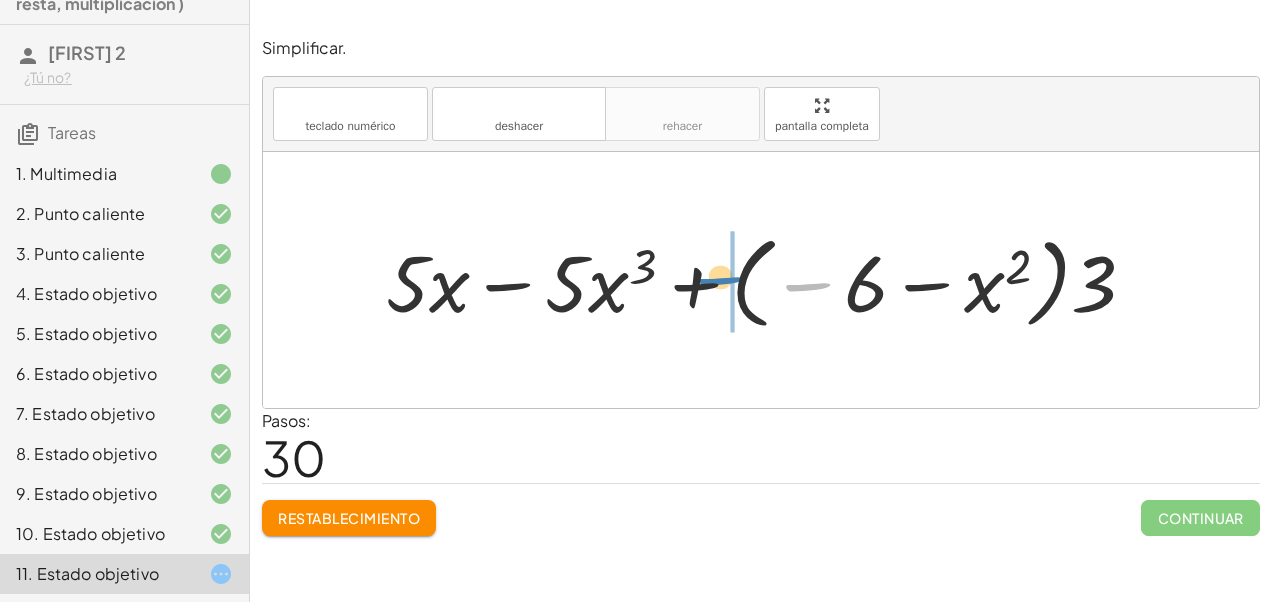 drag, startPoint x: 824, startPoint y: 290, endPoint x: 730, endPoint y: 289, distance: 94.00532 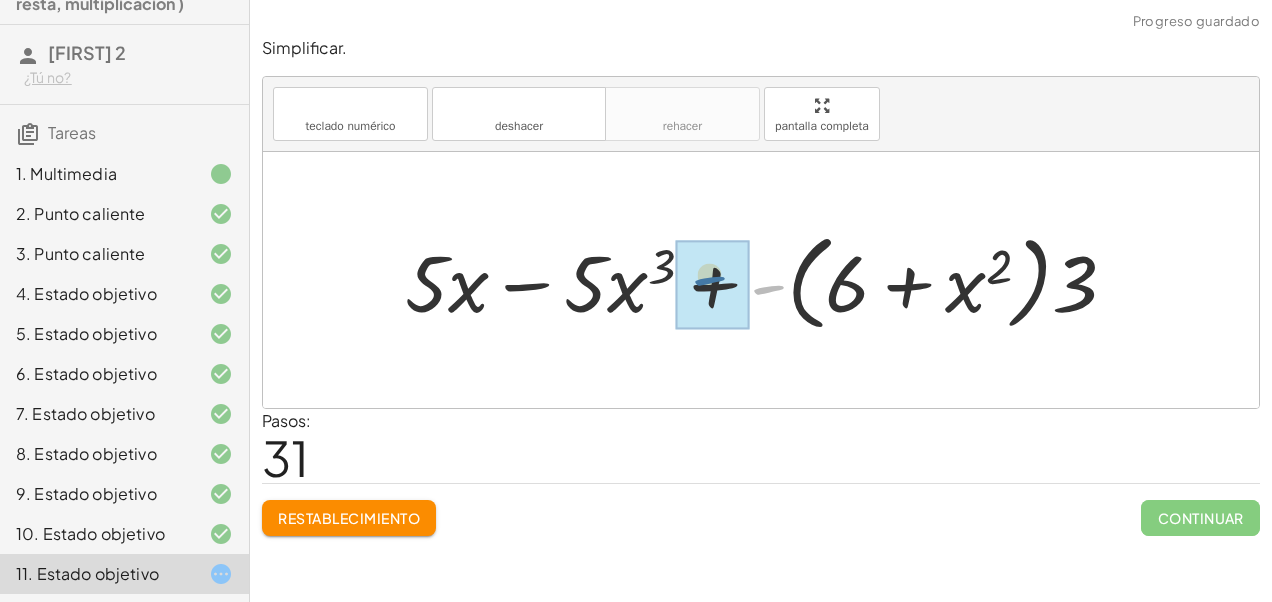 drag, startPoint x: 772, startPoint y: 285, endPoint x: 712, endPoint y: 276, distance: 60.671246 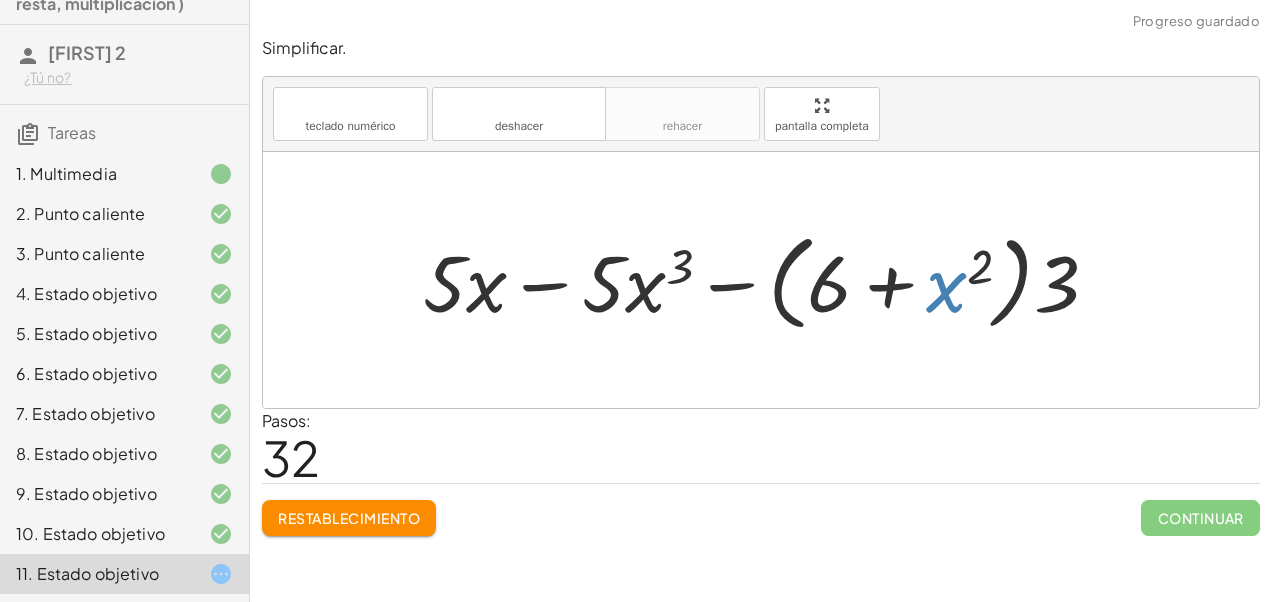 click at bounding box center [768, 280] 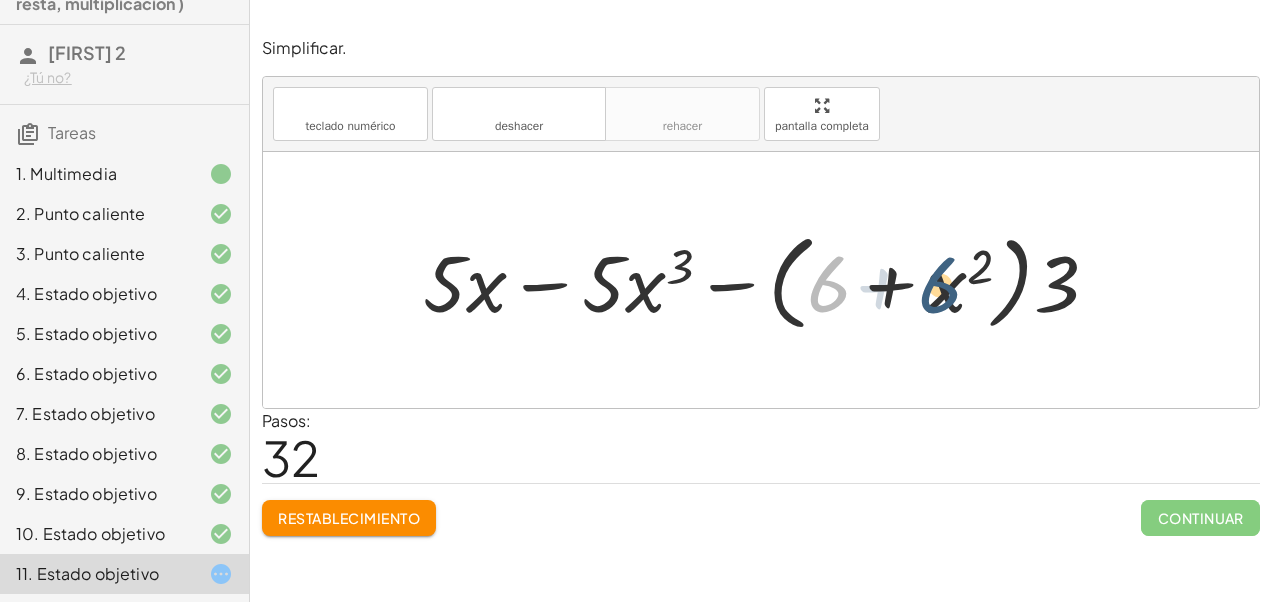 drag, startPoint x: 825, startPoint y: 284, endPoint x: 941, endPoint y: 286, distance: 116.01724 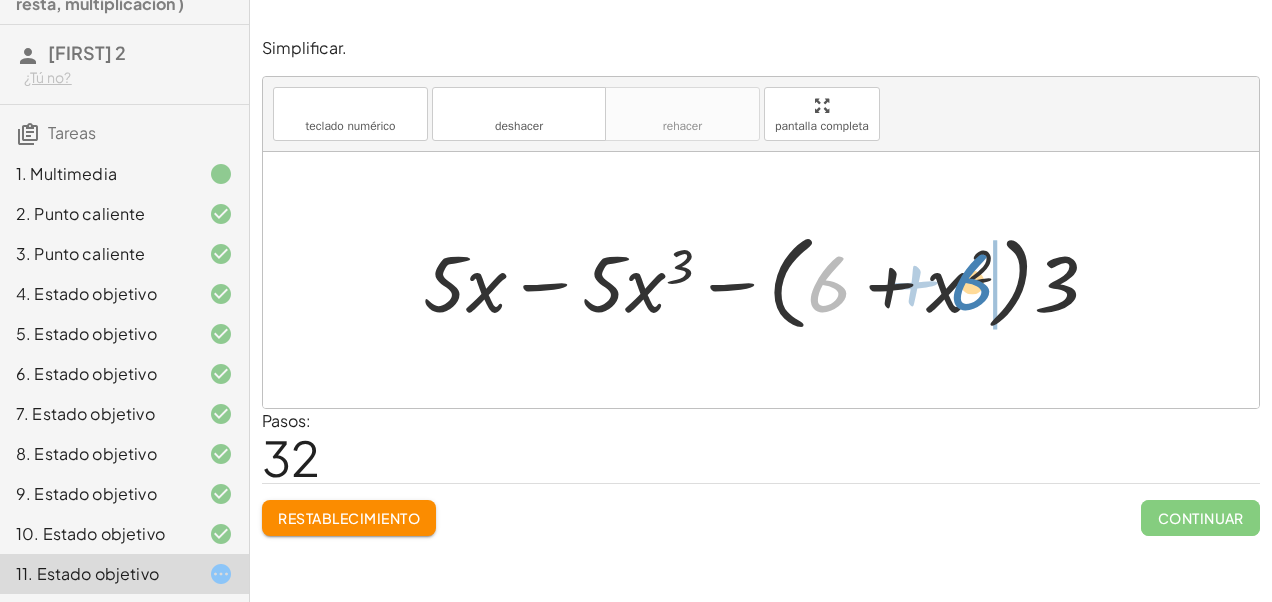 drag, startPoint x: 832, startPoint y: 290, endPoint x: 977, endPoint y: 288, distance: 145.0138 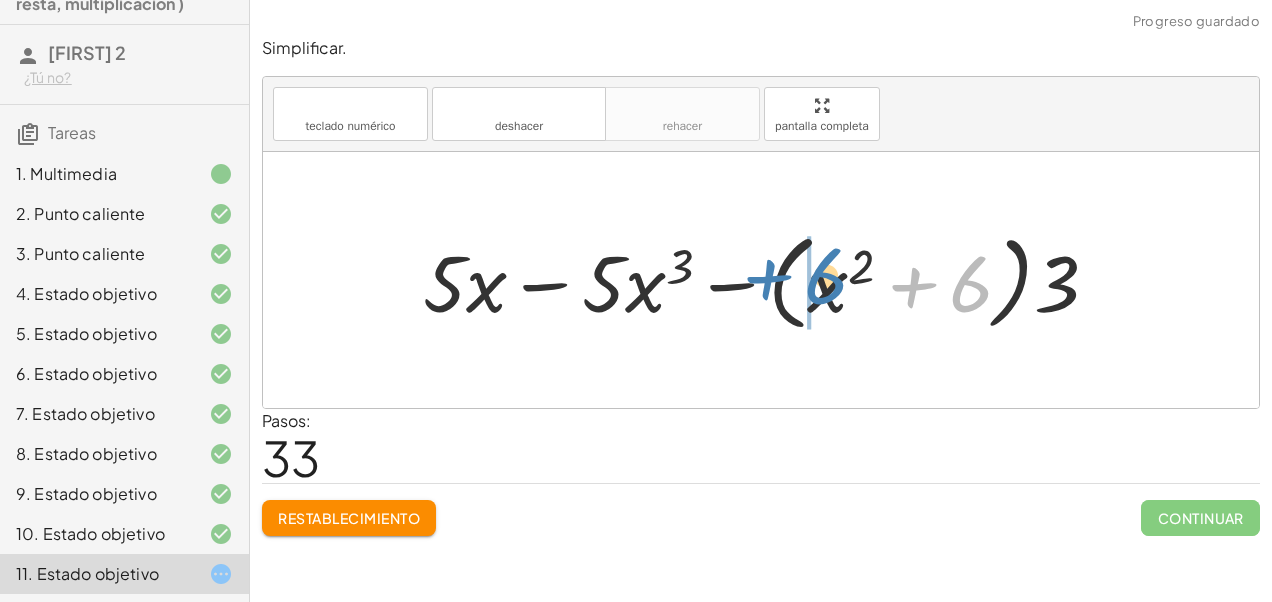 drag, startPoint x: 977, startPoint y: 288, endPoint x: 832, endPoint y: 280, distance: 145.22052 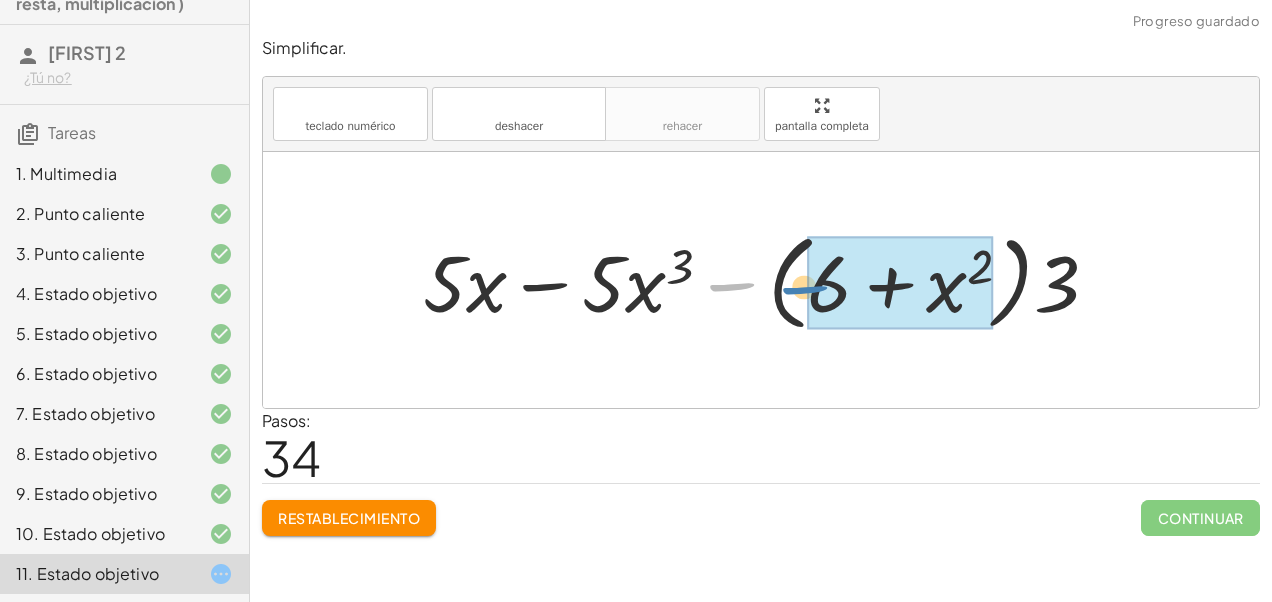 drag, startPoint x: 742, startPoint y: 282, endPoint x: 811, endPoint y: 284, distance: 69.02898 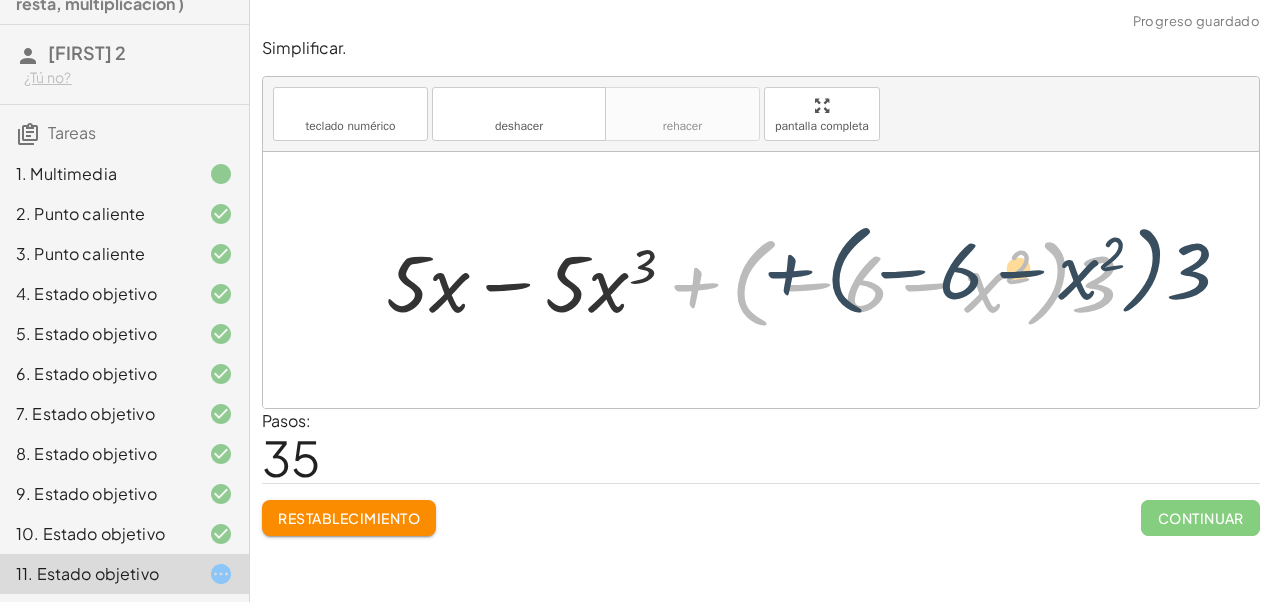 drag, startPoint x: 699, startPoint y: 276, endPoint x: 792, endPoint y: 268, distance: 93.34345 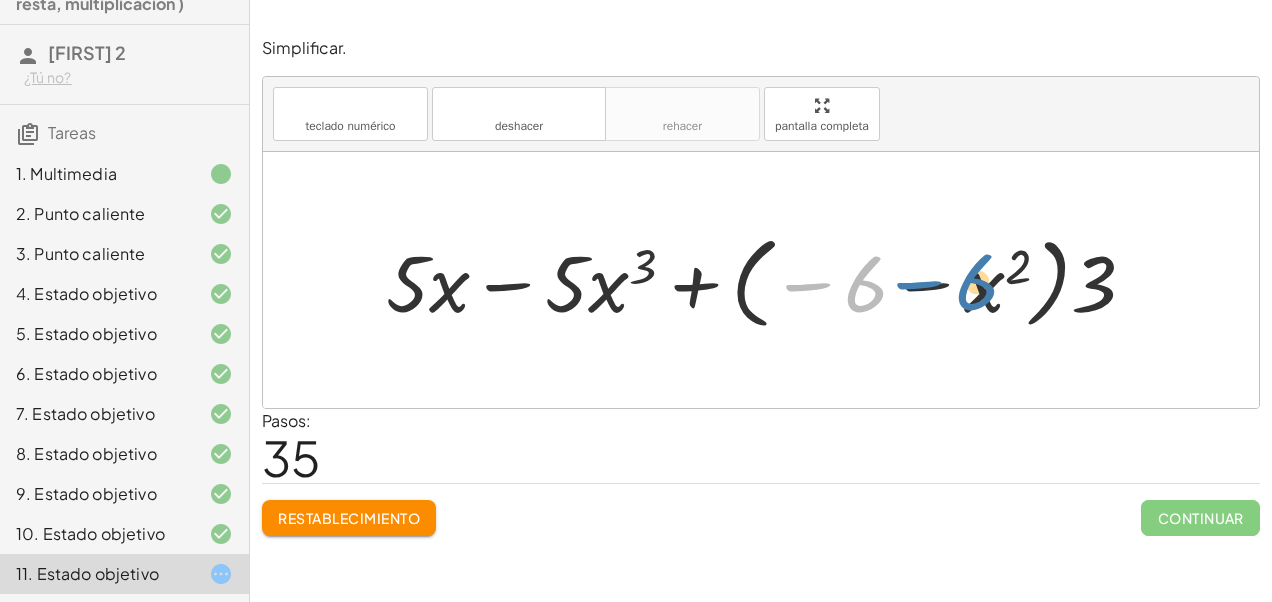 drag, startPoint x: 868, startPoint y: 288, endPoint x: 980, endPoint y: 286, distance: 112.01785 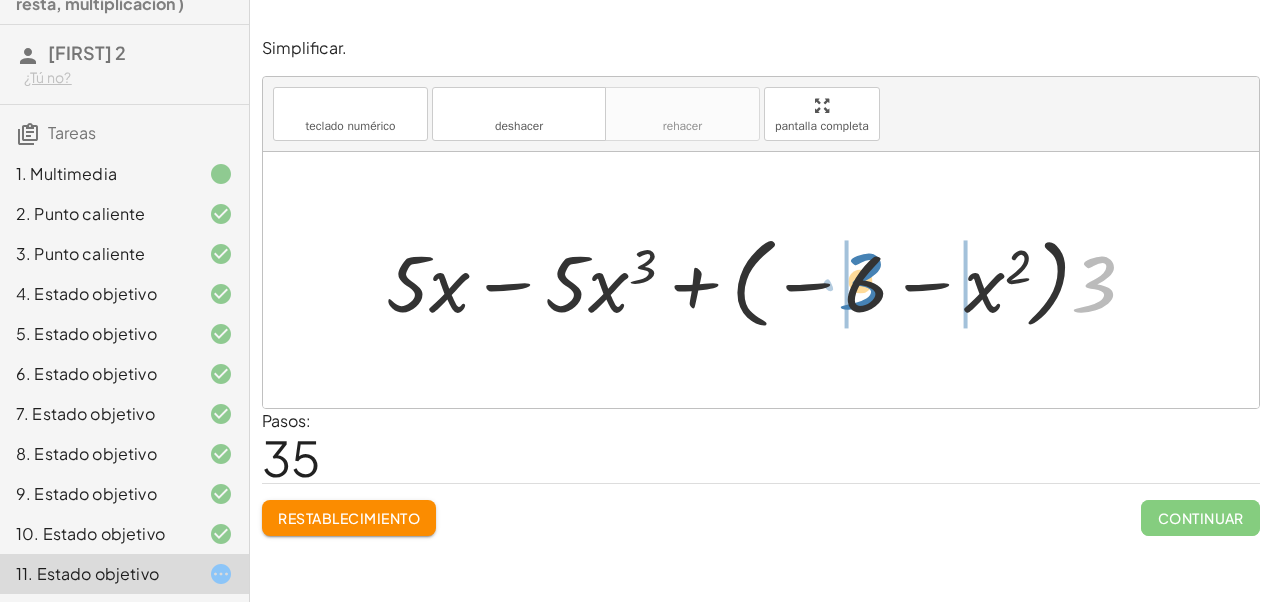 drag, startPoint x: 1118, startPoint y: 304, endPoint x: 886, endPoint y: 301, distance: 232.0194 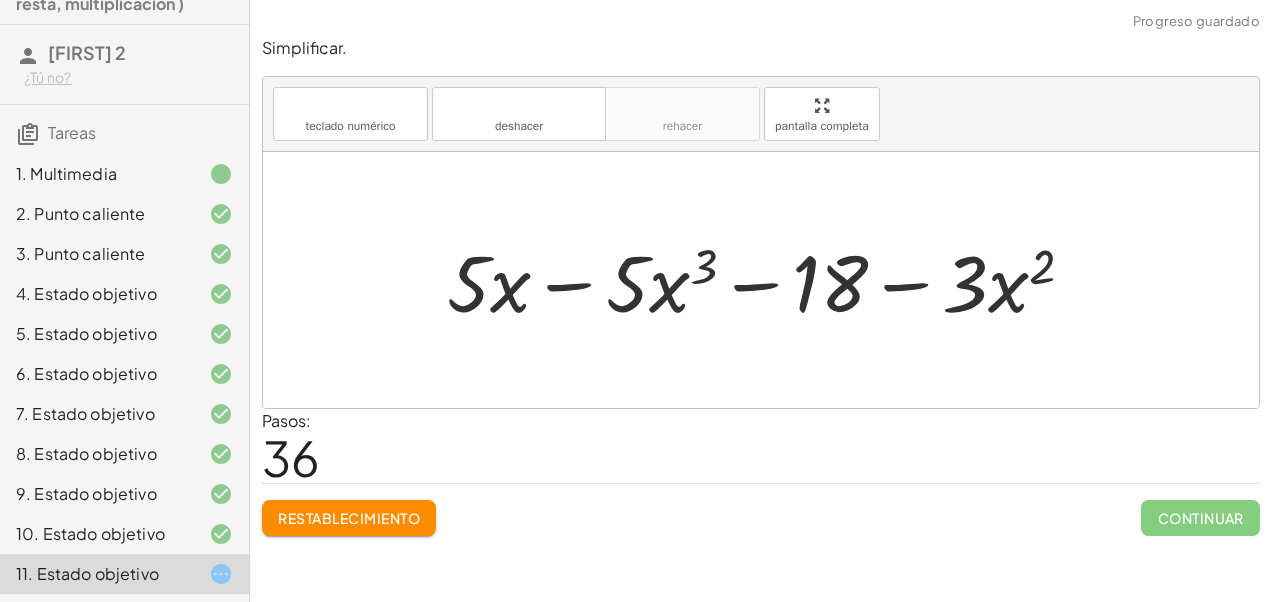 click at bounding box center [769, 280] 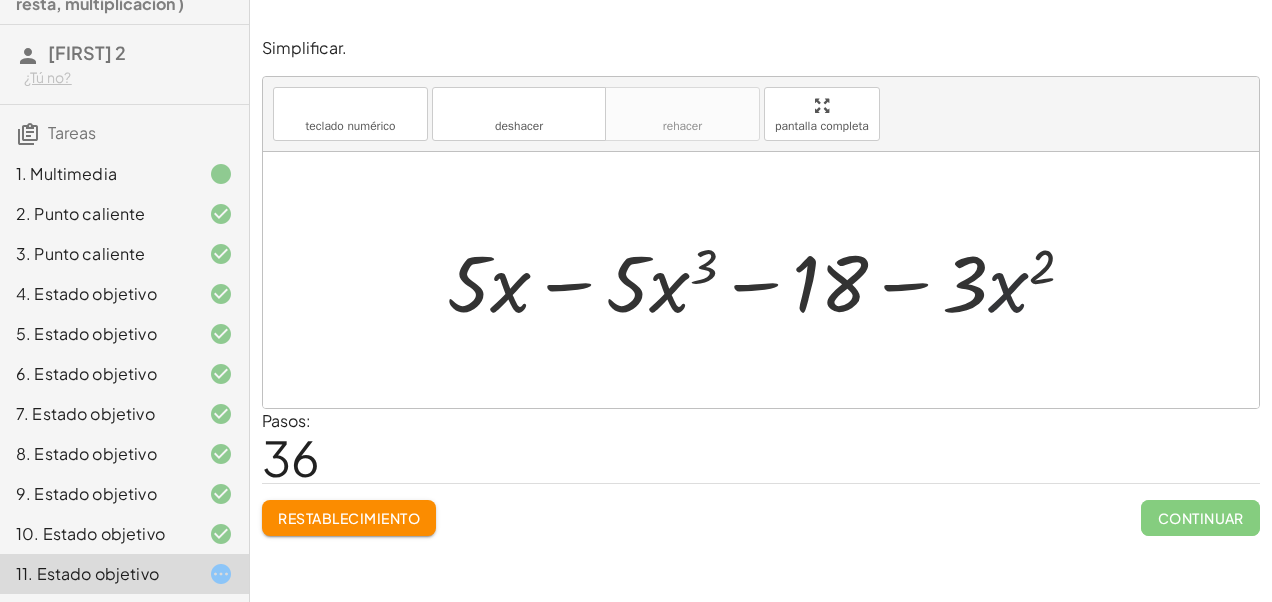 click at bounding box center [769, 280] 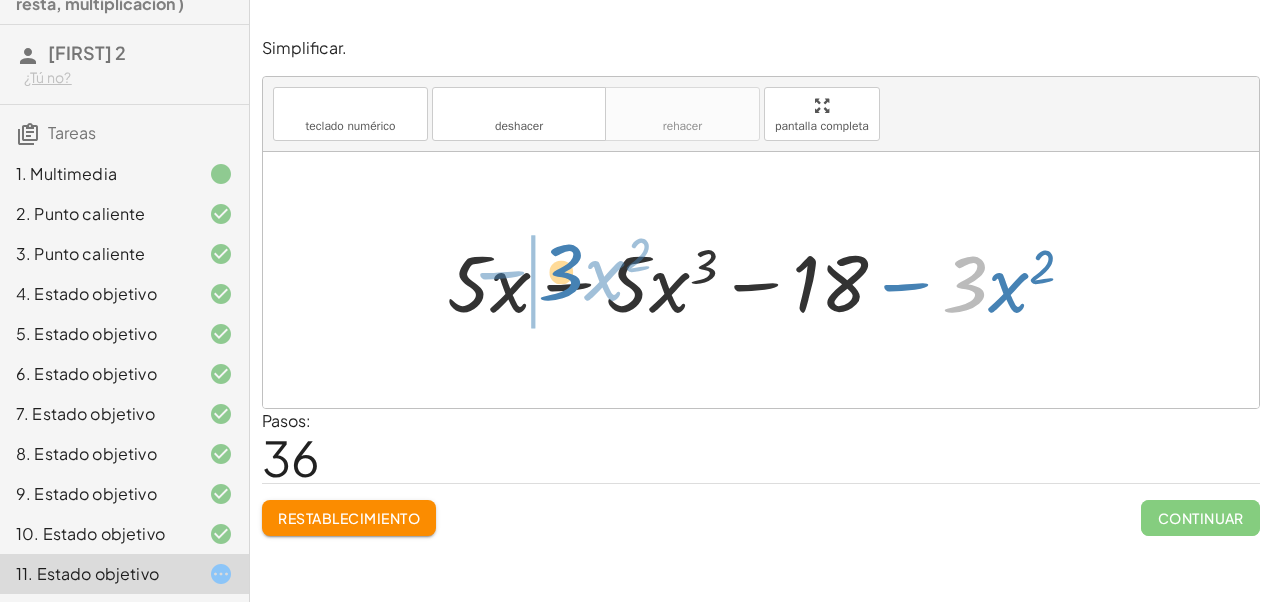 drag, startPoint x: 983, startPoint y: 290, endPoint x: 578, endPoint y: 280, distance: 405.12344 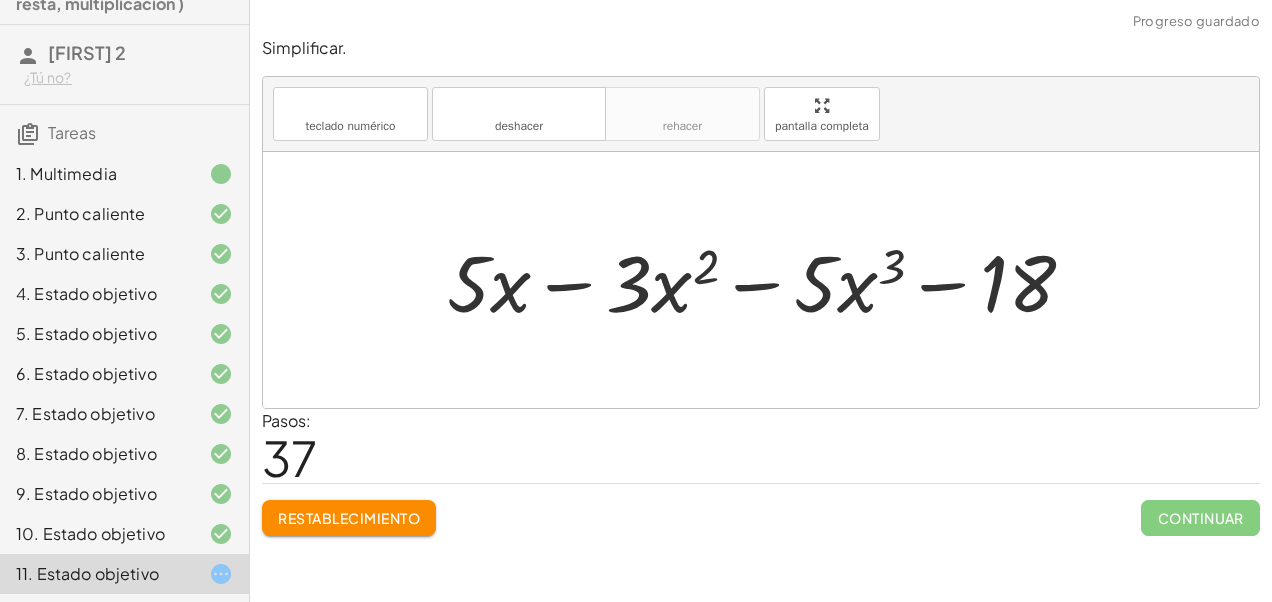 click on "Simplificar. teclado teclado numérico deshacer deshacer rehacer rehacer pantalla completa ( + x 3 + · 5 · x − 8 − ( + · 6 · x 2 + x + 10 ) + ( − · 6 · x 3 + · 3 · x 2 + x ) ) ( + x 3 + · 5 · x − ( + · 6 · x 2 + x + 10 + 8 ) + ( − · 6 · x 3 + · 3 · x 2 + x ) ) ( + x 3 + · 5 · x − ( + · 6 · x 2 + x + 18 ) + ( − · 6 · x 3 + · 3 · x 2 + x ) ) ( + x 3 + · 5 · x − · 6 · x 2 − x − 18 + ( − · 6 · x 3 + · 3 · x 2 + x ) ) ( + x 3 + · 5 · x − · 6 · x 2 − x − 18 + - ( + · 6 · x 3 − · 3 · x 2 − x ) ) ( + x 3 + · 5 · x − · 6 · x 2 − x − 18 − ( + · 6 · x 3 − · 3 · x 2 − x ) ) ( + x 3 + · 5 · x − x − 18 − ( + · 6 · x 3 − · 3 · x 2 − x + · 6 · x 2 ) ) ( + x 3 + · 5 · x − x − 18 − ( + · 6 · x 3 + · 3 · x 2 − x ) ) ( + x 3 + · 5 · x − 18 − ( + · 6 · x 3 + · 3 · x 2 − x + x ) ) ( + x 3 + · 5 · x − 18 − ( + · 6 · x 3 + · 3 · x 2 + 0 ) ) ( + x 3 + · 5 · x − 18 − ( + · 6 · x 3 +" 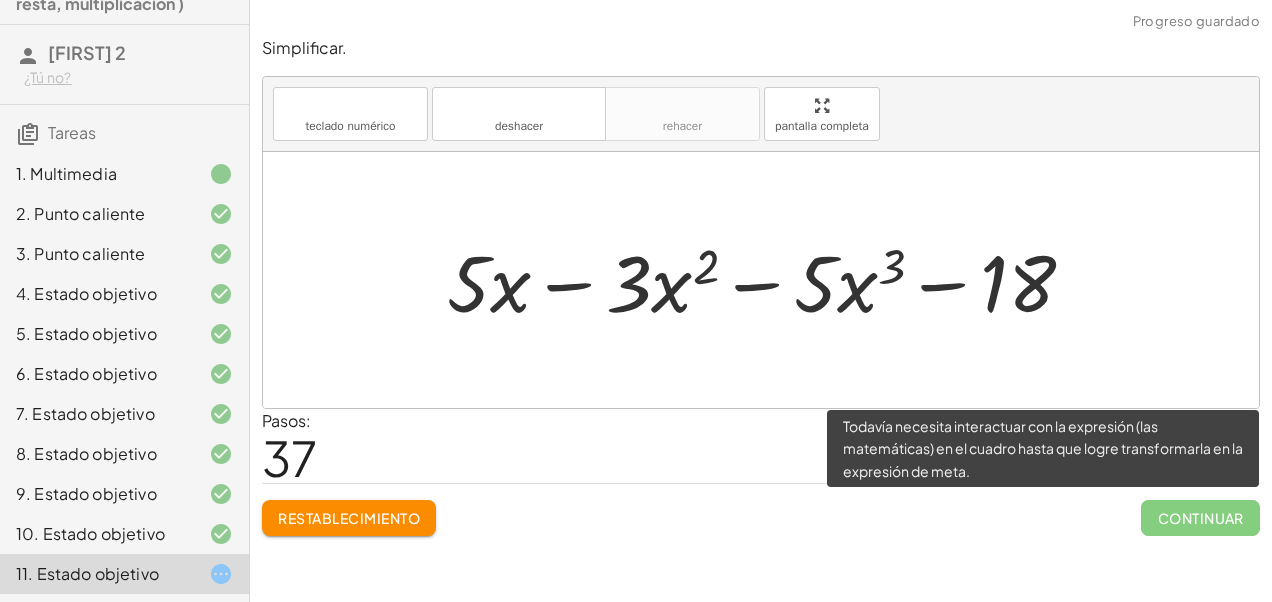 click on "Continuar" 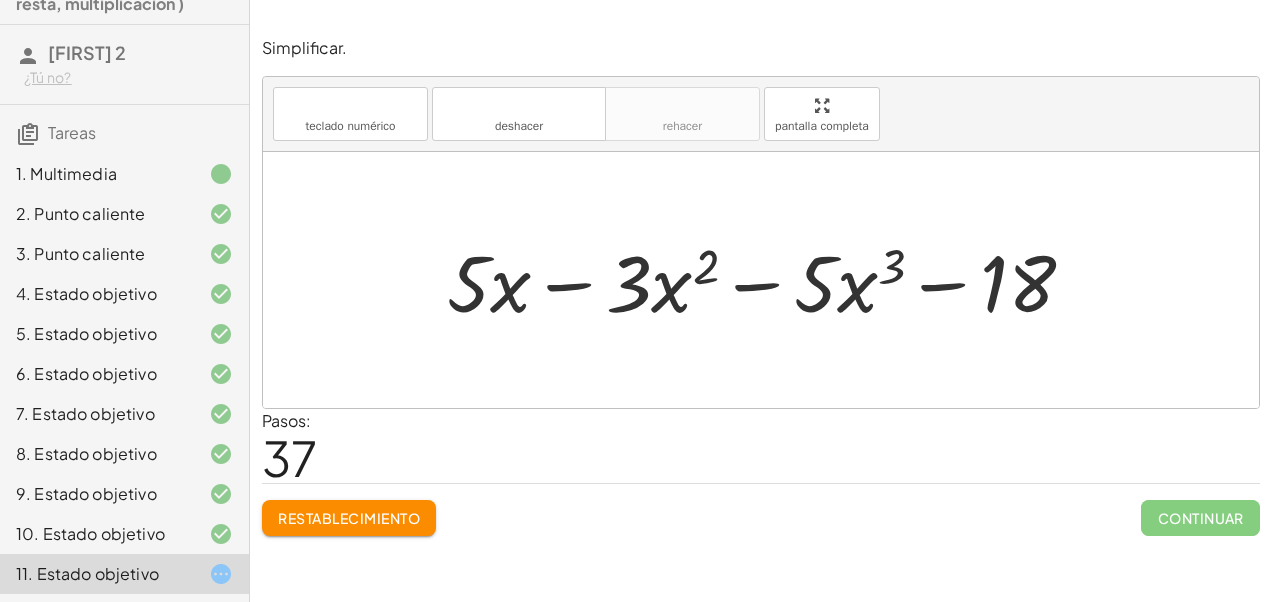 scroll, scrollTop: 80, scrollLeft: 0, axis: vertical 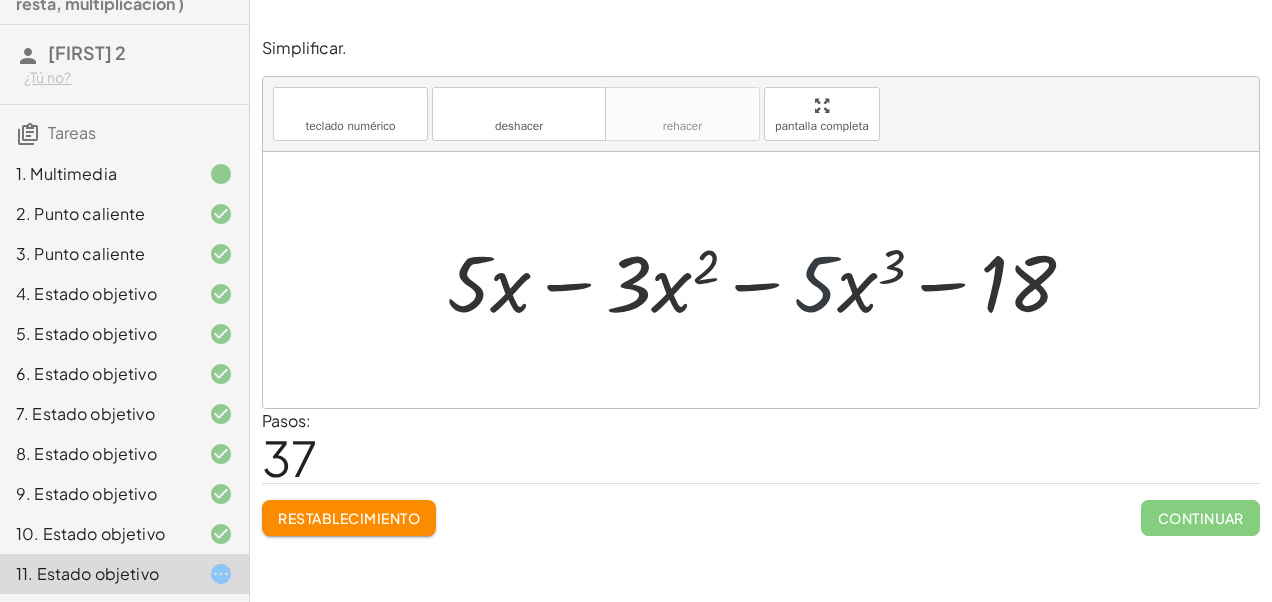 click at bounding box center [769, 280] 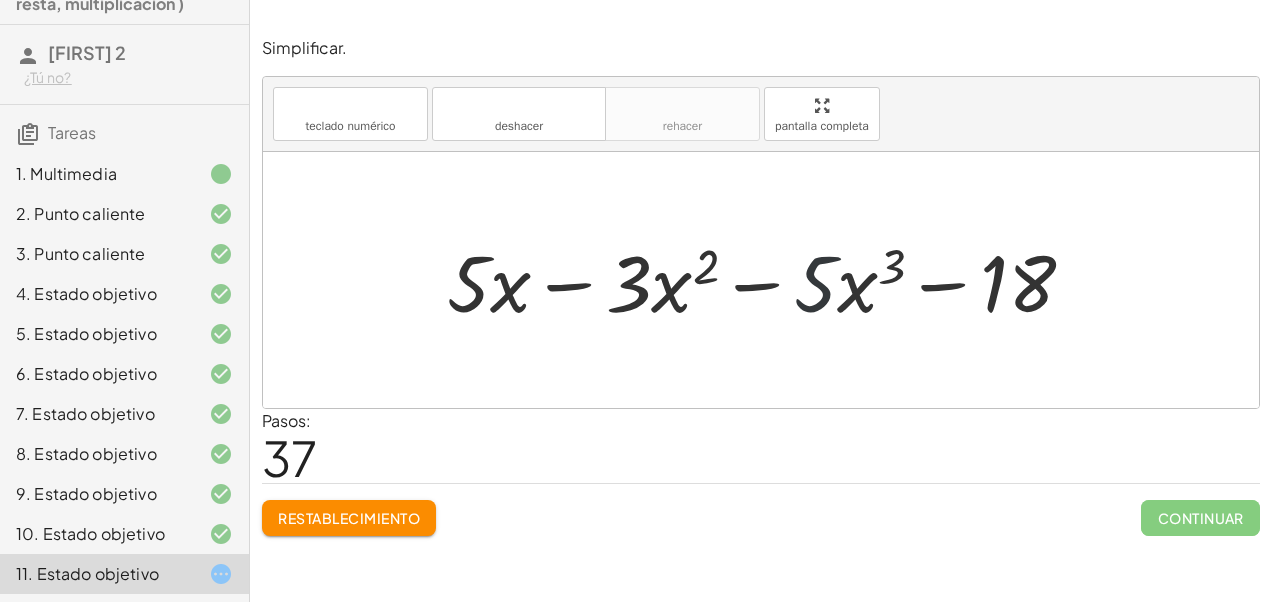 click at bounding box center (769, 280) 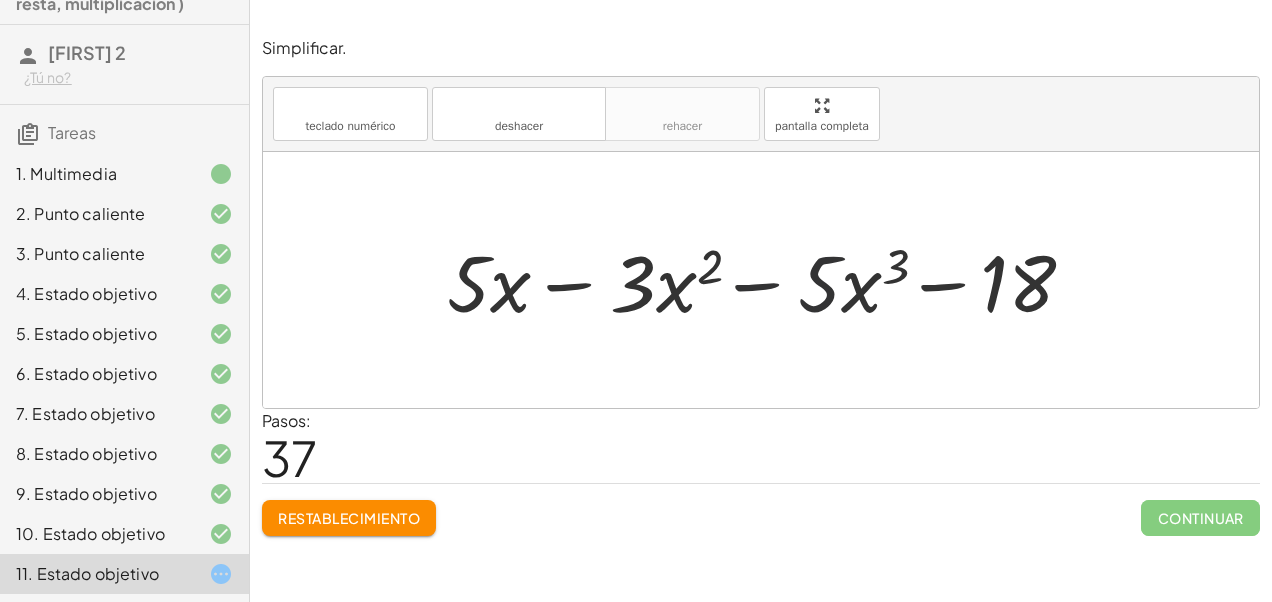 click at bounding box center (769, 280) 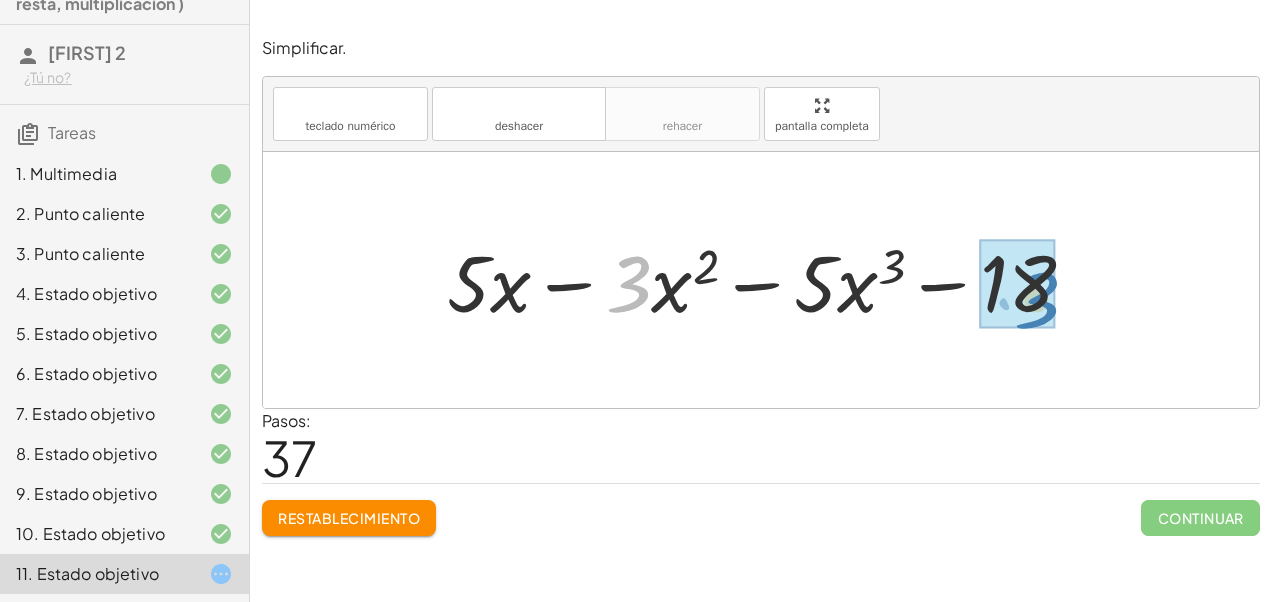 drag, startPoint x: 626, startPoint y: 298, endPoint x: 1044, endPoint y: 318, distance: 418.4782 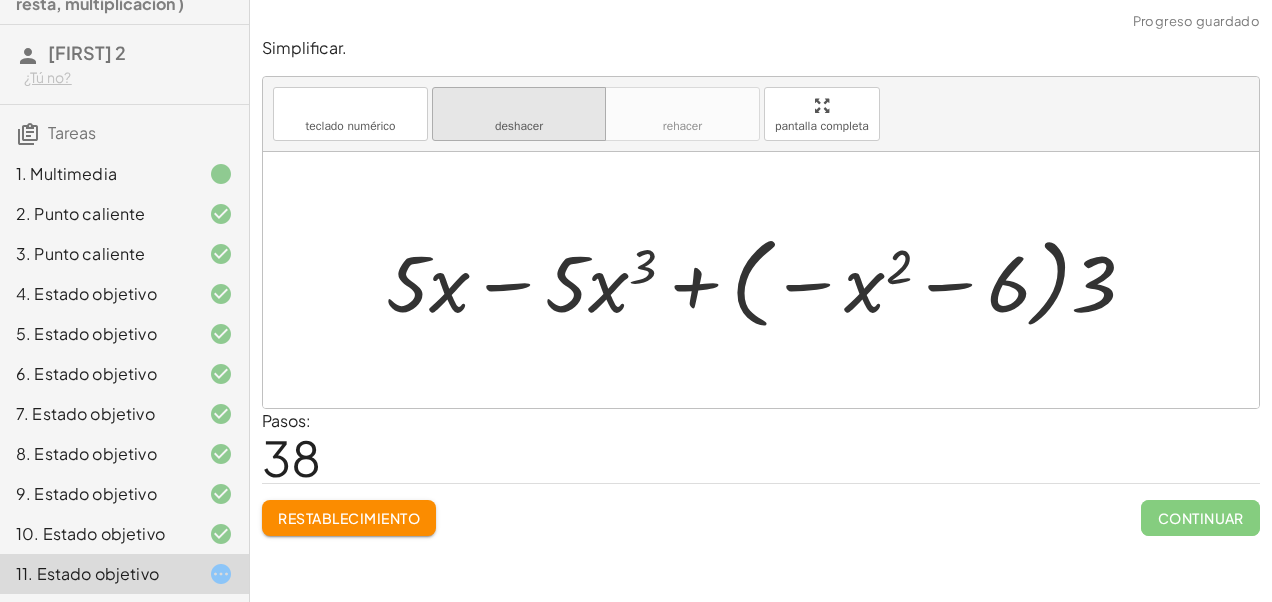 click on "deshacer deshacer" at bounding box center (519, 114) 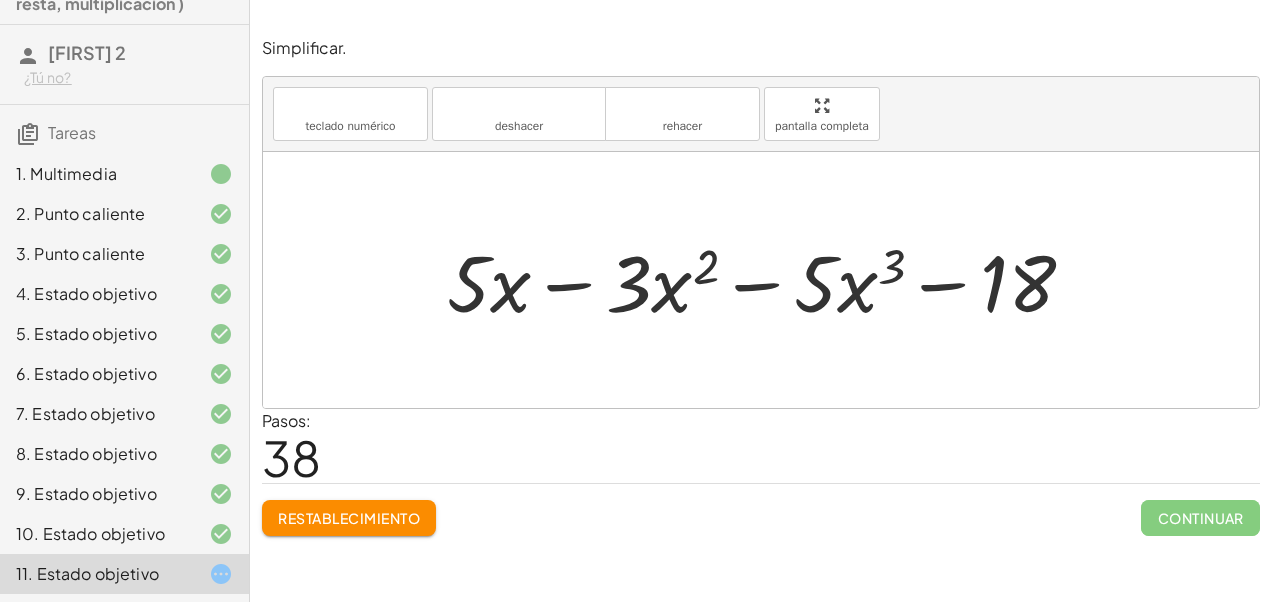 click at bounding box center [769, 280] 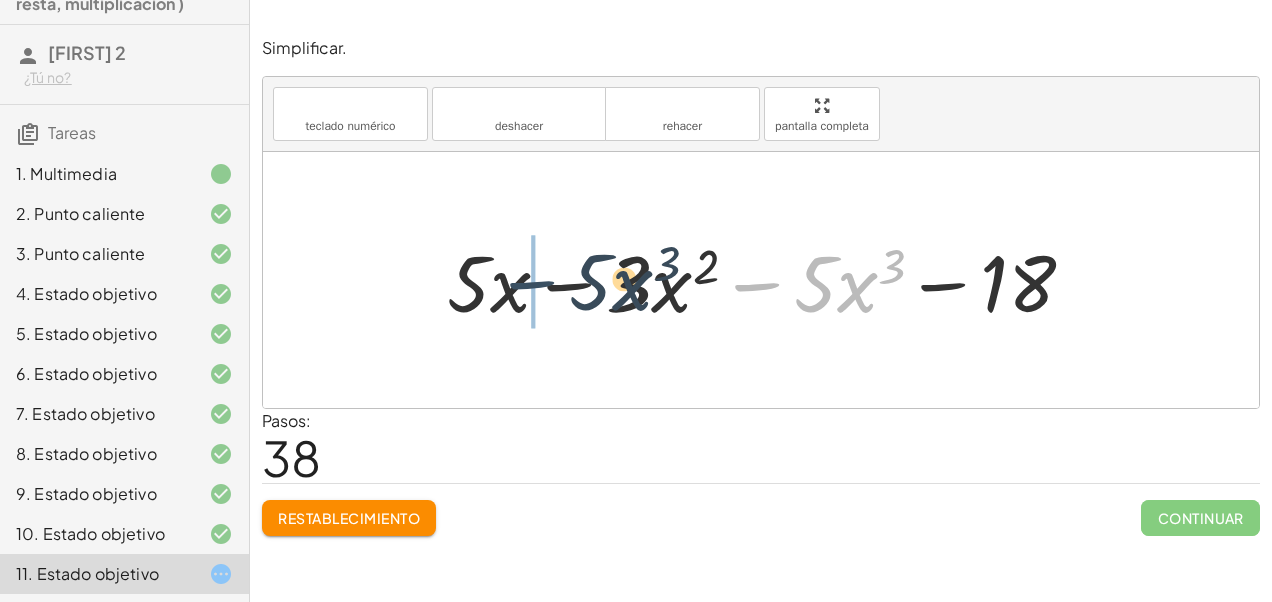 drag, startPoint x: 788, startPoint y: 284, endPoint x: 558, endPoint y: 283, distance: 230.00217 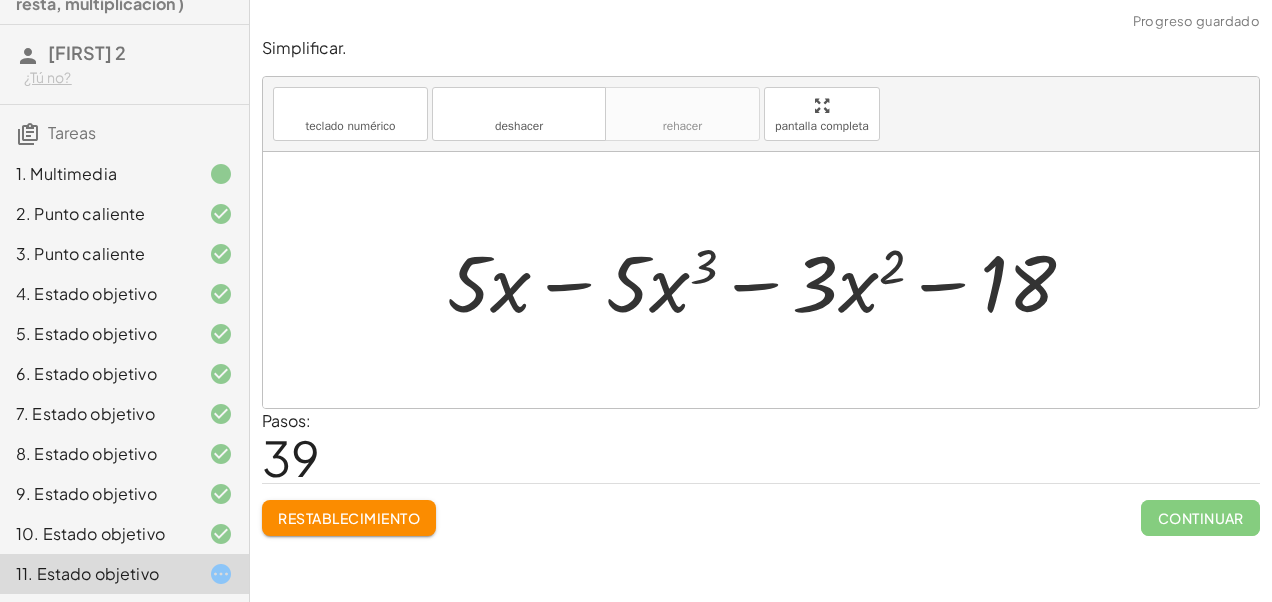 click on "Simplificar. teclado teclado numérico deshacer deshacer rehacer rehacer pantalla completa ( + x 3 + · 5 · x − 8 − ( + · 6 · x 2 + x + 10 ) + ( − · 6 · x 3 + · 3 · x 2 + x ) ) ( + x 3 + · 5 · x − ( + · 6 · x 2 + x + 10 + 8 ) + ( − · 6 · x 3 + · 3 · x 2 + x ) ) ( + x 3 + · 5 · x − ( + · 6 · x 2 + x + 18 ) + ( − · 6 · x 3 + · 3 · x 2 + x ) ) ( + x 3 + · 5 · x − · 6 · x 2 − x − 18 + ( − · 6 · x 3 + · 3 · x 2 + x ) ) ( + x 3 + · 5 · x − · 6 · x 2 − x − 18 + - ( + · 6 · x 3 − · 3 · x 2 − x ) ) ( + x 3 + · 5 · x − · 6 · x 2 − x − 18 − ( + · 6 · x 3 − · 3 · x 2 − x ) ) ( + x 3 + · 5 · x − x − 18 − ( + · 6 · x 3 − · 3 · x 2 − x + · 6 · x 2 ) ) ( + x 3 + · 5 · x − x − 18 − ( + · 6 · x 3 + · 3 · x 2 − x ) ) ( + x 3 + · 5 · x − 18 − ( + · 6 · x 3 + · 3 · x 2 − x + x ) ) ( + x 3 + · 5 · x − 18 − ( + · 6 · x 3 + · 3 · x 2 + 0 ) ) ( + x 3 + · 5 · x − 18 − ( + · 6 · x 3 +" 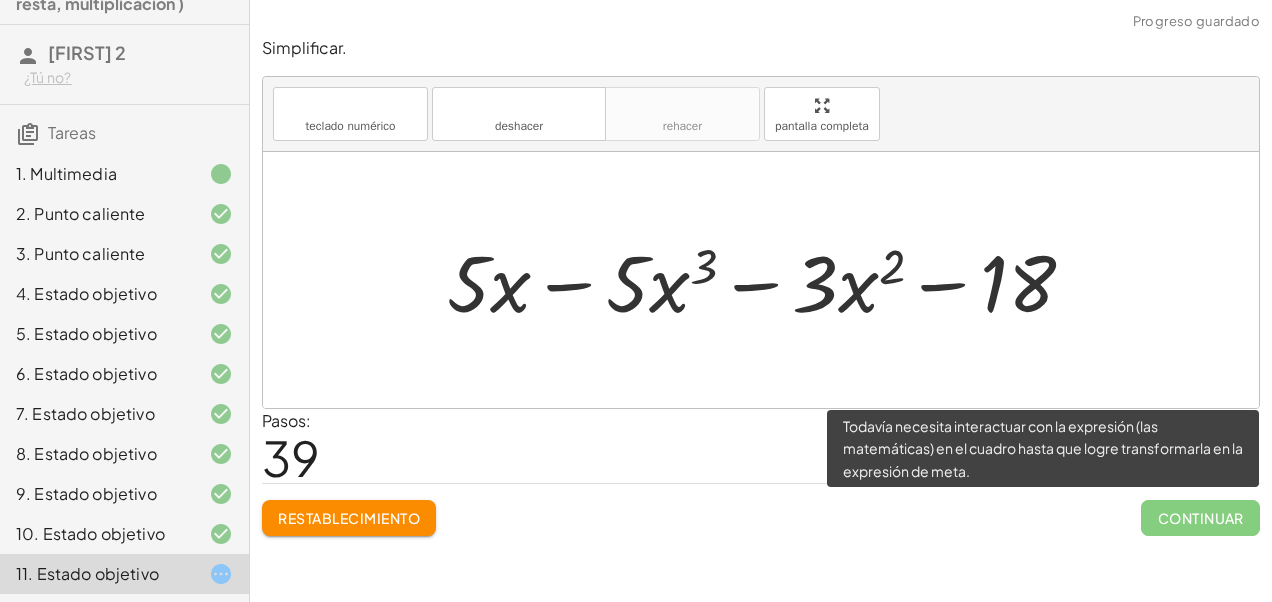 click on "Continuar" 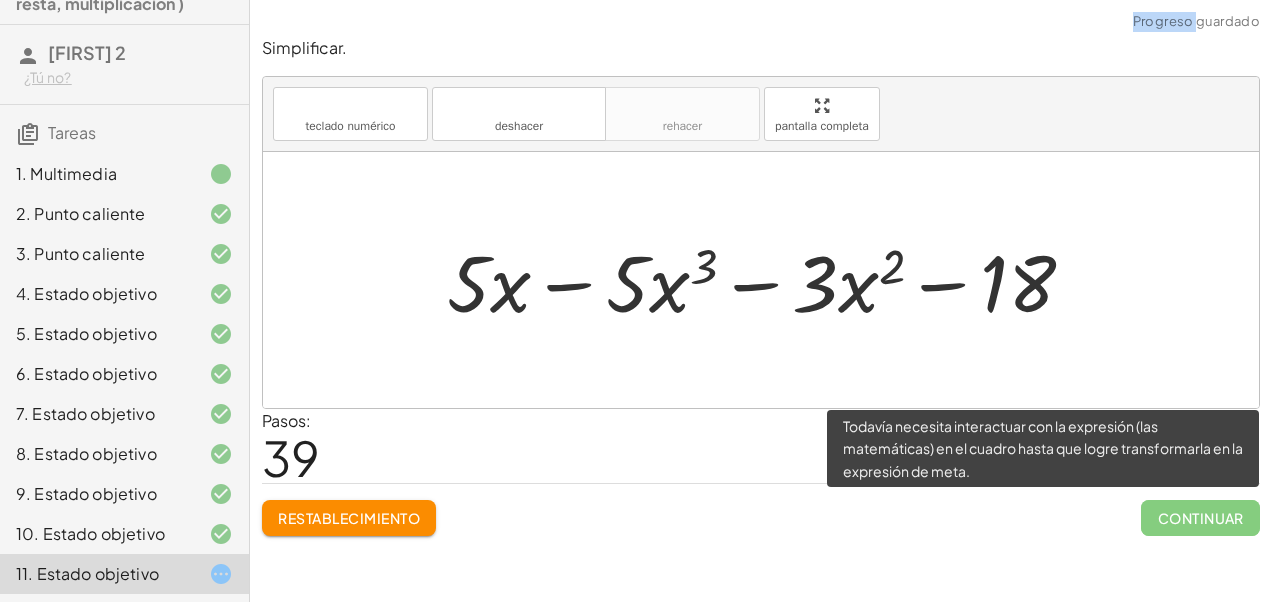 click on "Continuar" 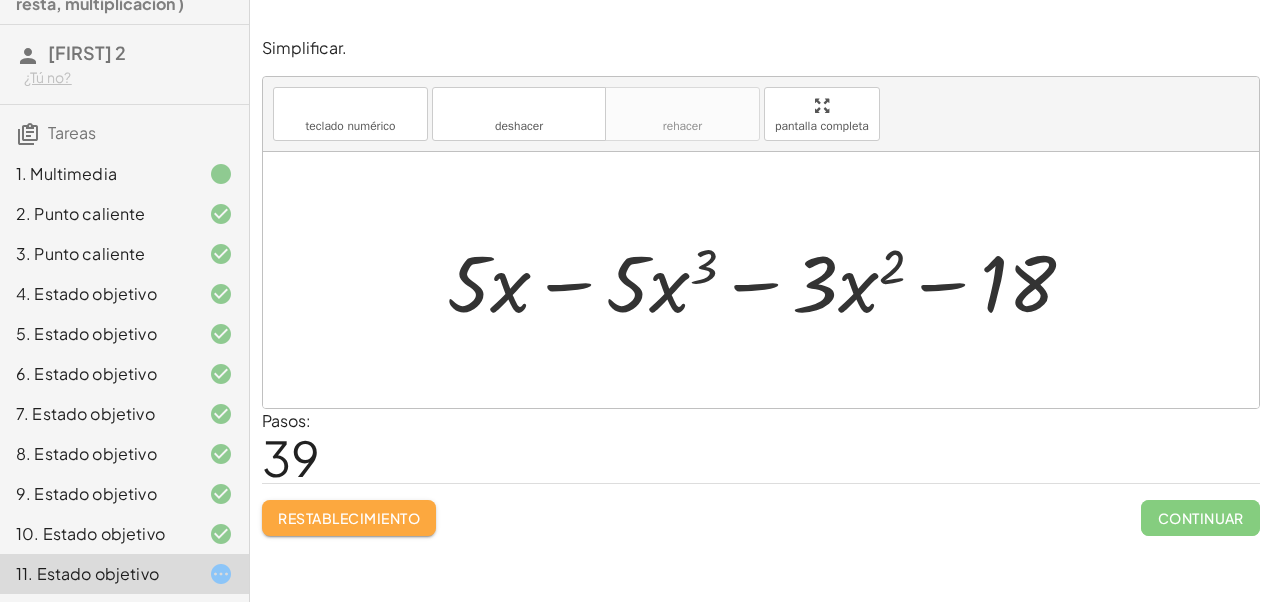 click on "Restablecimiento" 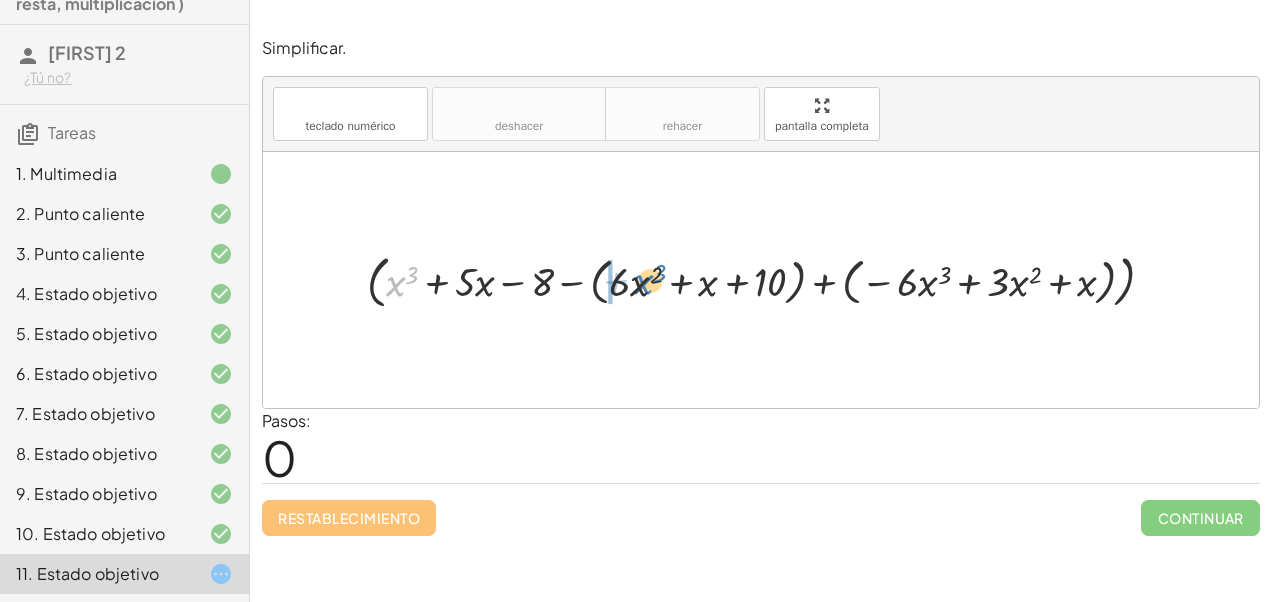 drag, startPoint x: 396, startPoint y: 284, endPoint x: 644, endPoint y: 282, distance: 248.00807 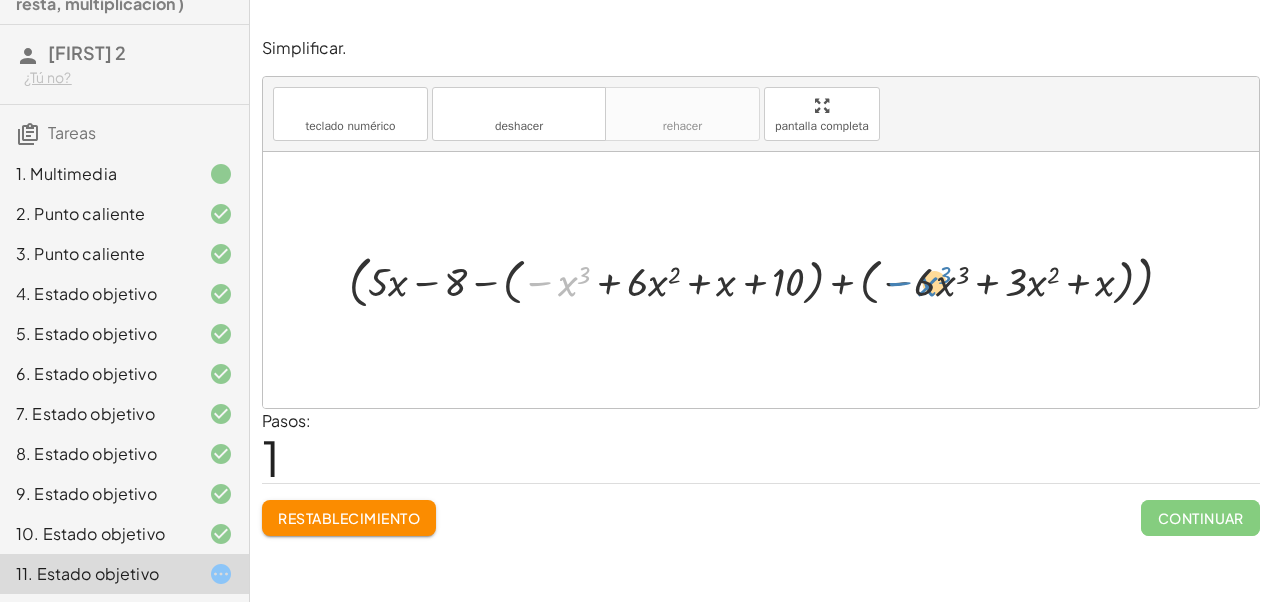 drag, startPoint x: 540, startPoint y: 283, endPoint x: 900, endPoint y: 283, distance: 360 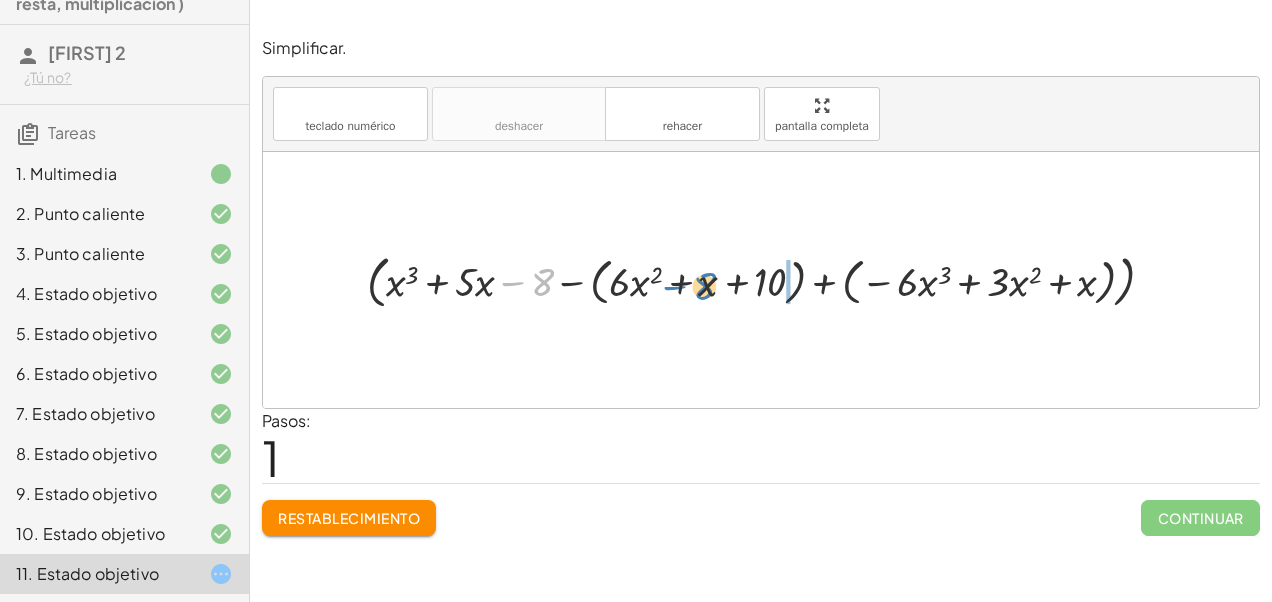 drag, startPoint x: 543, startPoint y: 273, endPoint x: 705, endPoint y: 276, distance: 162.02777 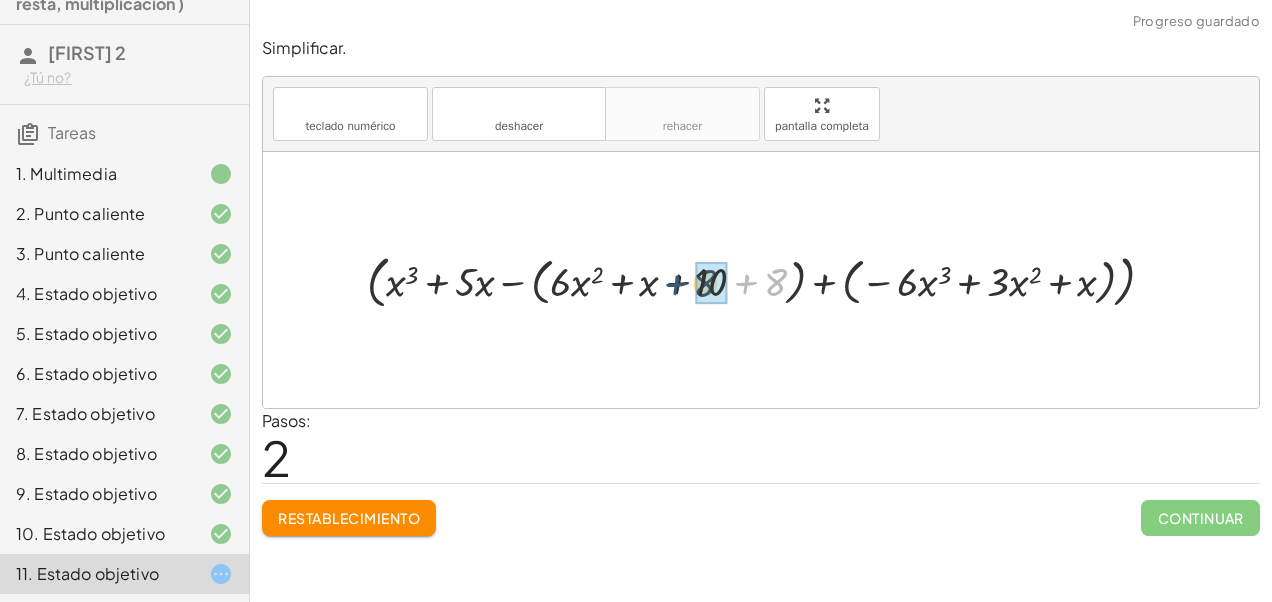 drag, startPoint x: 742, startPoint y: 282, endPoint x: 671, endPoint y: 284, distance: 71.02816 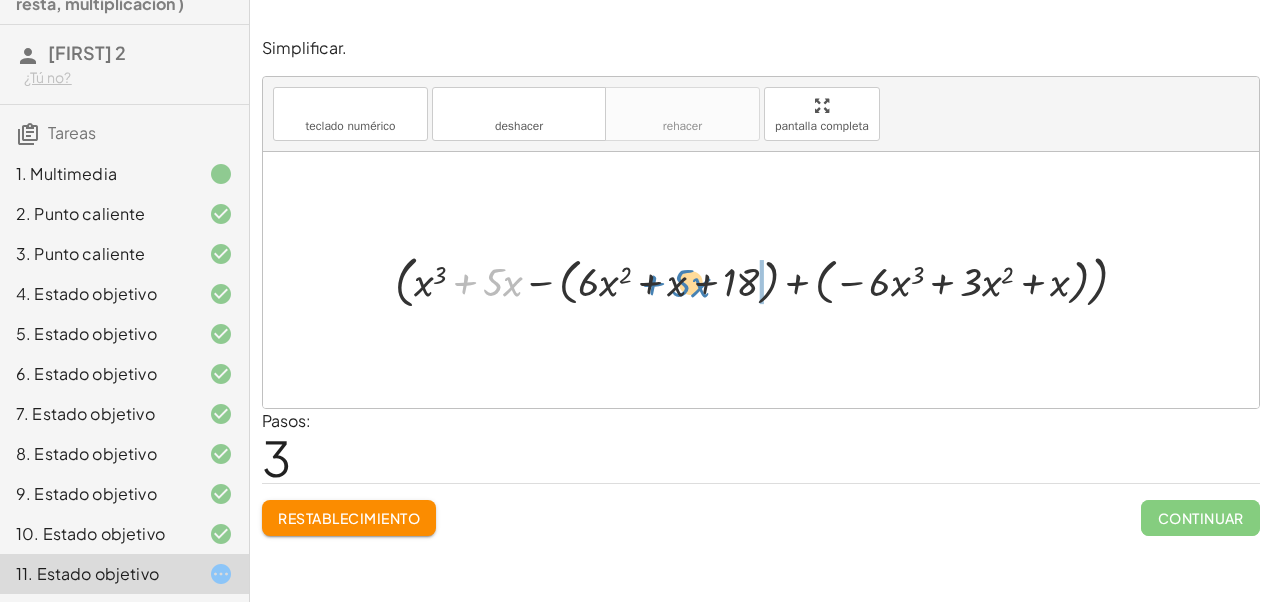 drag, startPoint x: 460, startPoint y: 287, endPoint x: 648, endPoint y: 288, distance: 188.00266 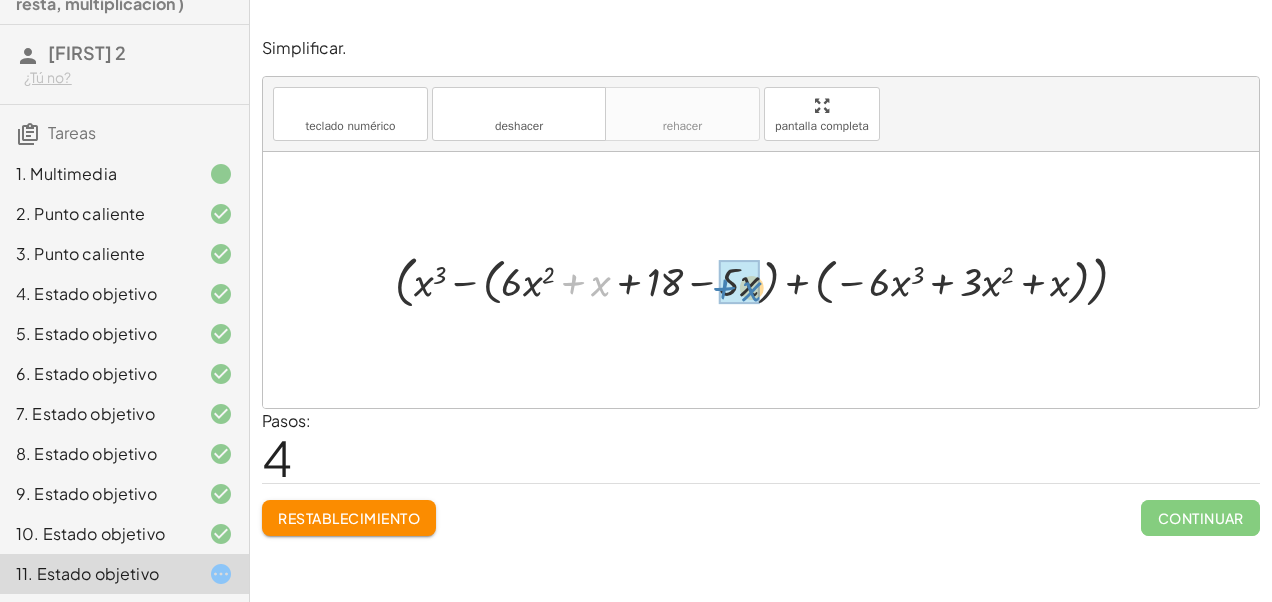 drag, startPoint x: 577, startPoint y: 286, endPoint x: 726, endPoint y: 287, distance: 149.00336 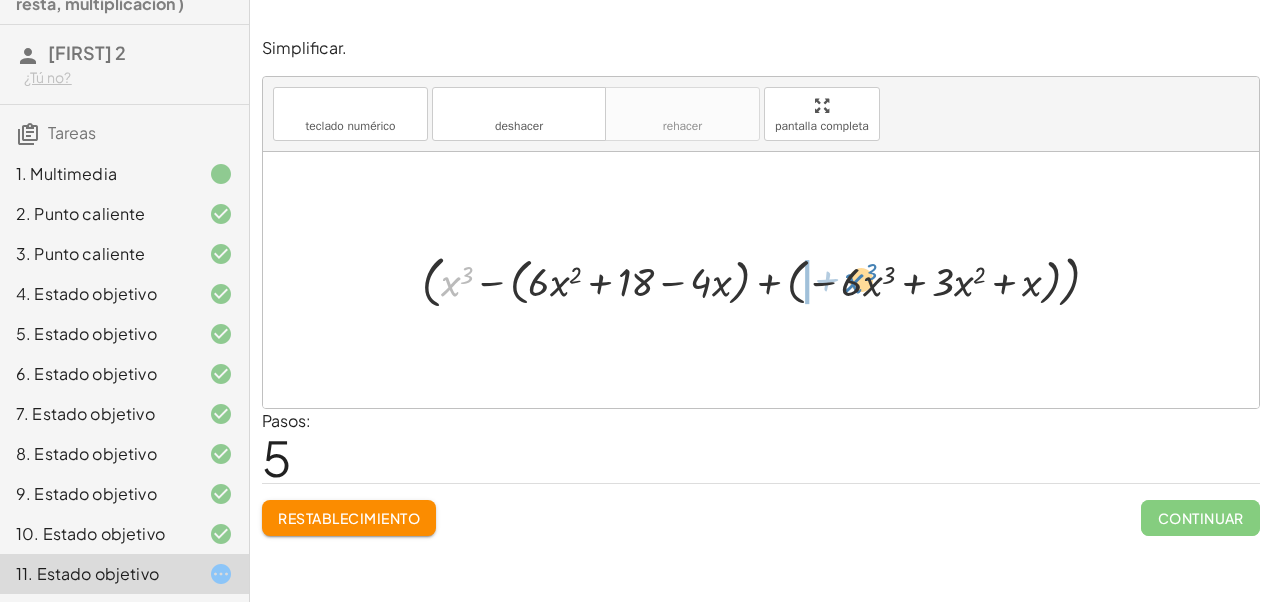 drag, startPoint x: 444, startPoint y: 284, endPoint x: 848, endPoint y: 281, distance: 404.01114 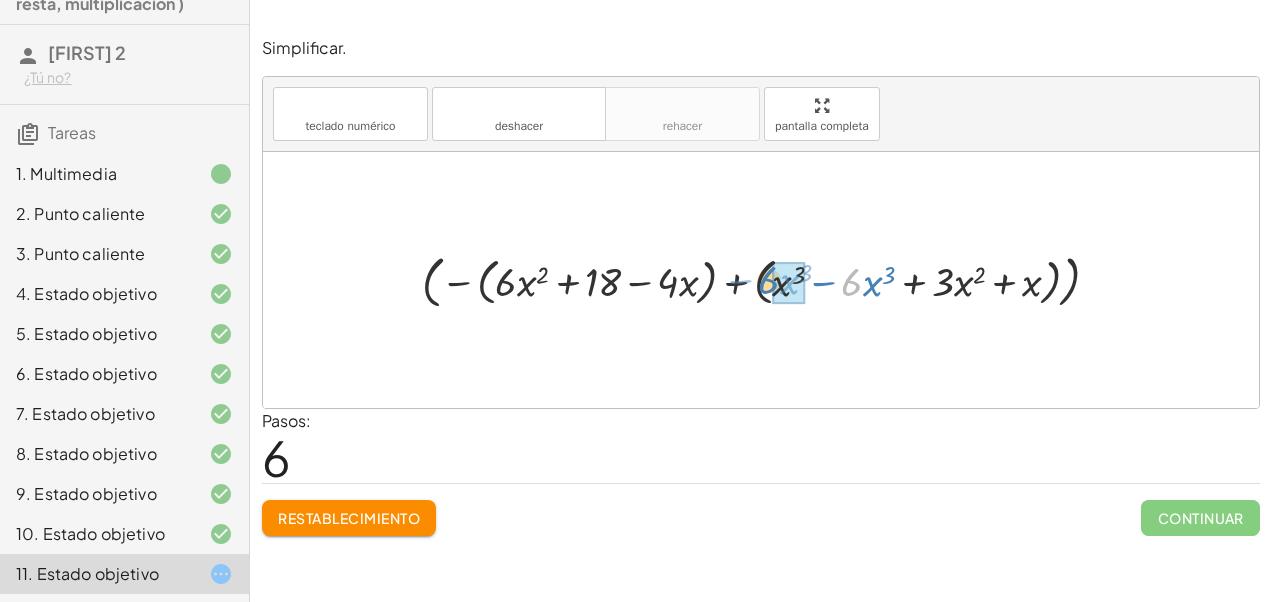 drag, startPoint x: 858, startPoint y: 284, endPoint x: 775, endPoint y: 282, distance: 83.02409 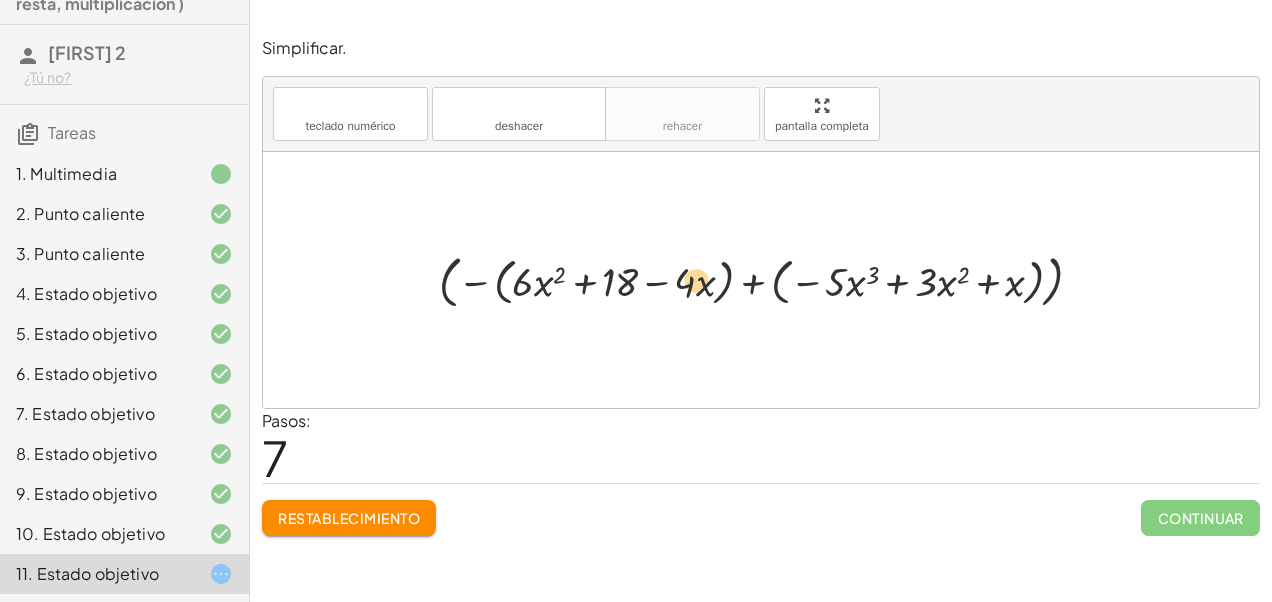 drag, startPoint x: 1014, startPoint y: 285, endPoint x: 695, endPoint y: 283, distance: 319.00626 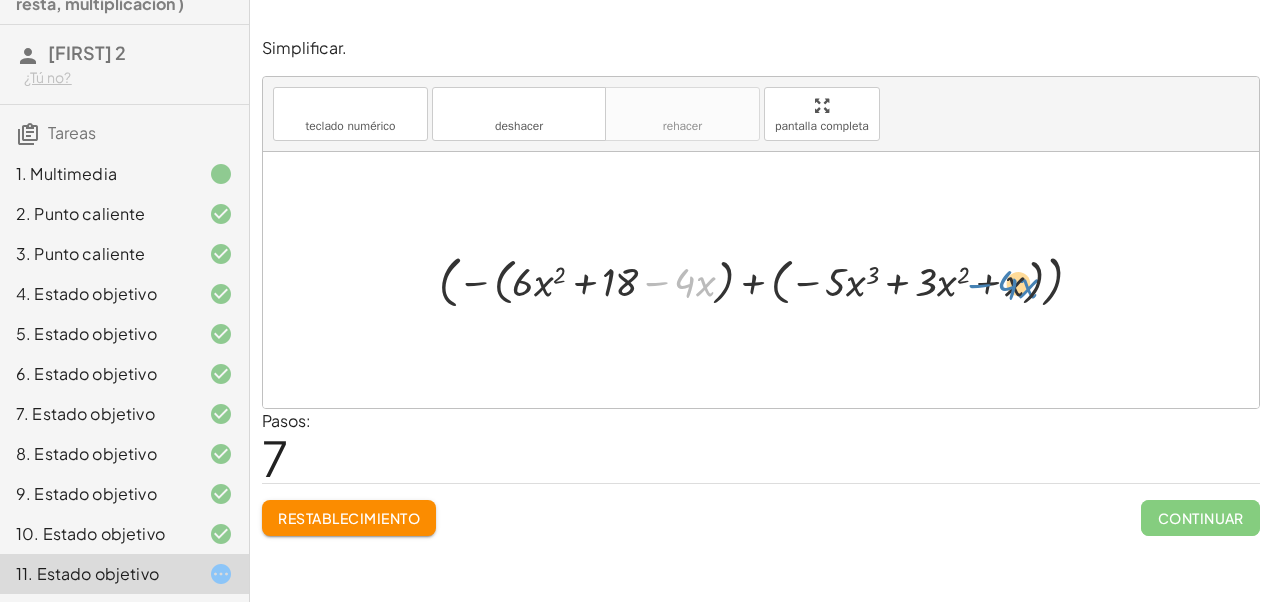 drag, startPoint x: 680, startPoint y: 286, endPoint x: 1003, endPoint y: 288, distance: 323.0062 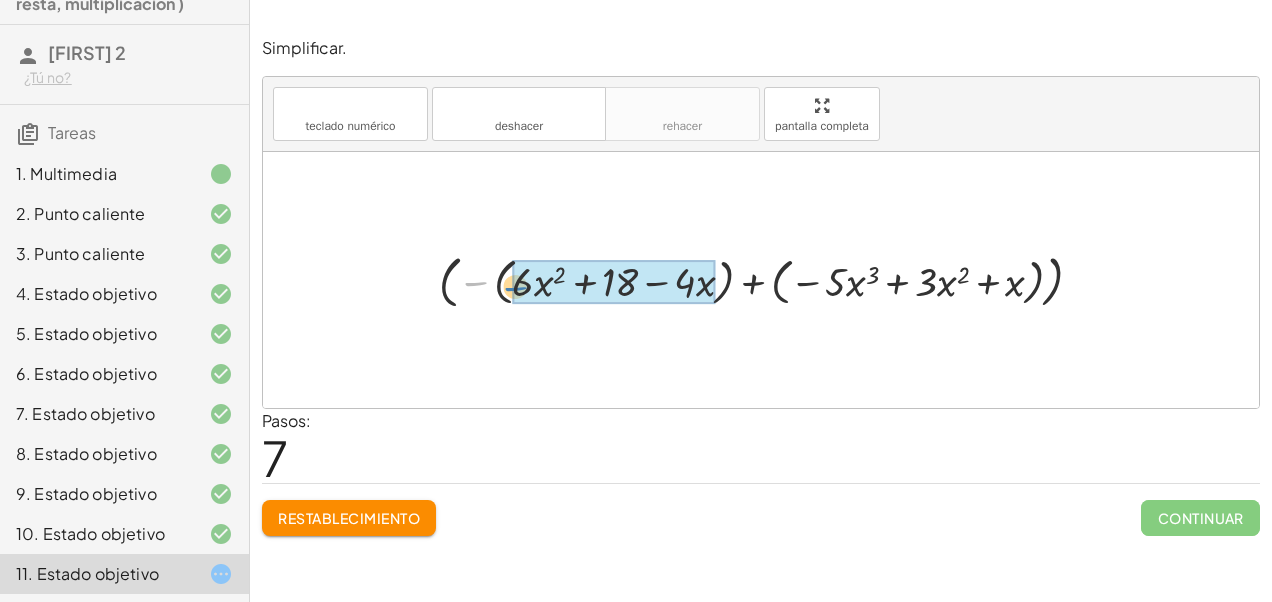 drag, startPoint x: 478, startPoint y: 285, endPoint x: 511, endPoint y: 284, distance: 33.01515 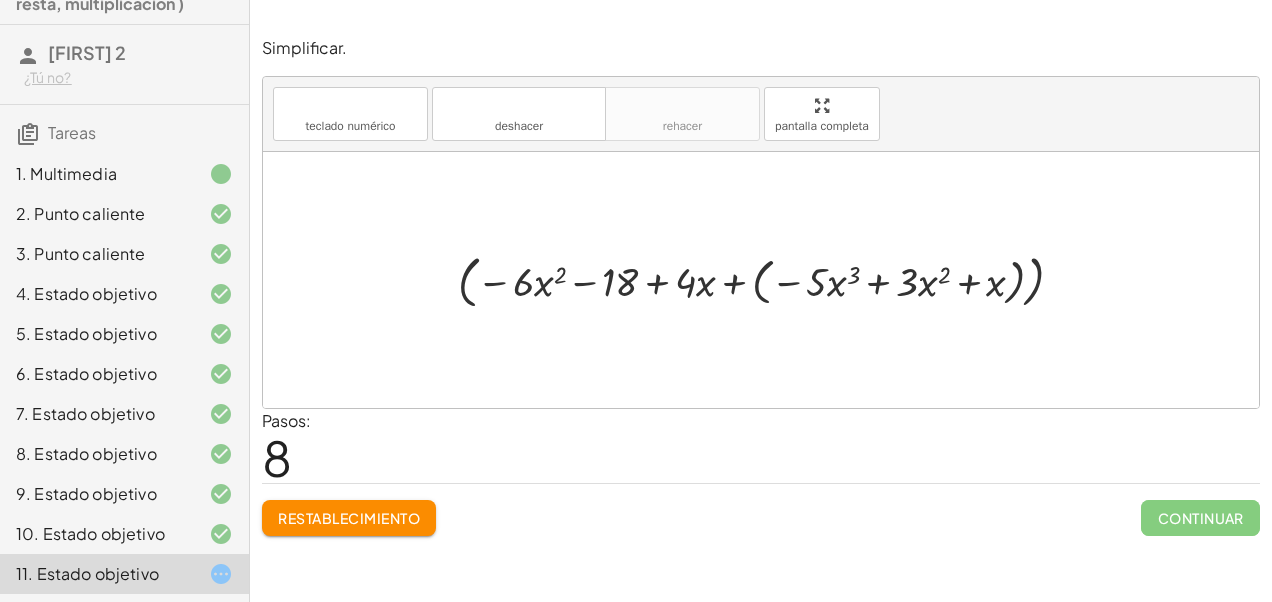 click at bounding box center [769, 280] 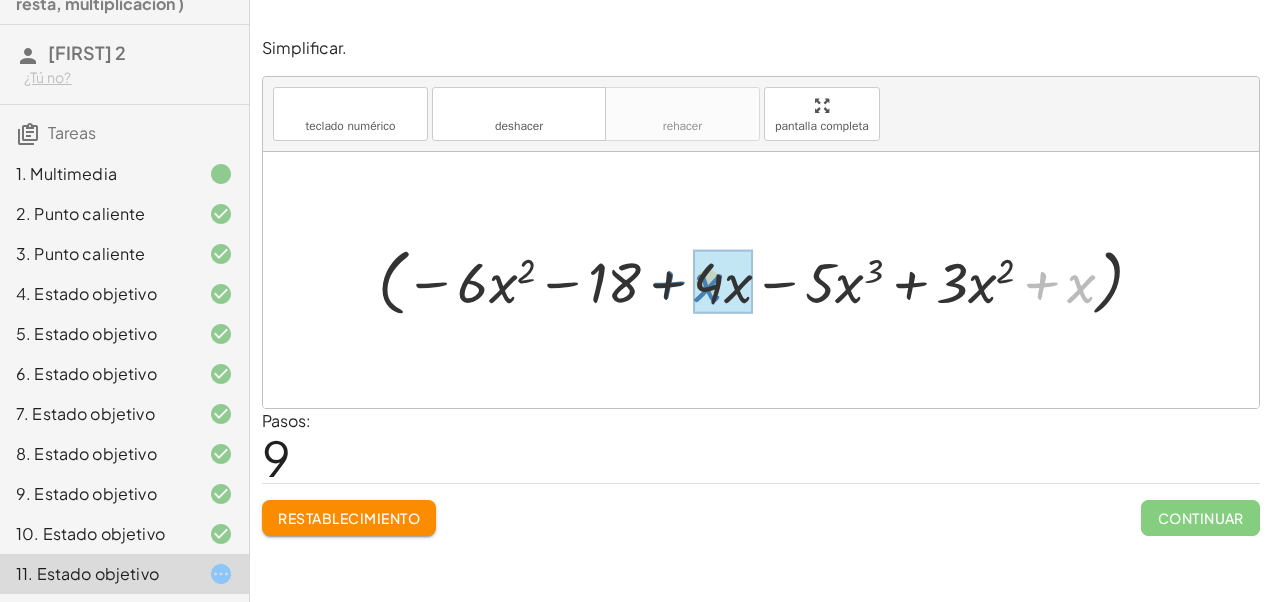 drag, startPoint x: 1049, startPoint y: 285, endPoint x: 676, endPoint y: 284, distance: 373.00134 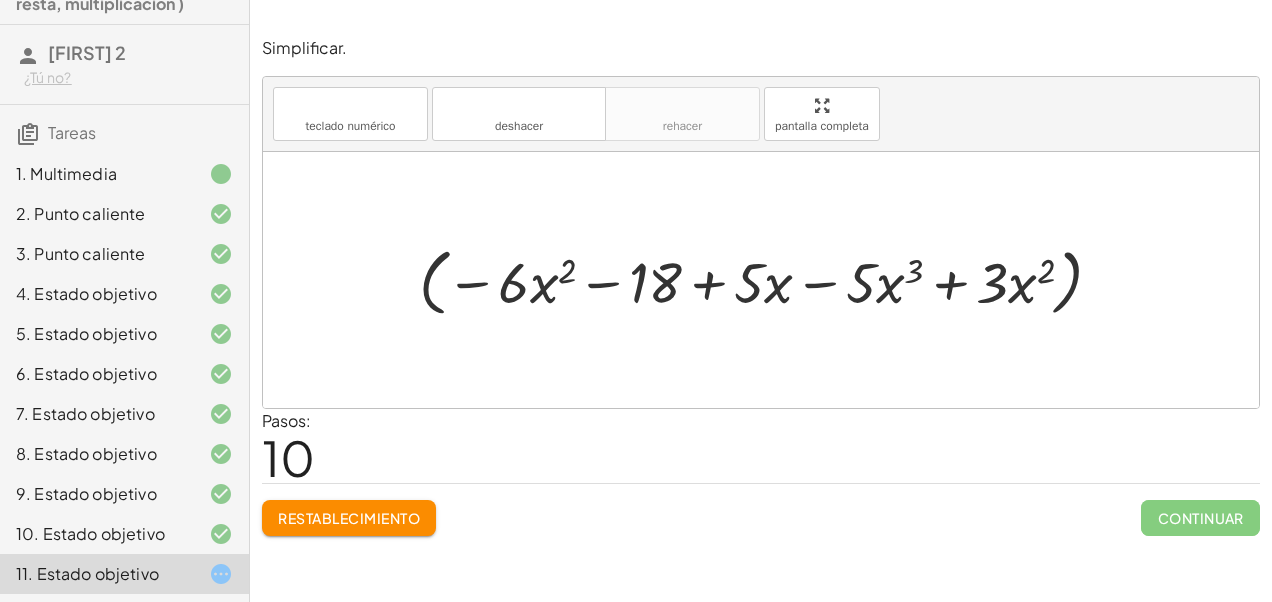 click at bounding box center [768, 279] 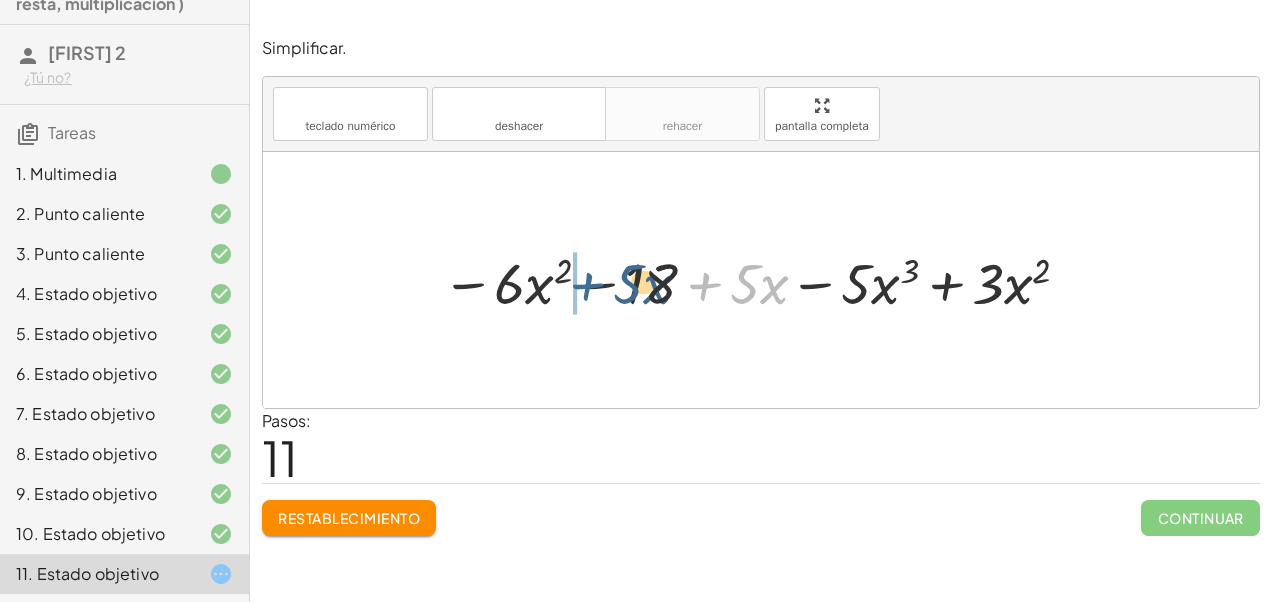 drag, startPoint x: 703, startPoint y: 282, endPoint x: 582, endPoint y: 282, distance: 121 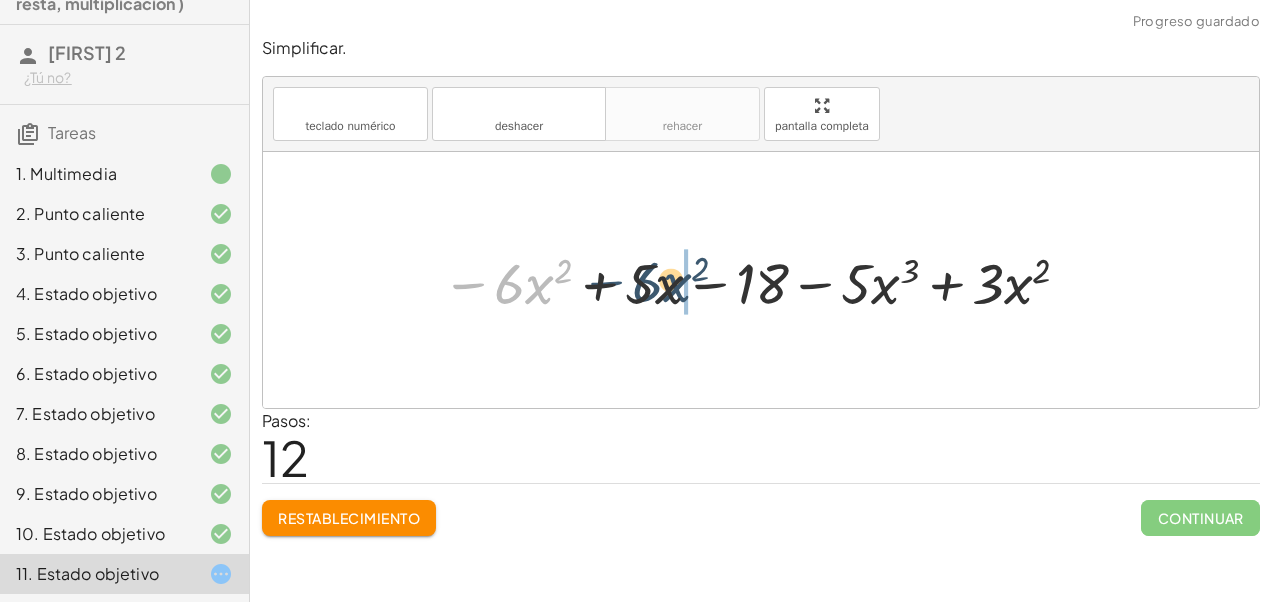 drag, startPoint x: 471, startPoint y: 274, endPoint x: 610, endPoint y: 273, distance: 139.0036 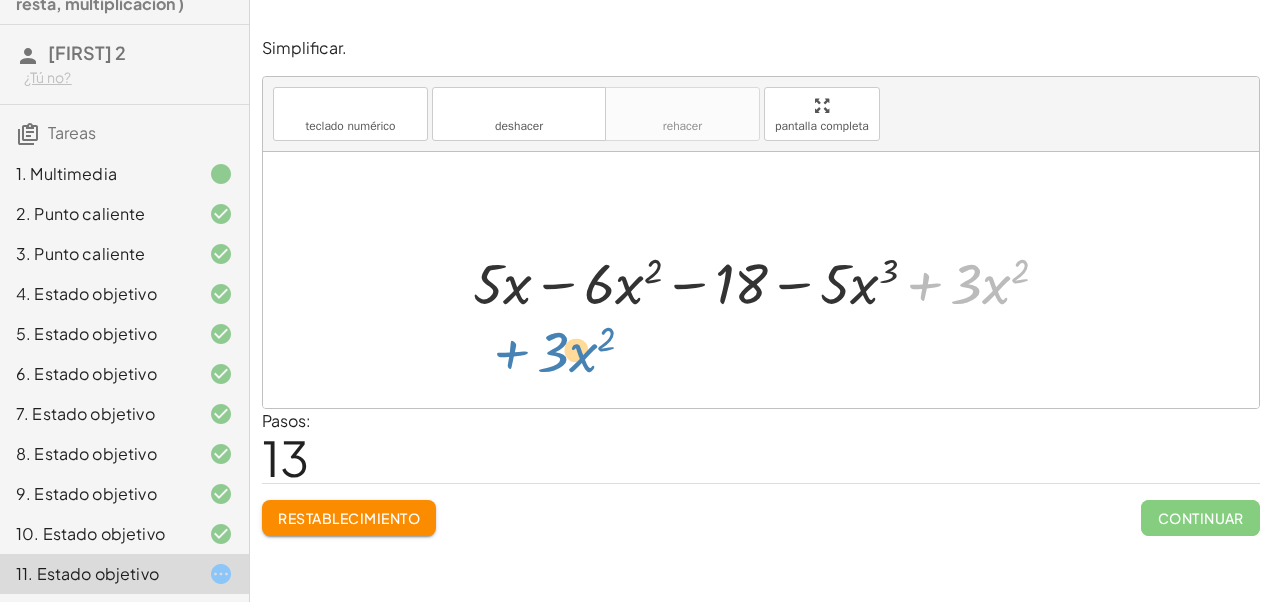 drag, startPoint x: 926, startPoint y: 285, endPoint x: 544, endPoint y: 333, distance: 385.0039 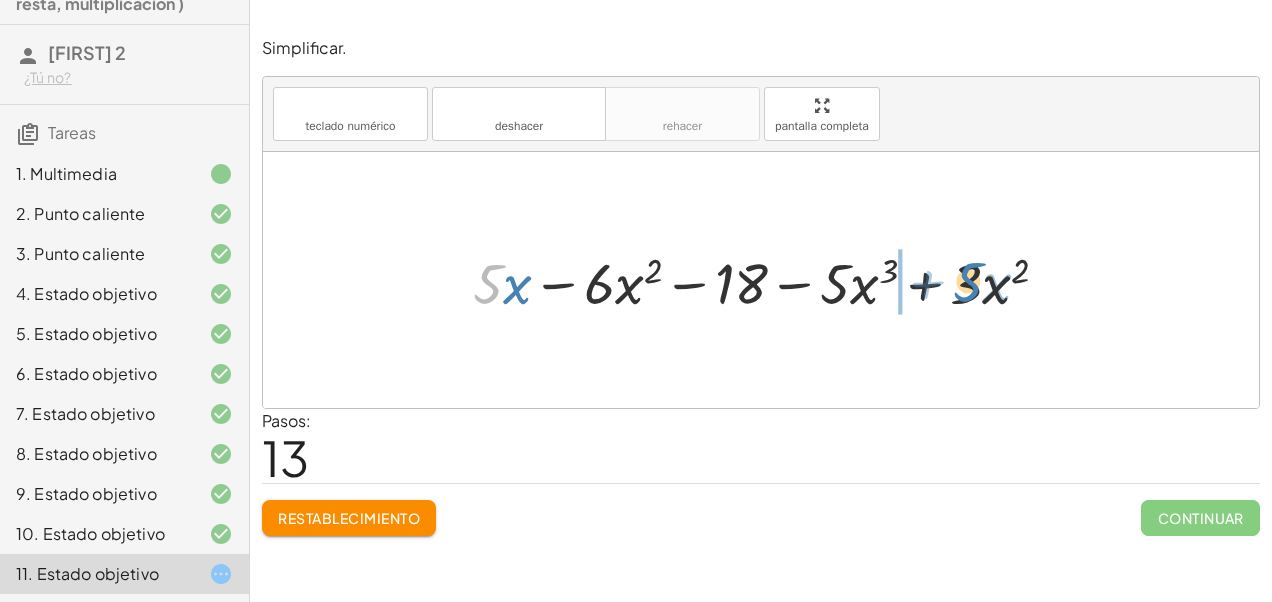 drag, startPoint x: 488, startPoint y: 283, endPoint x: 966, endPoint y: 278, distance: 478.02615 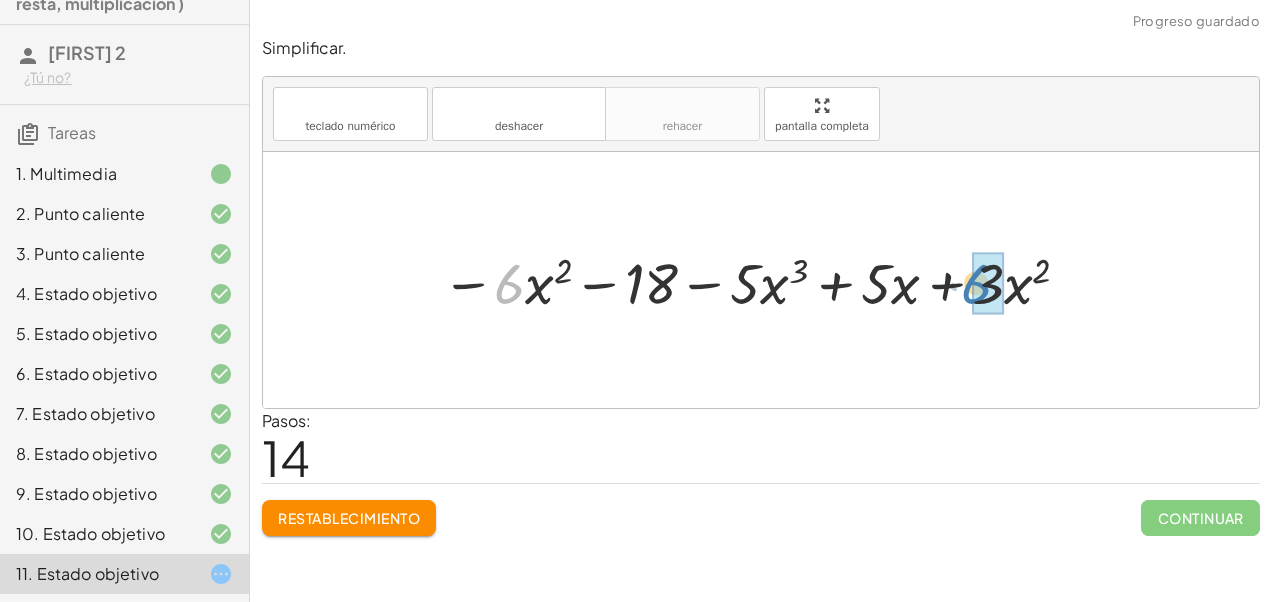 drag, startPoint x: 508, startPoint y: 280, endPoint x: 976, endPoint y: 279, distance: 468.00107 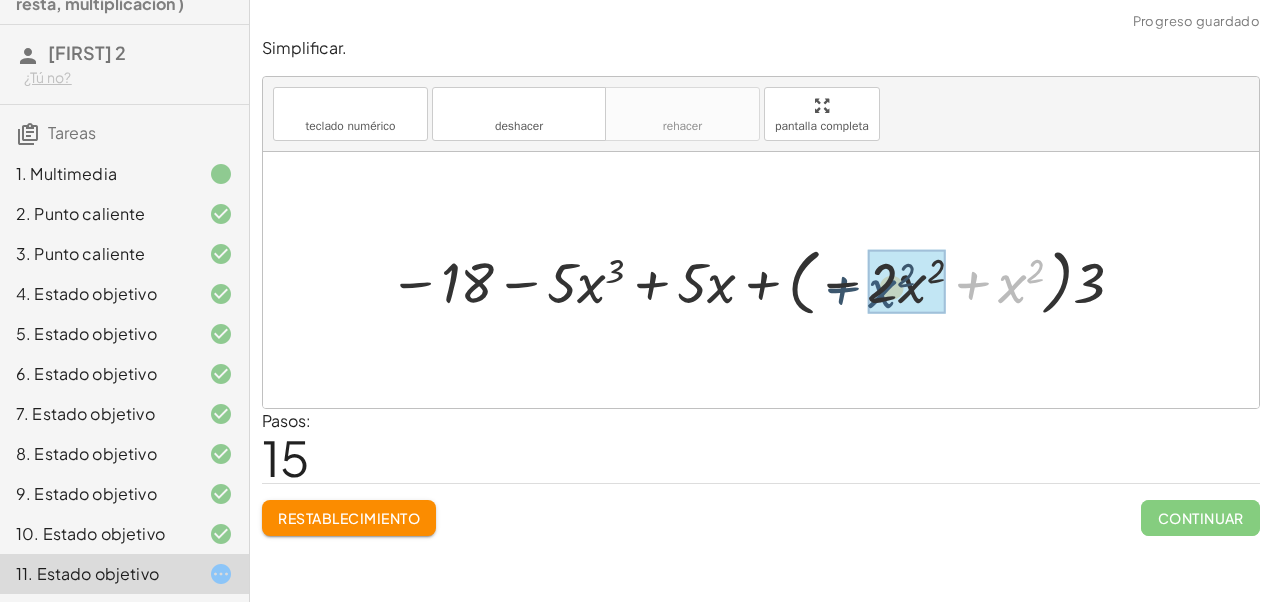 drag, startPoint x: 1013, startPoint y: 288, endPoint x: 882, endPoint y: 294, distance: 131.13733 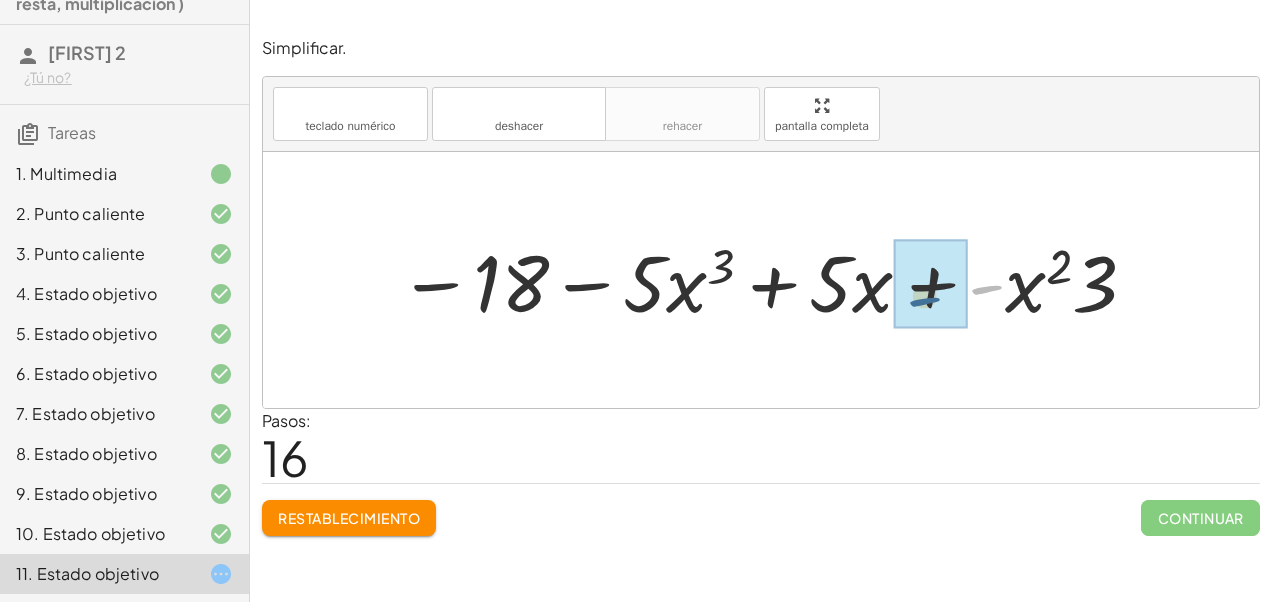drag, startPoint x: 974, startPoint y: 288, endPoint x: 912, endPoint y: 300, distance: 63.15061 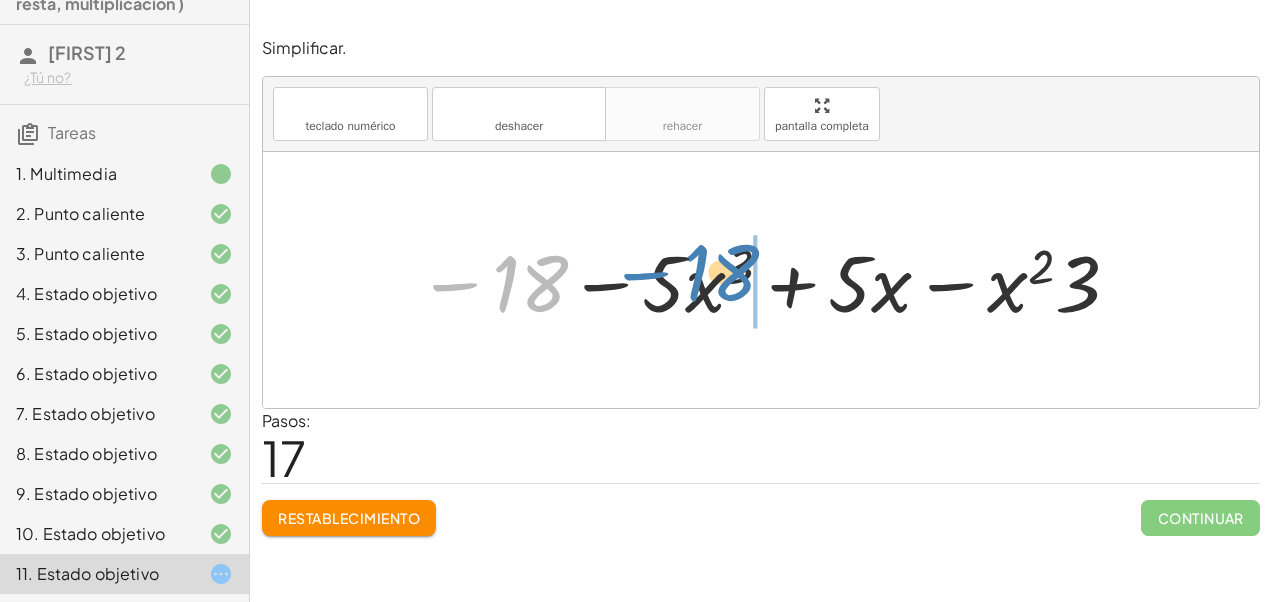 drag, startPoint x: 449, startPoint y: 286, endPoint x: 640, endPoint y: 274, distance: 191.37659 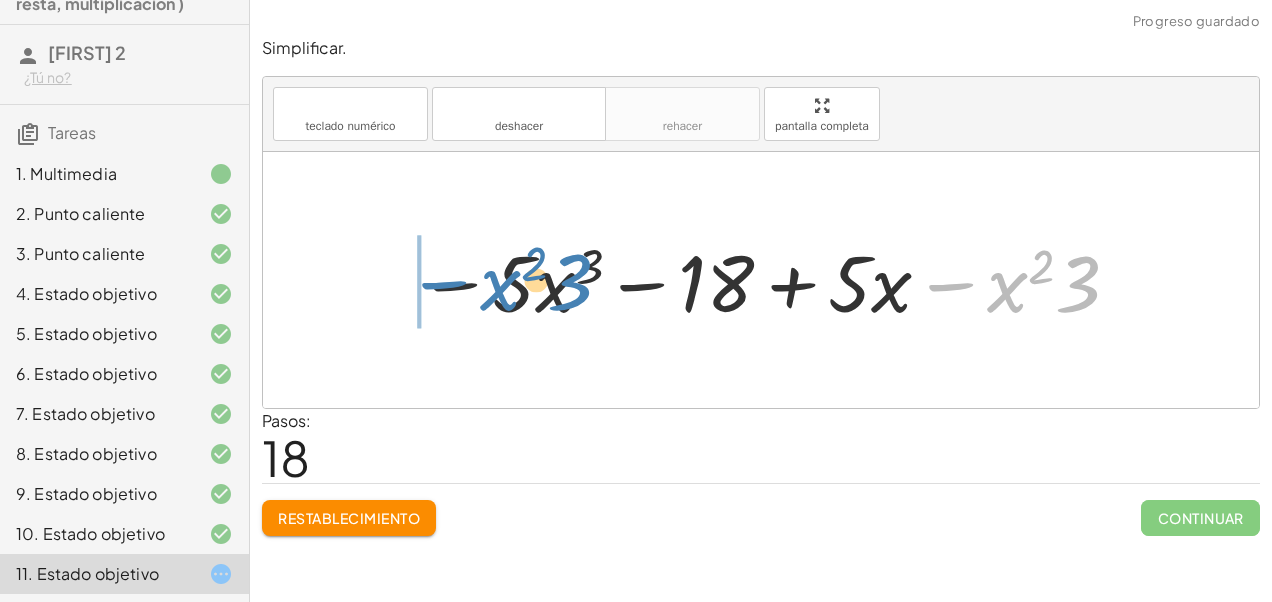 drag, startPoint x: 963, startPoint y: 282, endPoint x: 456, endPoint y: 281, distance: 507.00098 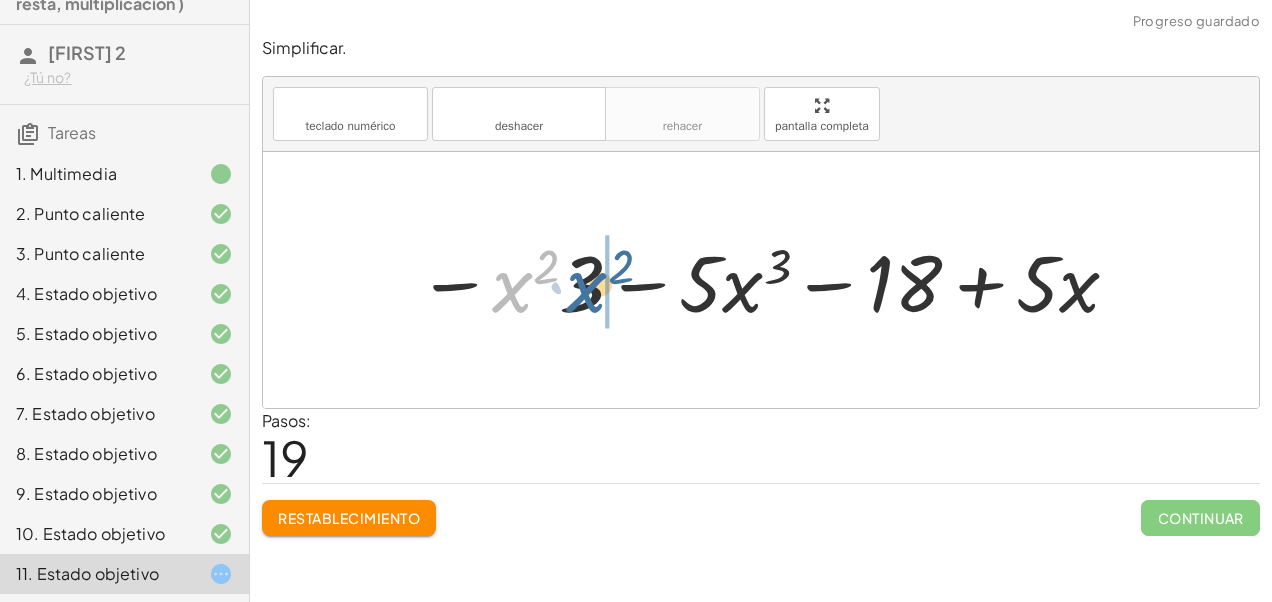 drag, startPoint x: 507, startPoint y: 298, endPoint x: 582, endPoint y: 299, distance: 75.00667 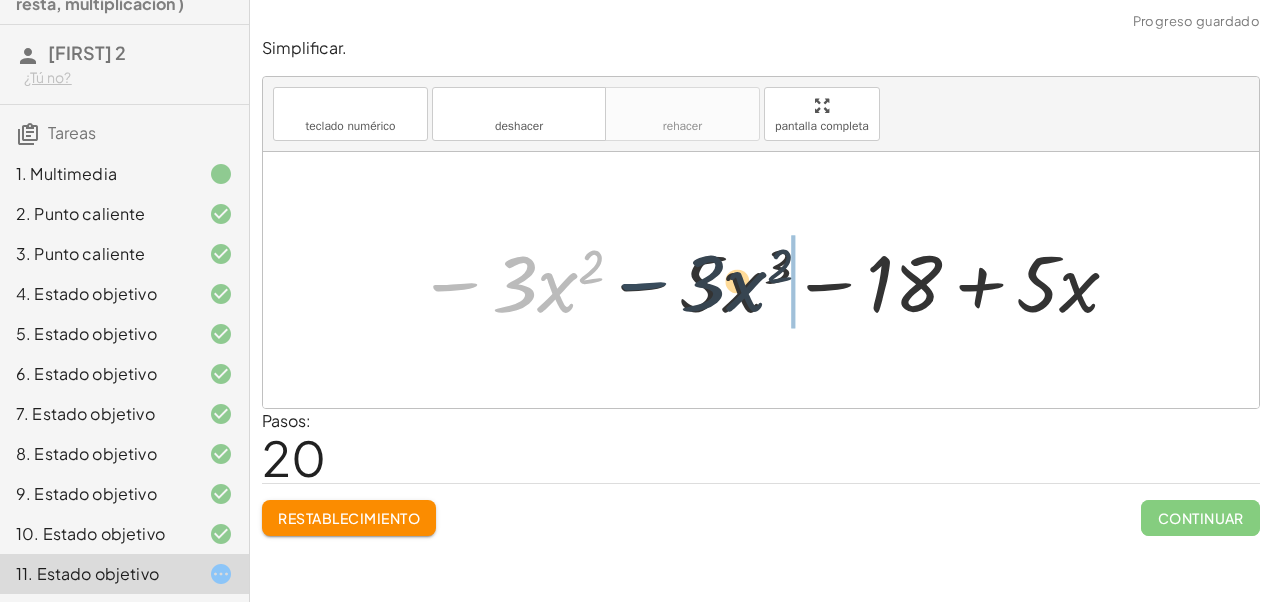 drag, startPoint x: 462, startPoint y: 297, endPoint x: 653, endPoint y: 296, distance: 191.00262 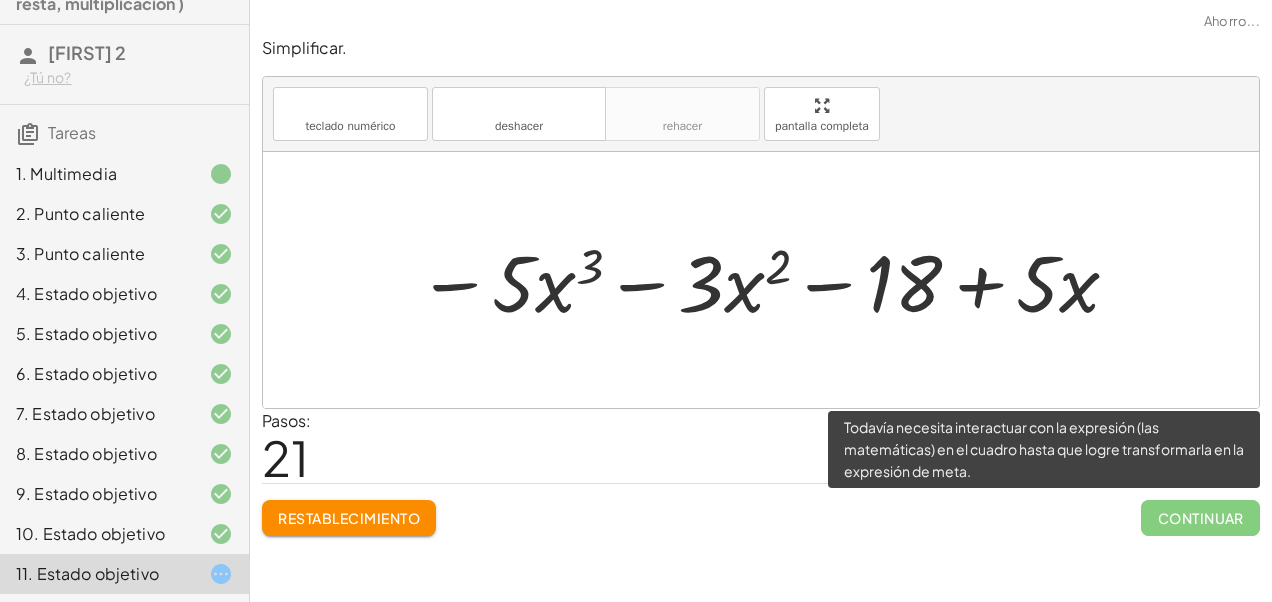 click on "Continuar" 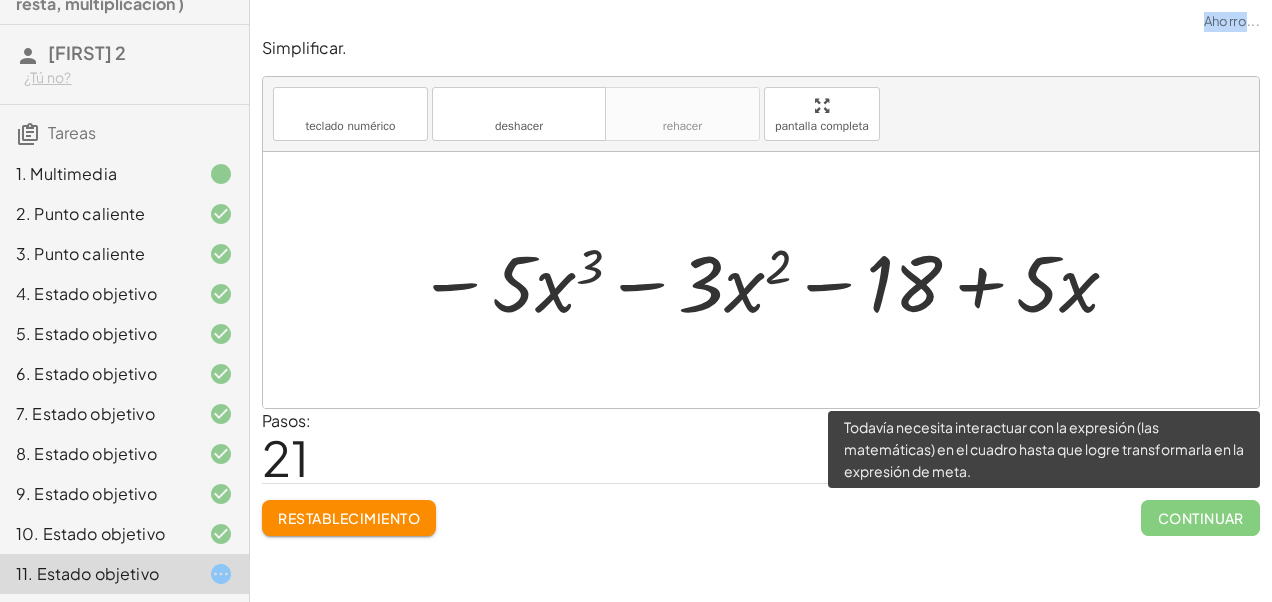 click on "Continuar" 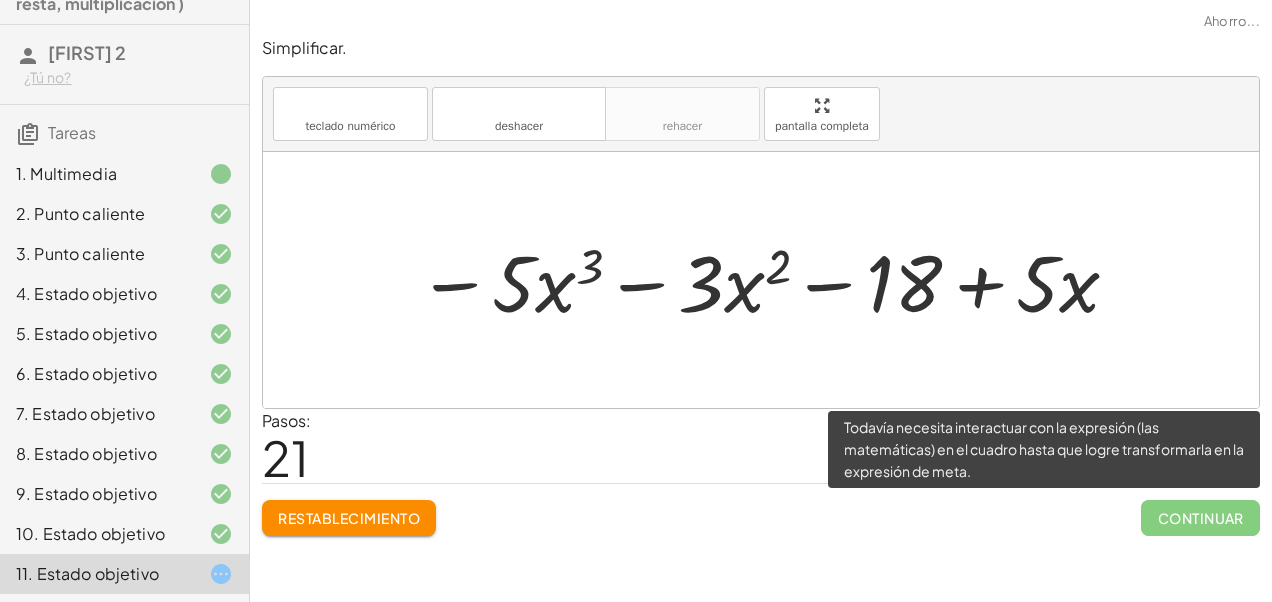 click on "Continuar" 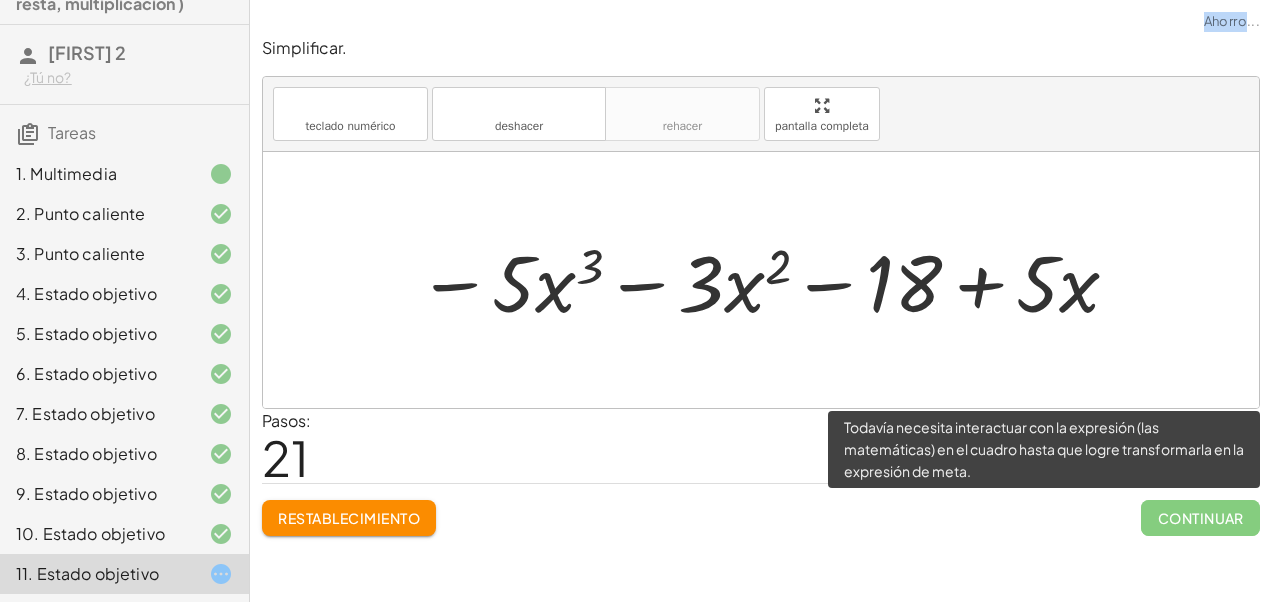 click on "Continuar" 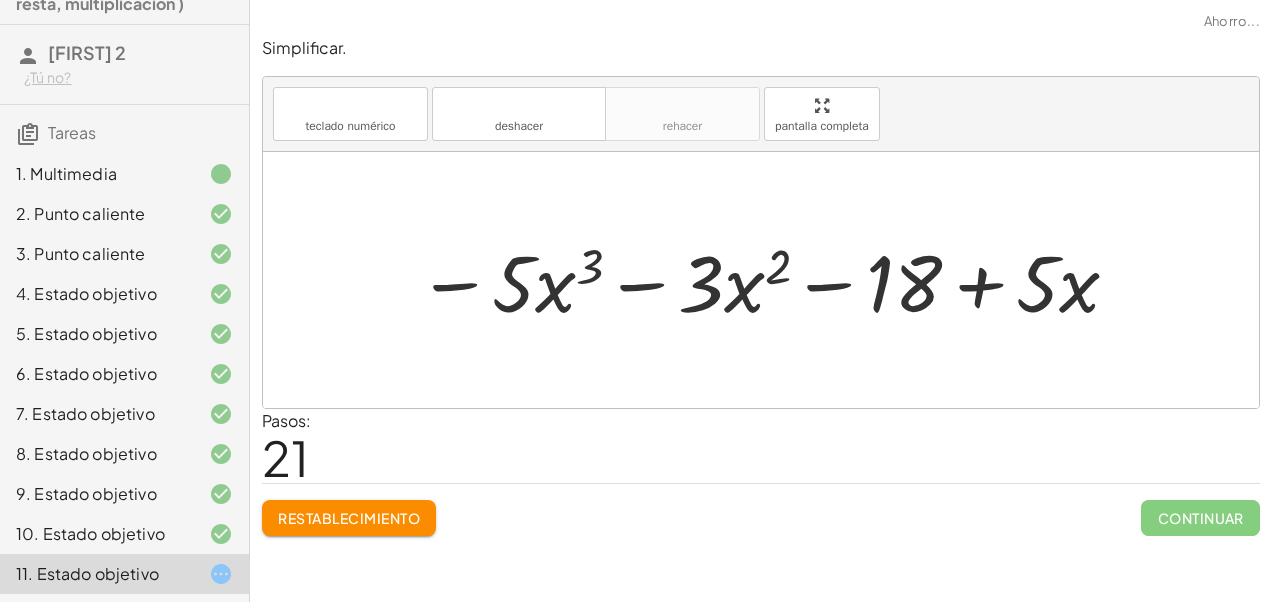 drag, startPoint x: 1213, startPoint y: 499, endPoint x: 1223, endPoint y: 518, distance: 21.470911 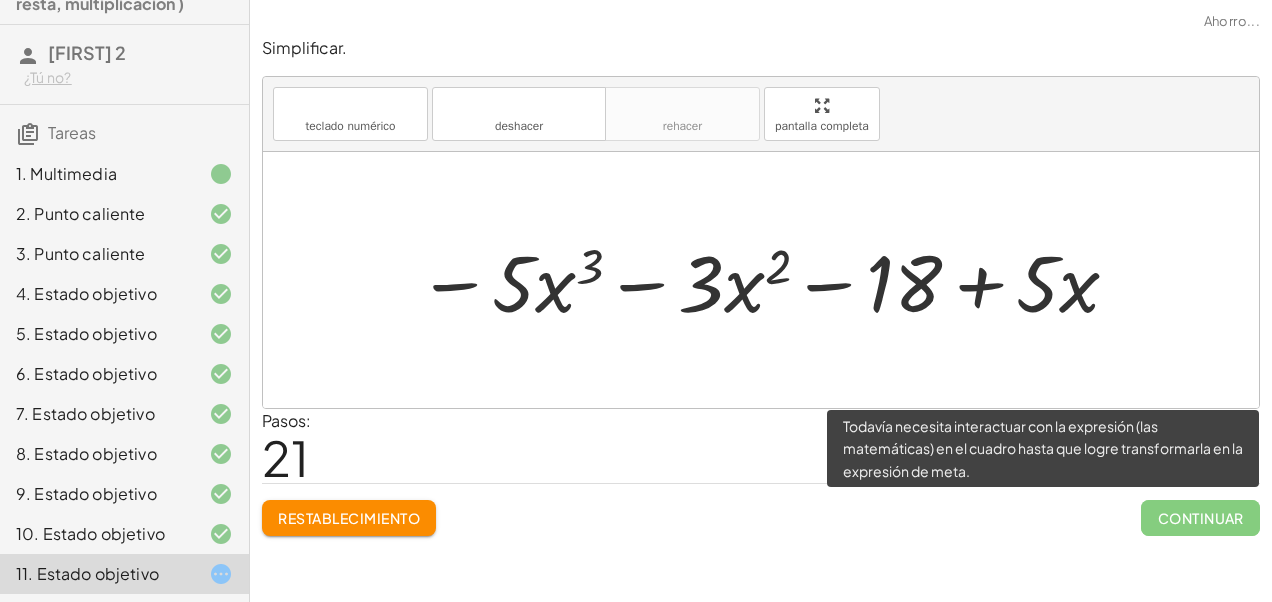 click on "Continuar" 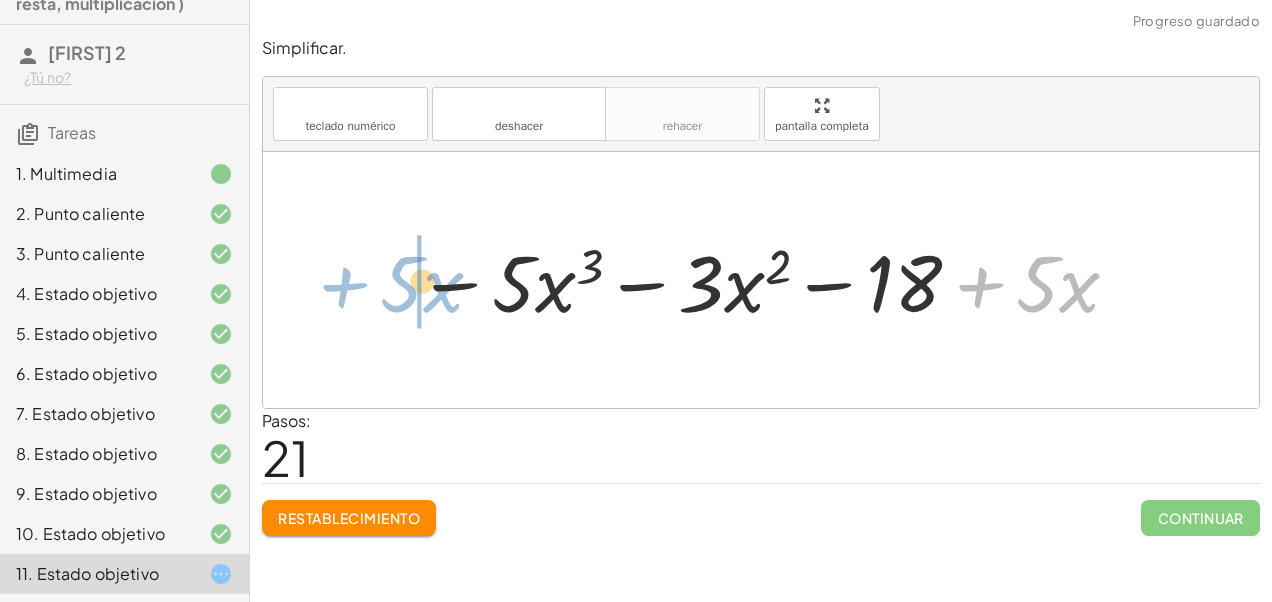 drag, startPoint x: 974, startPoint y: 290, endPoint x: 328, endPoint y: 298, distance: 646.04956 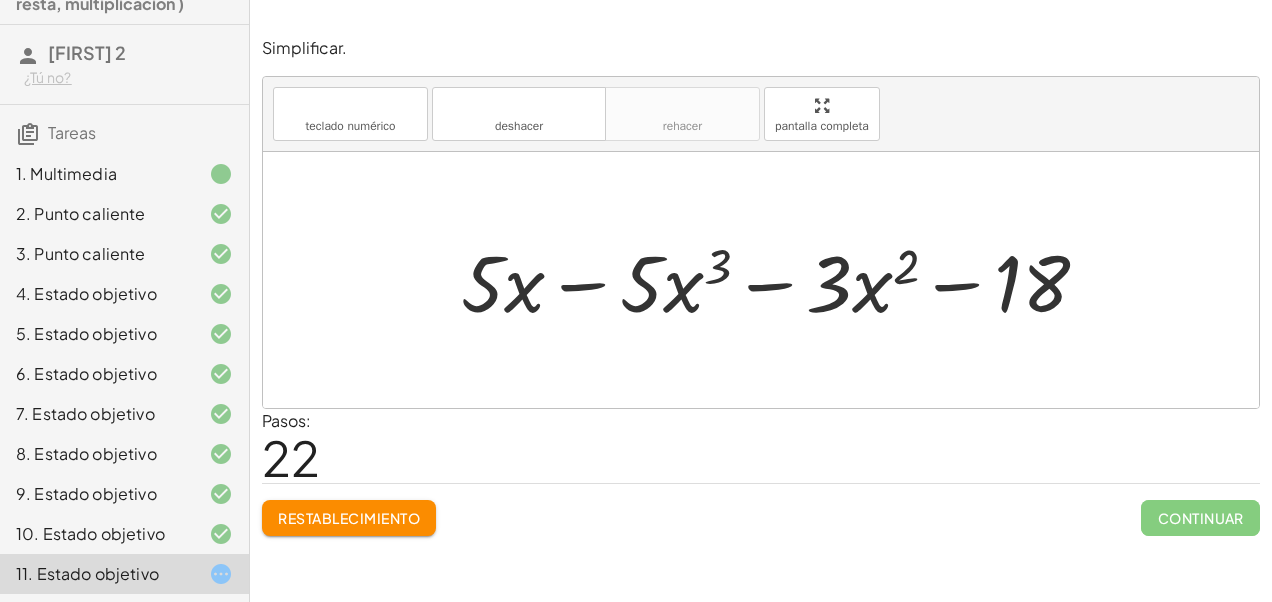 scroll, scrollTop: 80, scrollLeft: 0, axis: vertical 